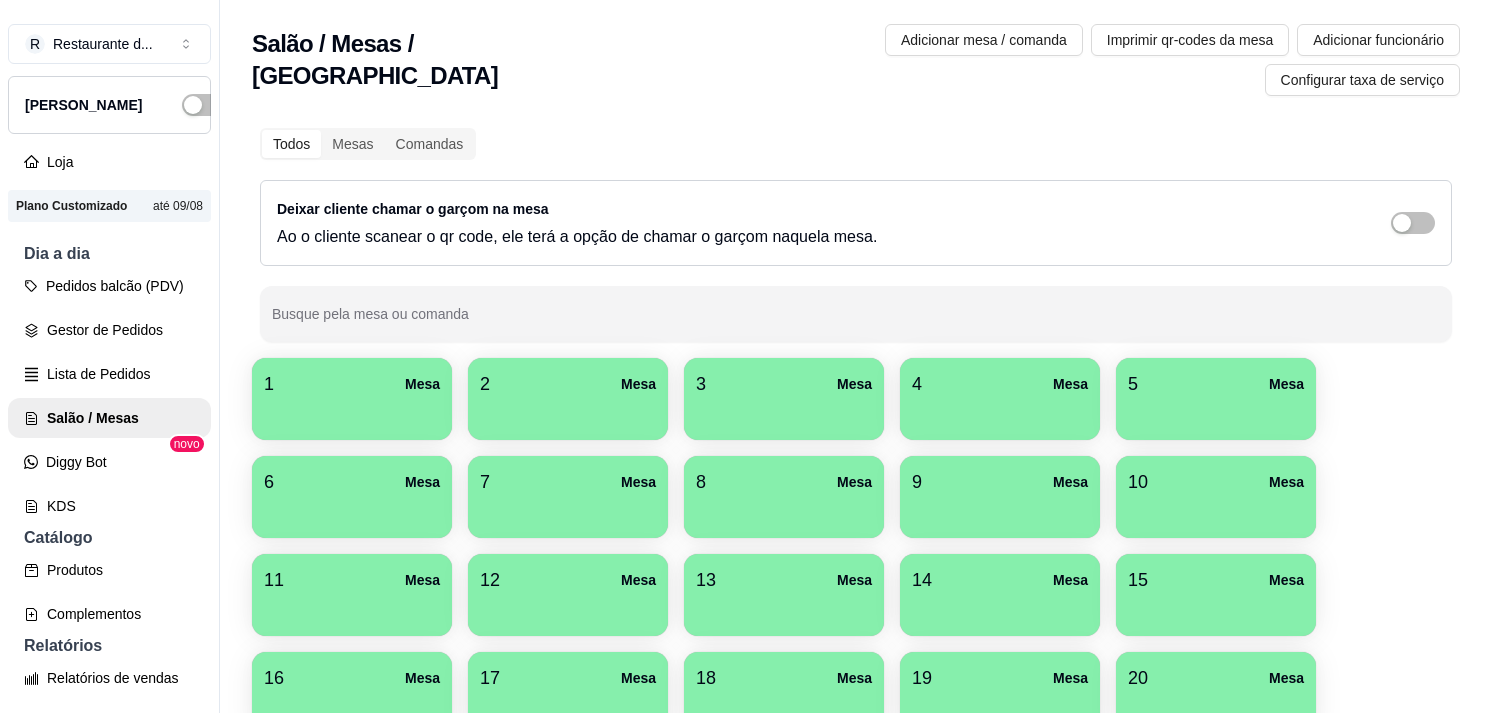 scroll, scrollTop: 0, scrollLeft: 0, axis: both 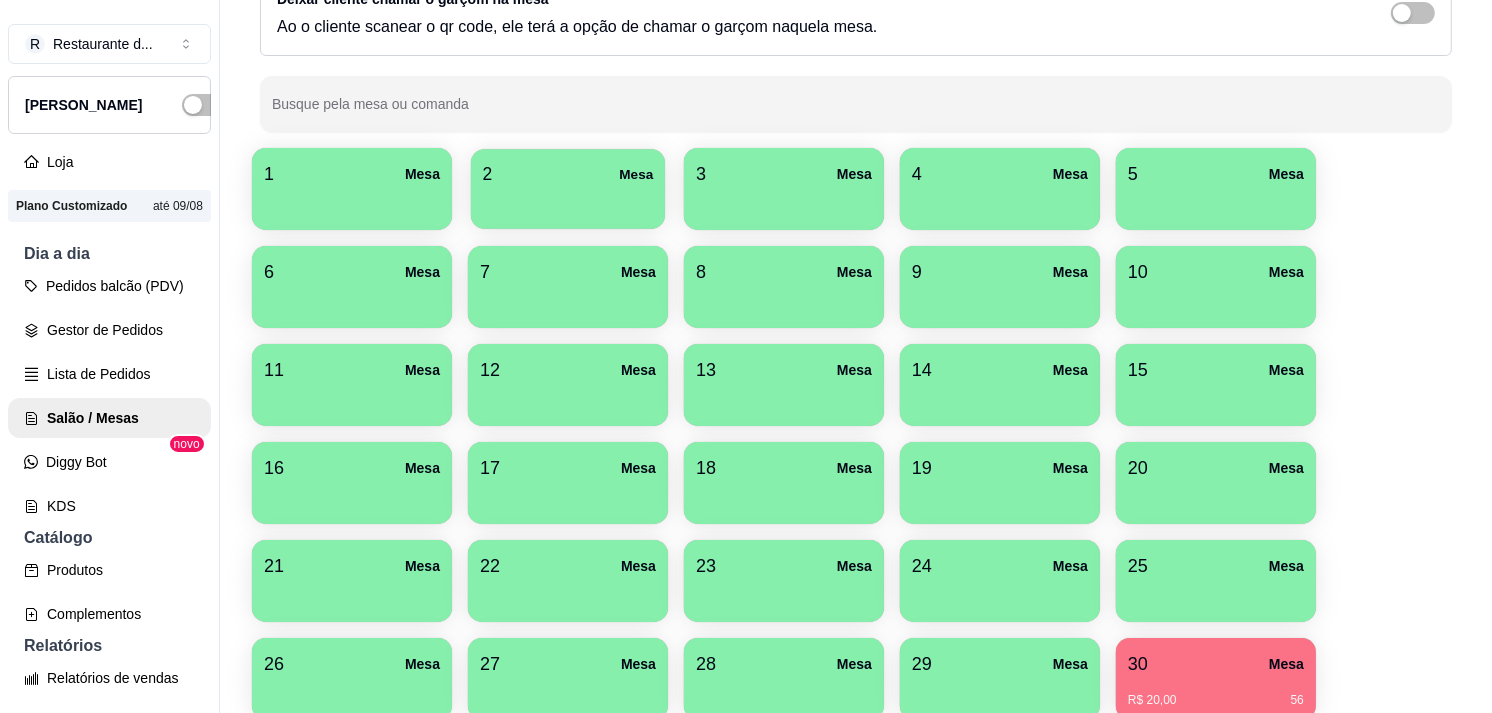 click at bounding box center [568, 202] 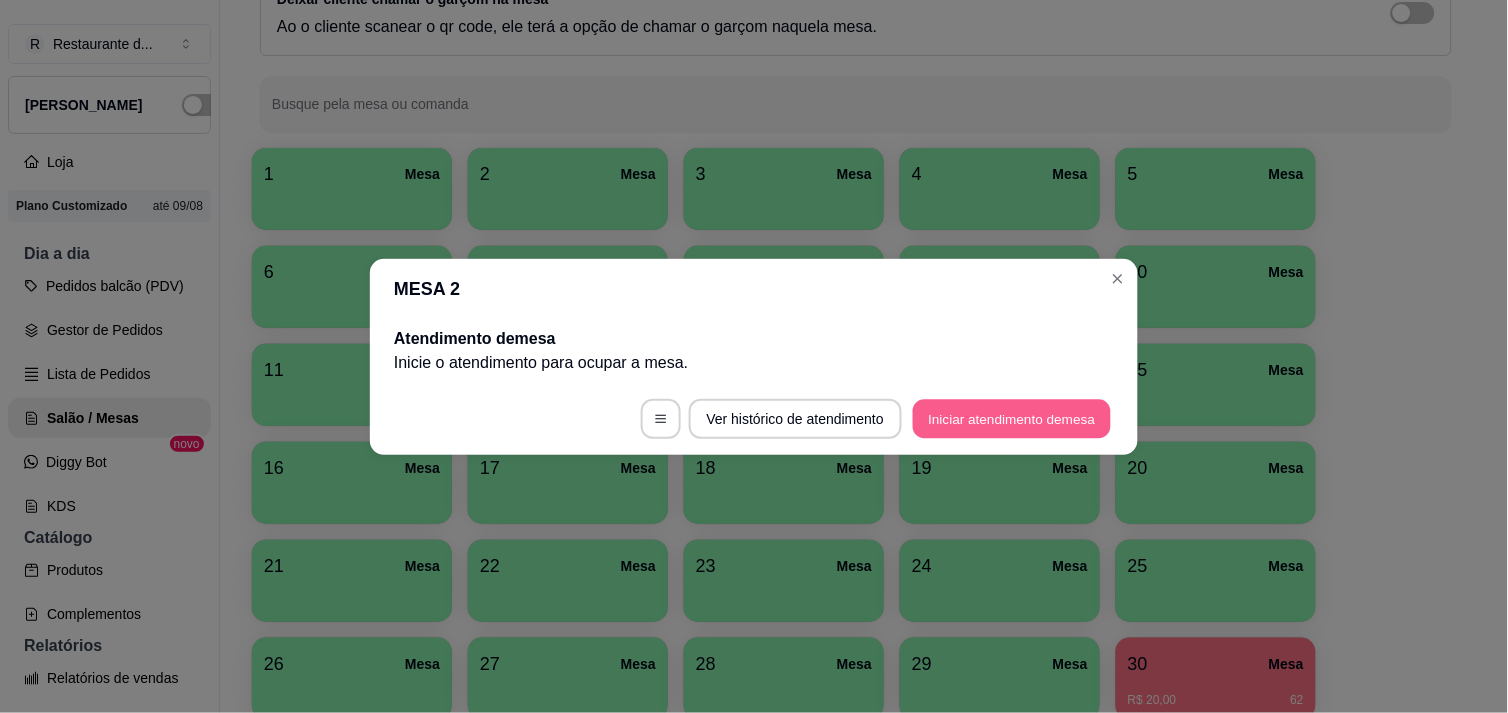 click on "Iniciar atendimento de  mesa" at bounding box center [1012, 418] 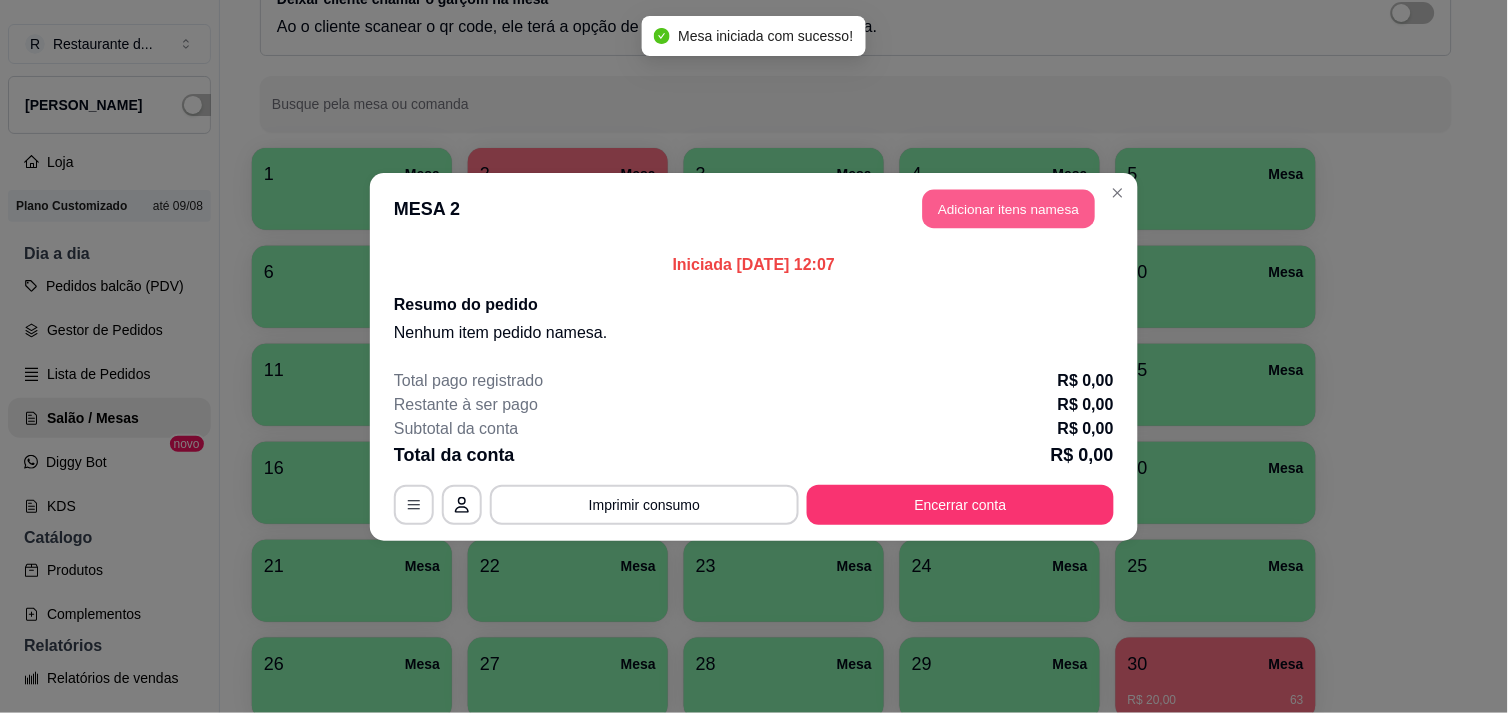 click on "Adicionar itens na  mesa" at bounding box center (1009, 208) 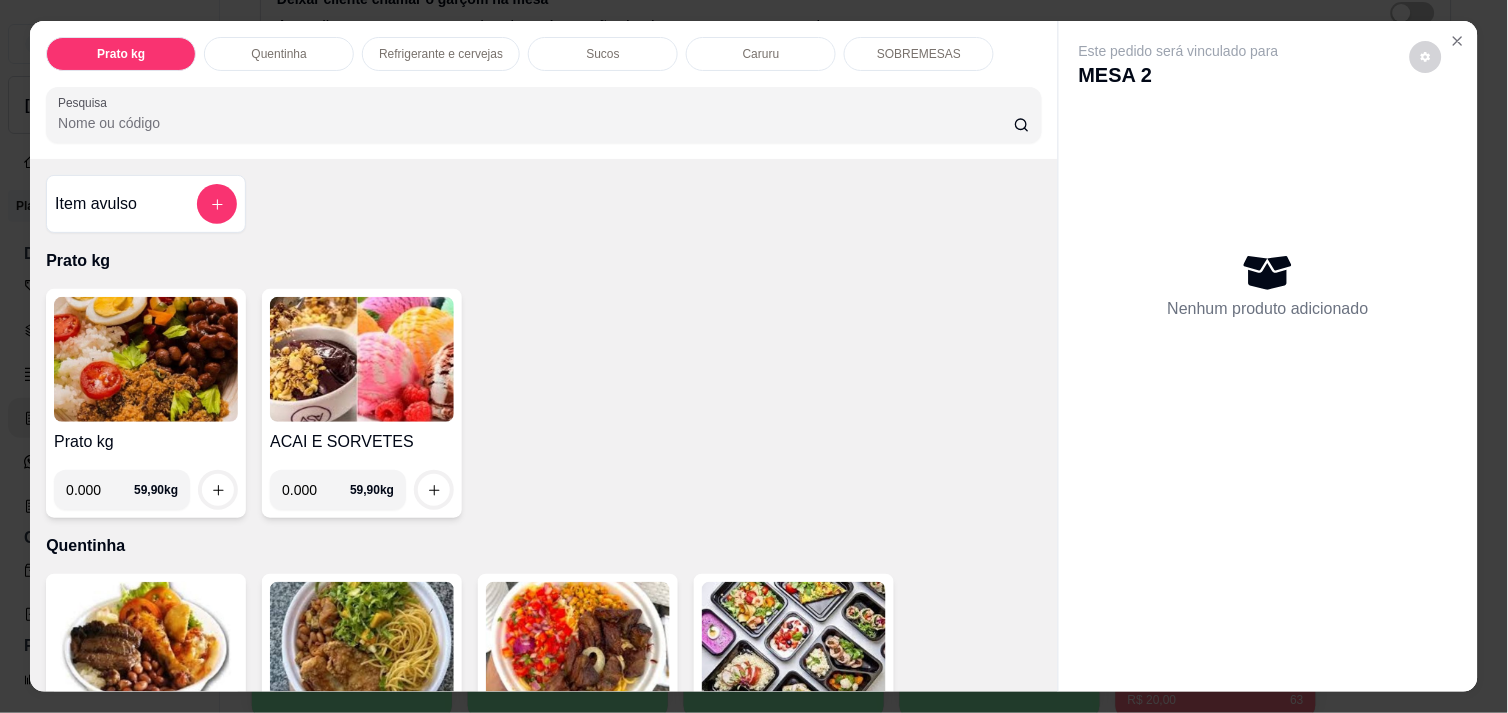 click on "0.000" at bounding box center (100, 490) 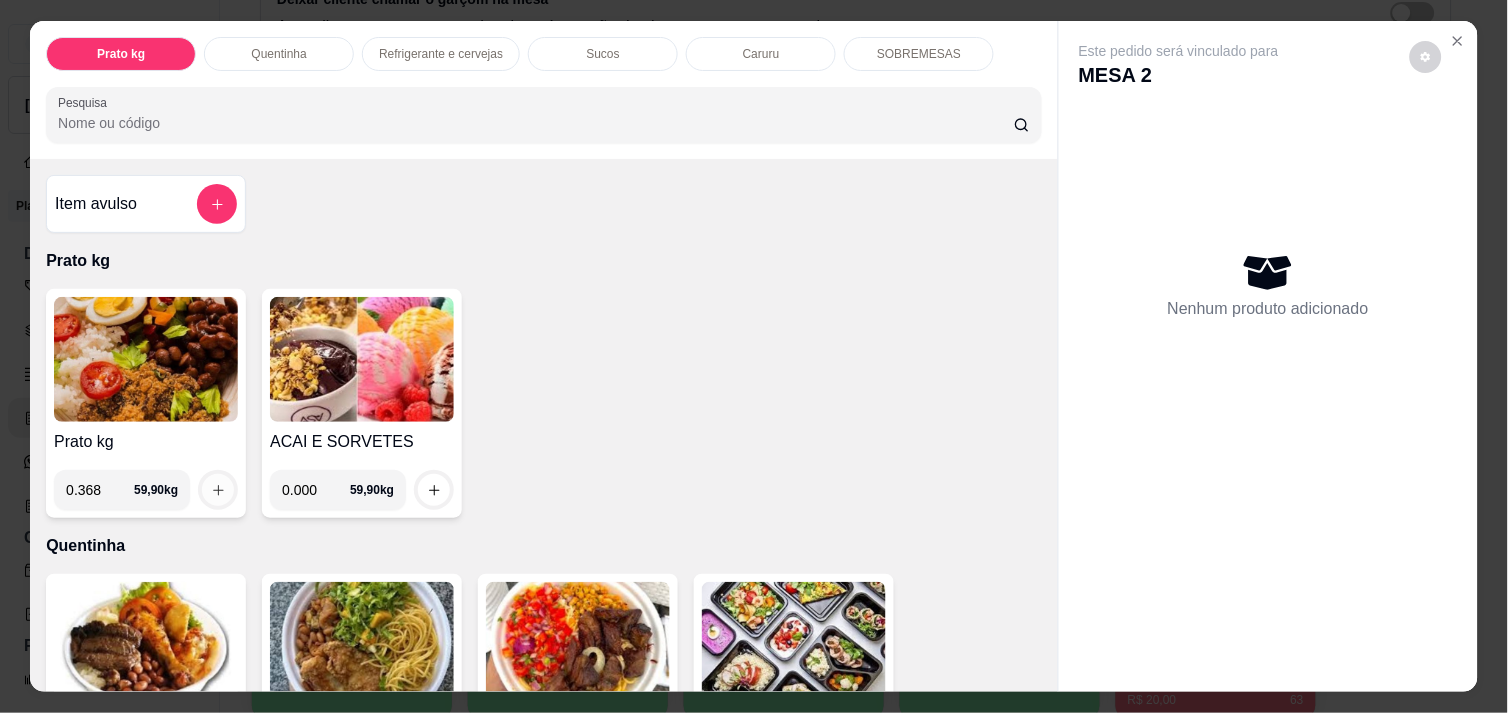 type on "0.368" 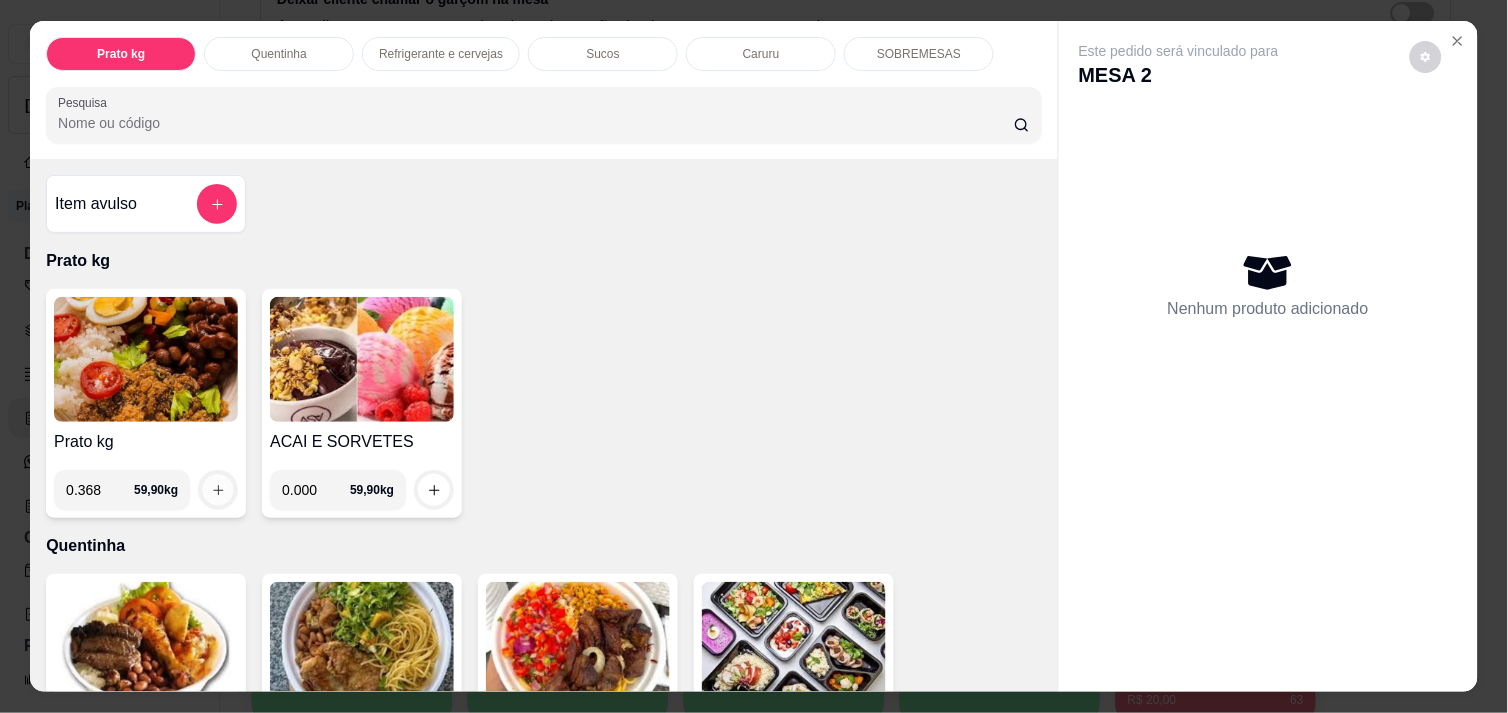 click 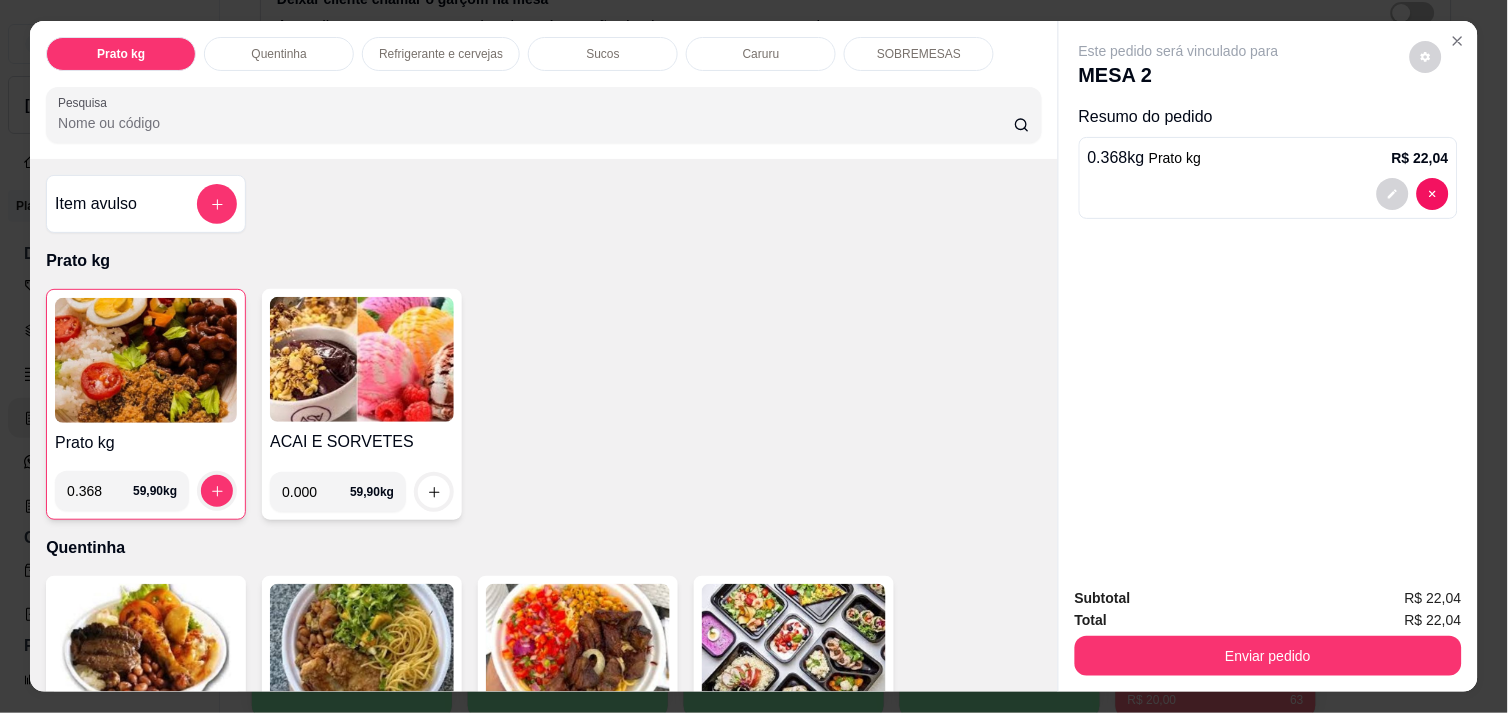 click on "Refrigerante e cervejas" at bounding box center [441, 54] 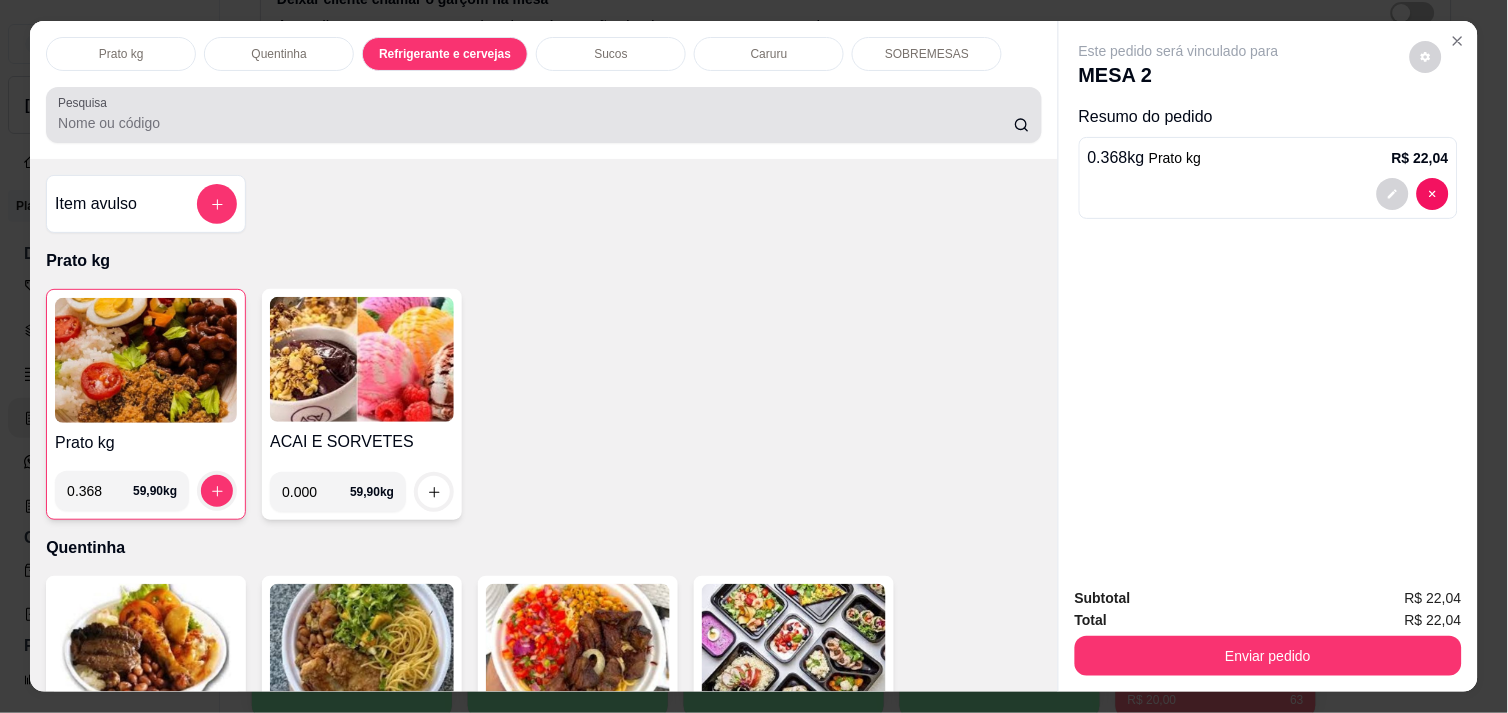 scroll, scrollTop: 986, scrollLeft: 0, axis: vertical 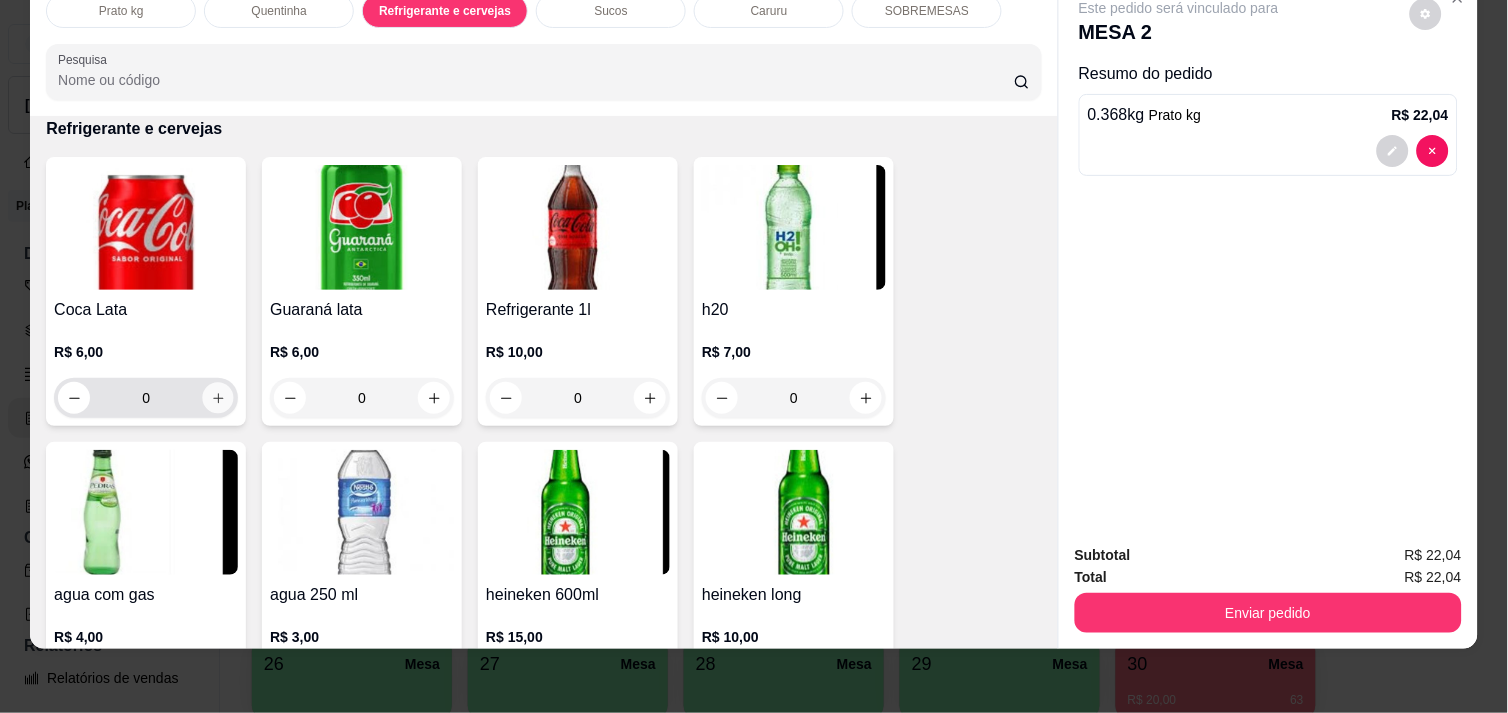 click 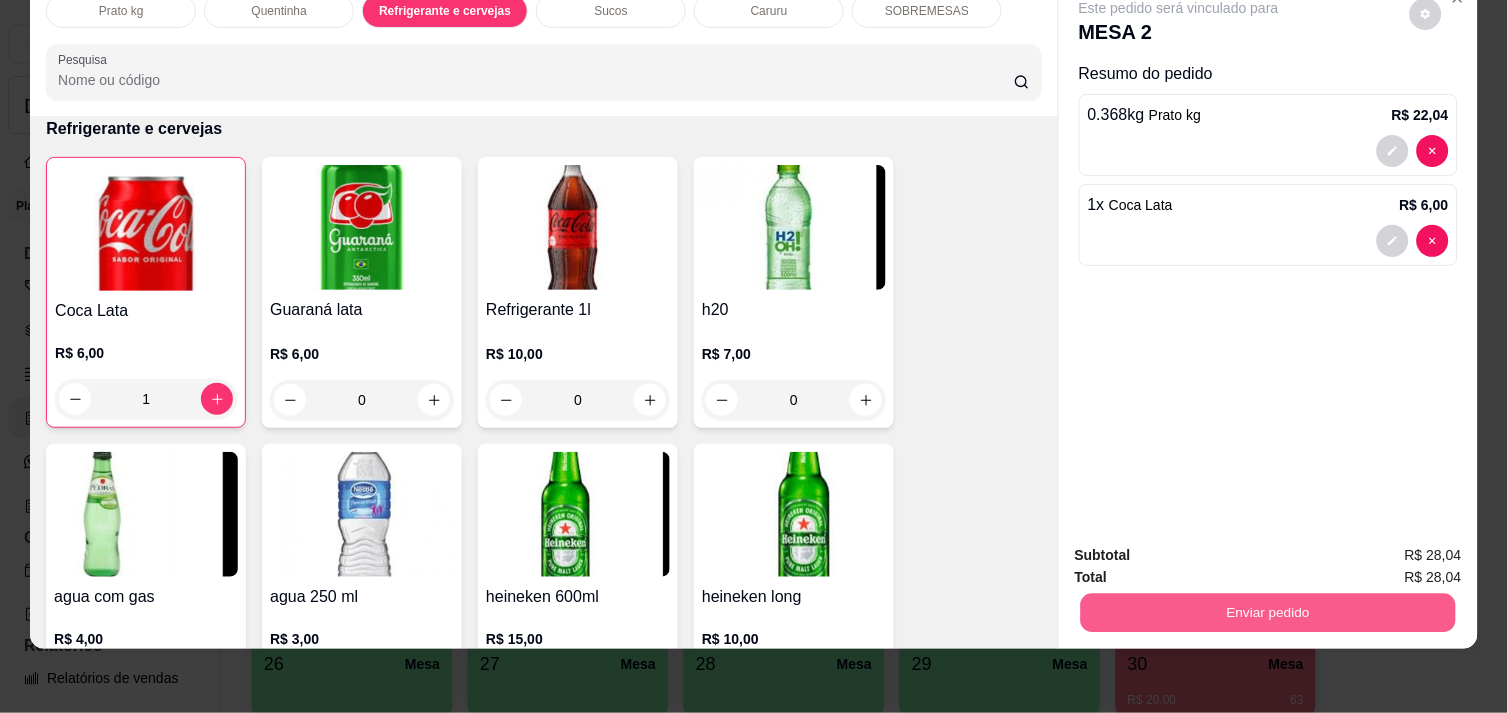 click on "Enviar pedido" at bounding box center (1268, 612) 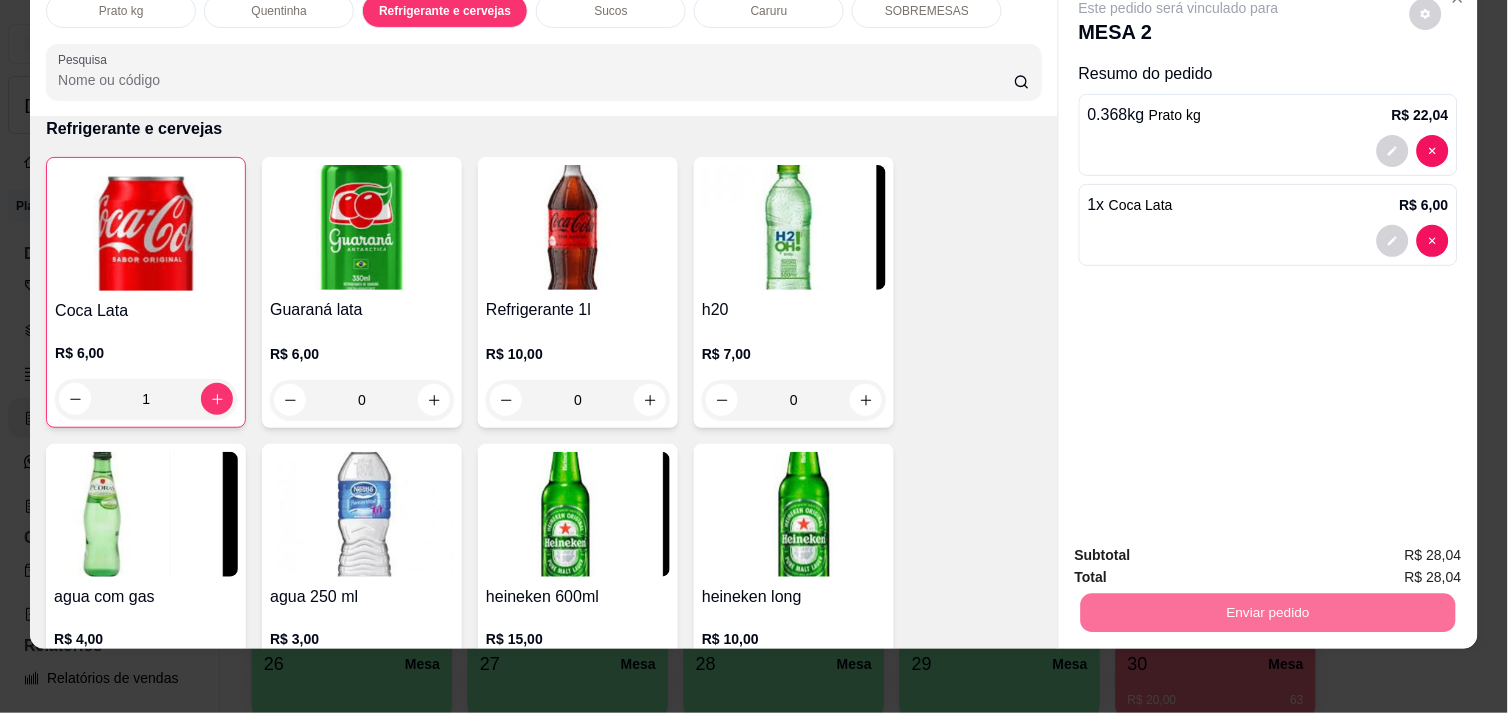 click on "Não registrar e enviar pedido" at bounding box center (1202, 547) 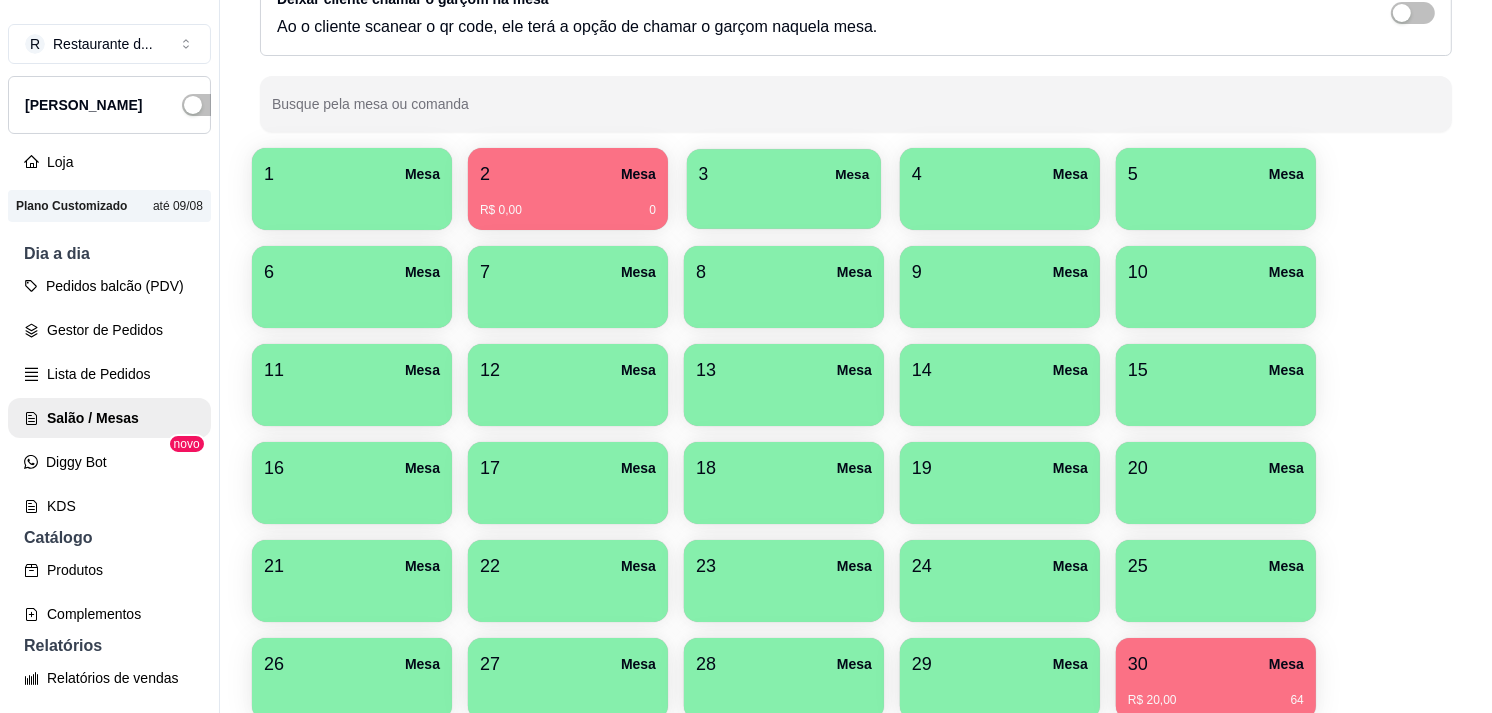 click on "3 Mesa" at bounding box center (784, 174) 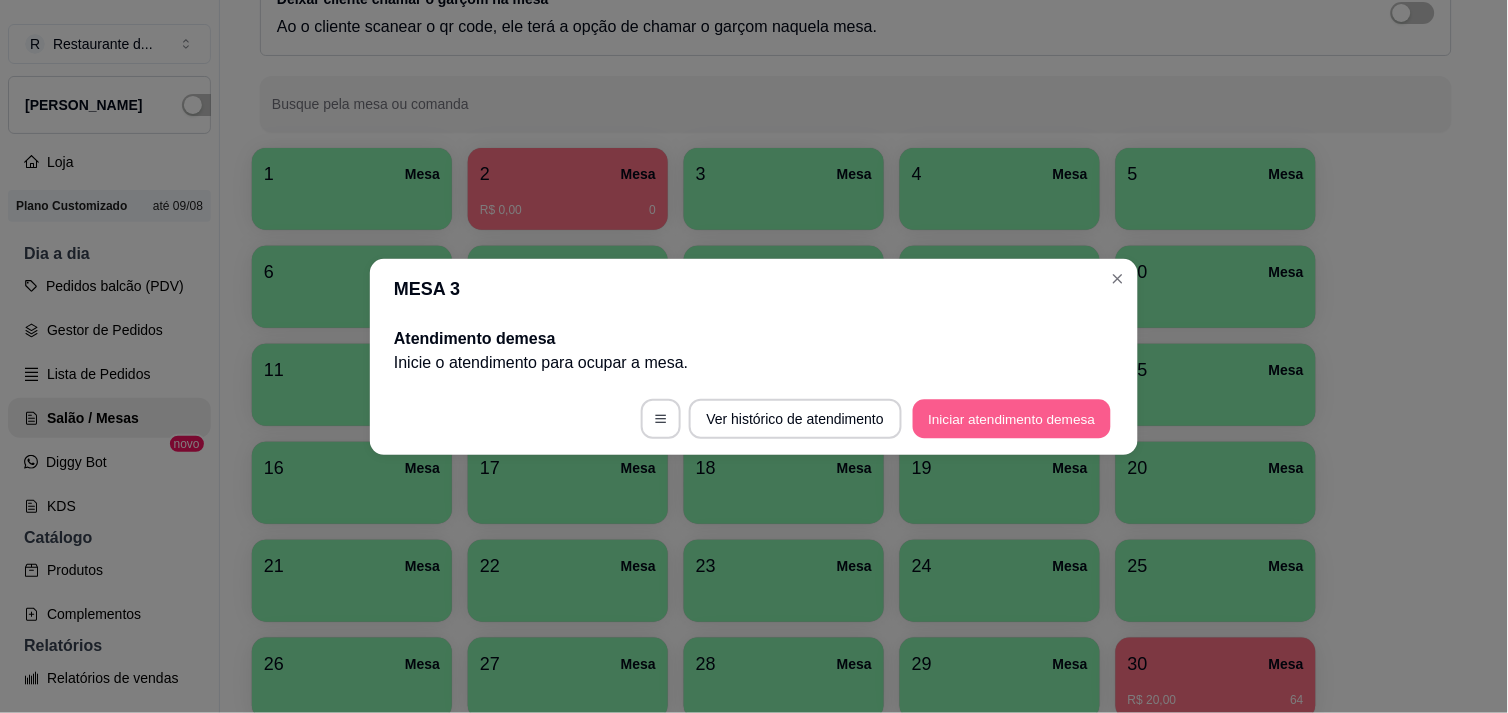 click on "Iniciar atendimento de  mesa" at bounding box center (1012, 418) 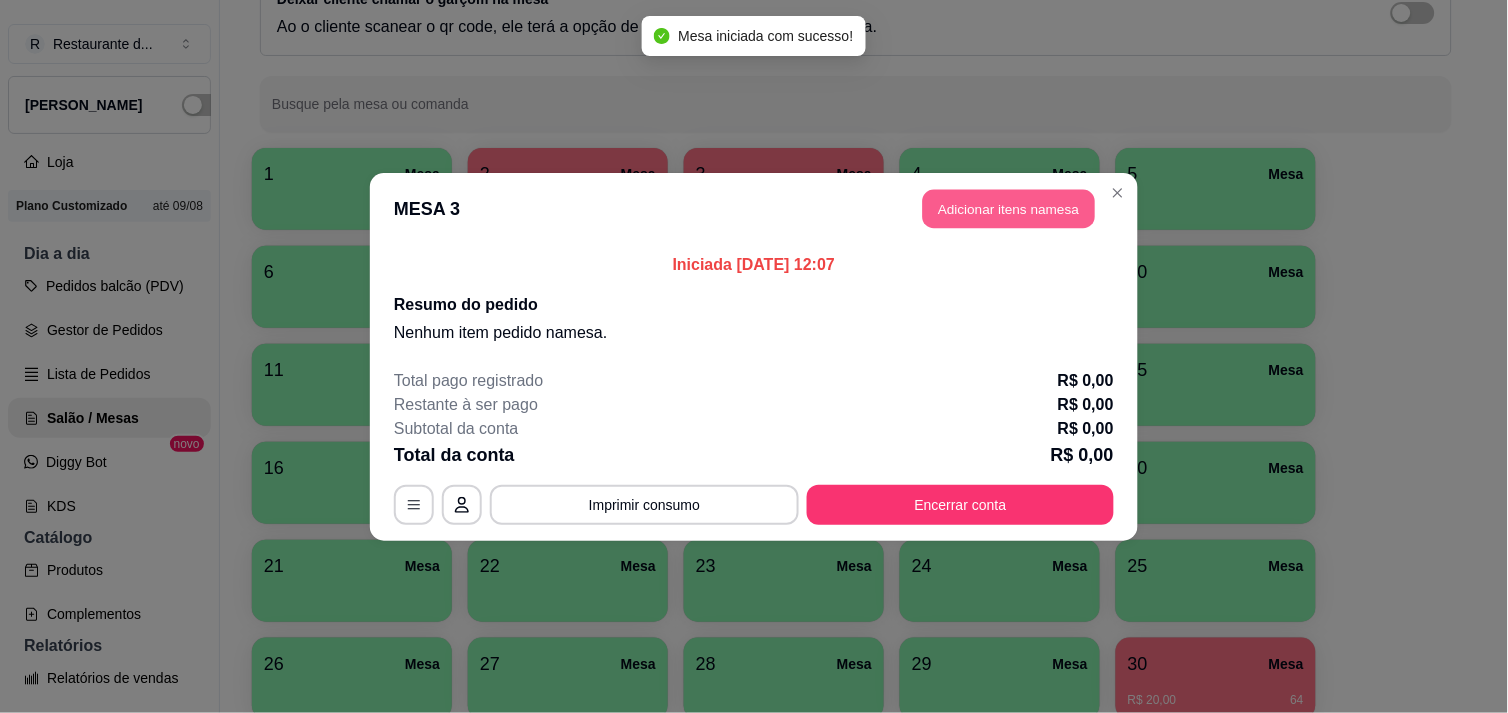 click on "Adicionar itens na  mesa" at bounding box center (1009, 208) 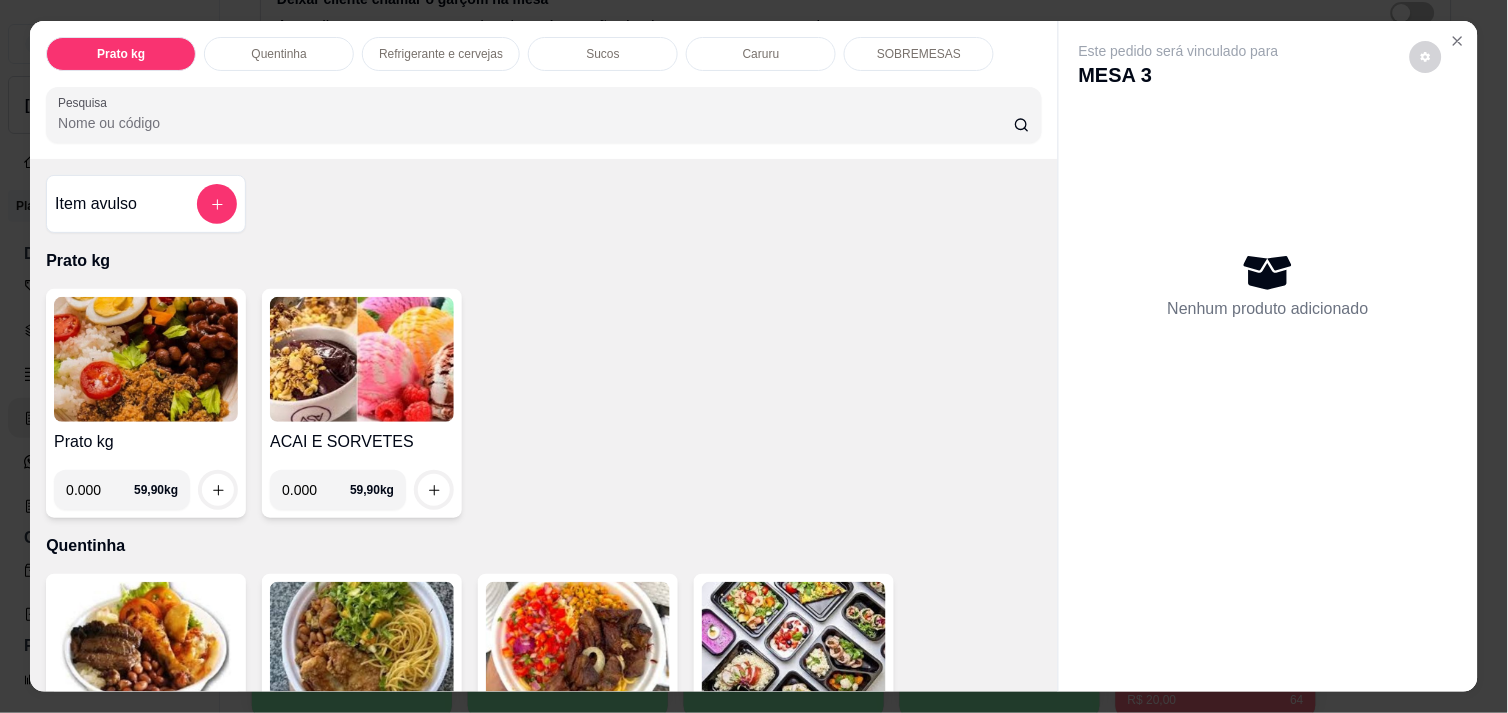click on "0.000" at bounding box center [100, 490] 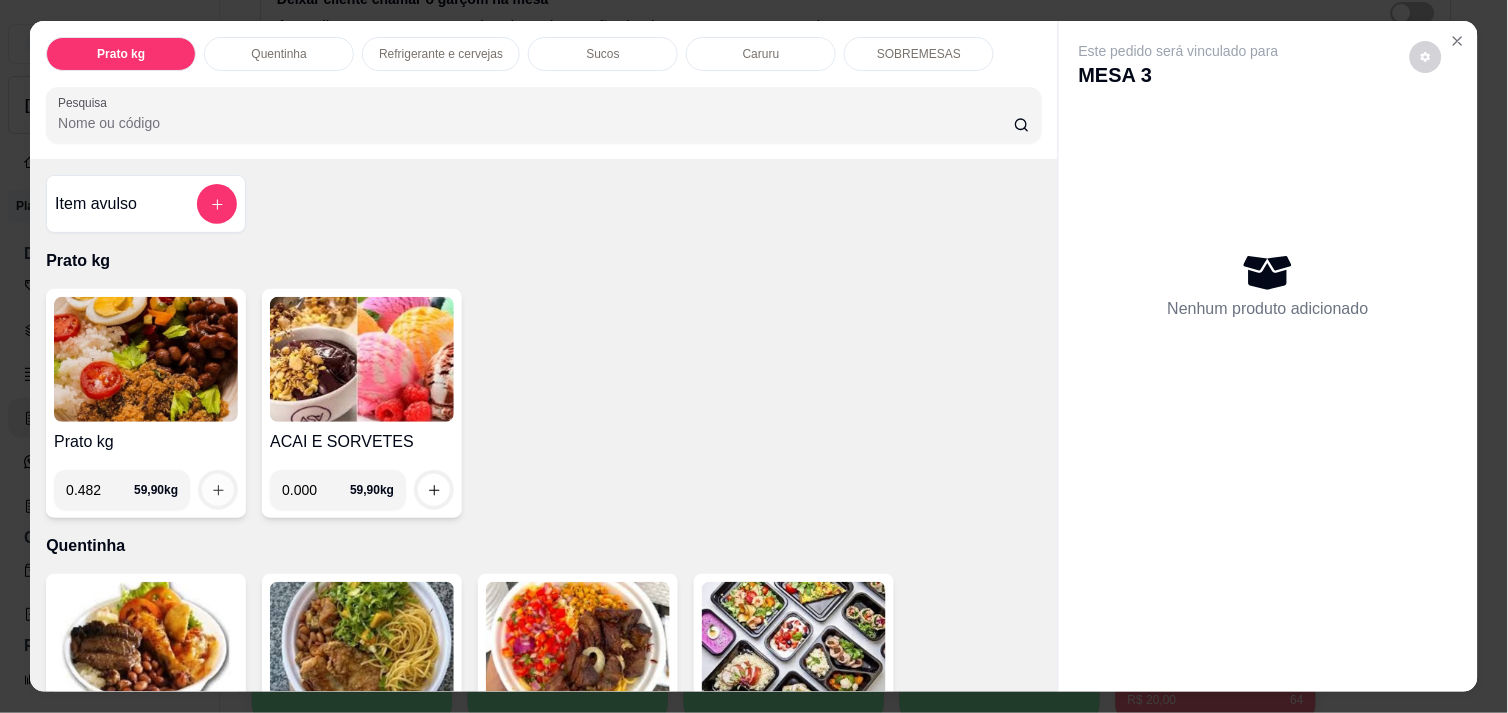 type on "0.482" 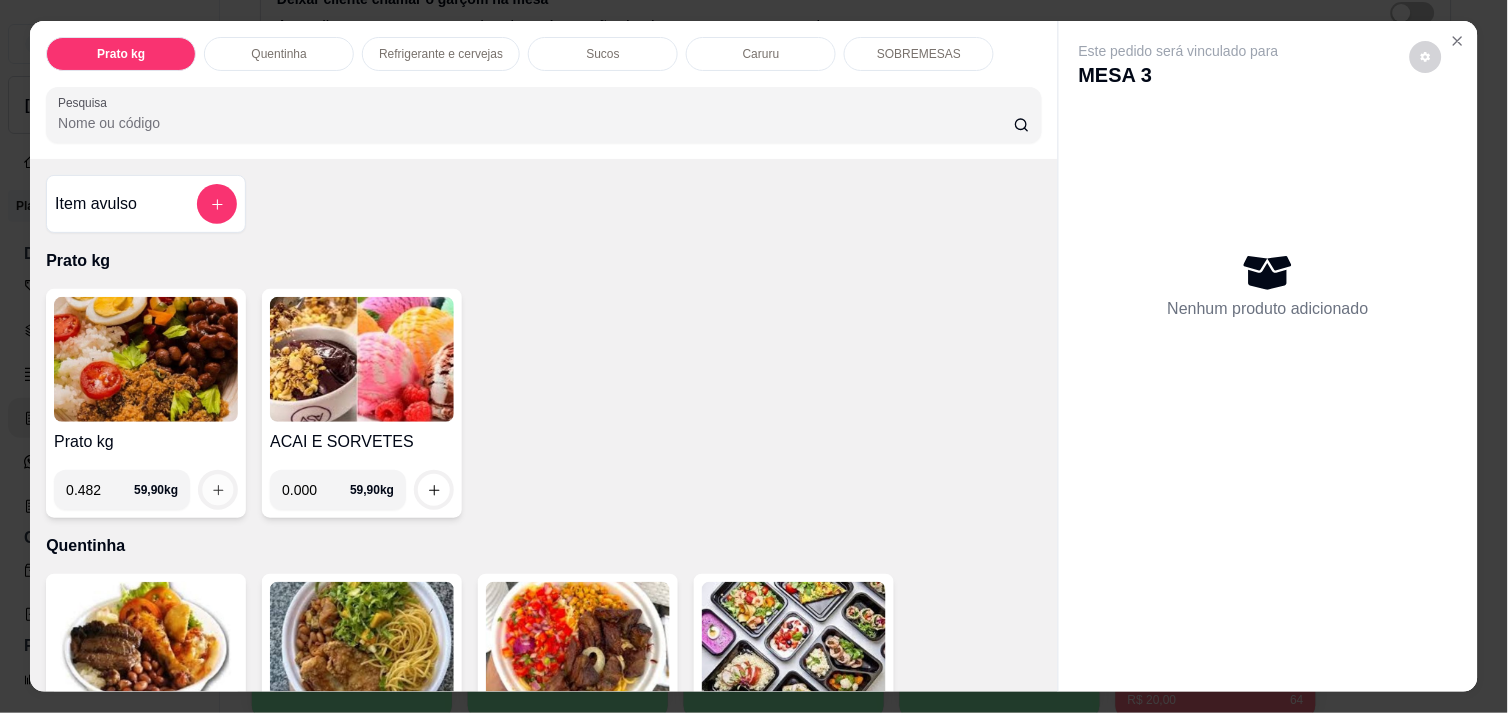 click at bounding box center (218, 490) 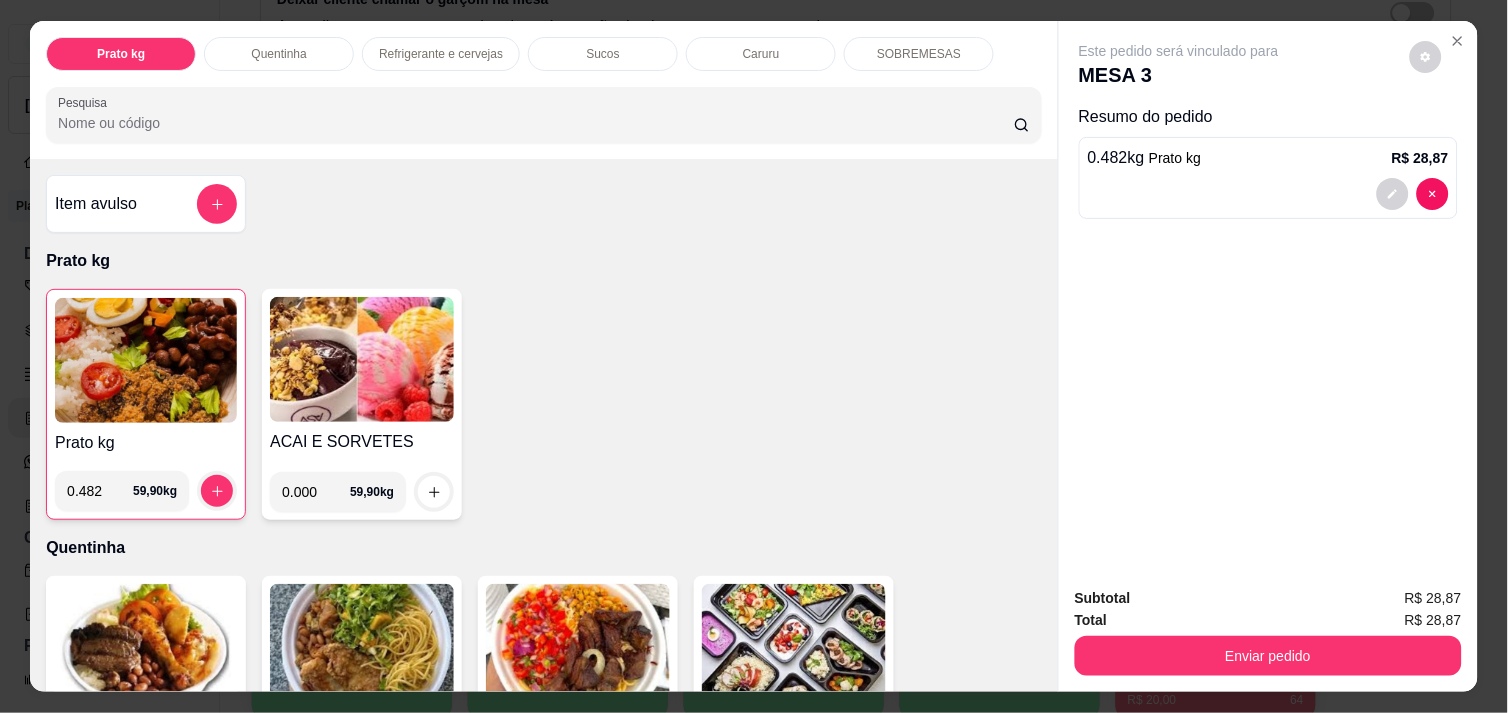 click on "Refrigerante e cervejas" at bounding box center [441, 54] 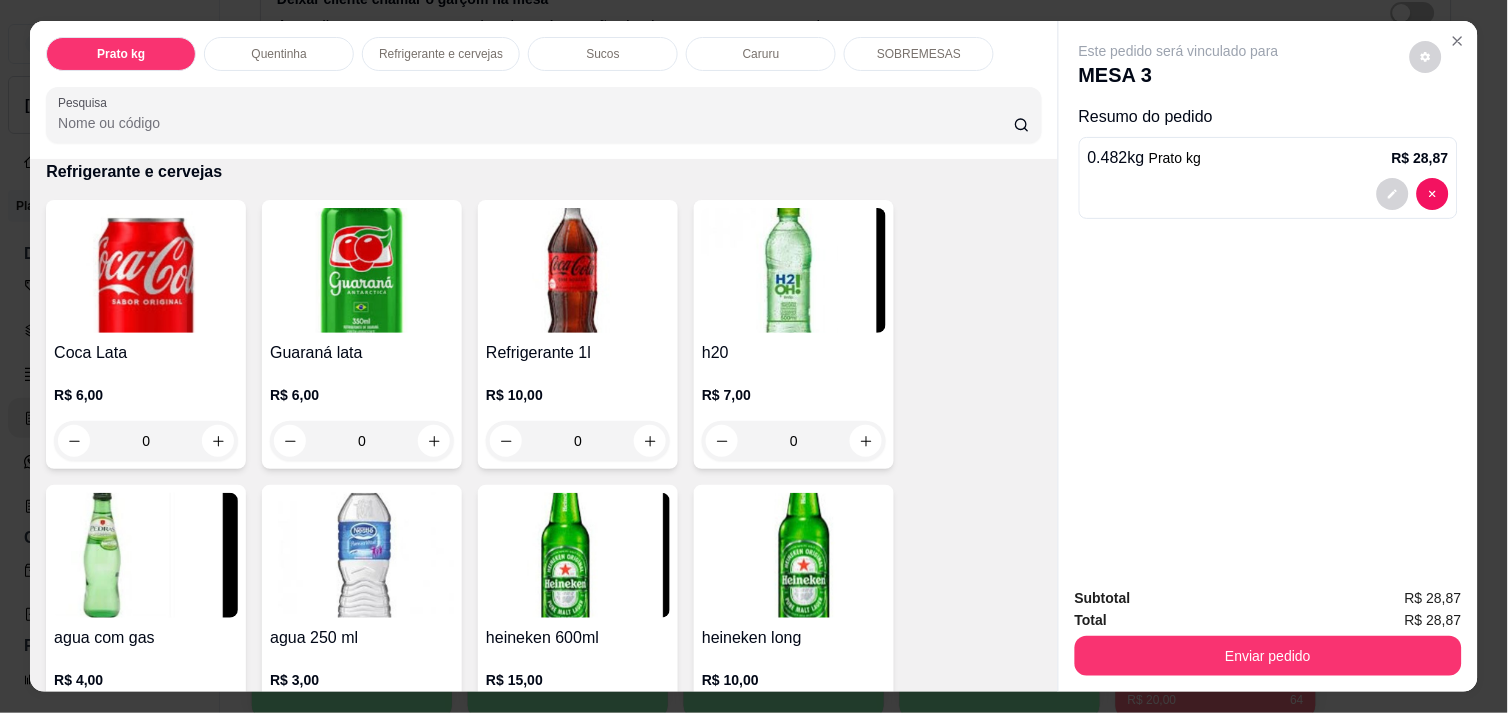scroll, scrollTop: 51, scrollLeft: 0, axis: vertical 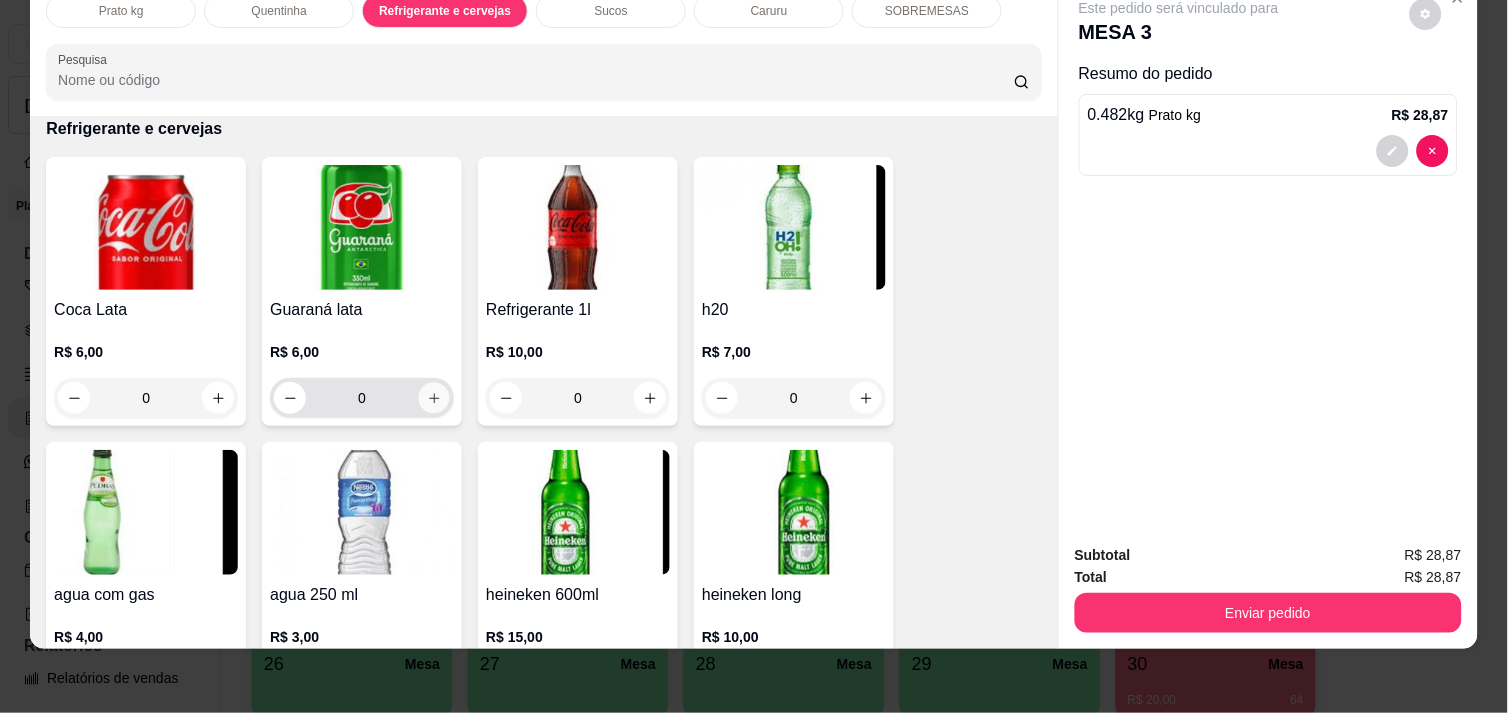 click at bounding box center (434, 398) 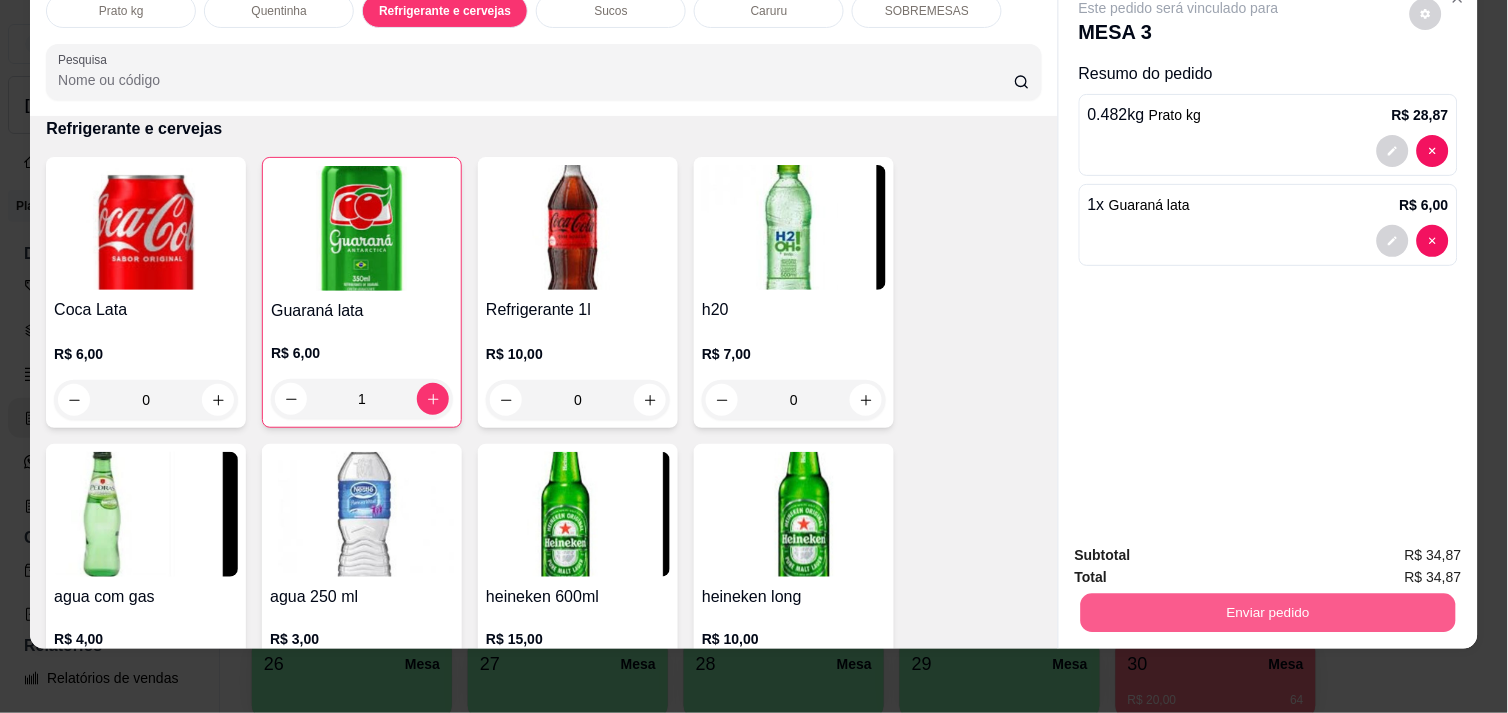 click on "Enviar pedido" at bounding box center [1268, 612] 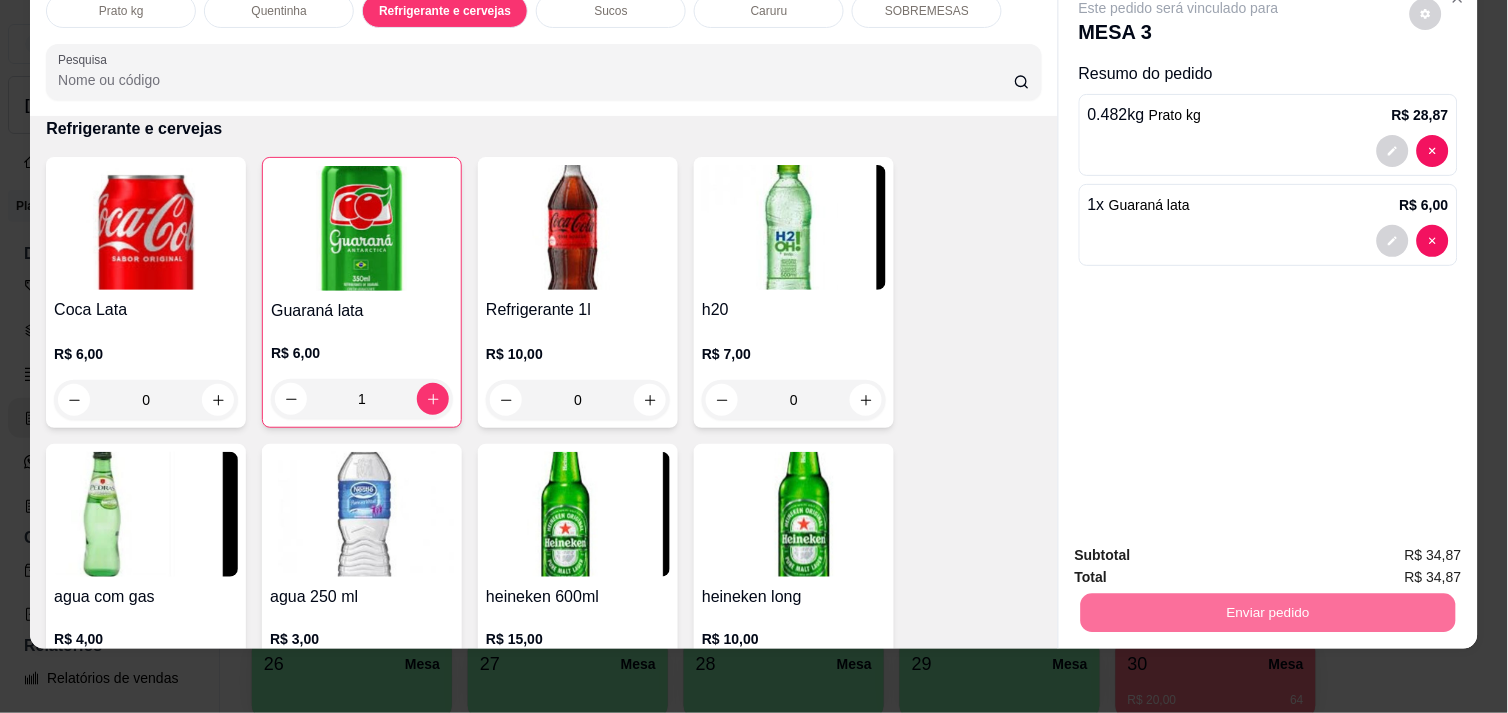 click on "Não registrar e enviar pedido" at bounding box center (1202, 547) 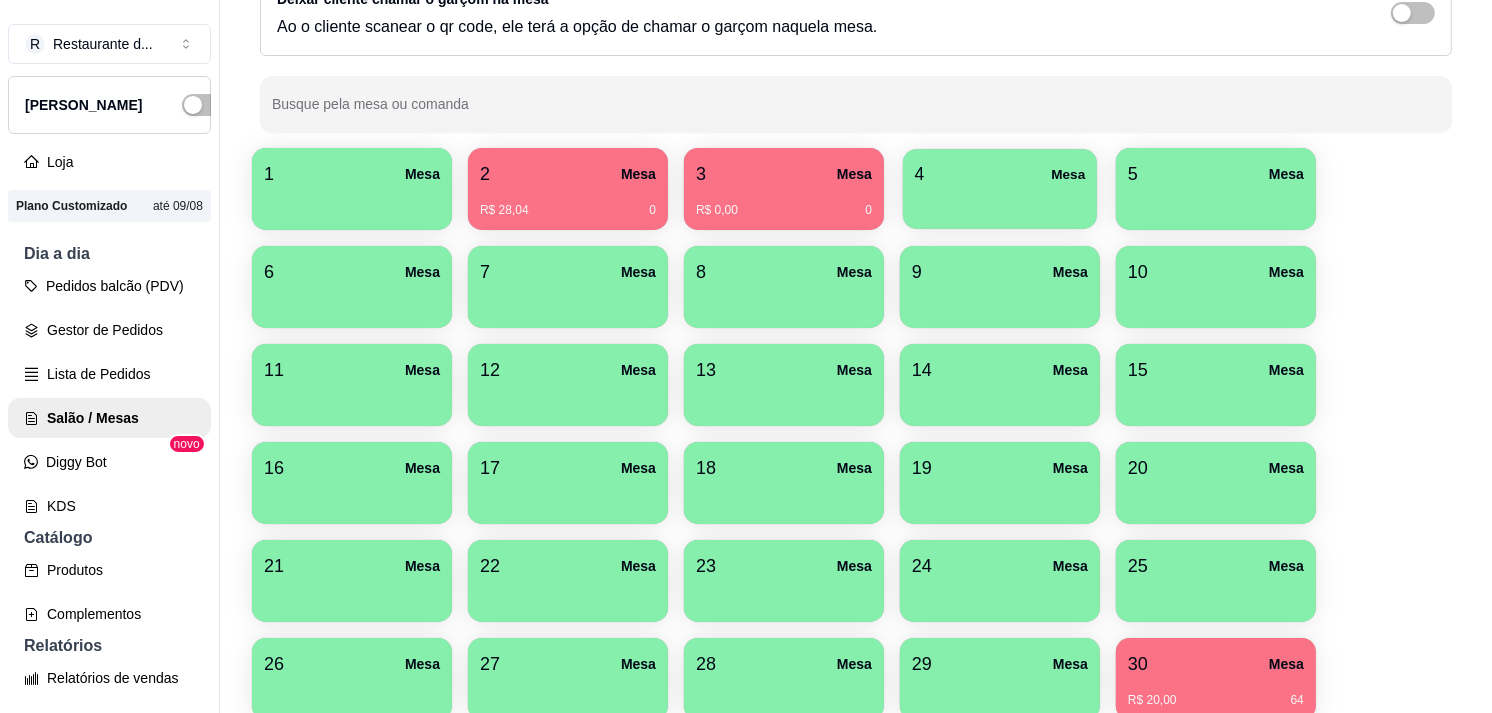 click on "4 Mesa" at bounding box center [1000, 174] 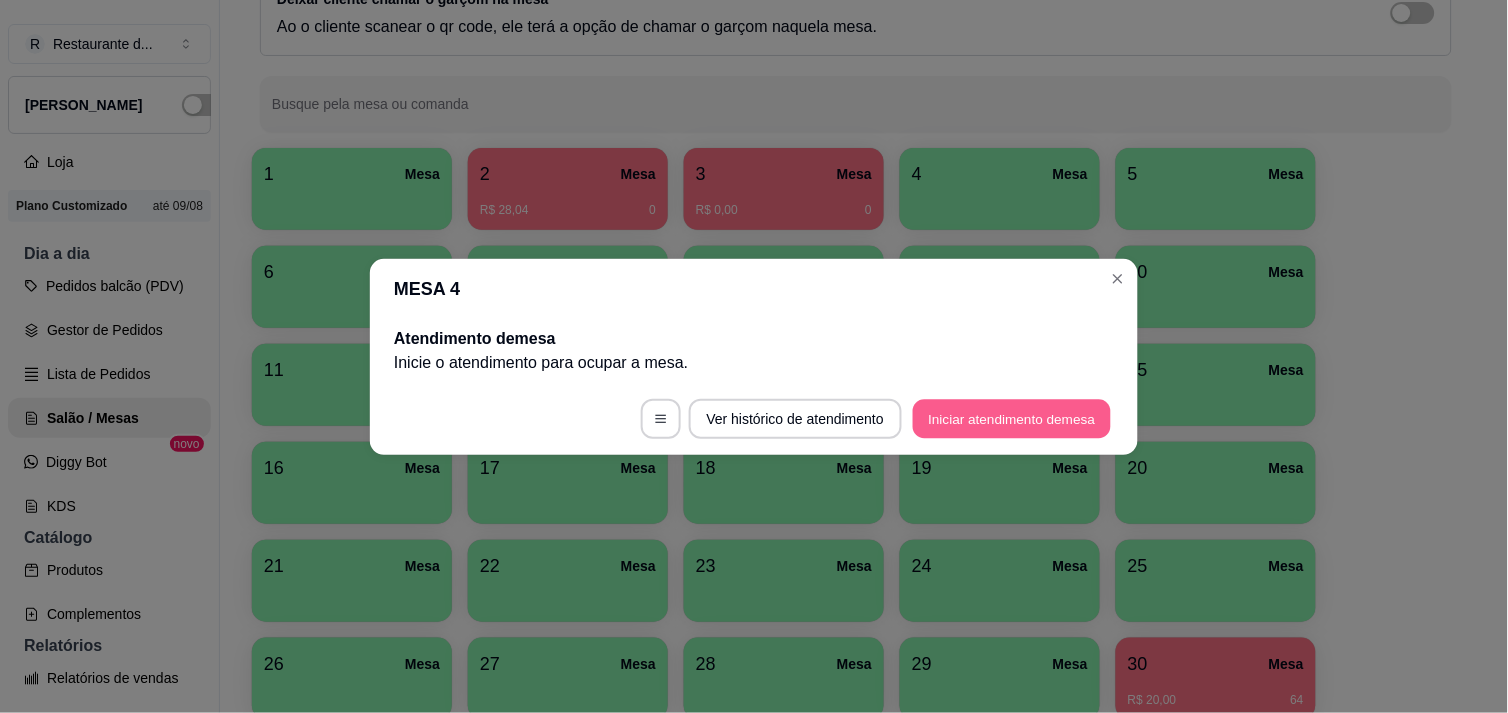click on "Iniciar atendimento de  mesa" at bounding box center (1012, 418) 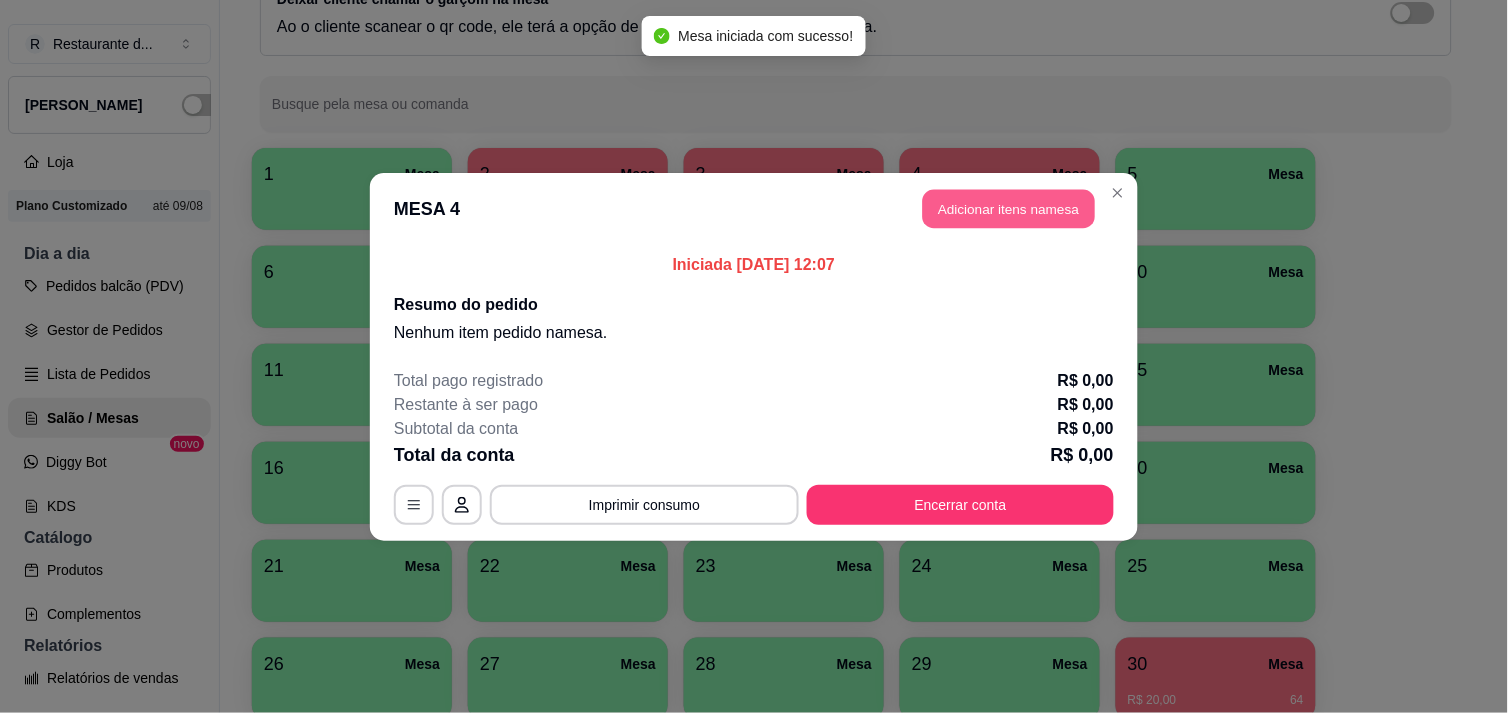 click on "Adicionar itens na  mesa" at bounding box center [1009, 208] 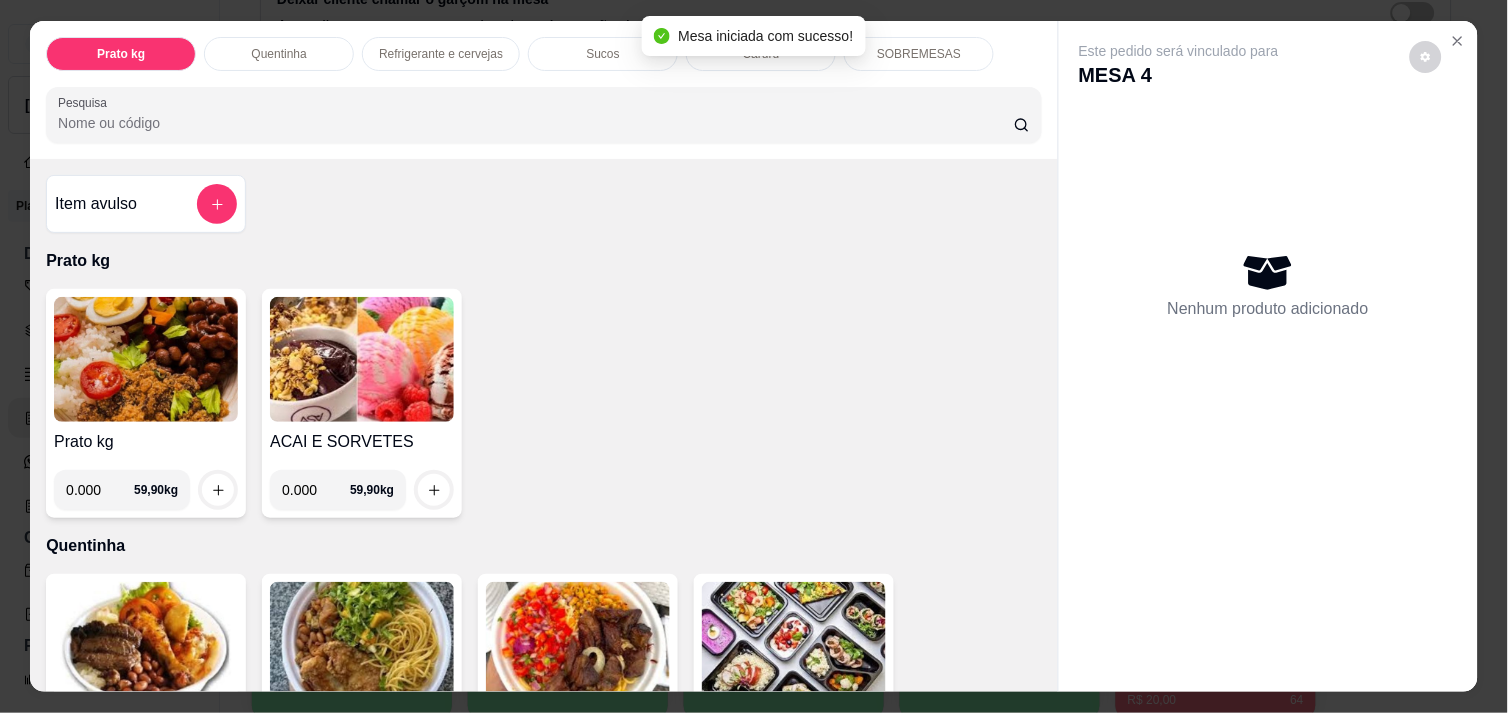 click on "0.000" at bounding box center [100, 490] 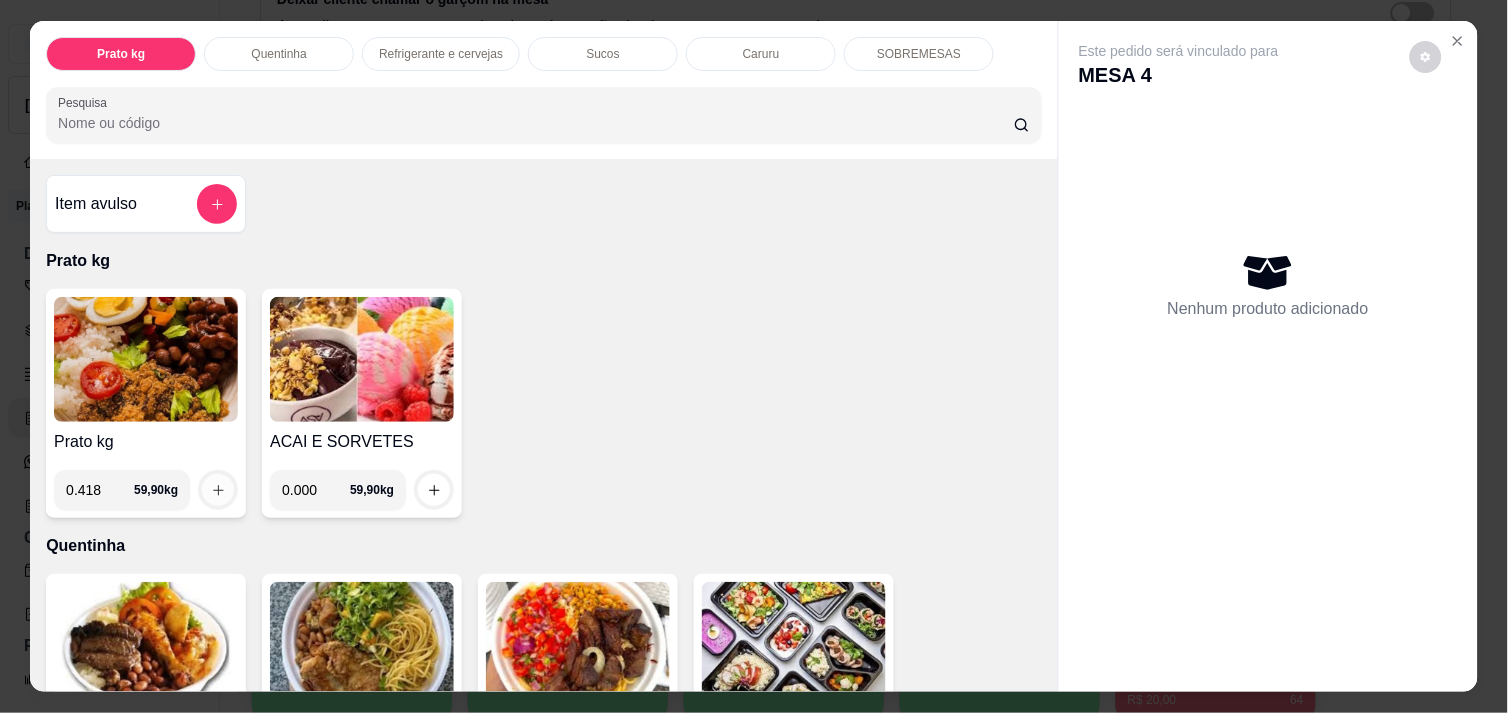 type on "0.418" 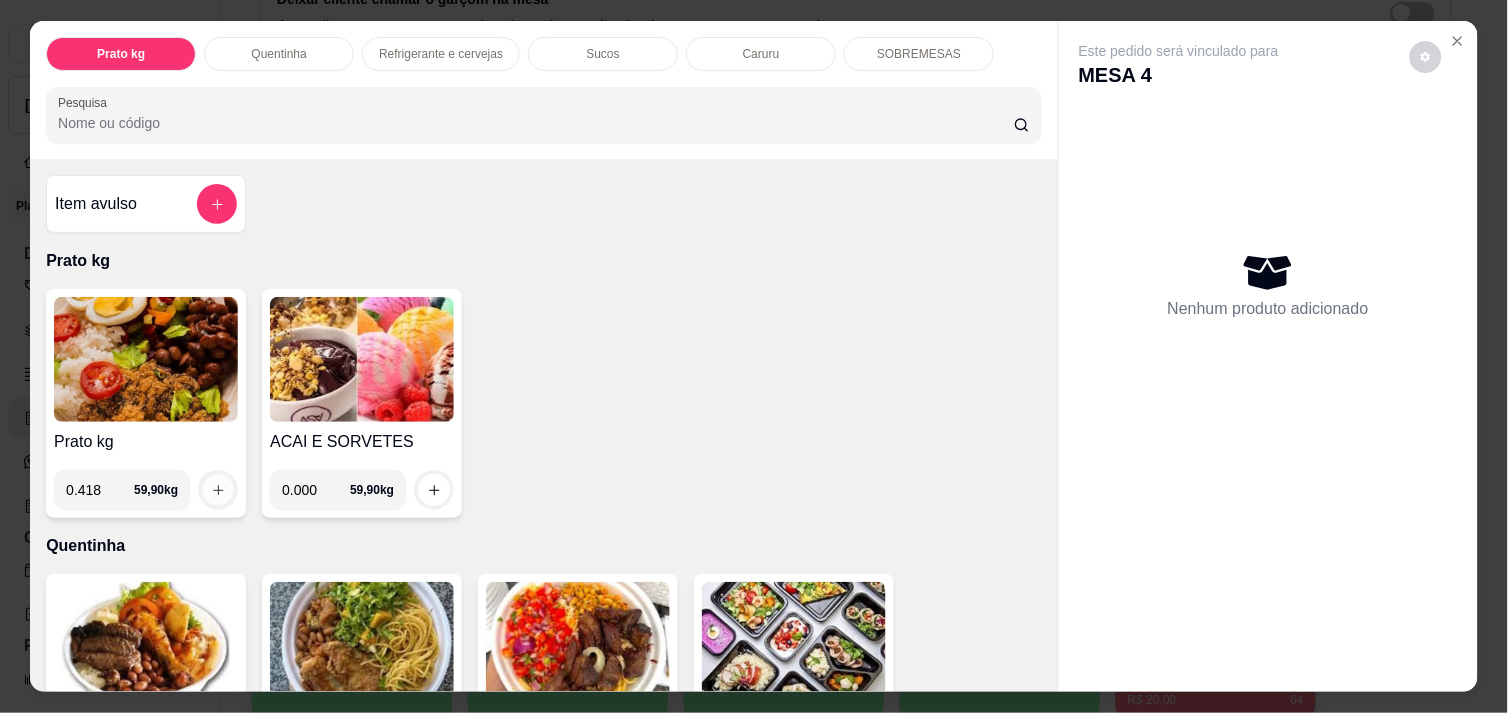click 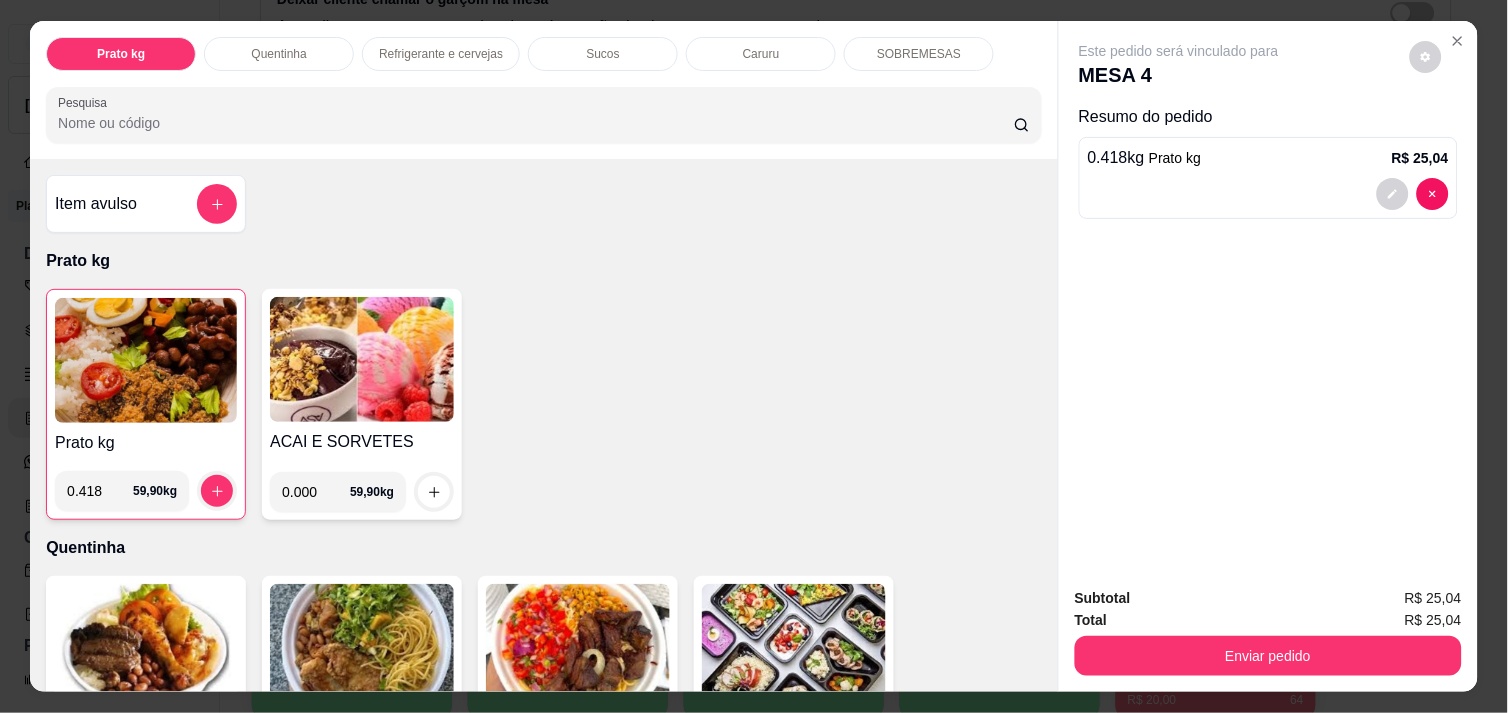 click on "Enviar pedido" at bounding box center (1268, 653) 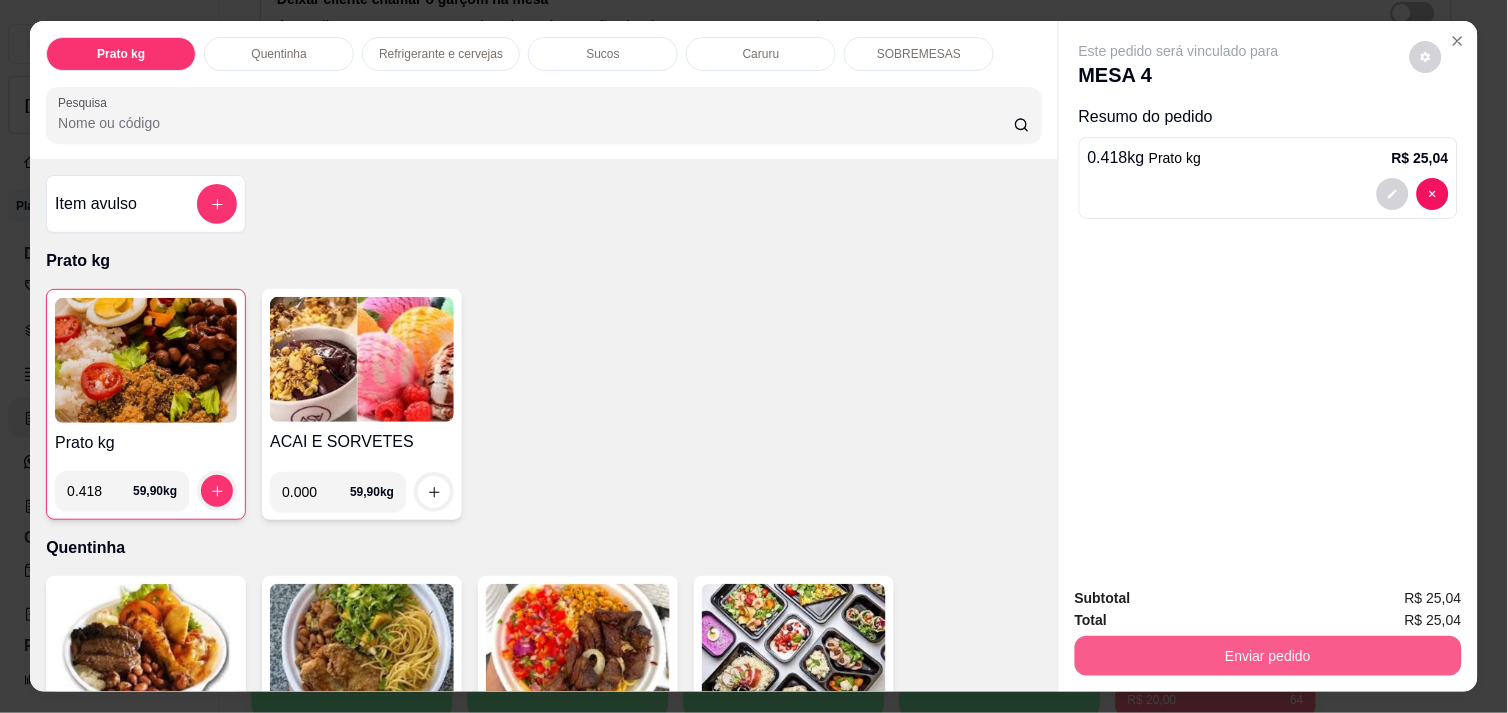 click on "Enviar pedido" at bounding box center [1268, 656] 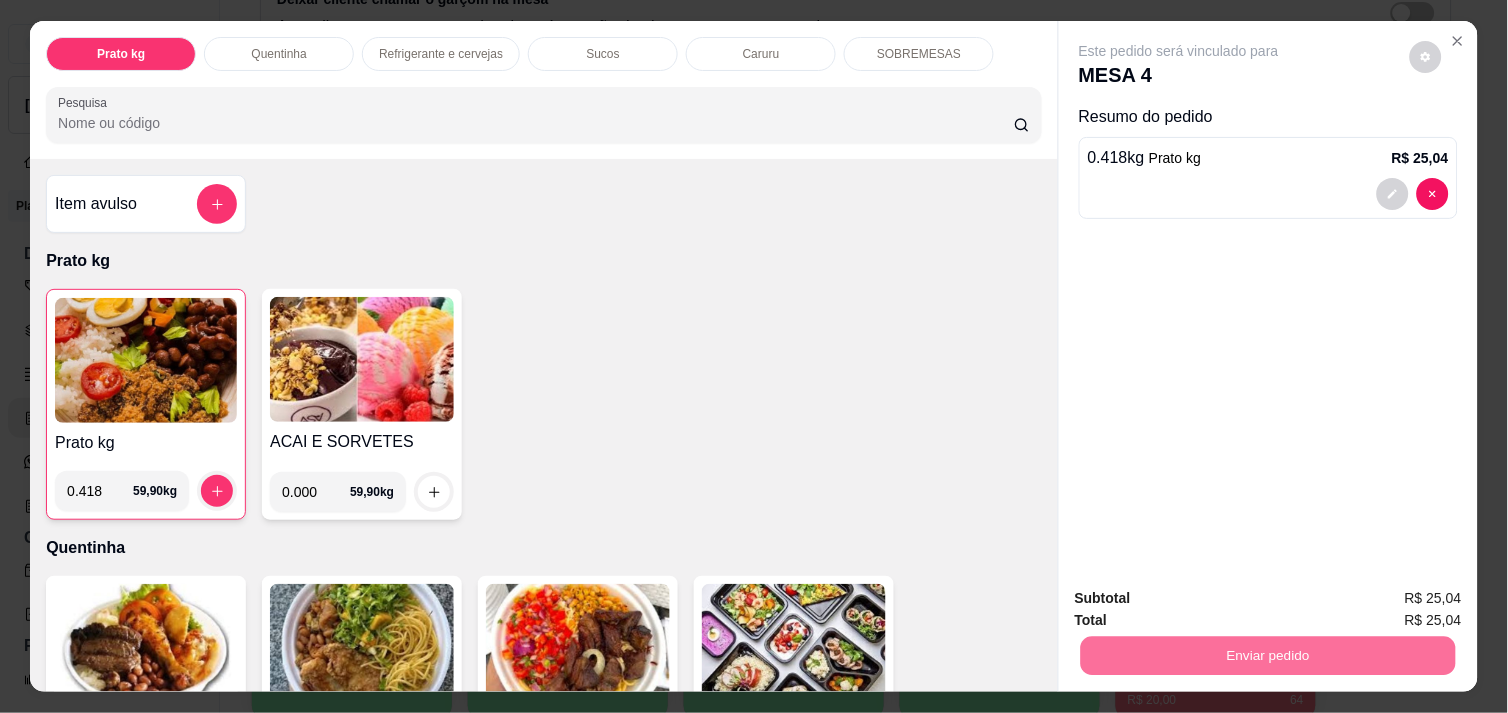 click on "Não registrar e enviar pedido" at bounding box center [1202, 598] 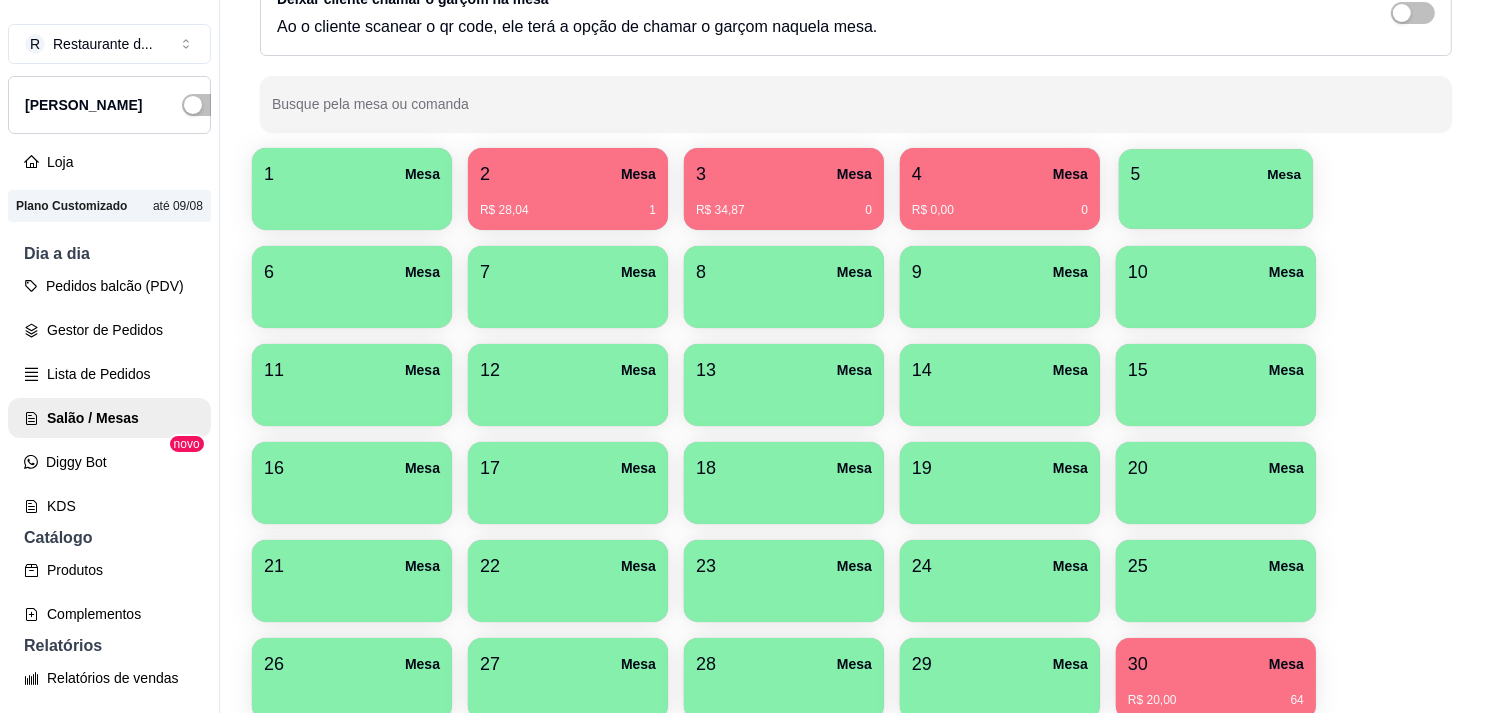 click on "5 Mesa" at bounding box center (1216, 174) 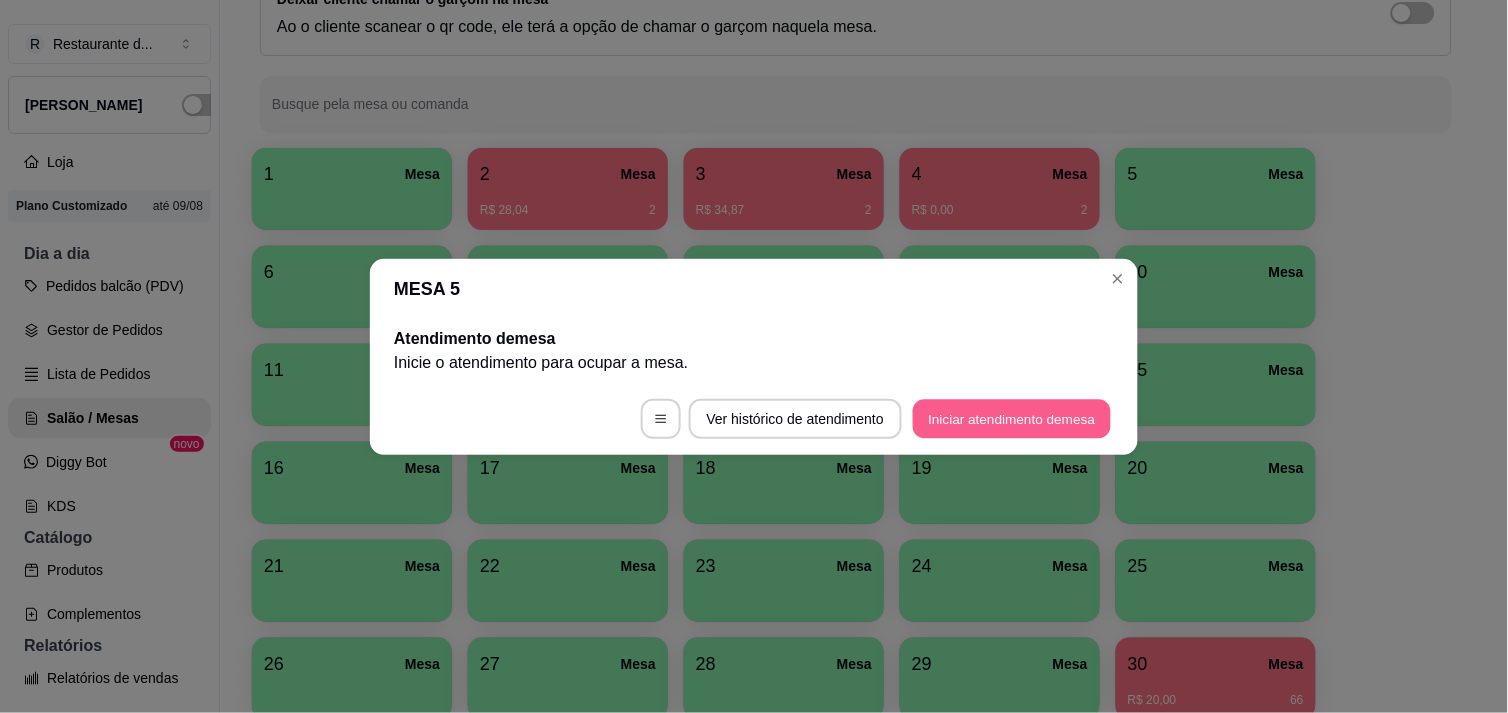 click on "Iniciar atendimento de  mesa" at bounding box center [1012, 418] 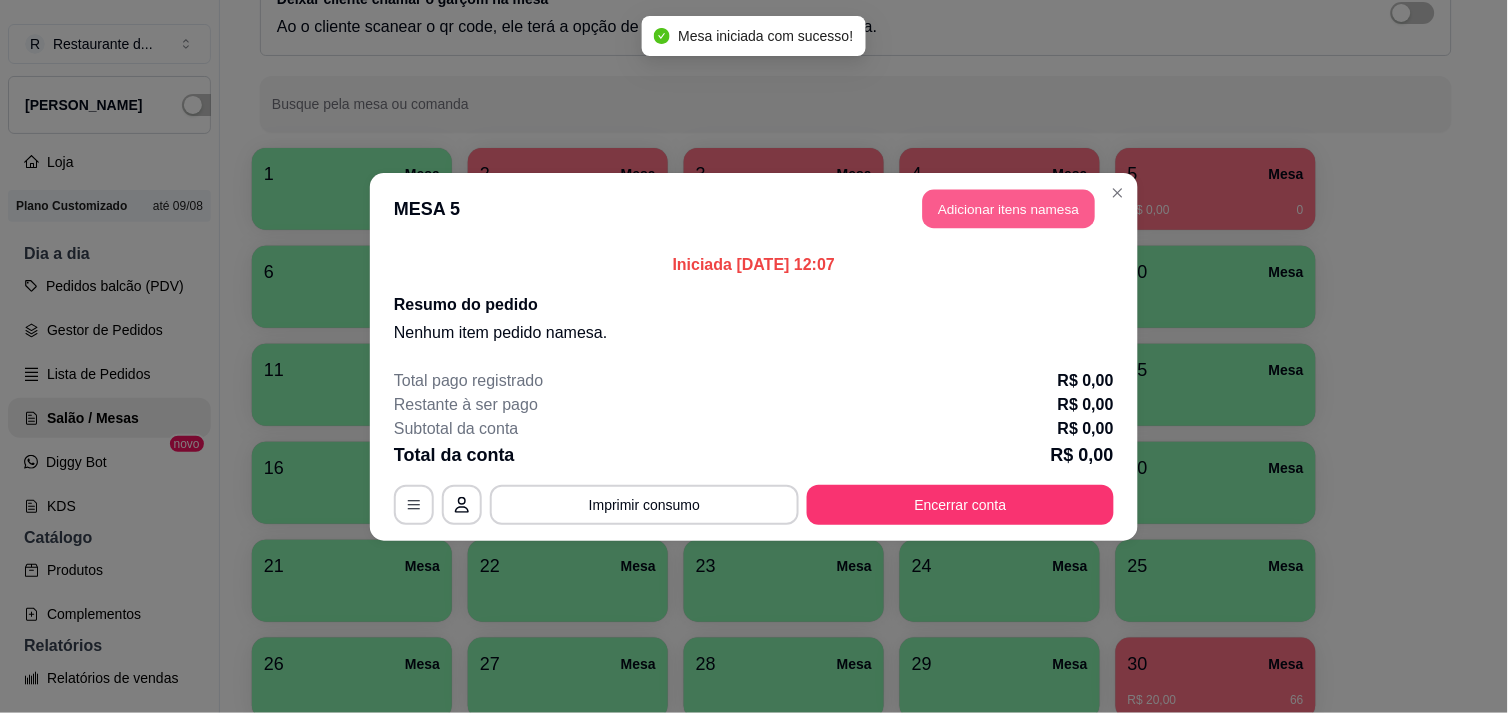 click on "Adicionar itens na  mesa" at bounding box center [1009, 208] 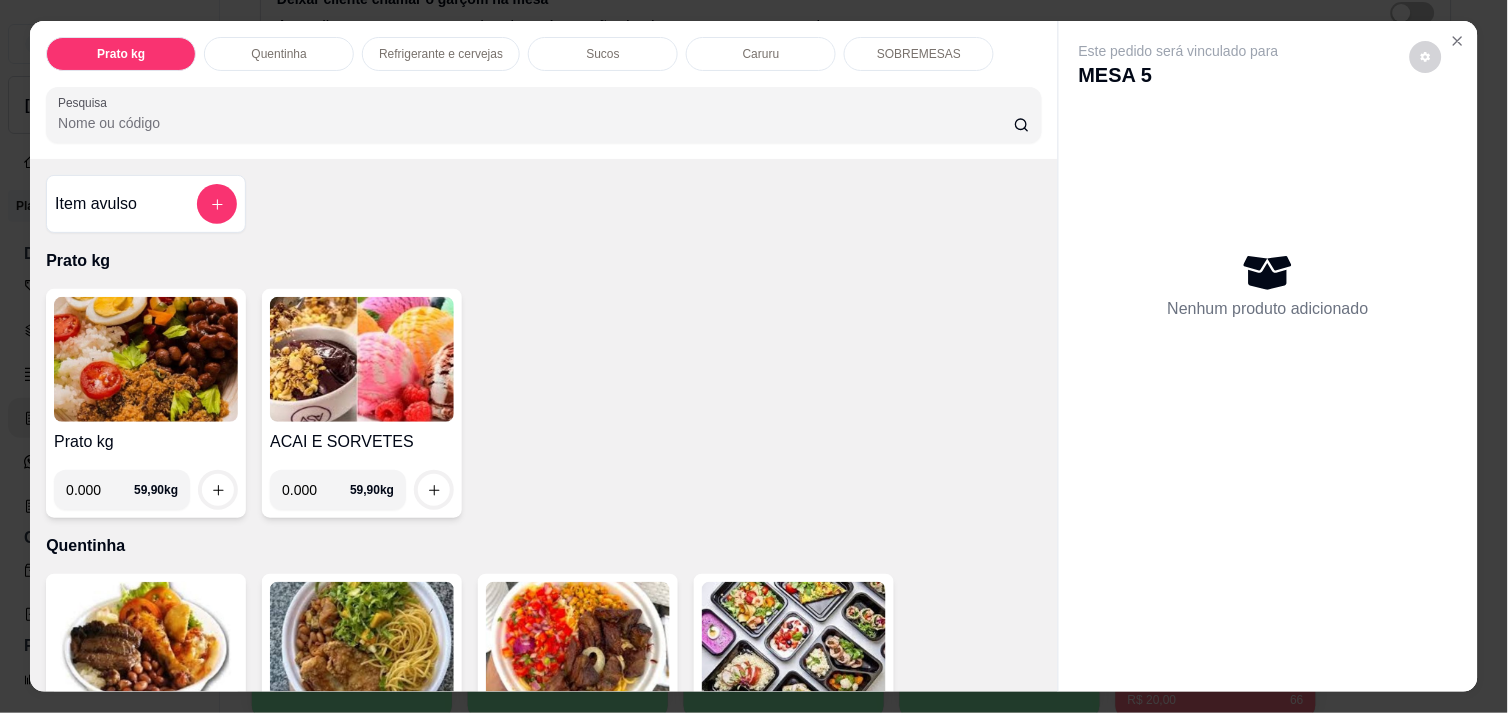 click on "0.000" at bounding box center [100, 490] 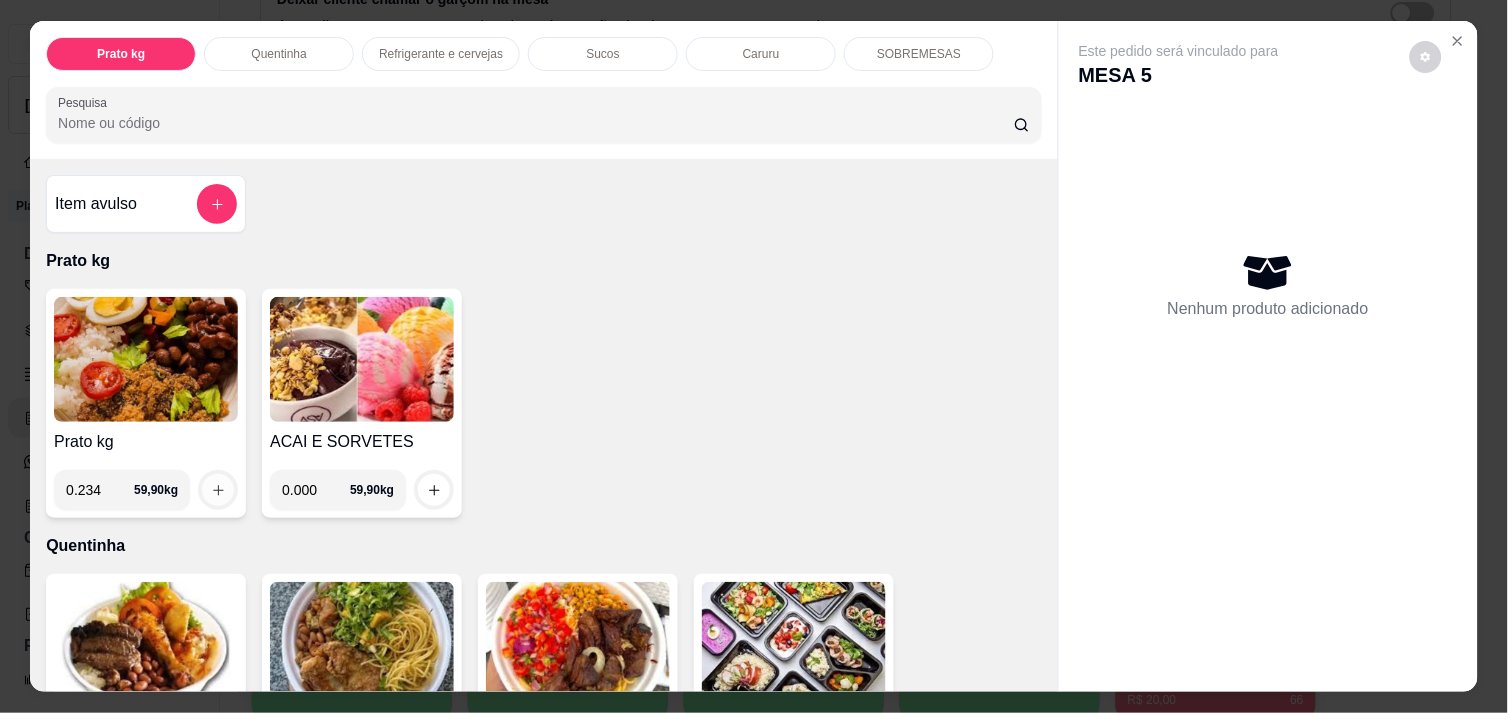type on "0.234" 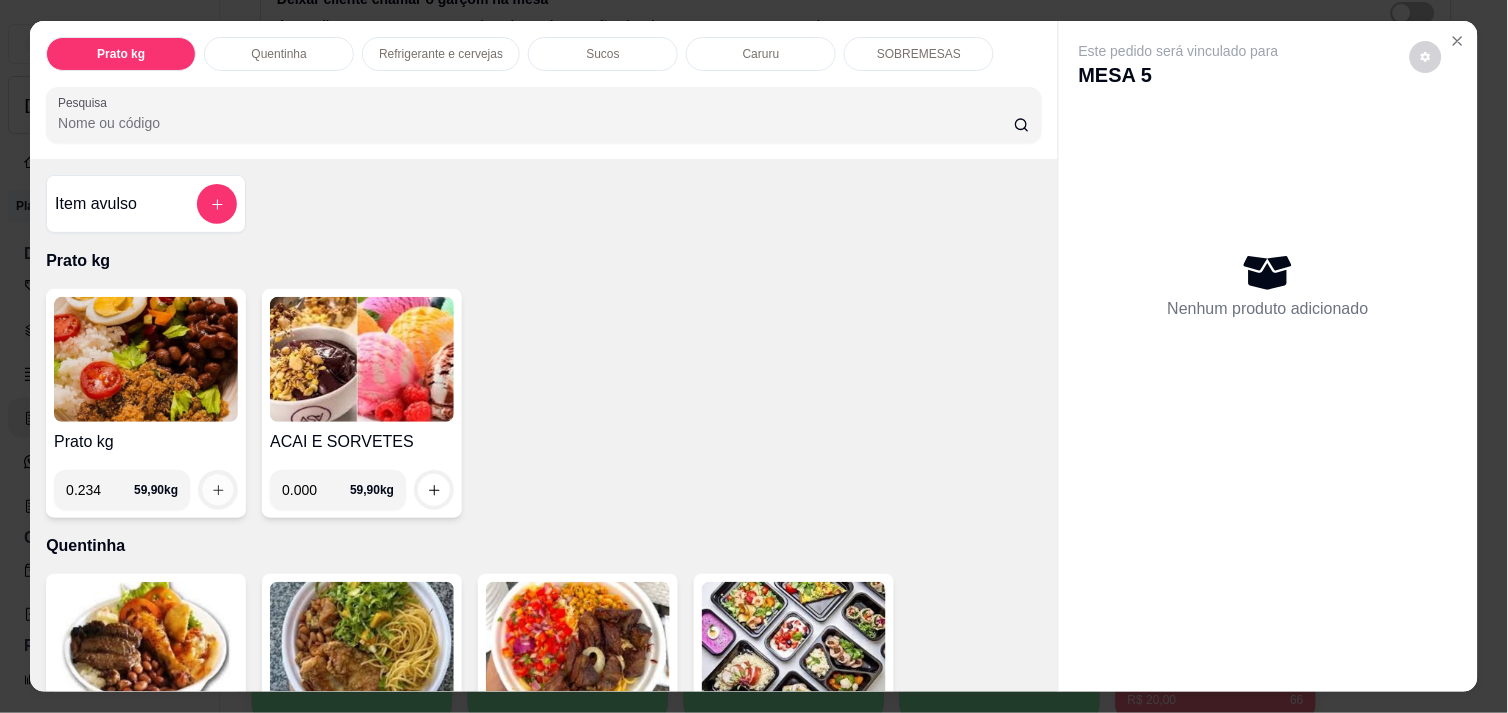 click 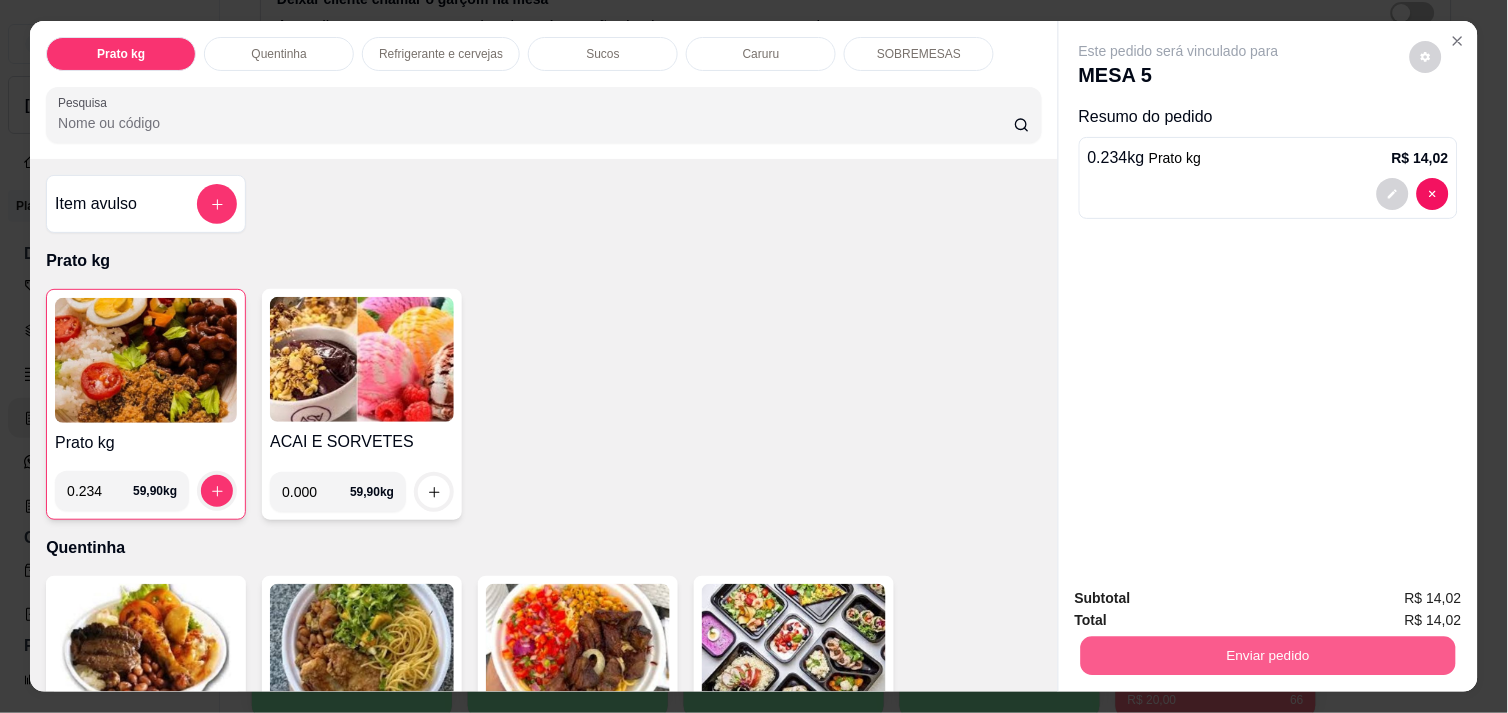 click on "Enviar pedido" at bounding box center (1268, 655) 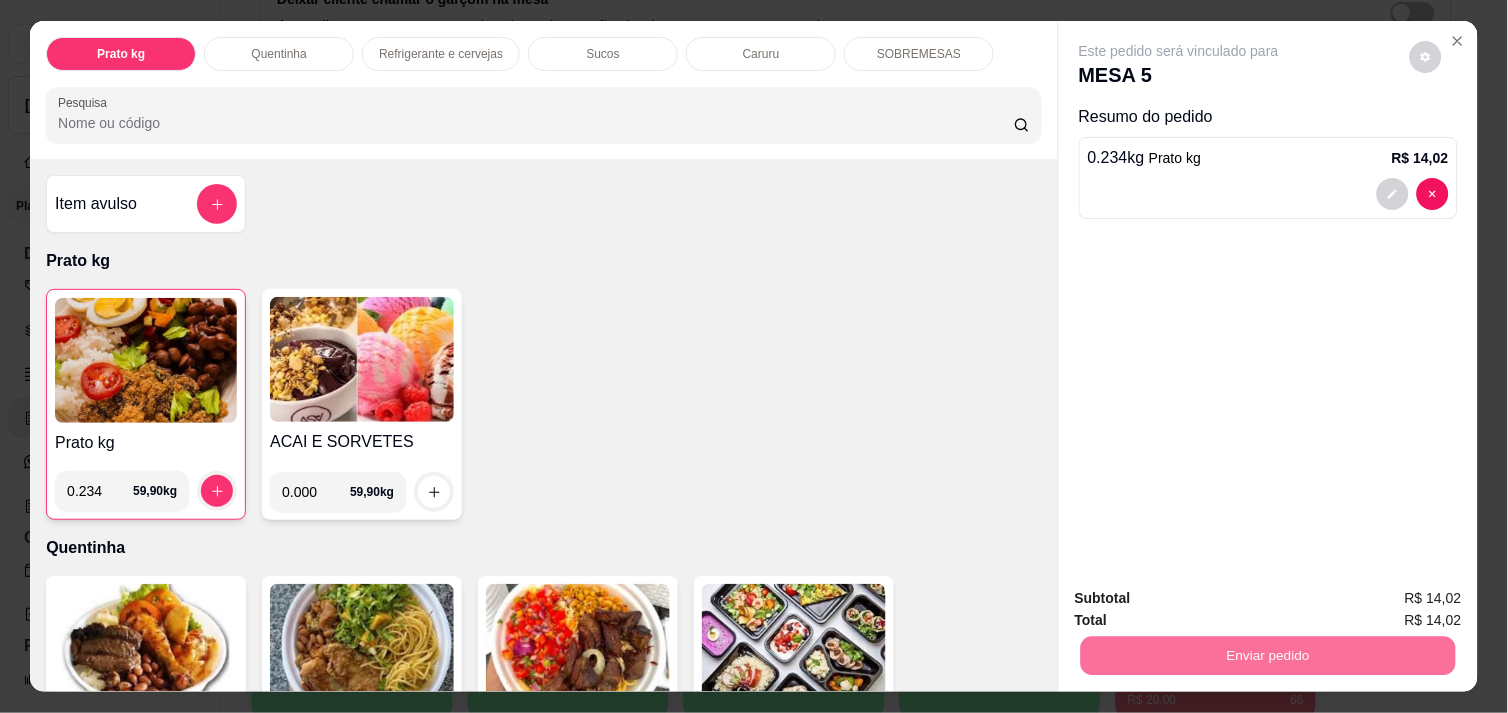 click on "Não registrar e enviar pedido" at bounding box center (1202, 598) 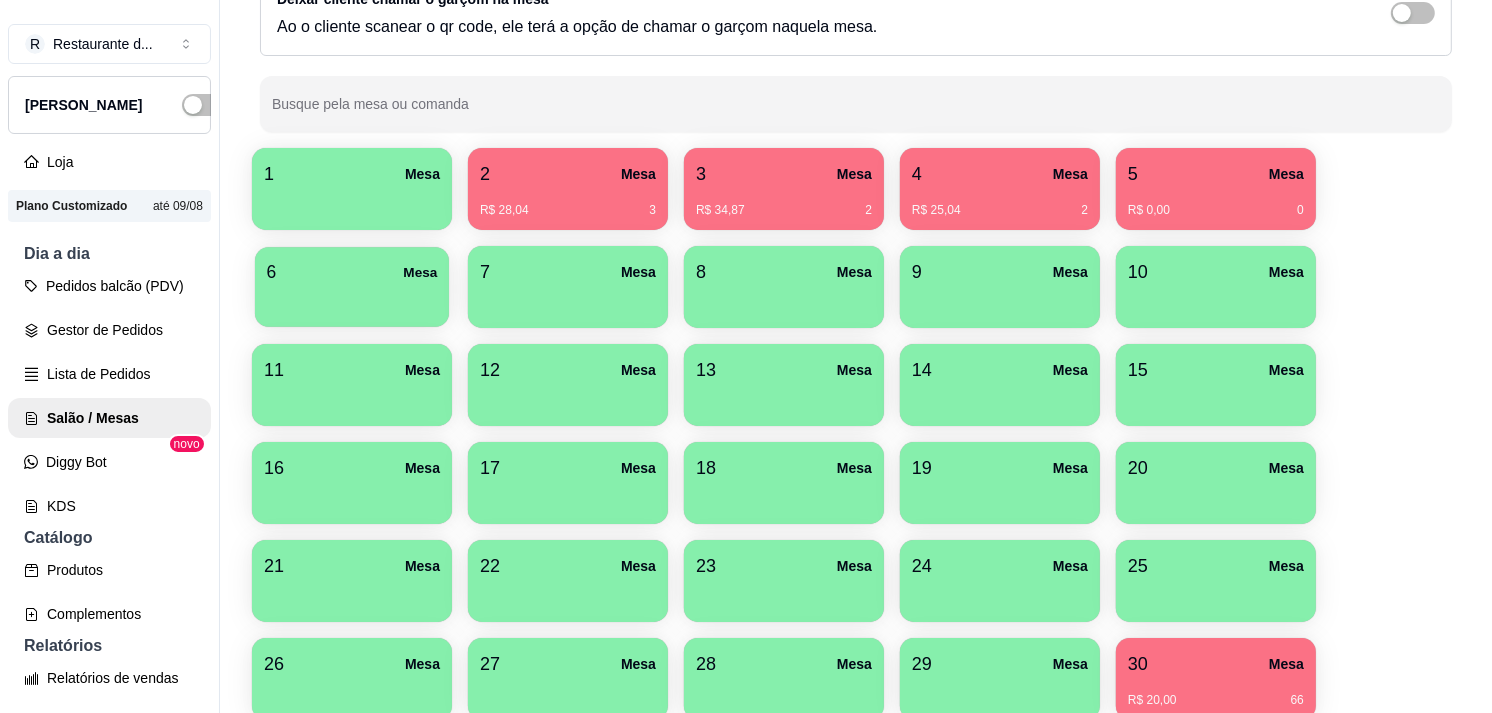 click on "6 Mesa" at bounding box center (352, 272) 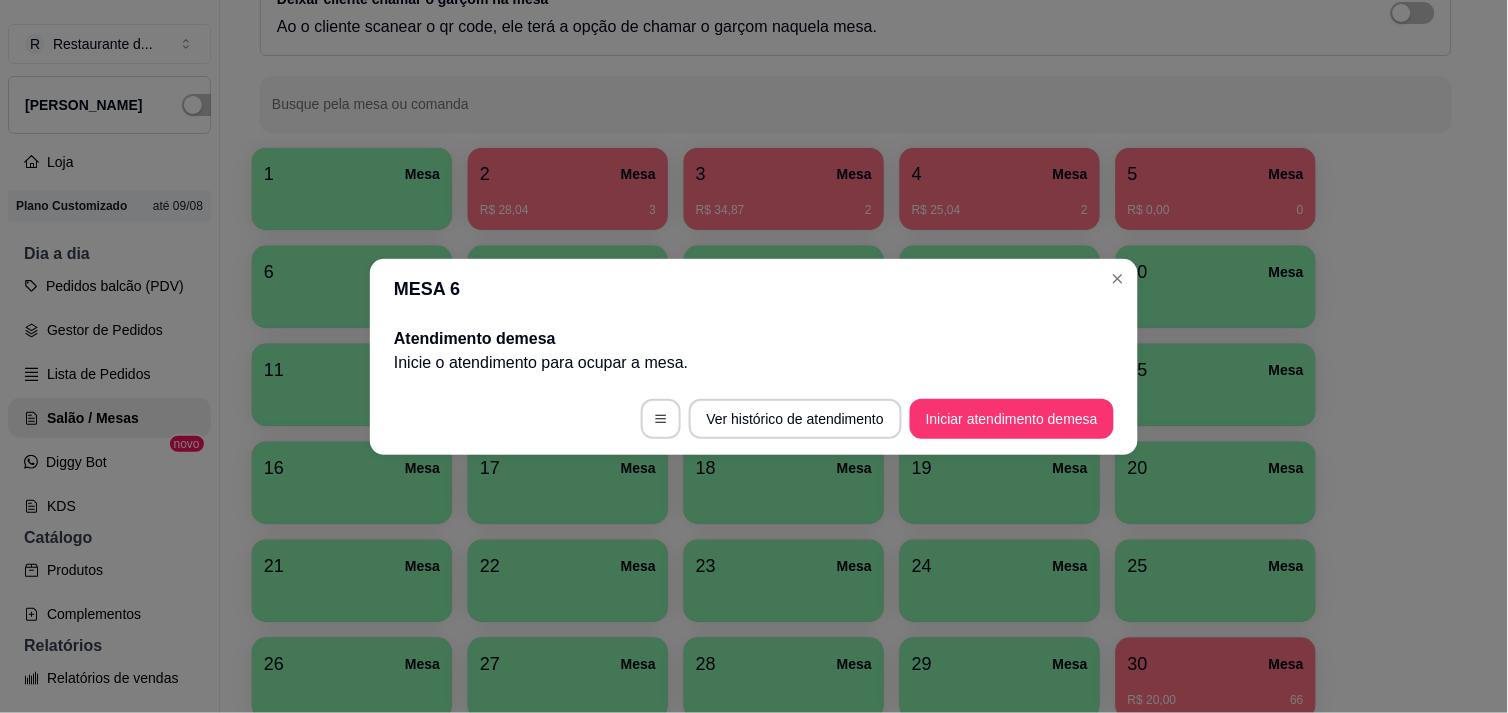 click on "Ver histórico de atendimento Iniciar atendimento de  mesa" at bounding box center [754, 419] 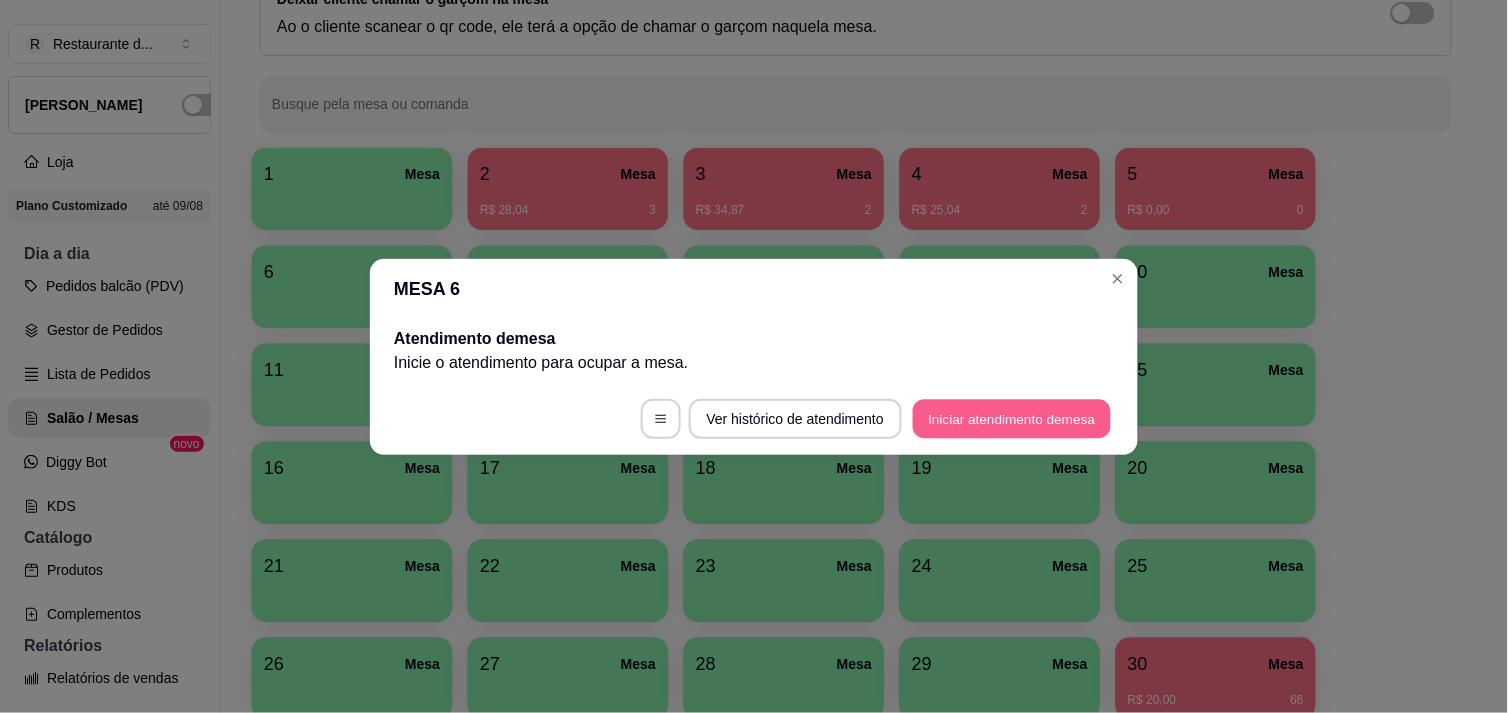 click on "Iniciar atendimento de  mesa" at bounding box center [1012, 418] 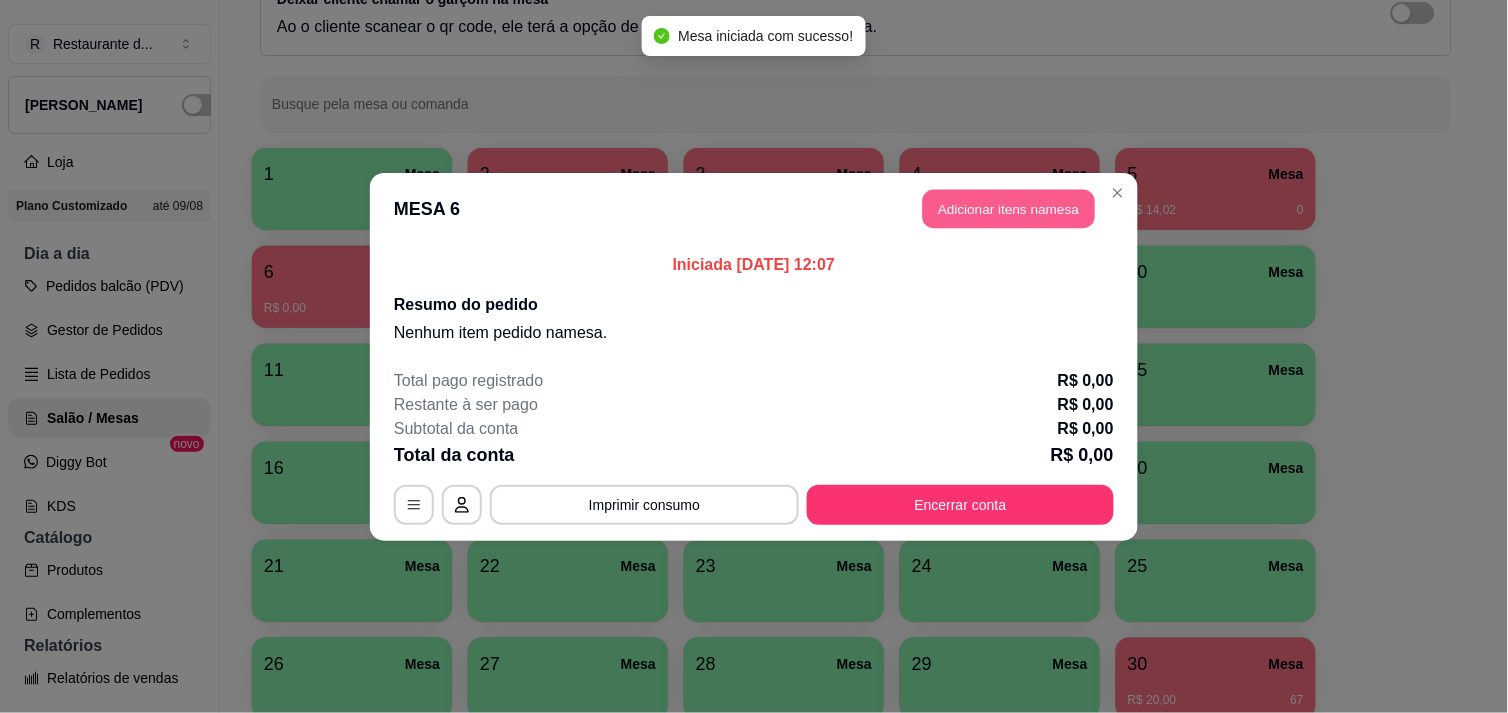 click on "Adicionar itens na  mesa" at bounding box center [1009, 208] 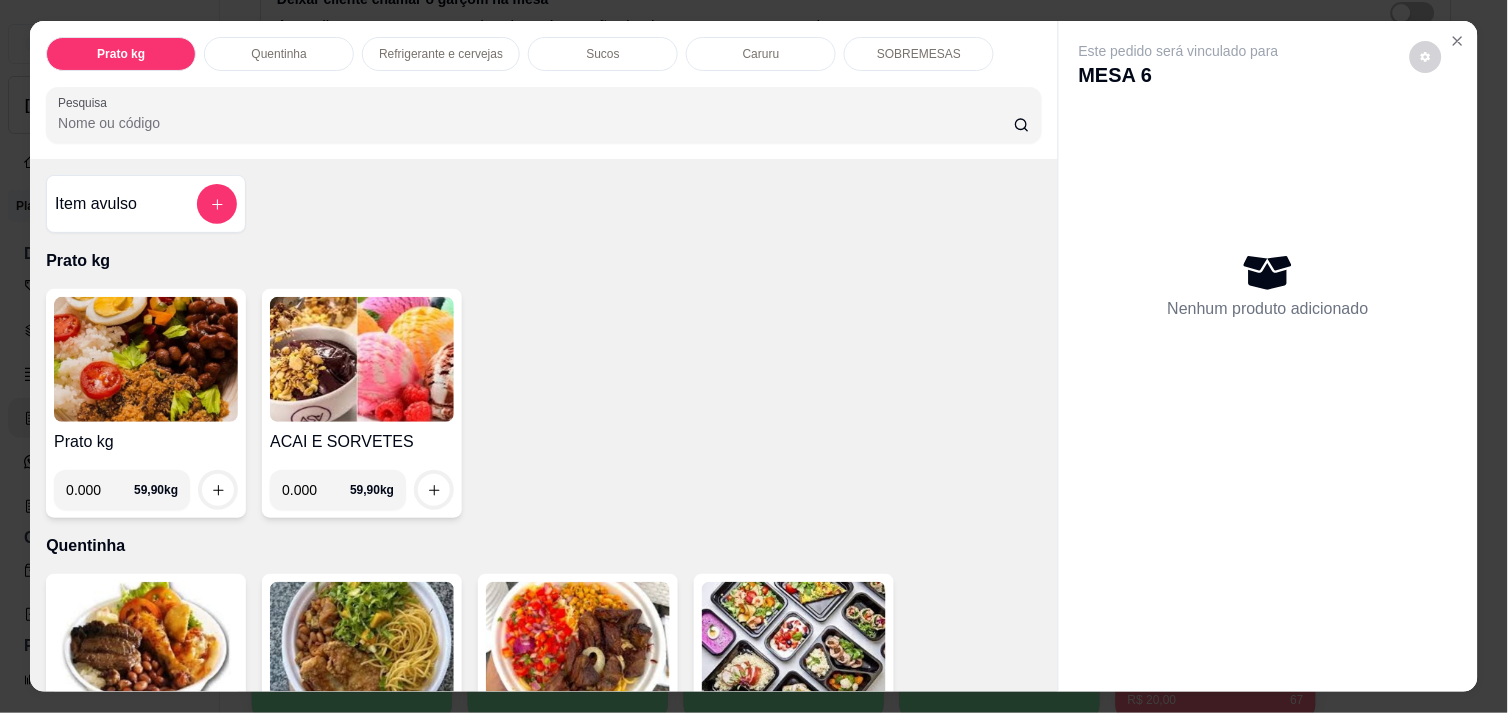 click on "0.000" at bounding box center [100, 490] 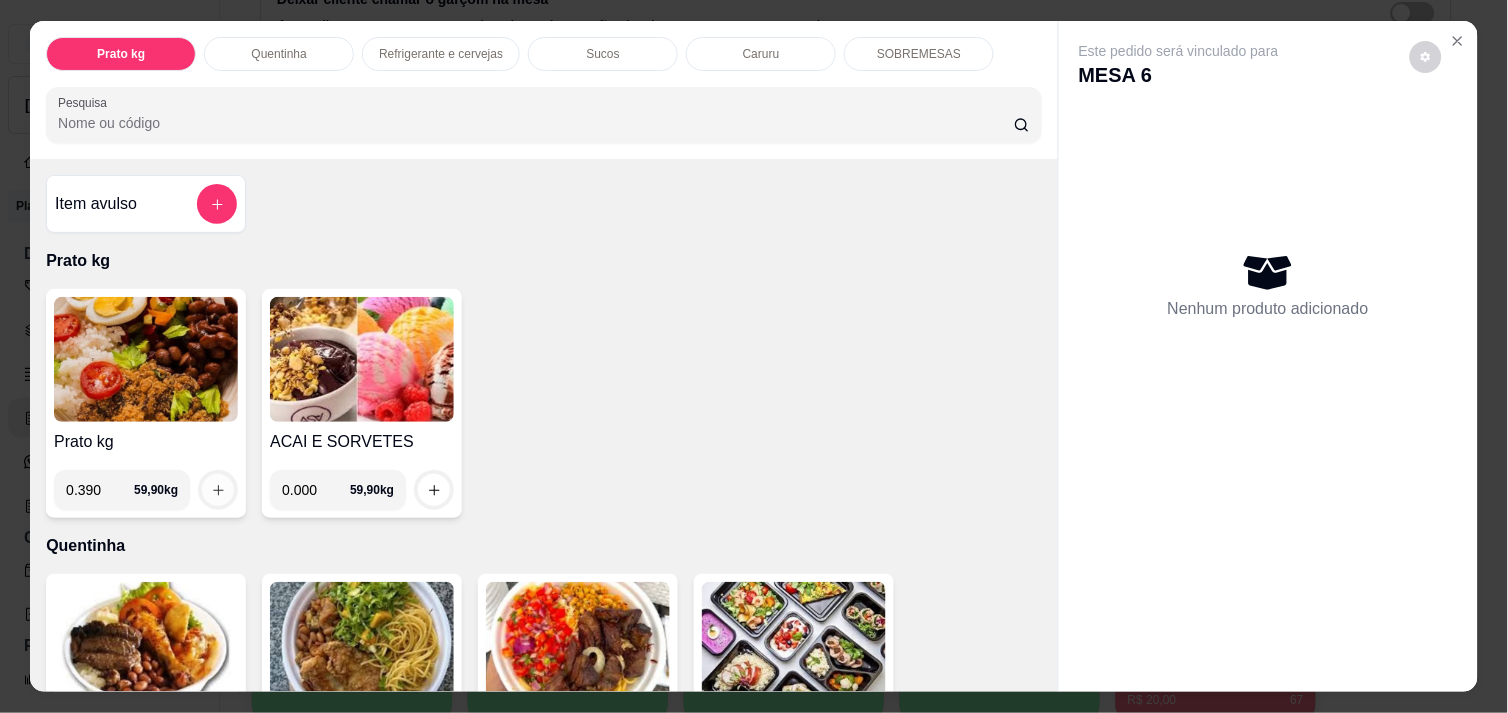 type on "0.390" 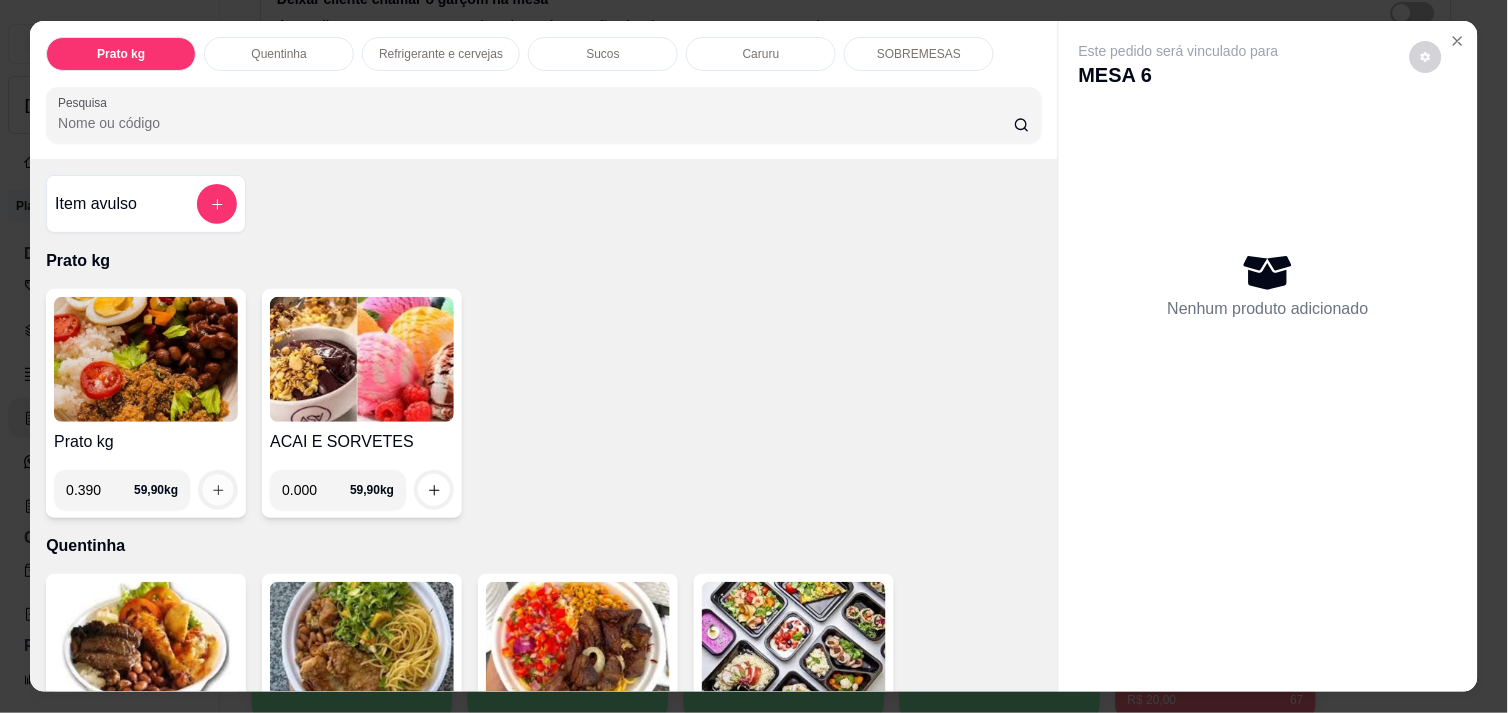 click 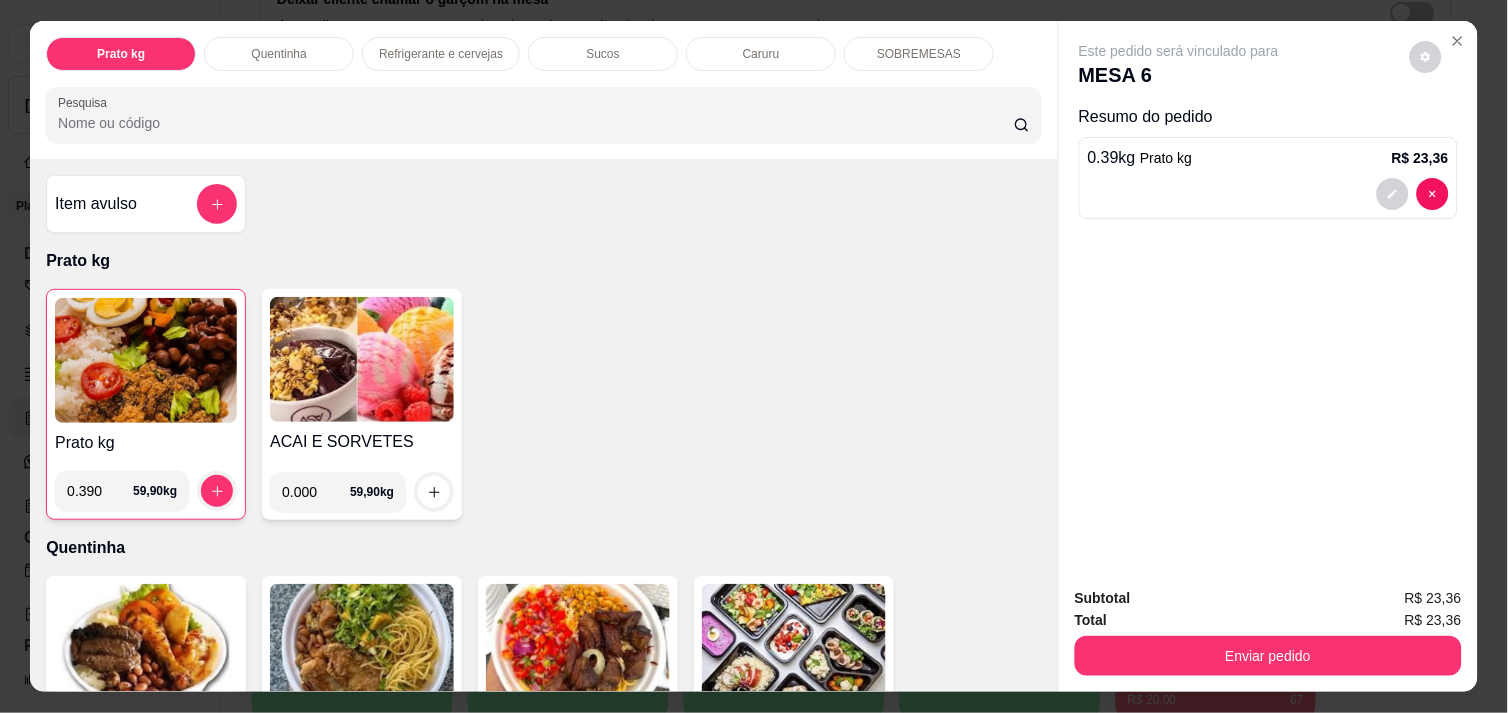 click on "Refrigerante e cervejas" at bounding box center (441, 54) 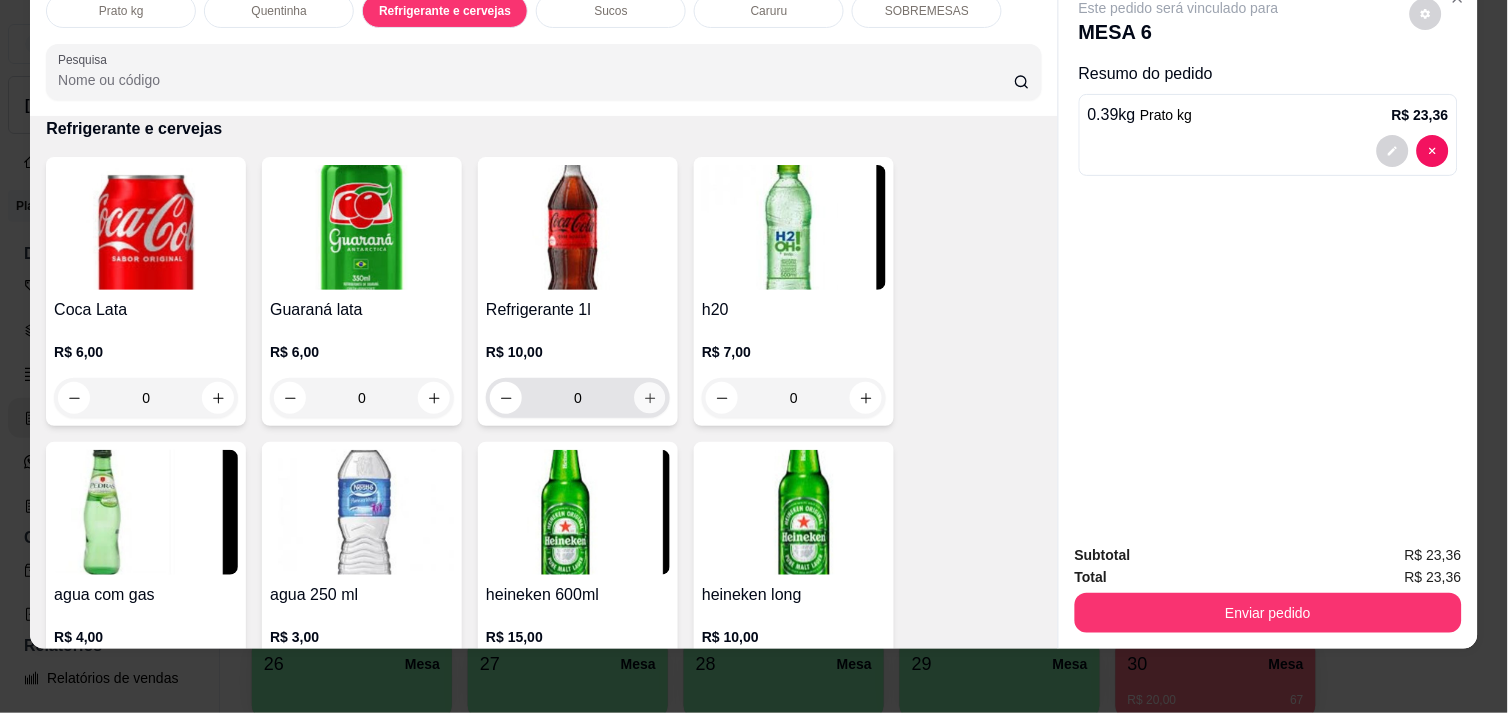 click at bounding box center [650, 398] 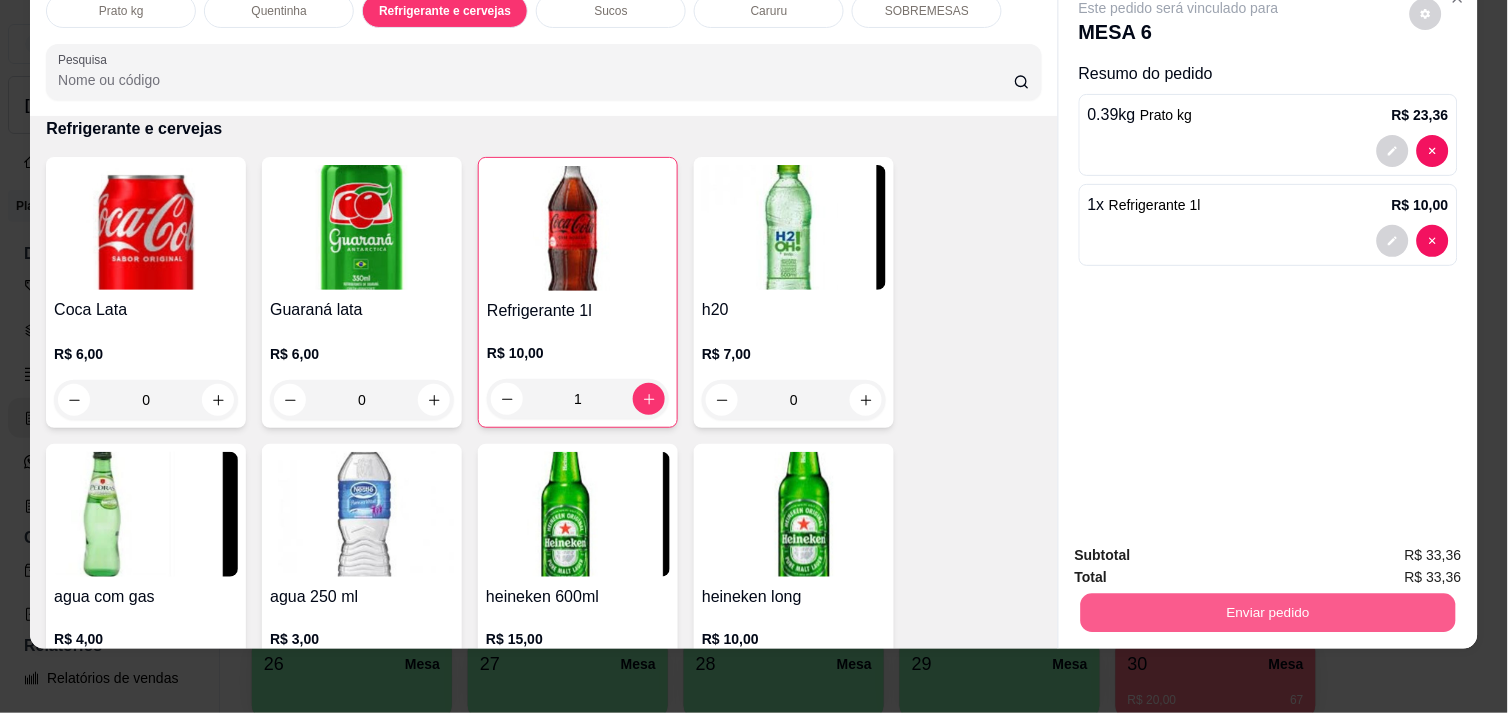 click on "Enviar pedido" at bounding box center [1268, 612] 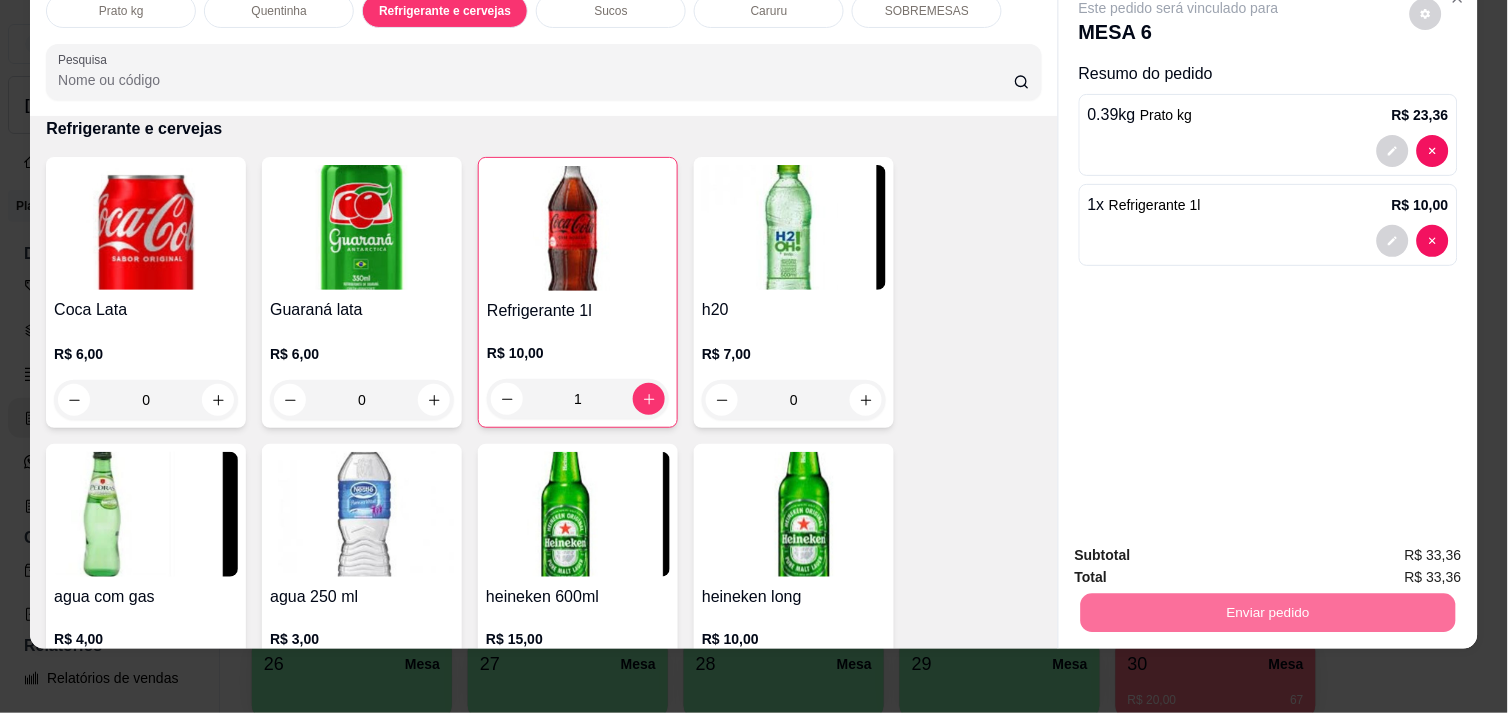 click on "Não registrar e enviar pedido" at bounding box center (1202, 547) 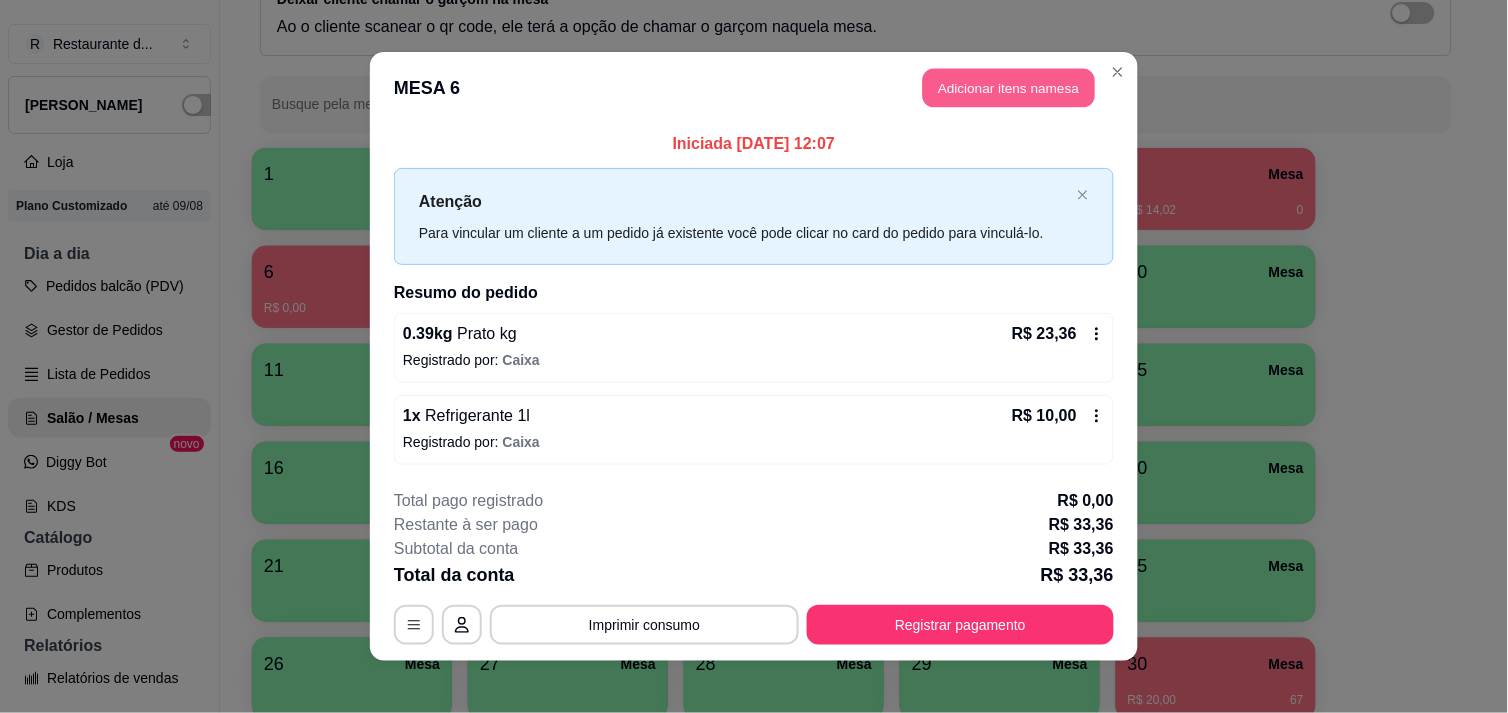 click on "Adicionar itens na  mesa" at bounding box center (1009, 88) 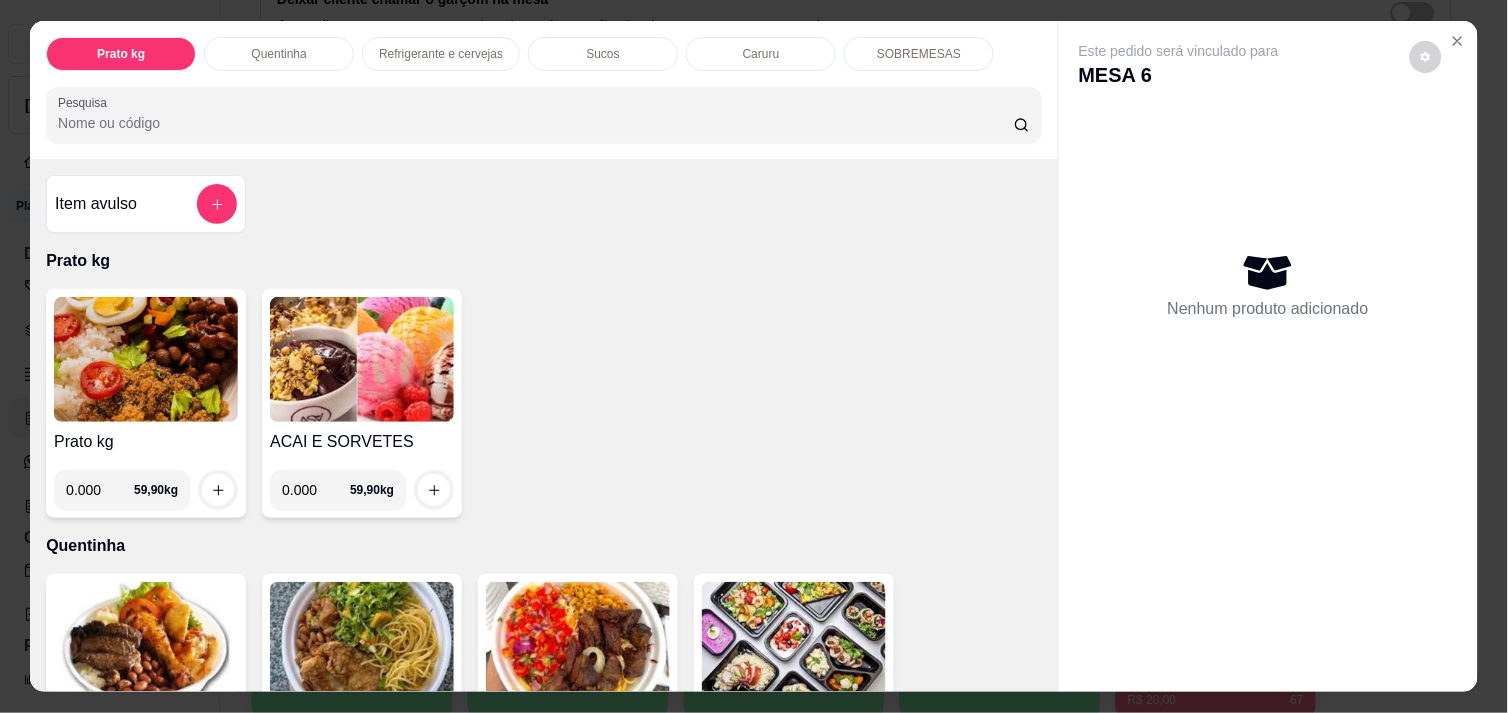 click on "0.000" at bounding box center [100, 490] 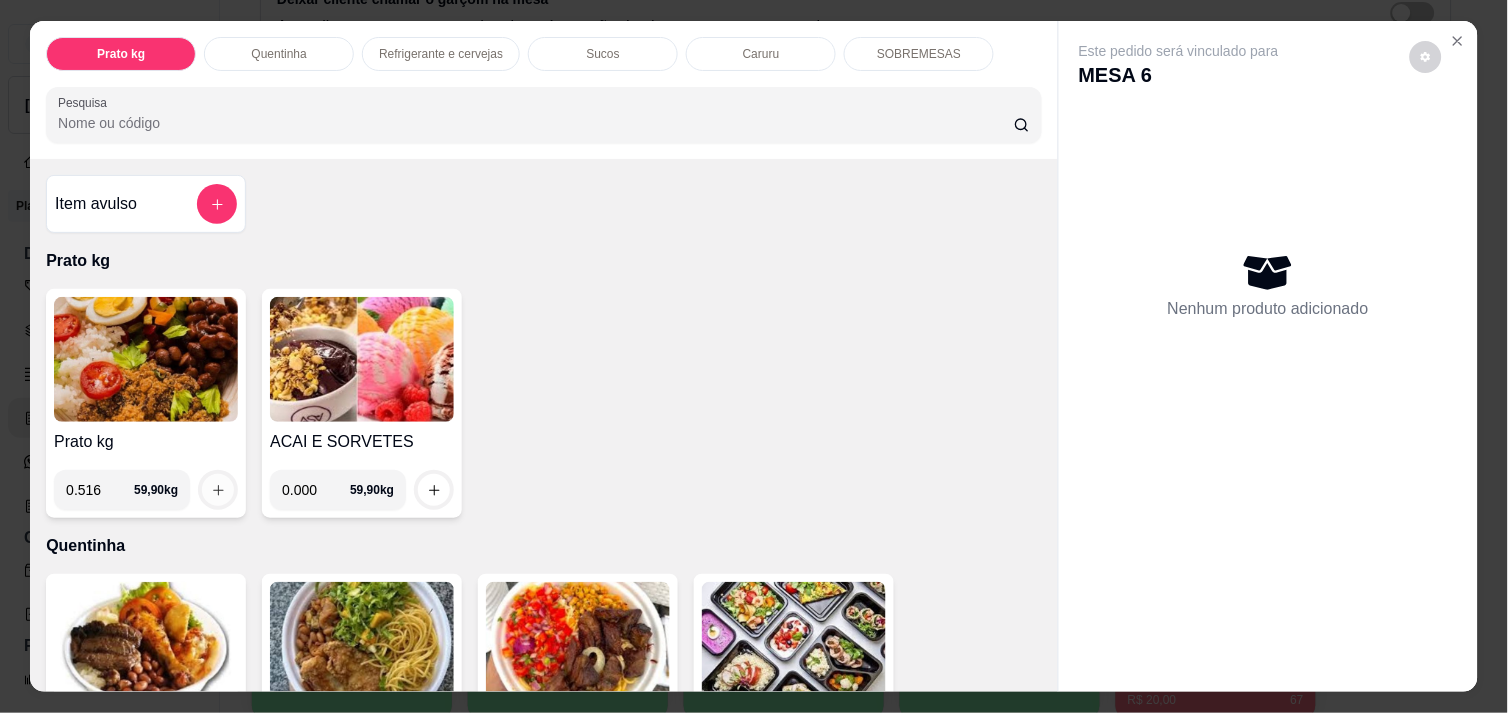 type on "0.516" 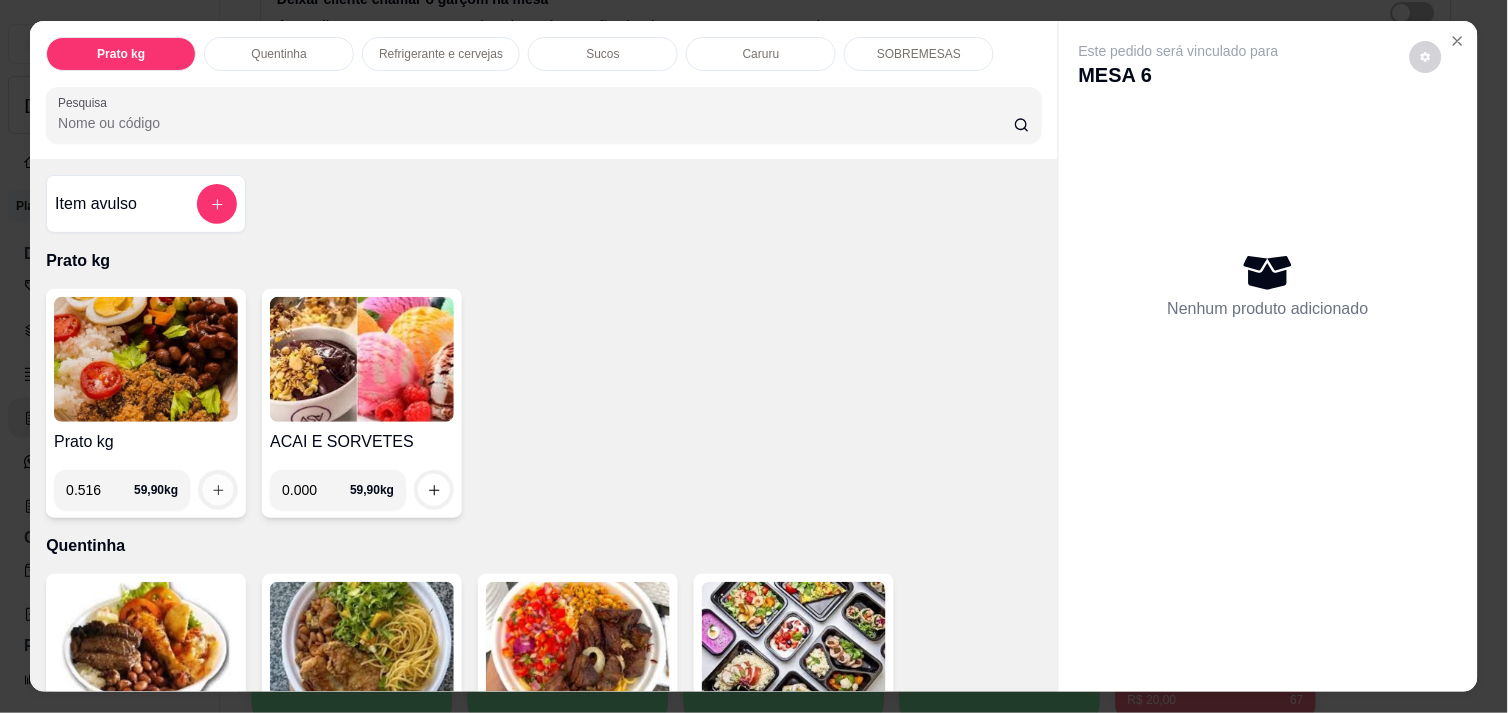 click 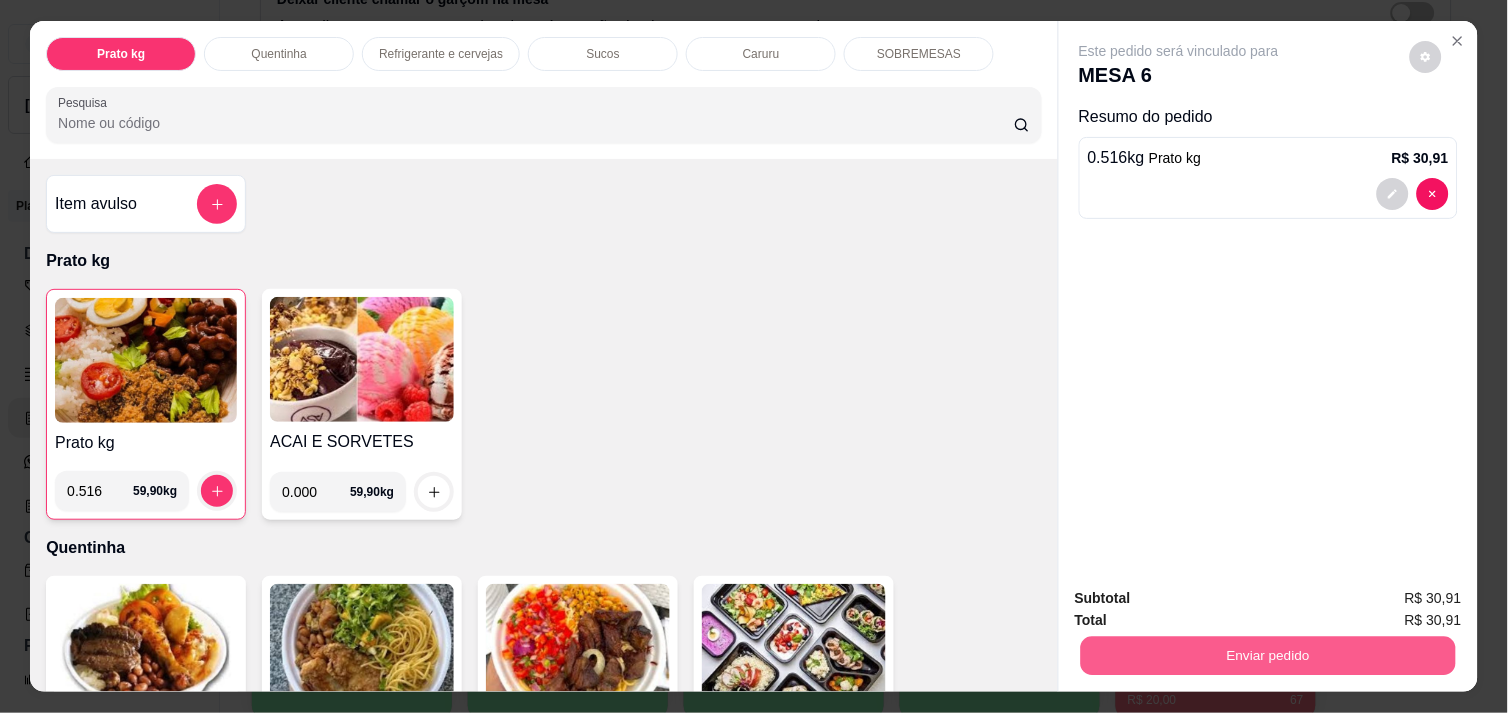 click on "Enviar pedido" at bounding box center [1268, 655] 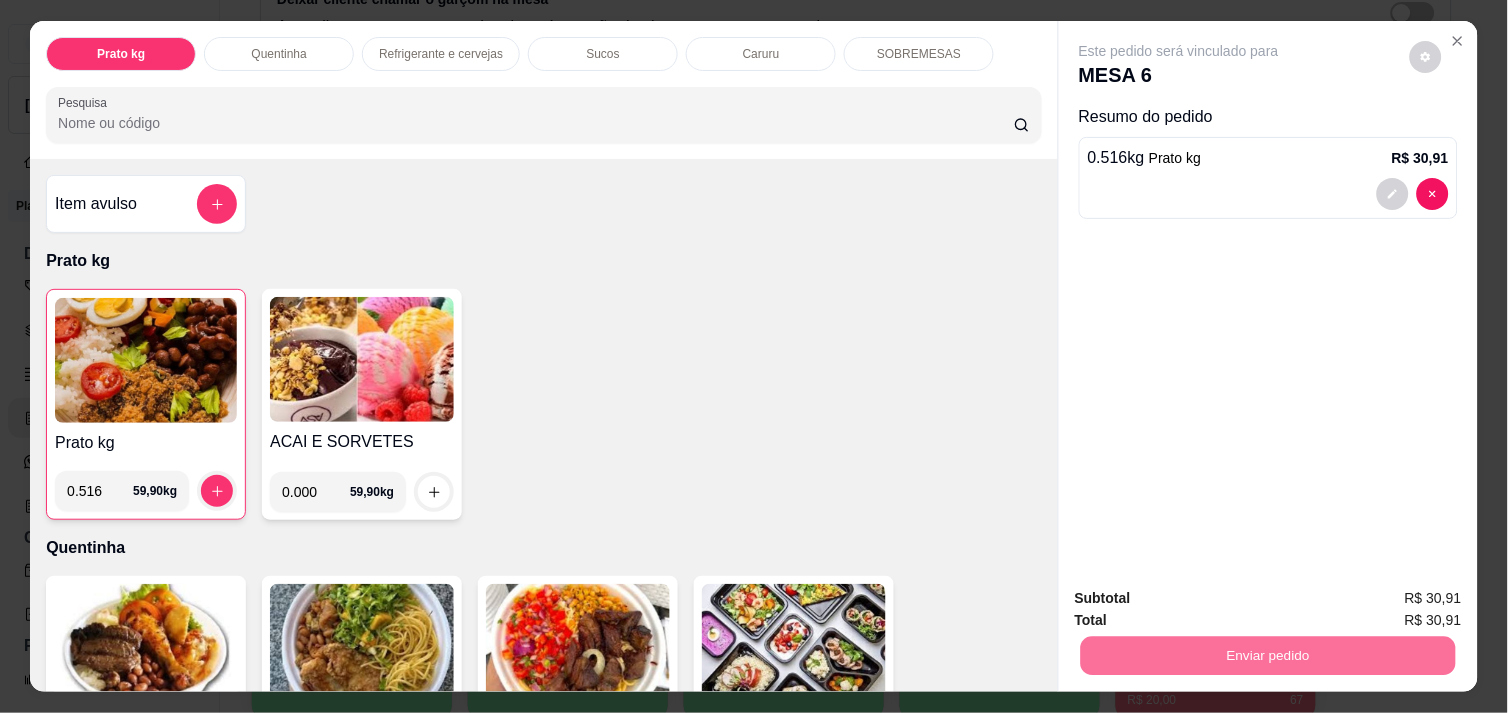 click on "Não registrar e enviar pedido" at bounding box center (1202, 598) 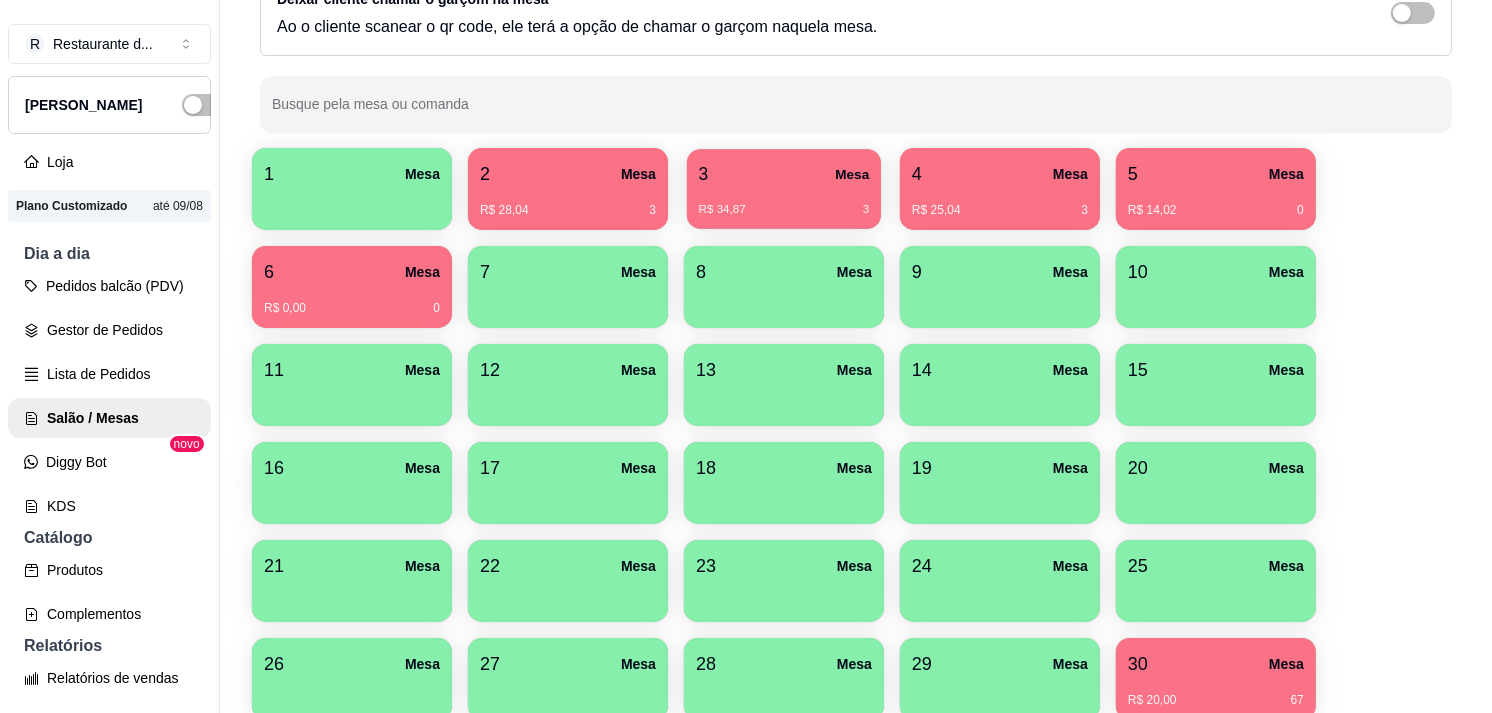 click on "3 Mesa" at bounding box center [784, 174] 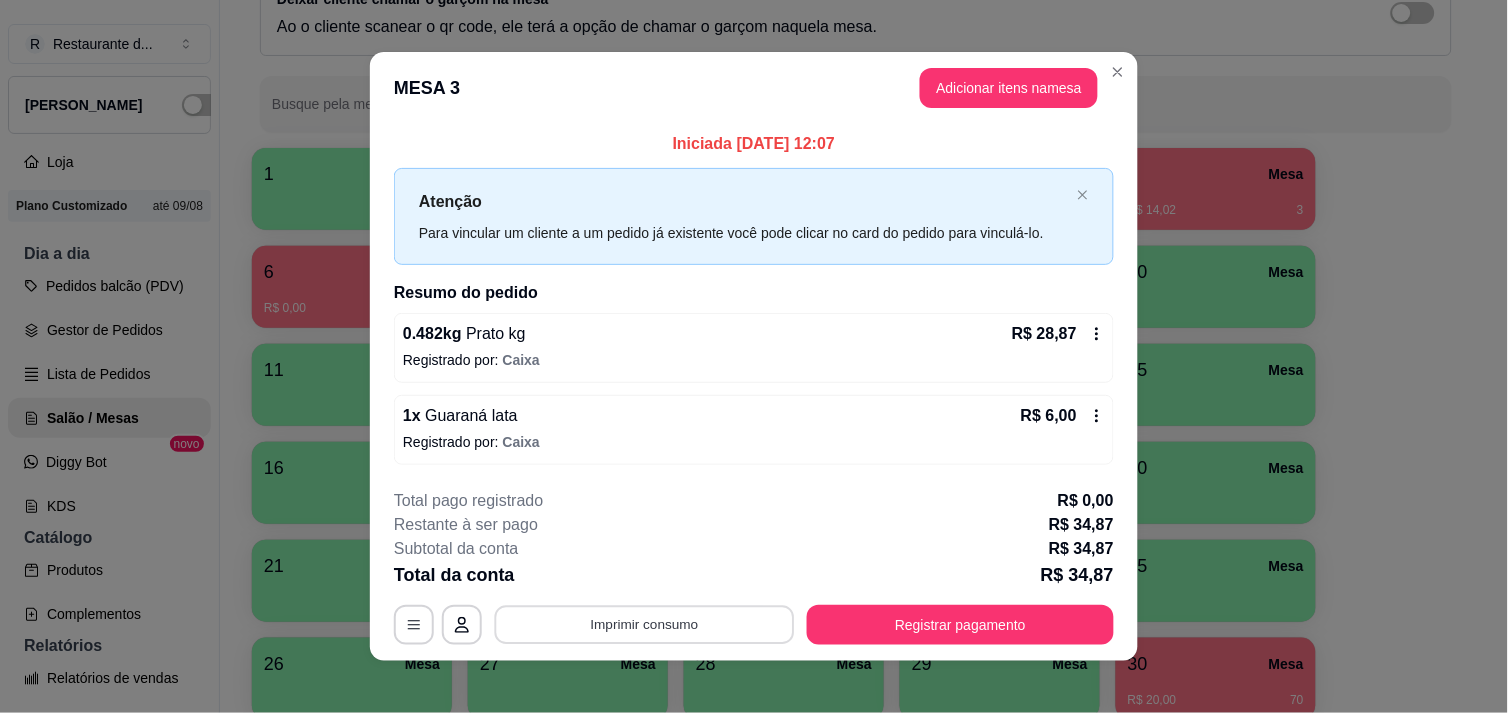 click on "Imprimir consumo" at bounding box center (645, 625) 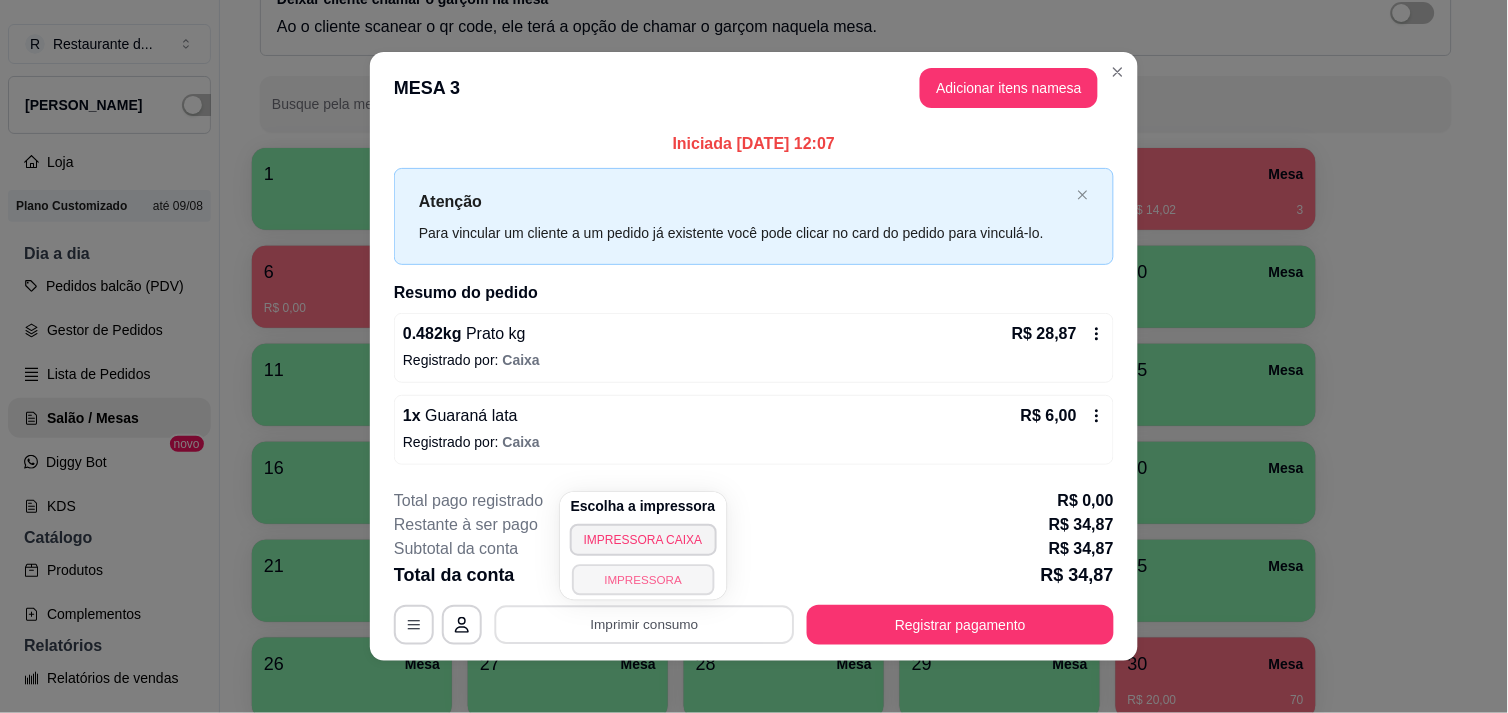 click on "IMPRESSORA" at bounding box center [643, 579] 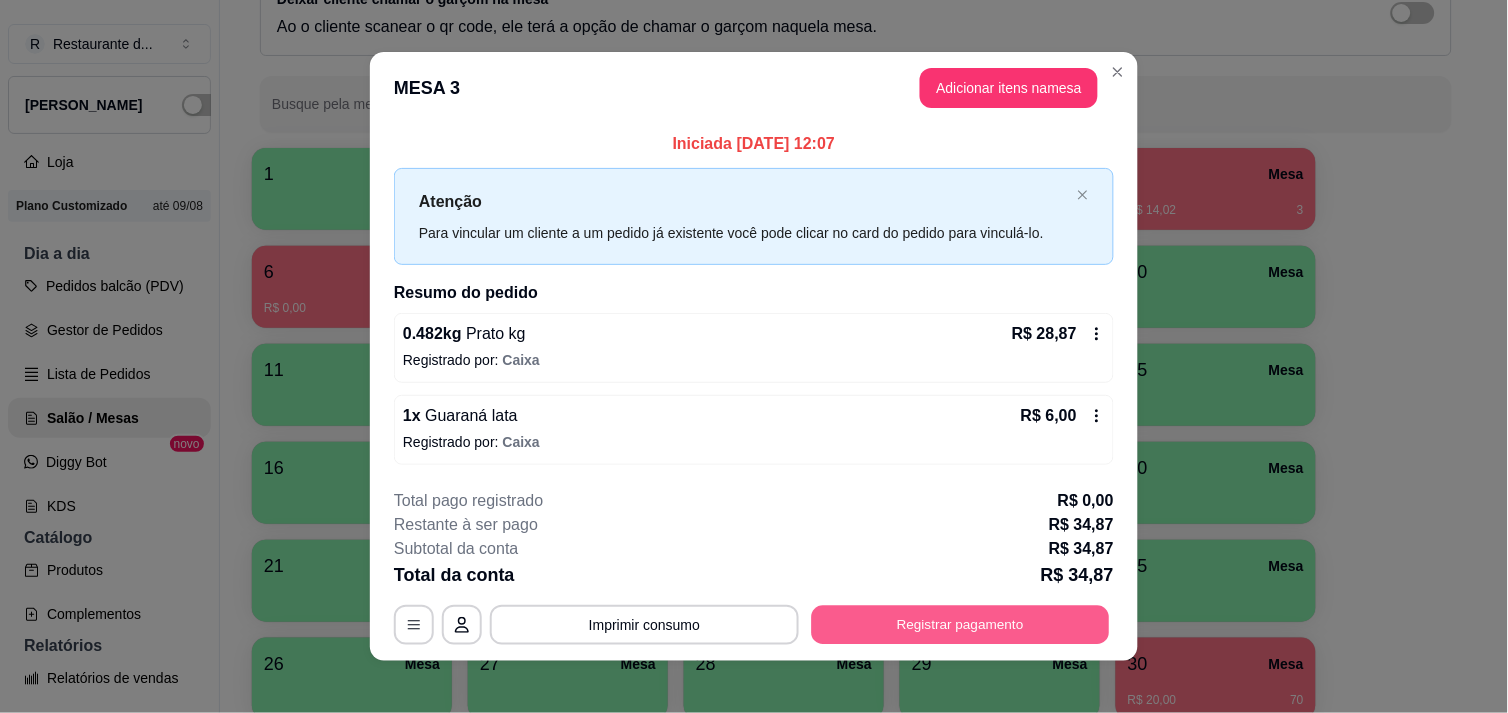 click on "Registrar pagamento" at bounding box center [961, 625] 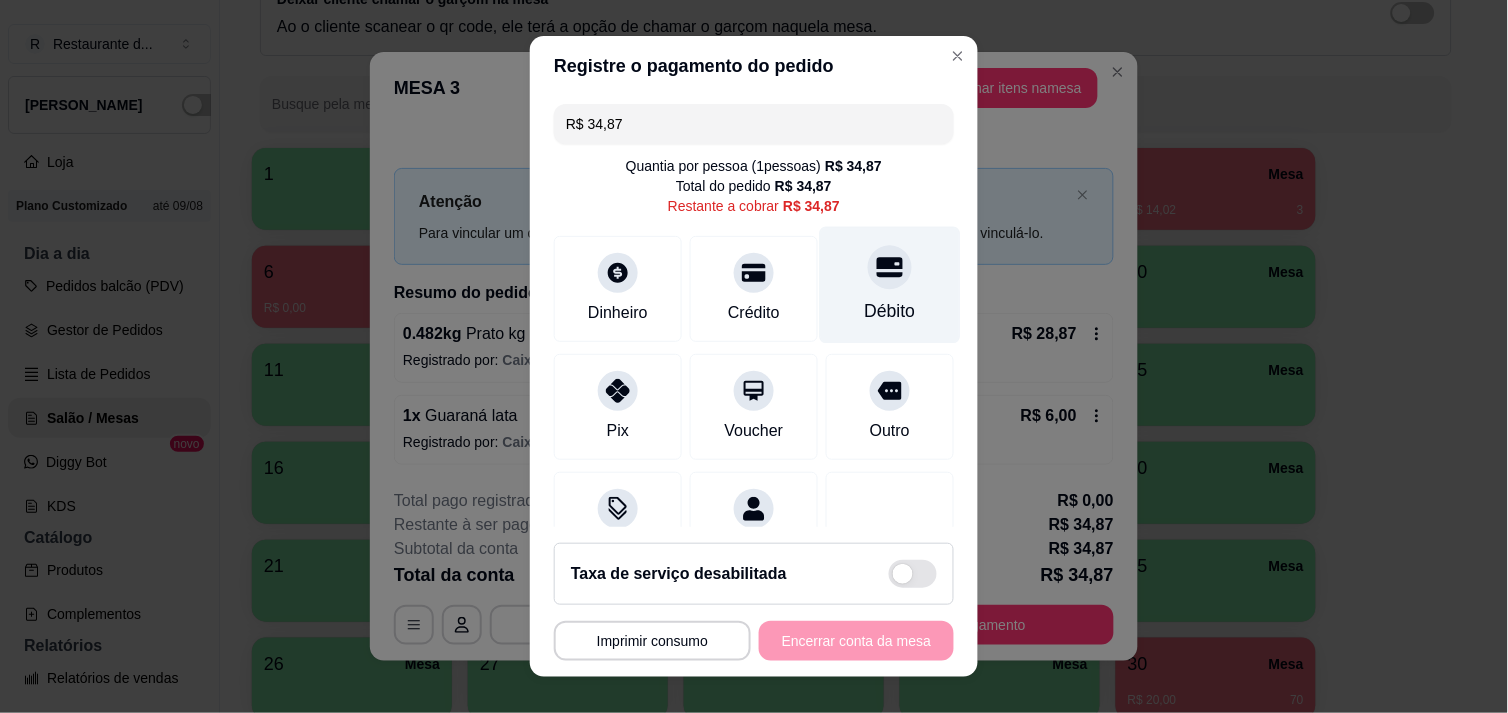 click 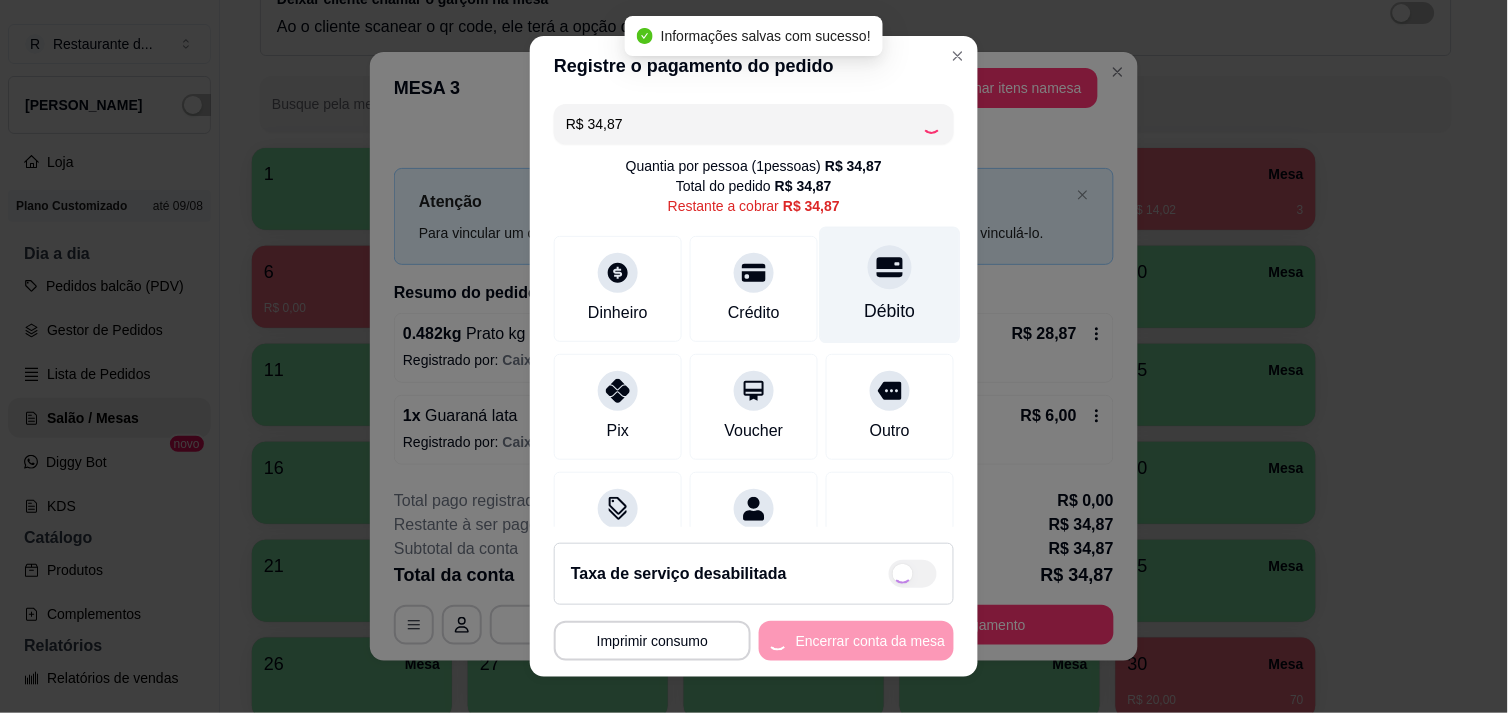 type on "R$ 0,00" 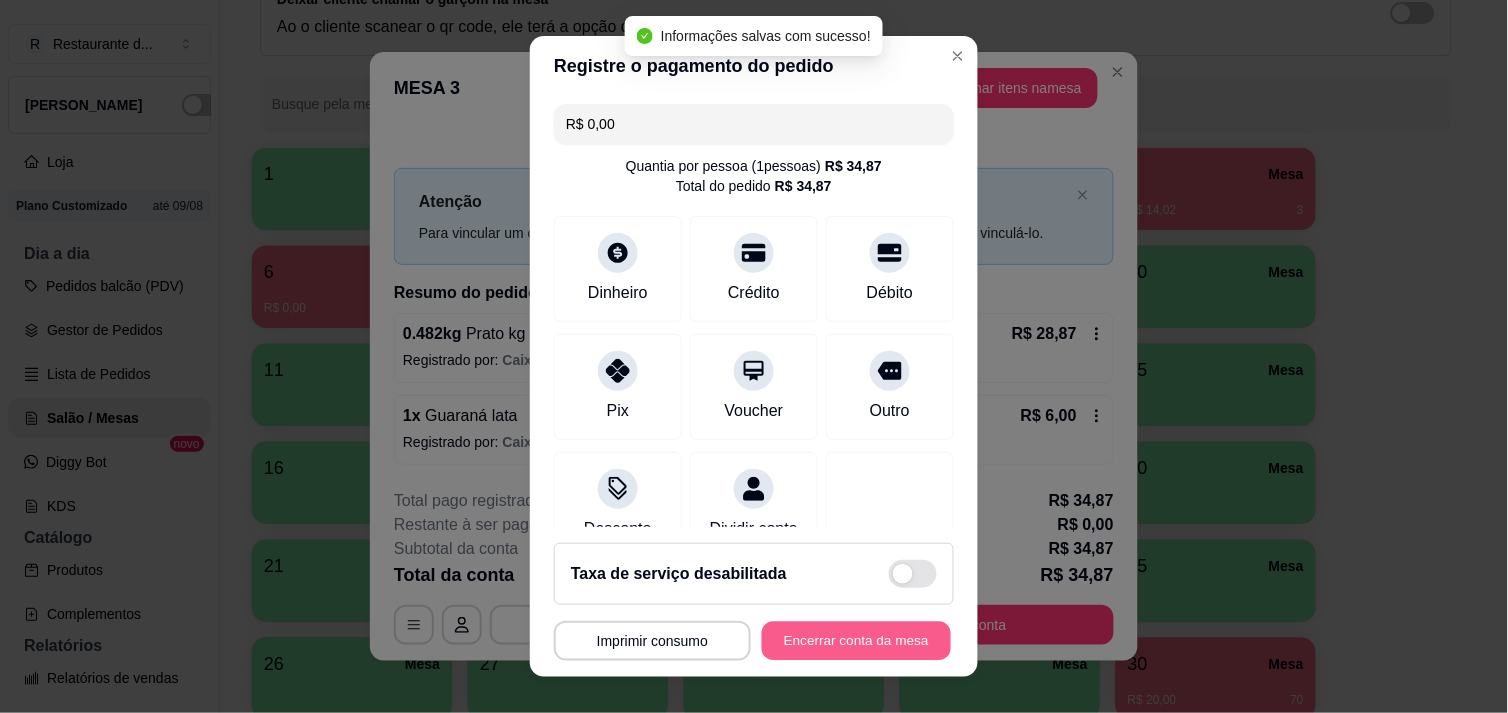 click on "Encerrar conta da mesa" at bounding box center (856, 641) 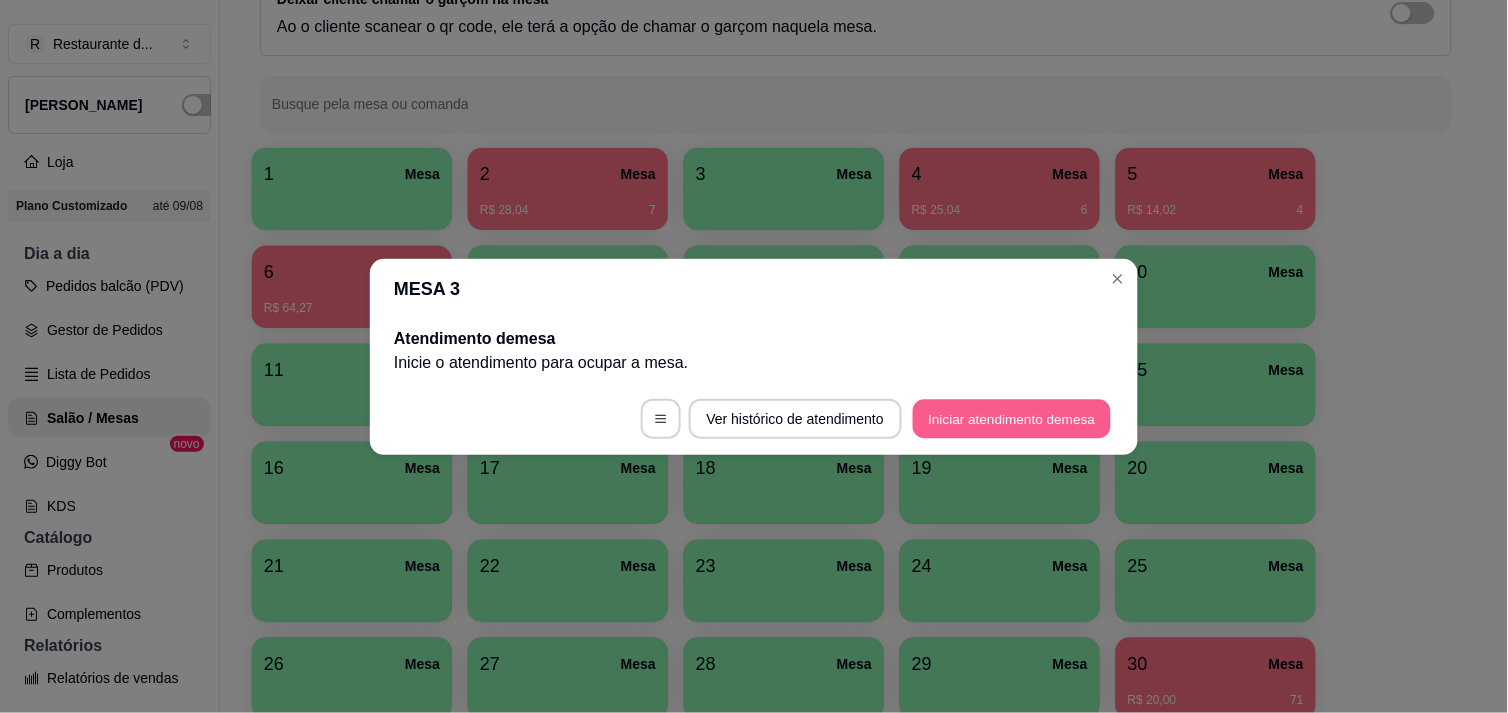 click on "Iniciar atendimento de  mesa" at bounding box center [1012, 418] 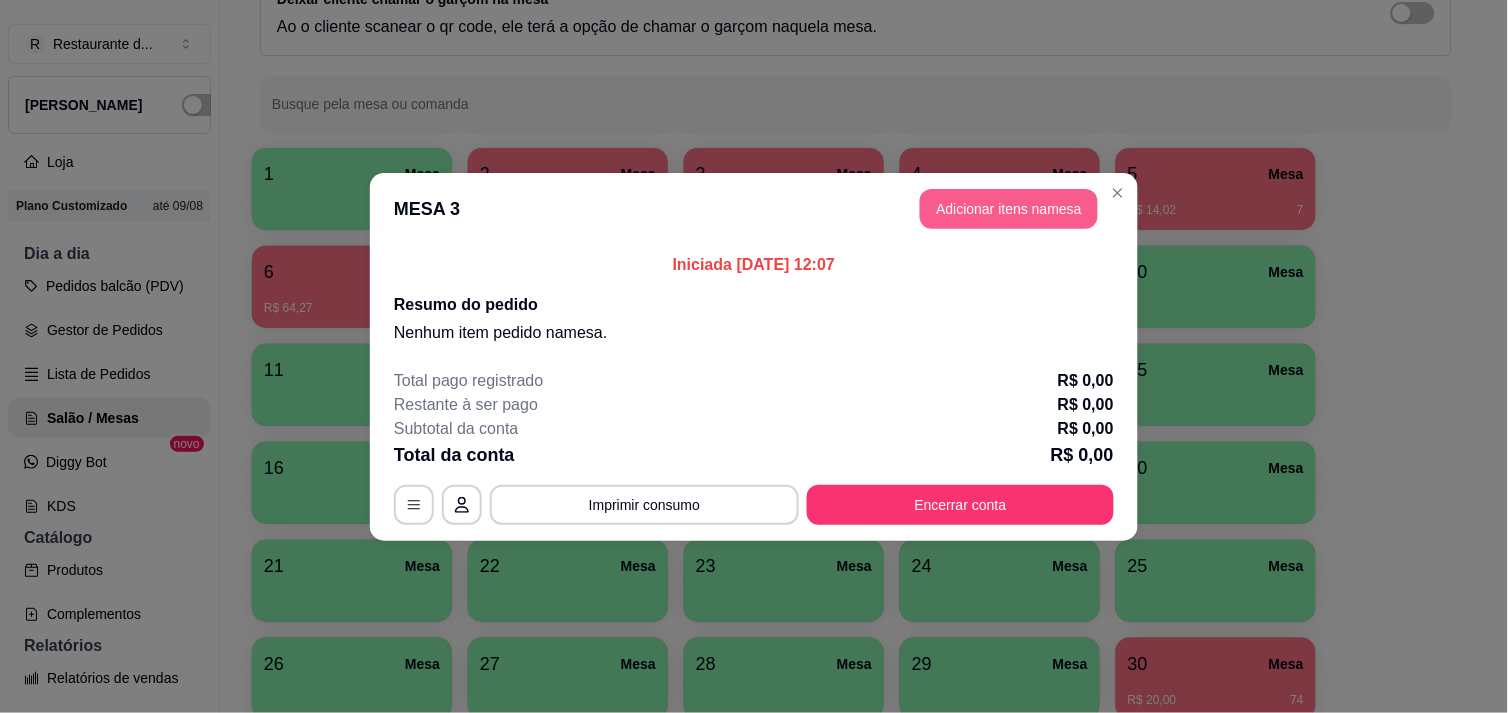 click on "Adicionar itens na  mesa" at bounding box center [1009, 209] 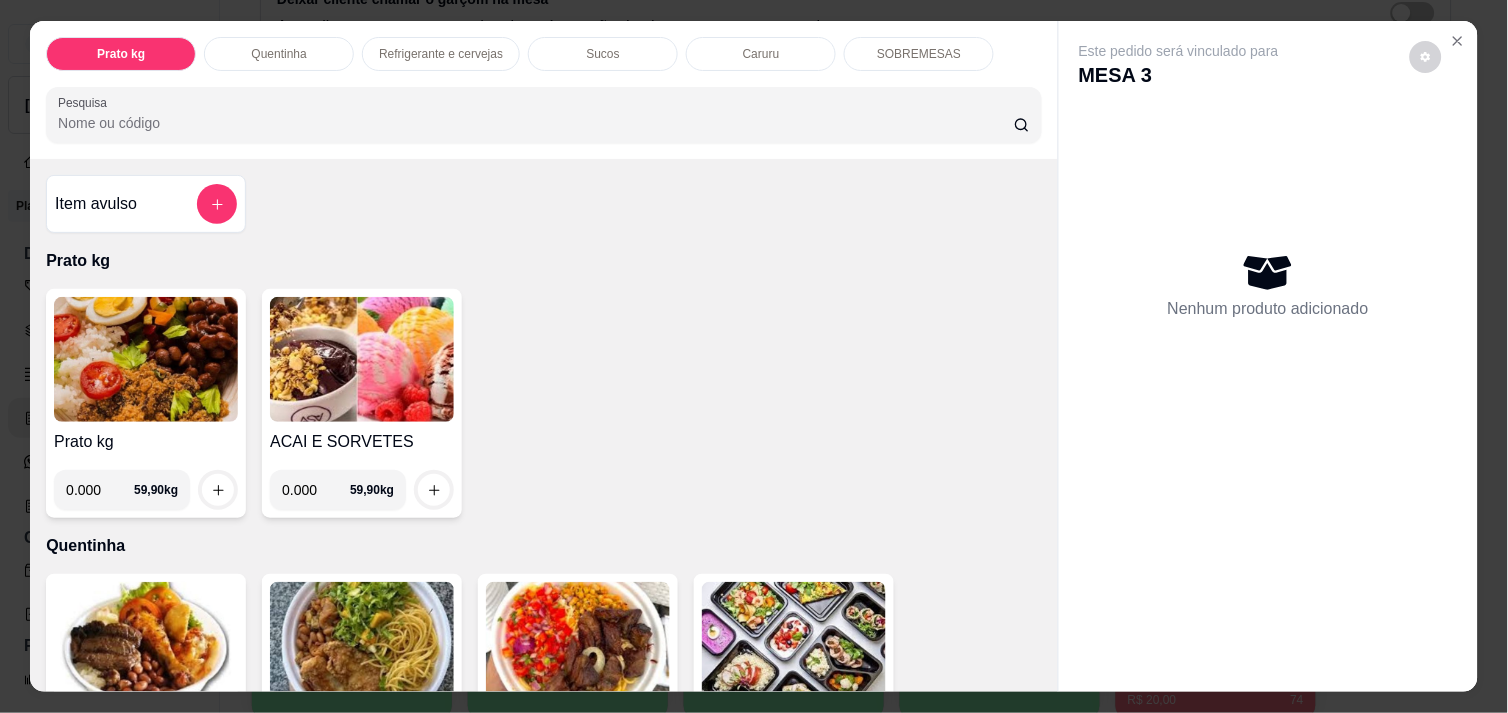 click on "Refrigerante e cervejas" at bounding box center [441, 54] 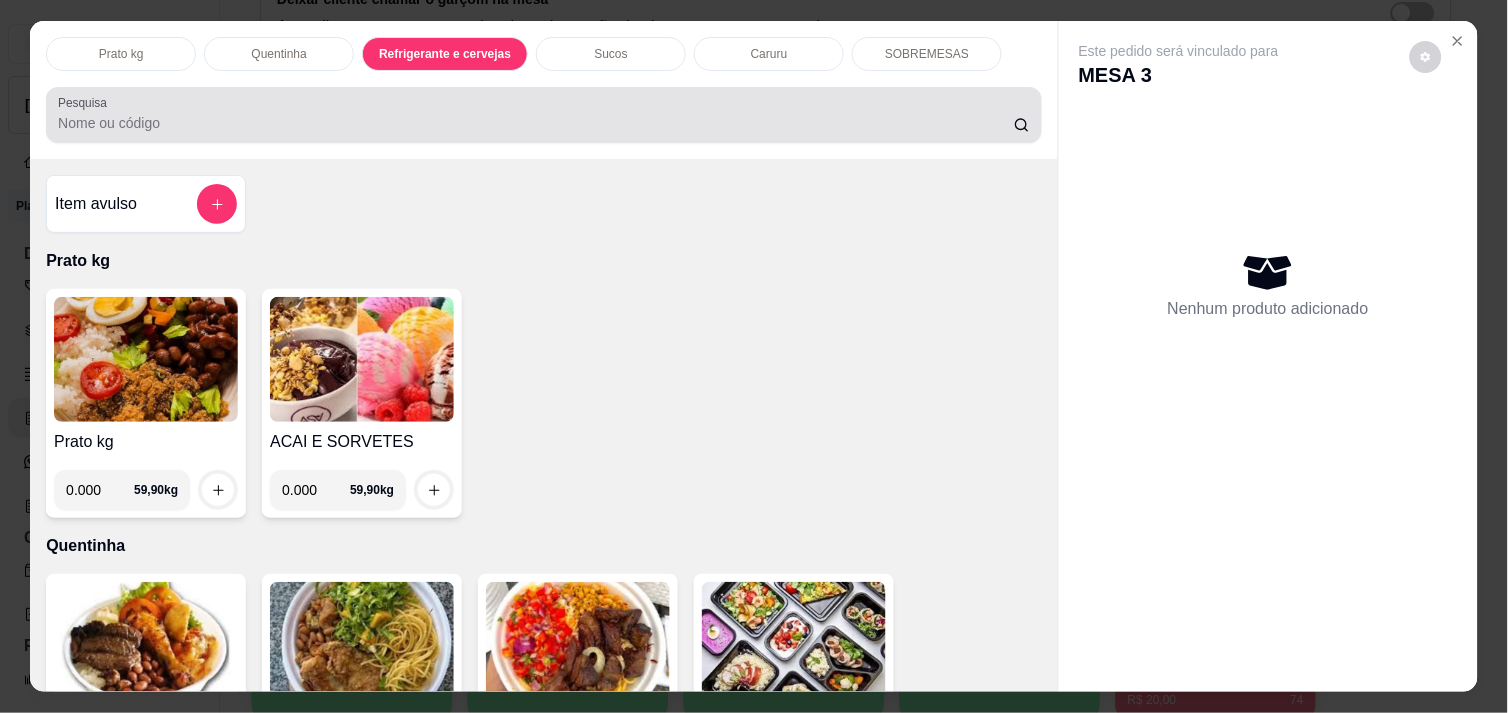 scroll, scrollTop: 984, scrollLeft: 0, axis: vertical 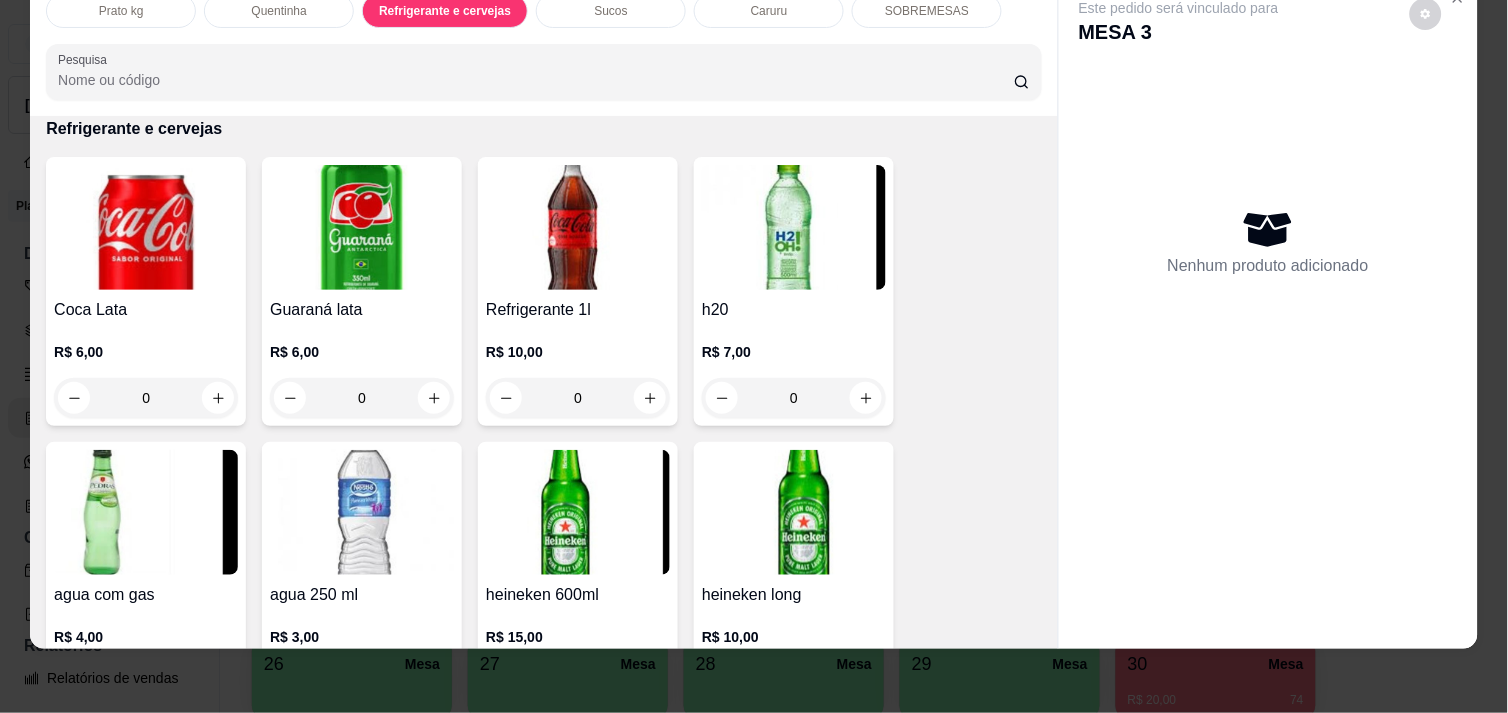 click on "Prato kg" at bounding box center [121, 11] 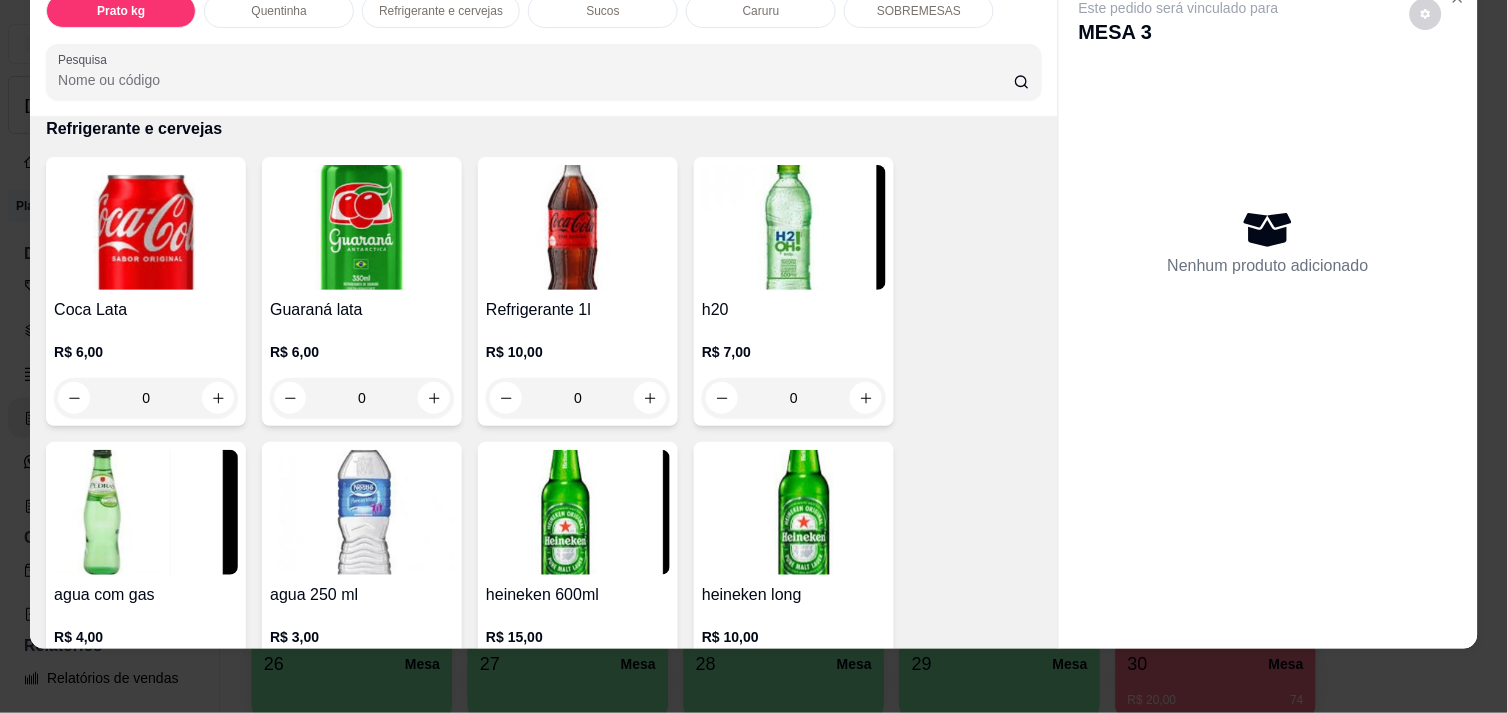 scroll, scrollTop: 90, scrollLeft: 0, axis: vertical 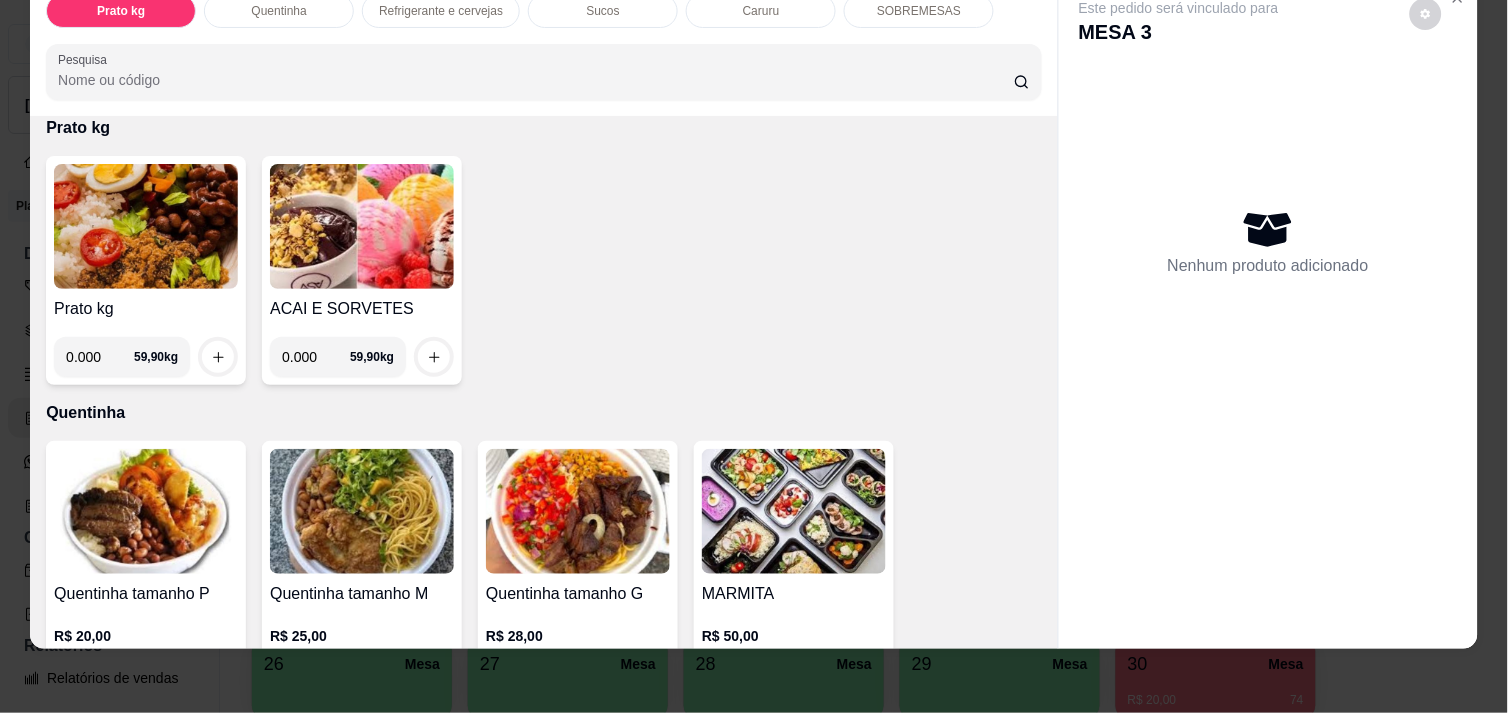 click on "0.000" at bounding box center (100, 357) 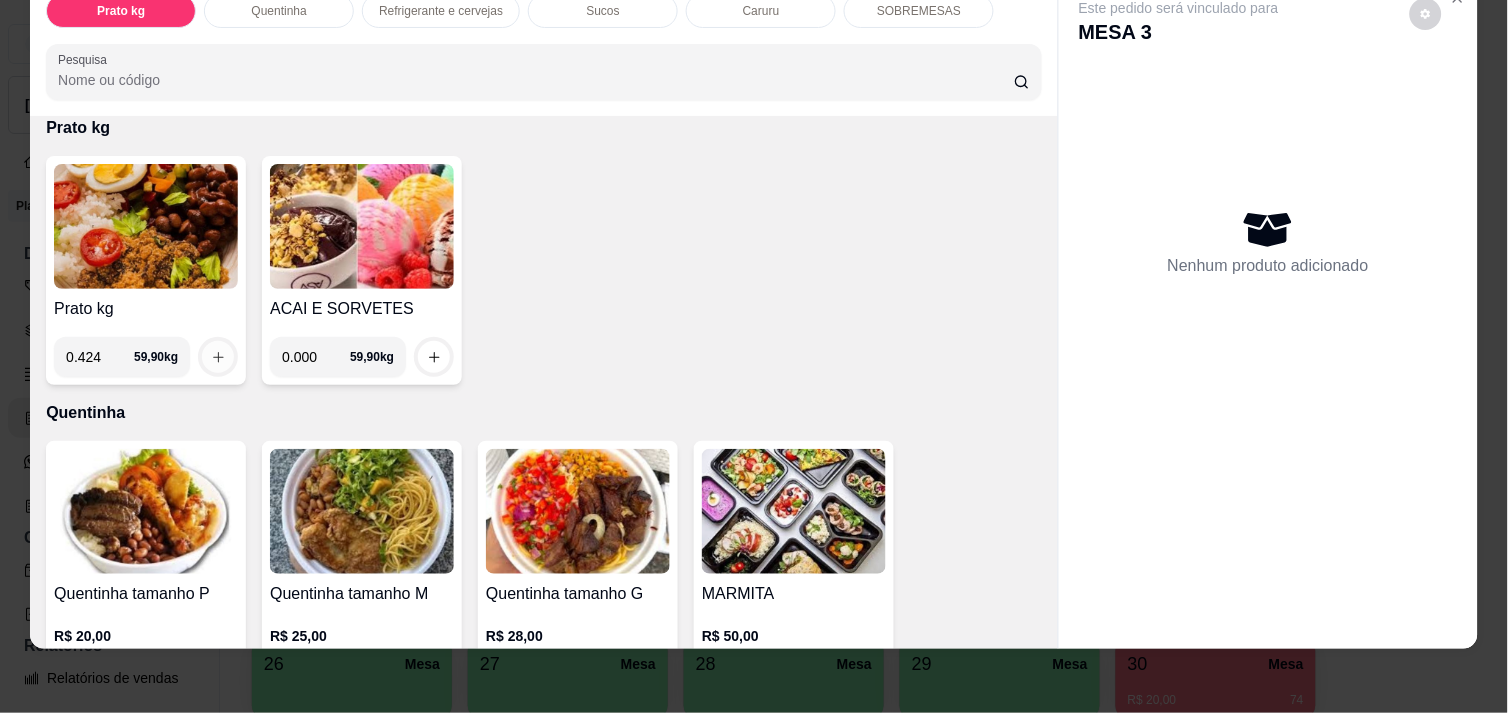 type on "0.424" 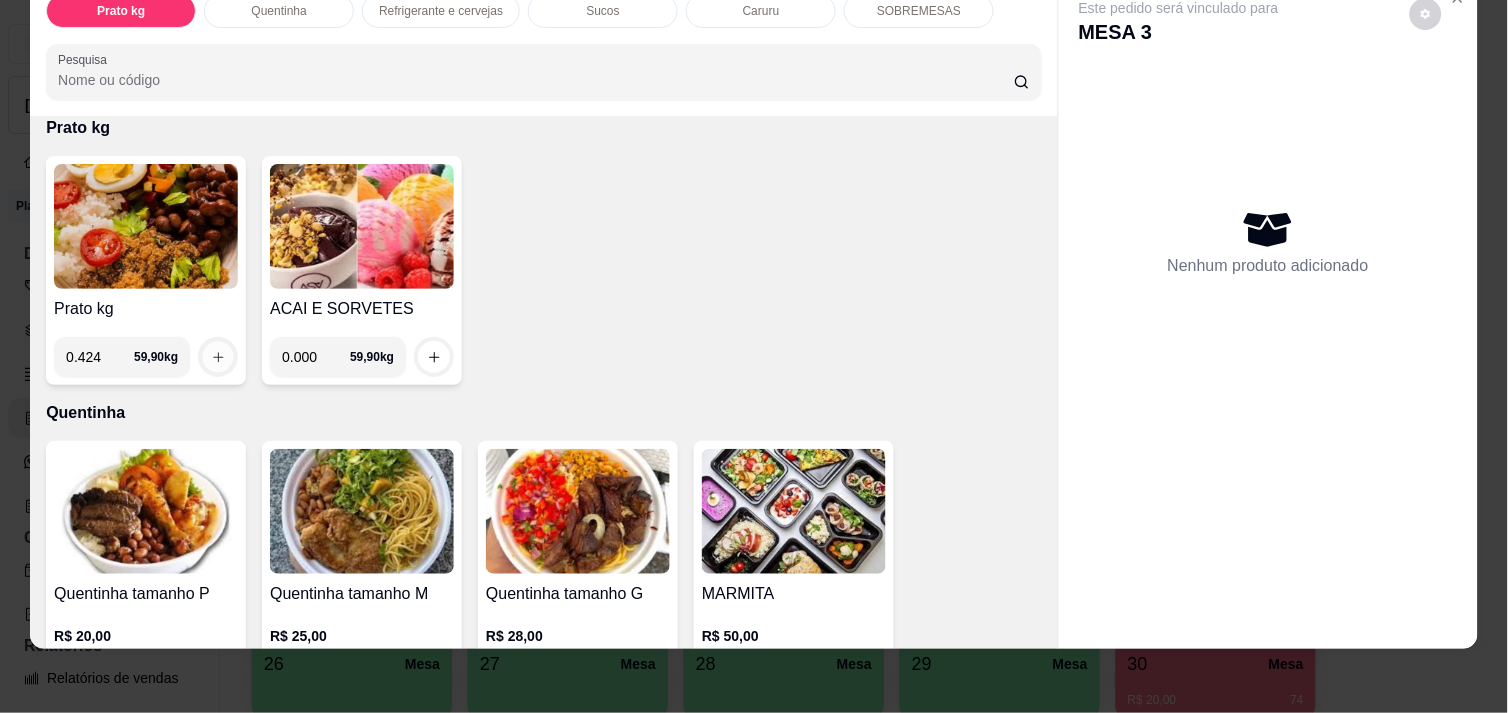 click at bounding box center [218, 357] 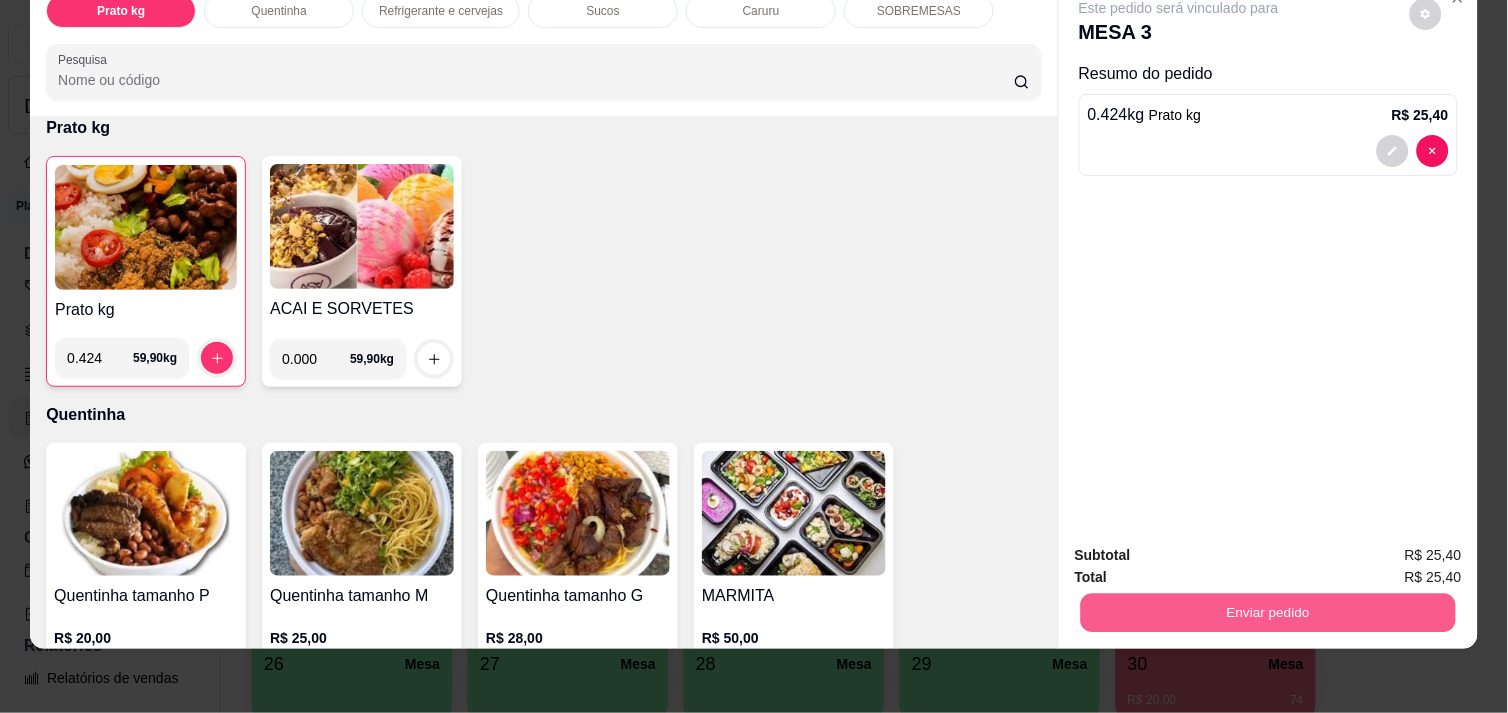 click on "Enviar pedido" at bounding box center [1268, 612] 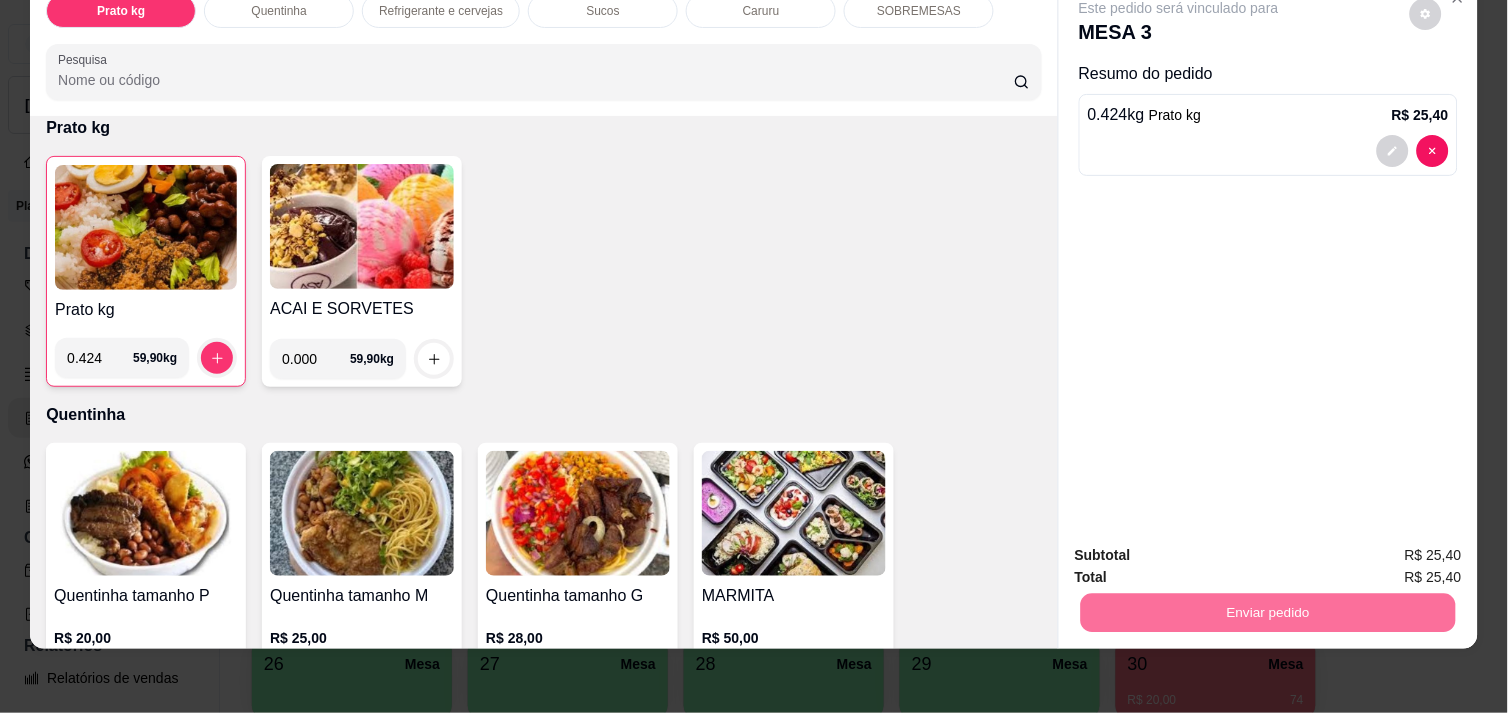 click on "Não registrar e enviar pedido" at bounding box center (1202, 547) 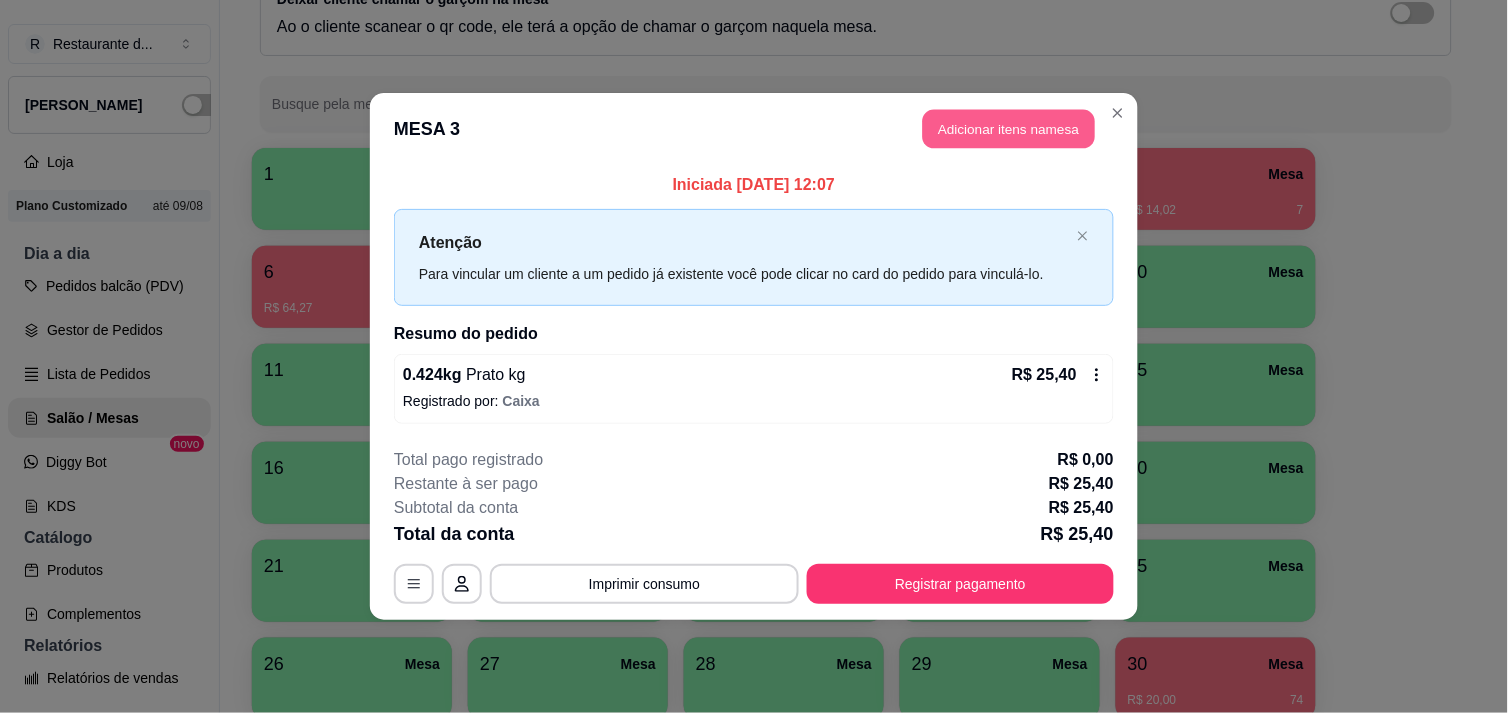 click on "Adicionar itens na  mesa" at bounding box center (1009, 129) 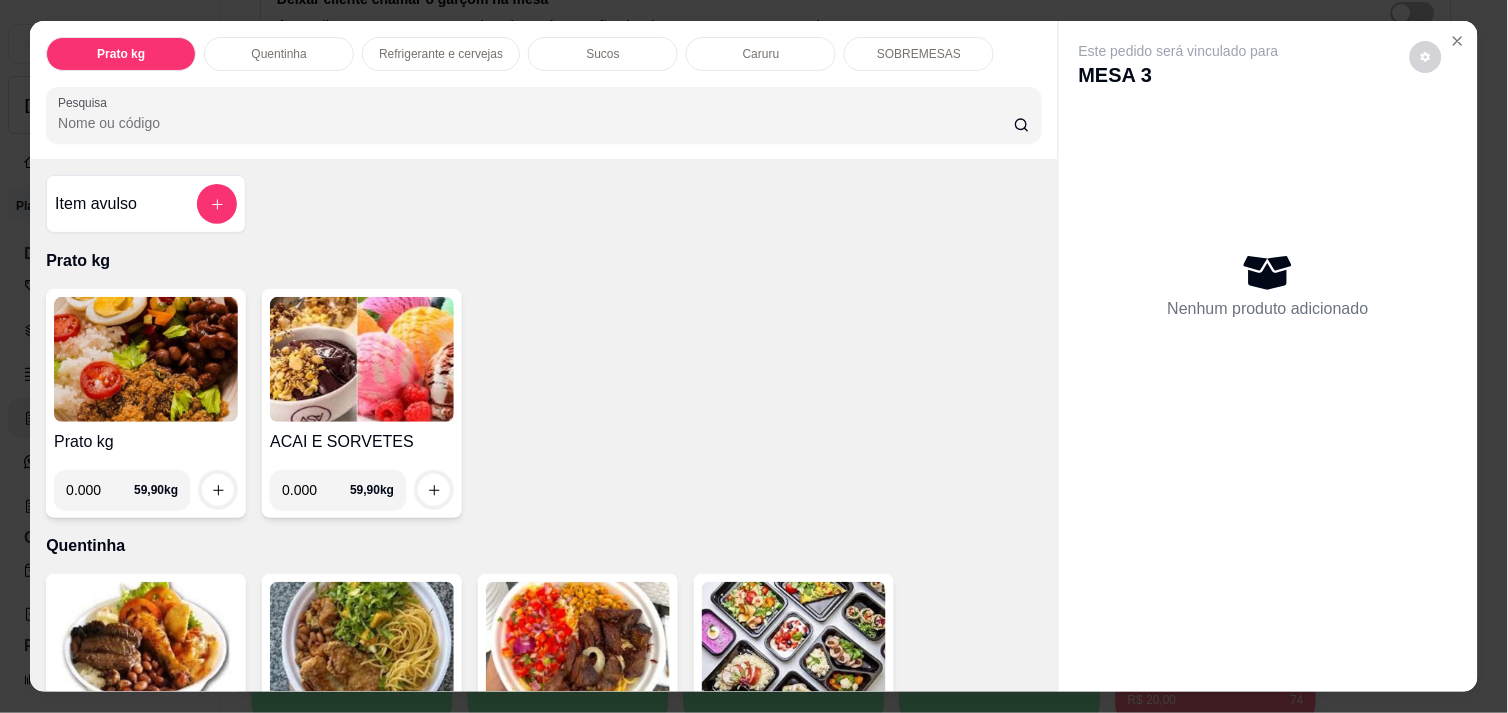 click on "0.000" at bounding box center [100, 490] 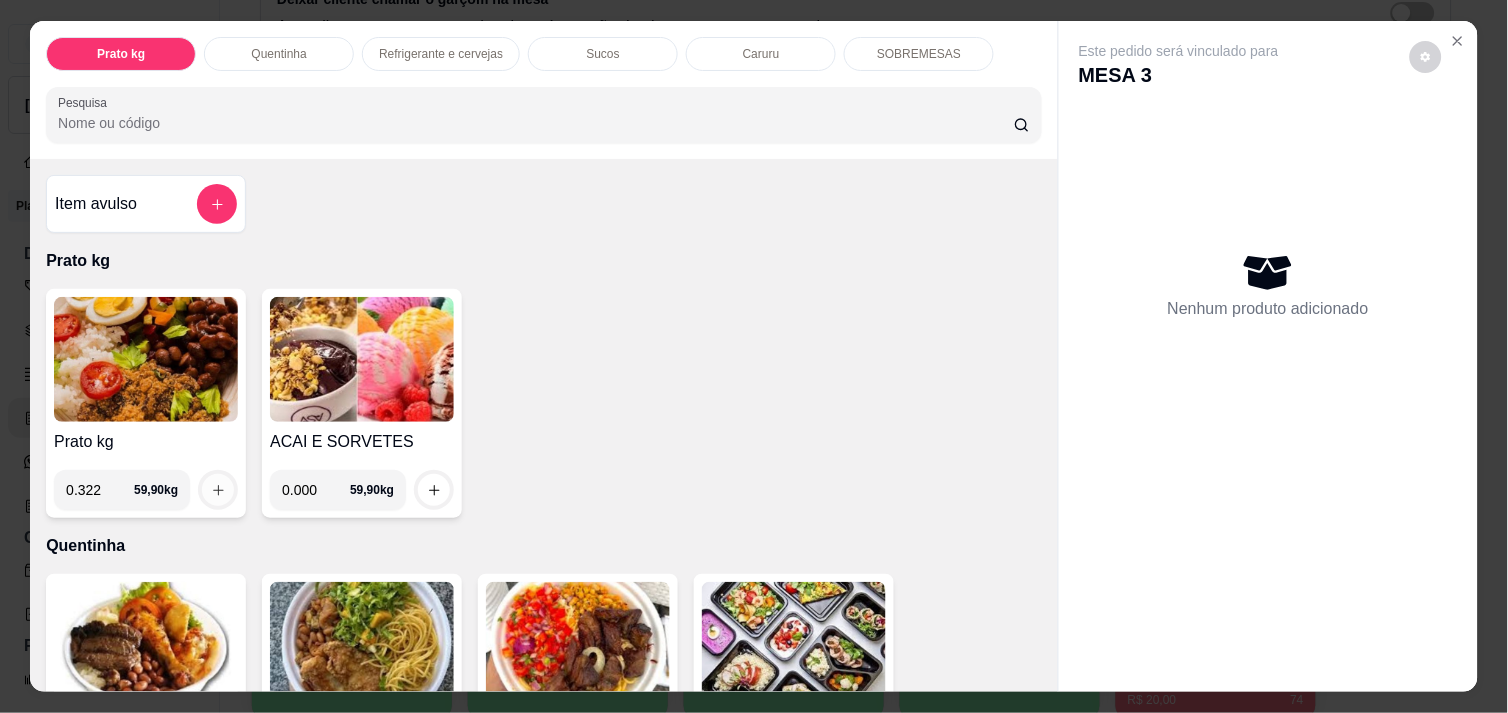 type on "0.322" 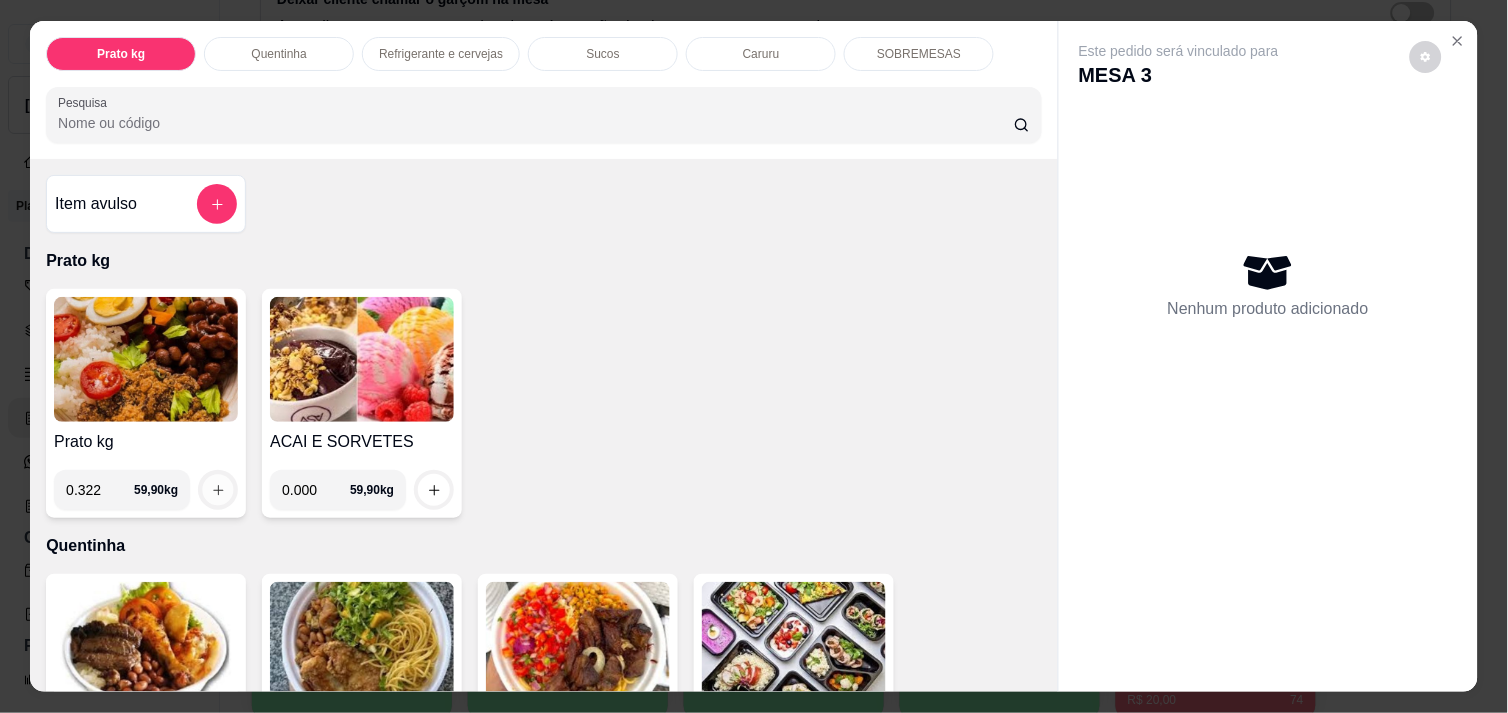 click 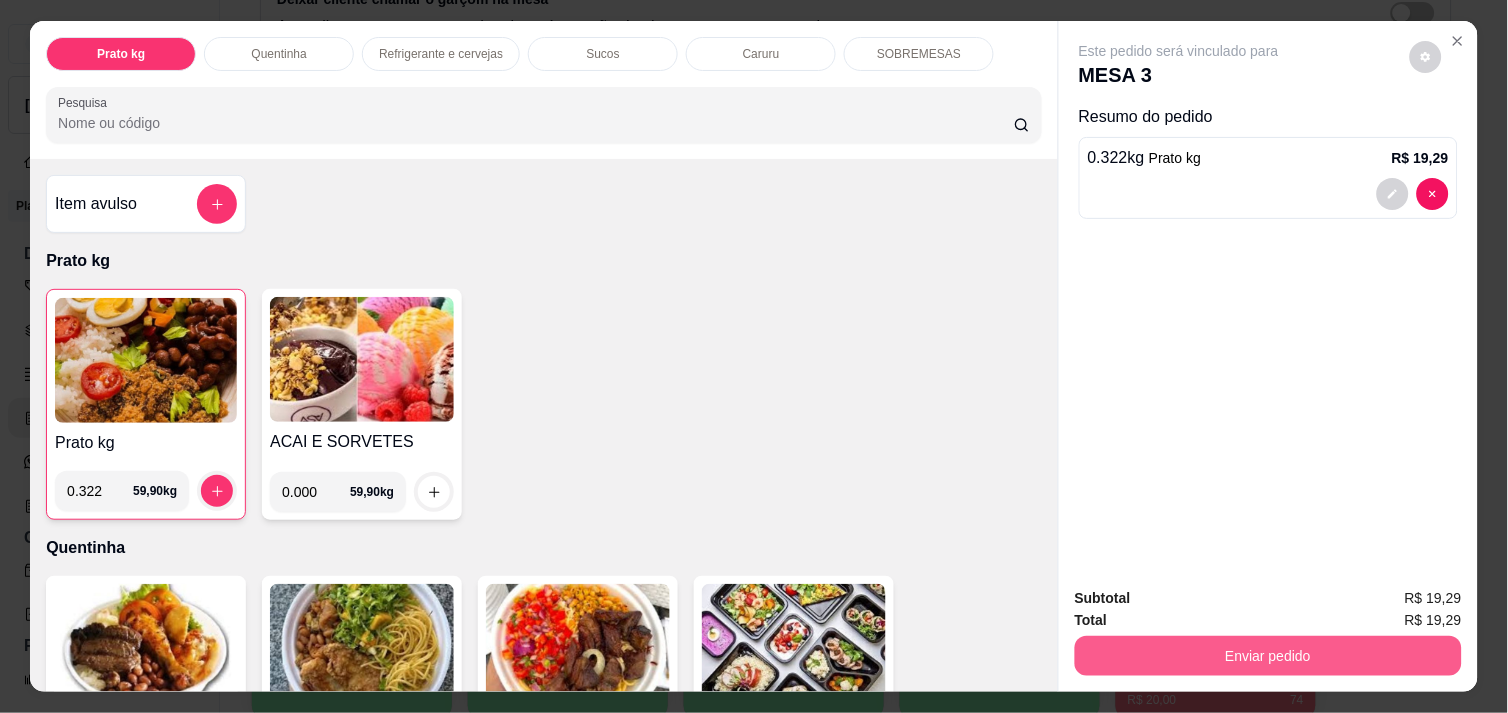 click on "Enviar pedido" at bounding box center (1268, 656) 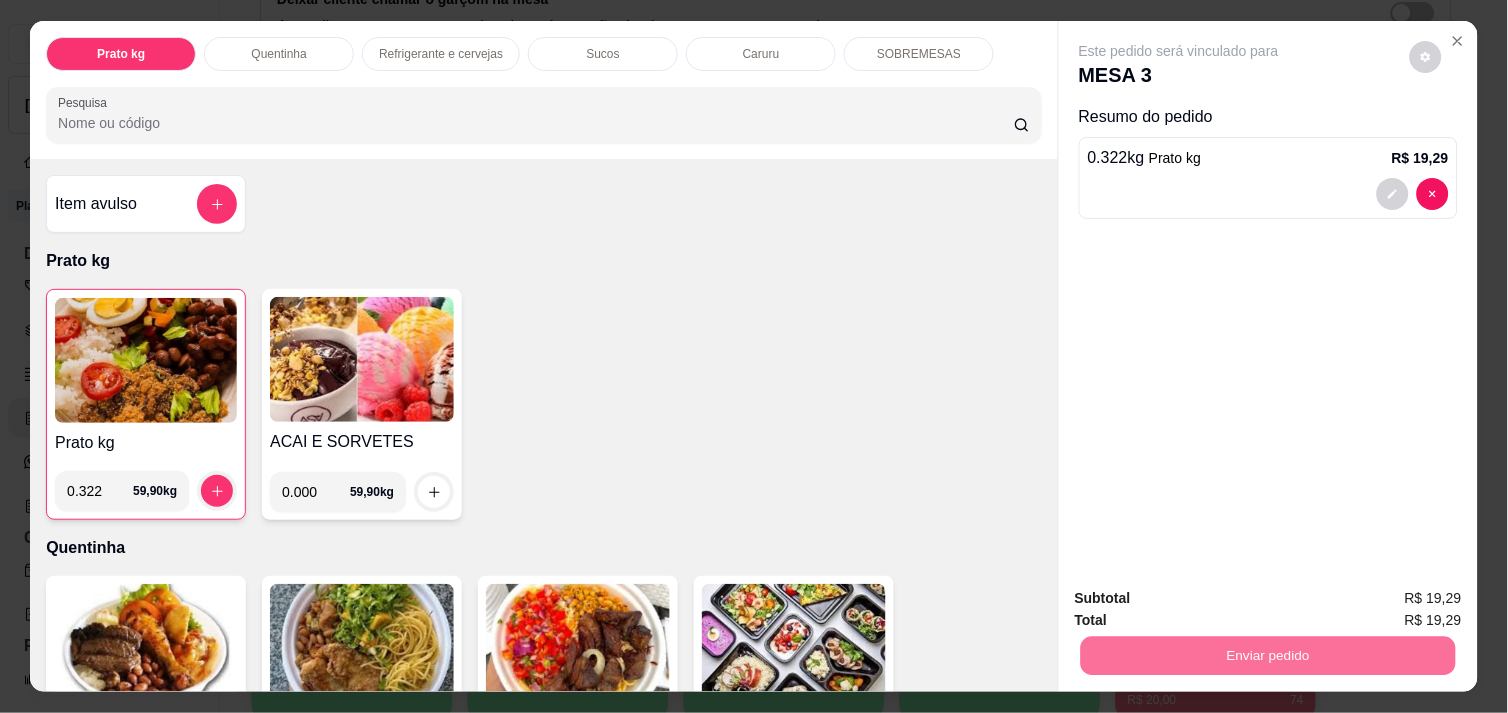 click on "Não registrar e enviar pedido" at bounding box center [1202, 598] 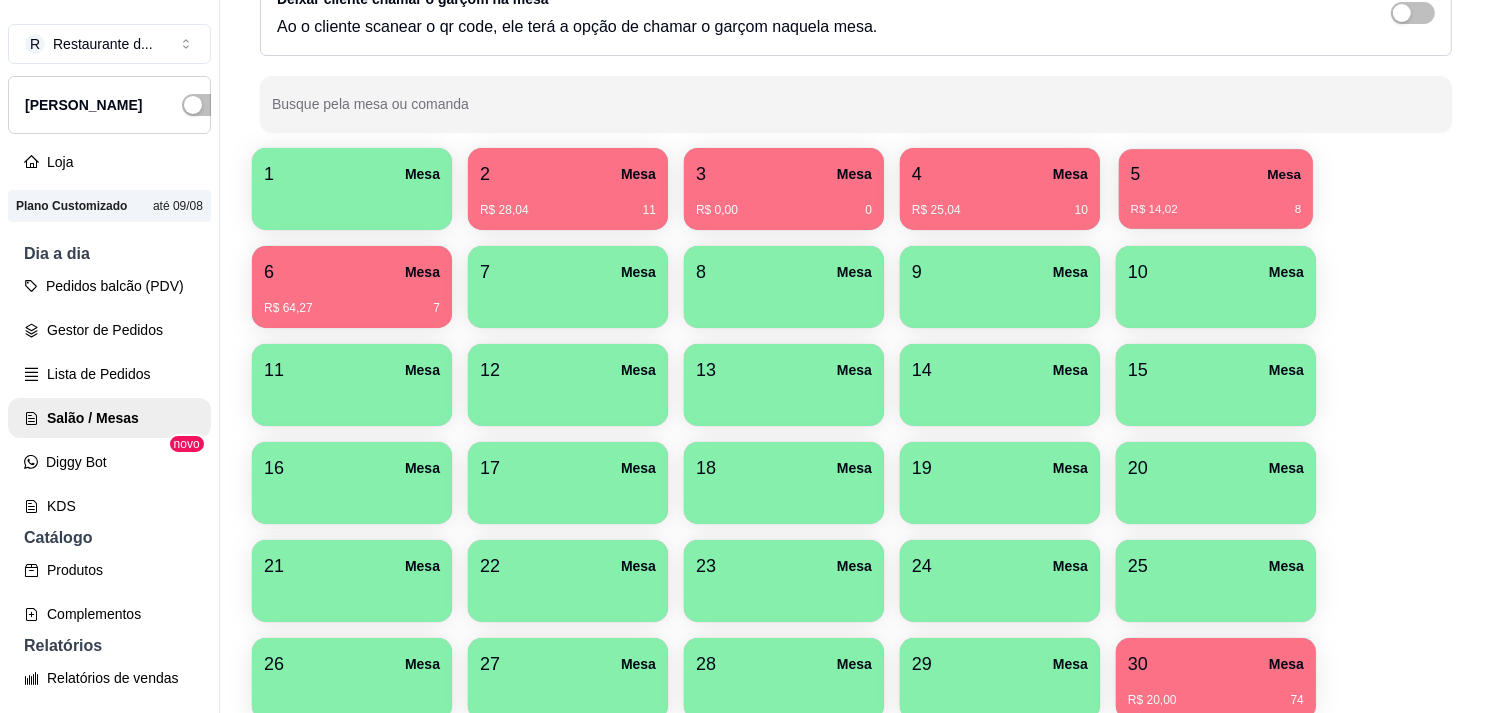 click on "R$ 14,02 8" at bounding box center (1216, 202) 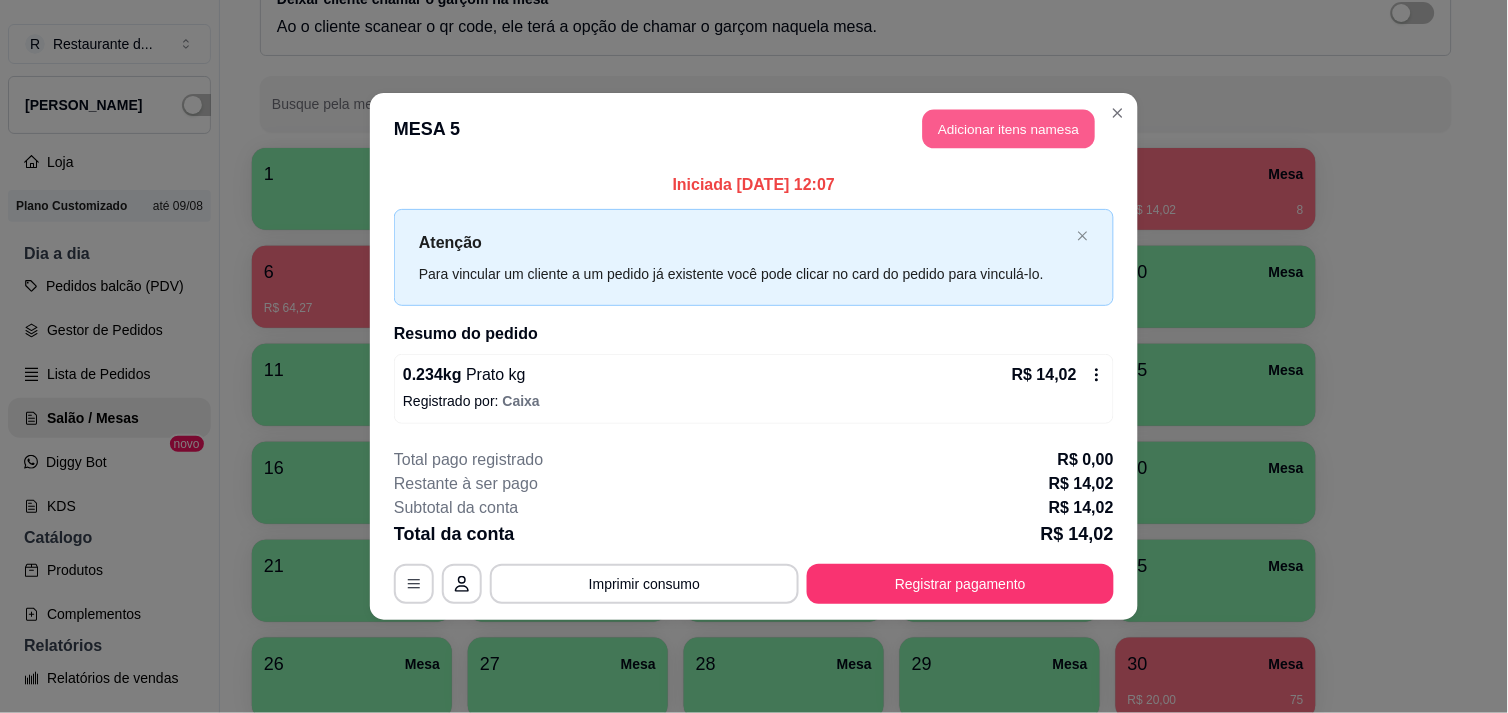 click on "Adicionar itens na  mesa" at bounding box center [1009, 129] 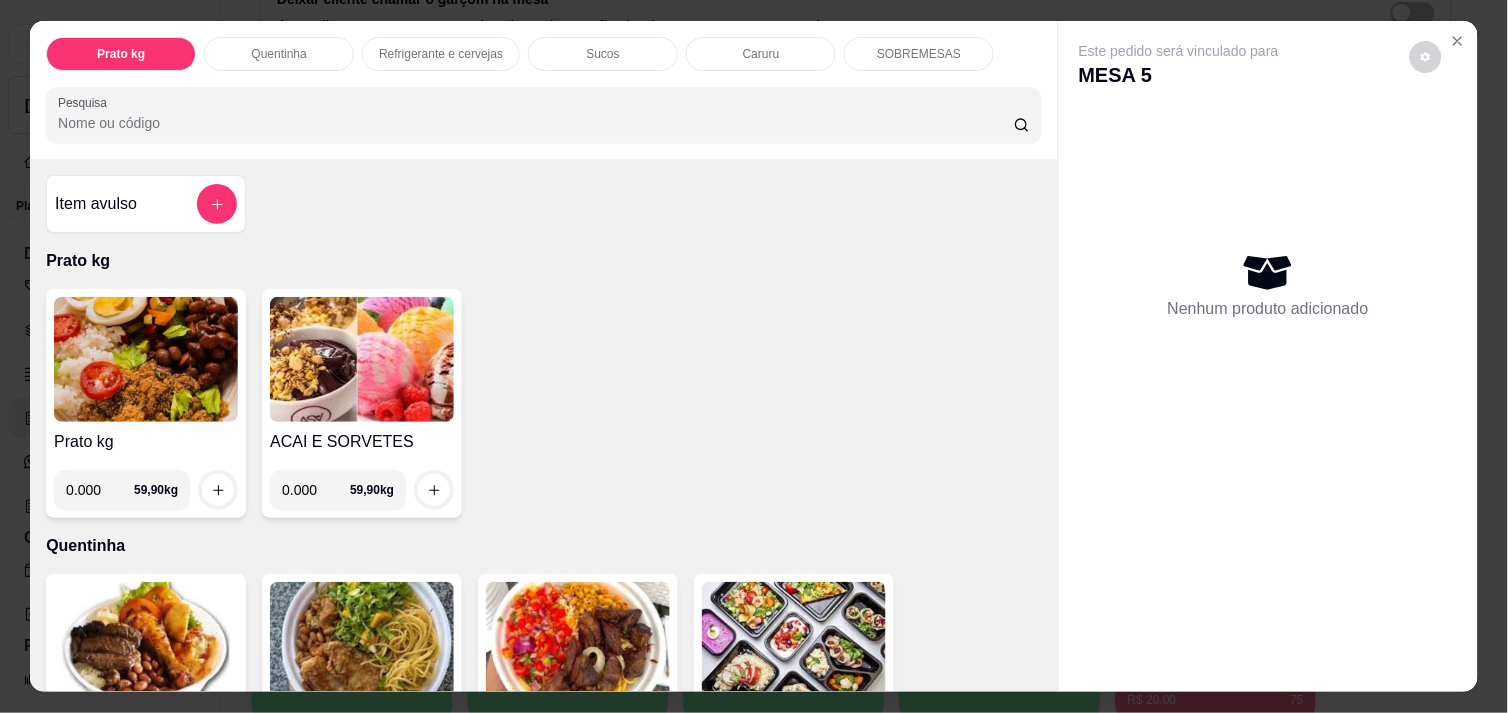 click on "Refrigerante e cervejas" at bounding box center [441, 54] 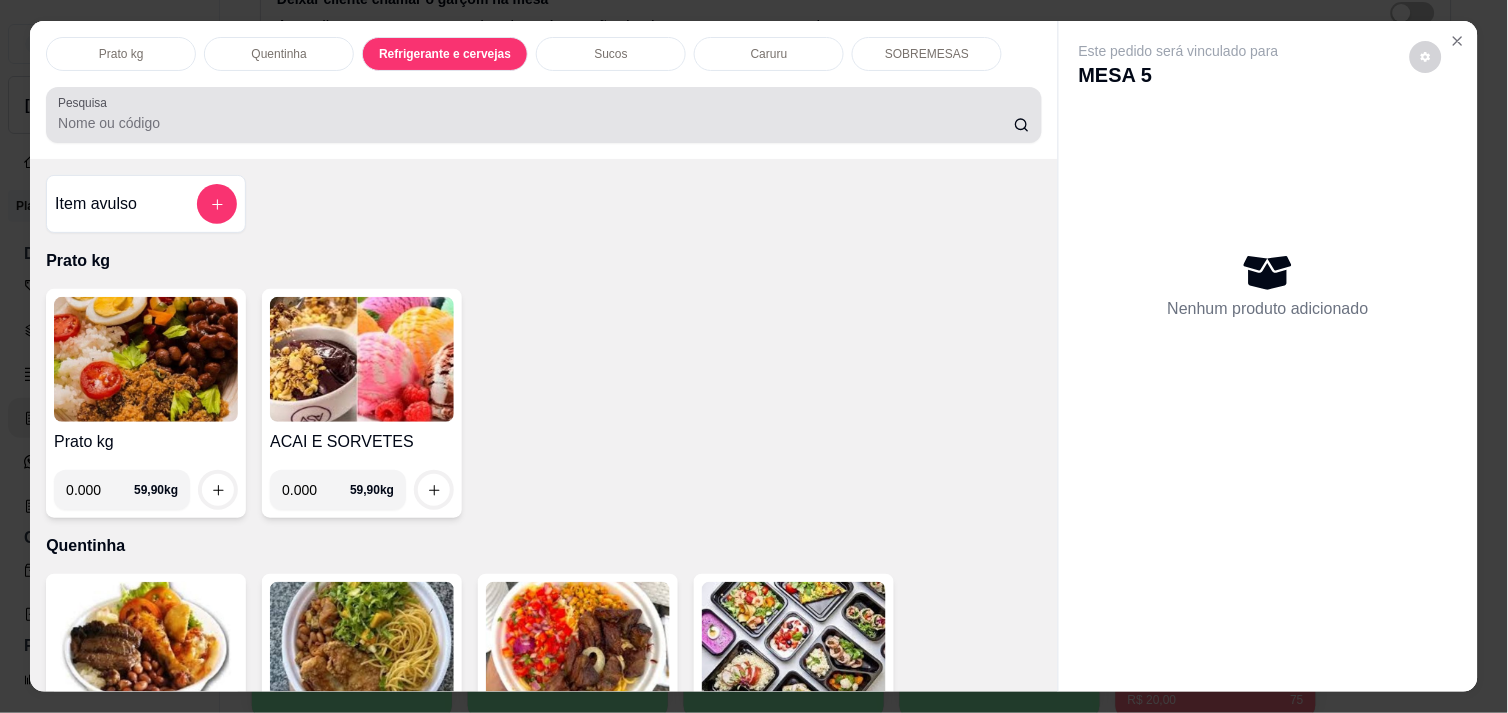 scroll, scrollTop: 984, scrollLeft: 0, axis: vertical 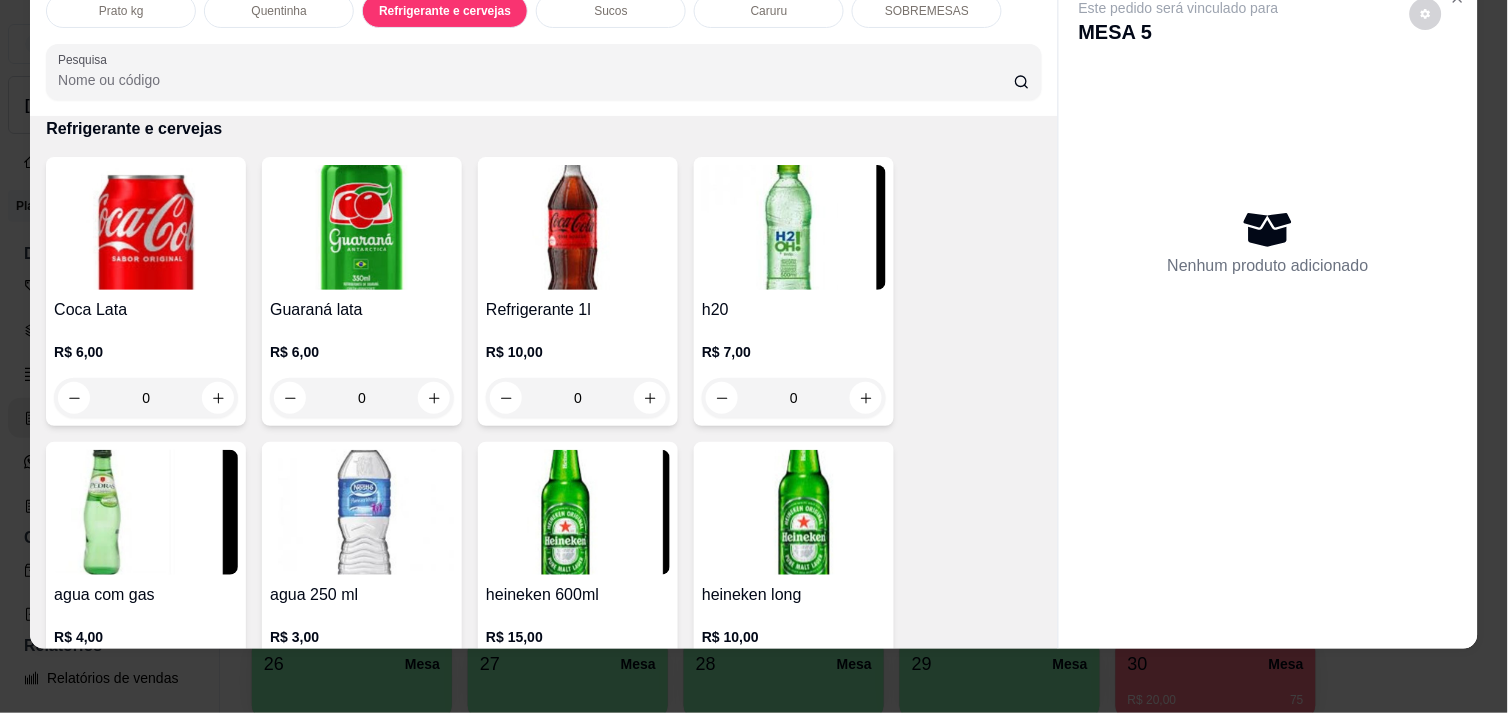 click at bounding box center [362, 512] 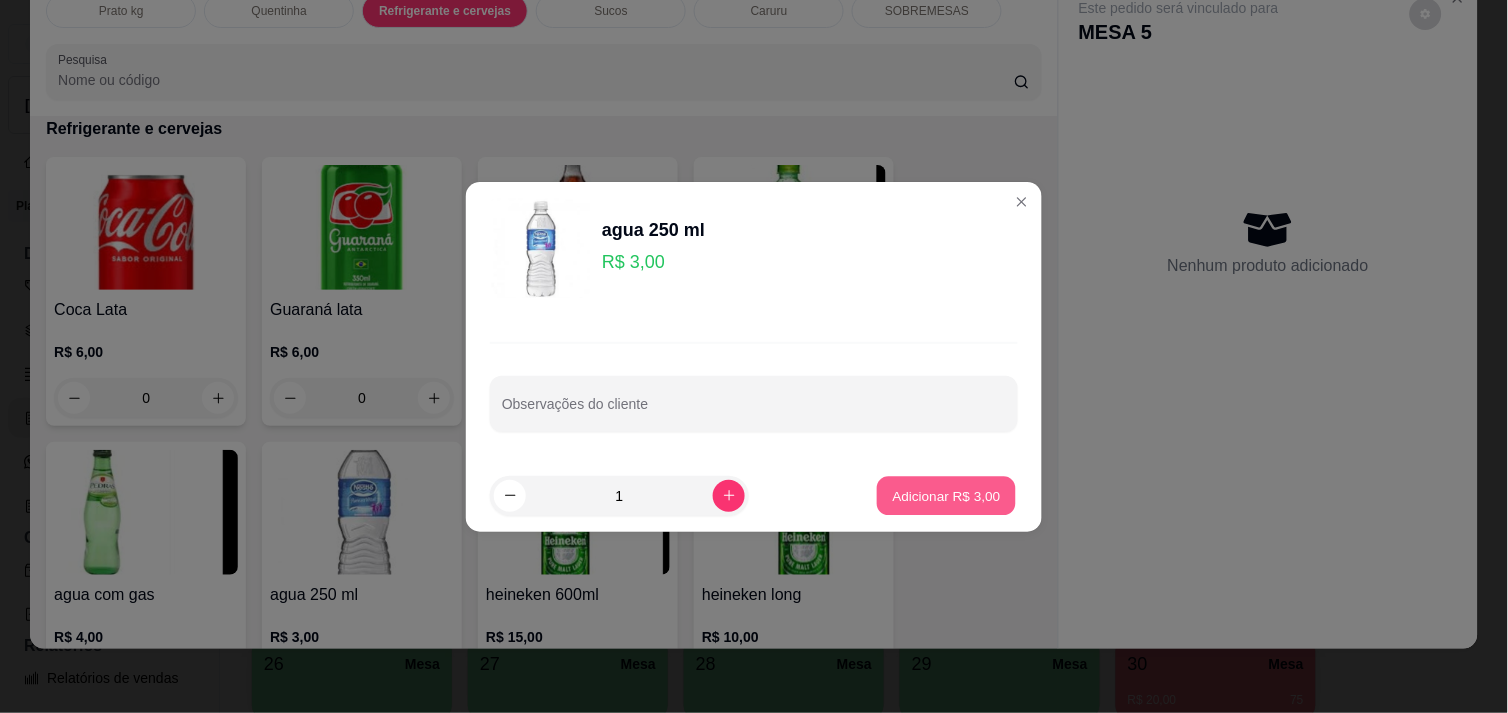click on "Adicionar   R$ 3,00" at bounding box center (946, 495) 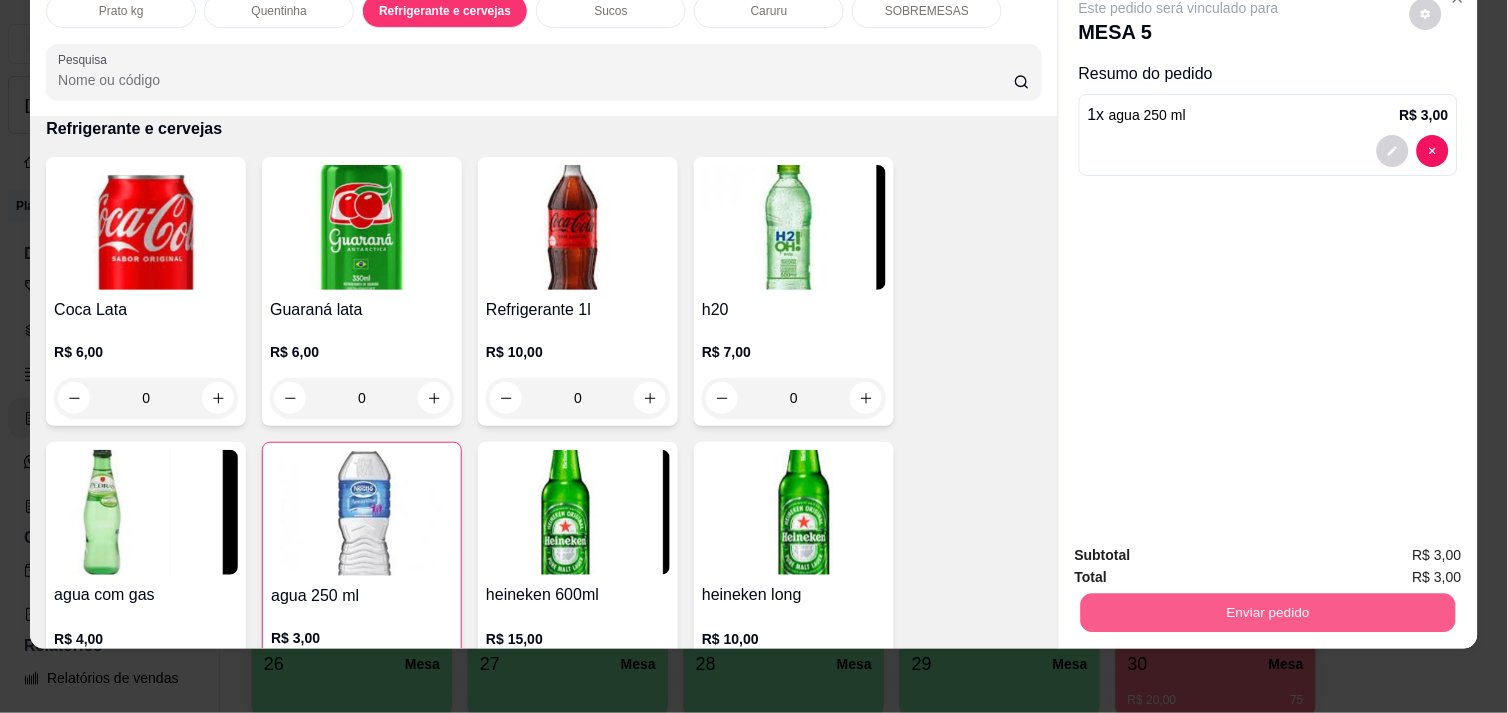 click on "Enviar pedido" at bounding box center [1268, 612] 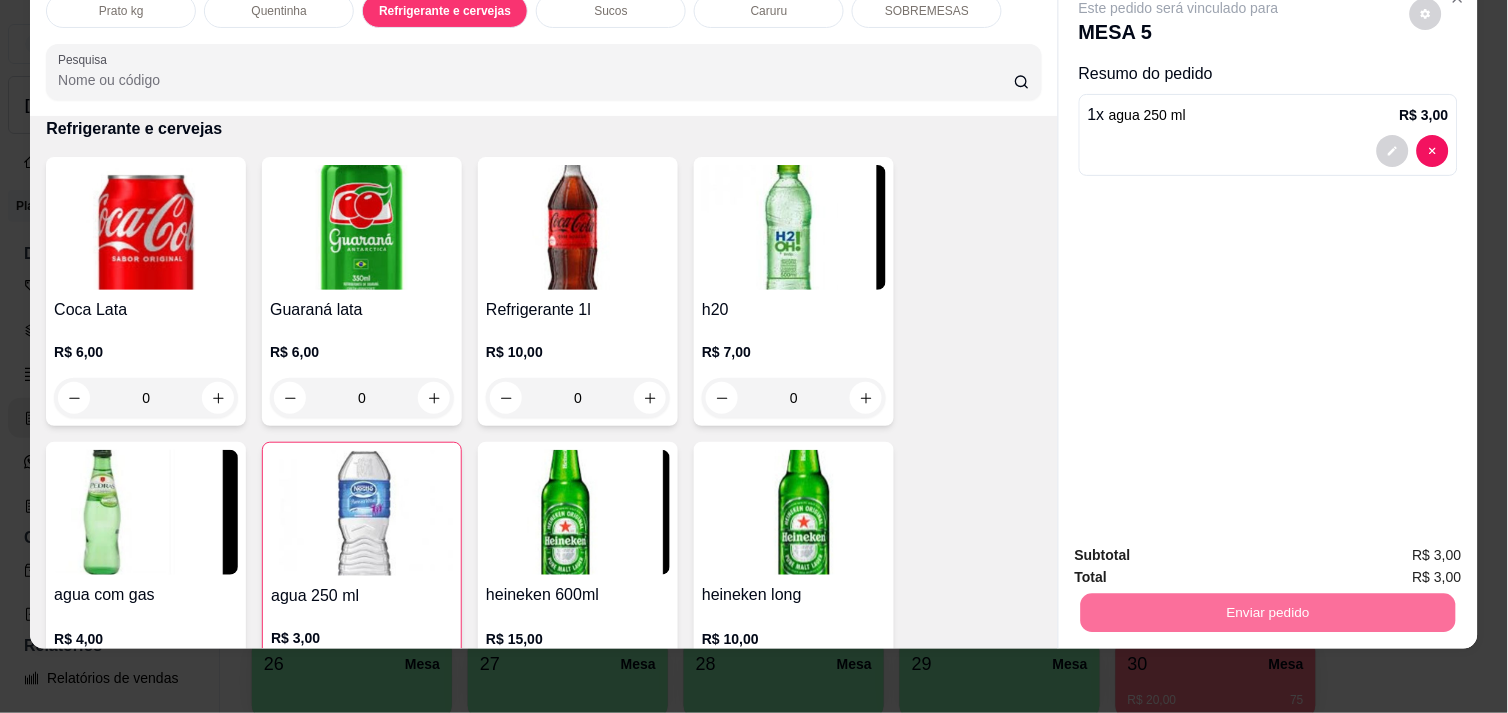 click on "Não registrar e enviar pedido" at bounding box center [1202, 547] 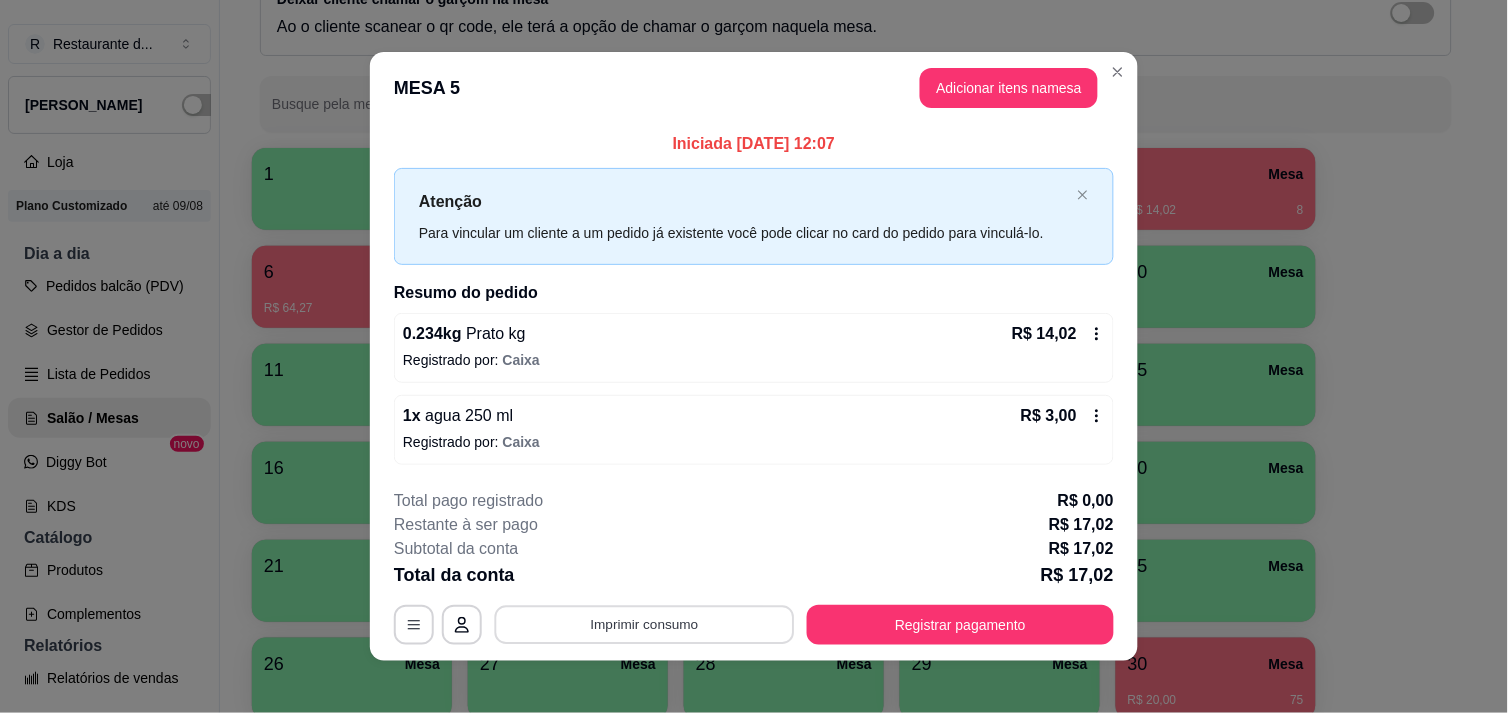click on "Imprimir consumo" at bounding box center (645, 625) 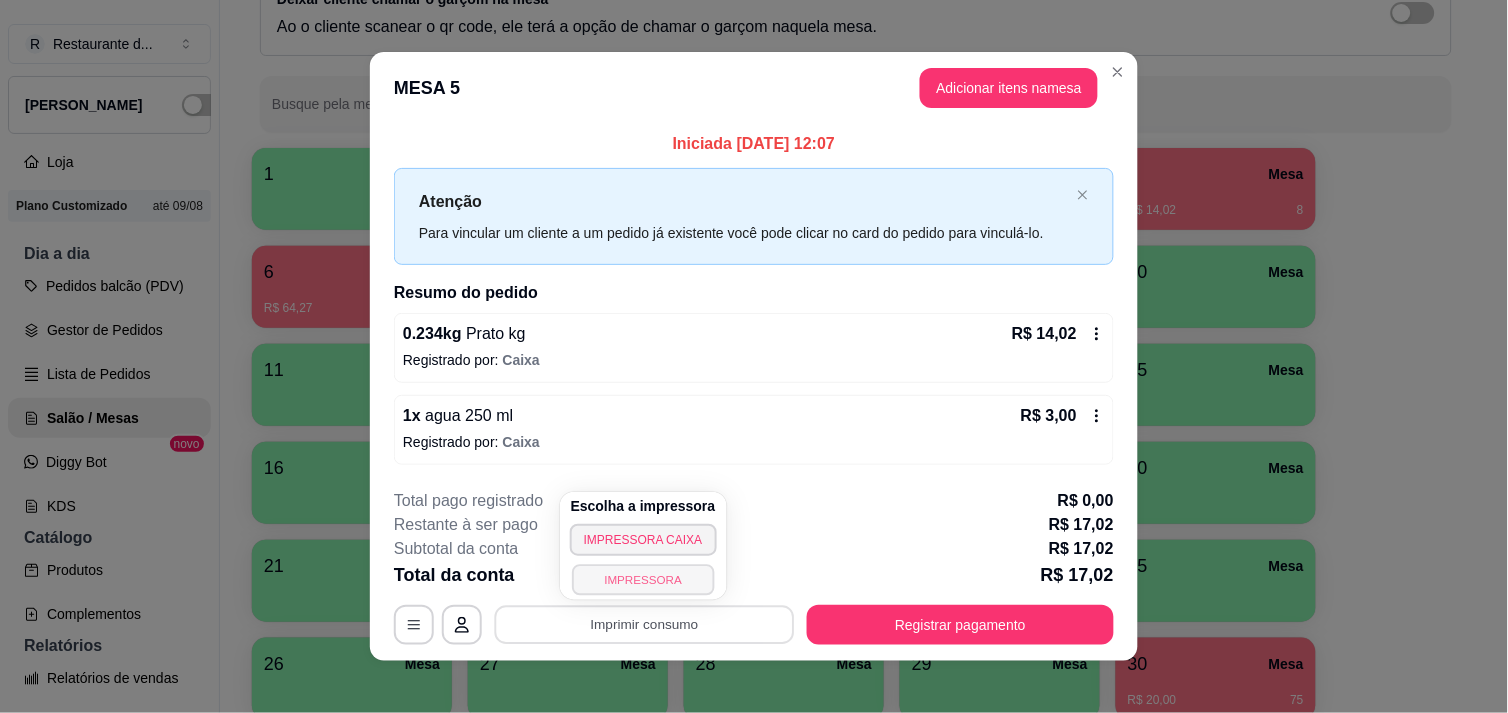click on "IMPRESSORA" at bounding box center (643, 579) 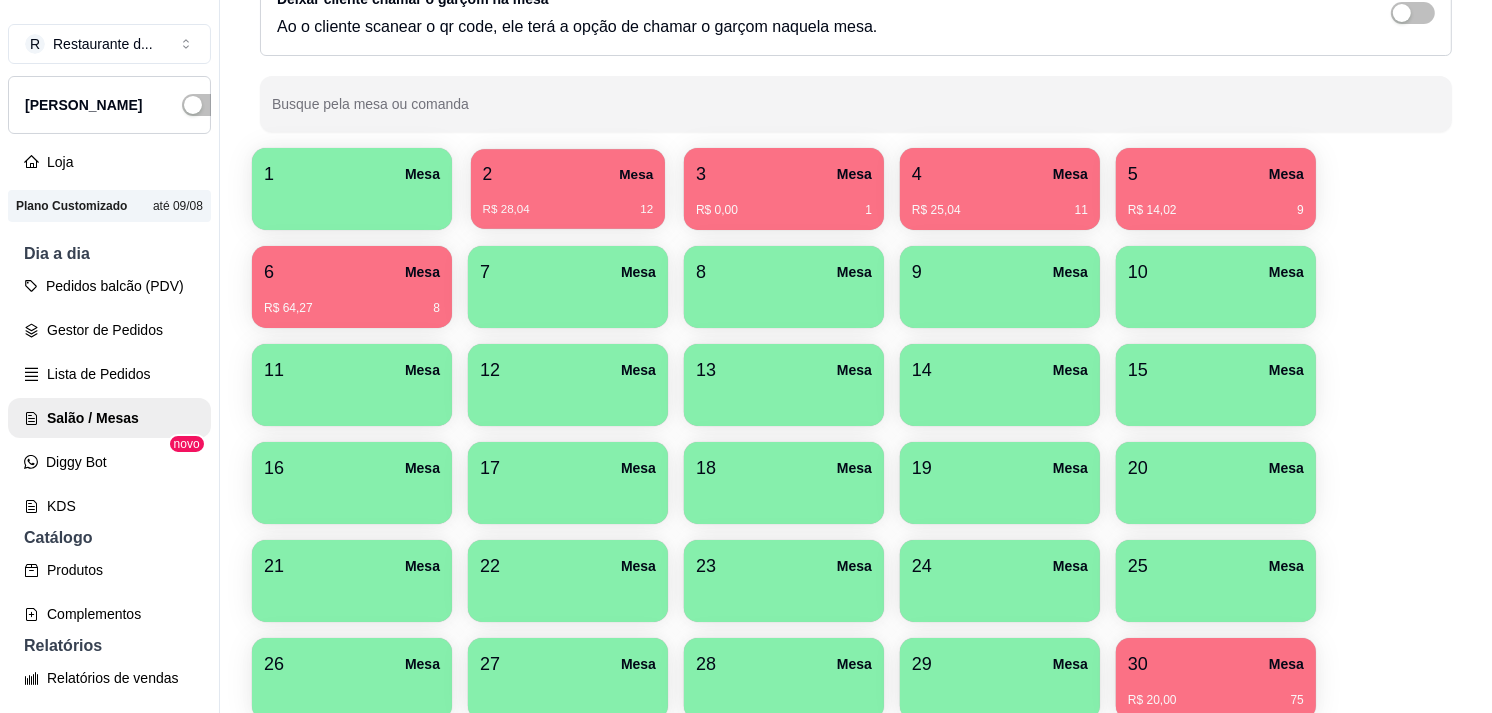 click on "R$ 28,04 12" at bounding box center (568, 202) 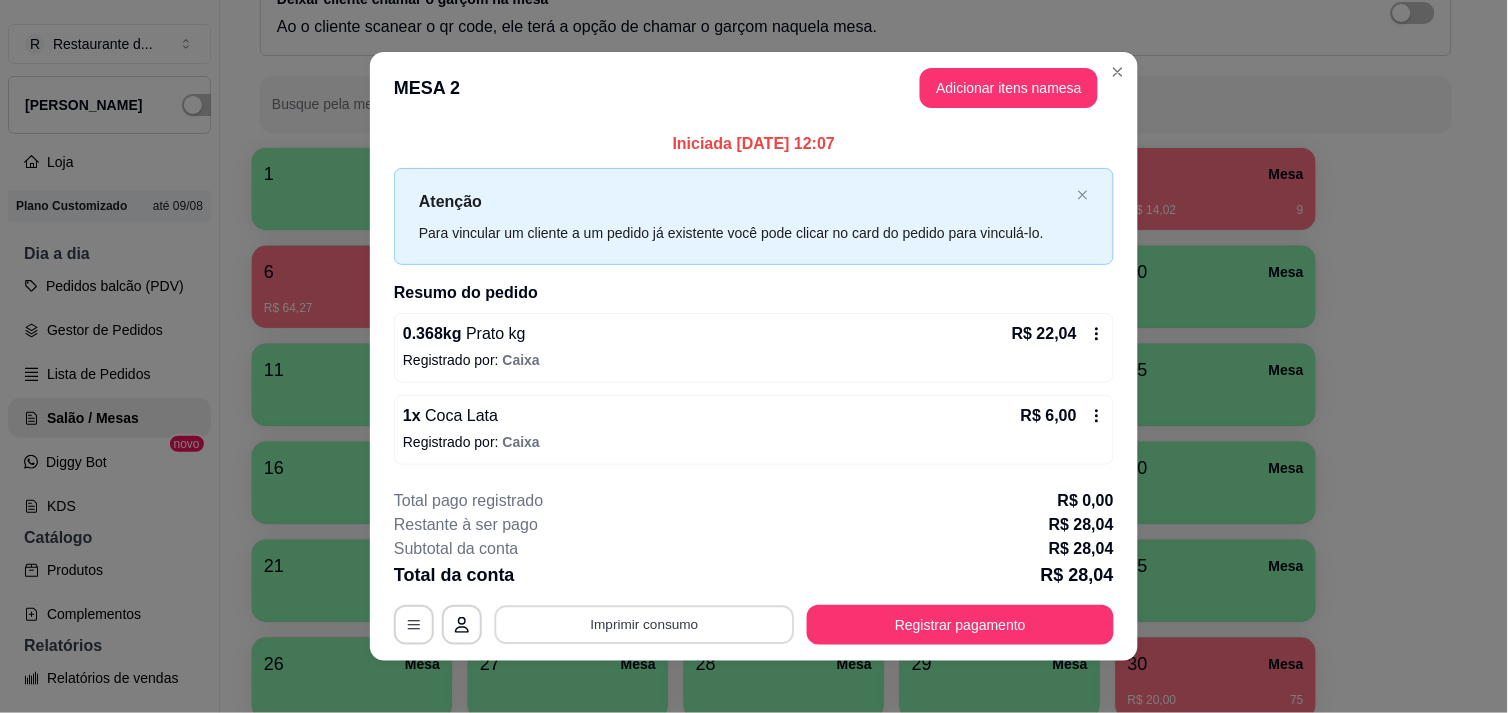 click on "Imprimir consumo" at bounding box center [645, 625] 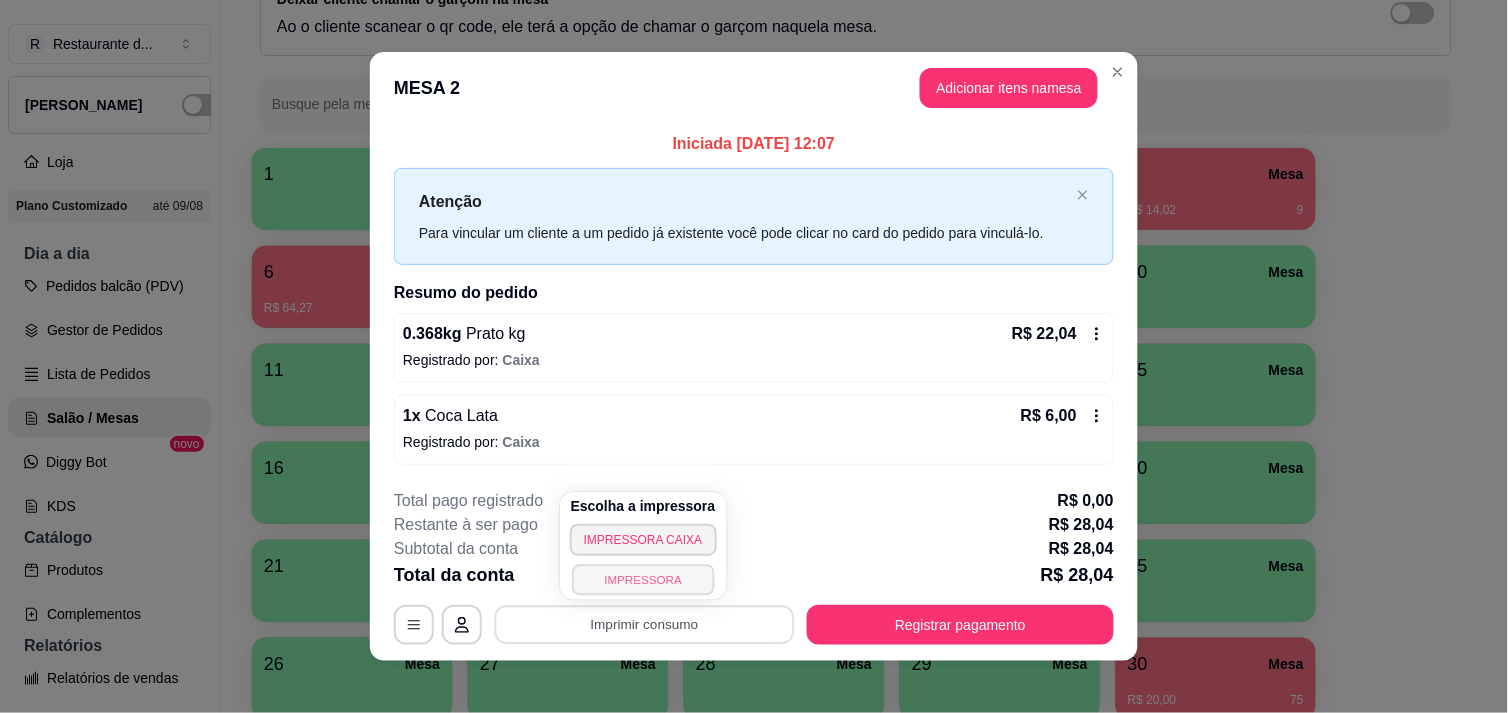 click on "IMPRESSORA" at bounding box center (643, 579) 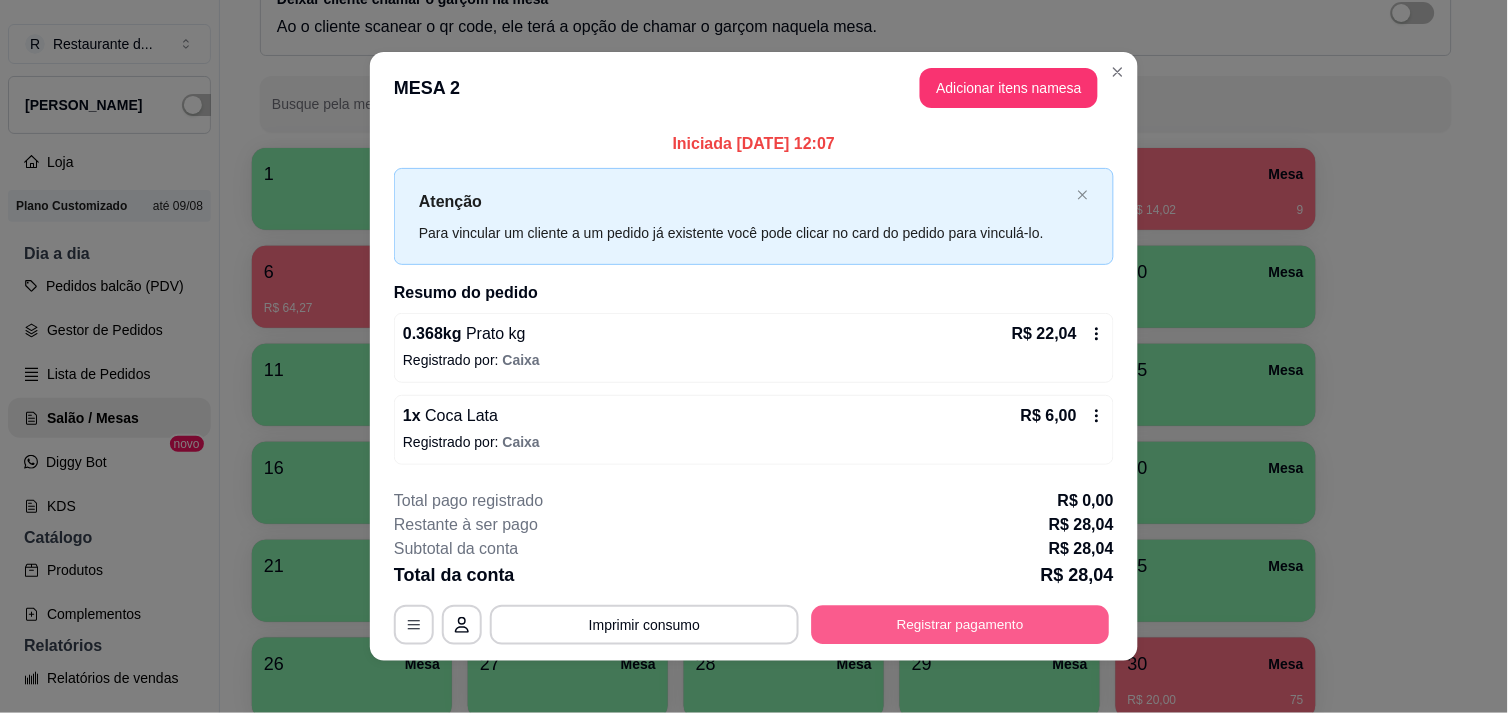 click on "Registrar pagamento" at bounding box center [961, 625] 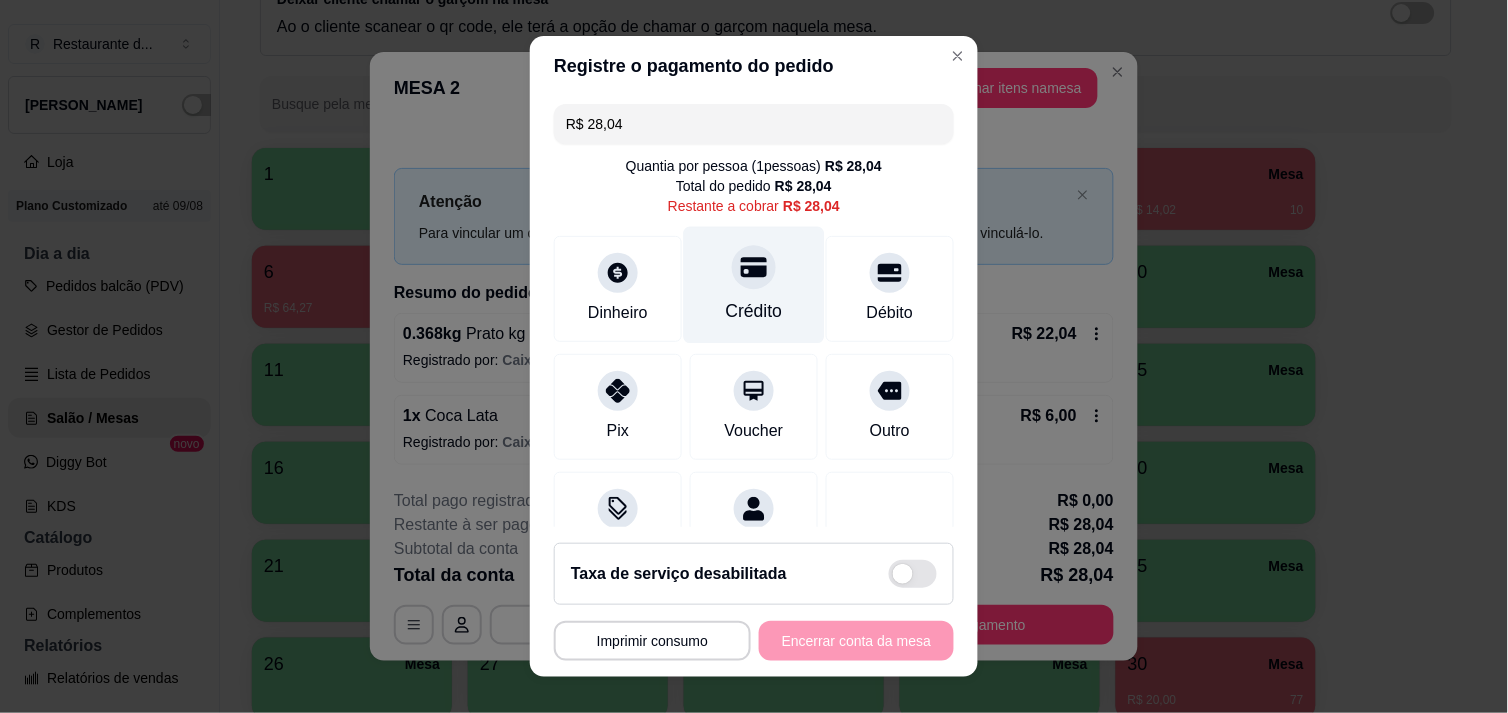 click 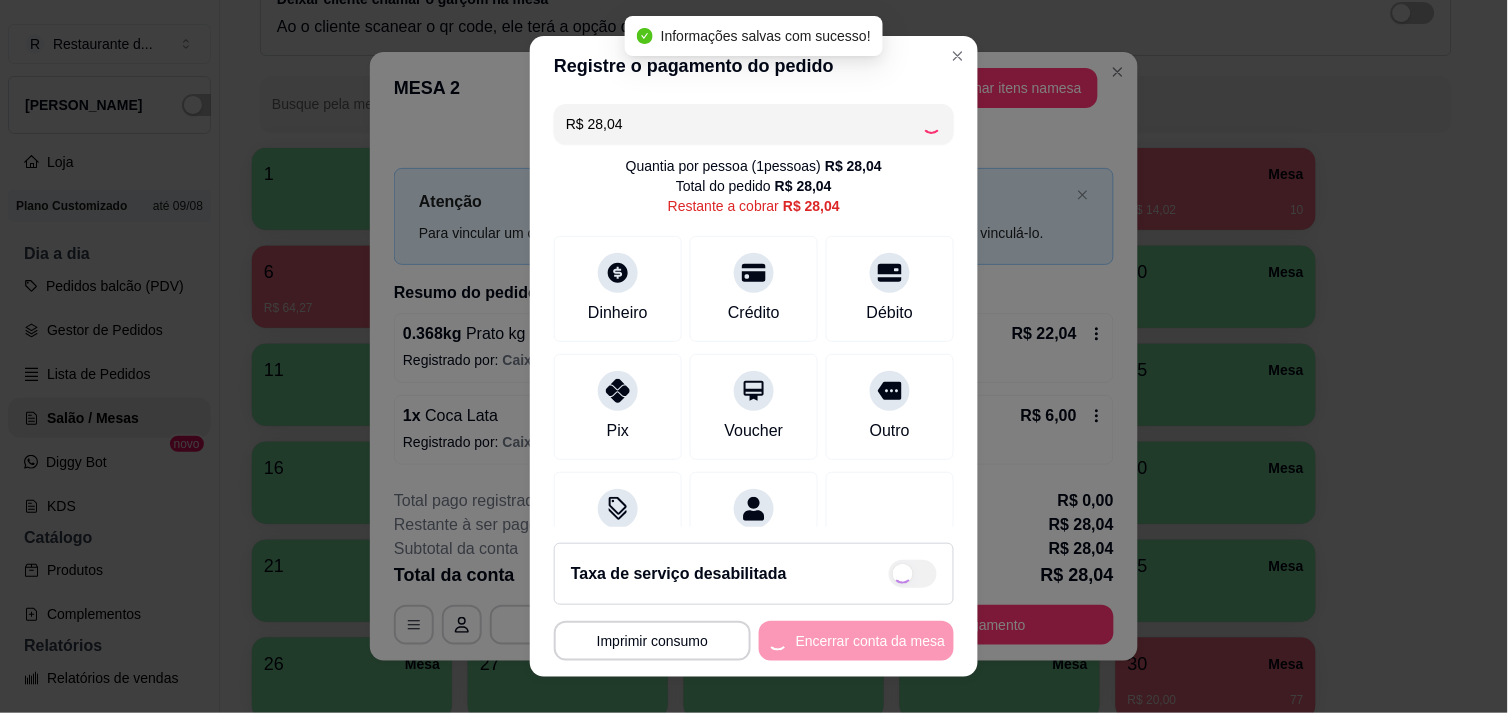 type on "R$ 0,00" 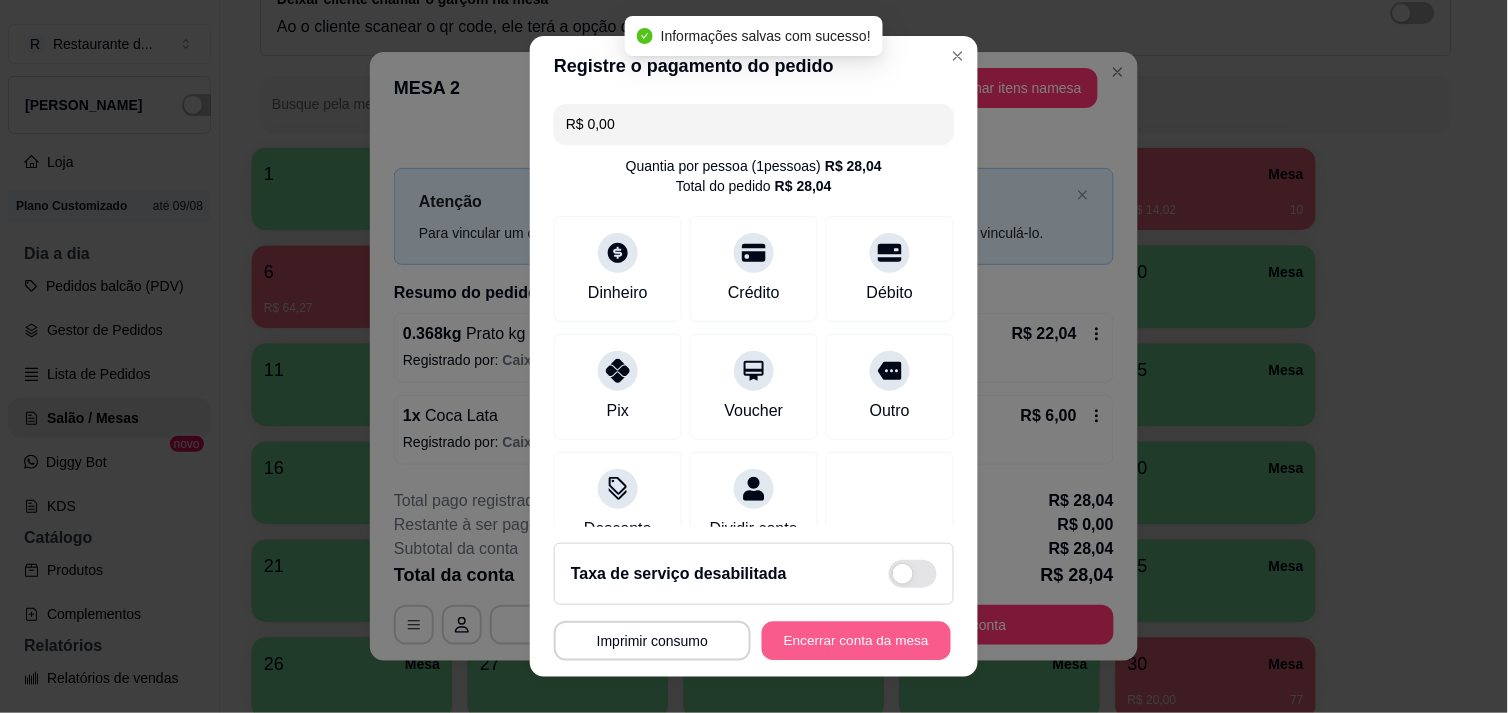 click on "Encerrar conta da mesa" at bounding box center [856, 641] 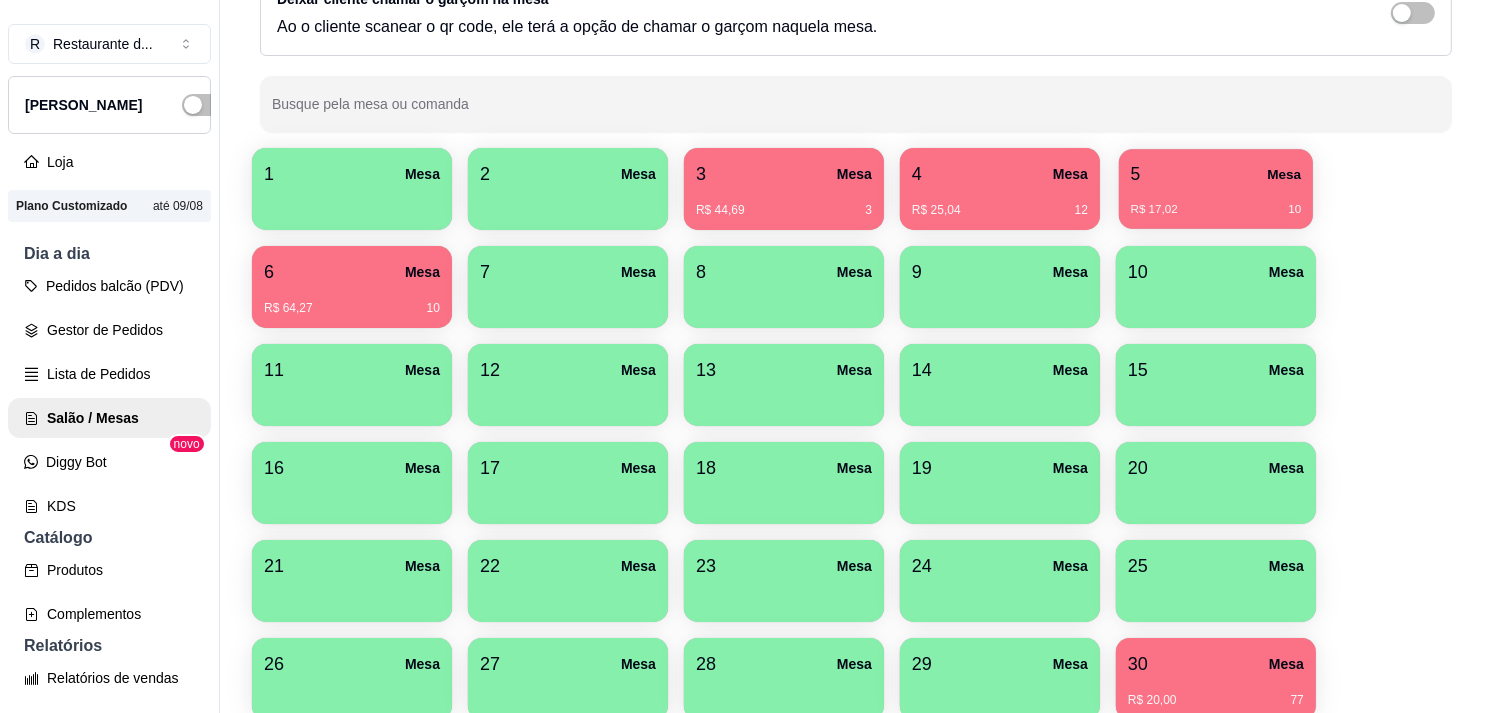 click on "R$ 17,02 10" at bounding box center [1216, 202] 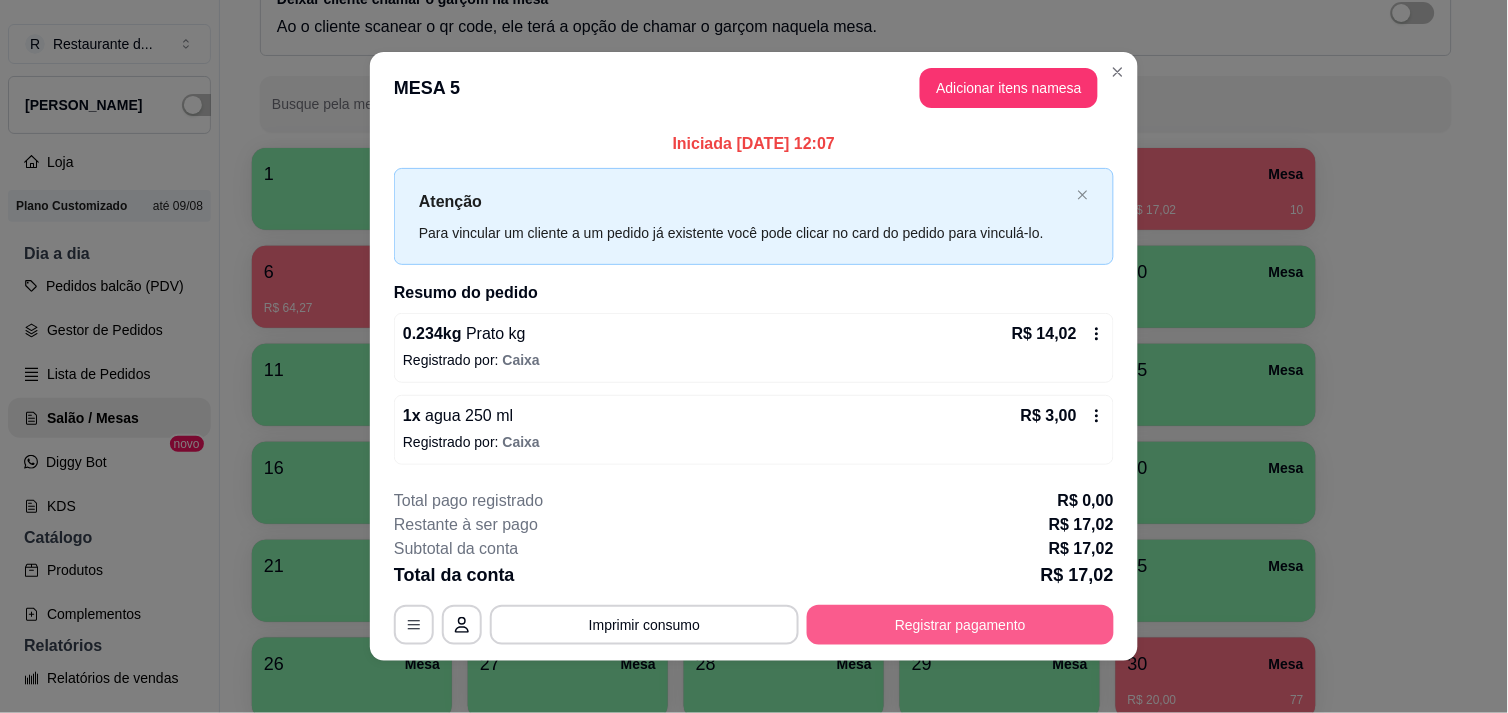 click on "Registrar pagamento" at bounding box center [960, 625] 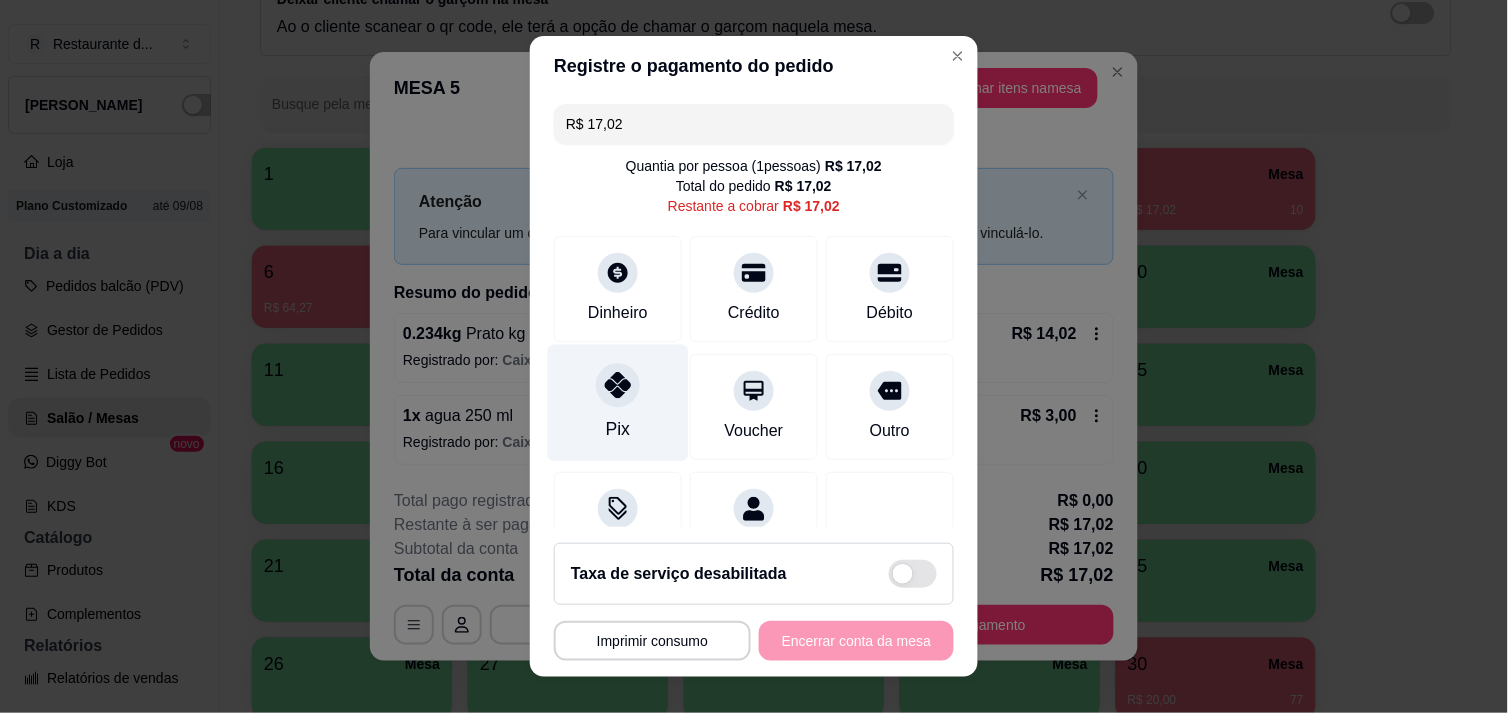 click at bounding box center [618, 385] 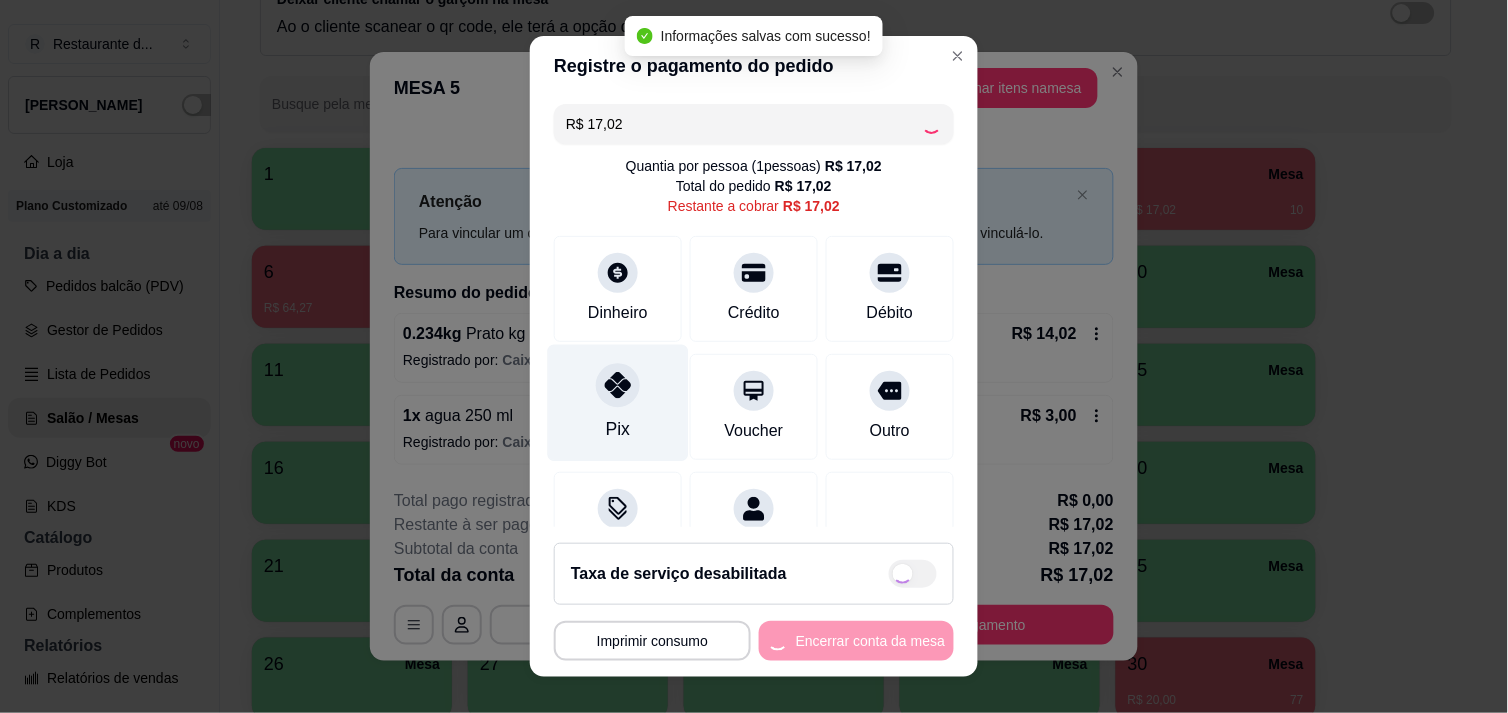 type on "R$ 0,00" 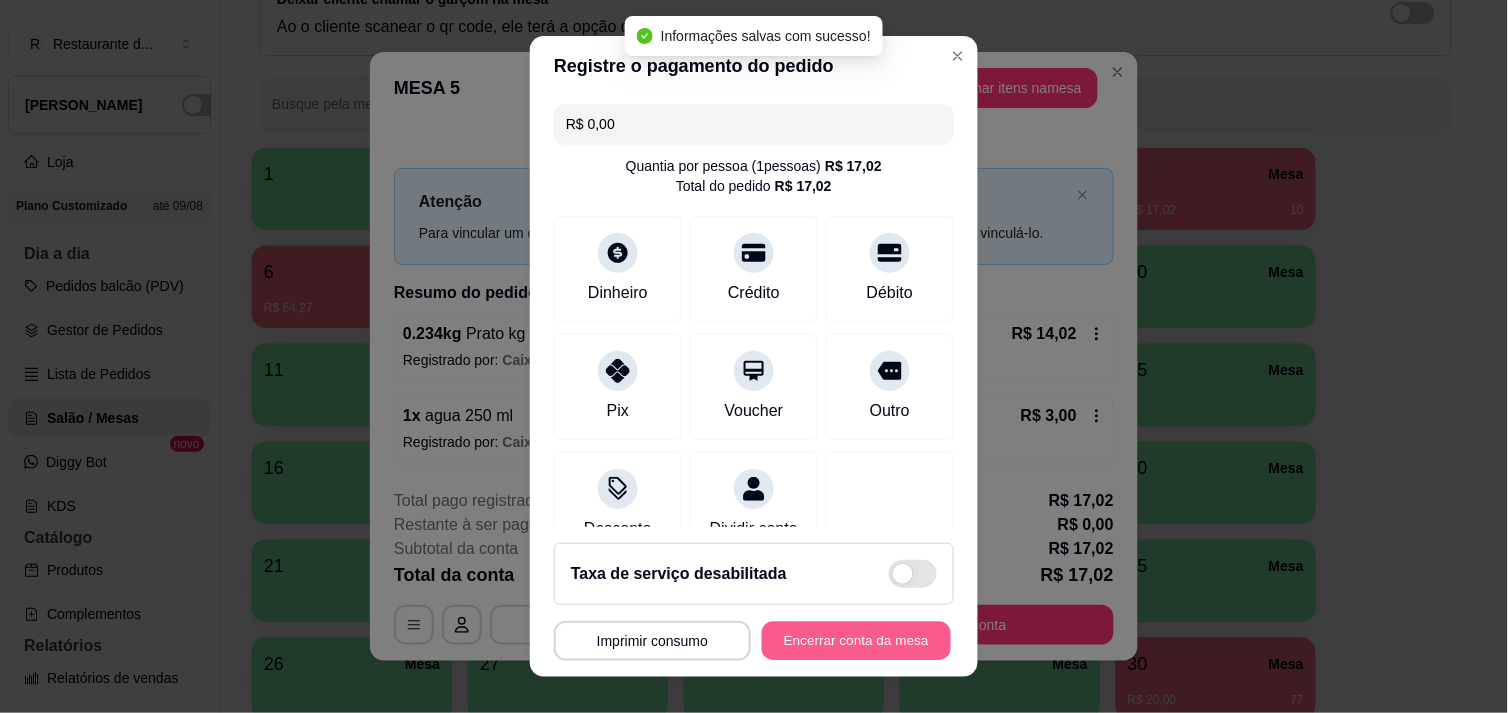 click on "Encerrar conta da mesa" at bounding box center [856, 641] 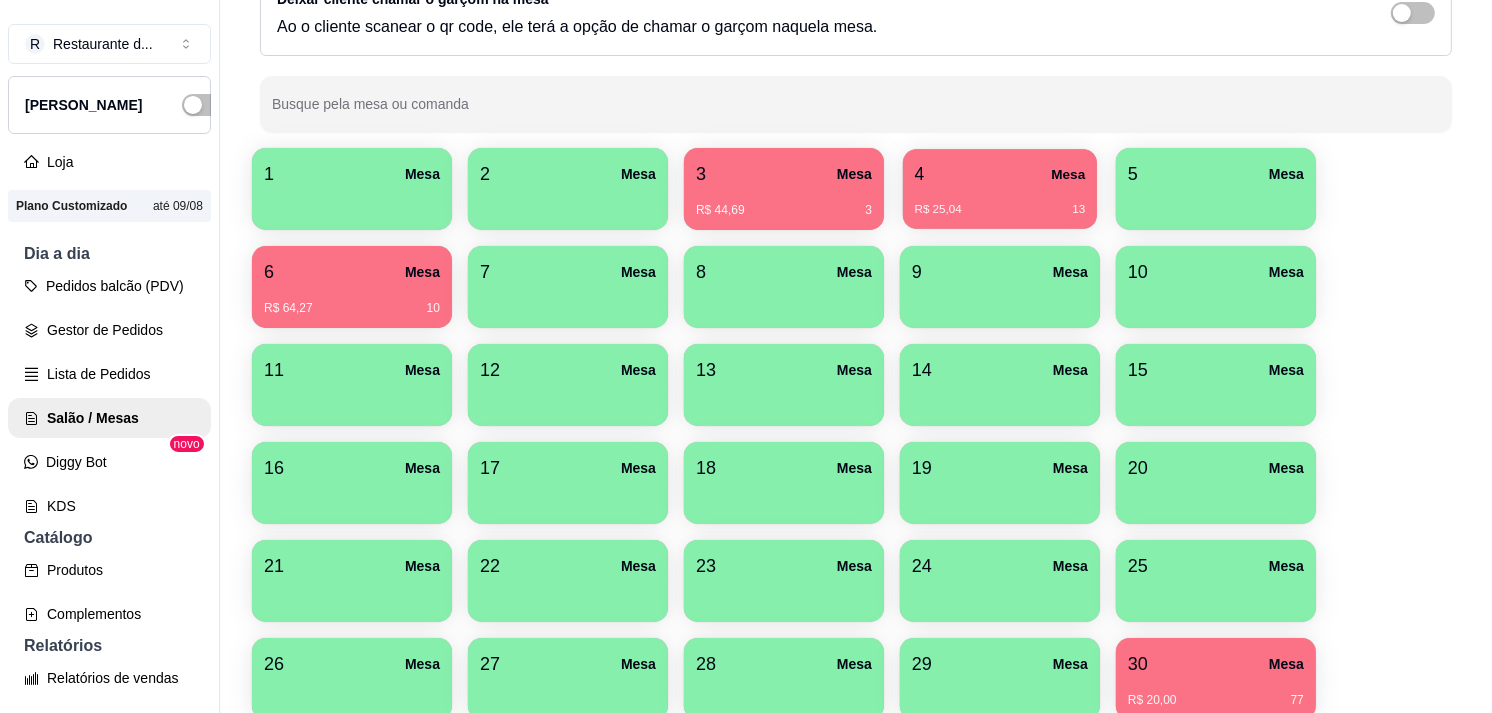 click on "R$ 25,04 13" at bounding box center [1000, 210] 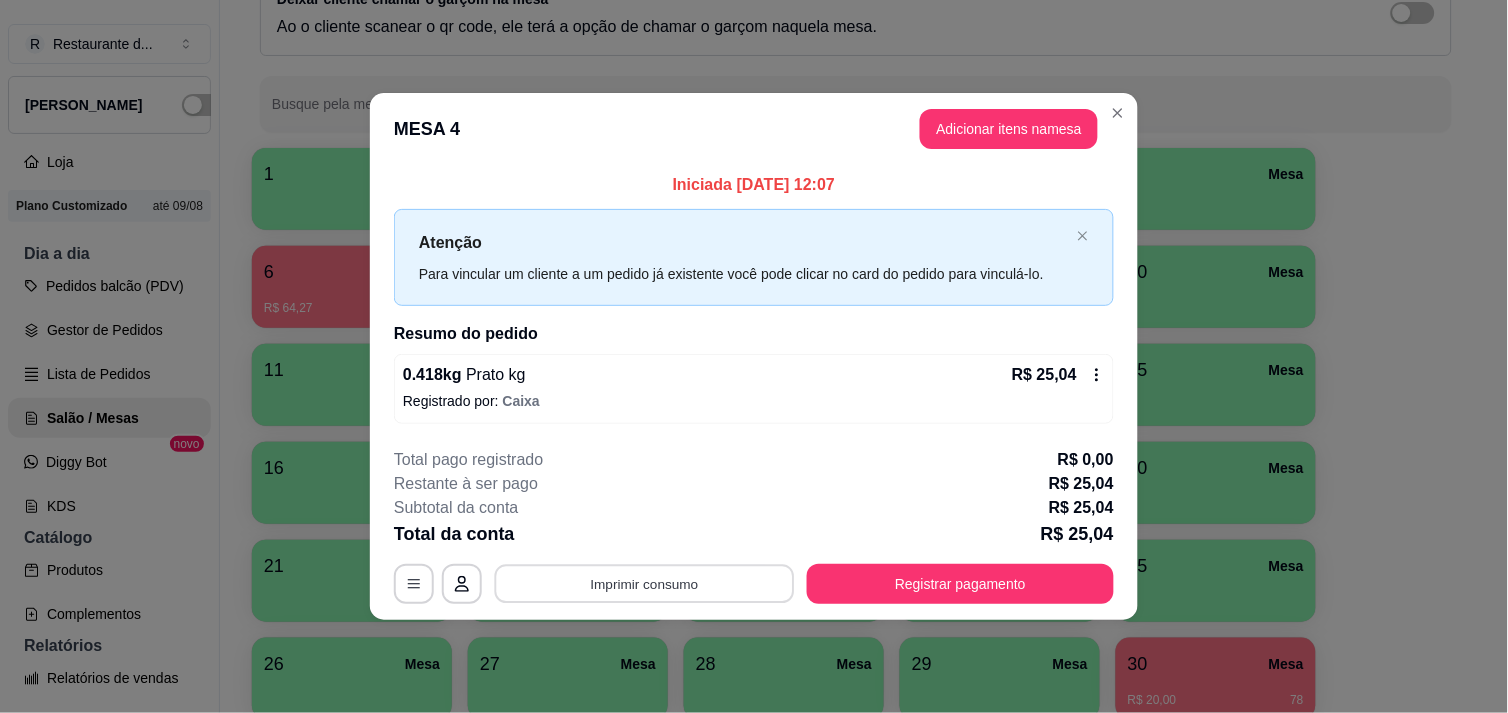 click on "Imprimir consumo" at bounding box center (645, 584) 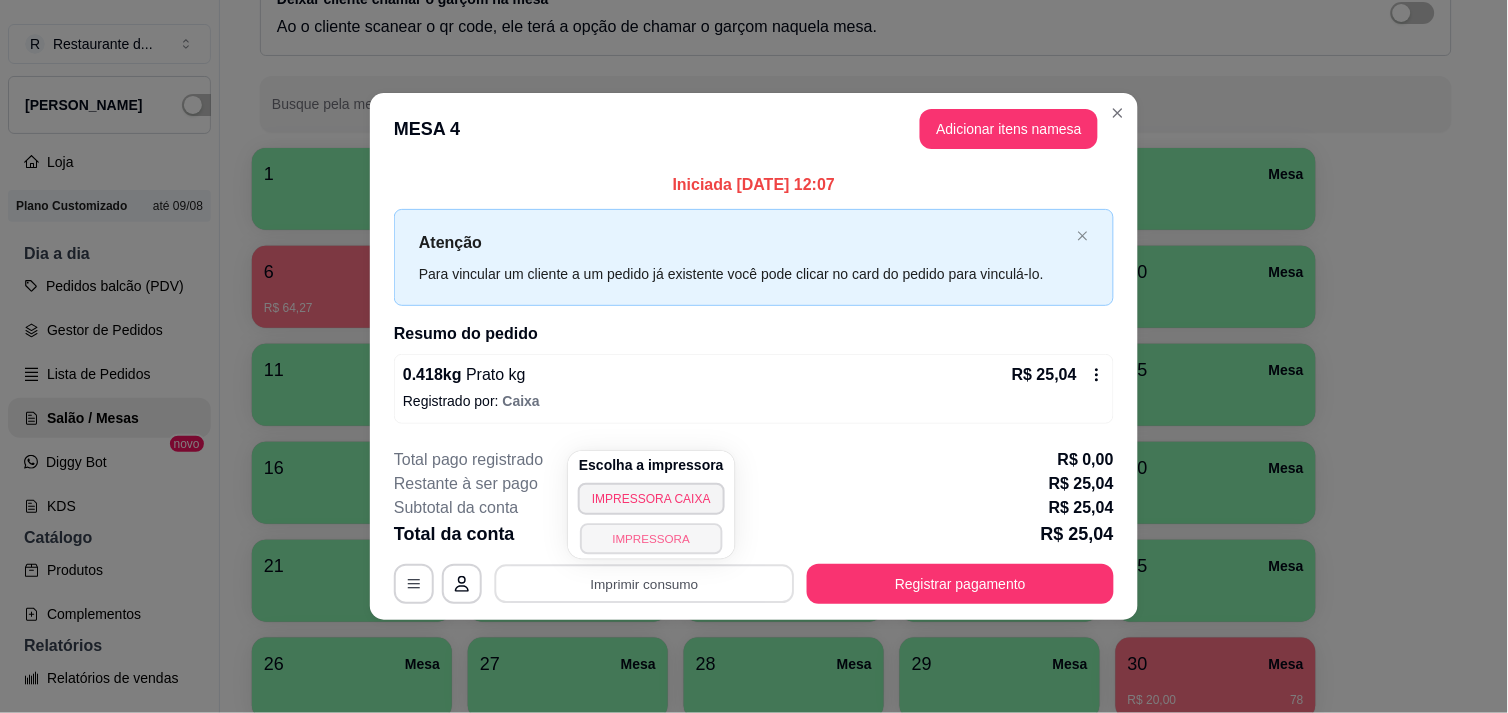 click on "IMPRESSORA" at bounding box center (651, 538) 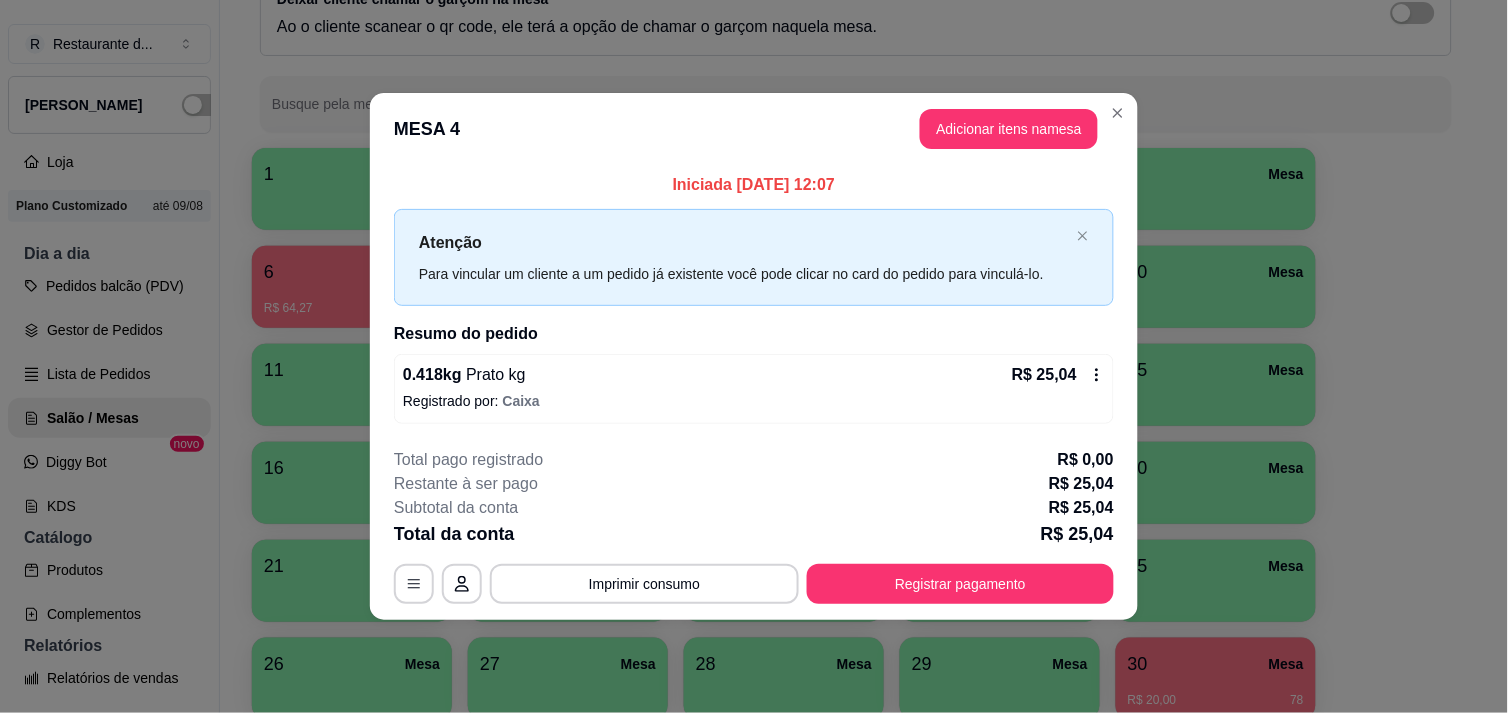 type 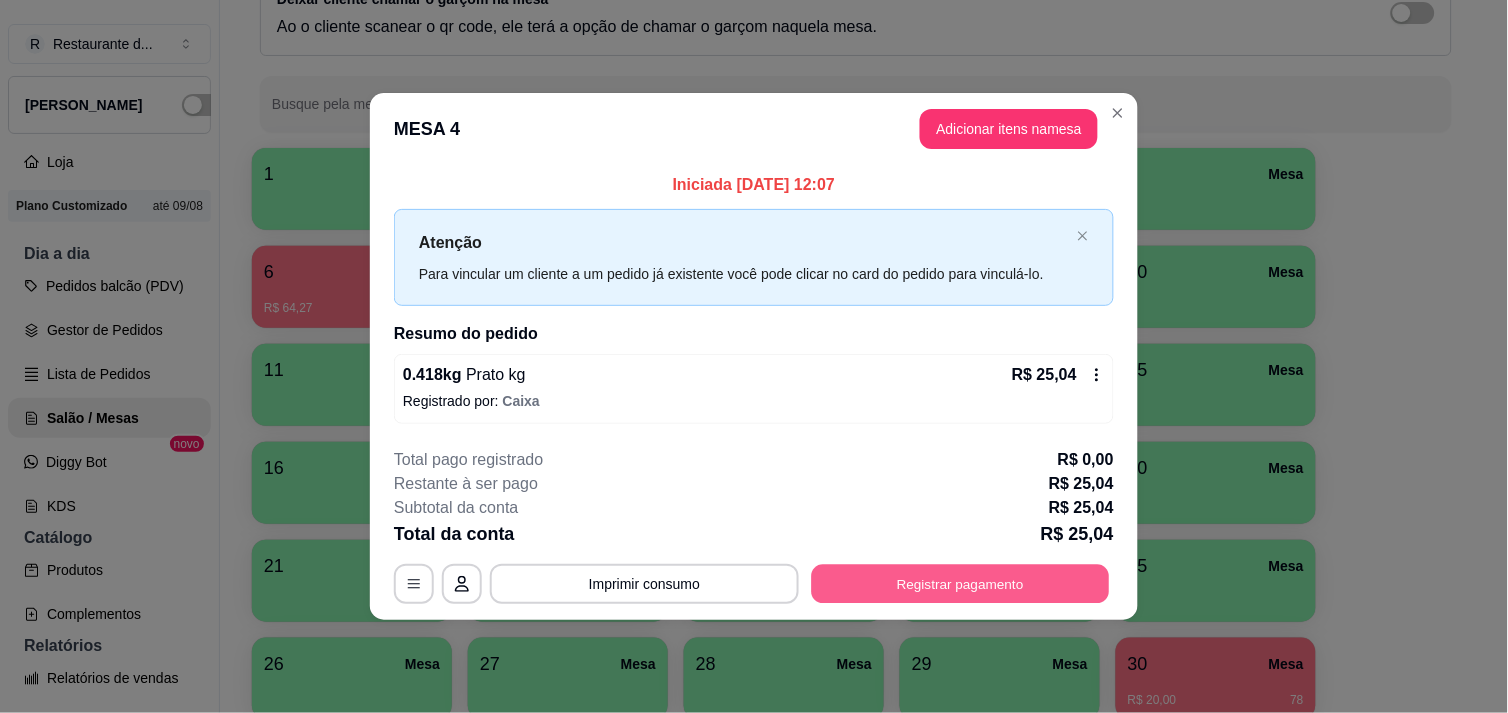click on "Registrar pagamento" at bounding box center (961, 584) 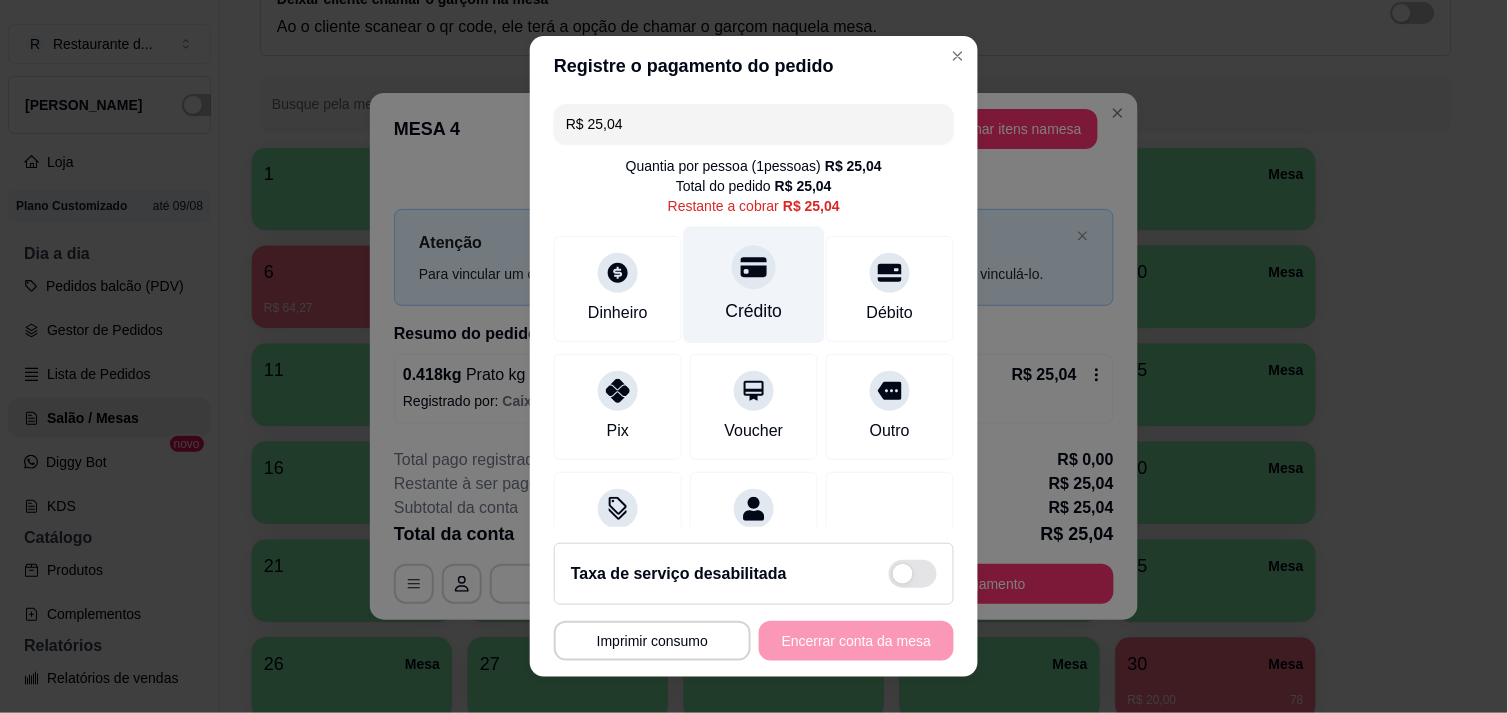 click on "Crédito" at bounding box center (754, 311) 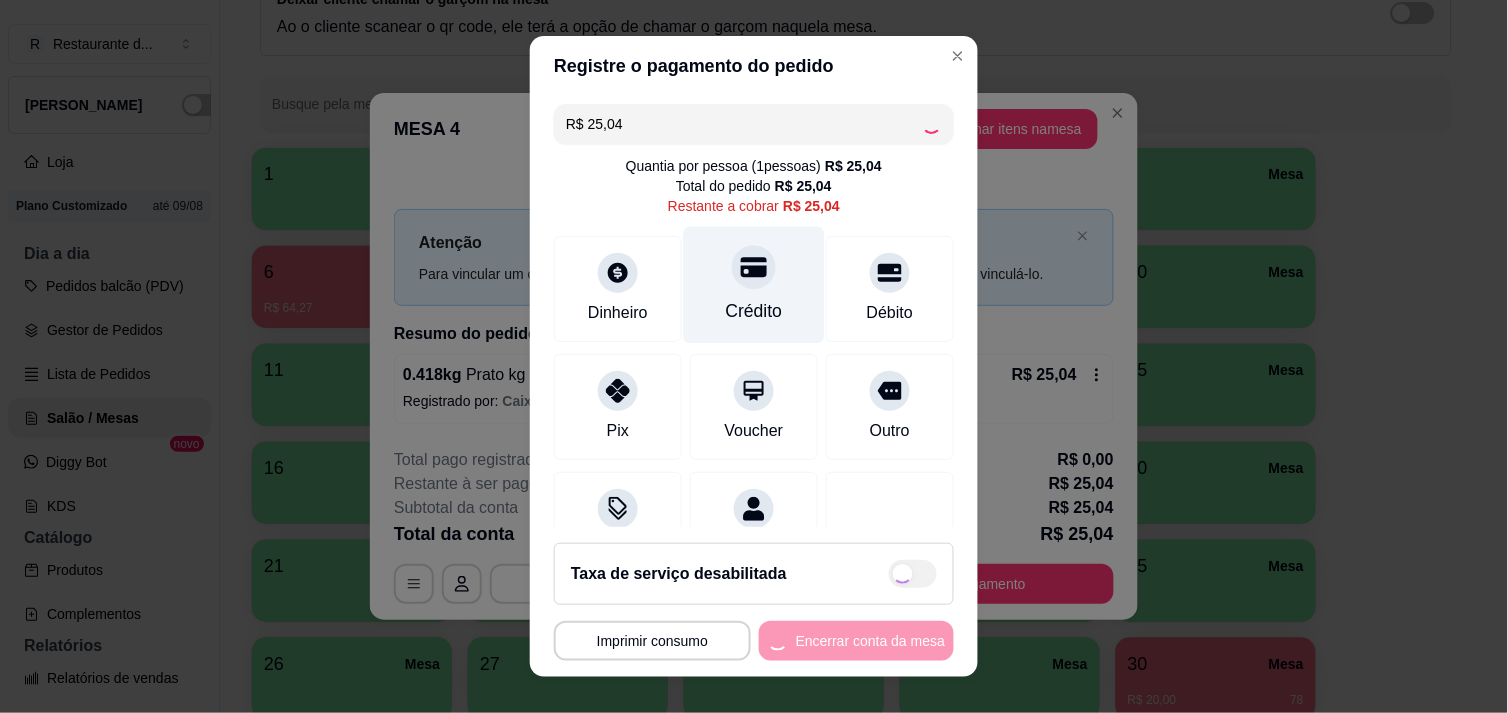 type on "R$ 0,00" 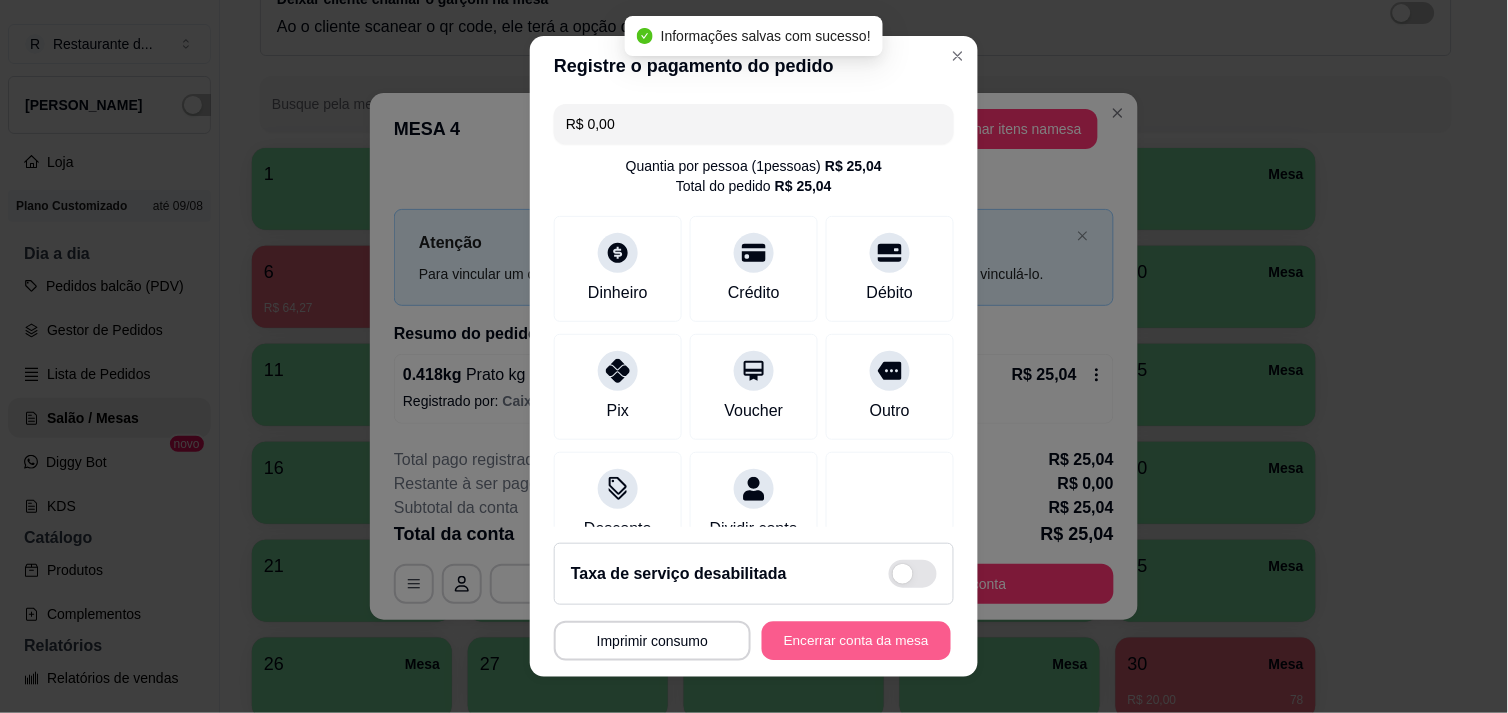 click on "Encerrar conta da mesa" at bounding box center [856, 641] 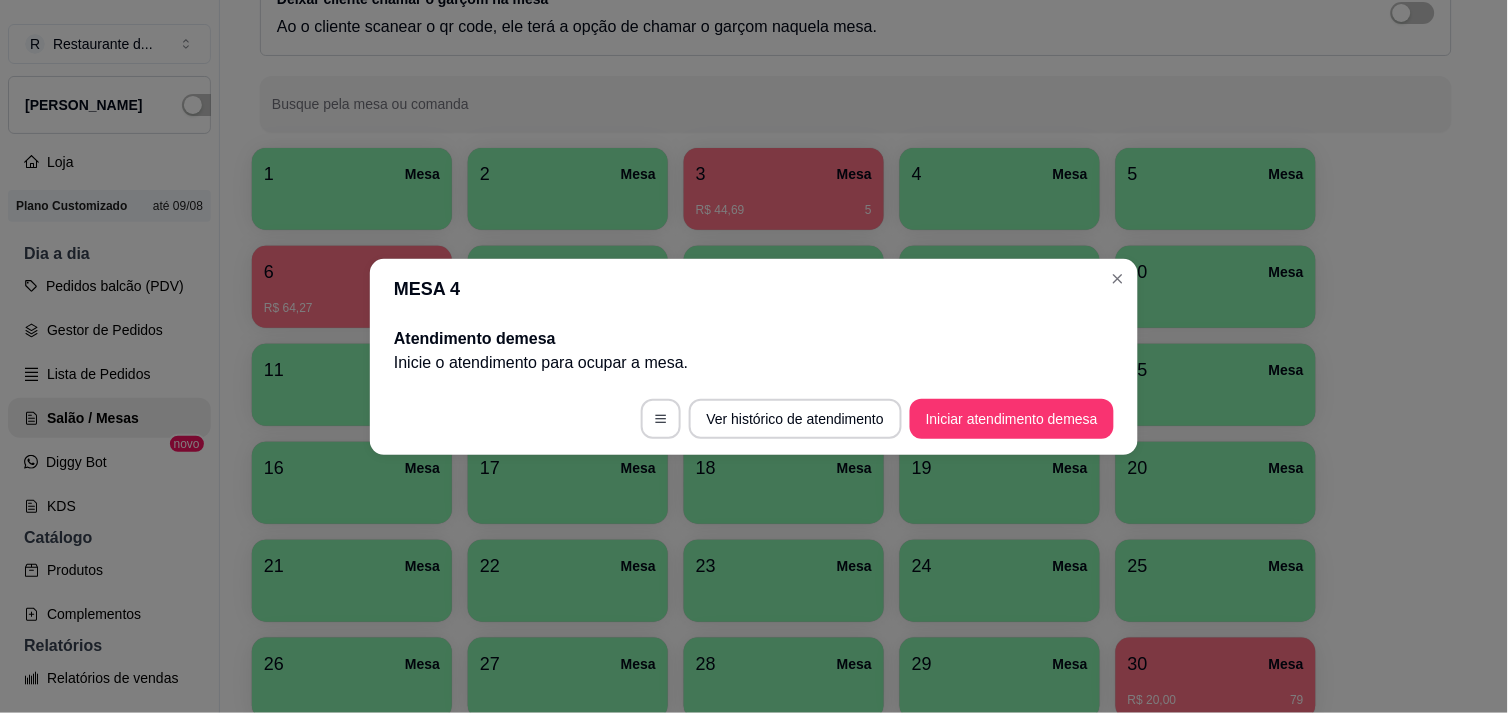 click on "MESA 4" at bounding box center [754, 289] 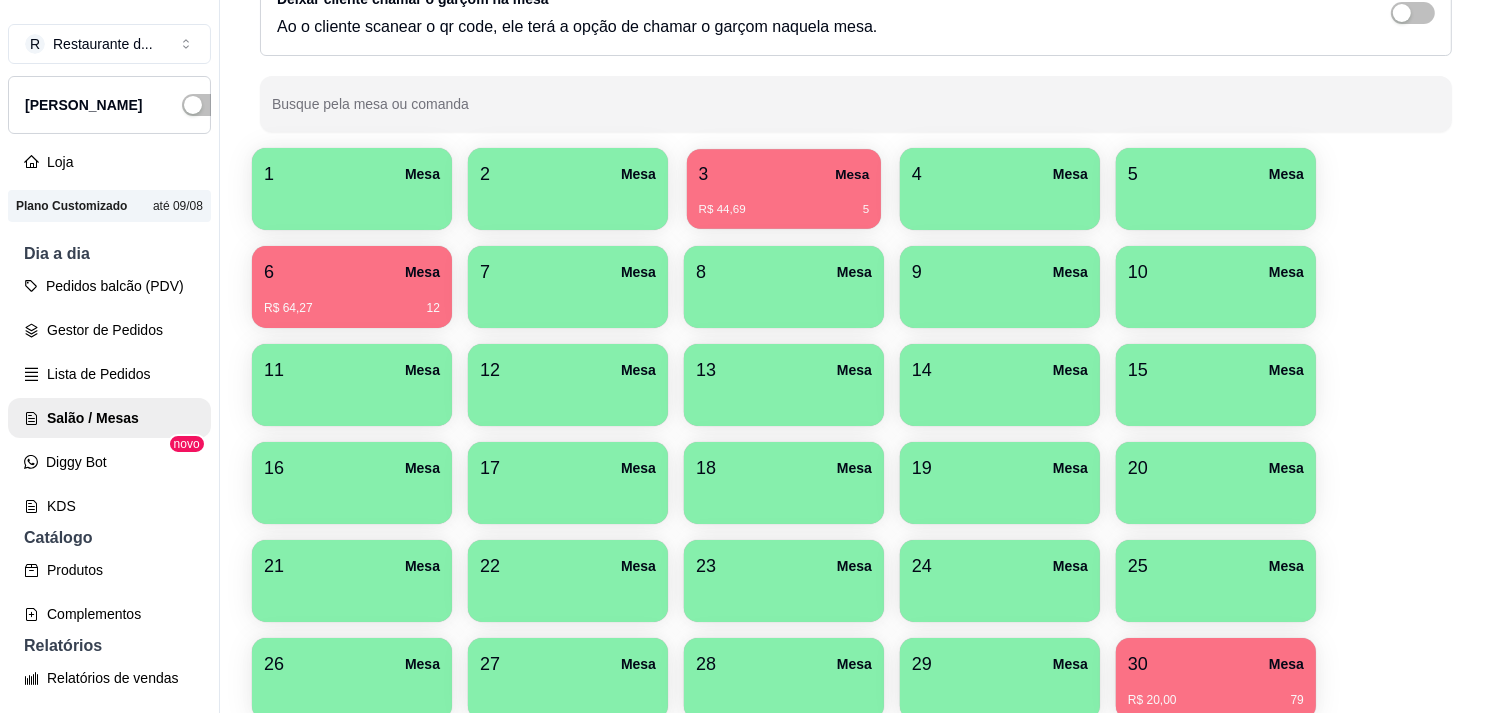 click on "R$ 44,69 5" at bounding box center (784, 210) 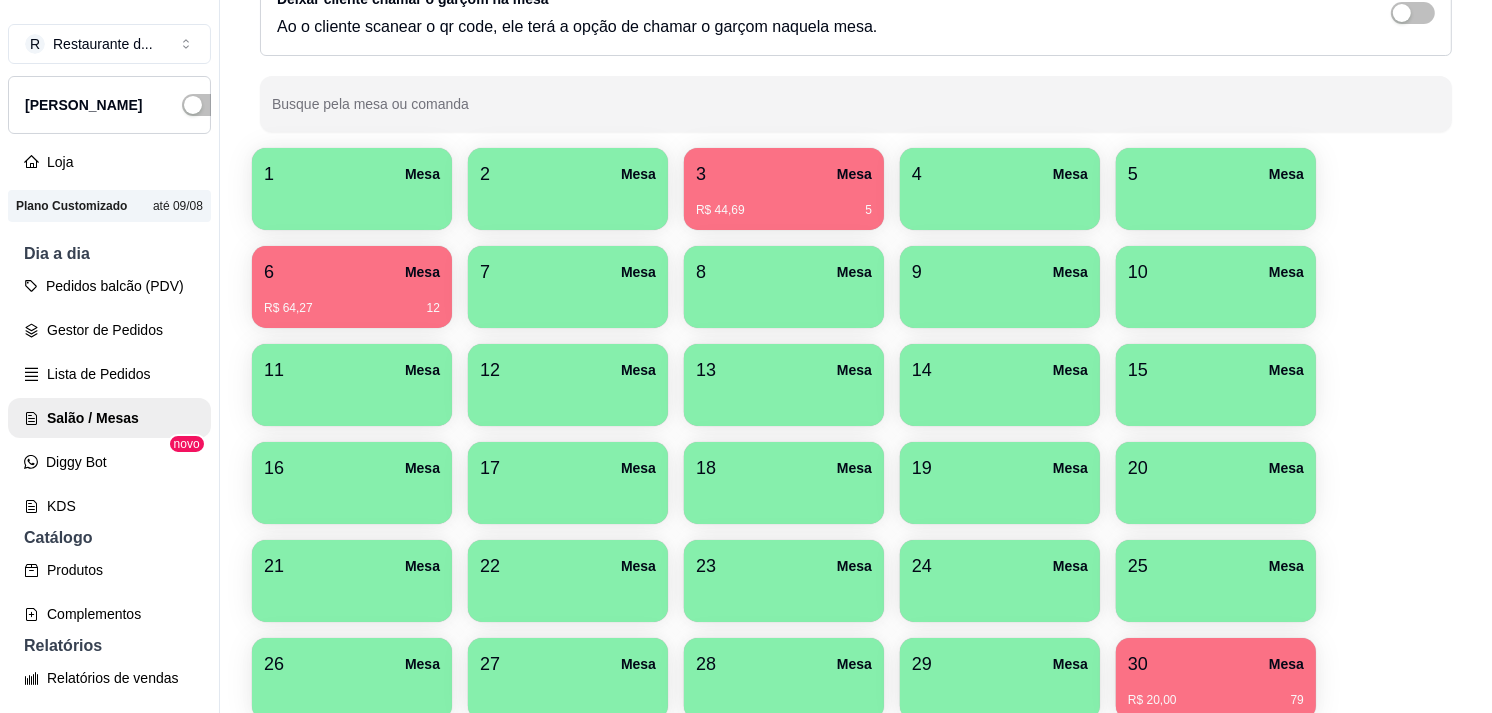 click on "Todos Mesas Comandas Deixar cliente chamar o garçom na mesa Ao o cliente scanear o qr code, ele terá a opção de chamar o garçom naquela mesa. Busque pela mesa ou comanda
1 Mesa 2 Mesa 3 Mesa R$ 44,69 5 4 Mesa 5 [GEOGRAPHIC_DATA]$ 64,27 12 7 [GEOGRAPHIC_DATA] 9 [GEOGRAPHIC_DATA] 11 [GEOGRAPHIC_DATA] 13 Mesa 14 Mesa 15 [GEOGRAPHIC_DATA] 17 [GEOGRAPHIC_DATA] 19 [GEOGRAPHIC_DATA] 20 [GEOGRAPHIC_DATA] [GEOGRAPHIC_DATA] 22 [GEOGRAPHIC_DATA] 24 [GEOGRAPHIC_DATA] 26 [GEOGRAPHIC_DATA] 27 [GEOGRAPHIC_DATA] 28 [GEOGRAPHIC_DATA] 29 [GEOGRAPHIC_DATA]$ 20,00 79 31 [GEOGRAPHIC_DATA] 33 [GEOGRAPHIC_DATA] 34 [GEOGRAPHIC_DATA] 35 [GEOGRAPHIC_DATA] 37 [GEOGRAPHIC_DATA] 39 [GEOGRAPHIC_DATA]" at bounding box center (856, 419) 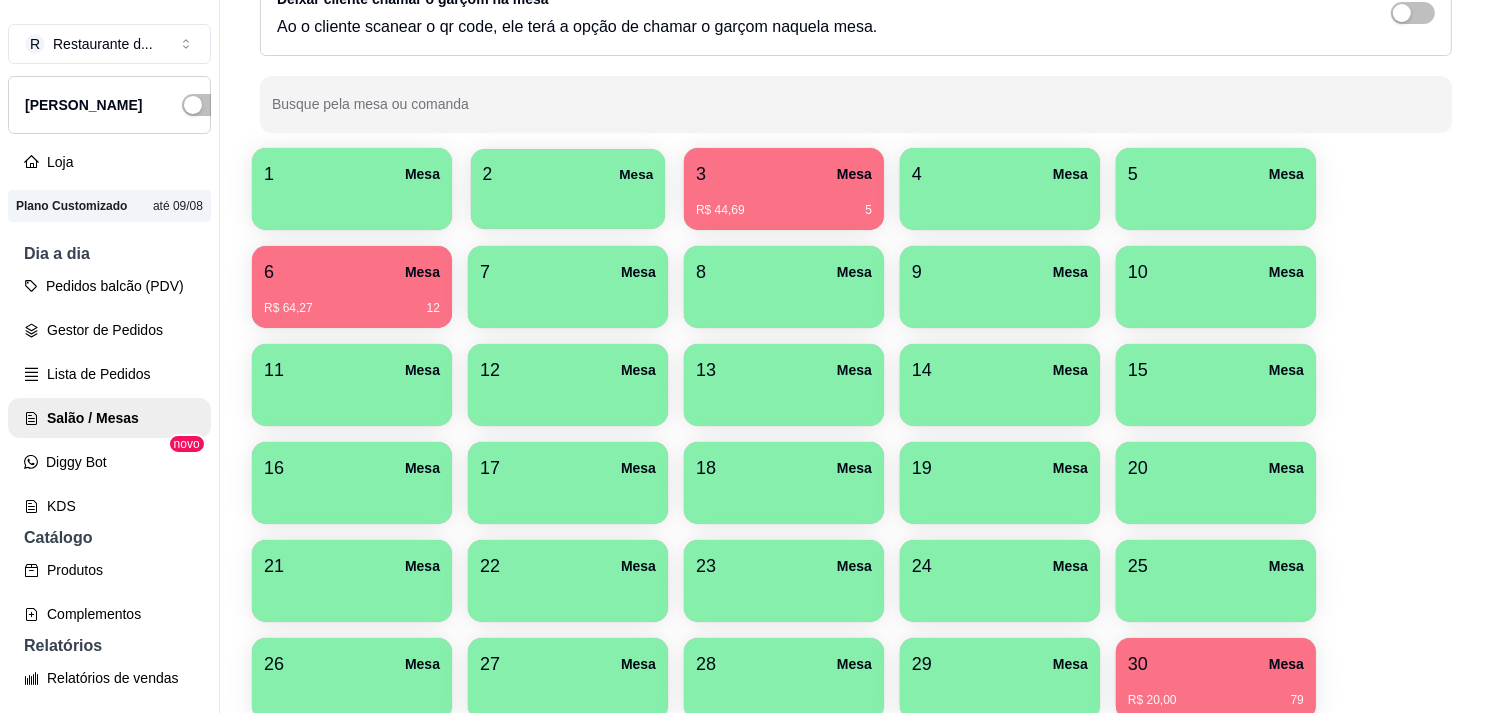 click at bounding box center [568, 202] 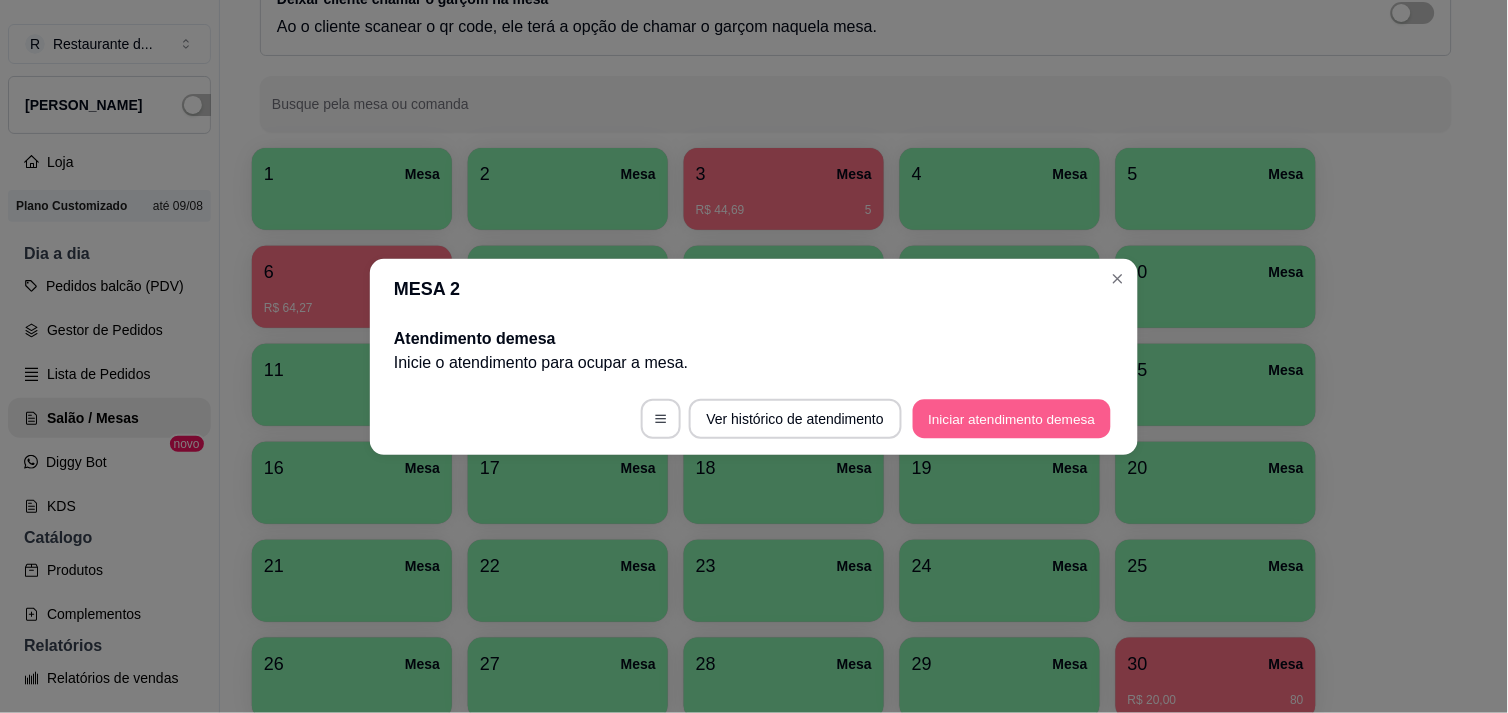 click on "Iniciar atendimento de  mesa" at bounding box center [1012, 418] 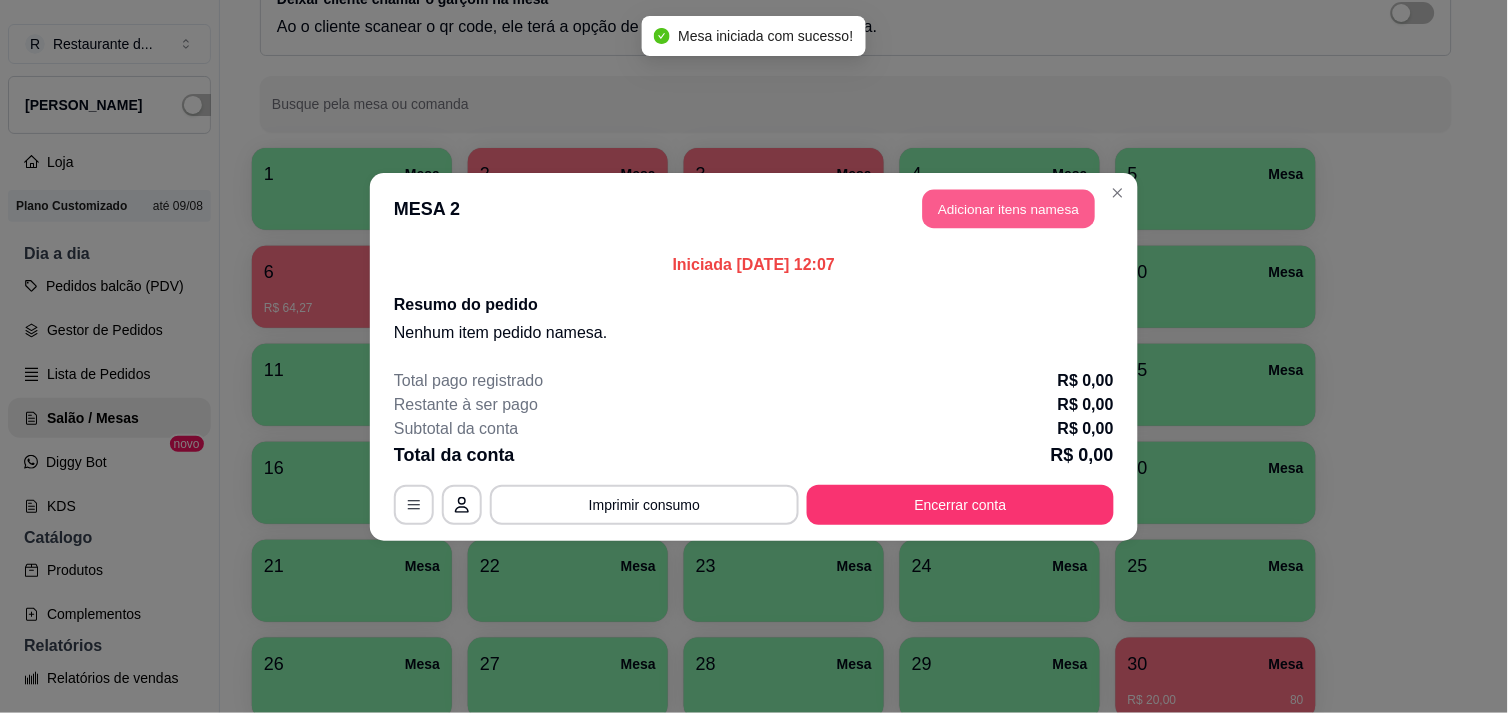 click on "Adicionar itens na  mesa" at bounding box center [1009, 208] 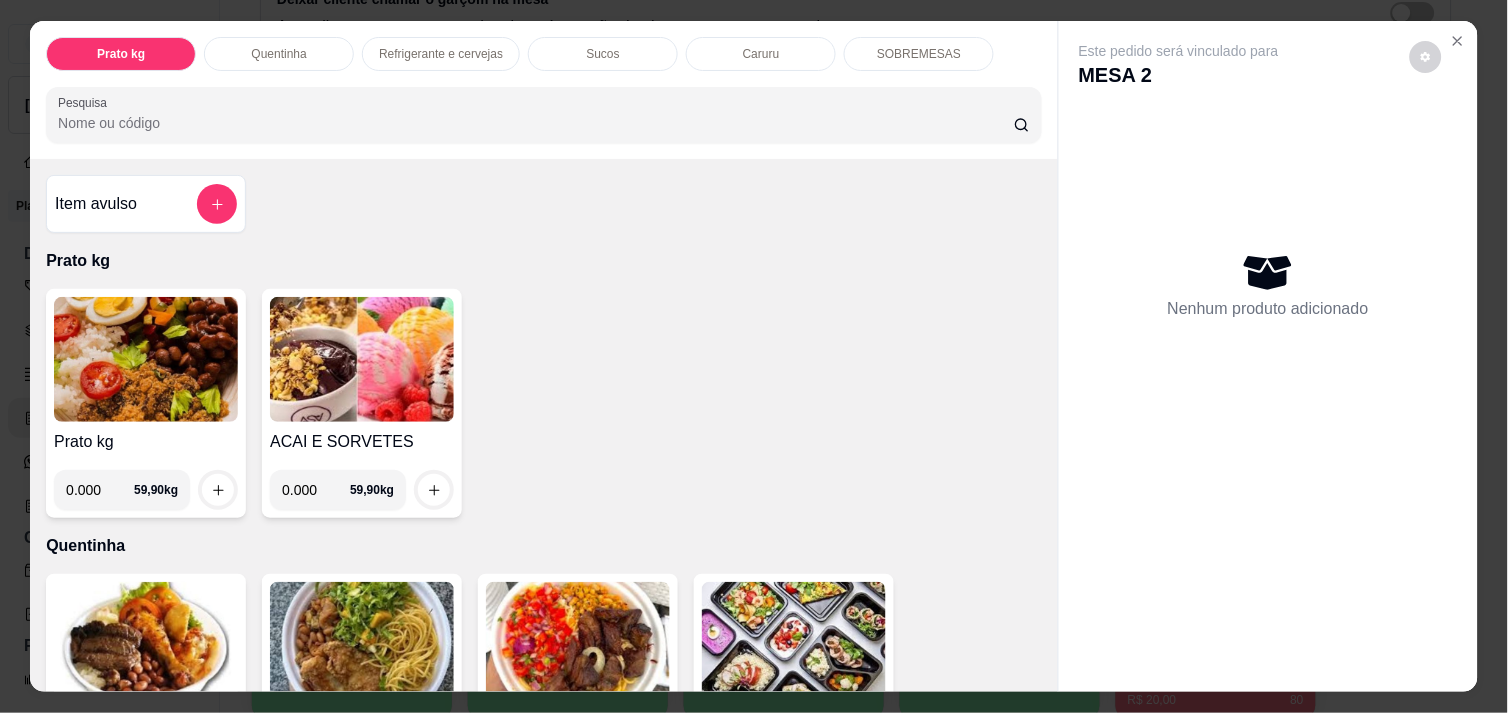 click on "0.000" at bounding box center (100, 490) 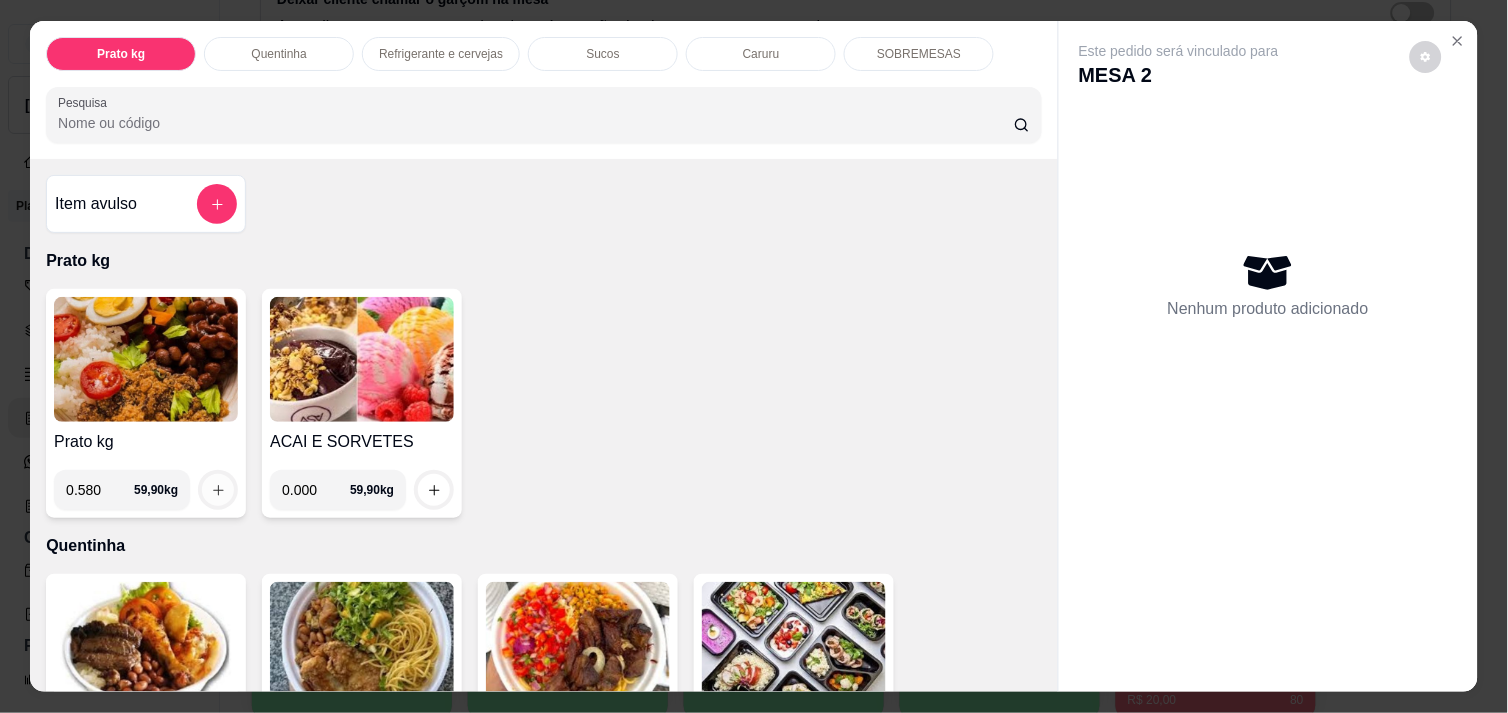 type on "0.580" 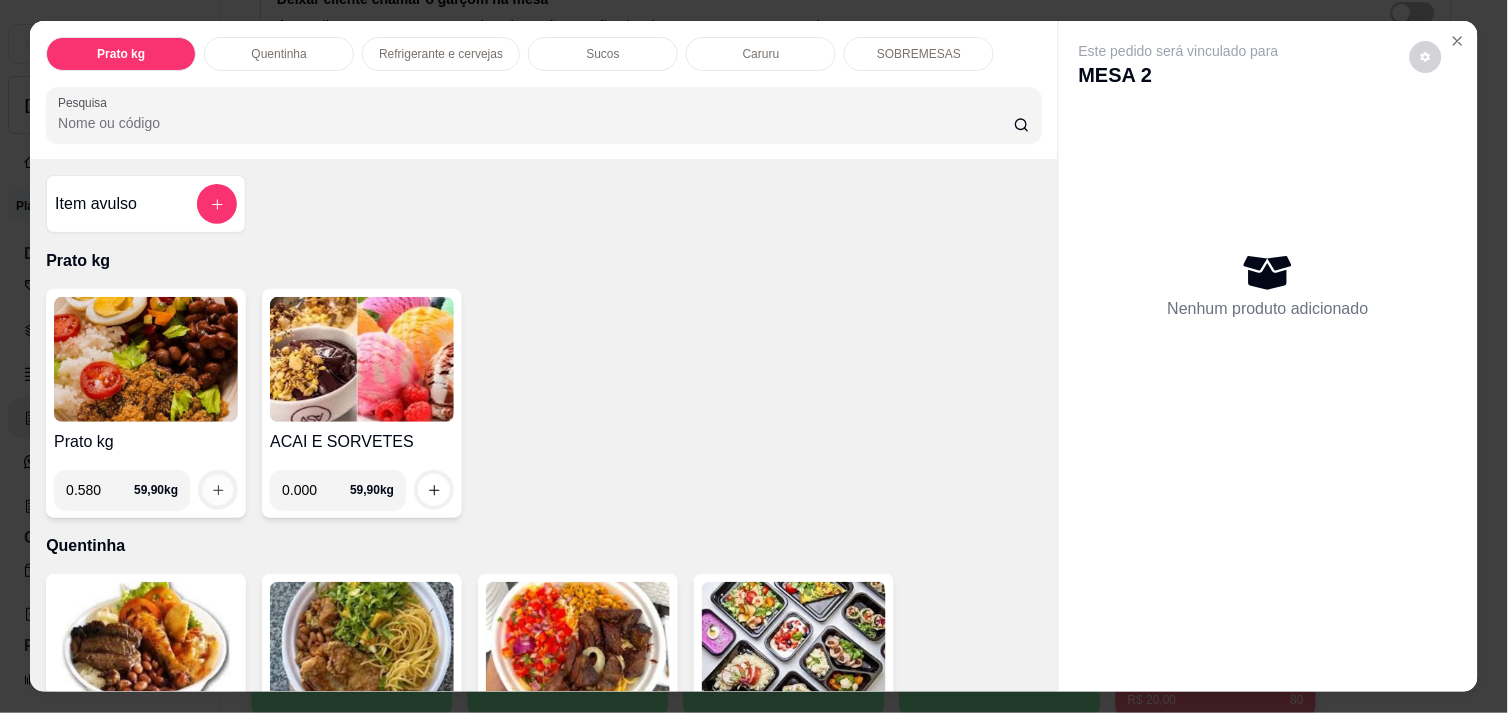 click 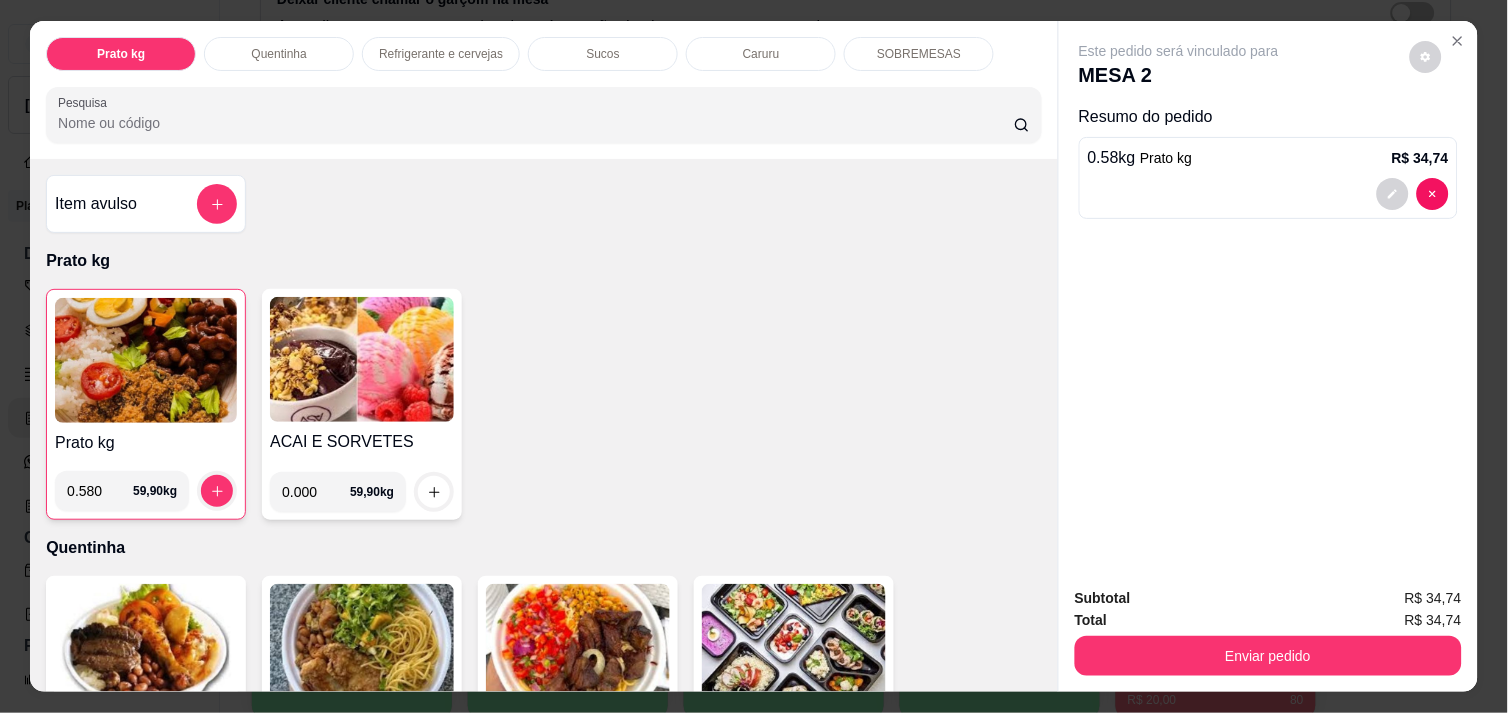 click on "Refrigerante e cervejas" at bounding box center [441, 54] 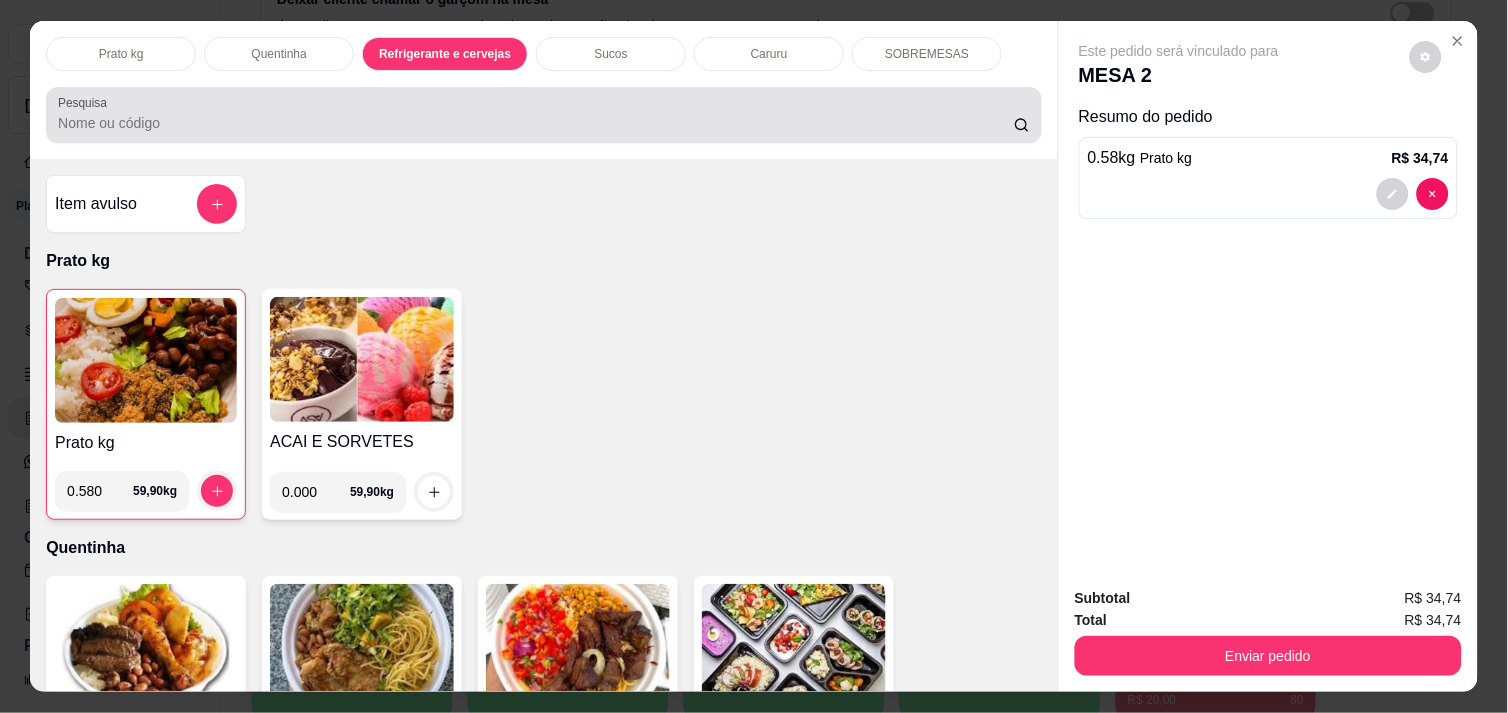scroll, scrollTop: 986, scrollLeft: 0, axis: vertical 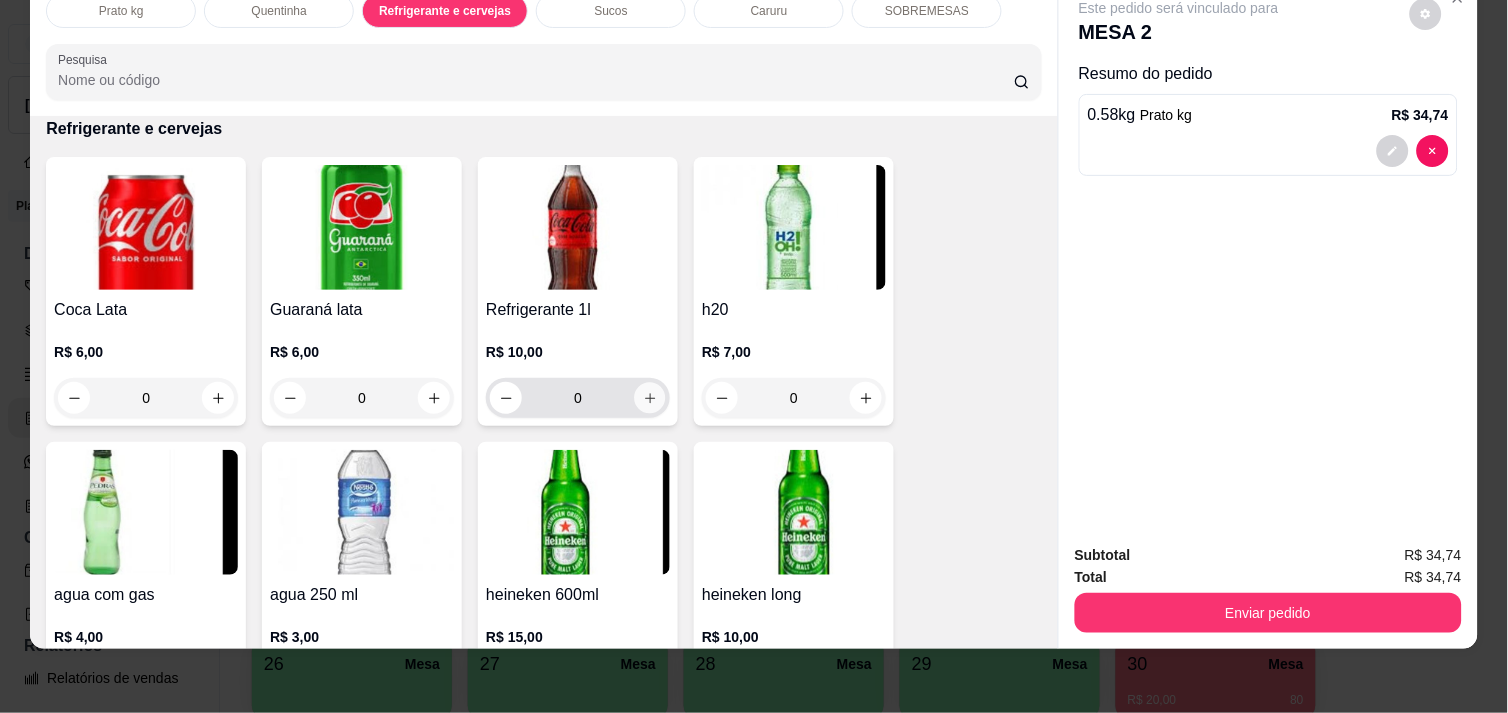 click at bounding box center (650, 398) 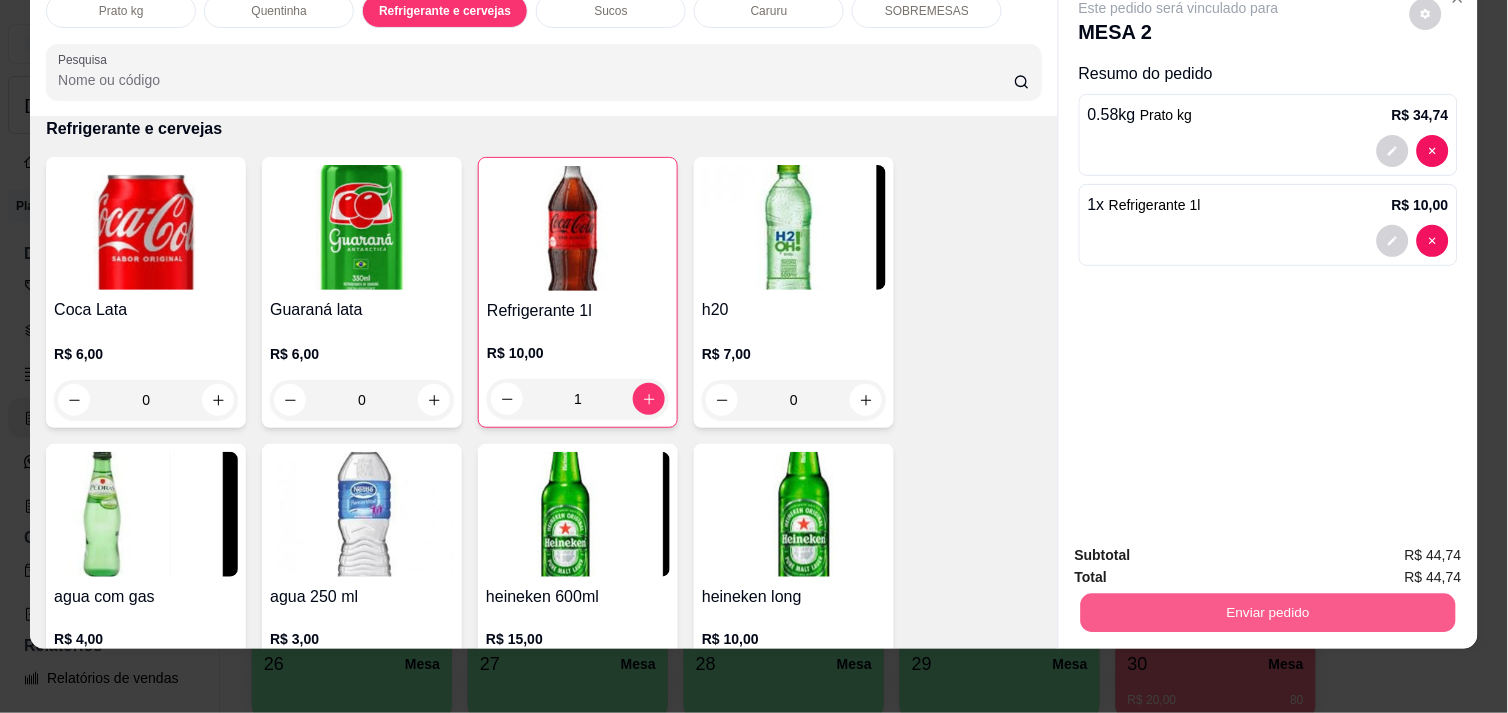 click on "Enviar pedido" at bounding box center (1268, 612) 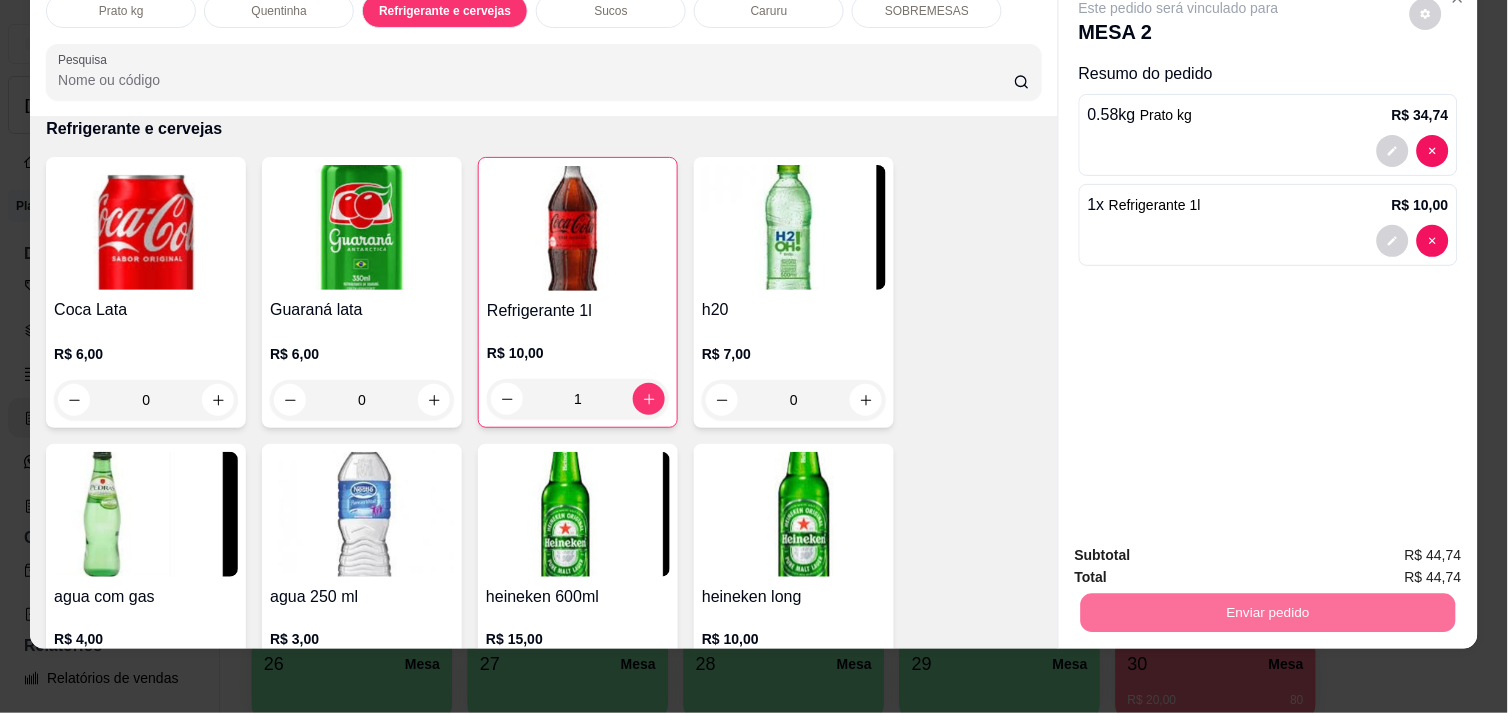 click on "Não registrar e enviar pedido" at bounding box center (1202, 547) 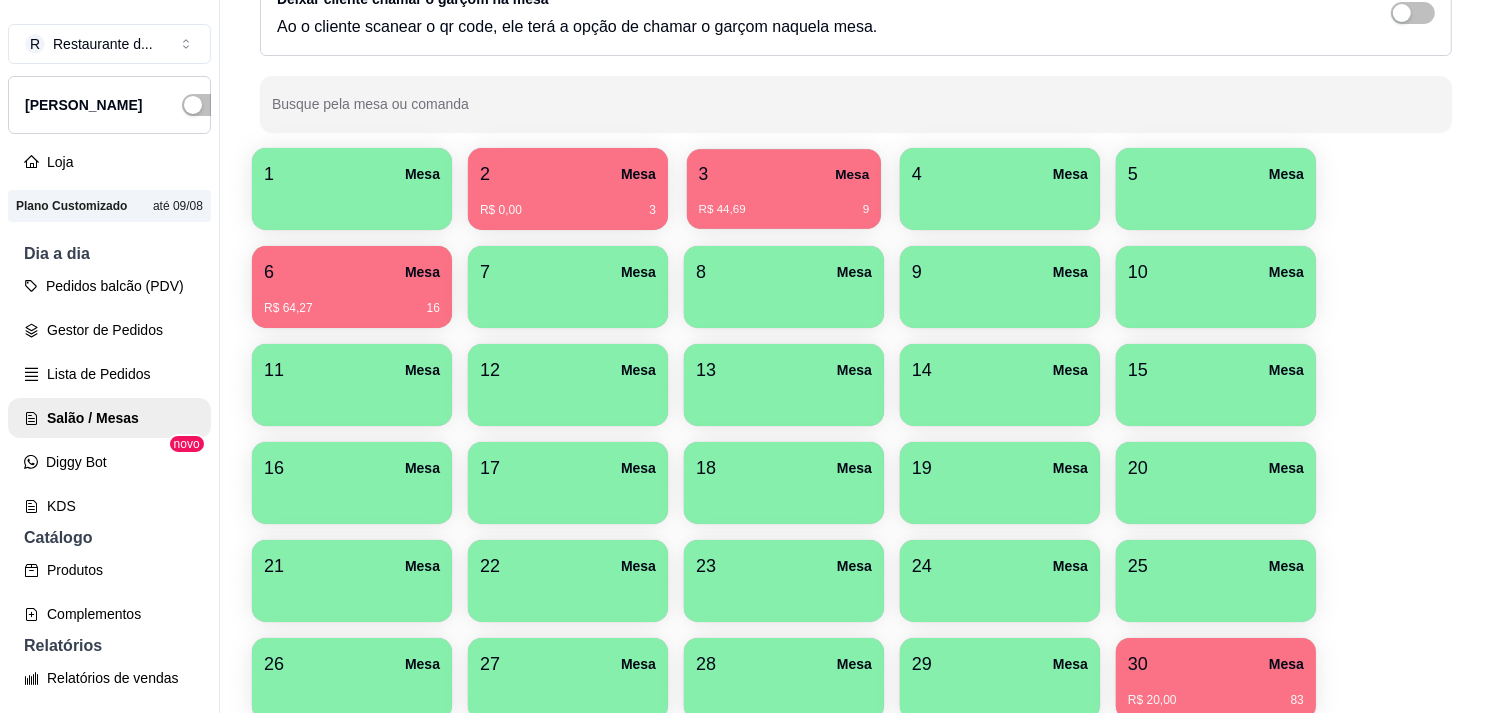 click on "R$ 44,69 9" at bounding box center [784, 210] 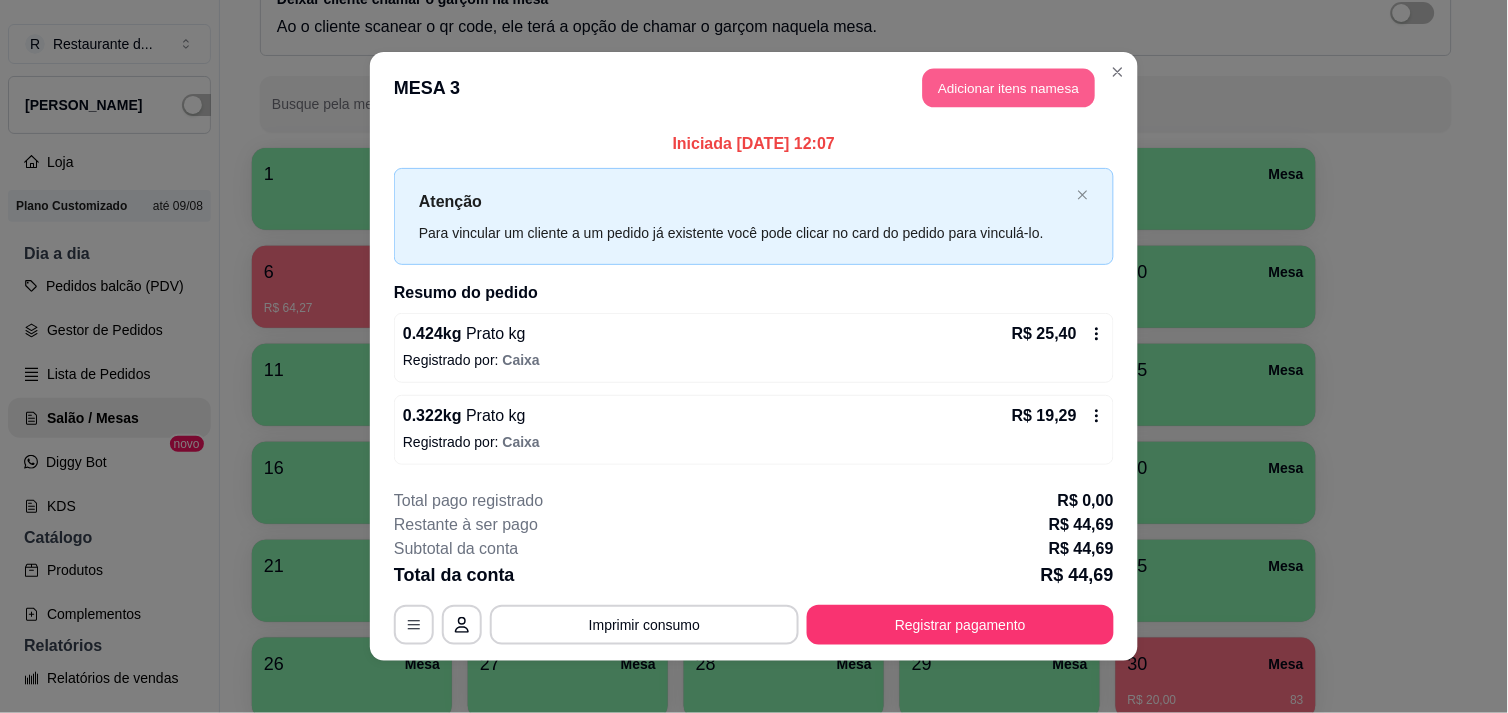 click on "Adicionar itens na  mesa" at bounding box center [1009, 88] 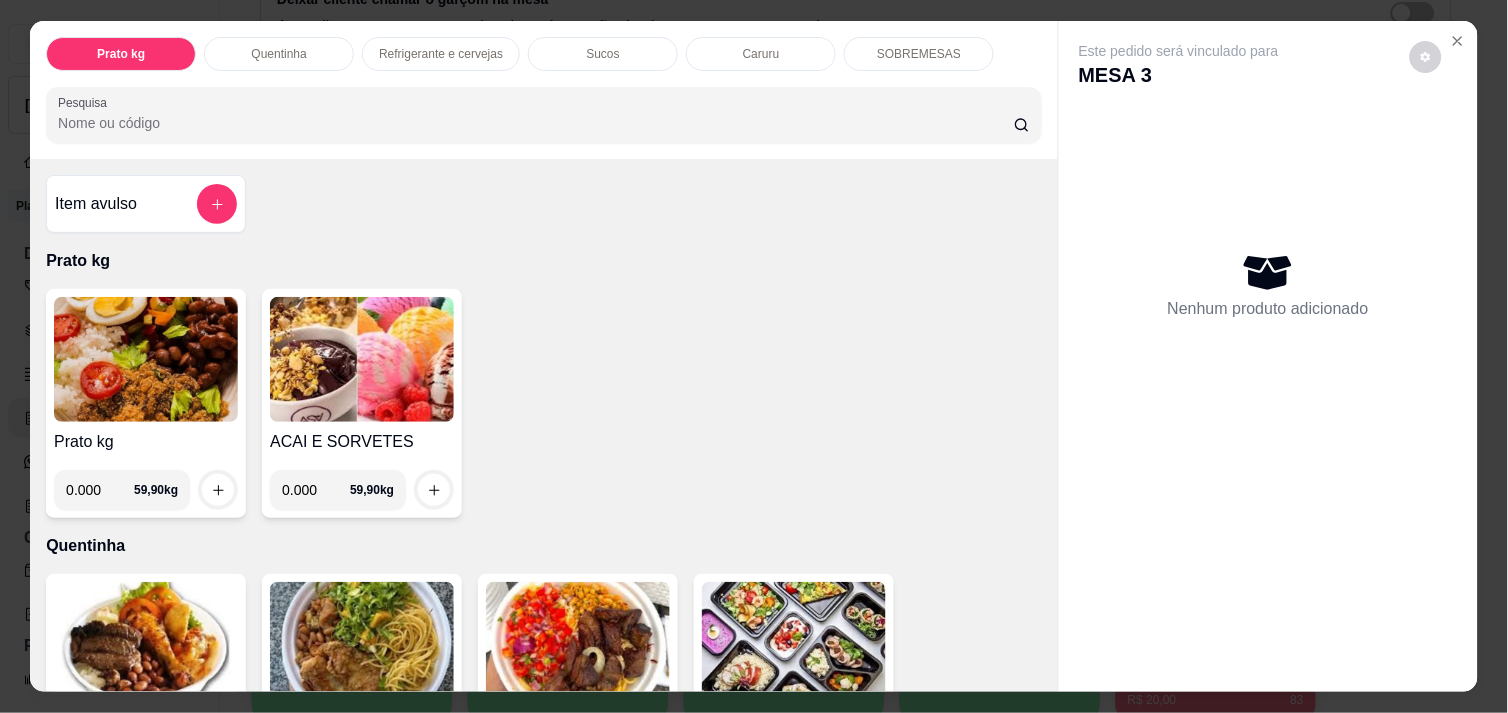 click on "SOBREMESAS" at bounding box center (919, 54) 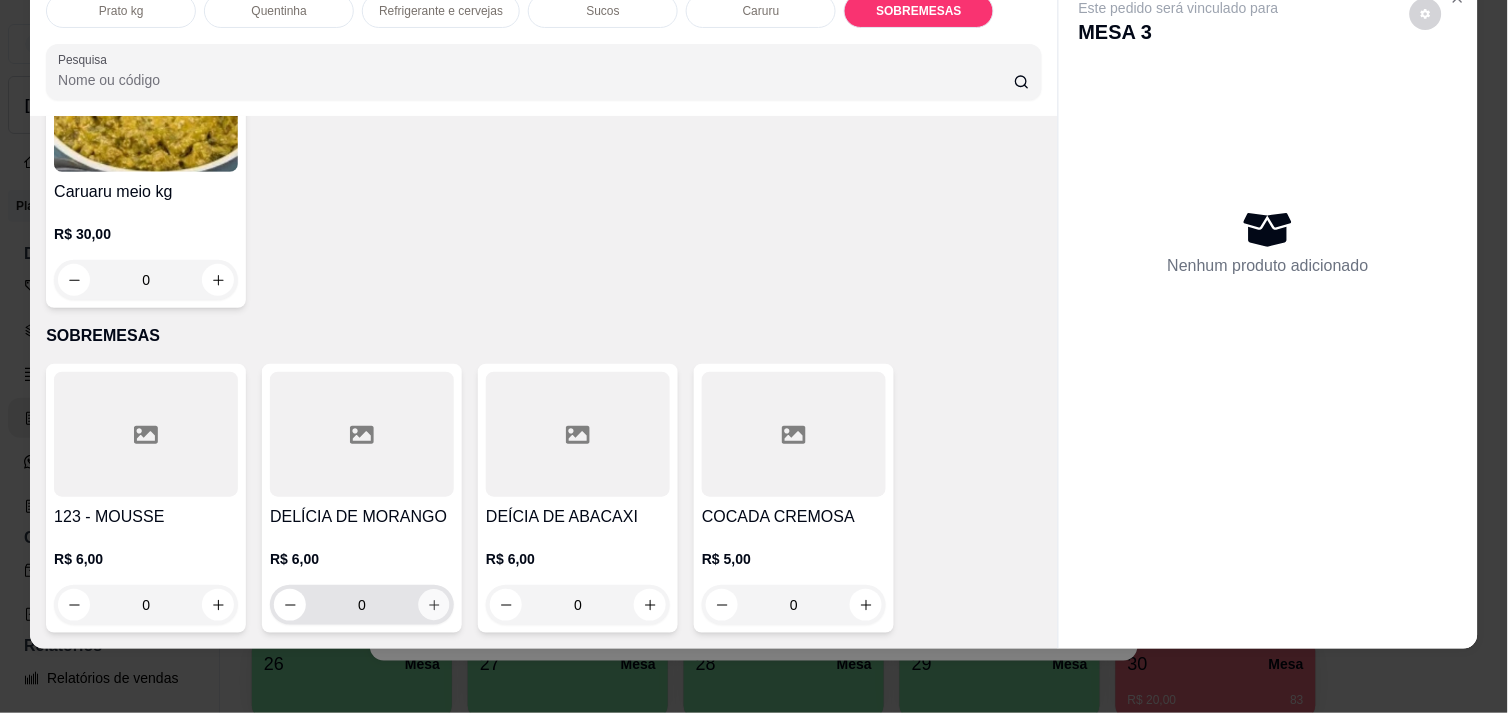 click 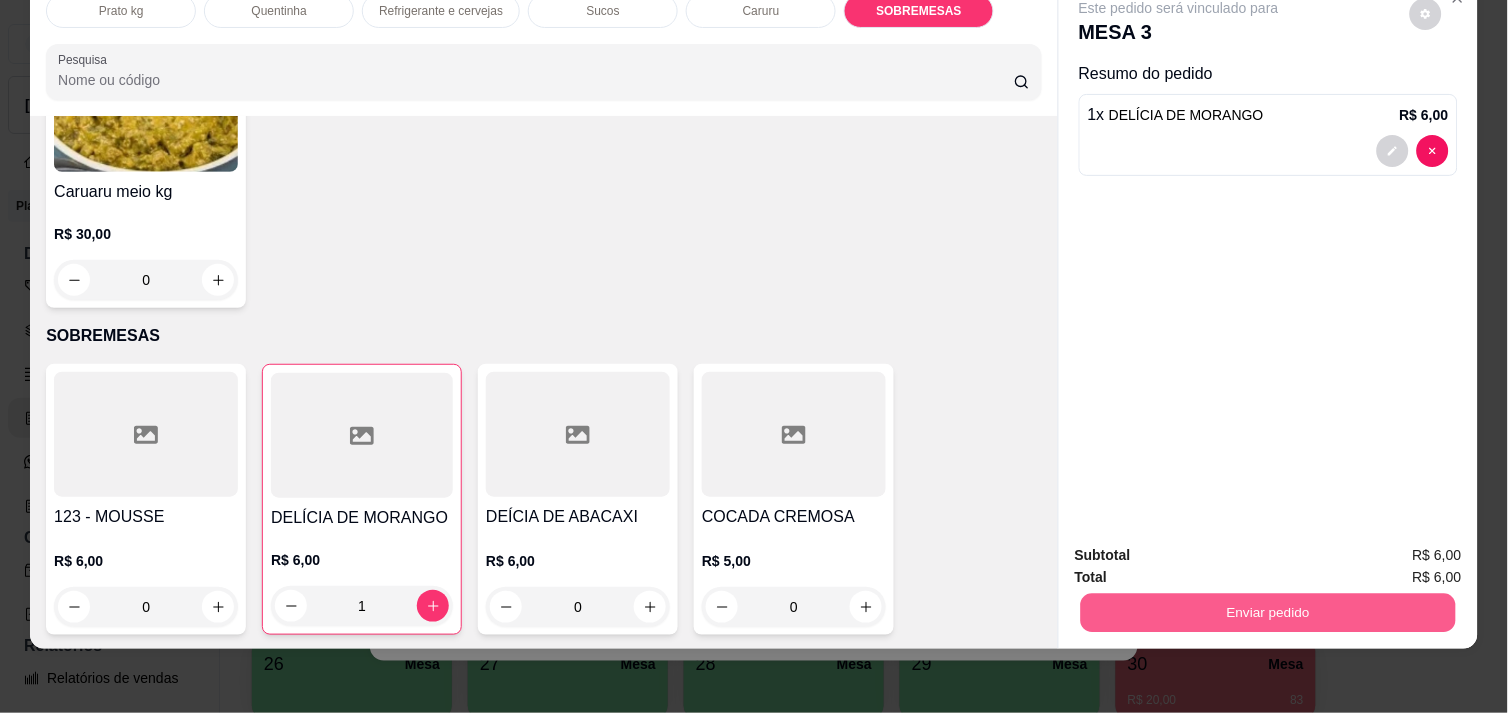 click on "Enviar pedido" at bounding box center (1268, 612) 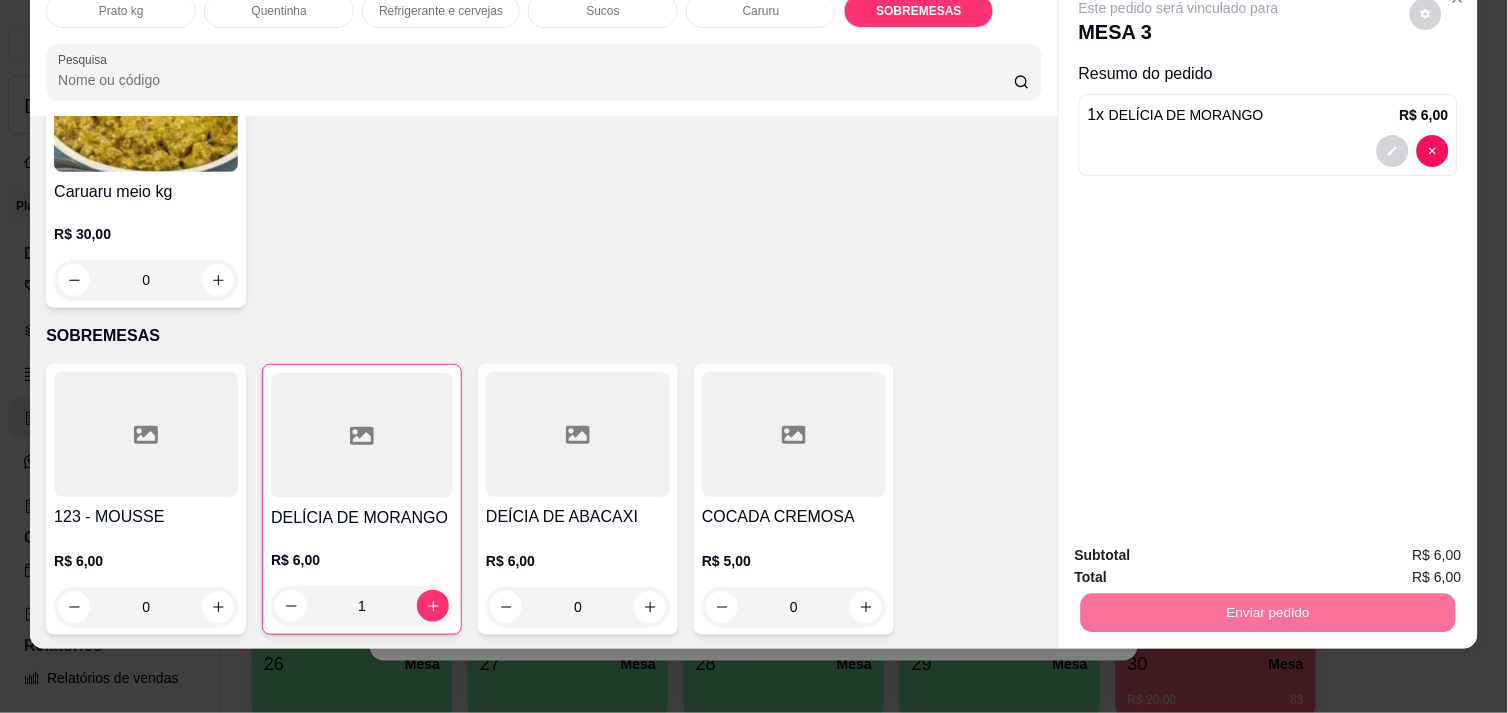 click on "Não registrar e enviar pedido" at bounding box center [1202, 547] 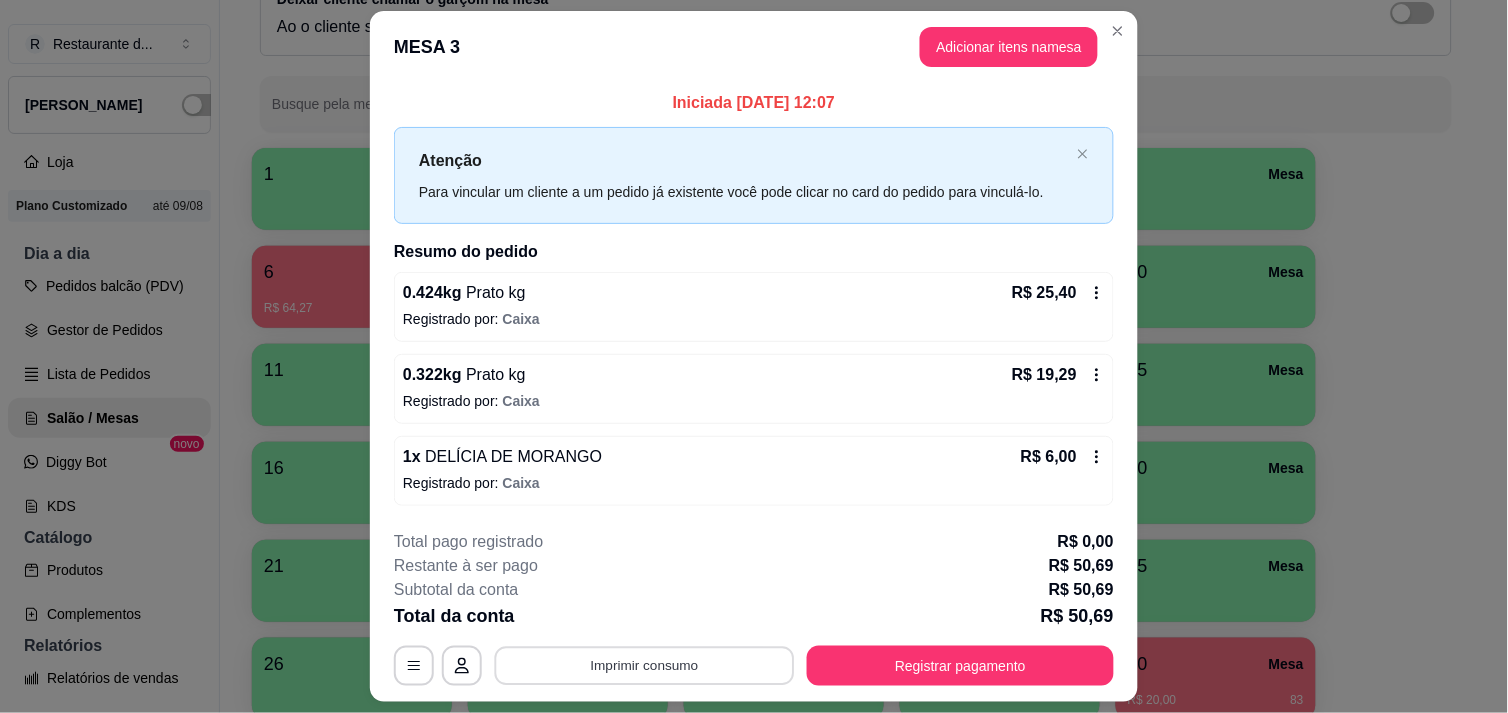 click on "Imprimir consumo" at bounding box center (645, 666) 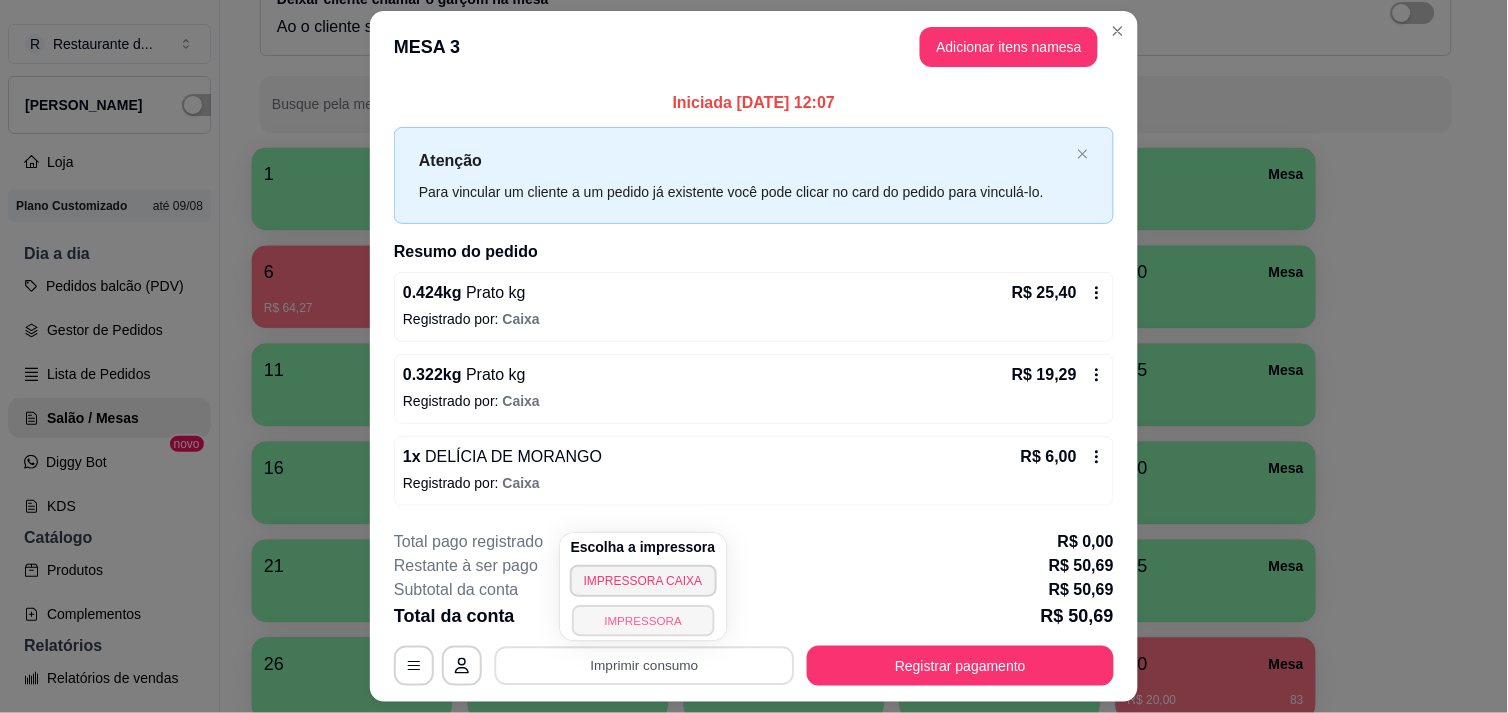 click on "IMPRESSORA" at bounding box center [643, 620] 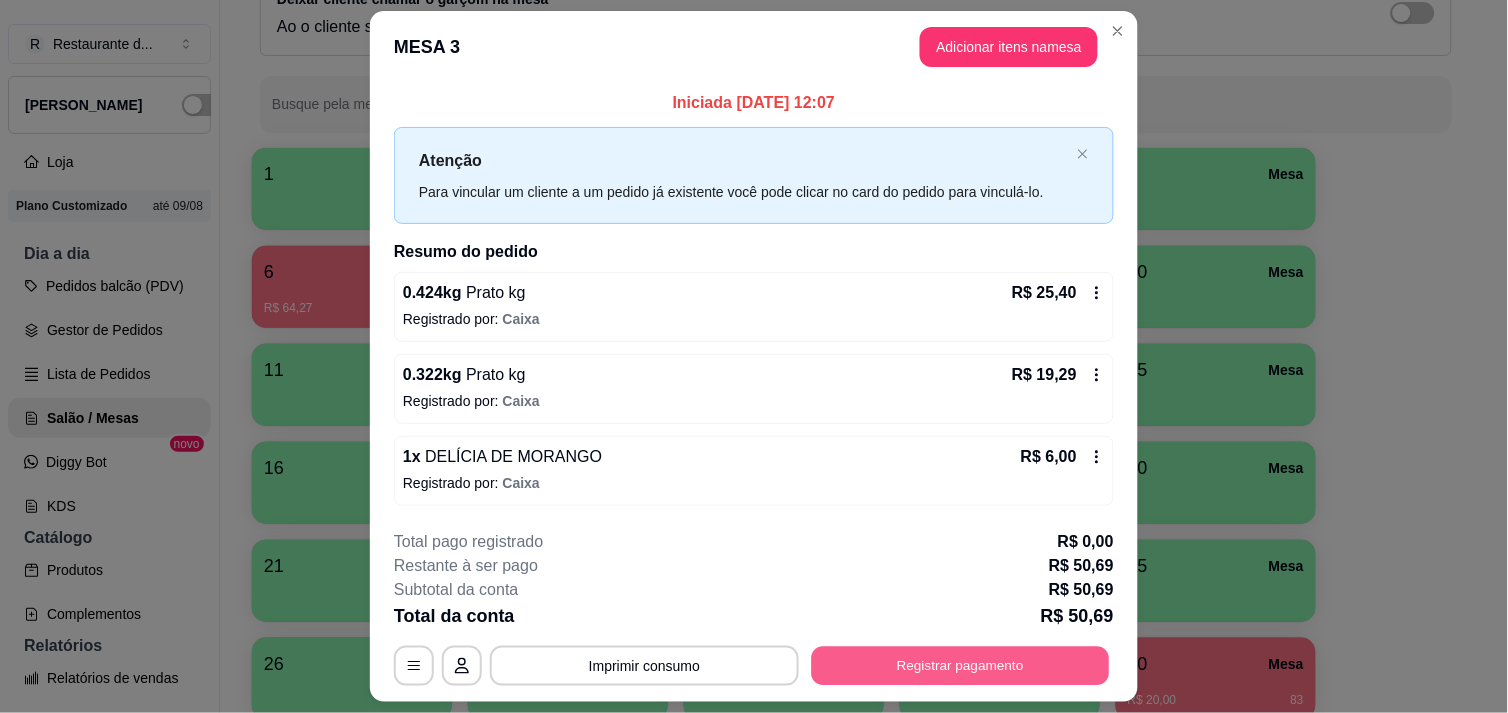 click on "Registrar pagamento" at bounding box center [961, 666] 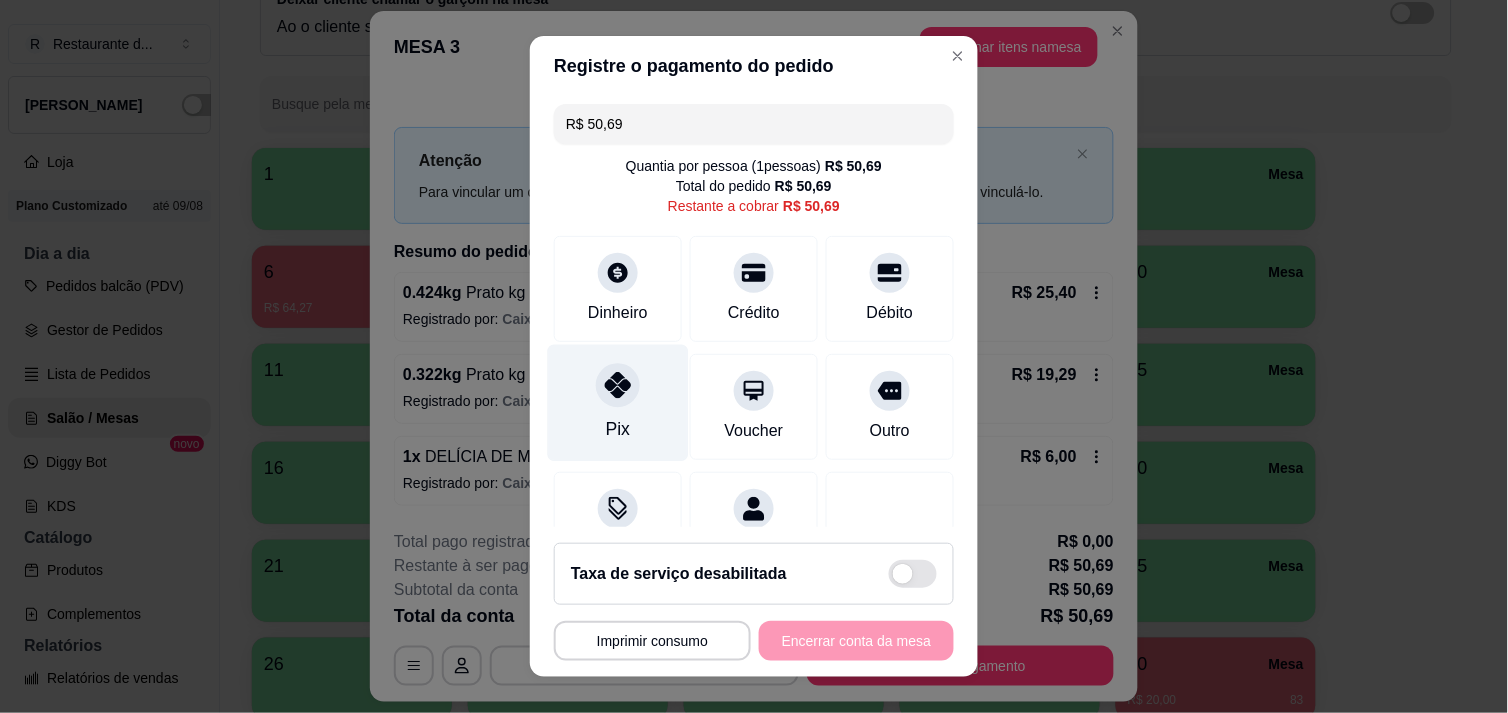 click on "Pix" at bounding box center [618, 402] 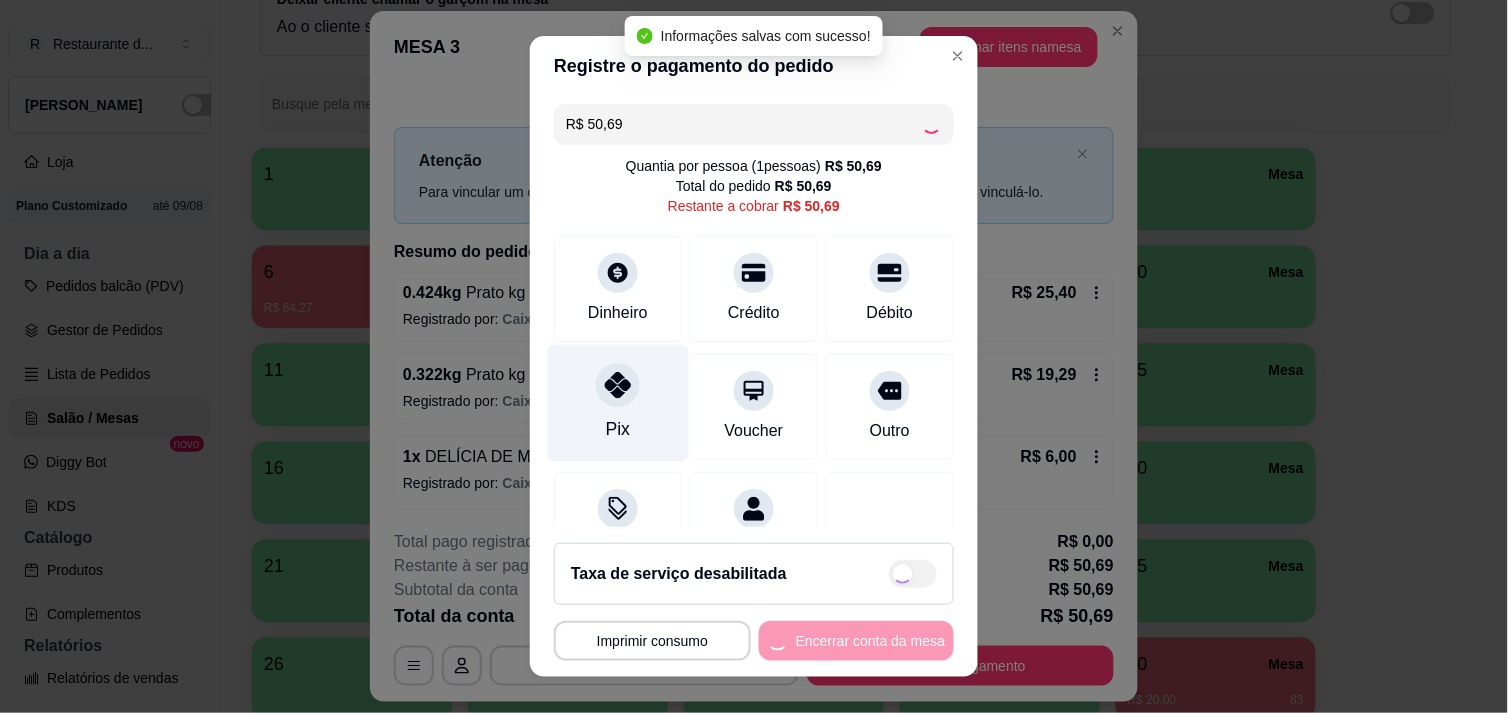 type on "R$ 0,00" 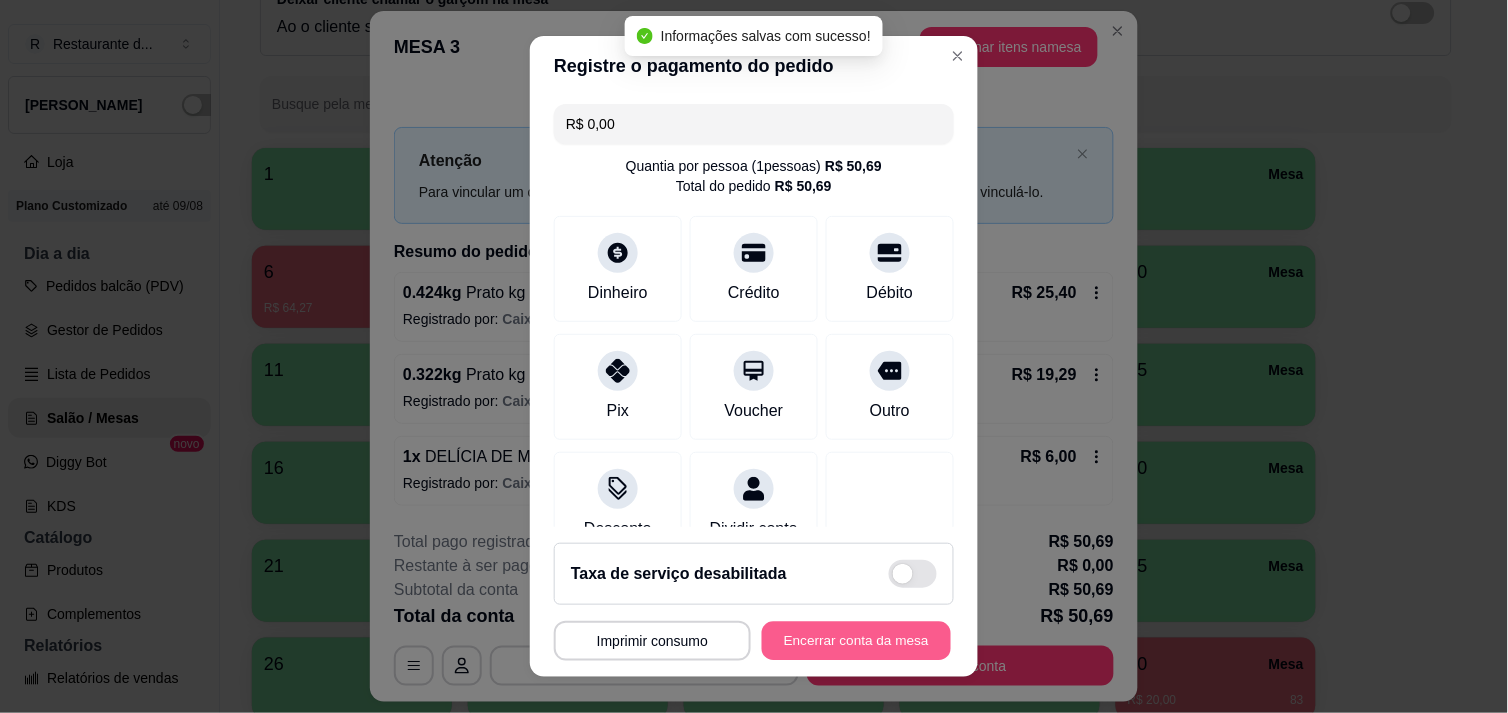 click on "Encerrar conta da mesa" at bounding box center [856, 641] 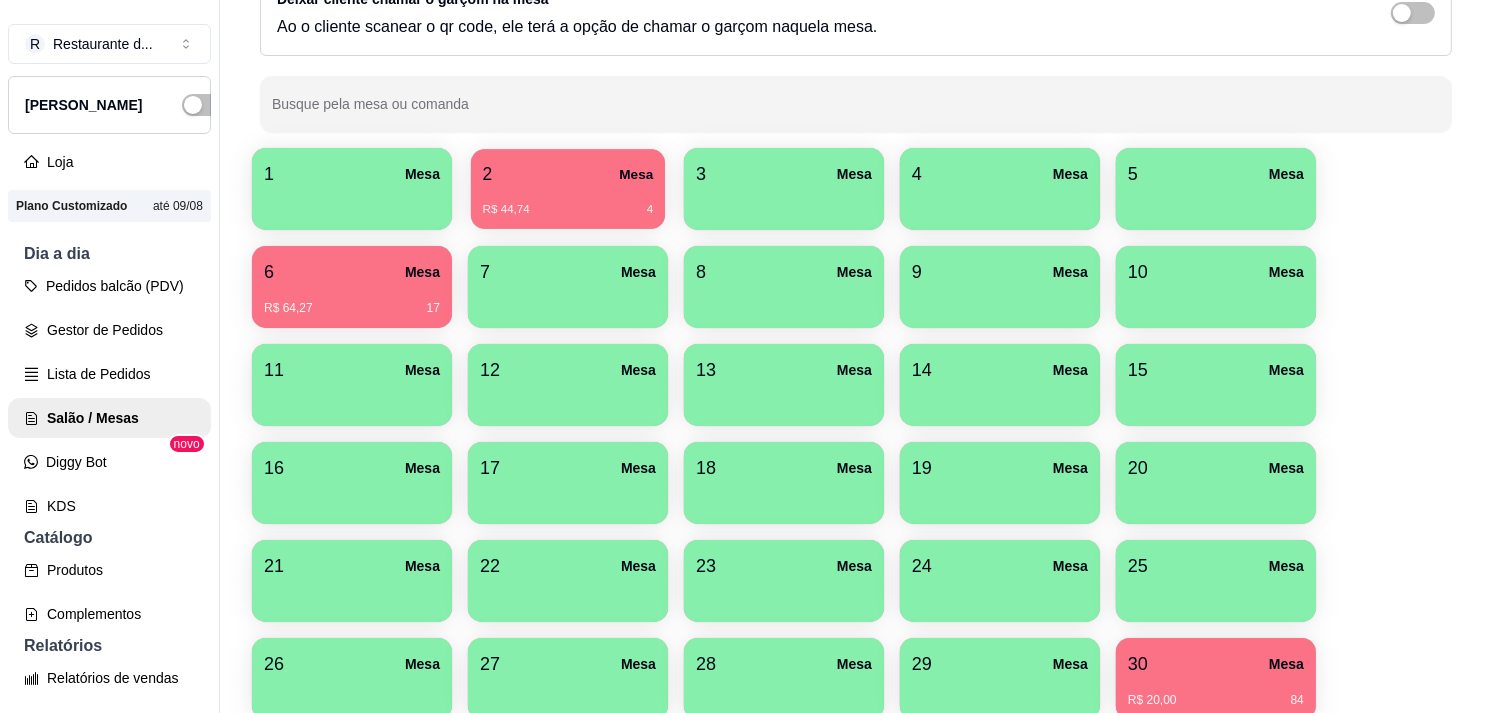 click on "R$ 44,74 4" at bounding box center [568, 202] 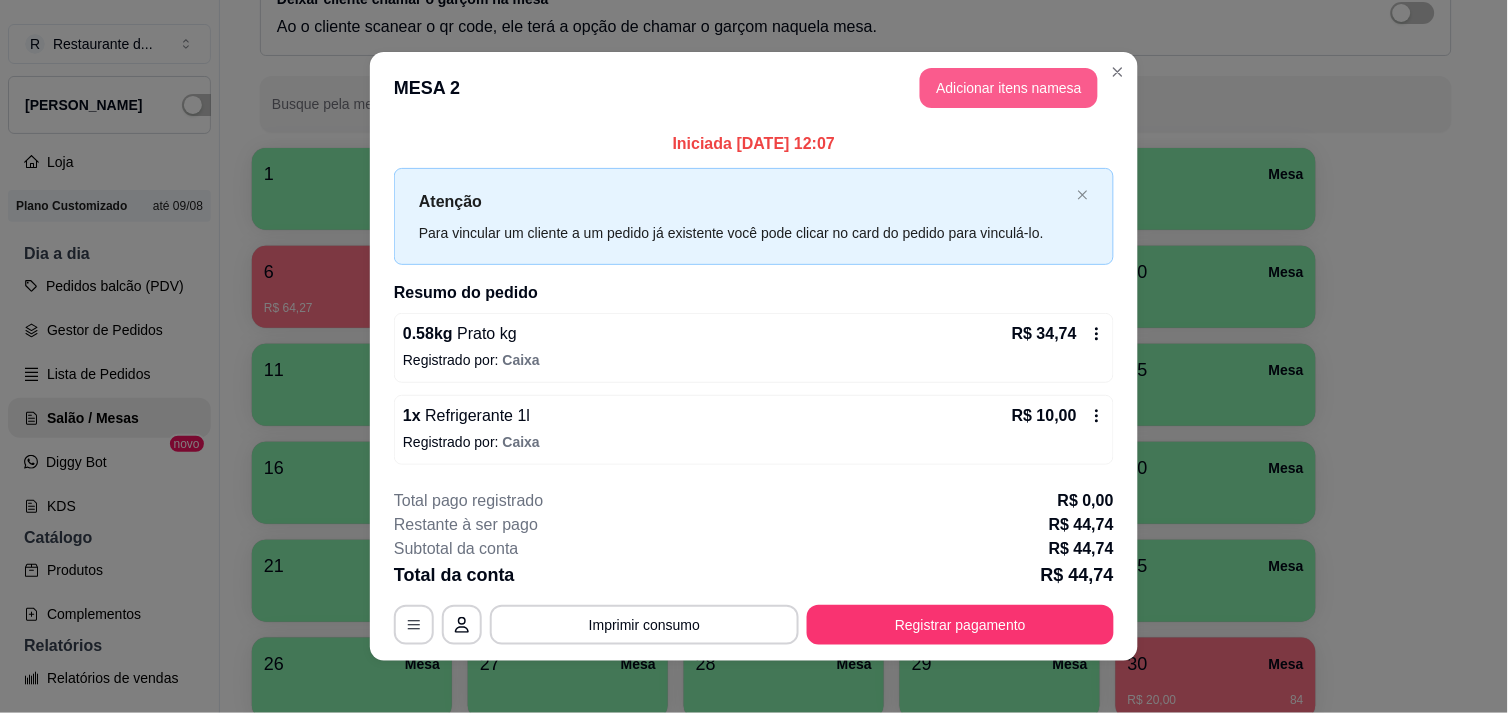 click on "Adicionar itens na  mesa" at bounding box center (1009, 88) 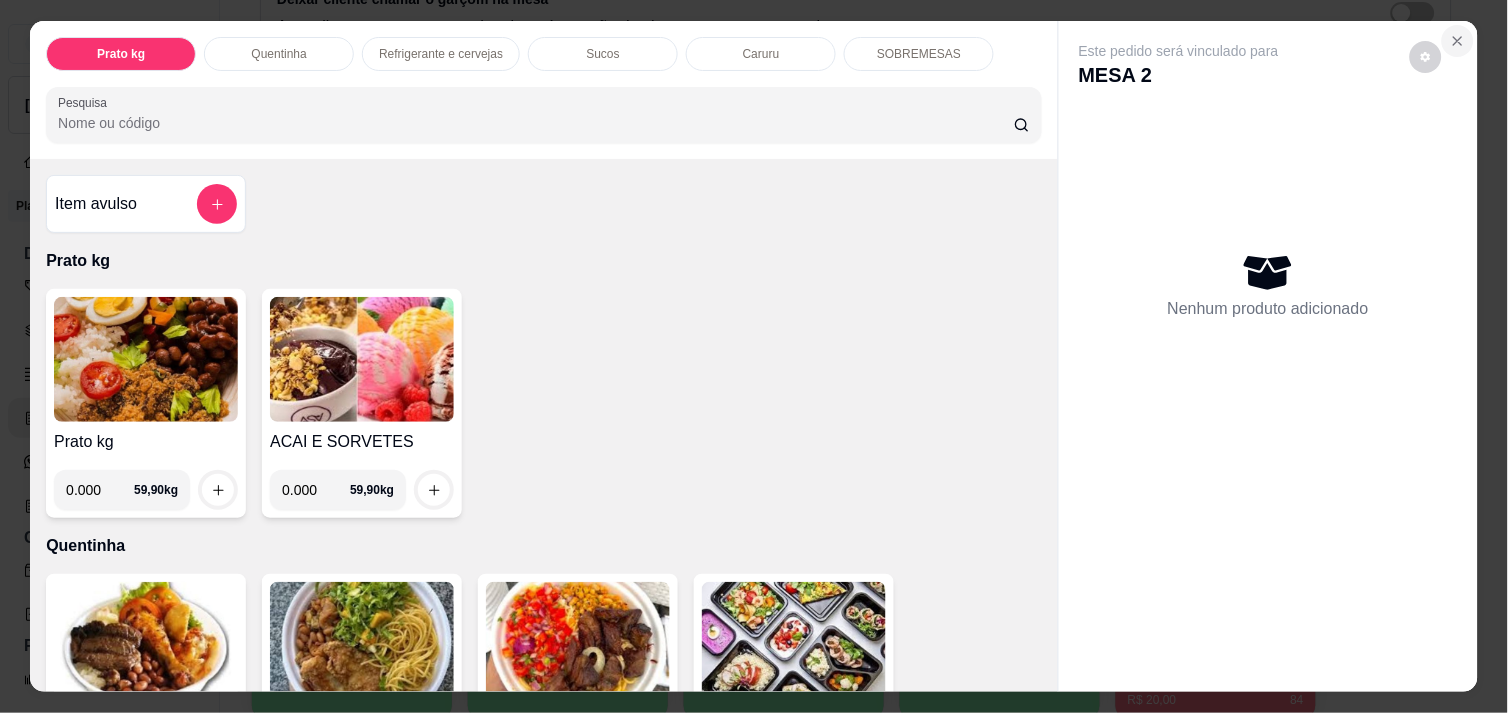 click 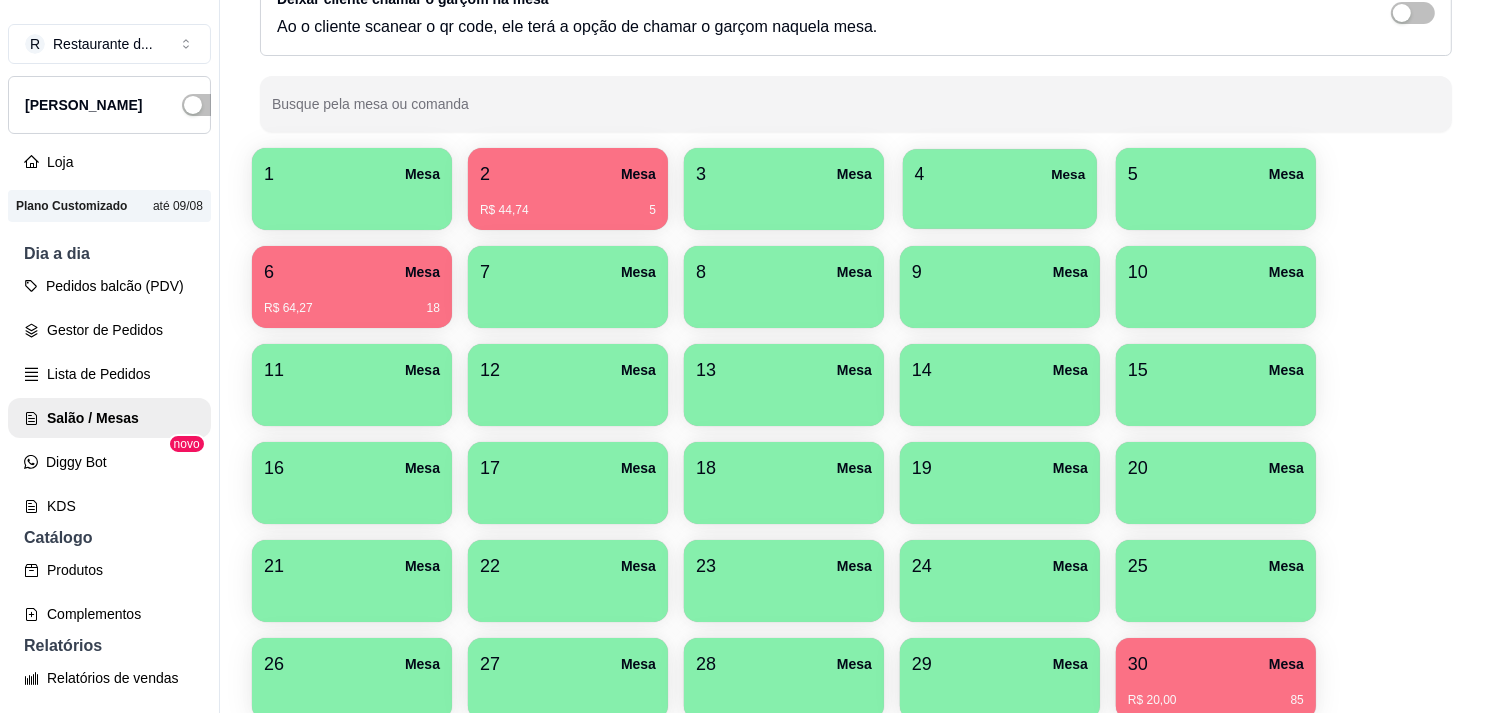 click on "4 Mesa" at bounding box center (1000, 174) 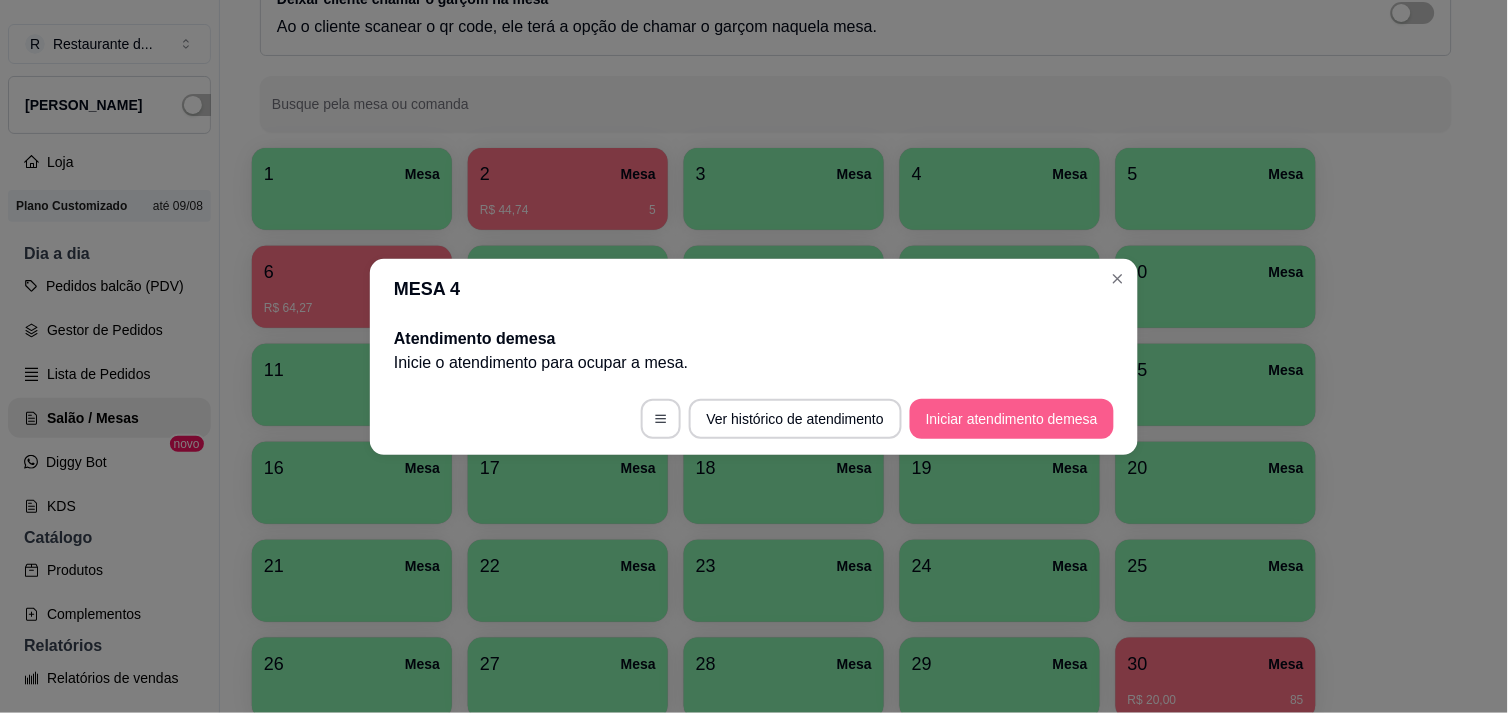 click on "Iniciar atendimento de  mesa" at bounding box center [1012, 419] 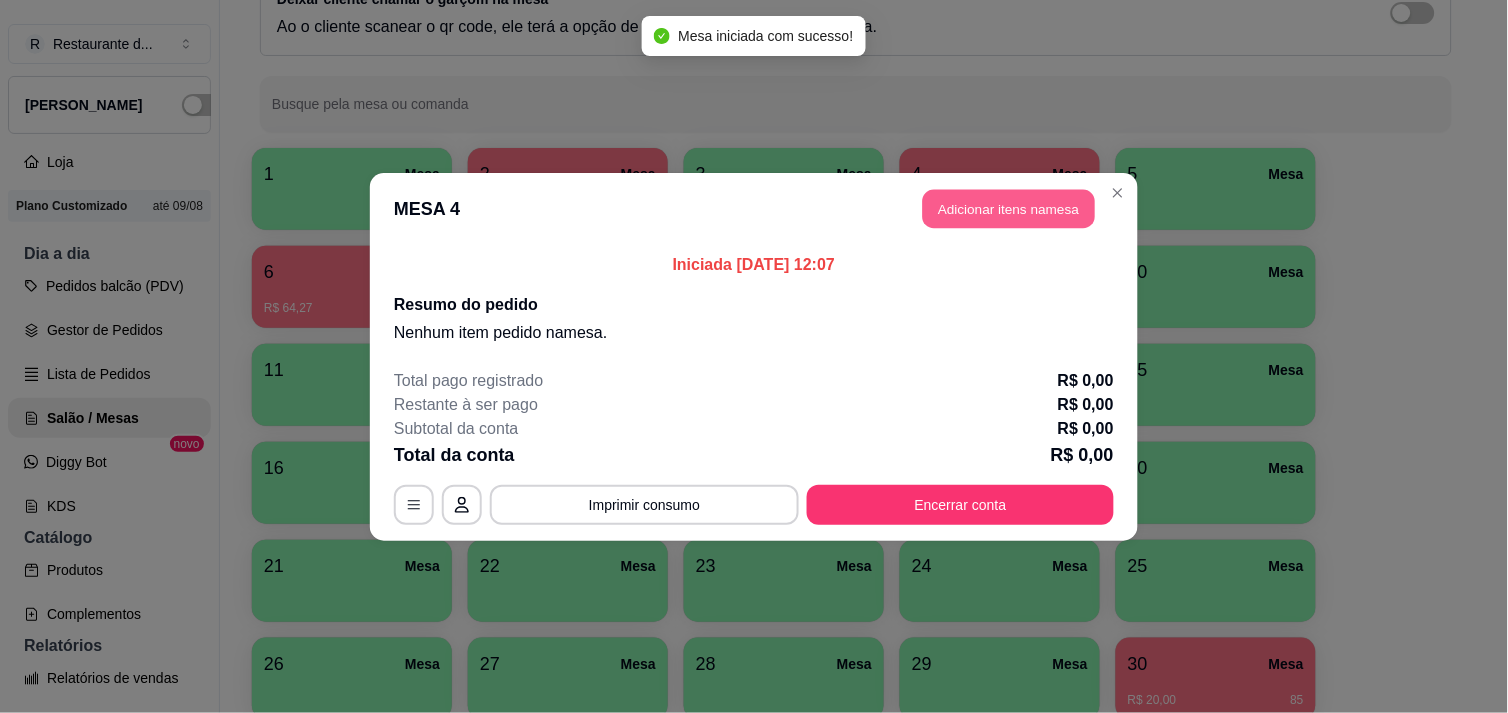 click on "Adicionar itens na  mesa" at bounding box center [1009, 208] 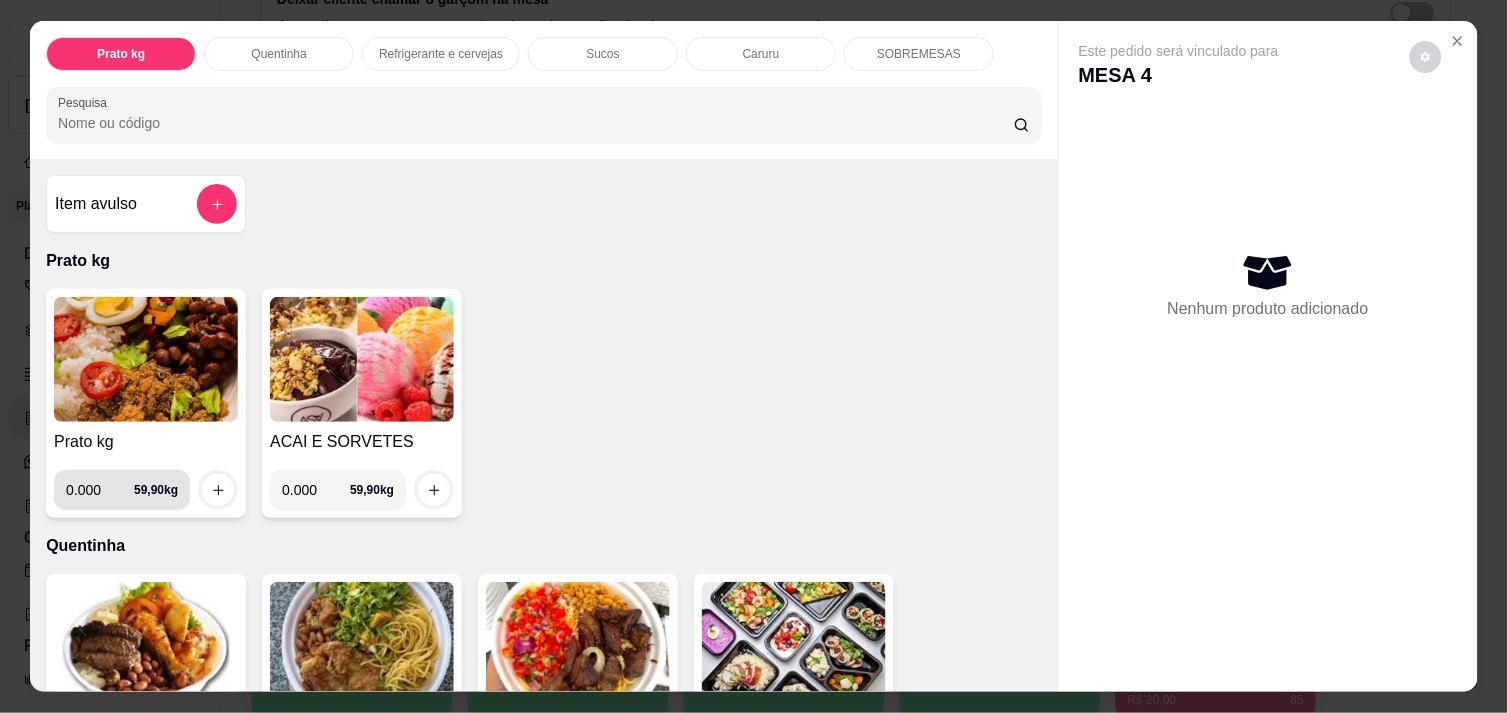 click on "0.000" at bounding box center [100, 490] 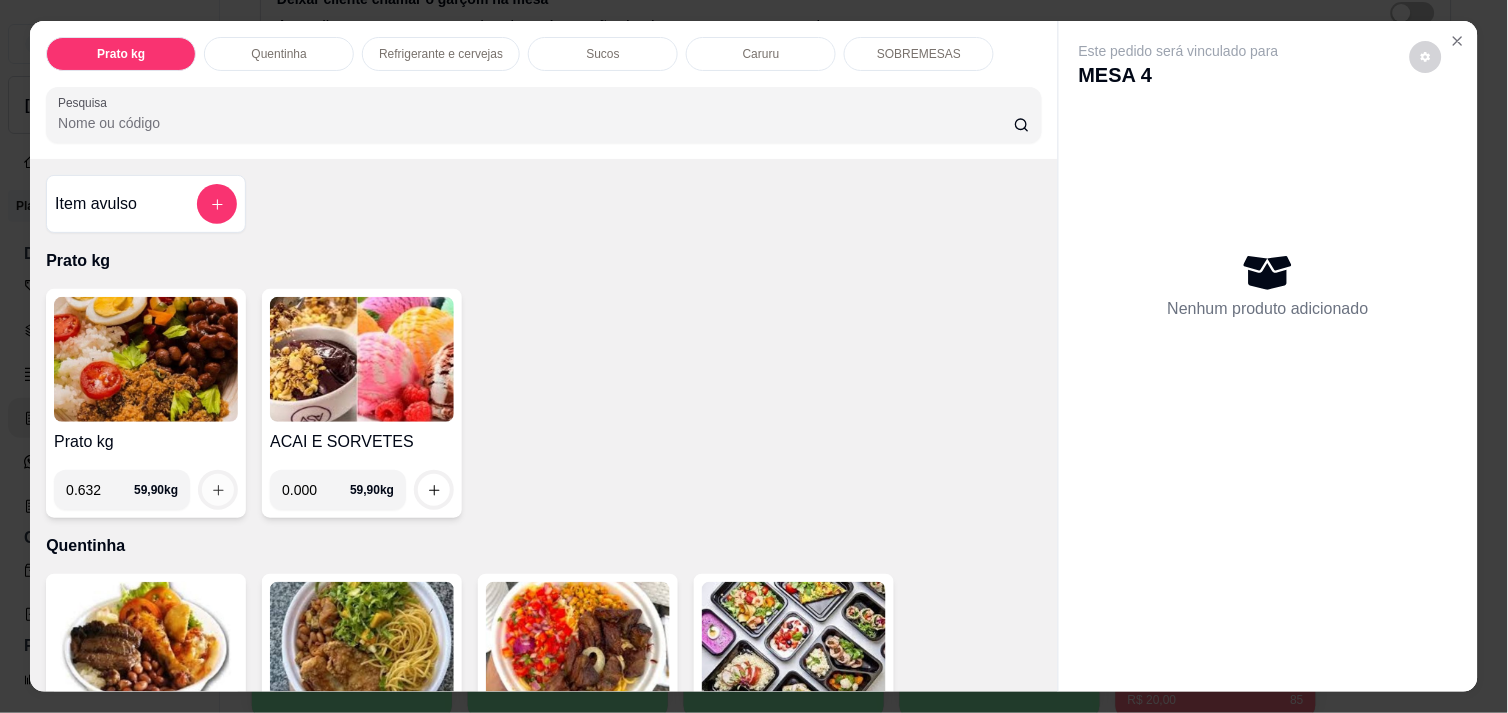 type on "0.632" 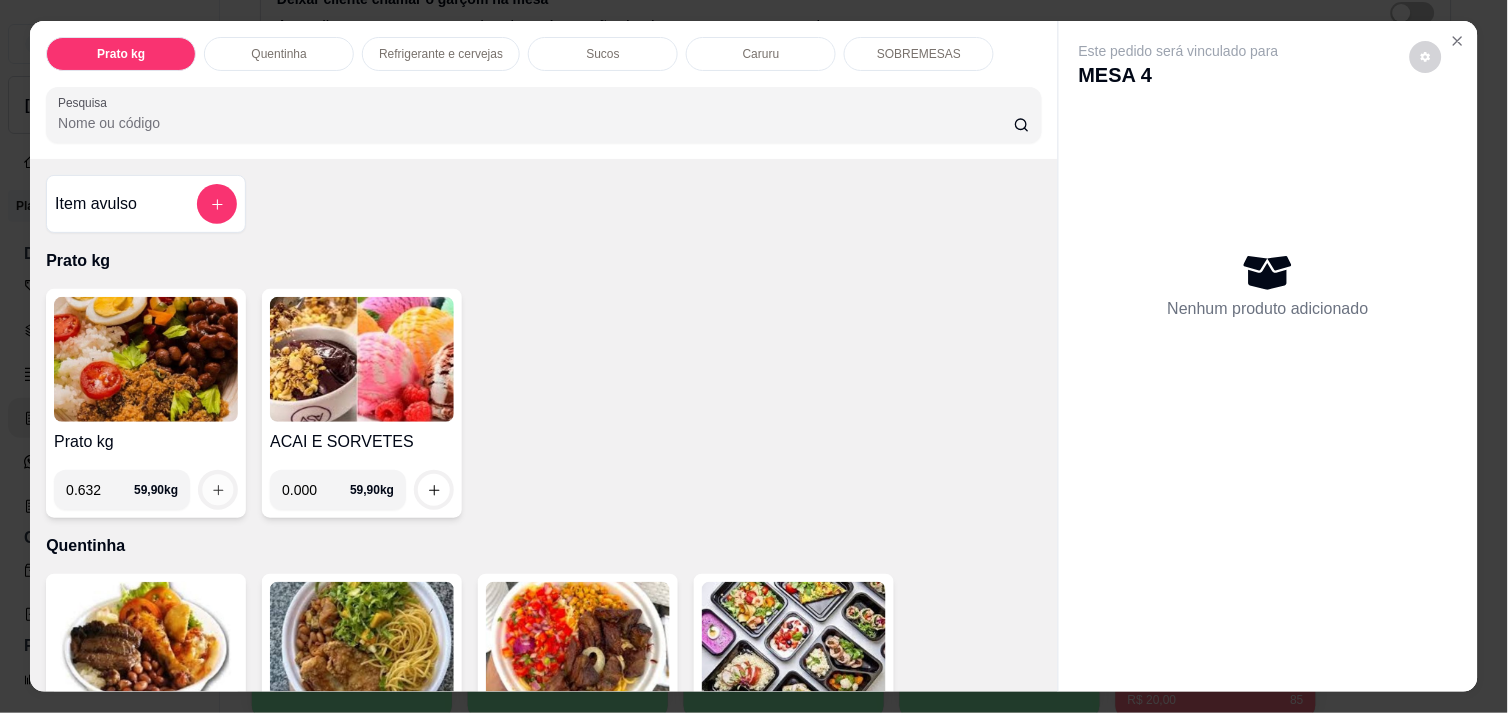 click 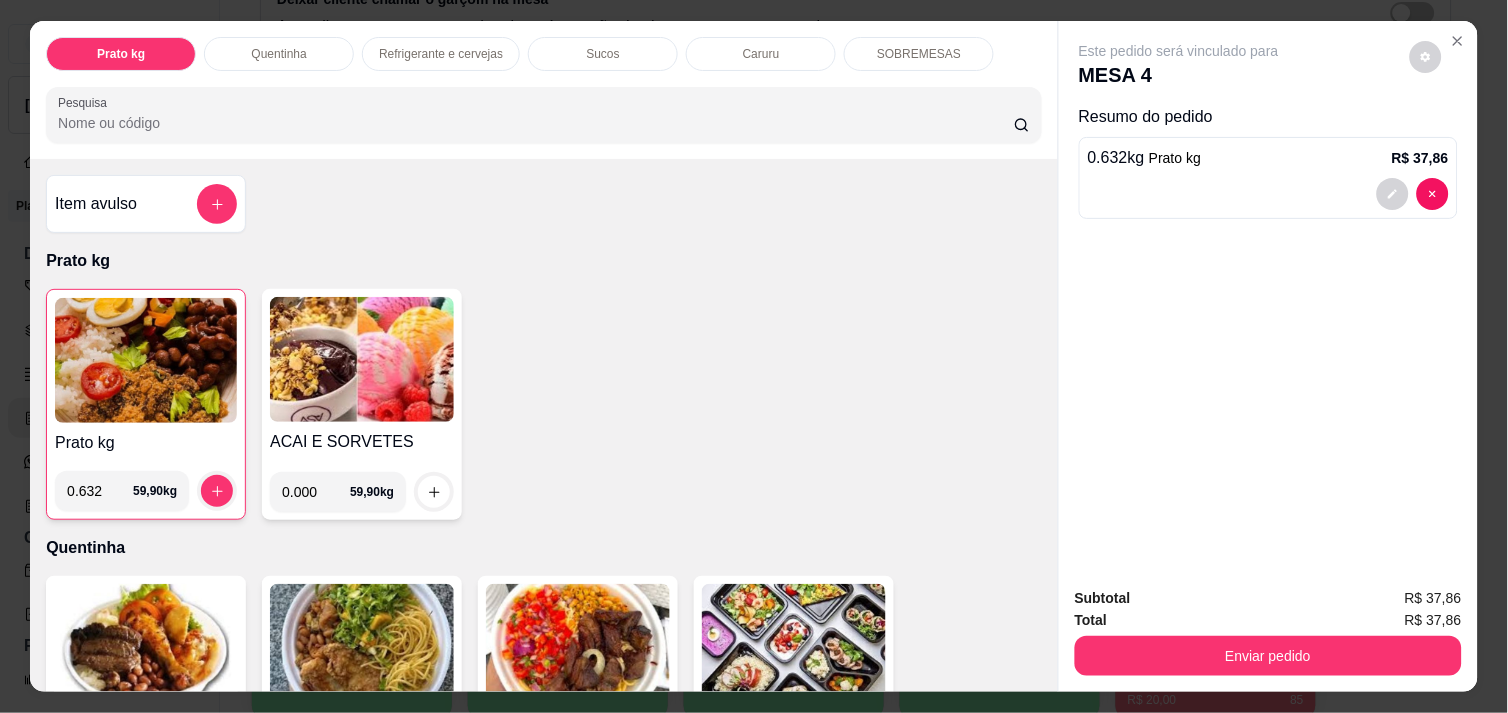 click on "Refrigerante e cervejas" at bounding box center [441, 54] 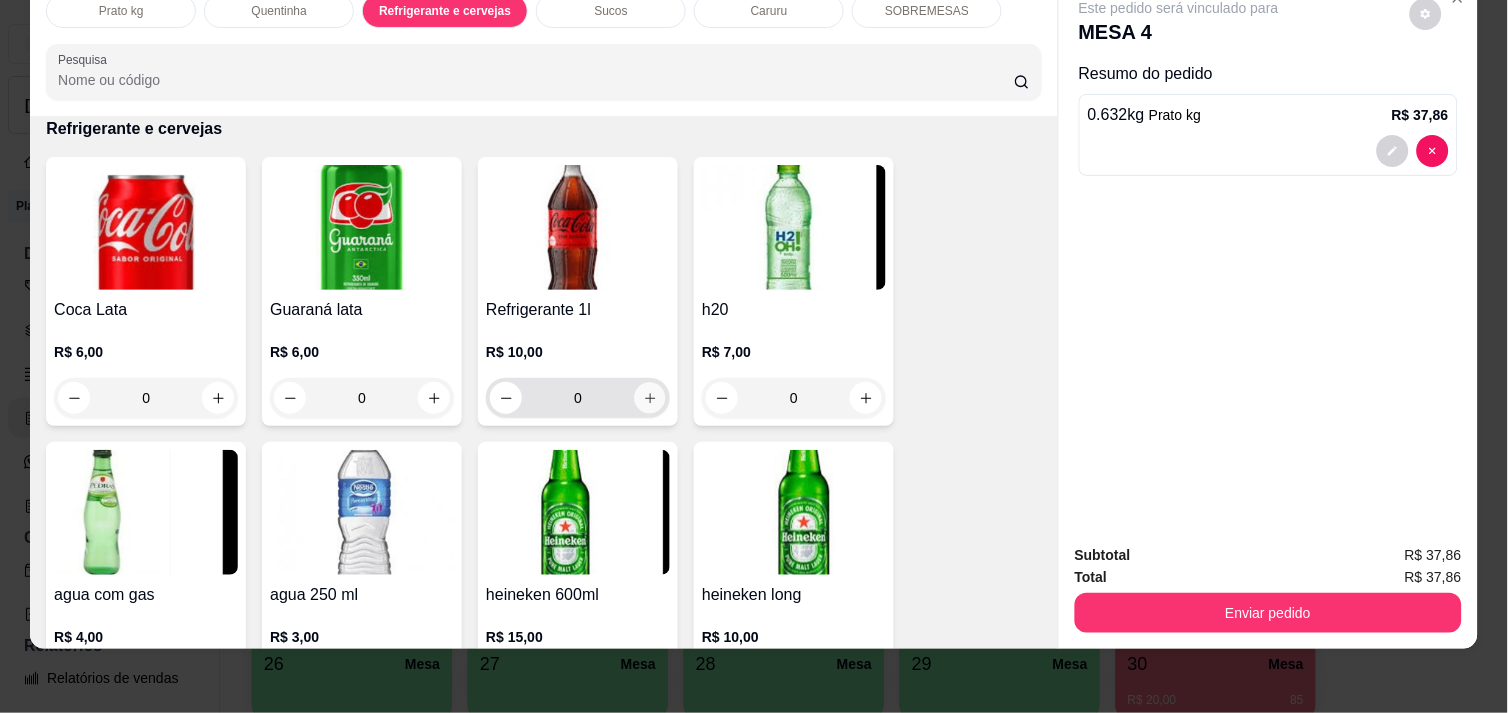 click 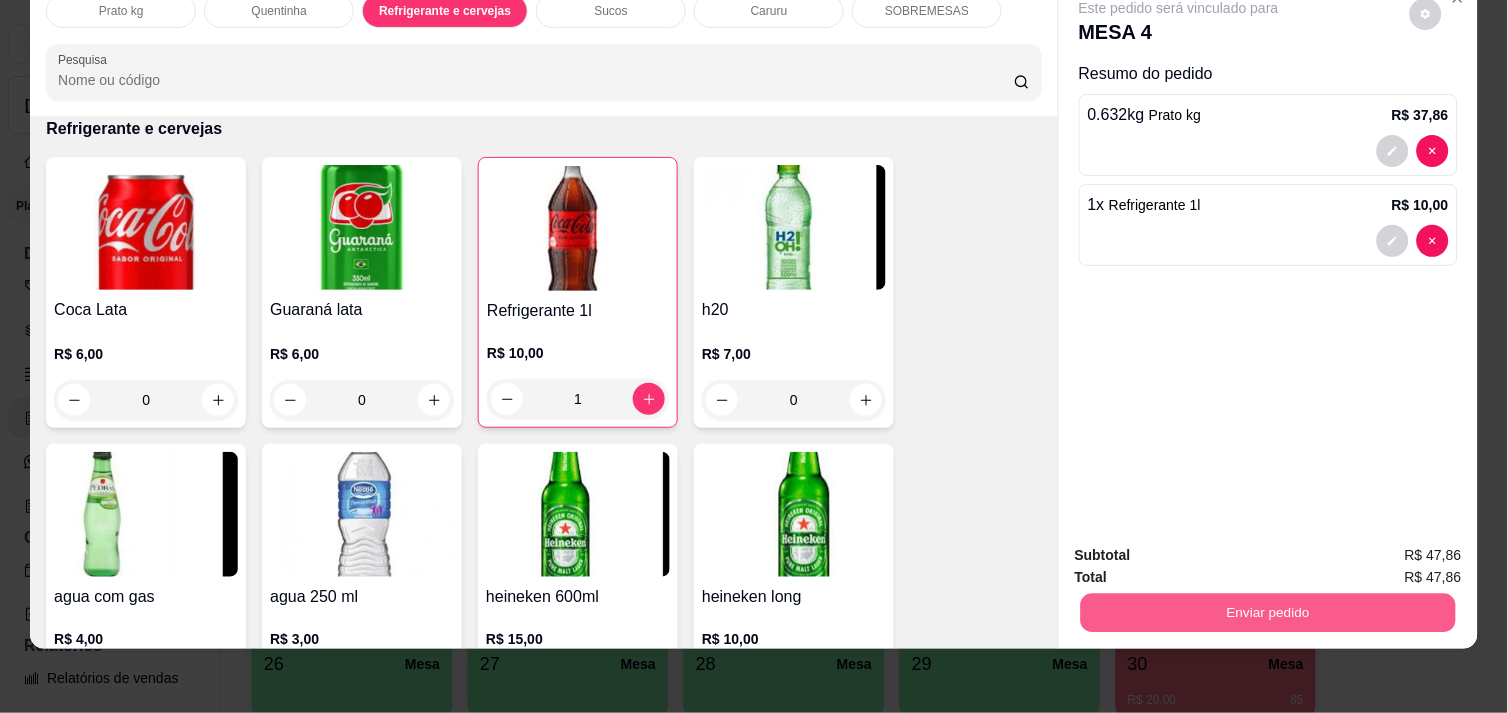 click on "Enviar pedido" at bounding box center [1268, 612] 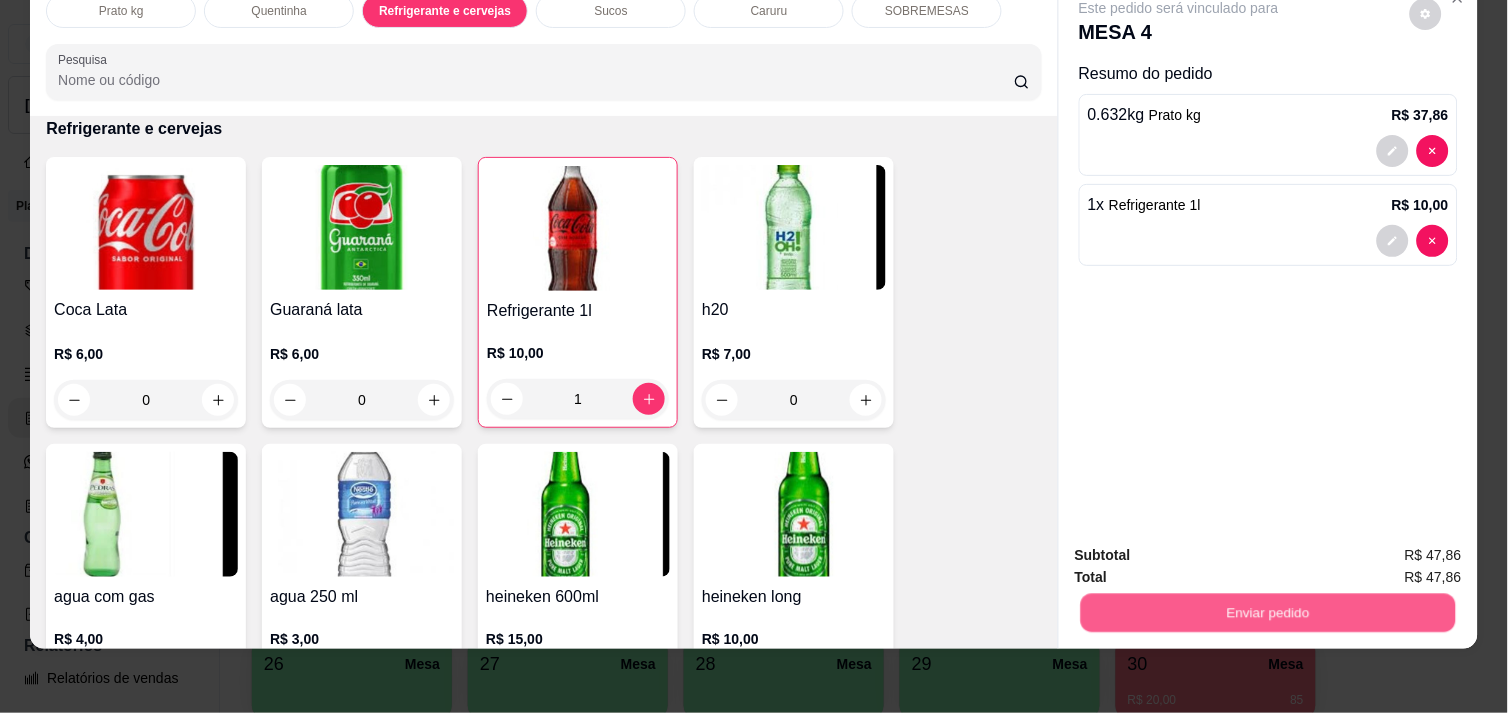 click on "Enviar pedido" at bounding box center [1268, 612] 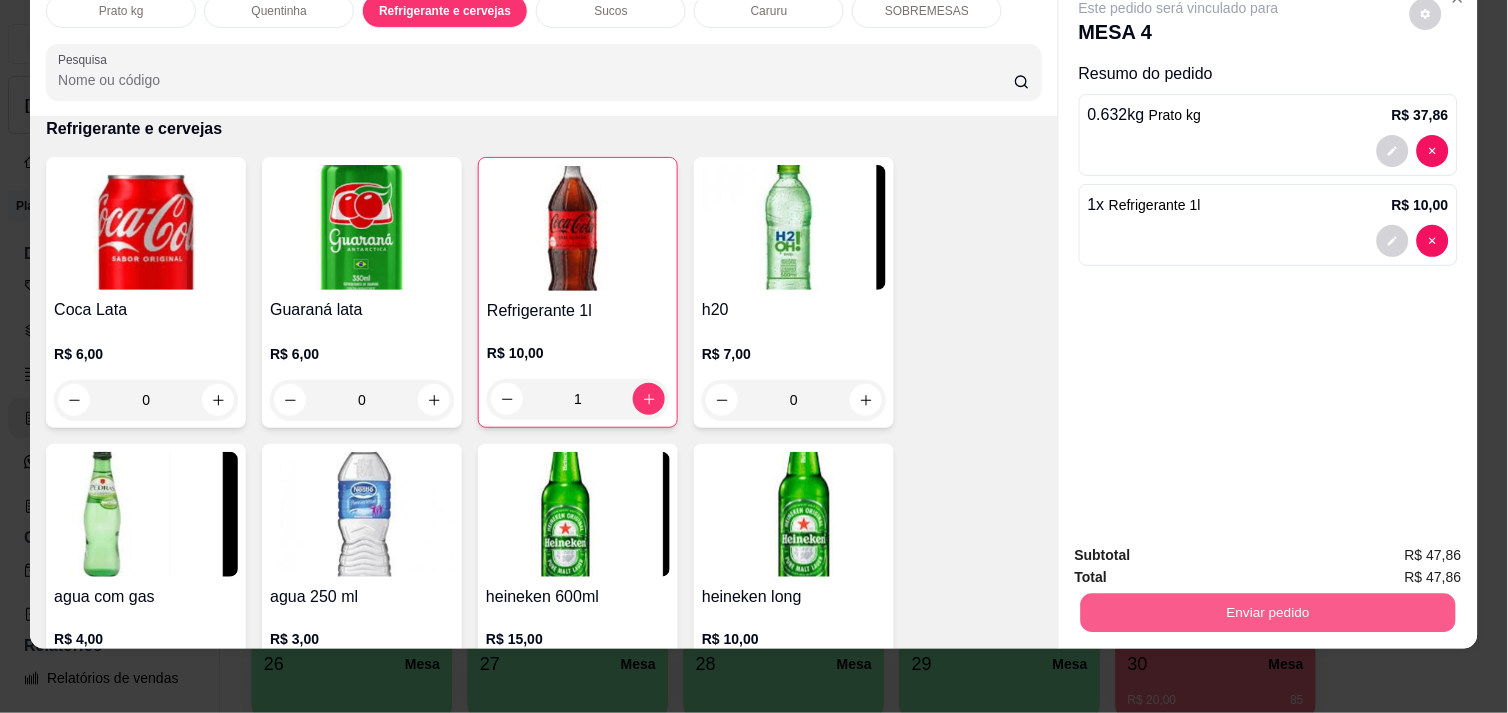 click on "Enviar pedido" at bounding box center [1268, 612] 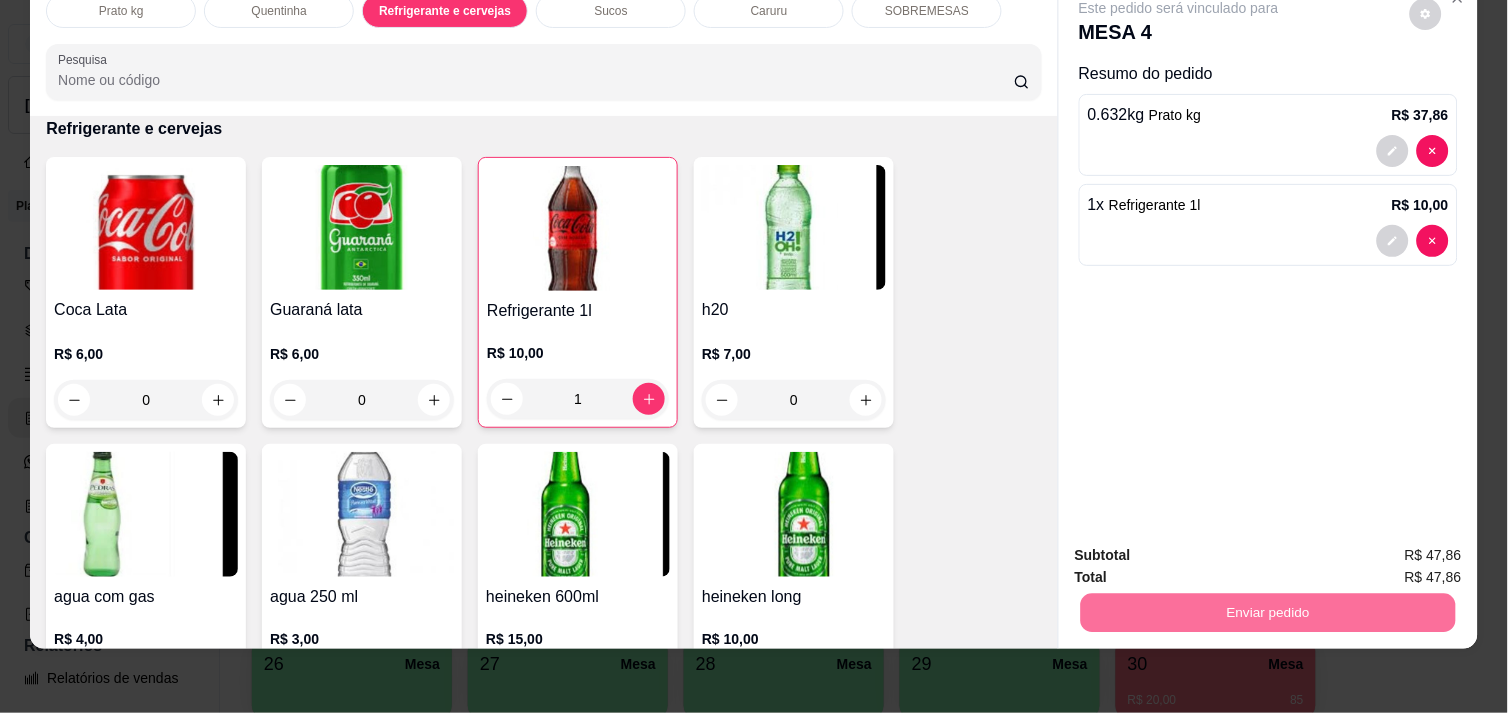 click on "Não registrar e enviar pedido" at bounding box center (1202, 547) 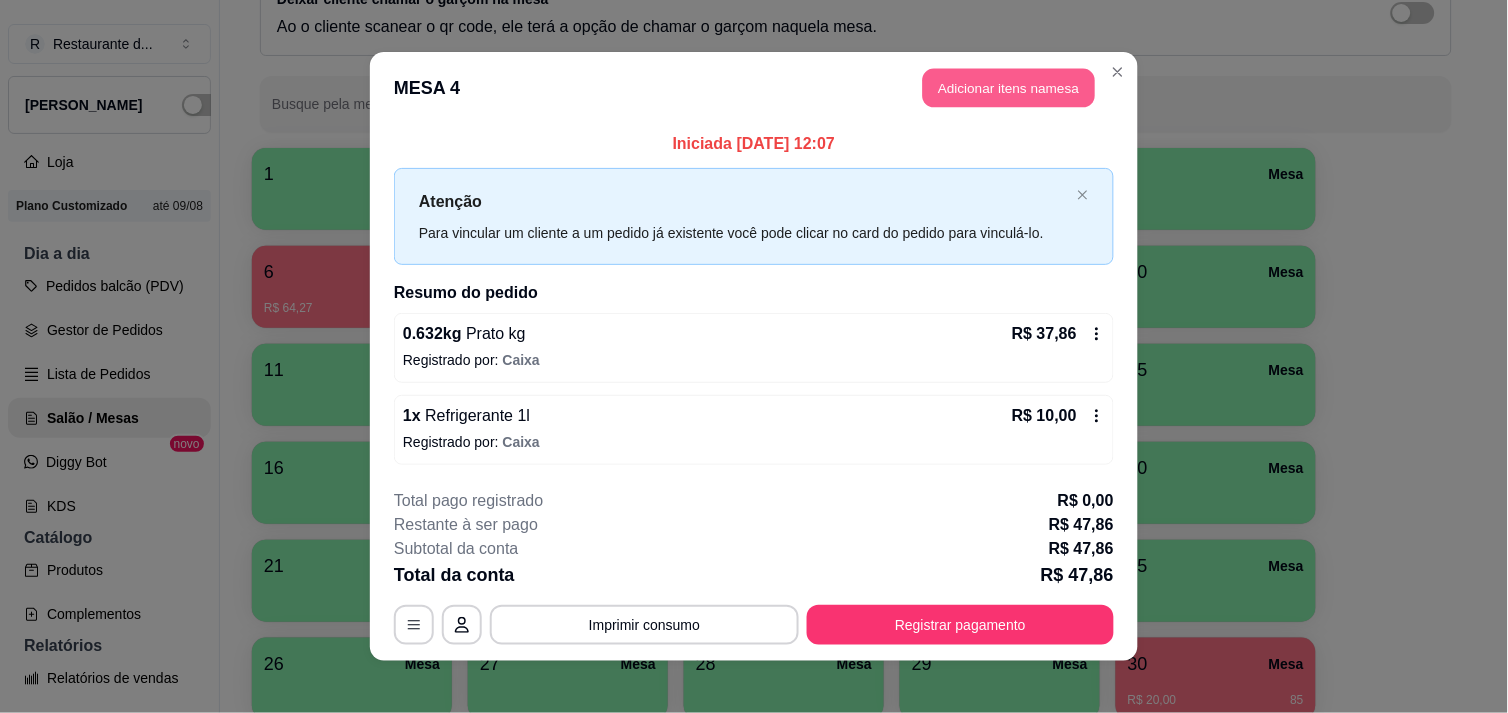 click on "Adicionar itens na  mesa" at bounding box center (1009, 88) 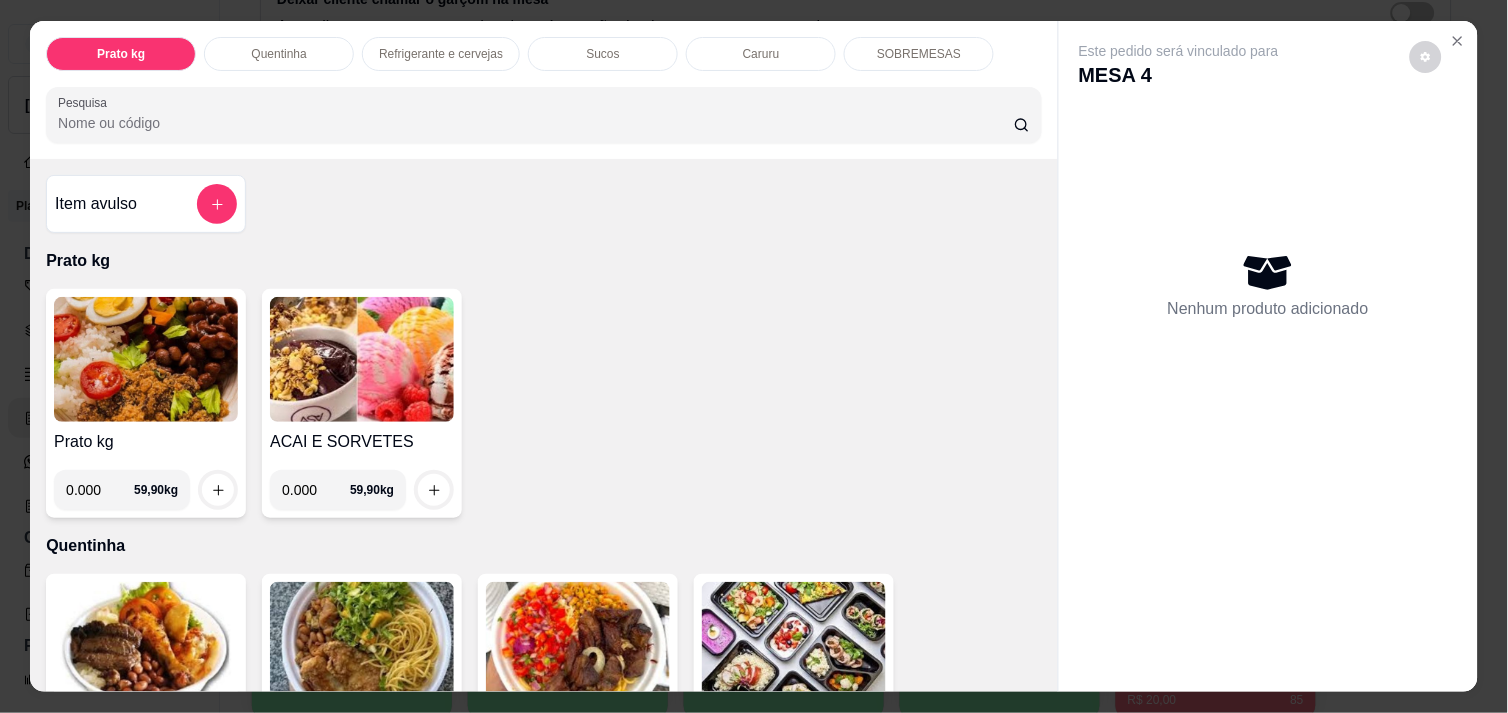 click on "0.000" at bounding box center [100, 490] 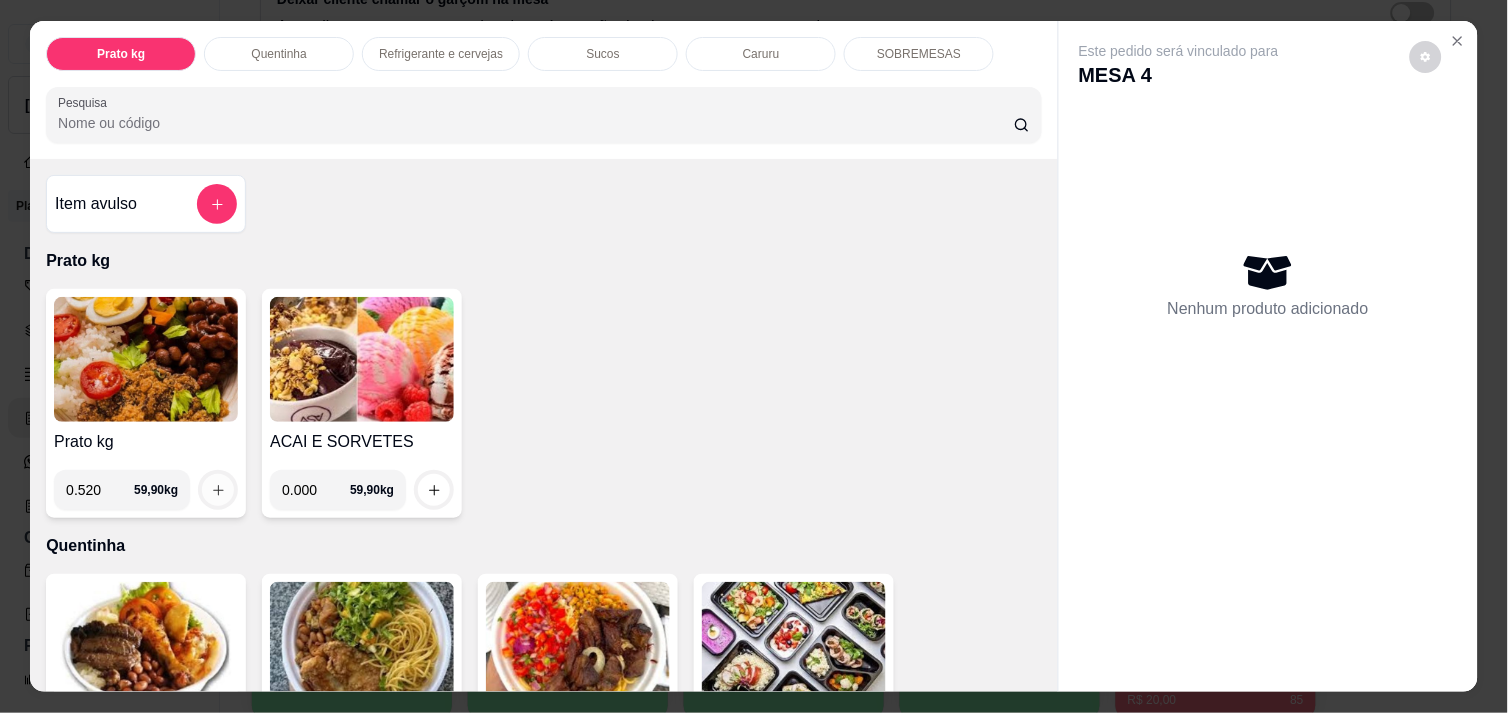 type on "0.520" 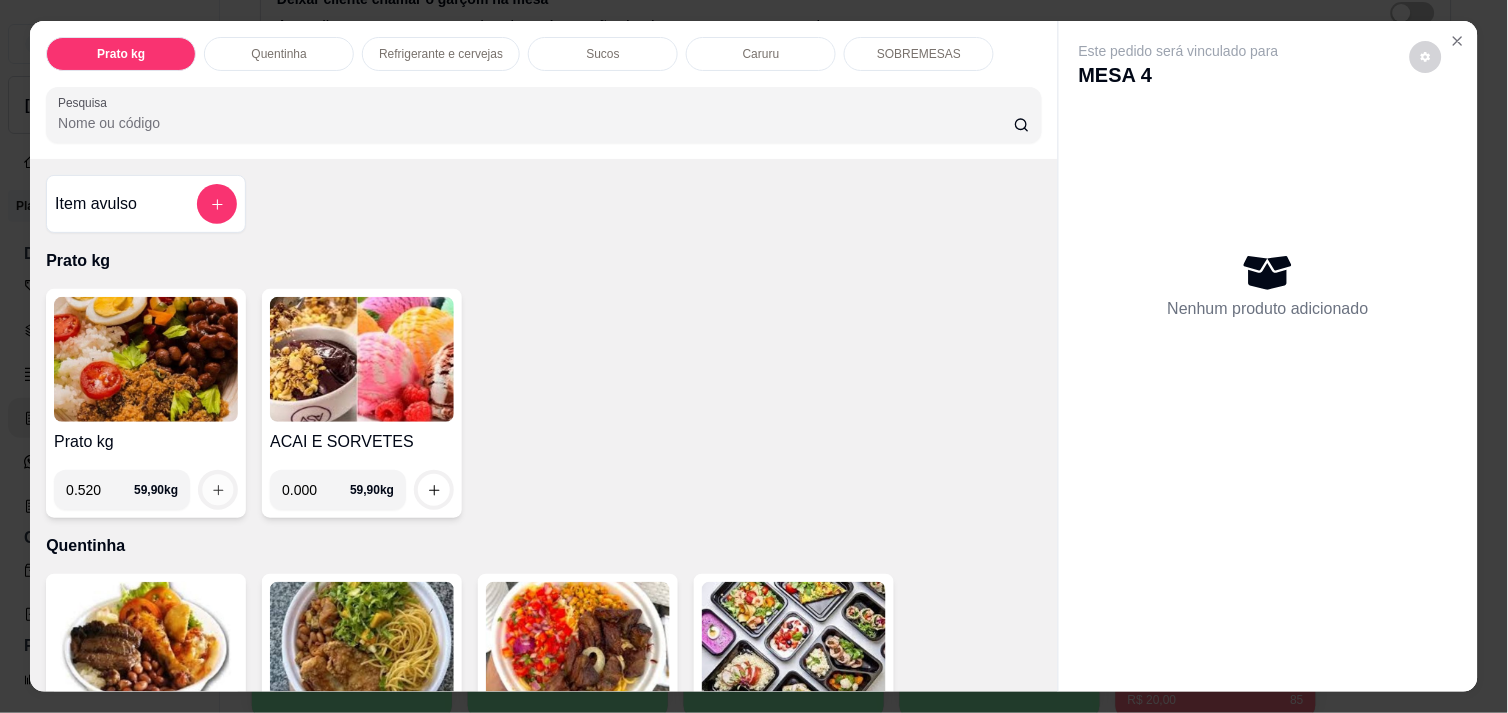click 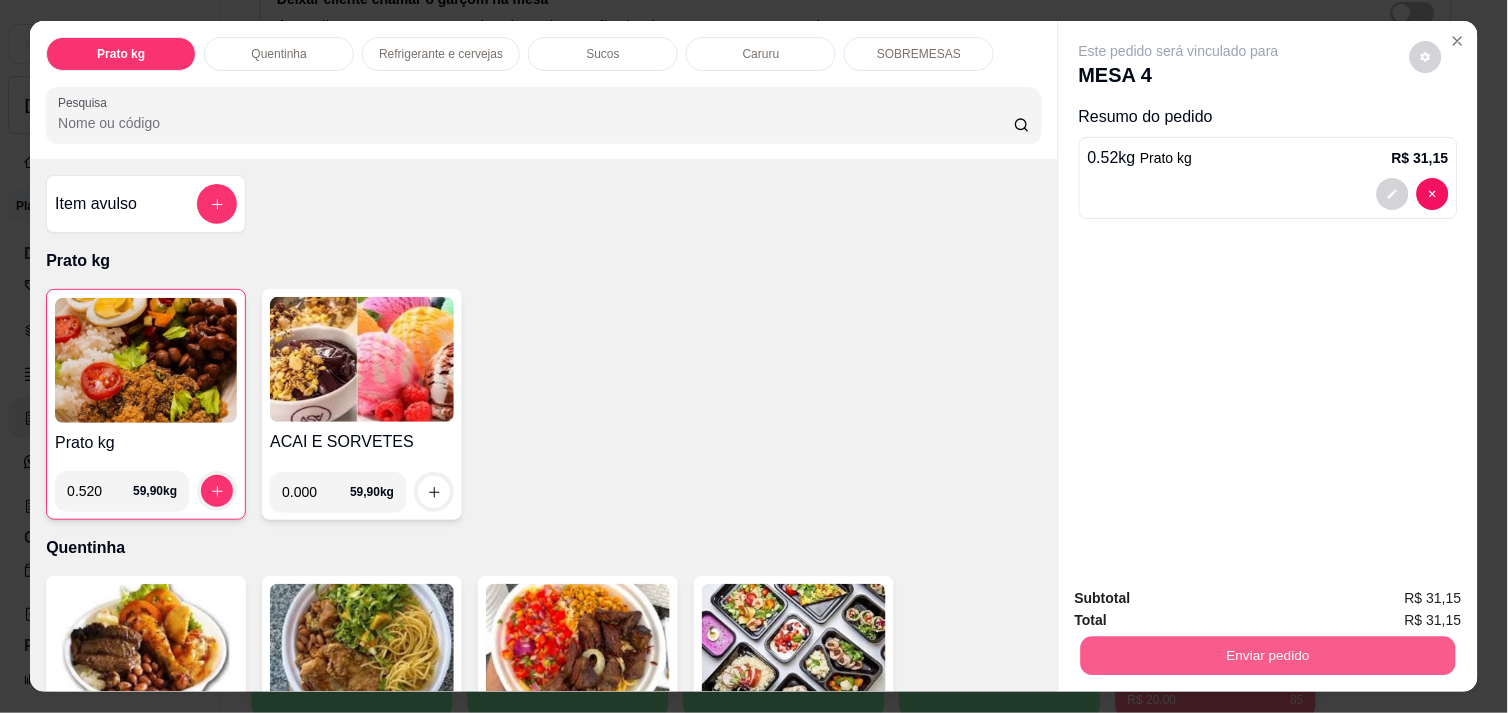 click on "Enviar pedido" at bounding box center (1268, 655) 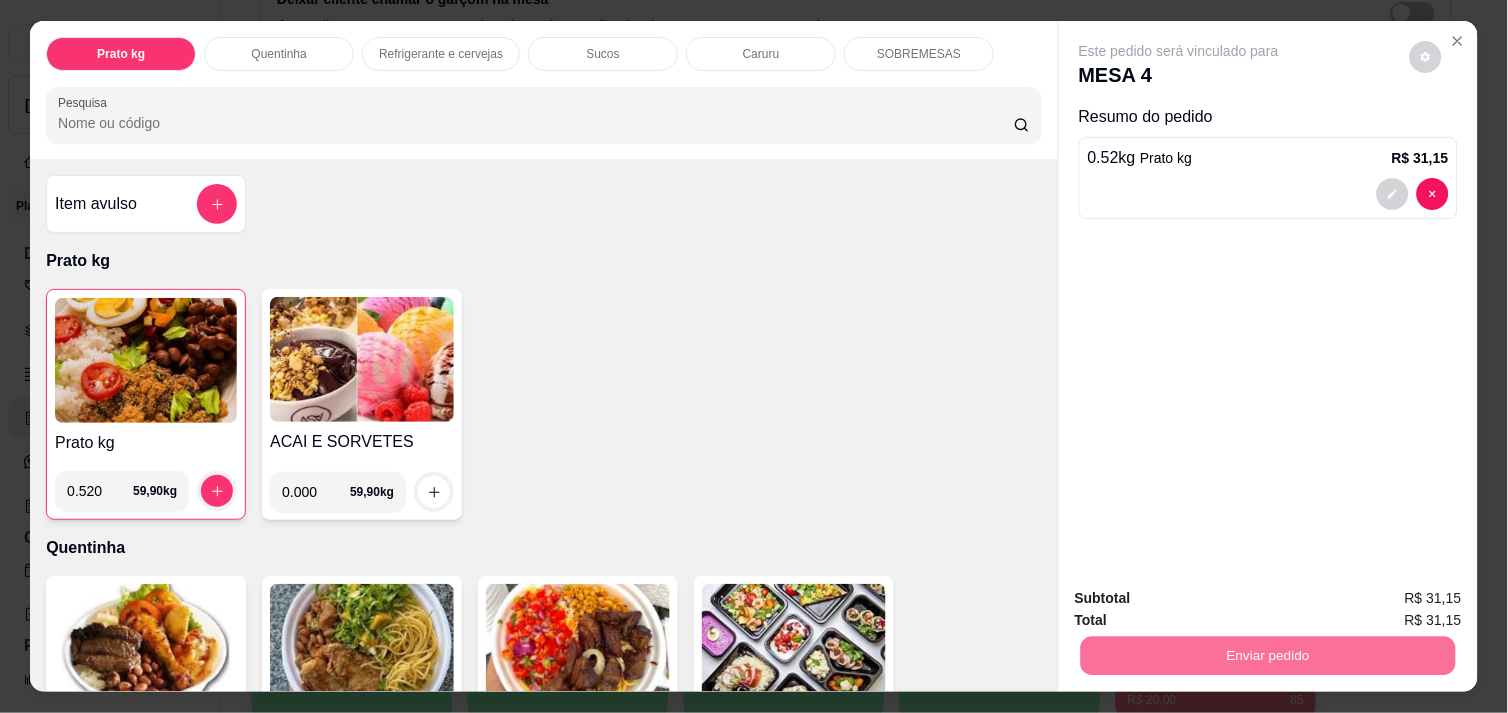 click on "Não registrar e enviar pedido" at bounding box center (1202, 598) 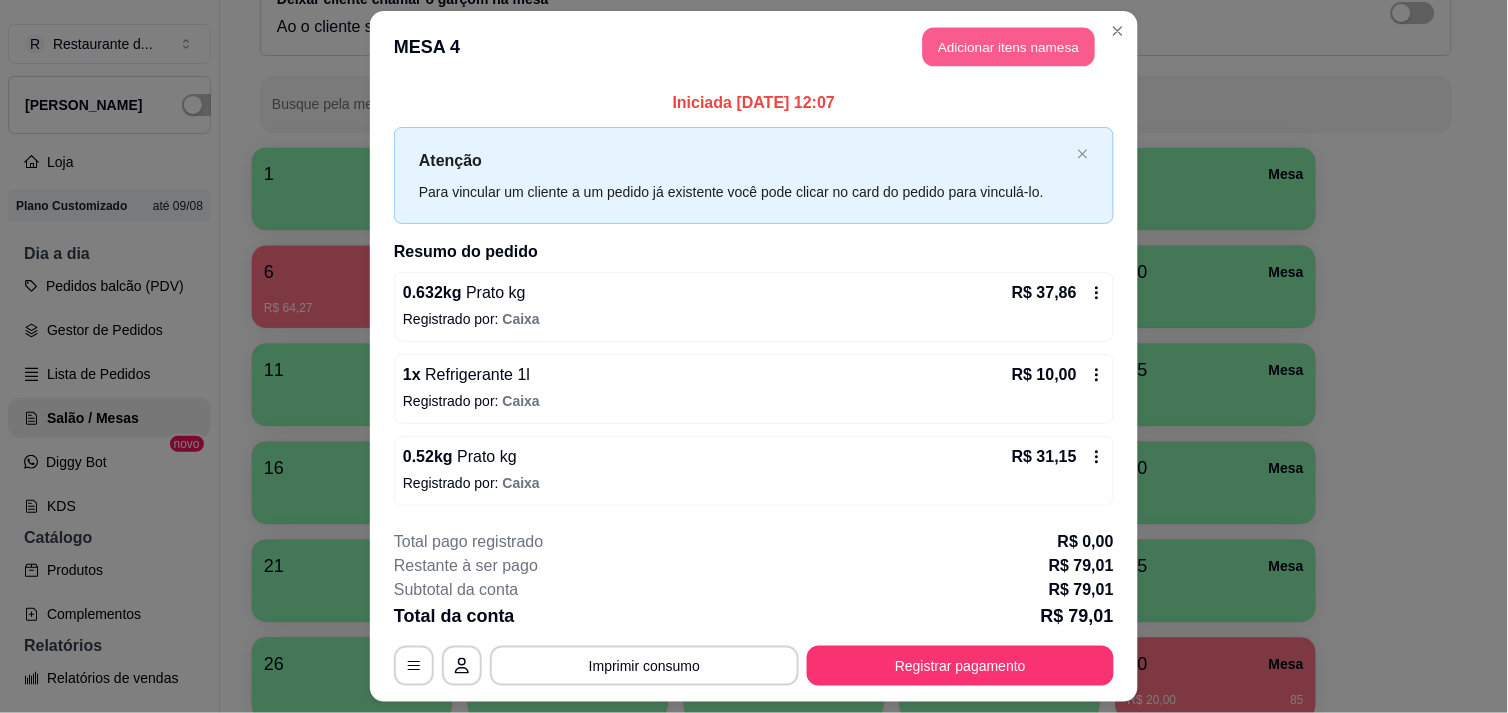 click on "Adicionar itens na  mesa" at bounding box center [1009, 47] 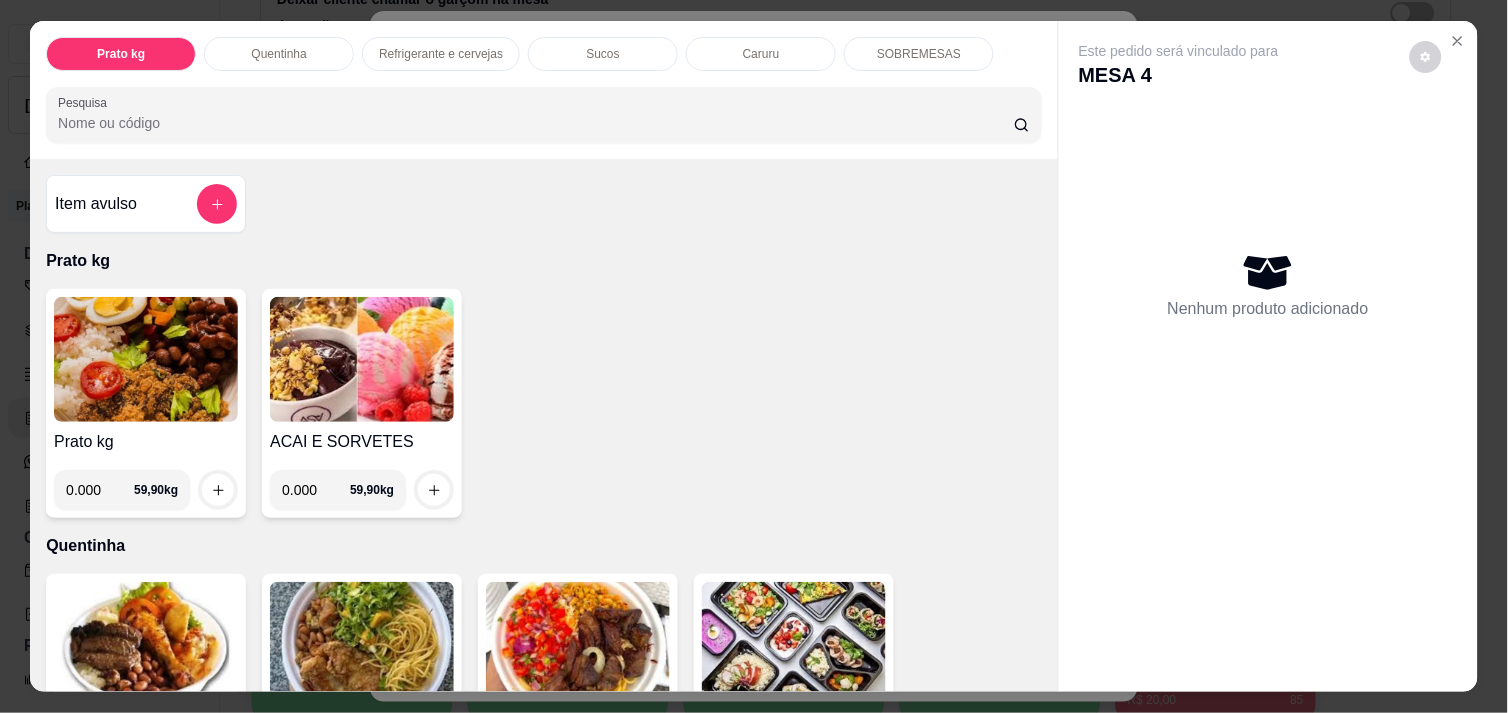 click on "0.000" at bounding box center (100, 490) 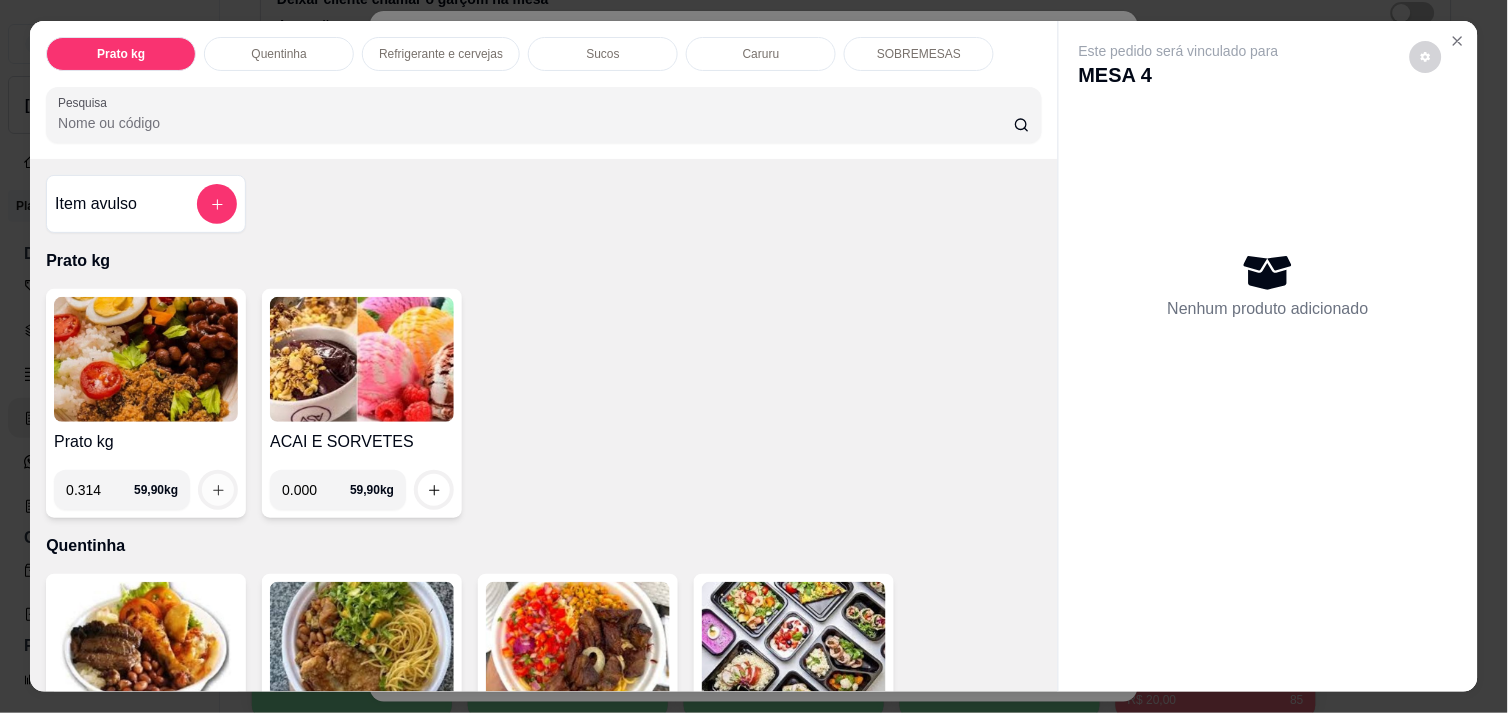 type on "0.314" 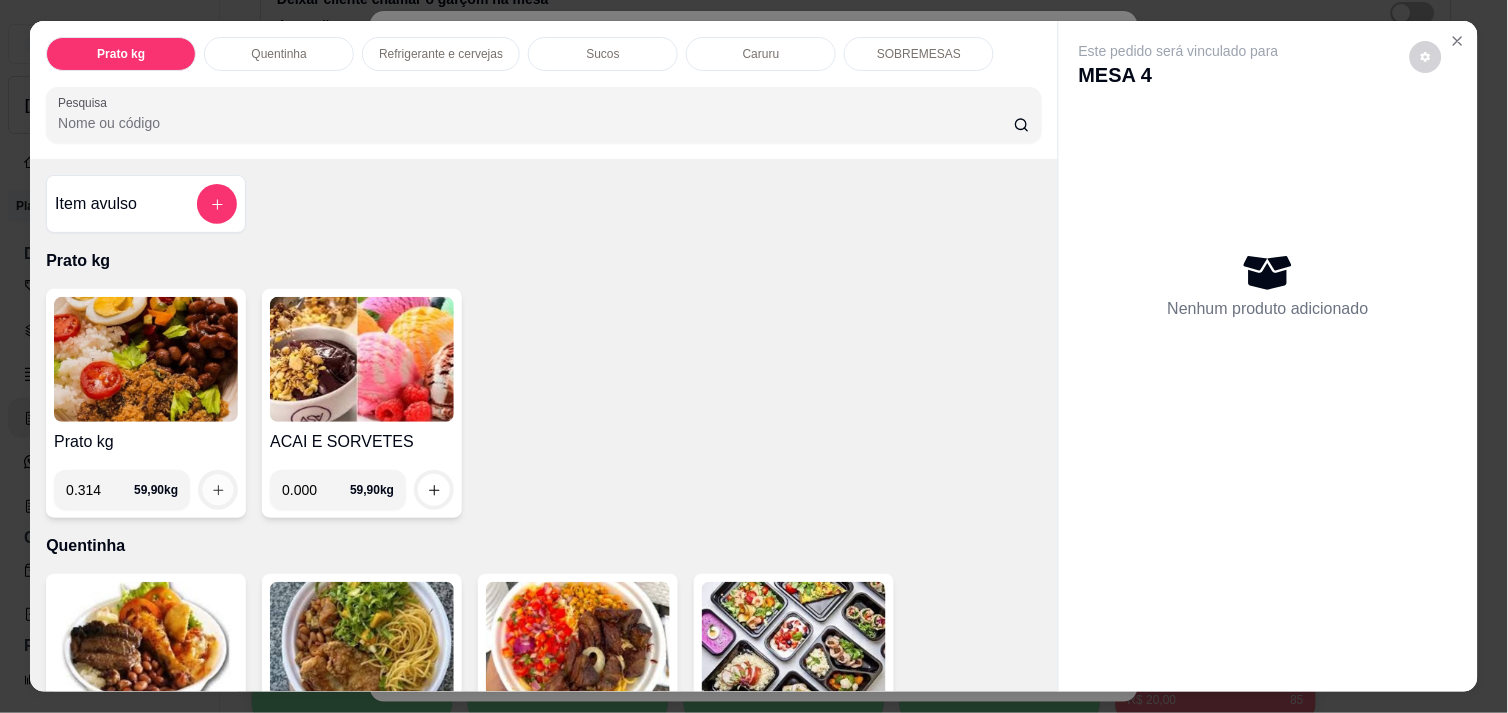 click 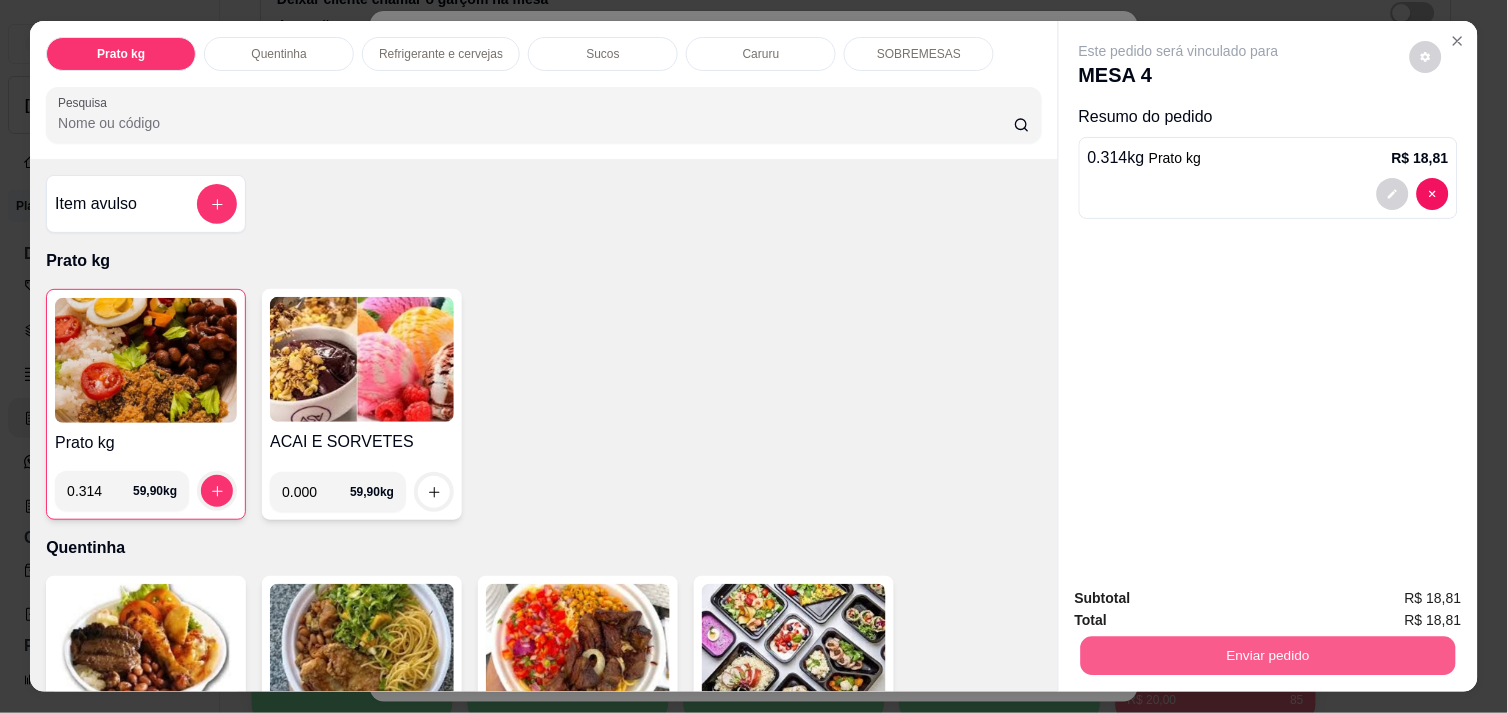 click on "Enviar pedido" at bounding box center [1268, 655] 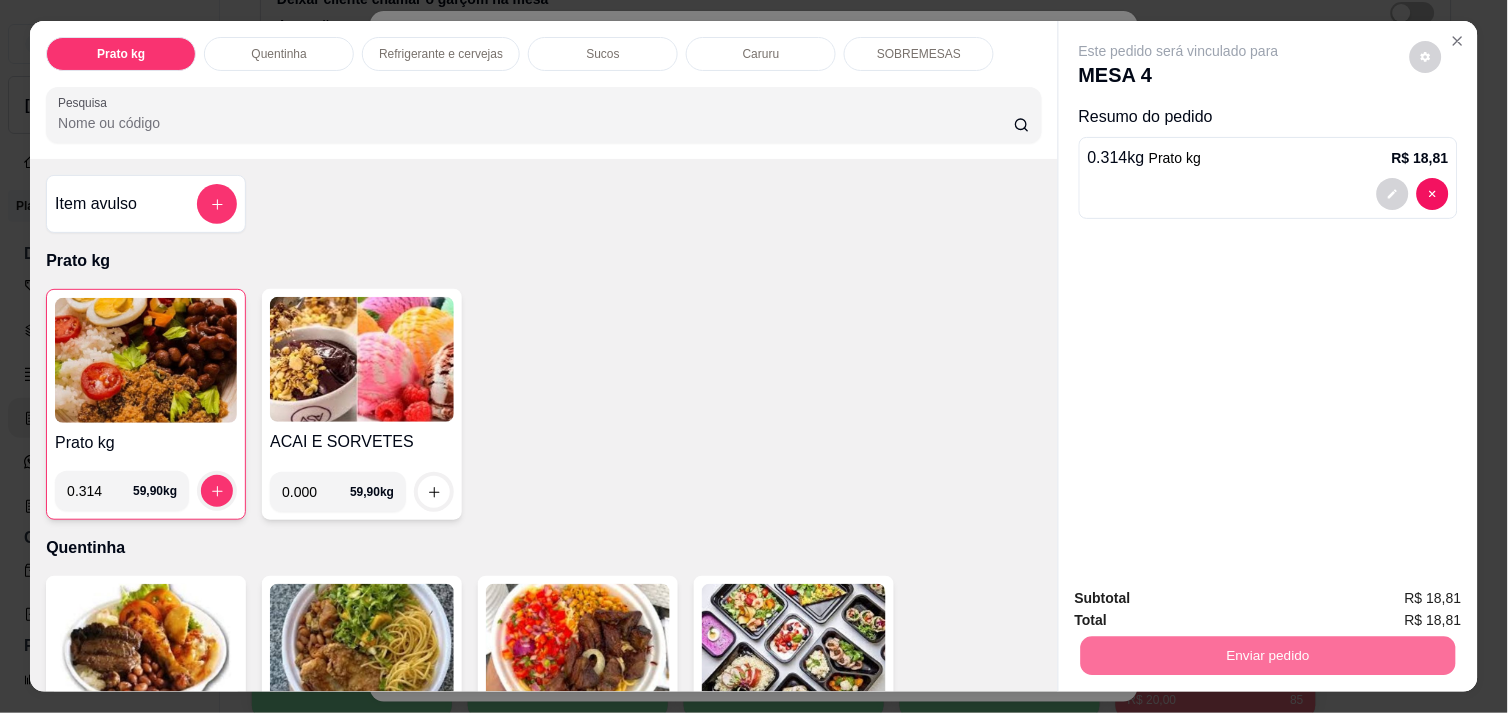 click on "Não registrar e enviar pedido" at bounding box center (1202, 599) 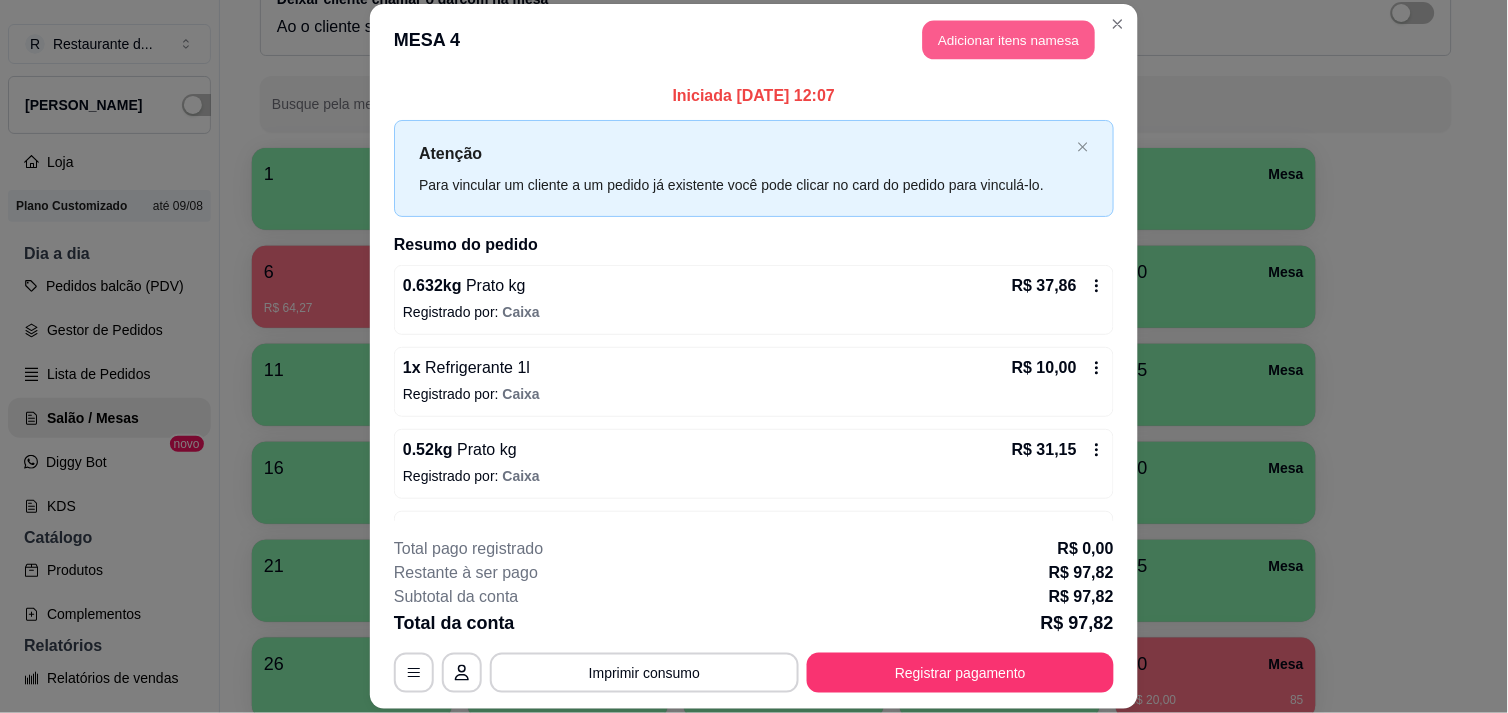 click on "Adicionar itens na  mesa" at bounding box center [1009, 39] 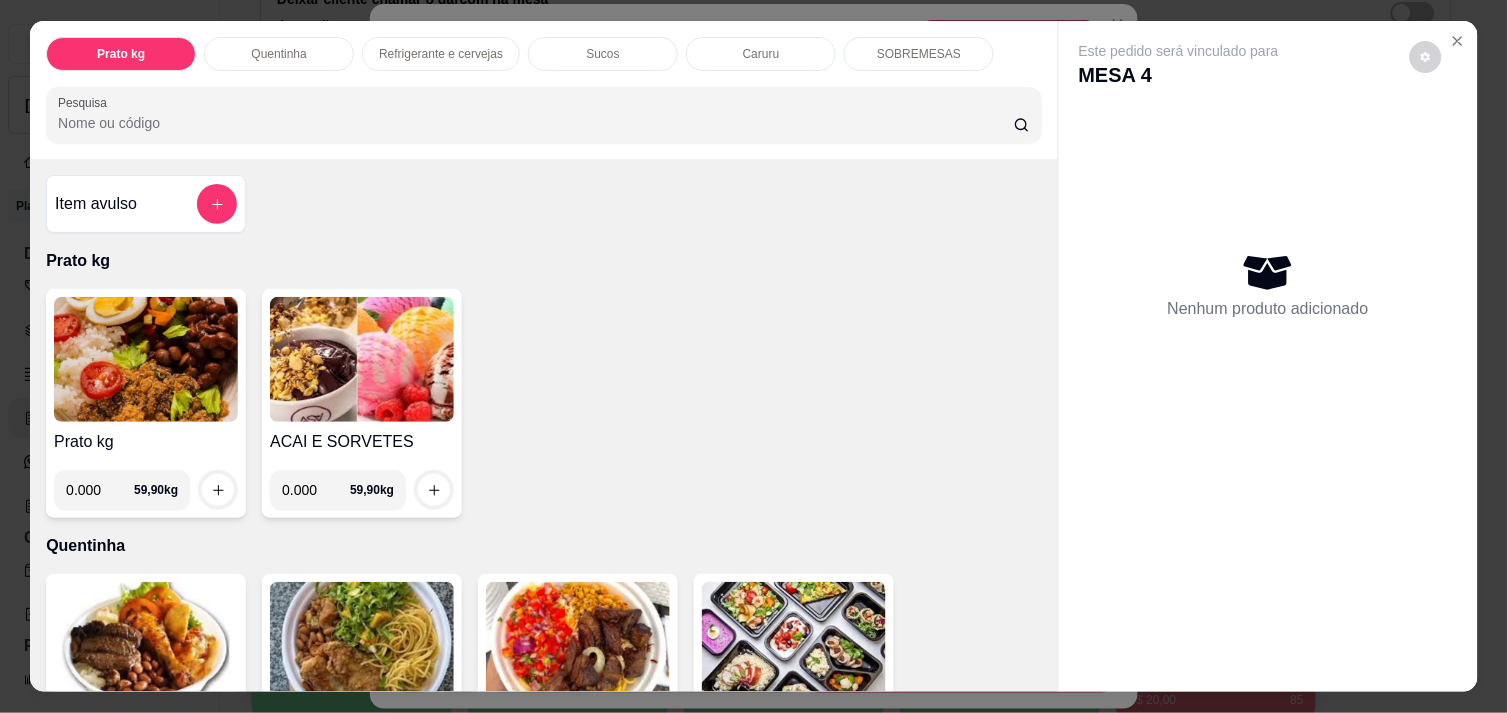 click on "0.000" at bounding box center (100, 490) 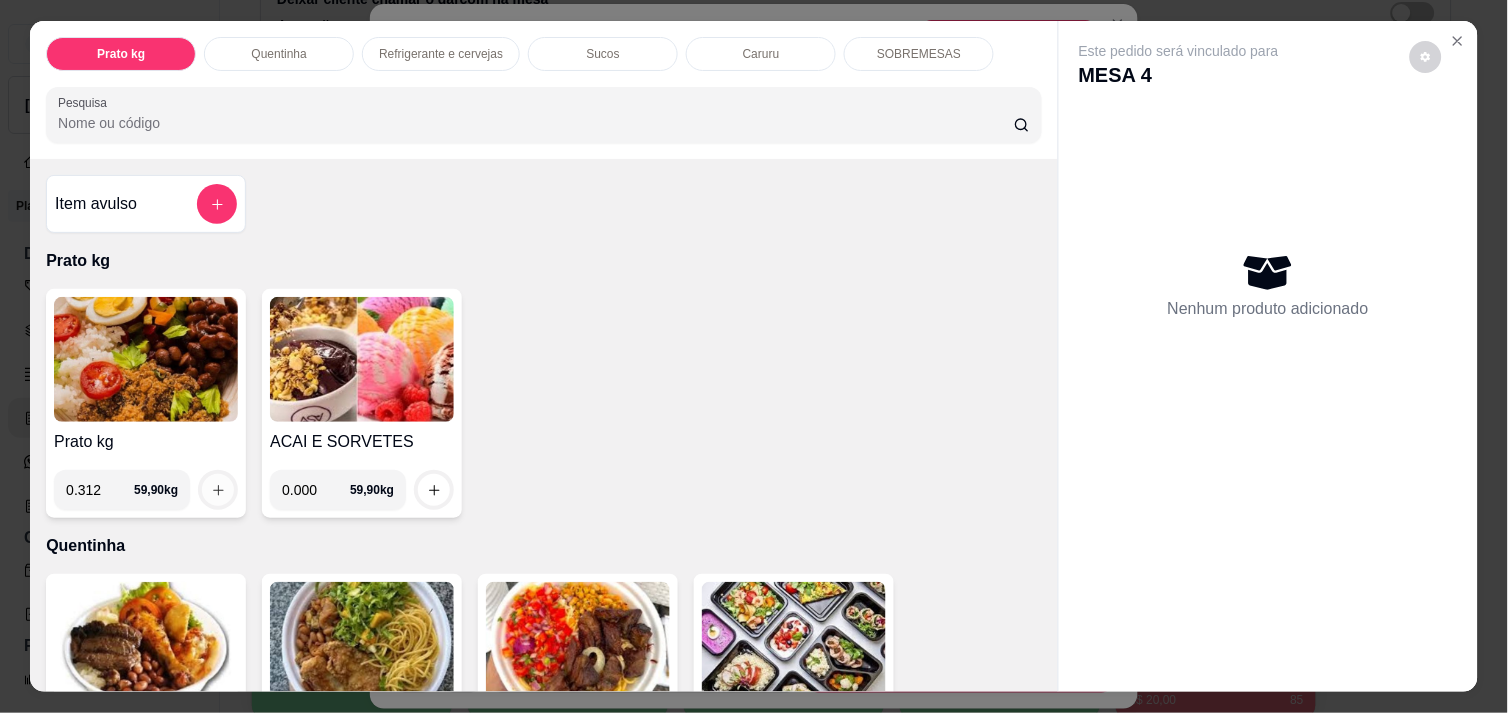 type on "0.312" 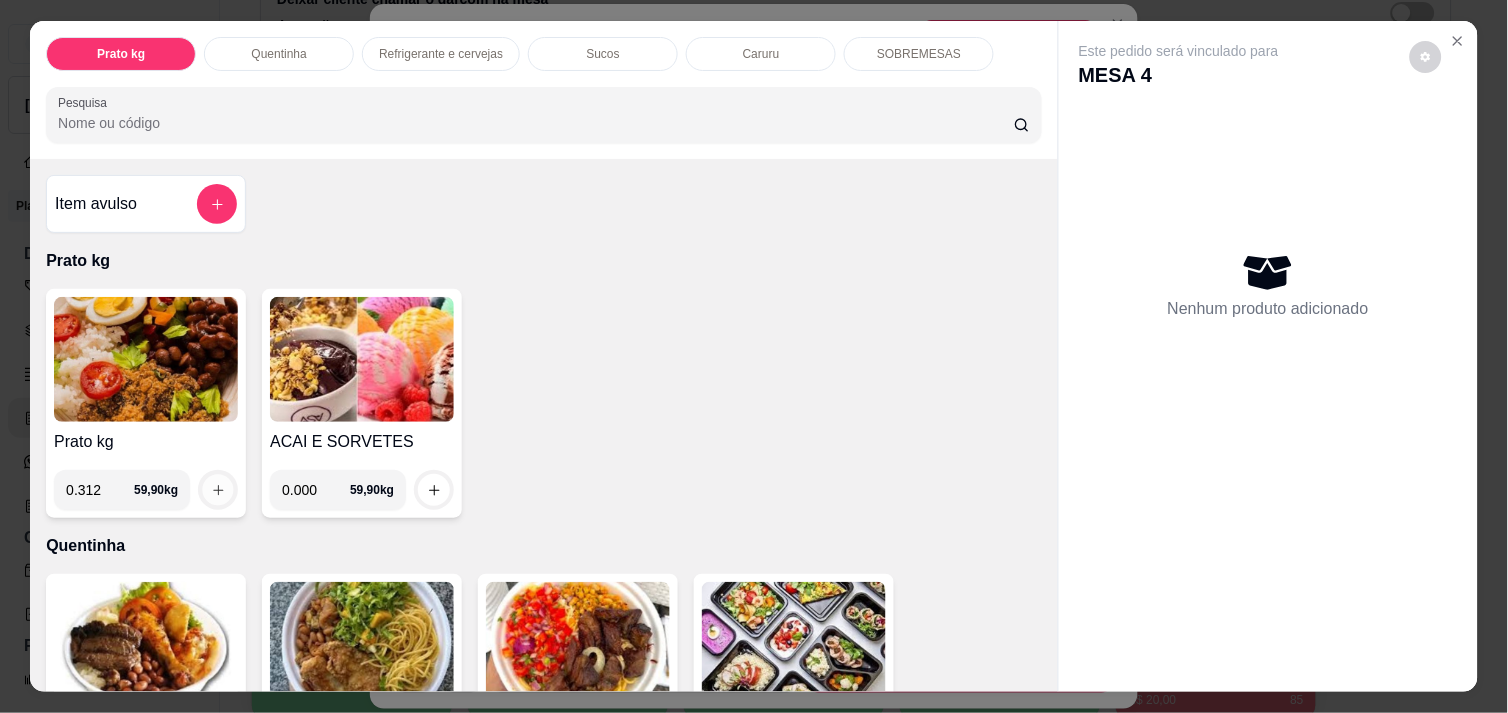 click 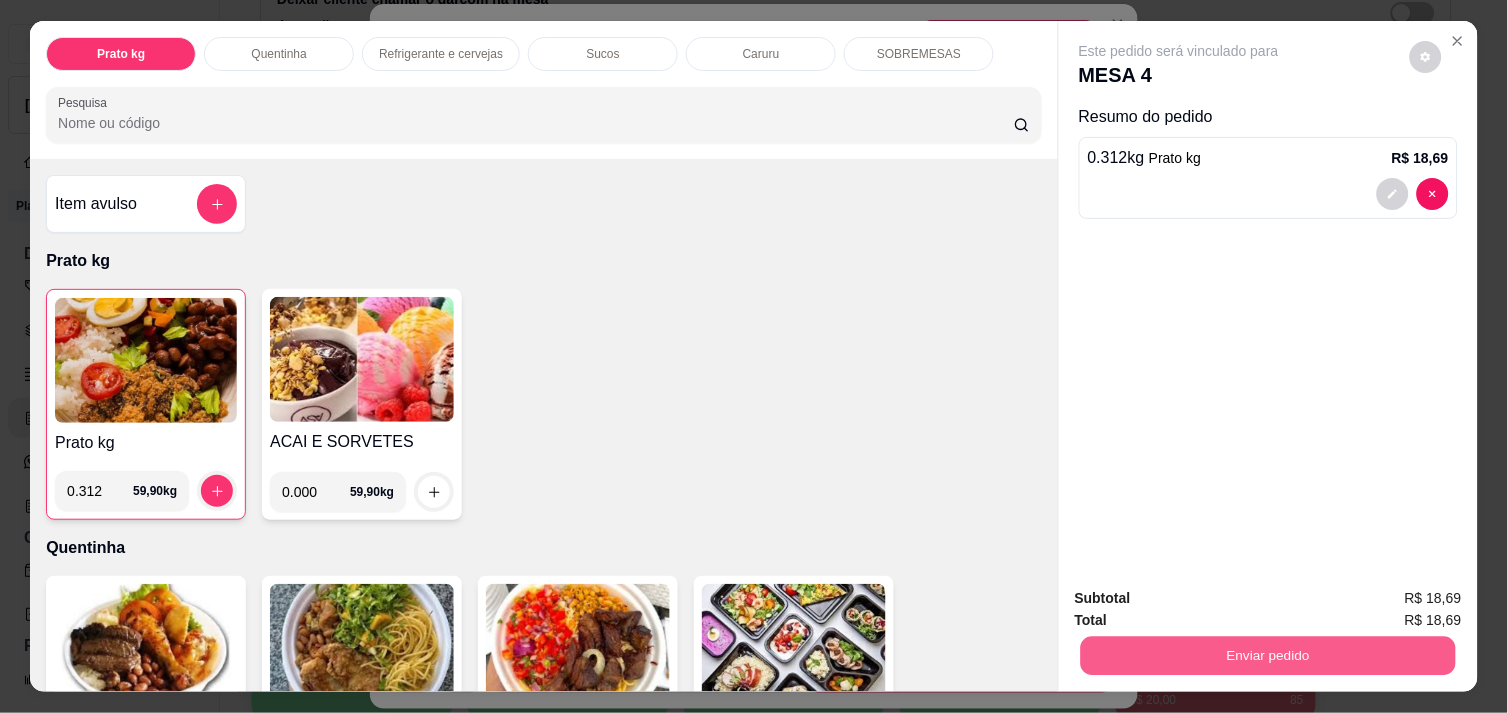 click on "Enviar pedido" at bounding box center (1268, 655) 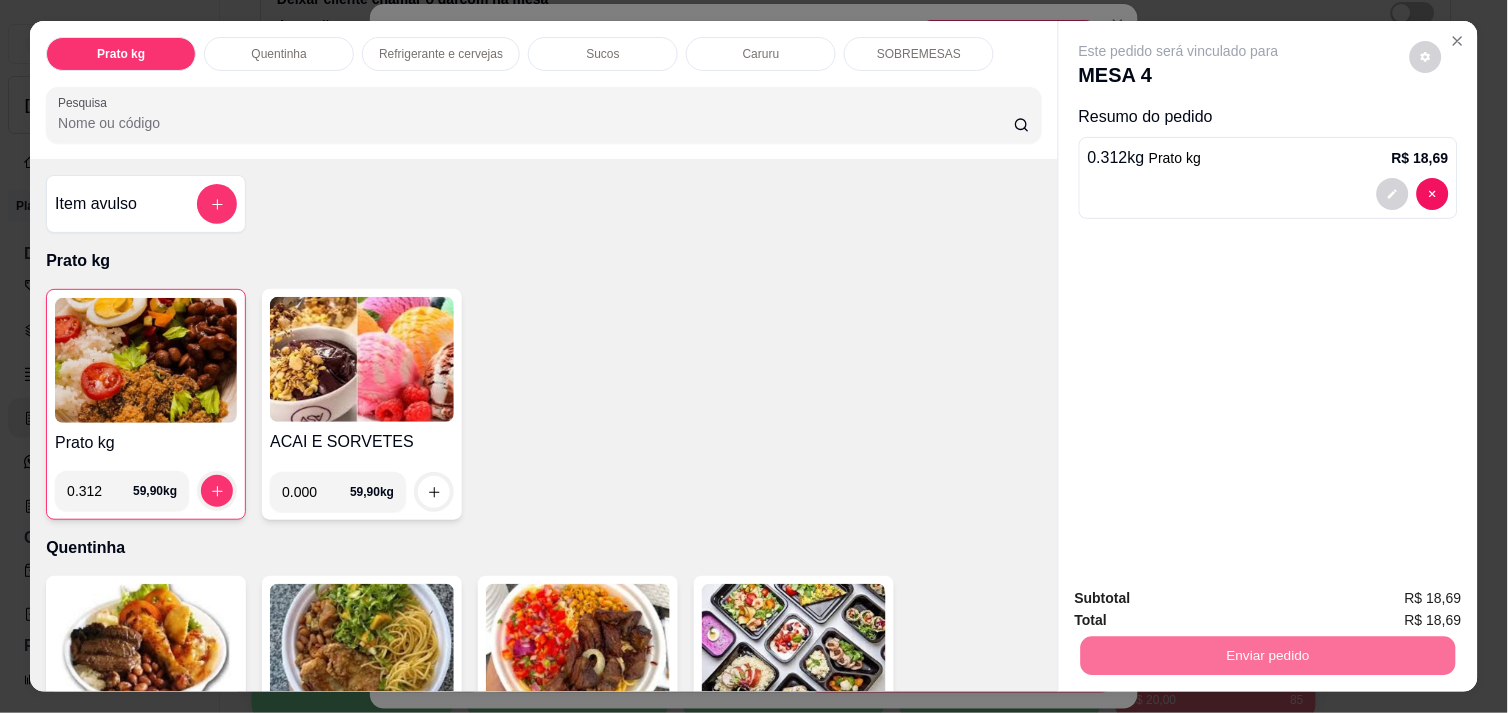 click on "Não registrar e enviar pedido" at bounding box center (1202, 598) 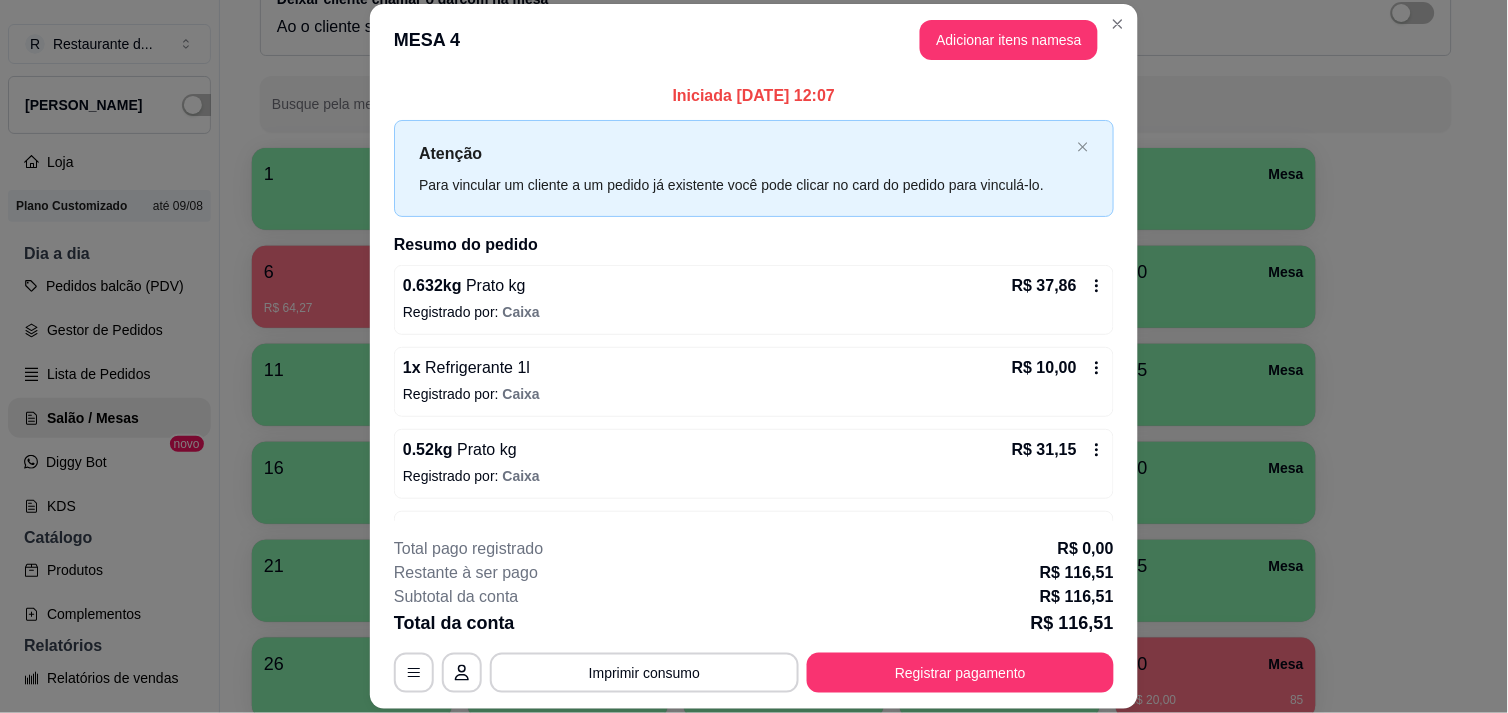 scroll, scrollTop: 150, scrollLeft: 0, axis: vertical 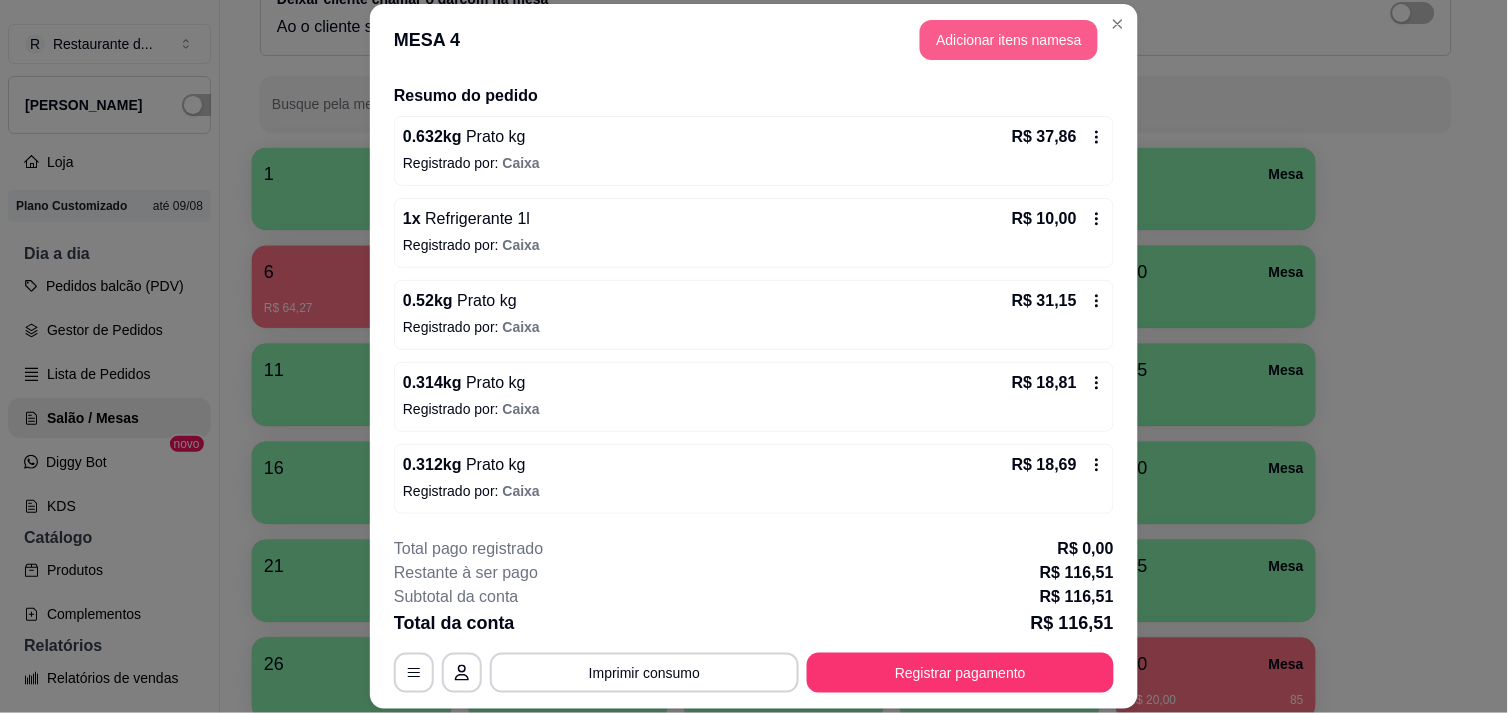 click on "Adicionar itens na  mesa" at bounding box center [1009, 40] 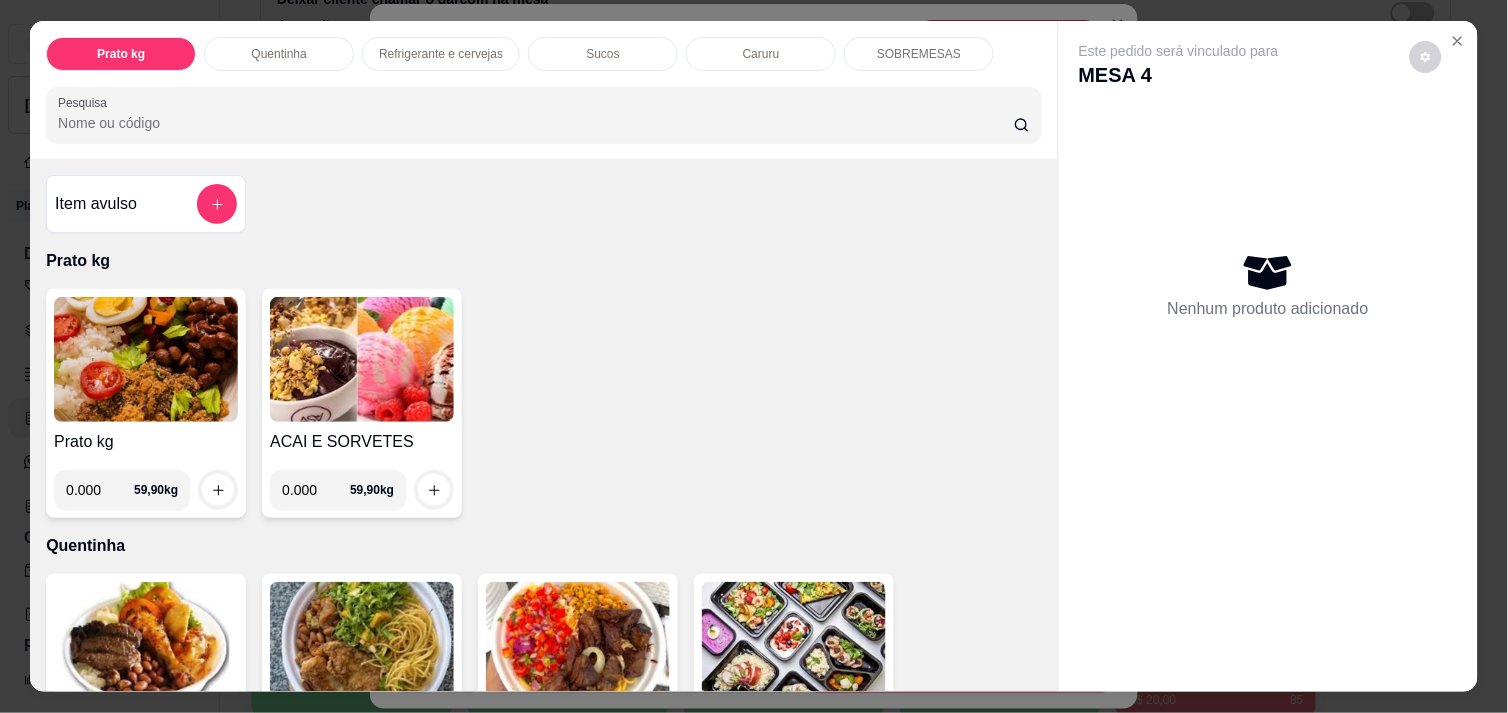 click on "0.000" at bounding box center (100, 490) 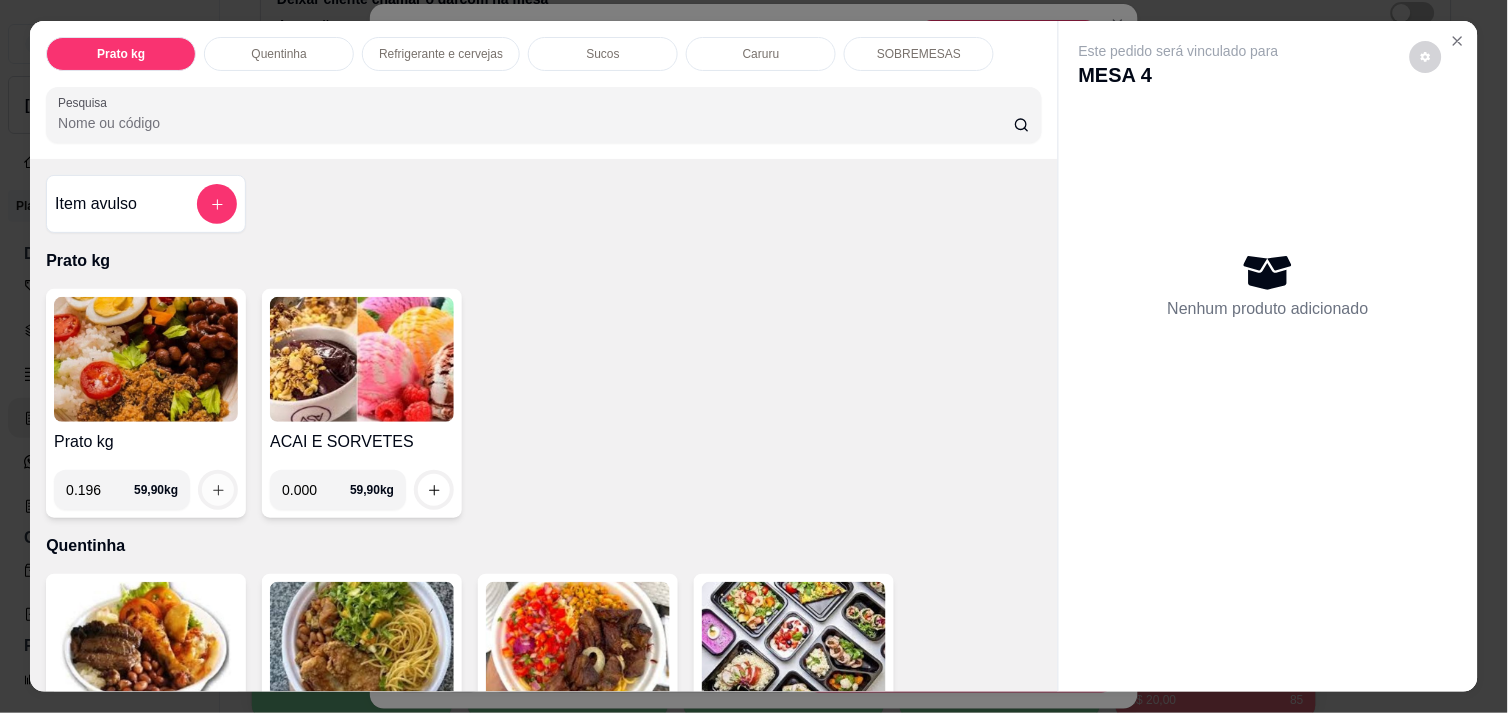 type on "0.196" 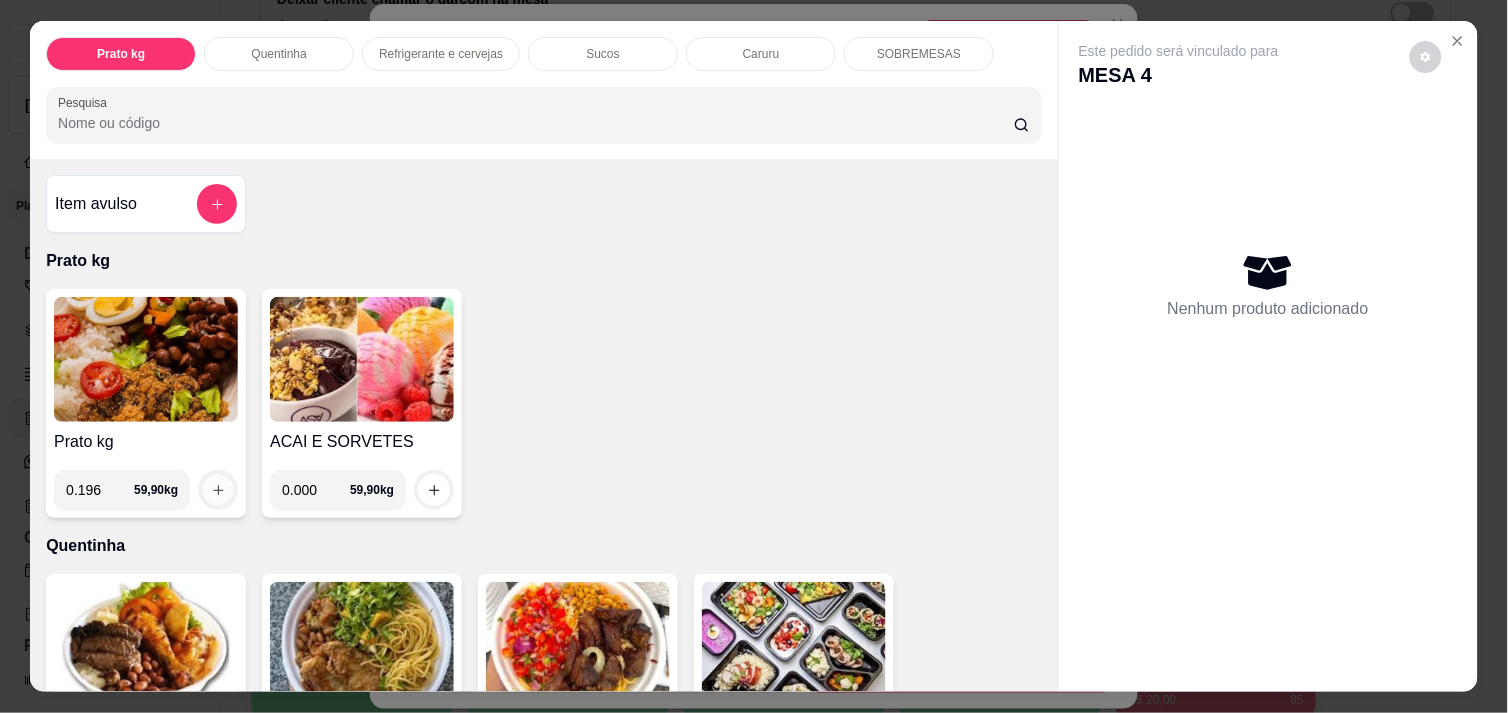 click at bounding box center [218, 490] 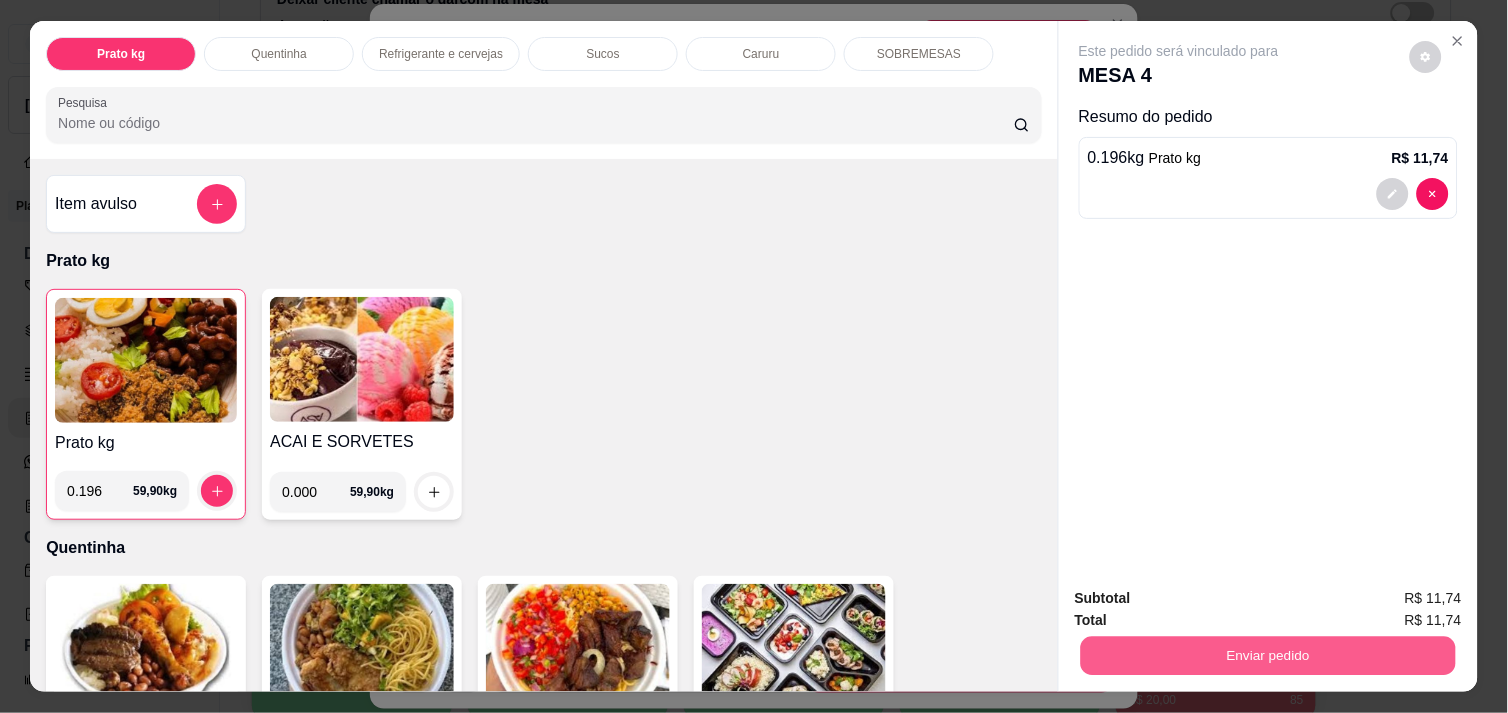 click on "Enviar pedido" at bounding box center (1268, 655) 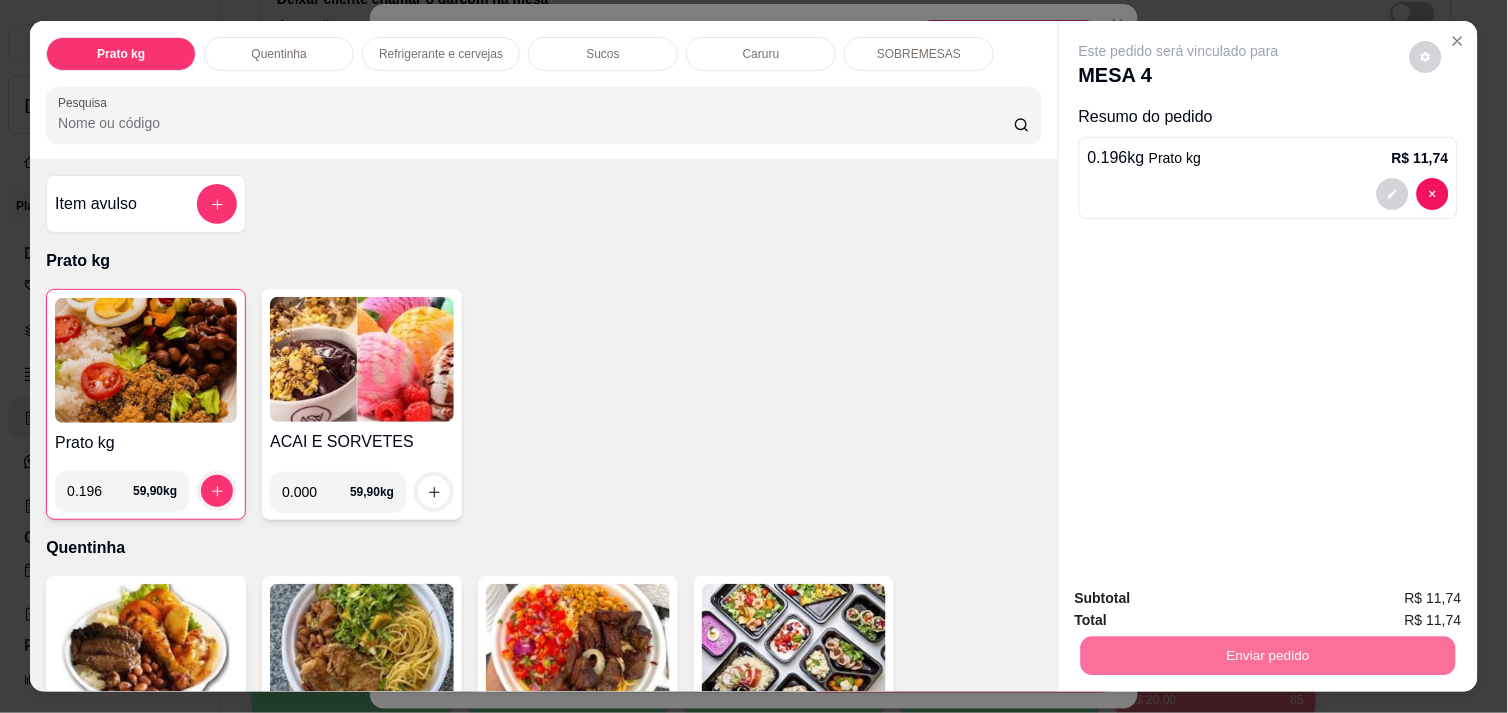 click on "Não registrar e enviar pedido" at bounding box center [1202, 598] 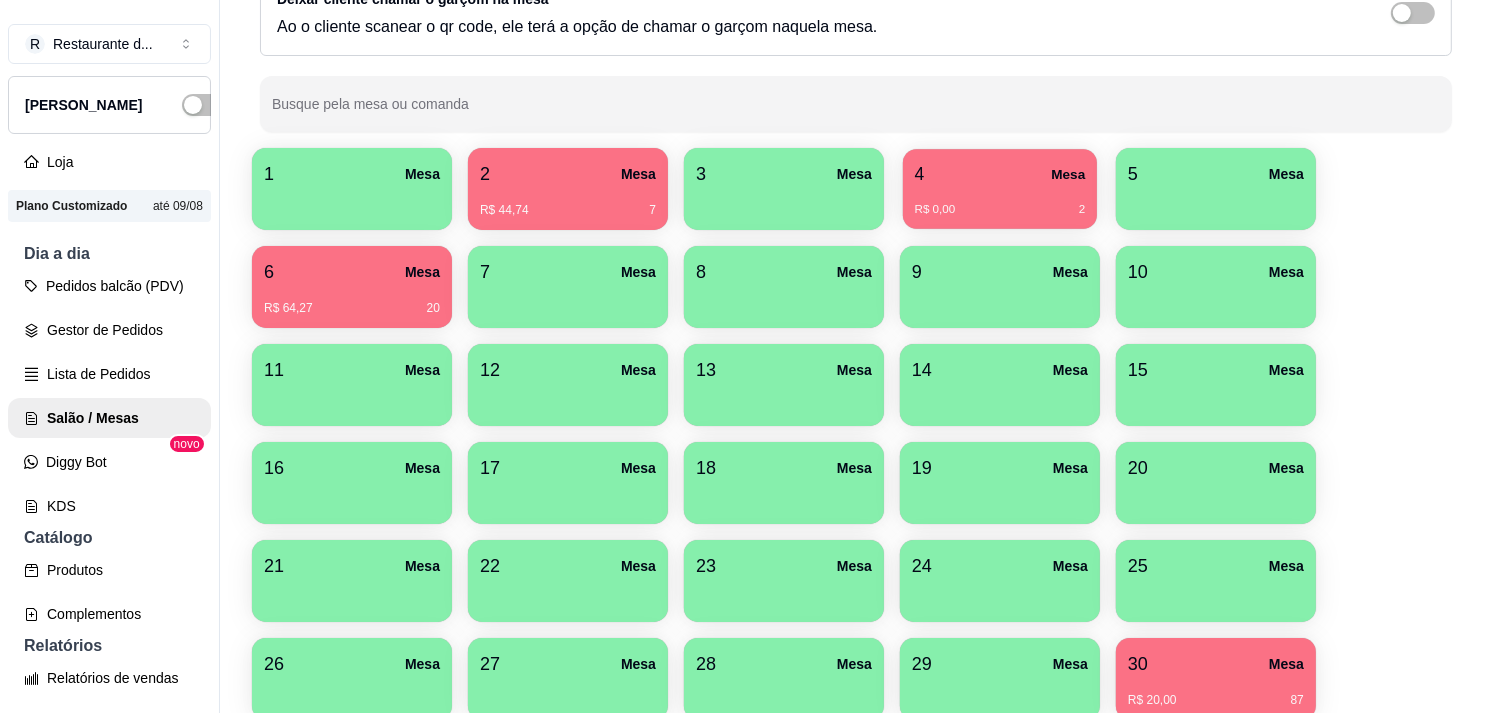 click on "4 Mesa R$ 0,00 2" at bounding box center [1000, 189] 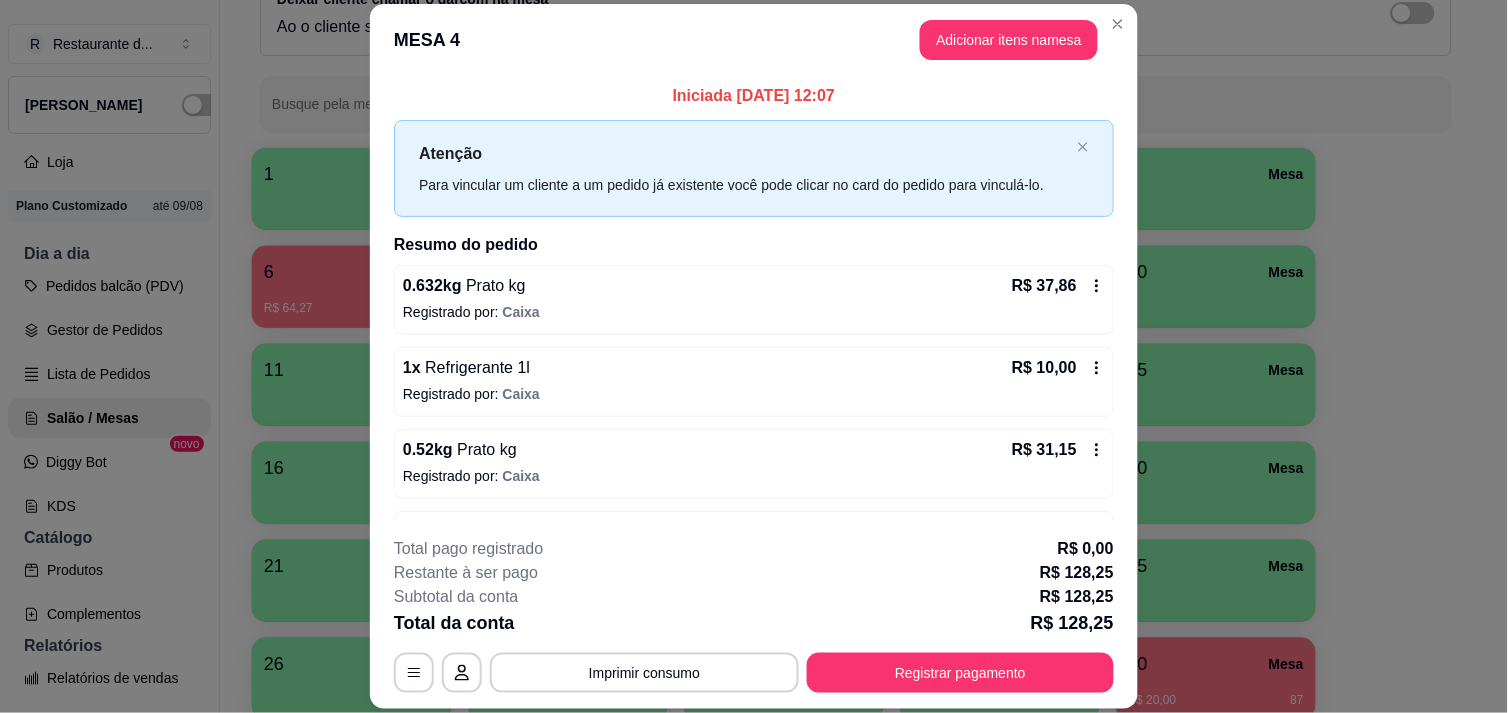 scroll, scrollTop: 232, scrollLeft: 0, axis: vertical 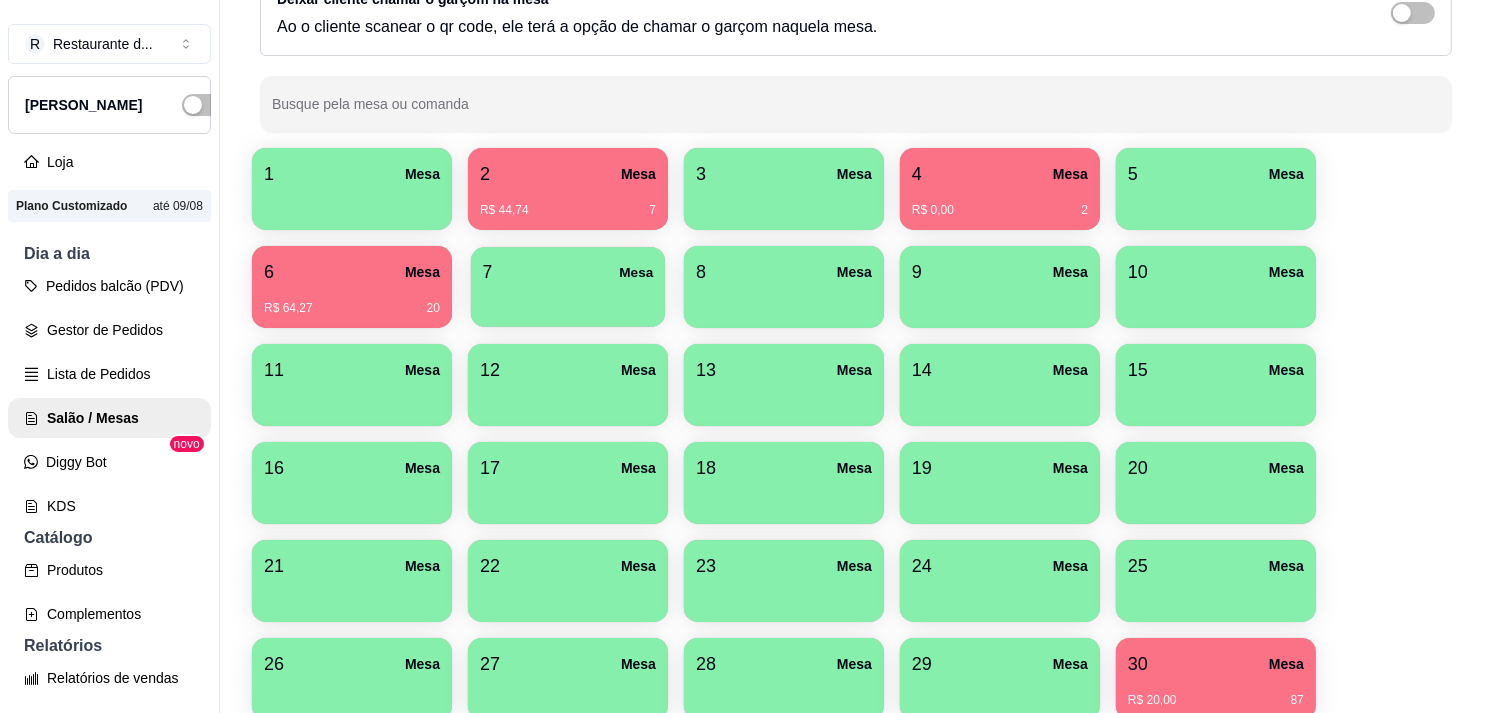 click at bounding box center [568, 300] 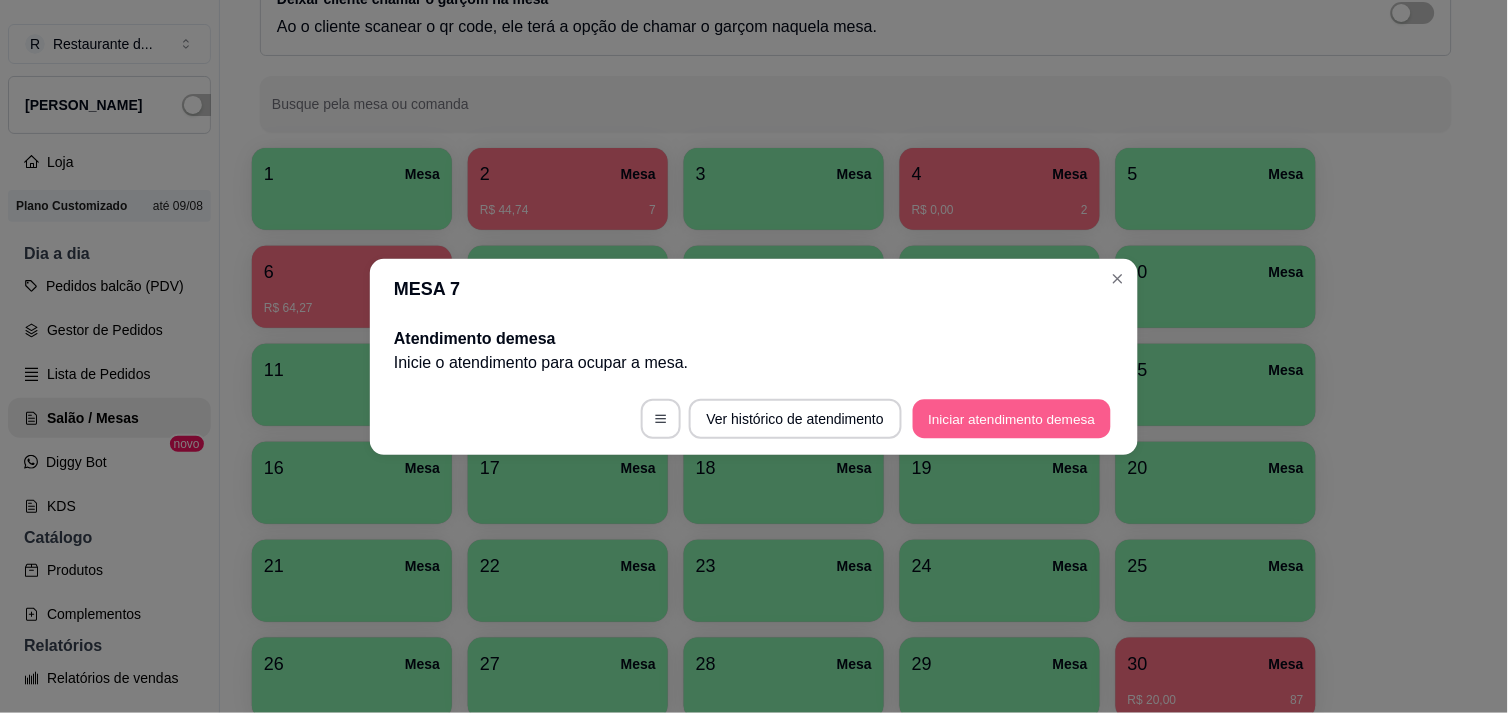 click on "Iniciar atendimento de  mesa" at bounding box center [1012, 418] 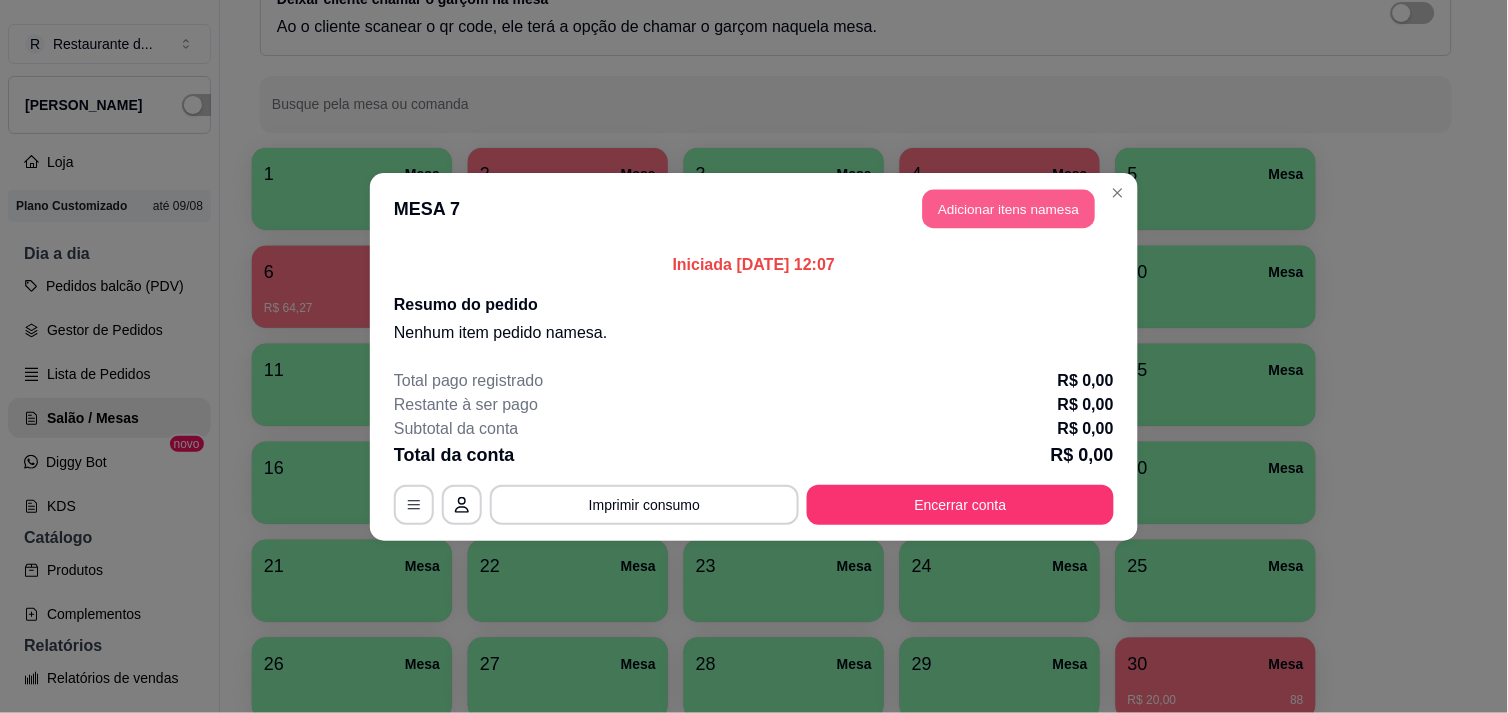 click on "Adicionar itens na  mesa" at bounding box center (1009, 208) 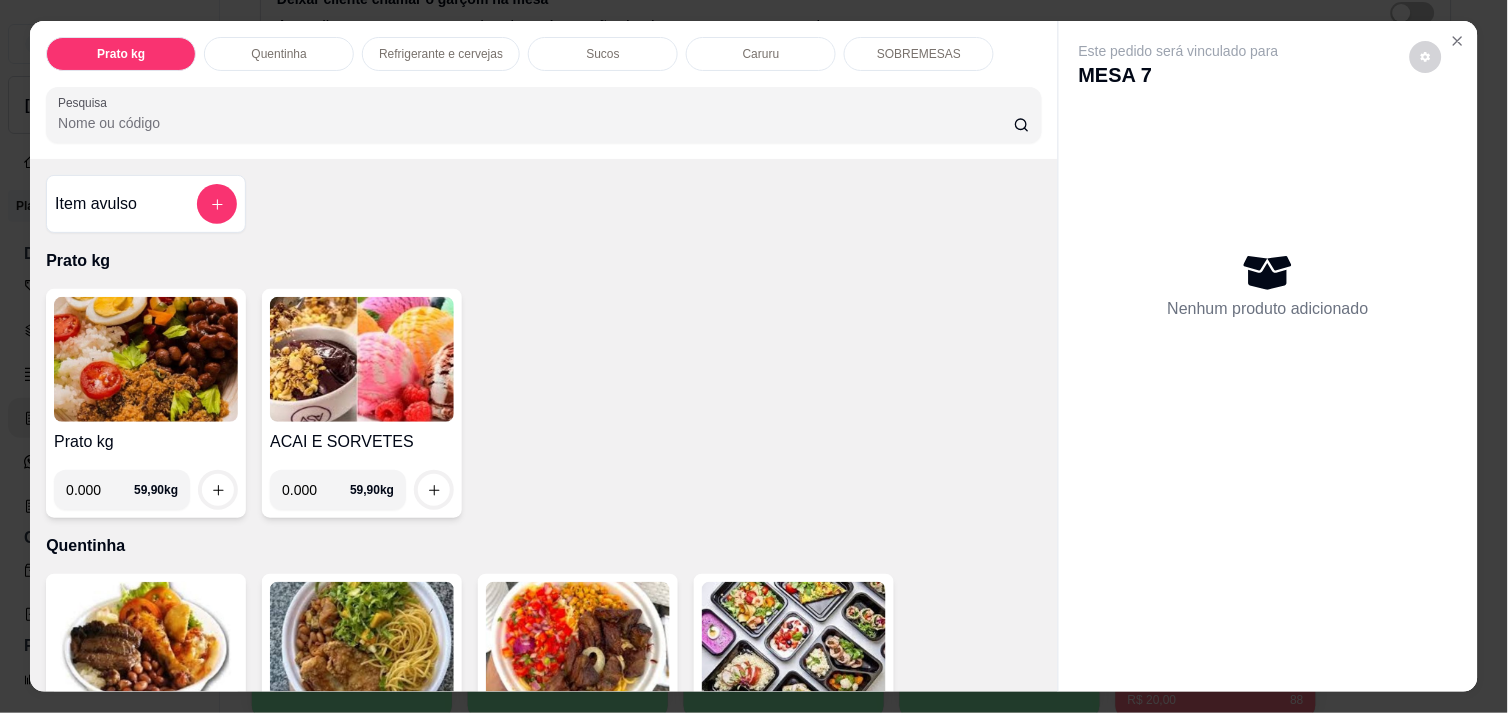 click on "0.000" at bounding box center (100, 490) 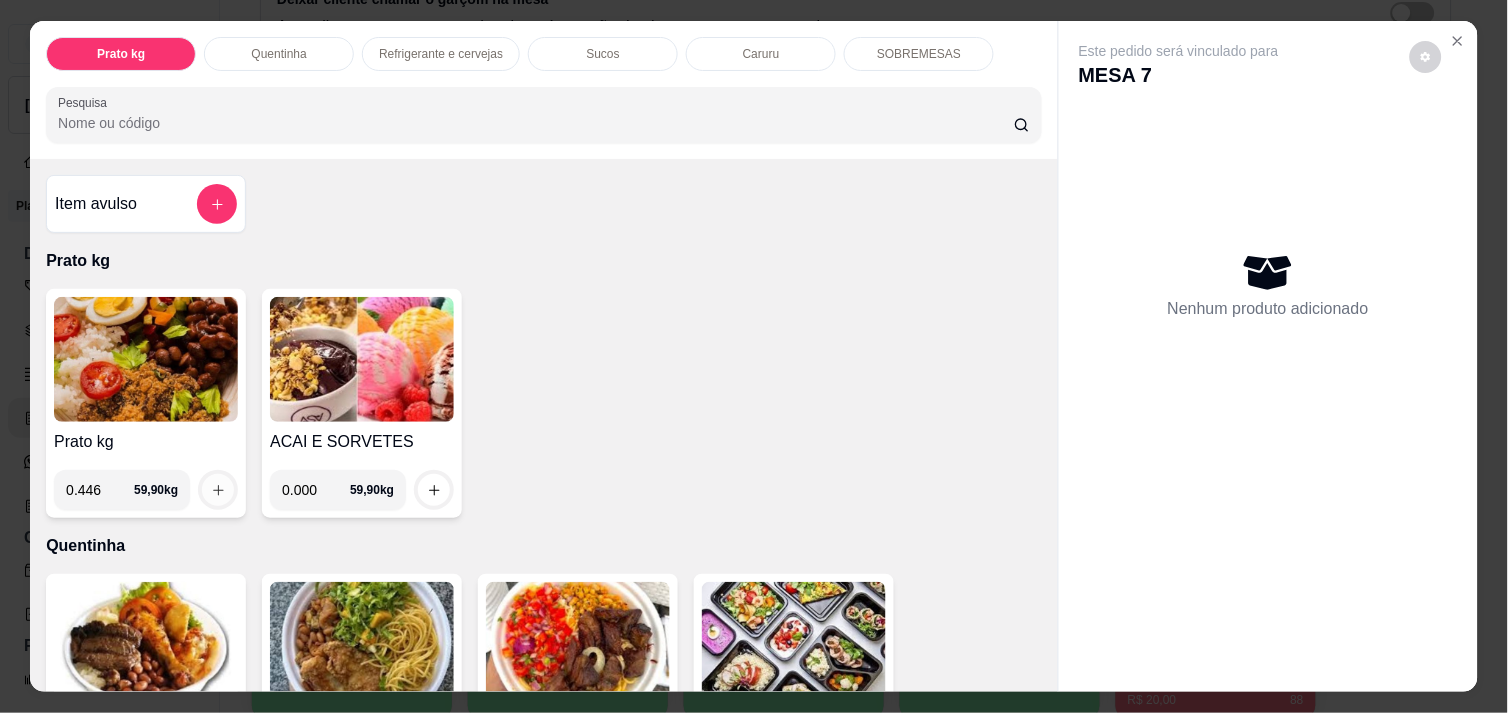 type on "0.446" 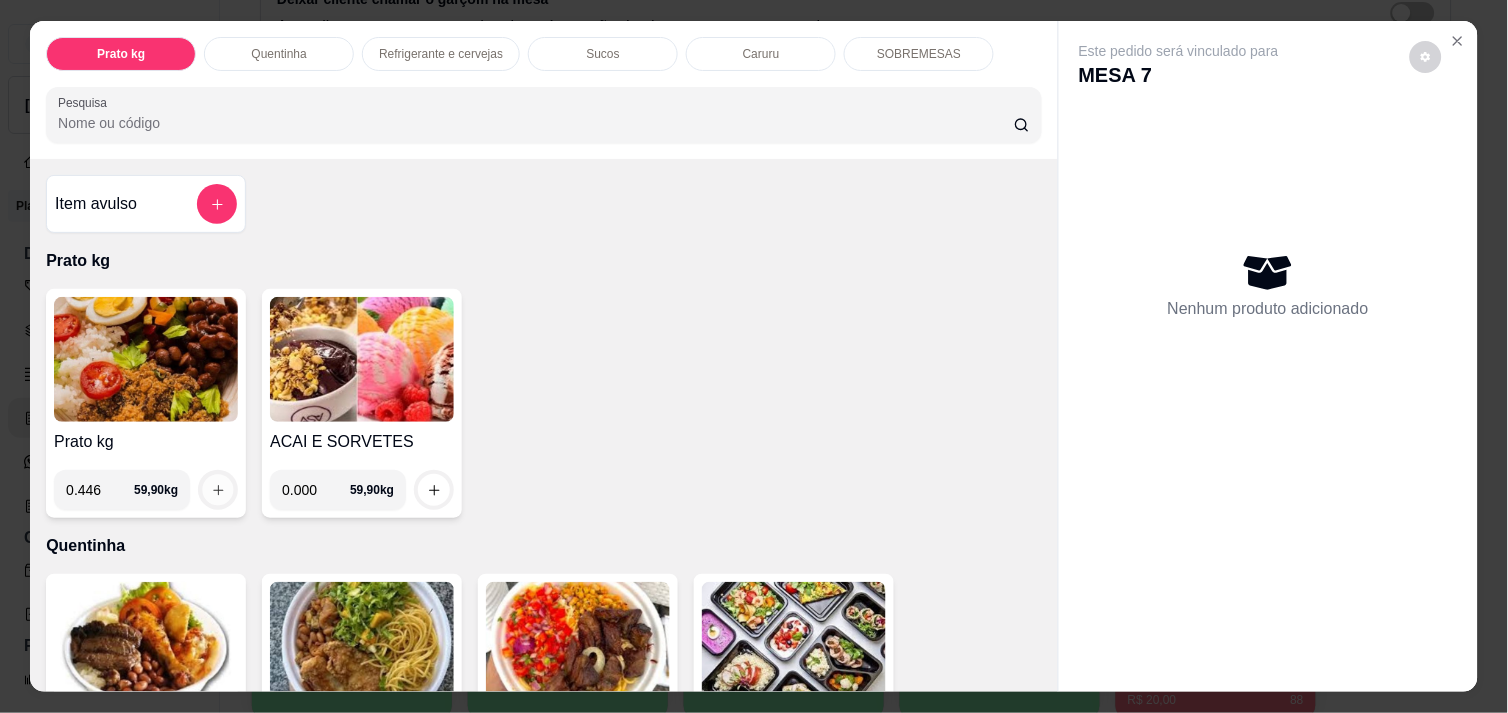 click 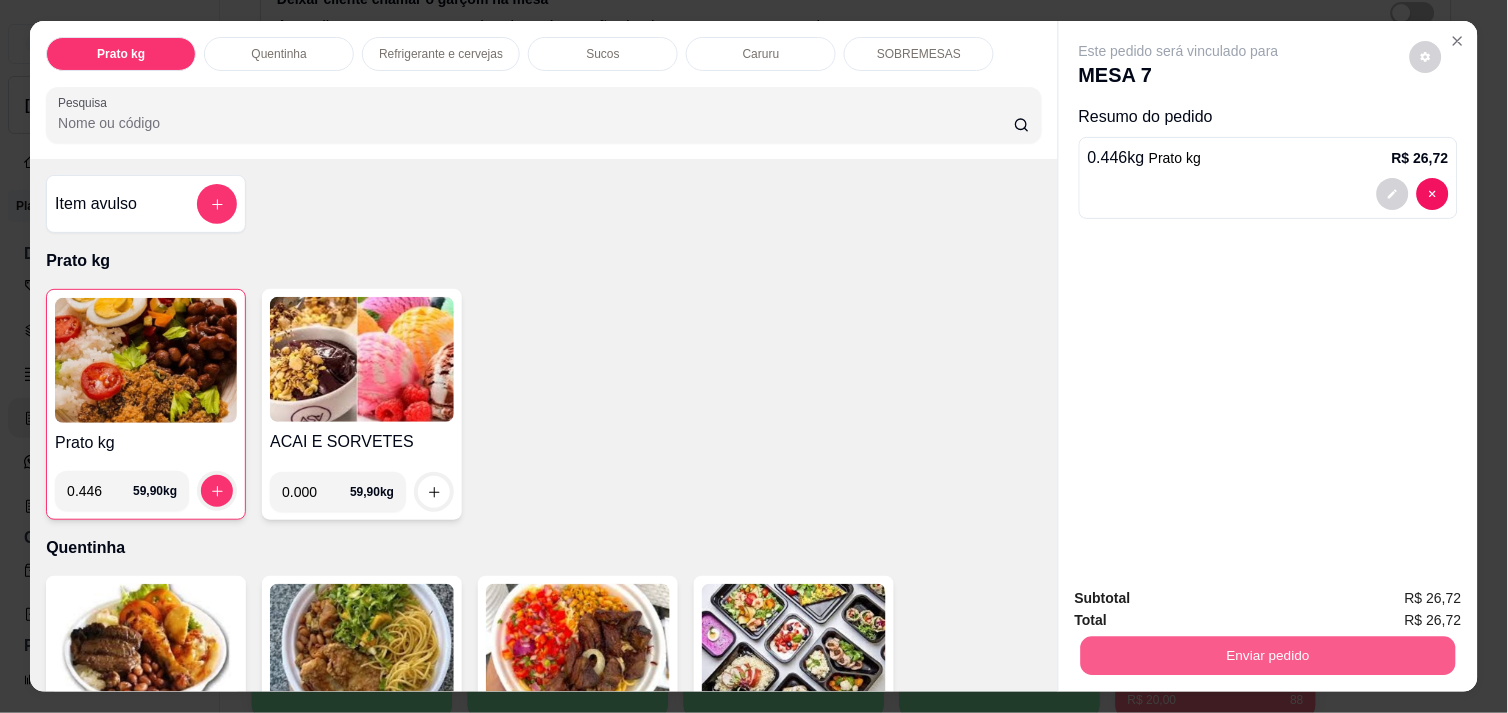 click on "Enviar pedido" at bounding box center [1268, 655] 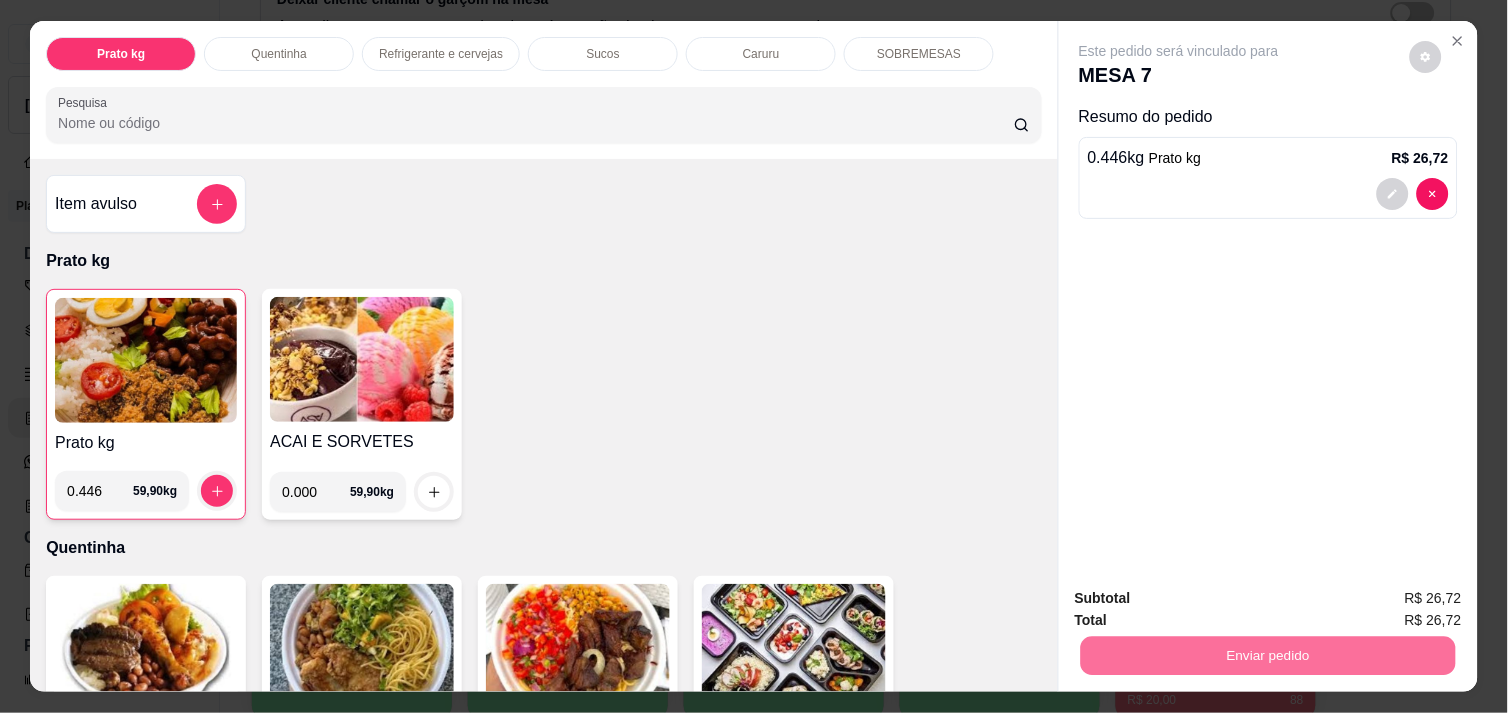 click on "Não registrar e enviar pedido" at bounding box center (1202, 598) 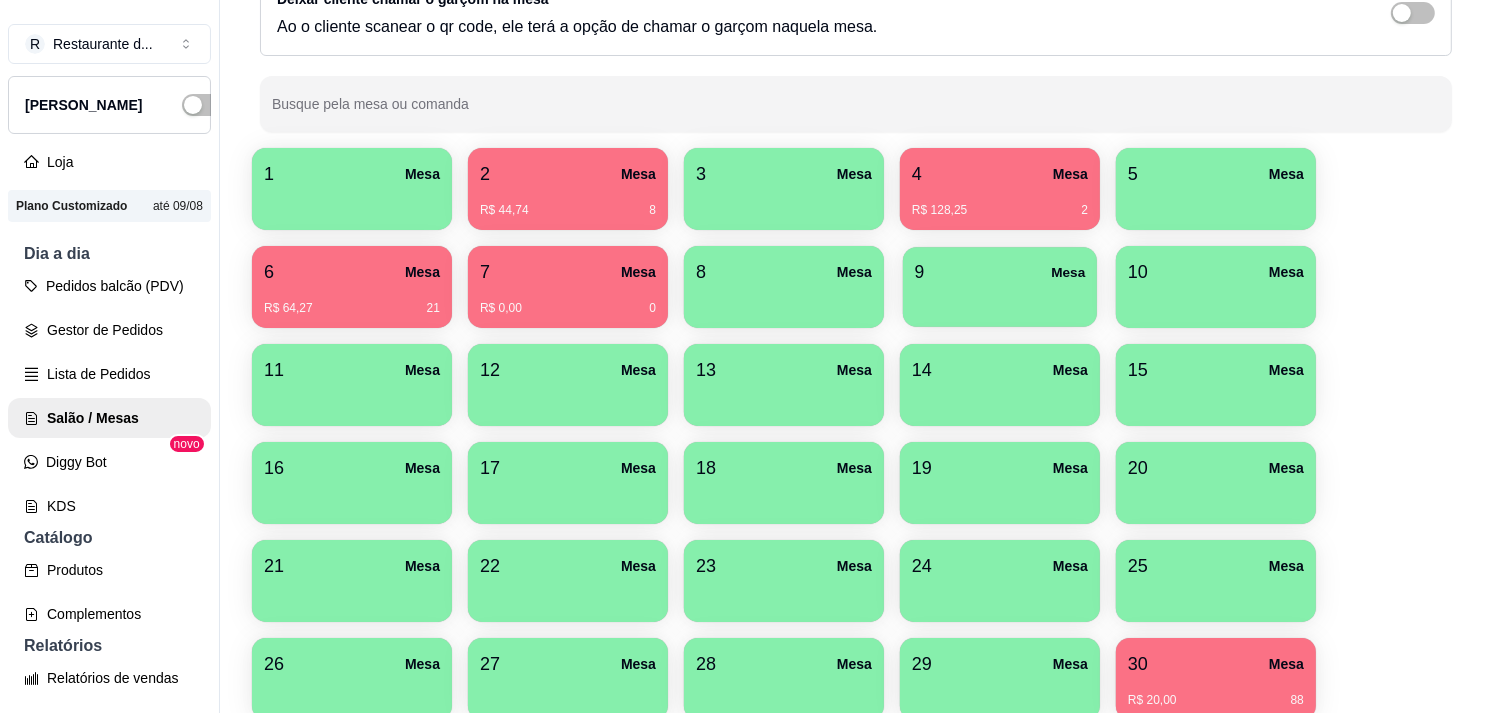 click at bounding box center (1000, 300) 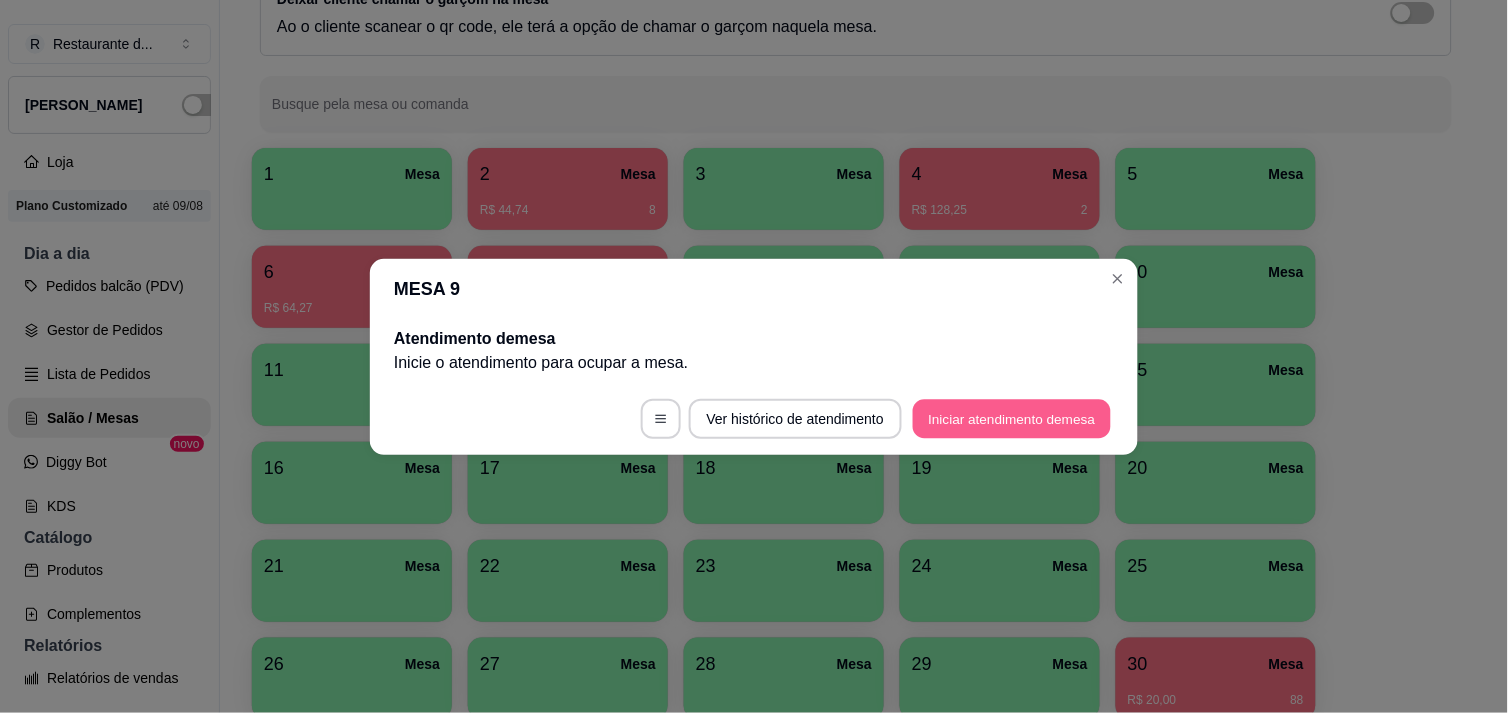 click on "Iniciar atendimento de  mesa" at bounding box center (1012, 418) 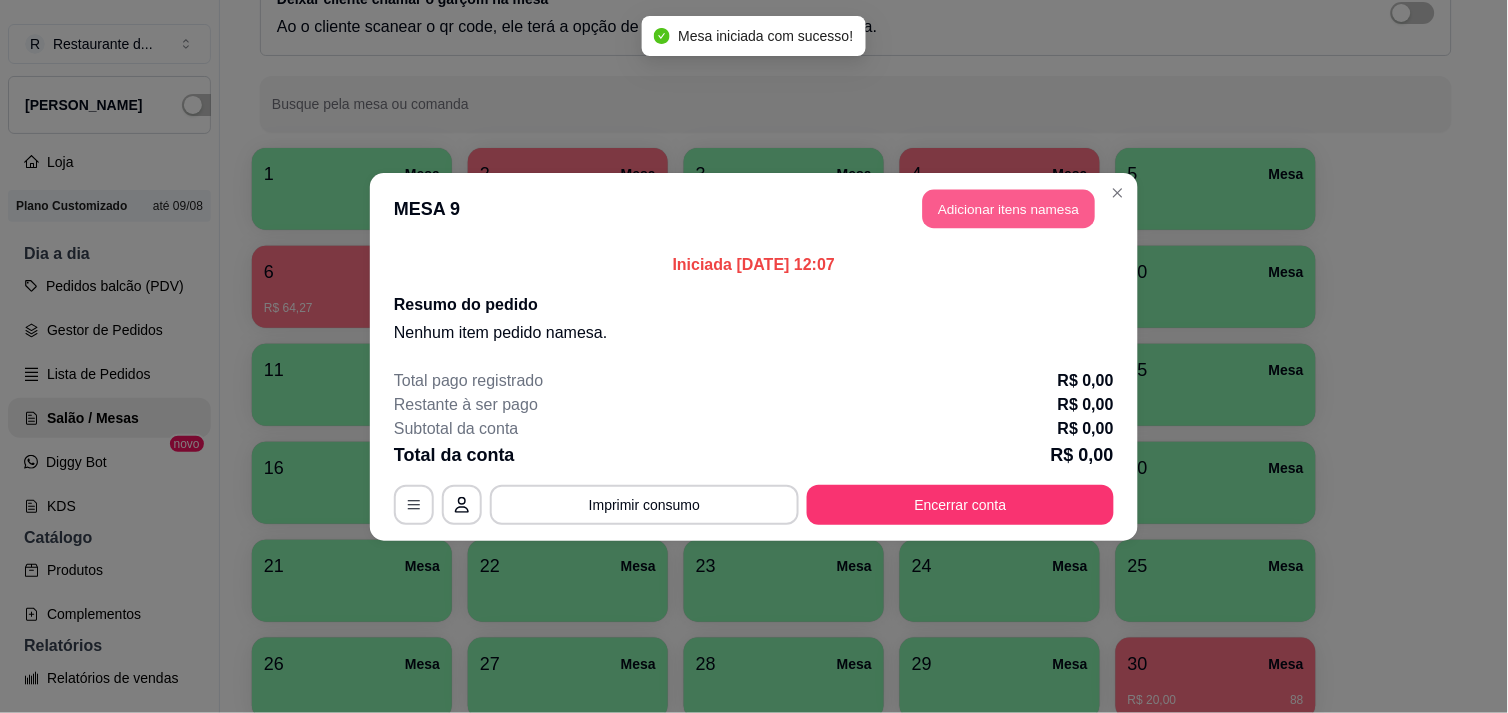 click on "Adicionar itens na  mesa" at bounding box center (1009, 208) 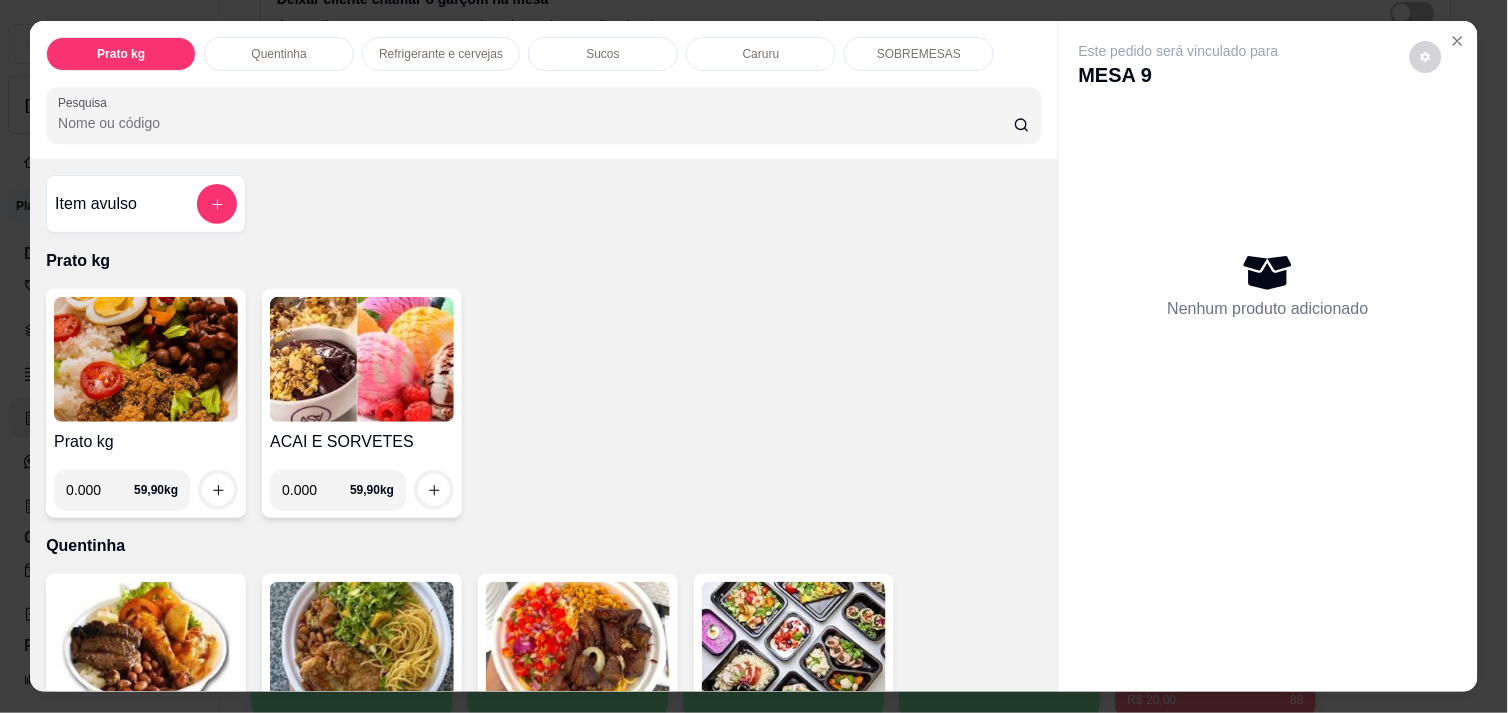 click on "0.000" at bounding box center [100, 490] 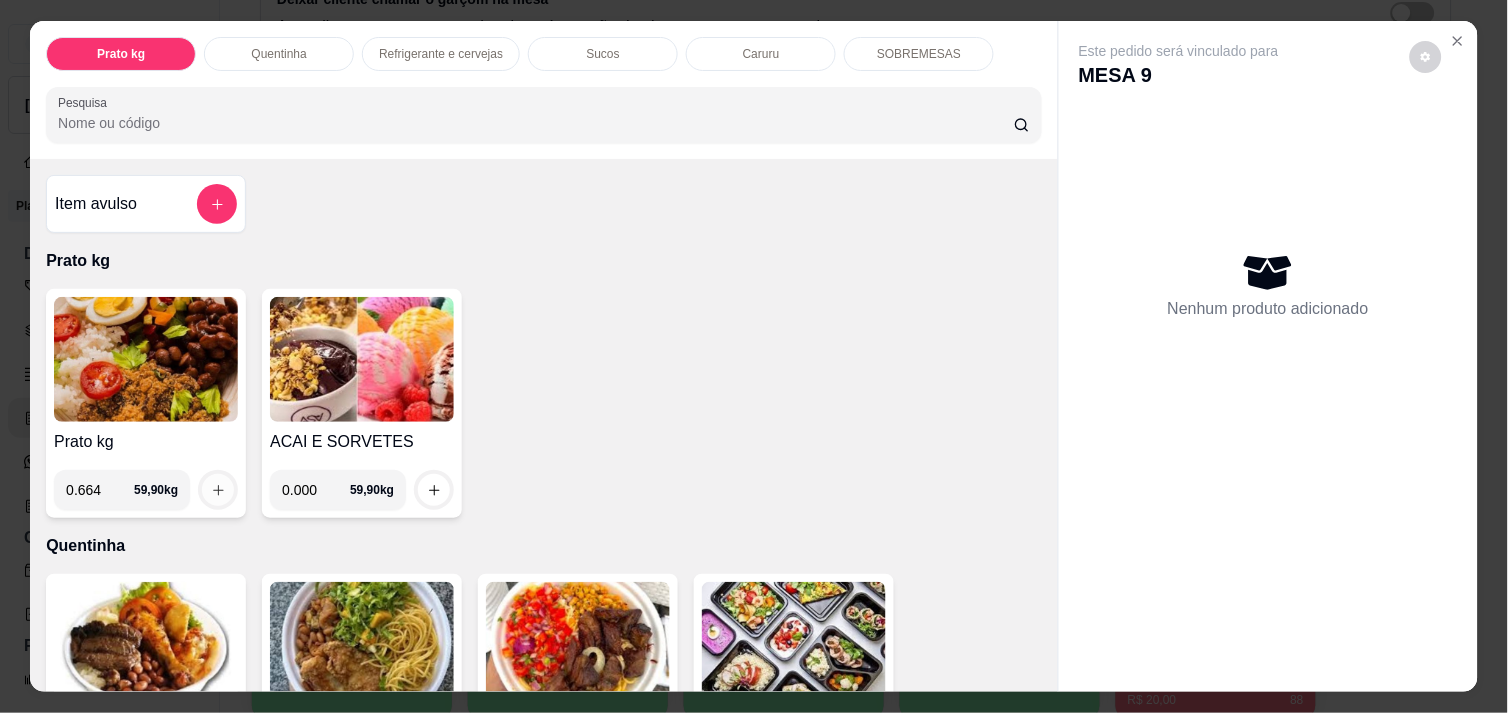 type on "0.664" 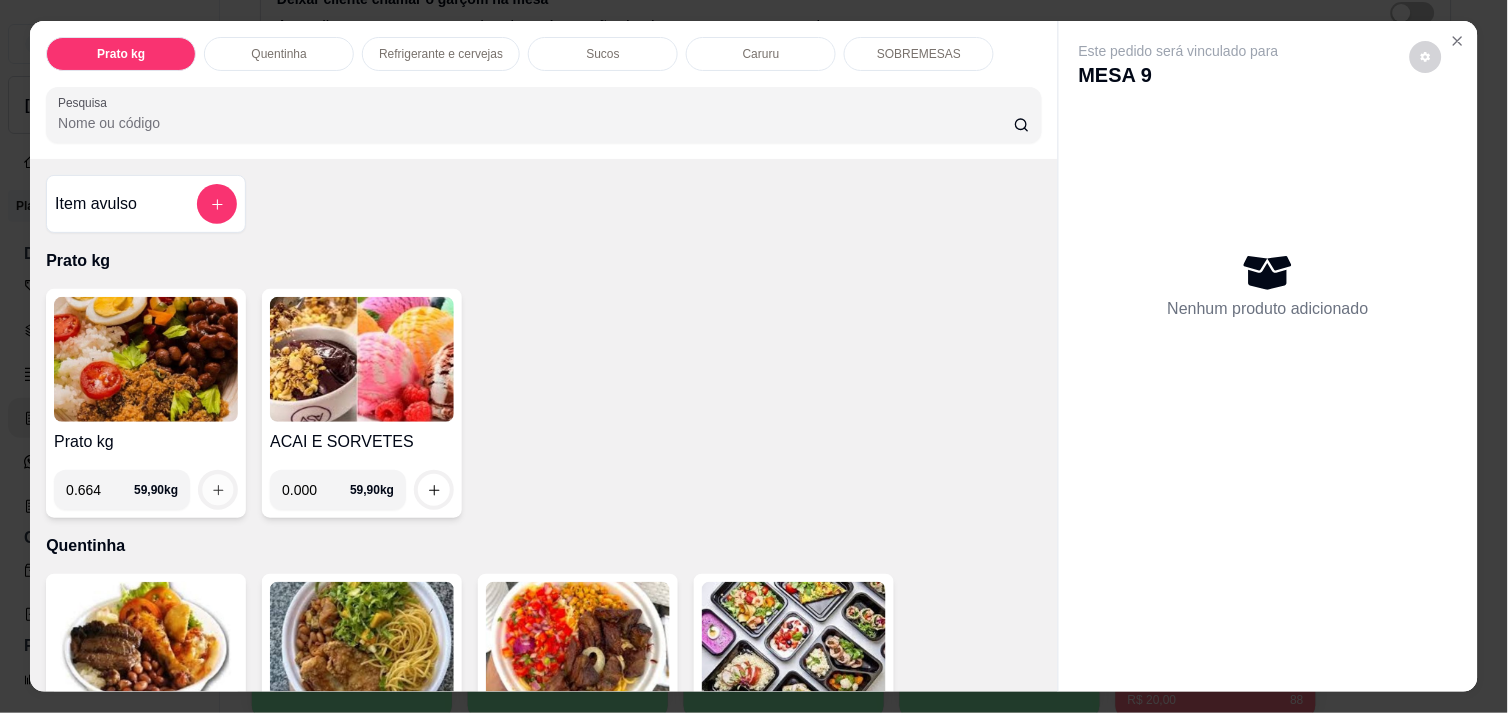 click 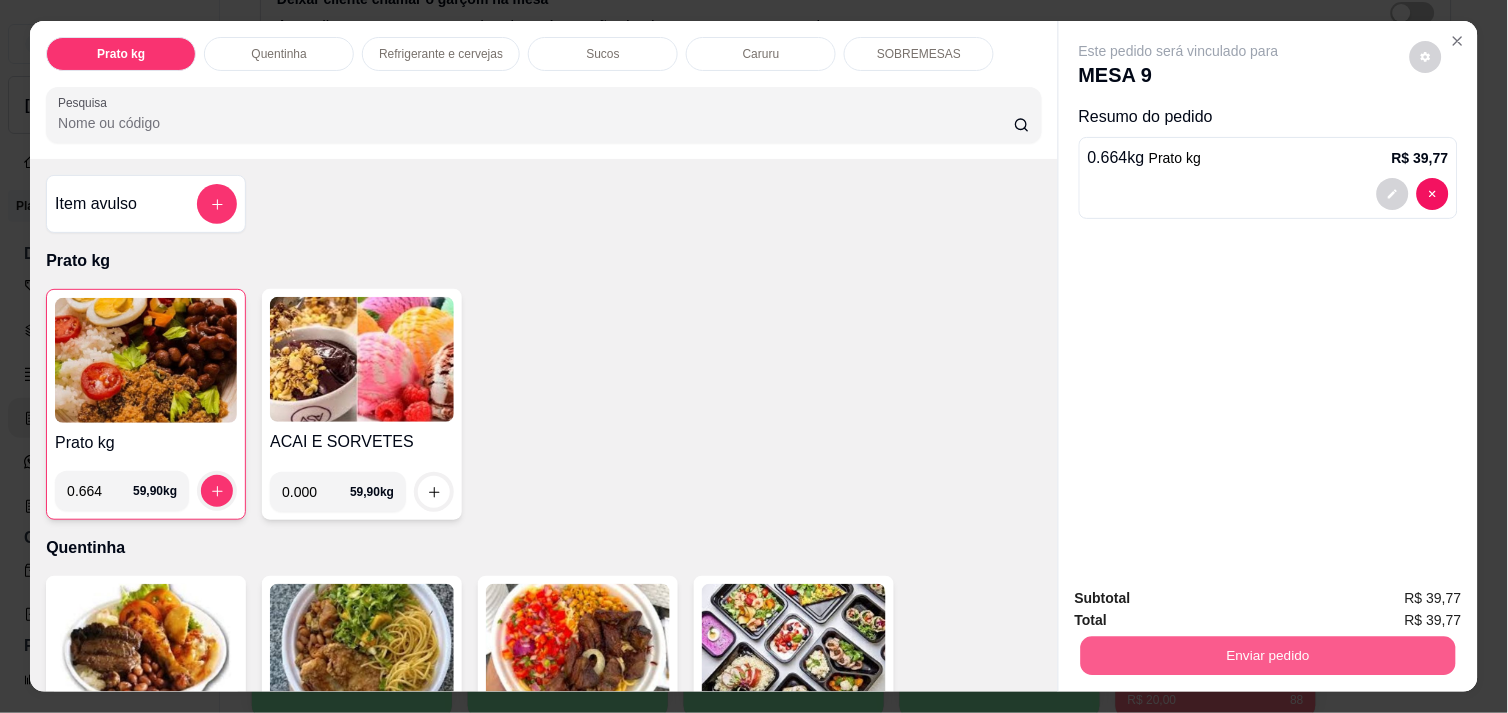 click on "Enviar pedido" at bounding box center (1268, 655) 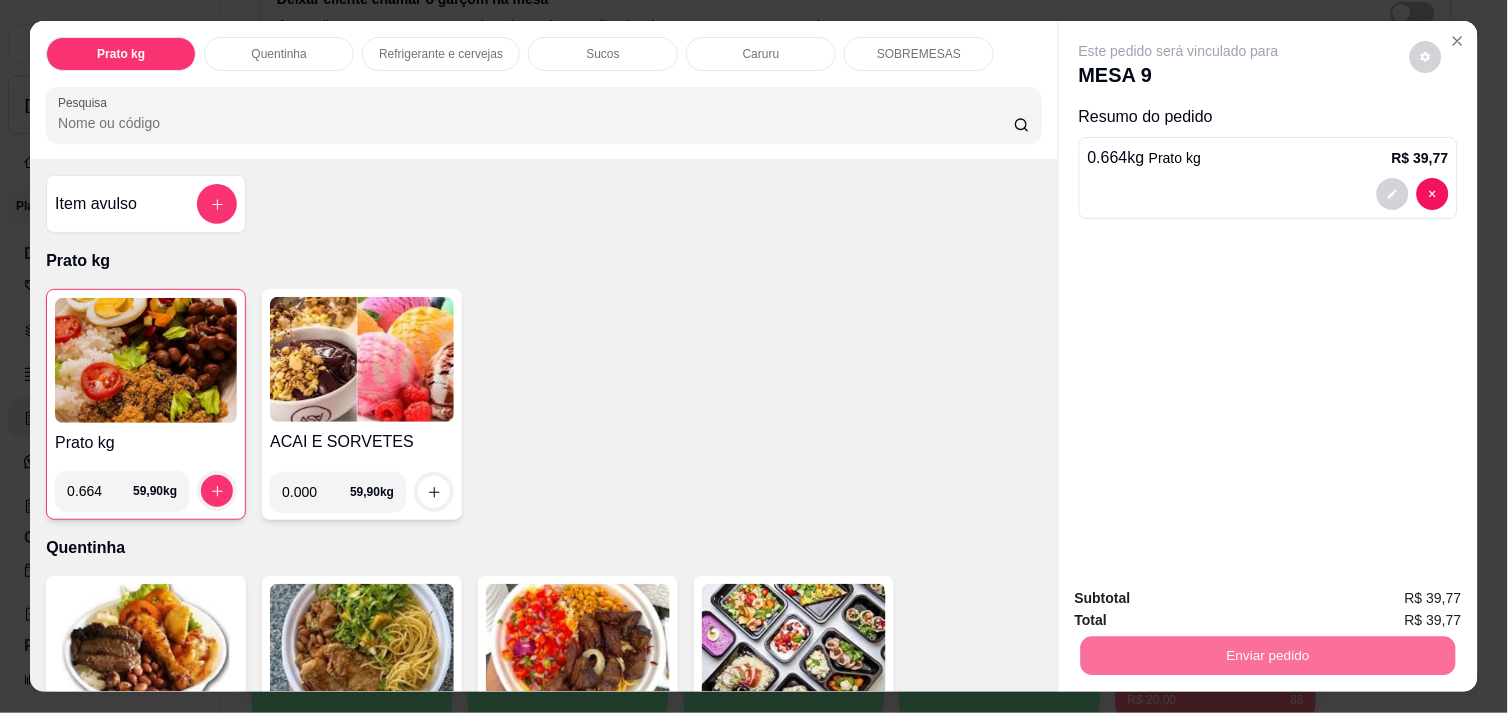 click on "Não registrar e enviar pedido" at bounding box center (1202, 598) 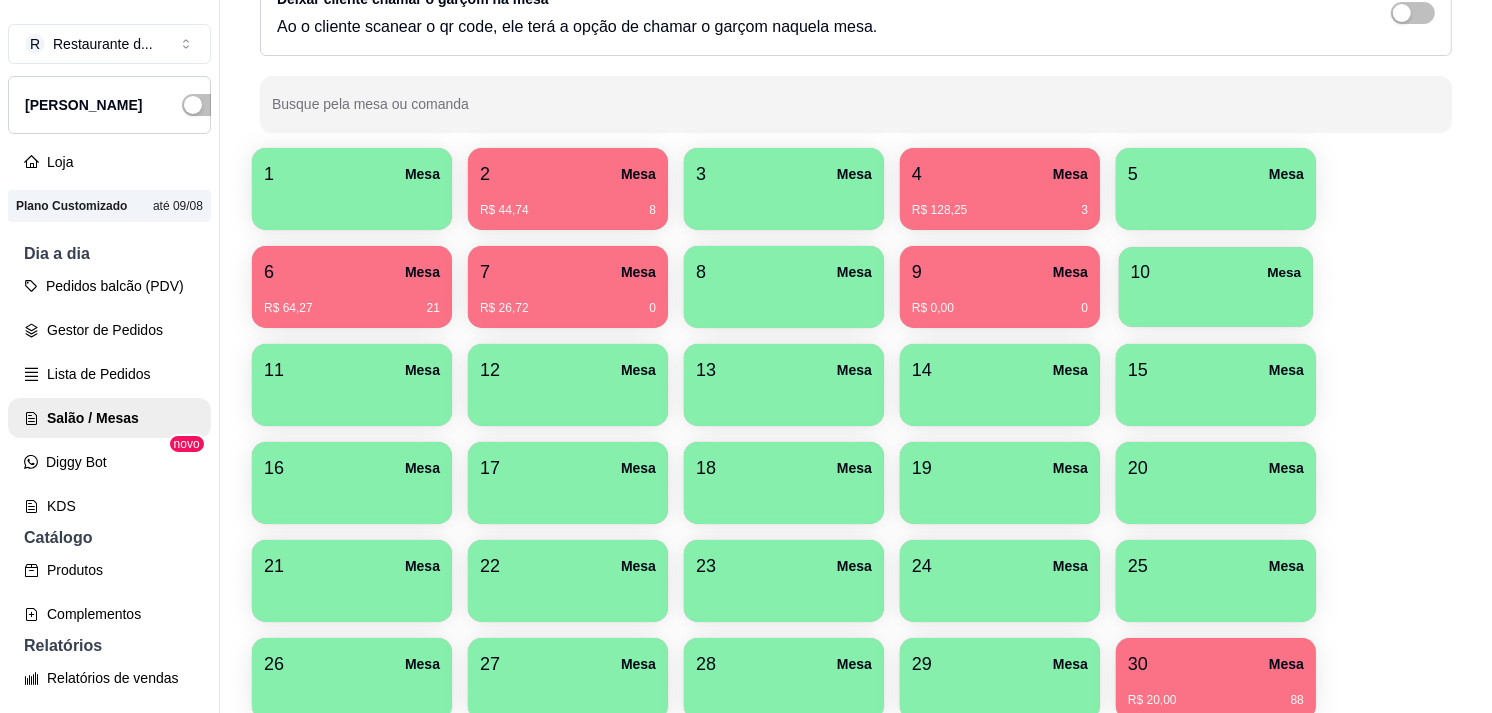 click on "10 Mesa" at bounding box center [1216, 272] 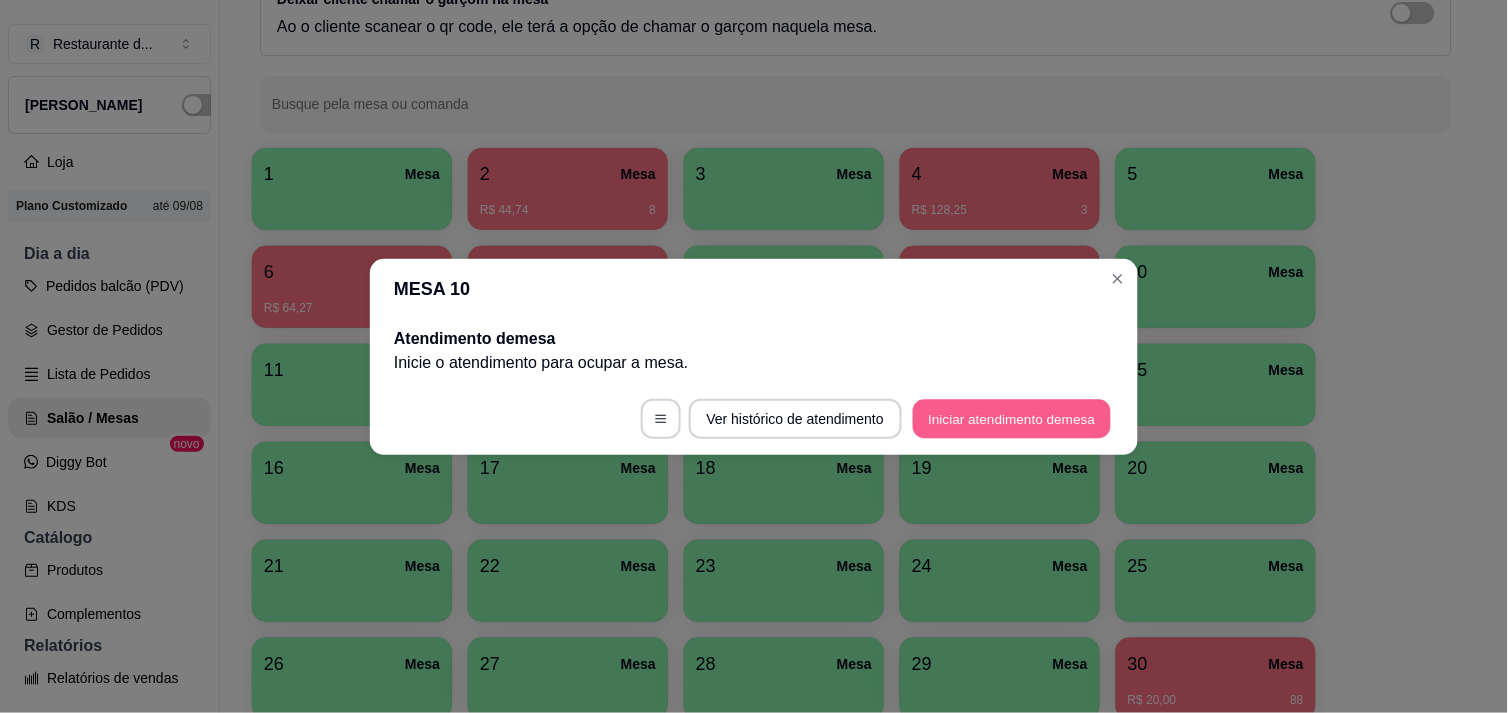 click on "Iniciar atendimento de  mesa" at bounding box center [1012, 418] 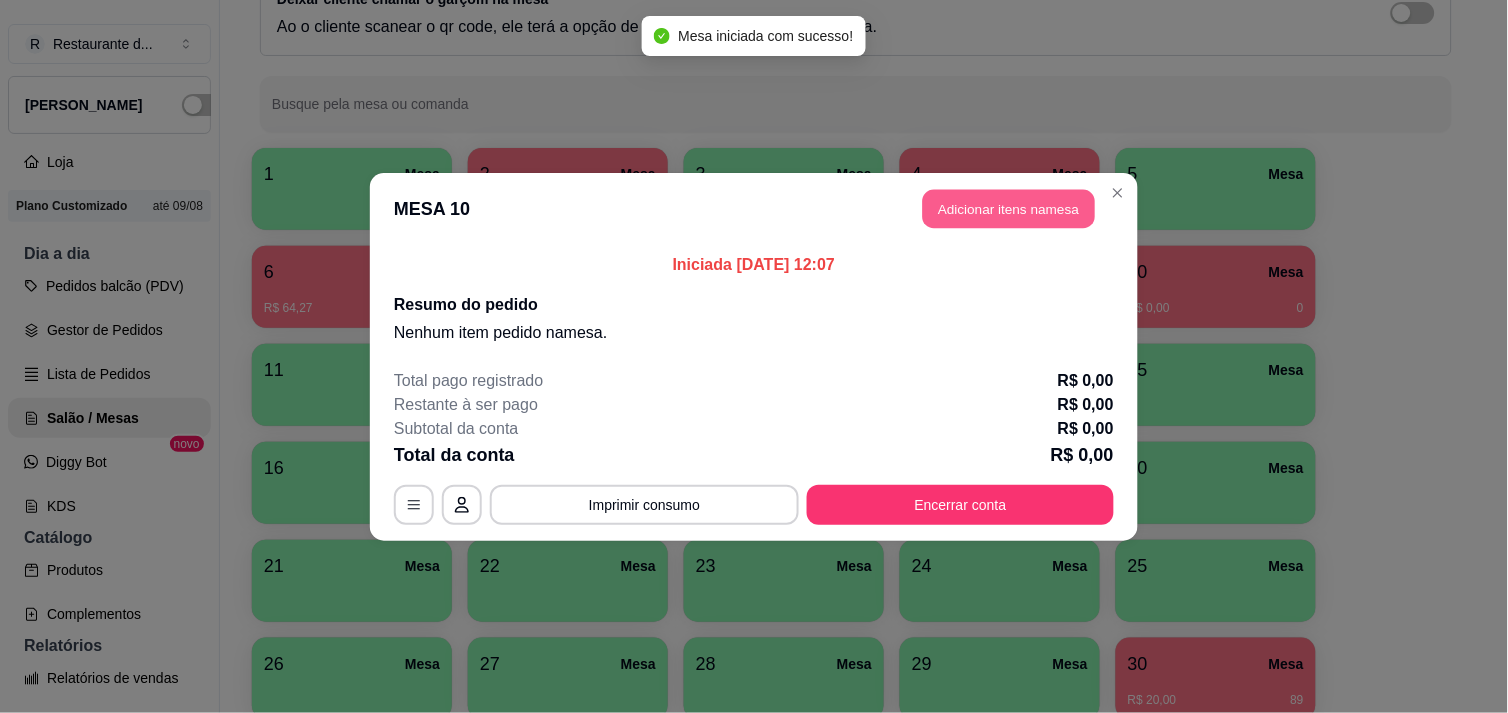 click on "Adicionar itens na  mesa" at bounding box center (1009, 208) 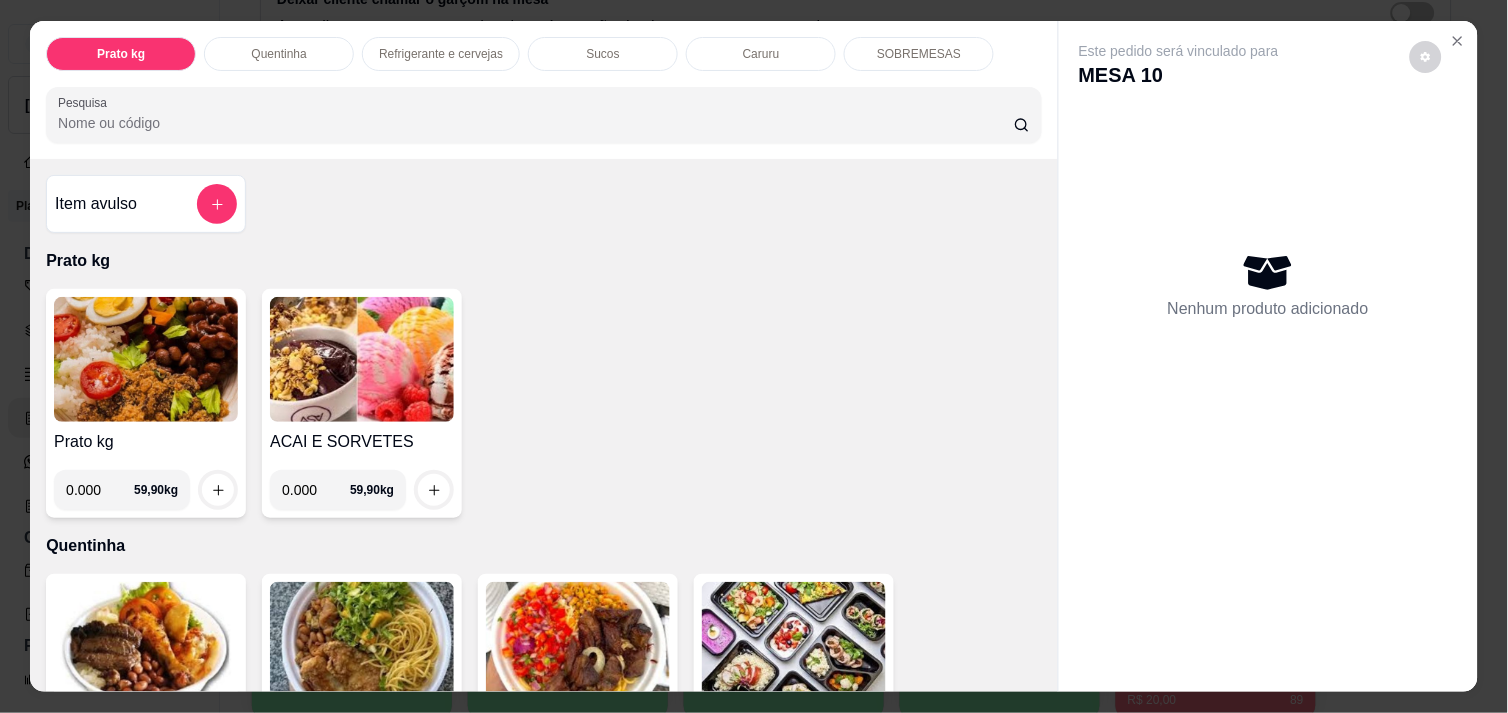 click on "0.000" at bounding box center (100, 490) 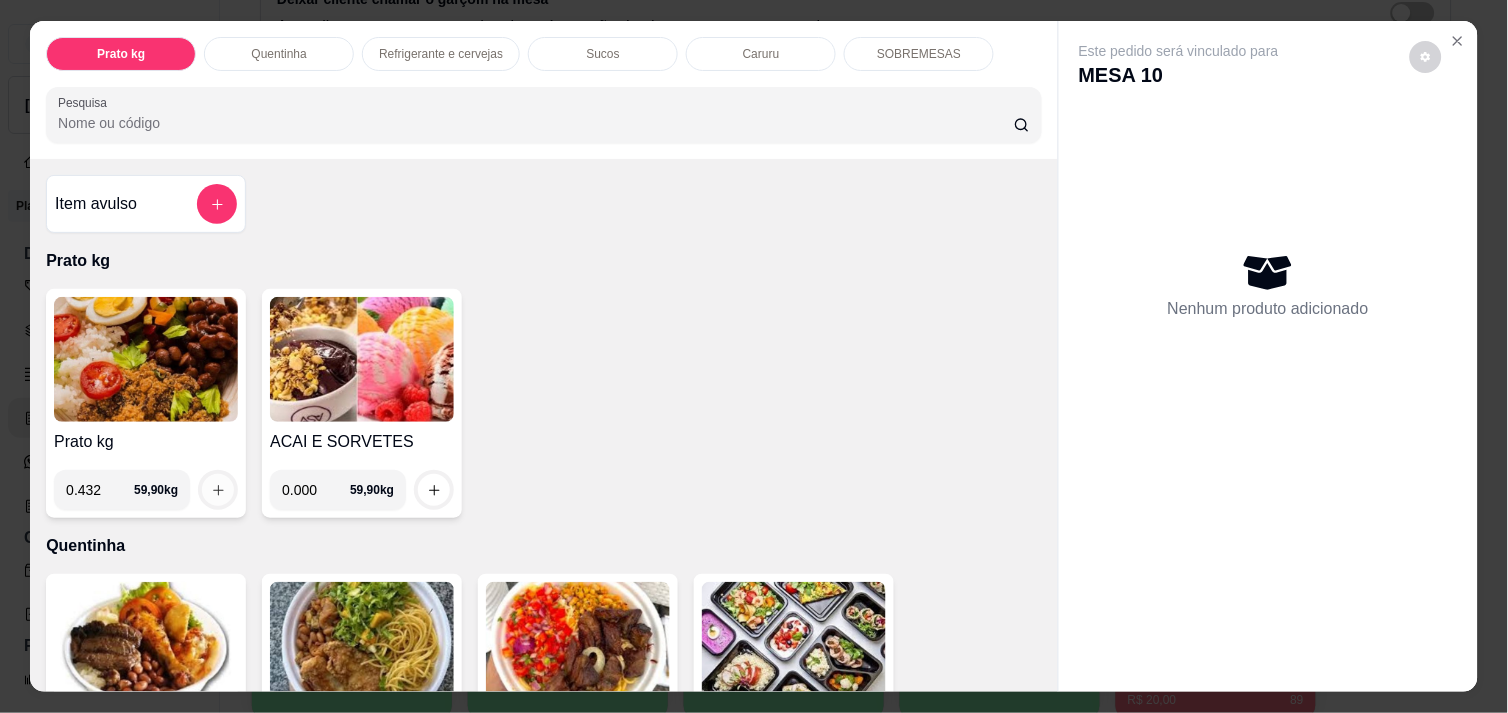 type on "0.432" 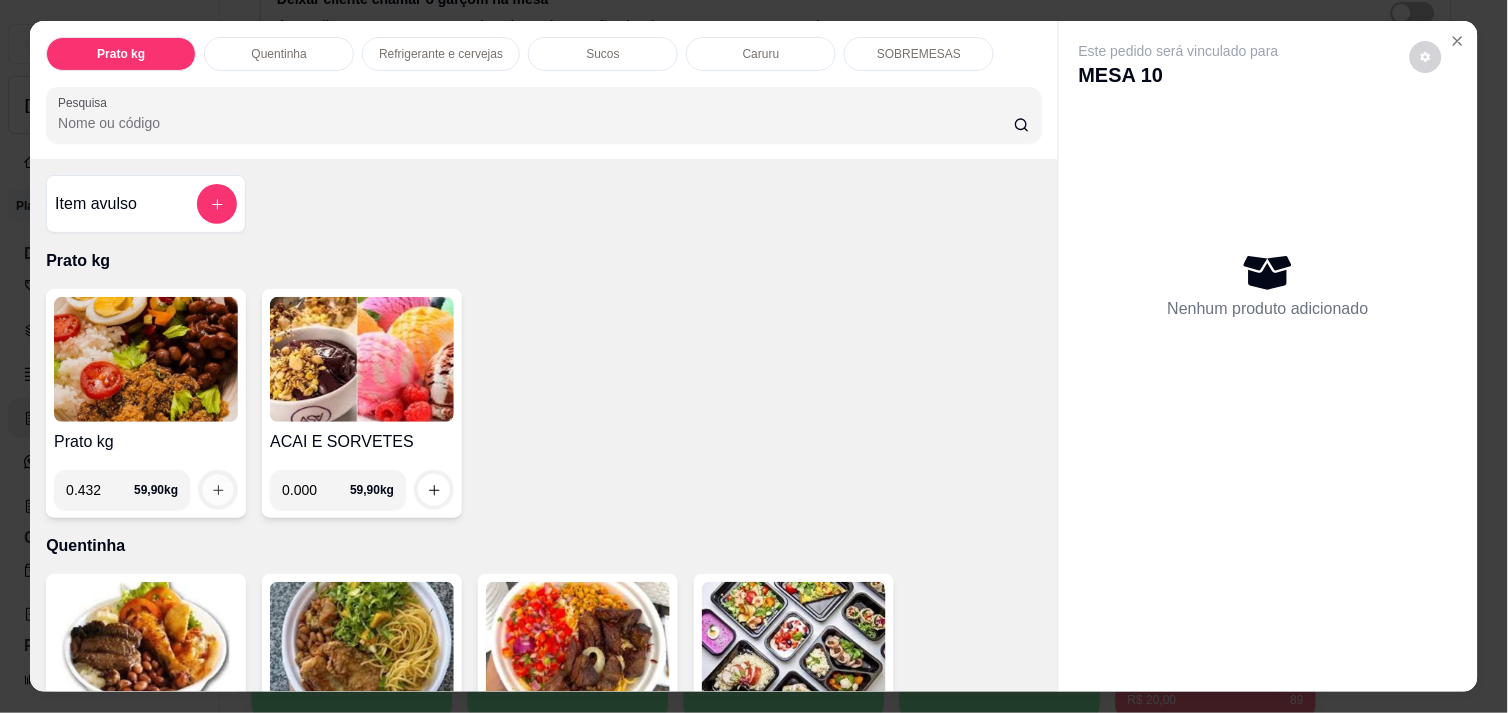 click 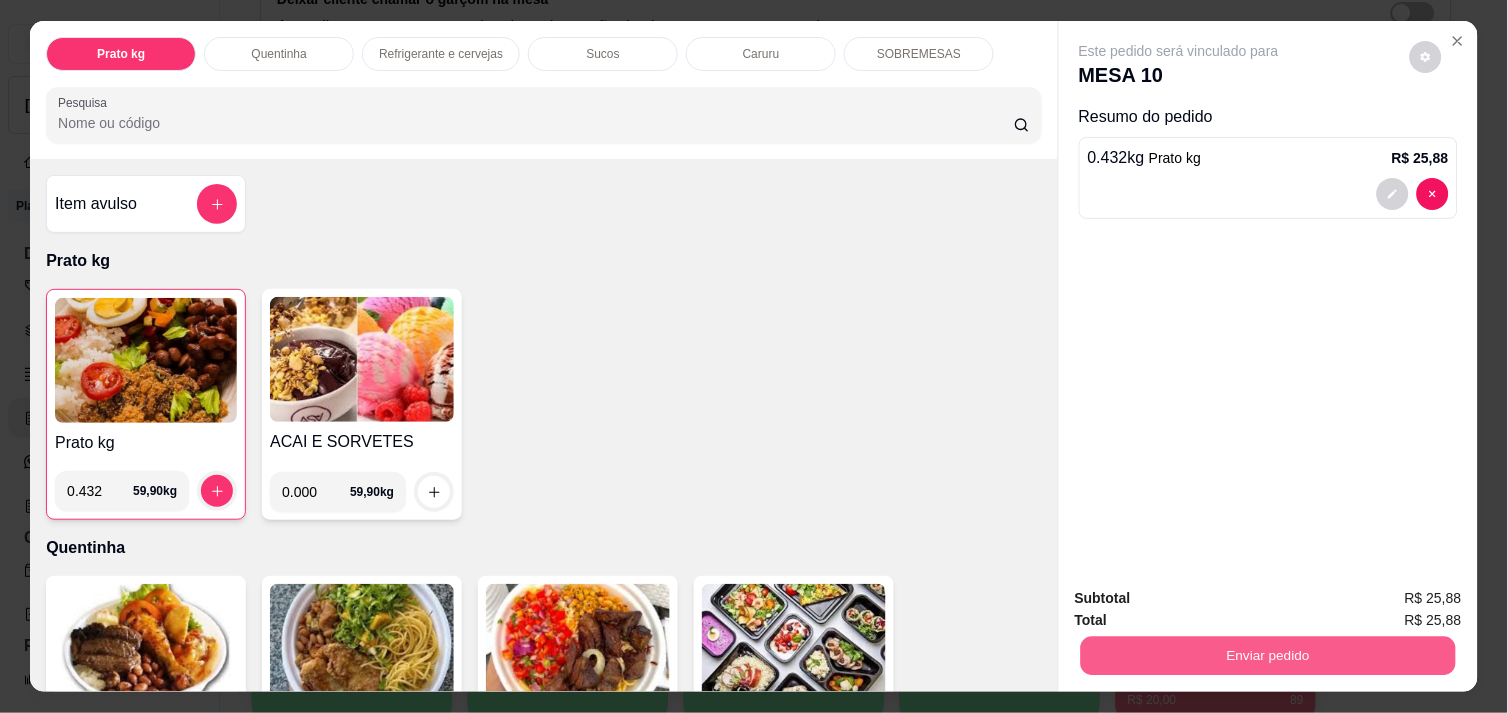click on "Enviar pedido" at bounding box center (1268, 655) 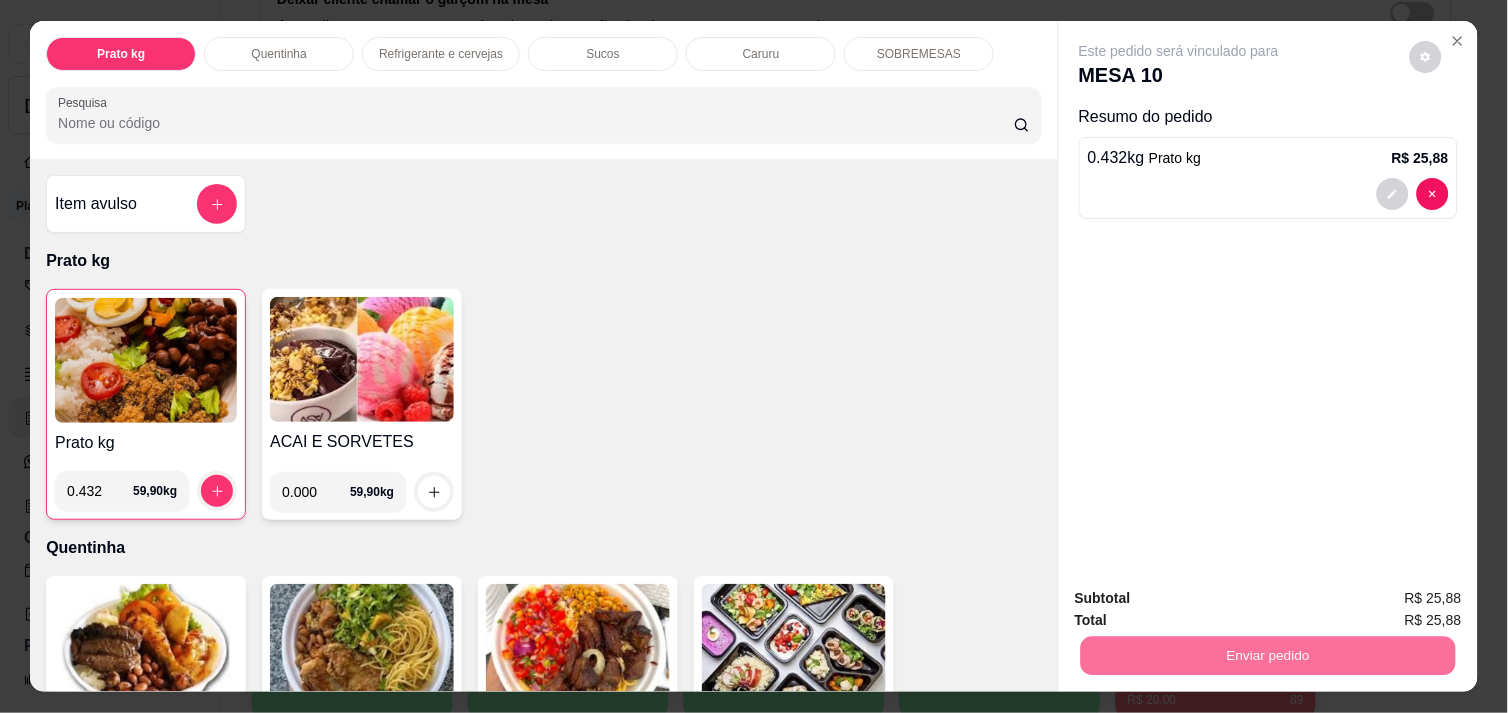 click on "Não registrar e enviar pedido" at bounding box center (1202, 598) 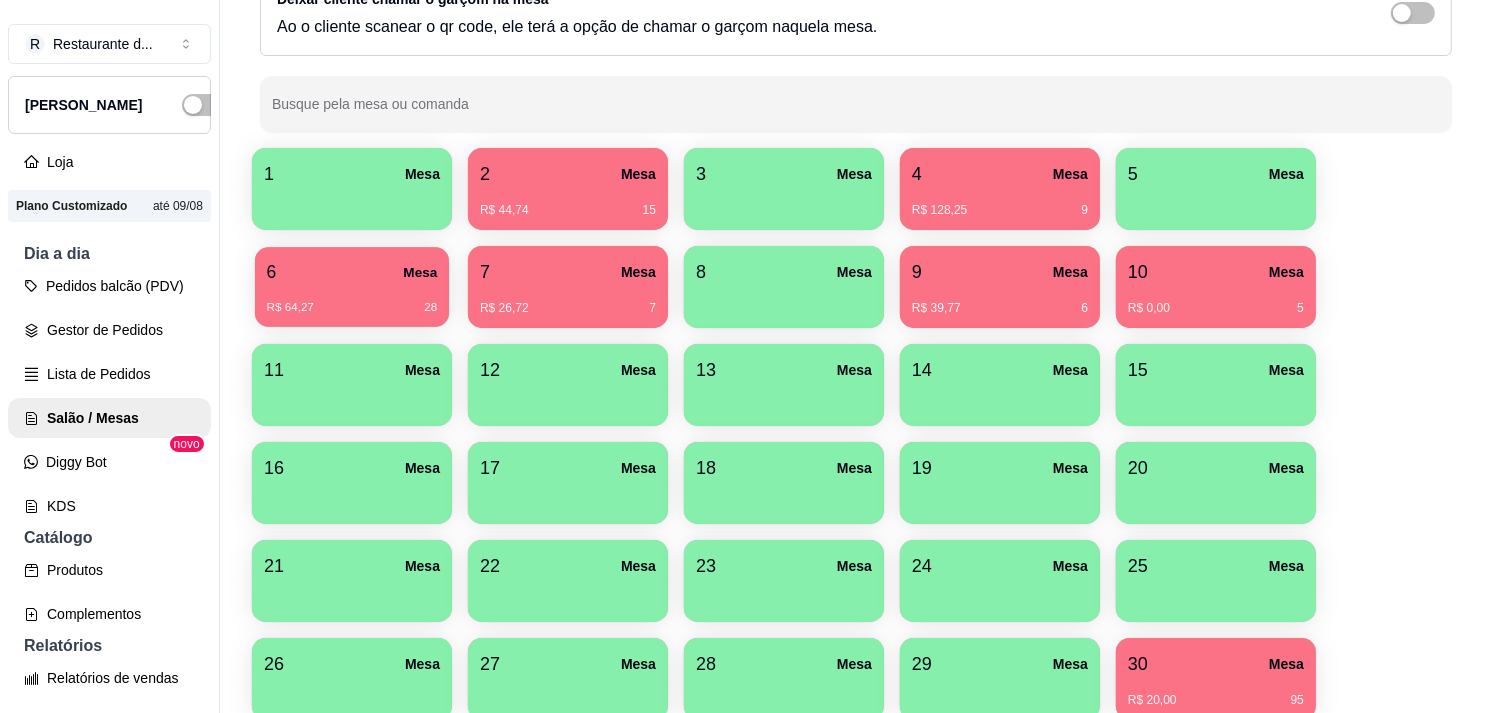 click on "6 Mesa R$ 64,27 28" at bounding box center (352, 287) 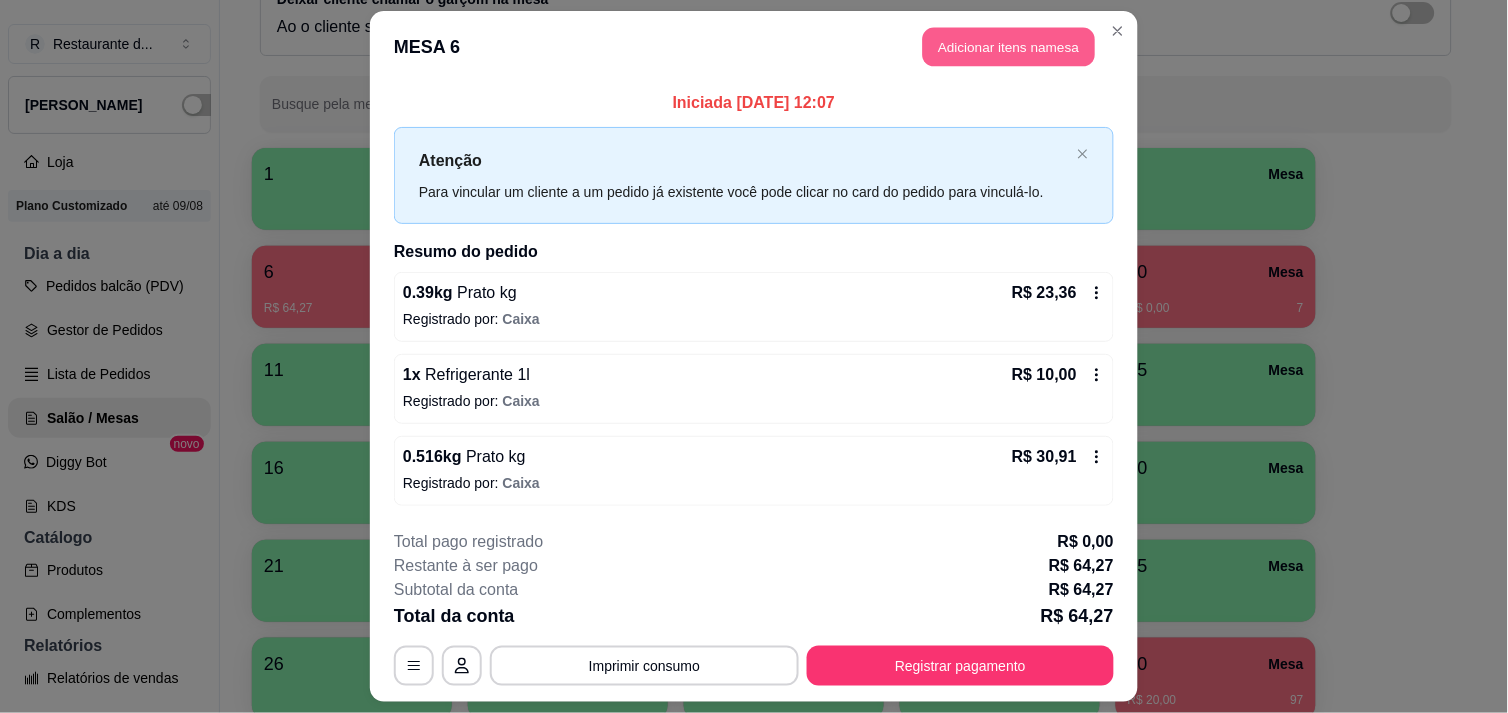 click on "Adicionar itens na  mesa" at bounding box center [1009, 47] 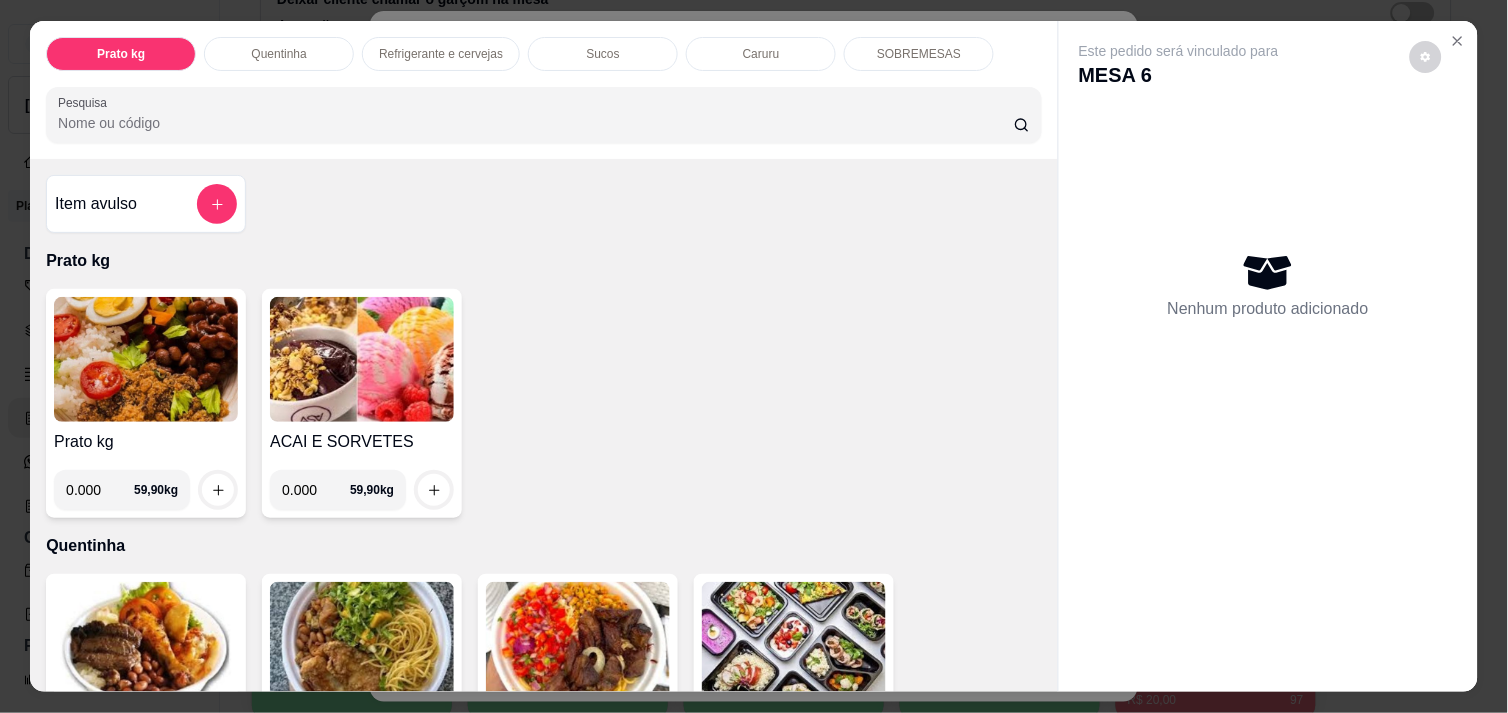 click on "0.000" at bounding box center (316, 490) 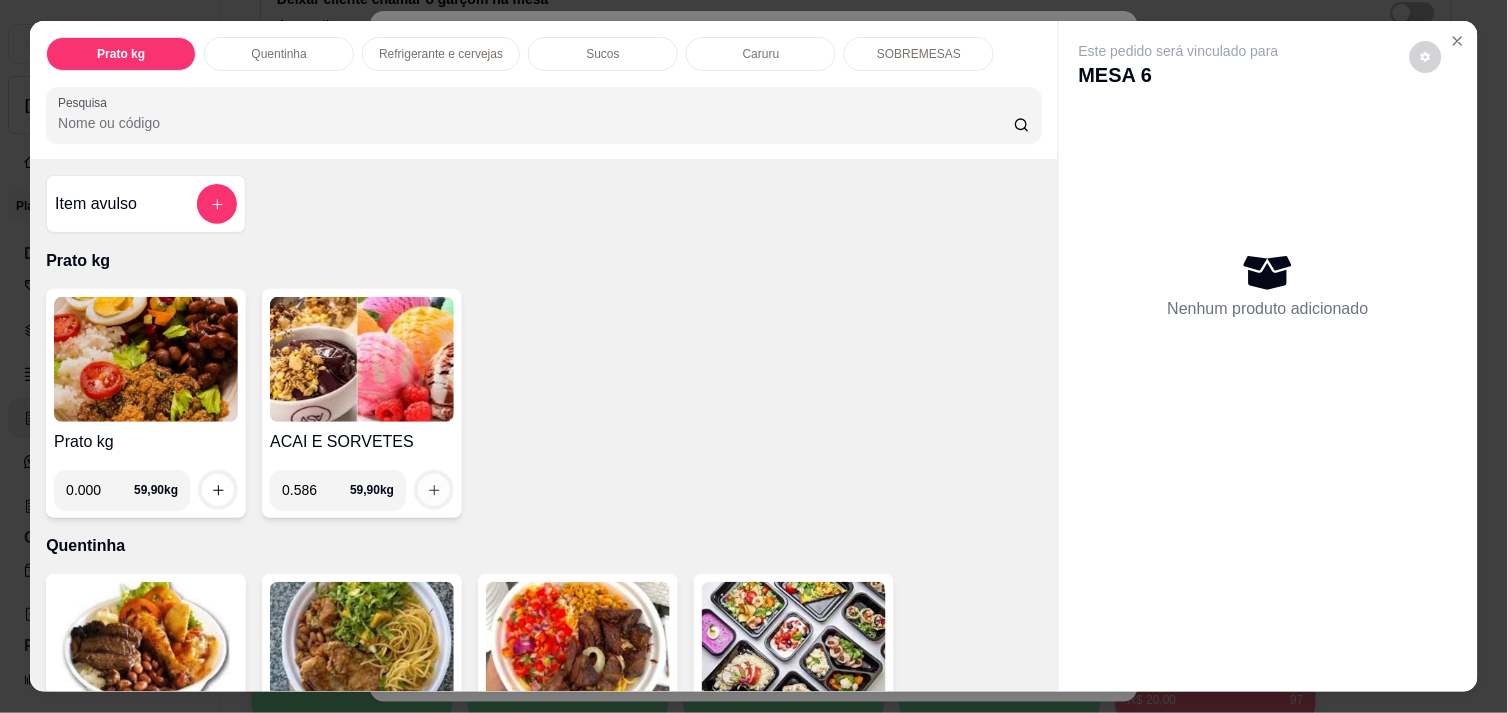 type on "0.586" 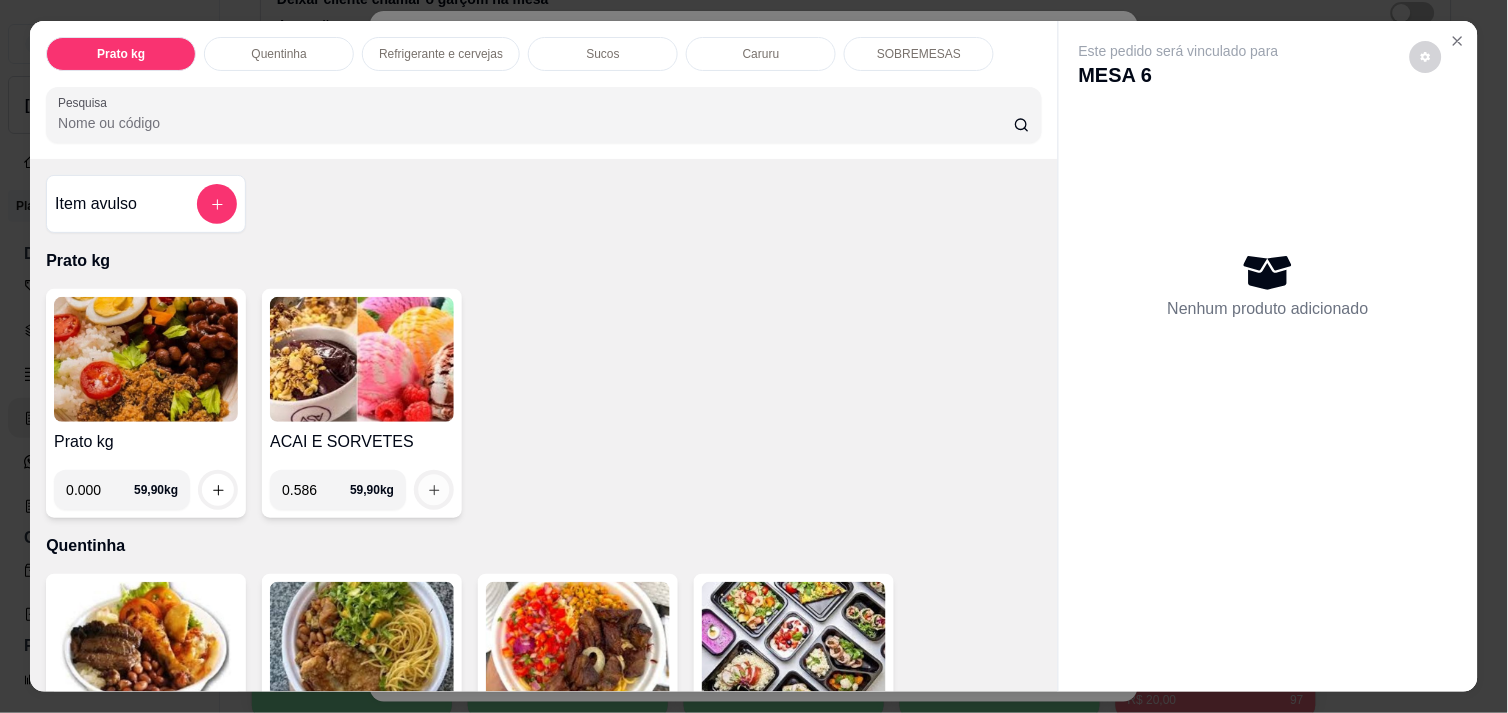 click at bounding box center (434, 490) 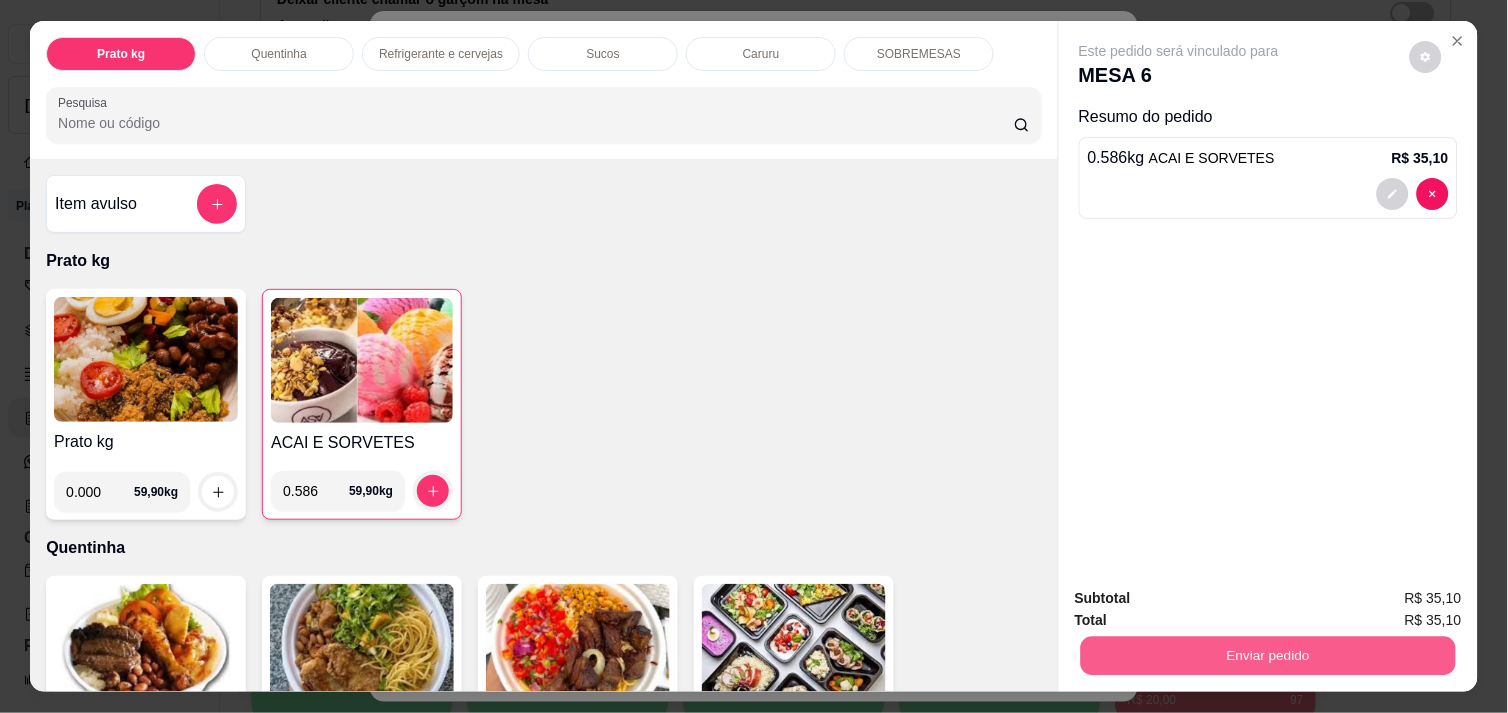 click on "Enviar pedido" at bounding box center [1268, 655] 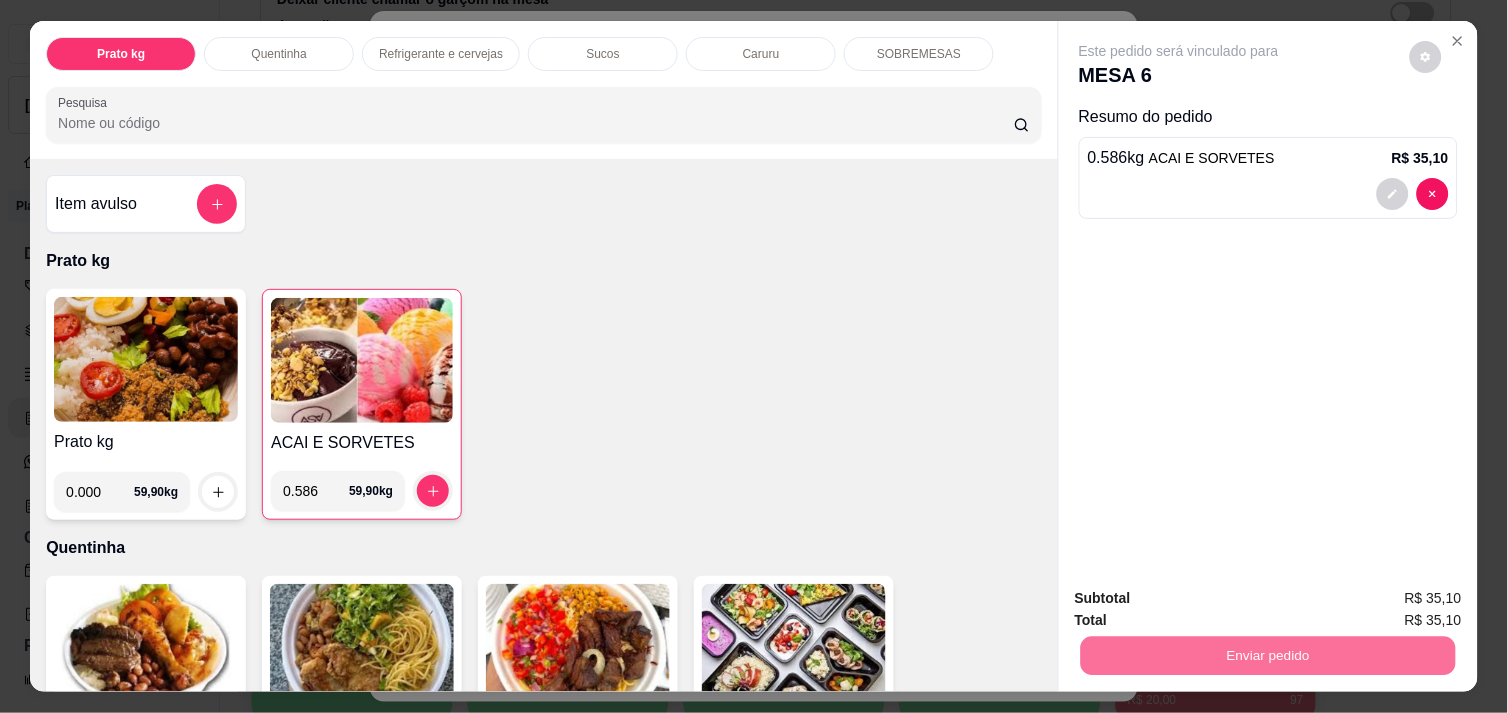 click on "Não registrar e enviar pedido" at bounding box center (1202, 598) 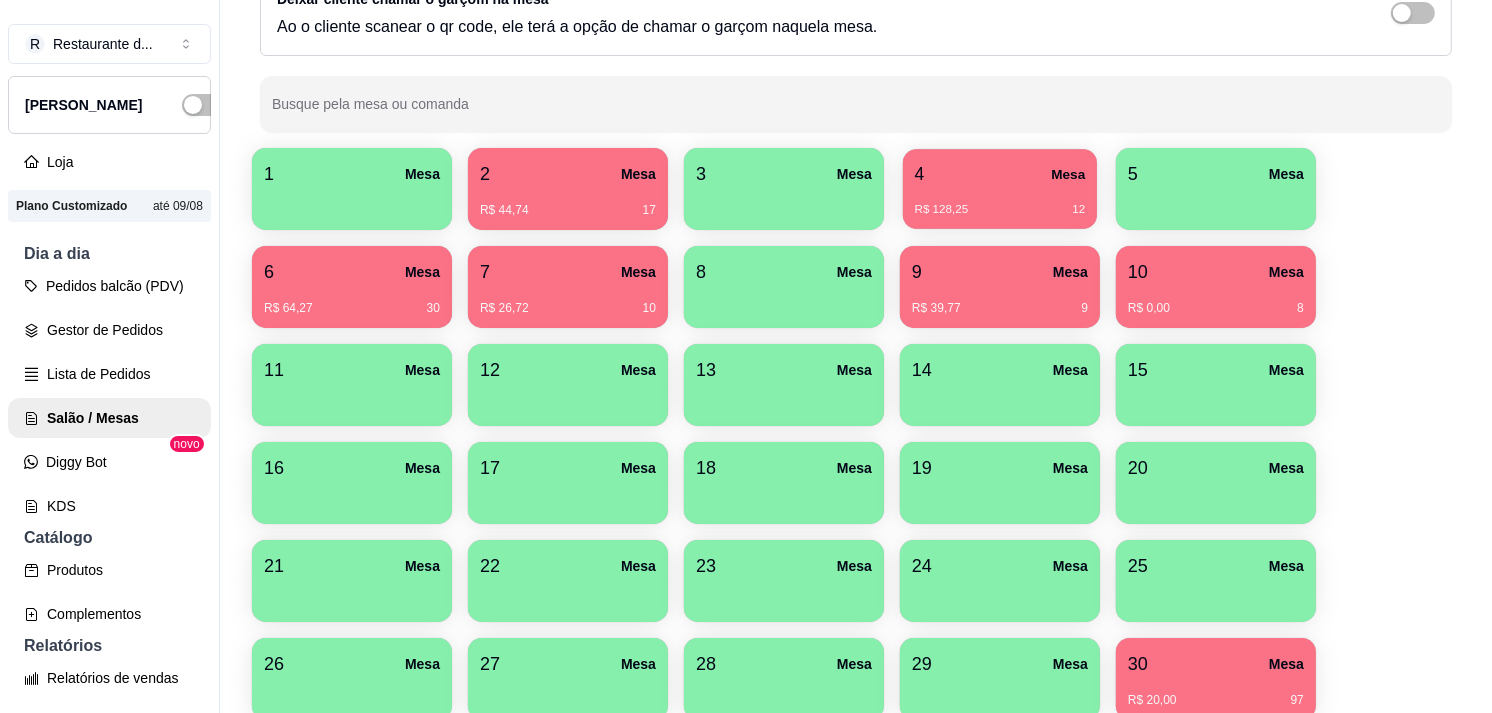 click on "4 Mesa" at bounding box center [1000, 174] 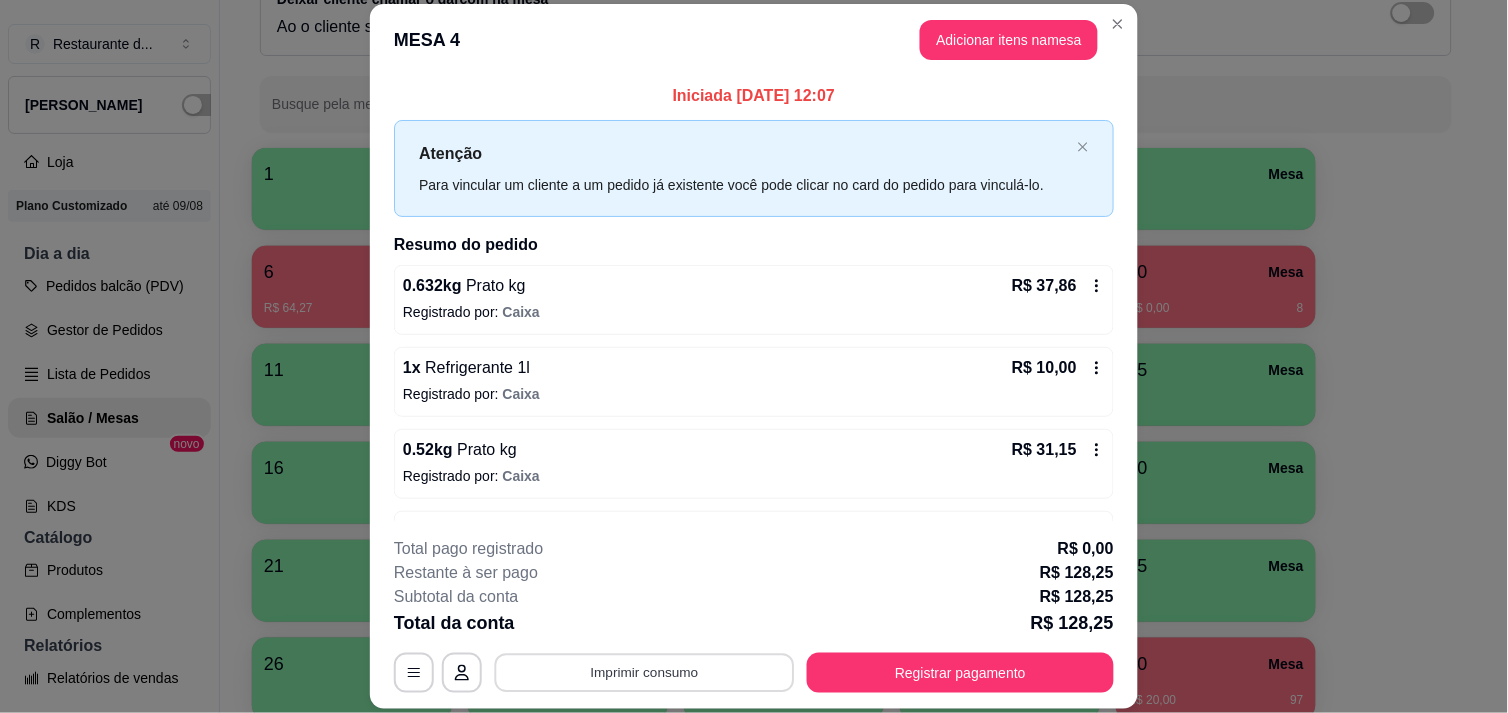 click on "Imprimir consumo" at bounding box center (645, 673) 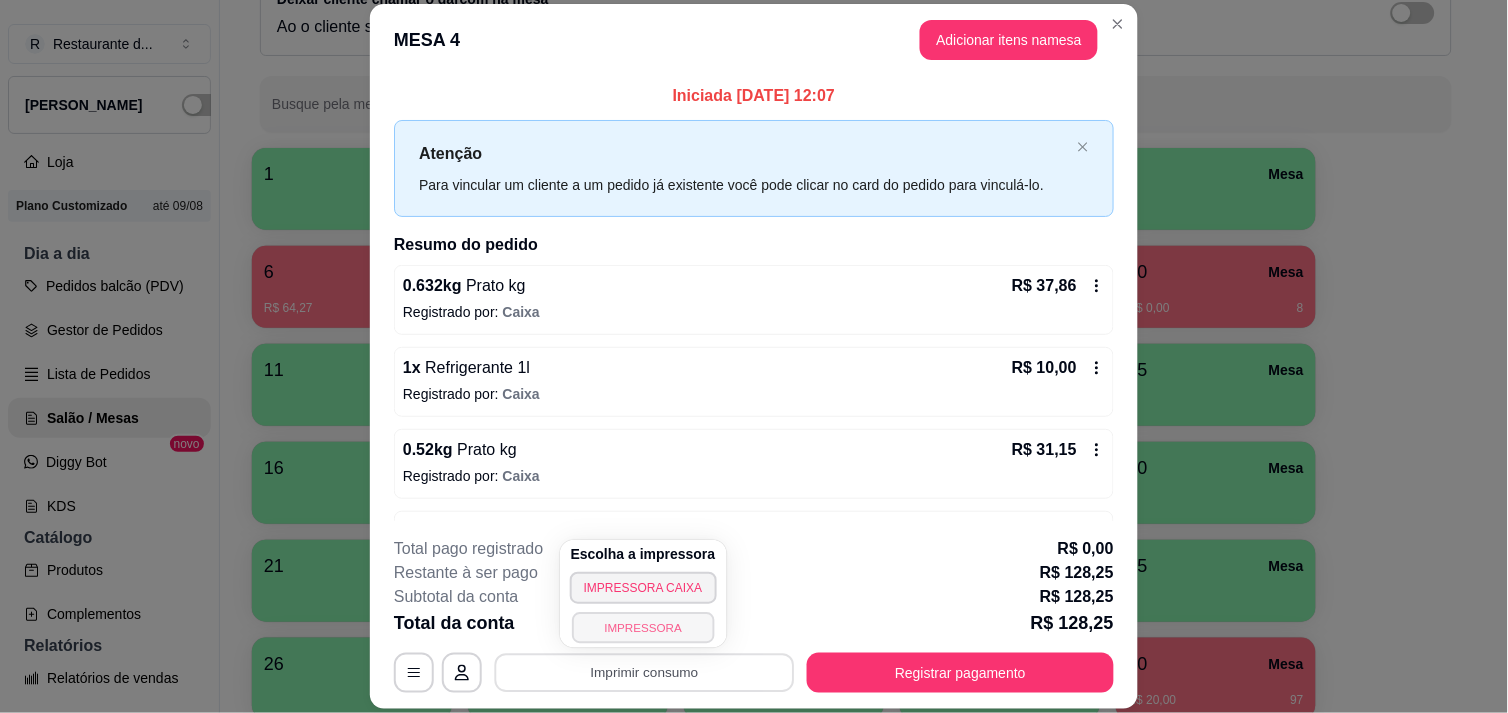 click on "IMPRESSORA" at bounding box center (643, 627) 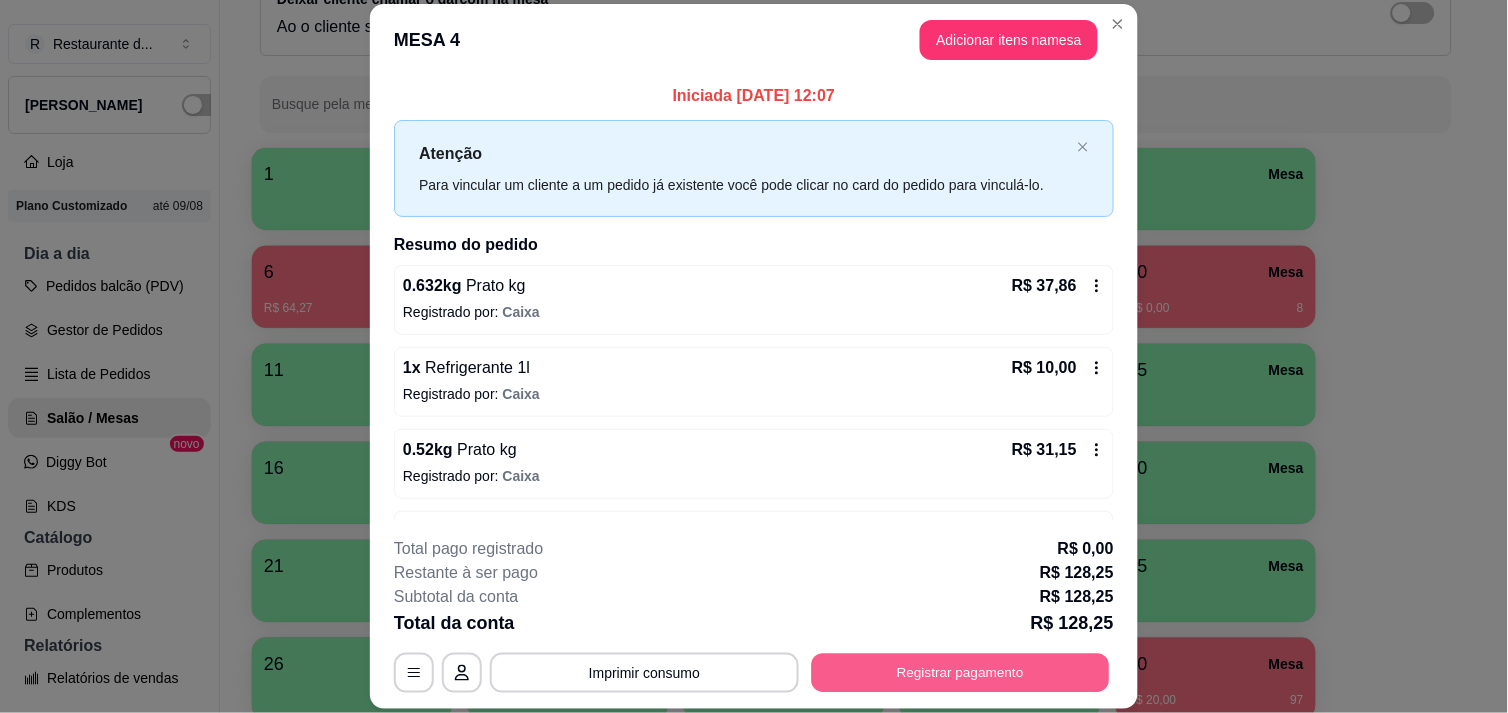 click on "Registrar pagamento" at bounding box center (961, 673) 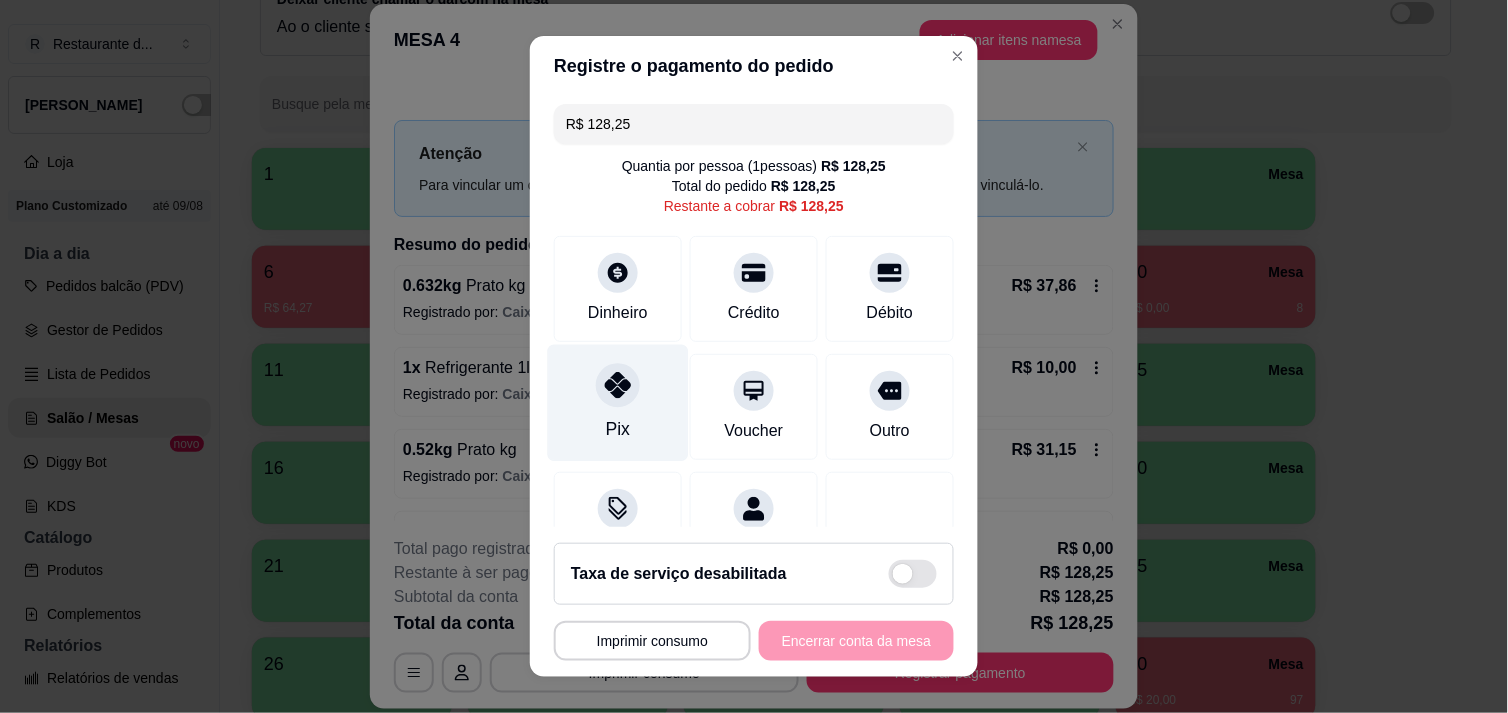 click at bounding box center [618, 385] 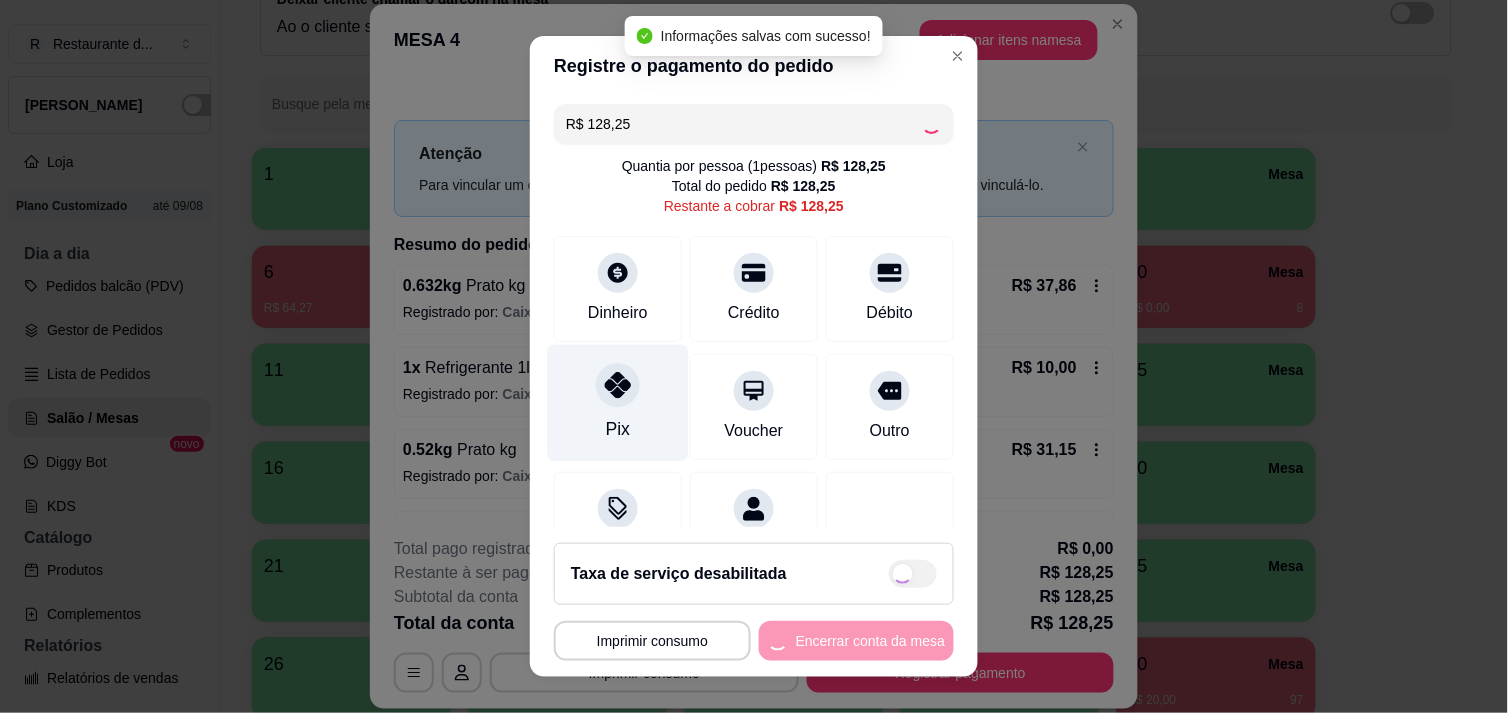 type on "R$ 0,00" 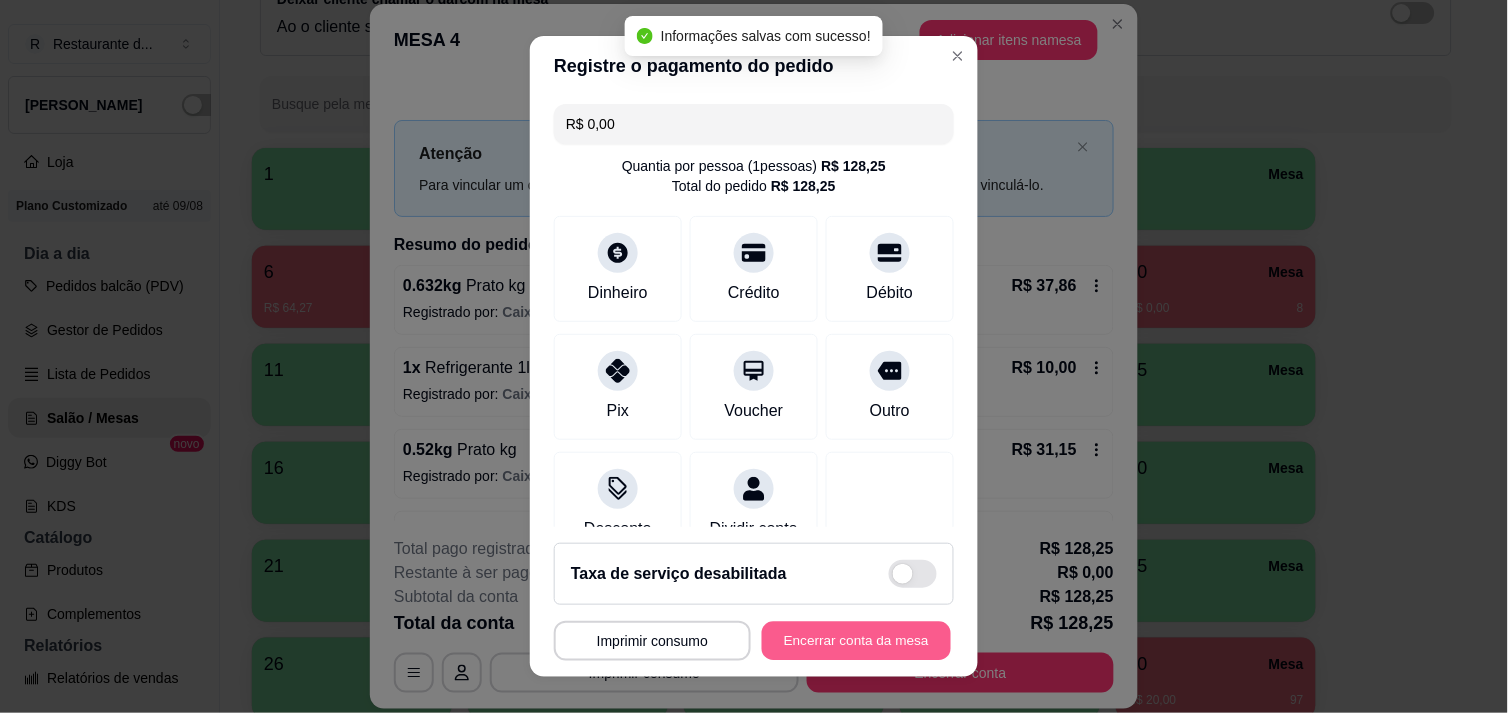 click on "Encerrar conta da mesa" at bounding box center [856, 641] 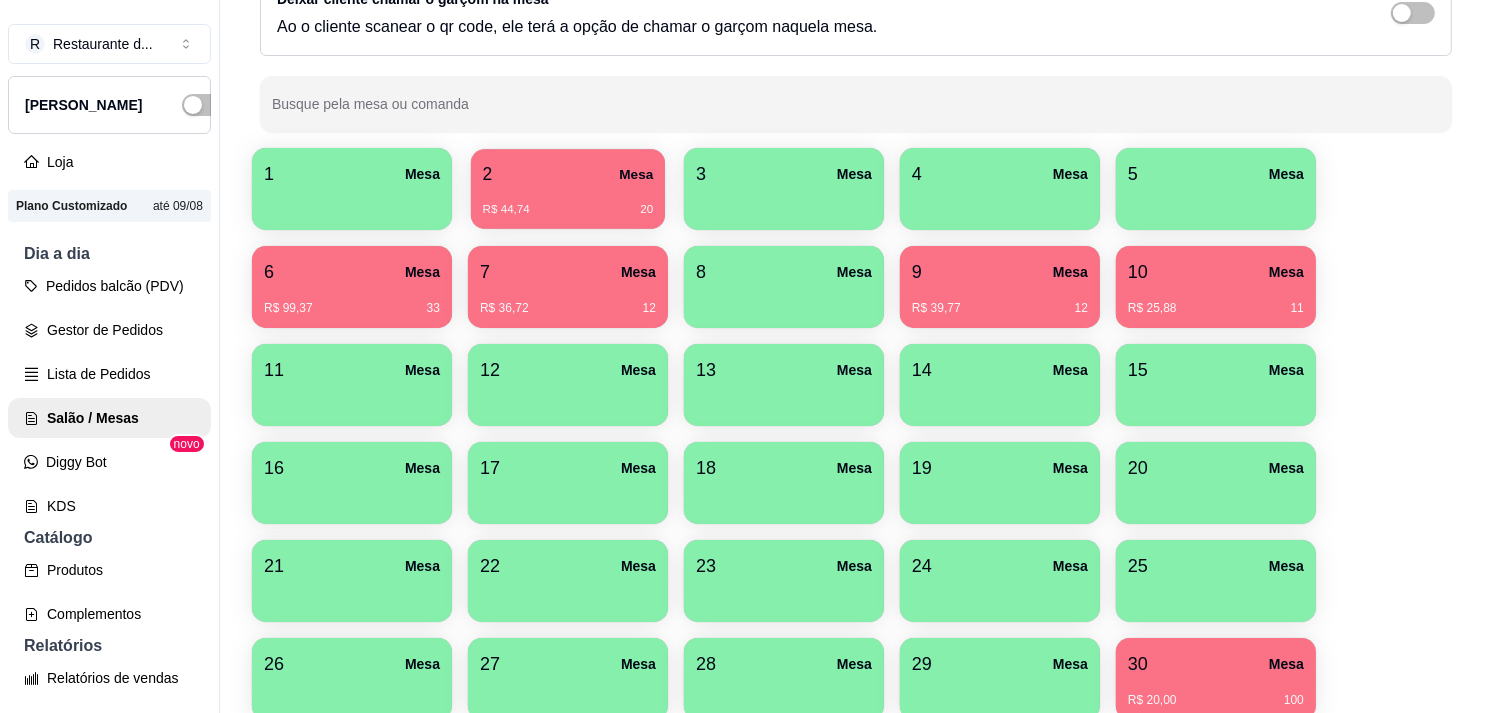 click on "2 Mesa R$ 44,74 20" at bounding box center [568, 189] 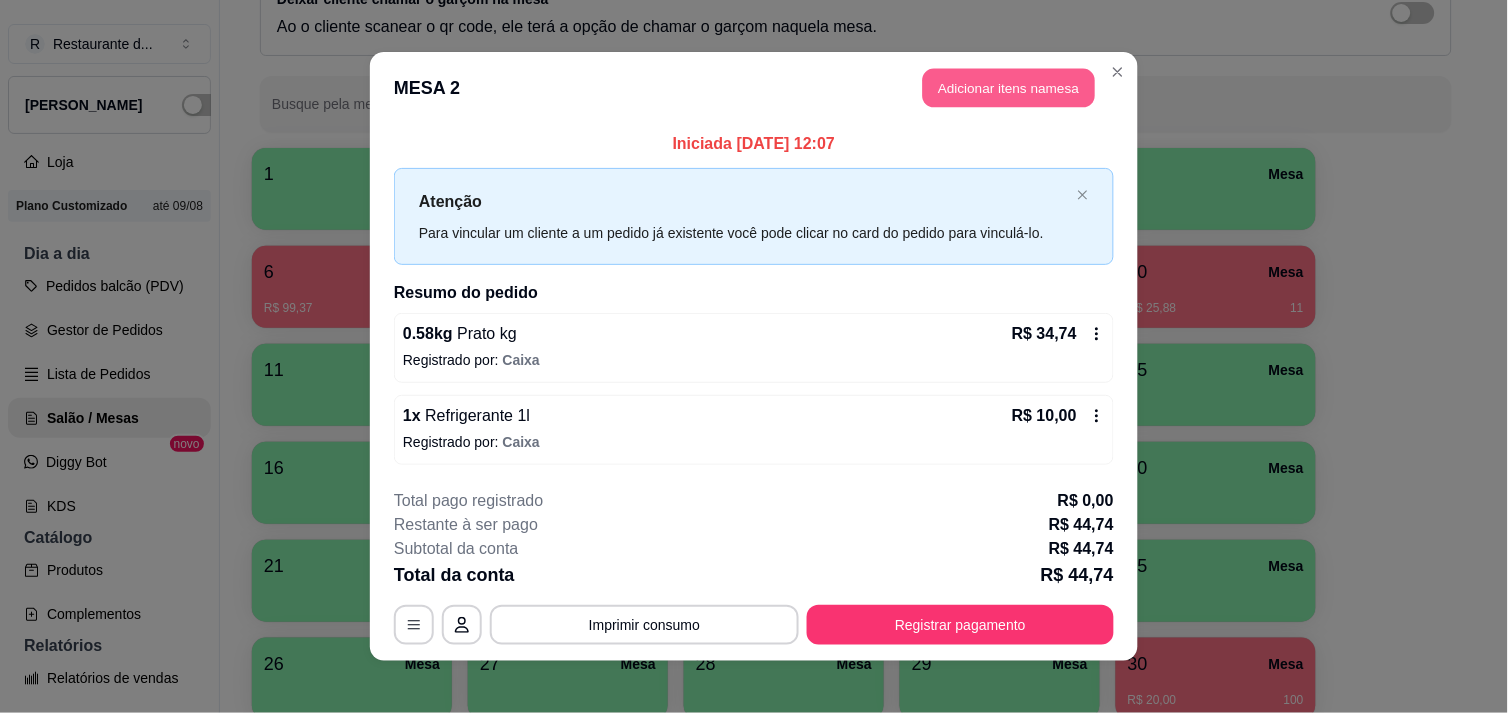 click on "Adicionar itens na  mesa" at bounding box center [1009, 88] 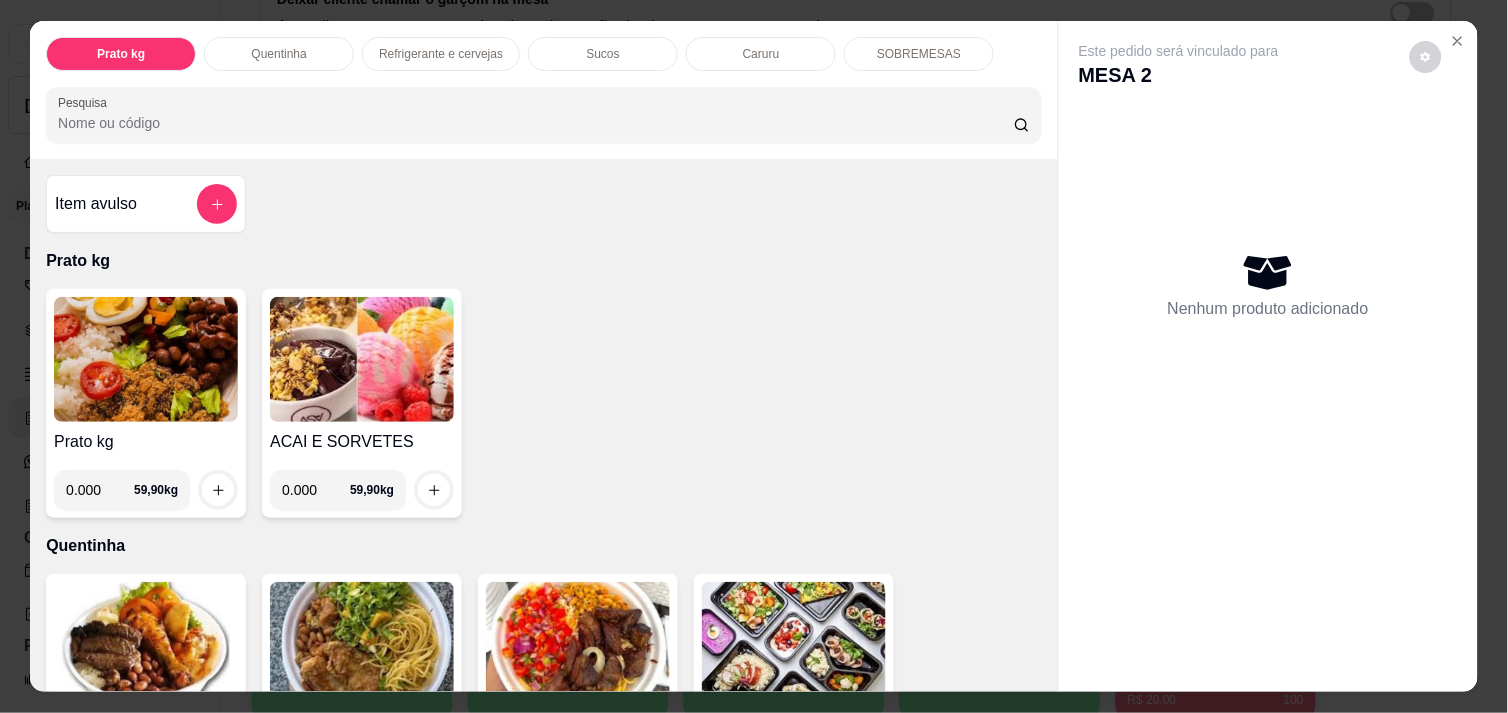click on "0.000" at bounding box center [316, 490] 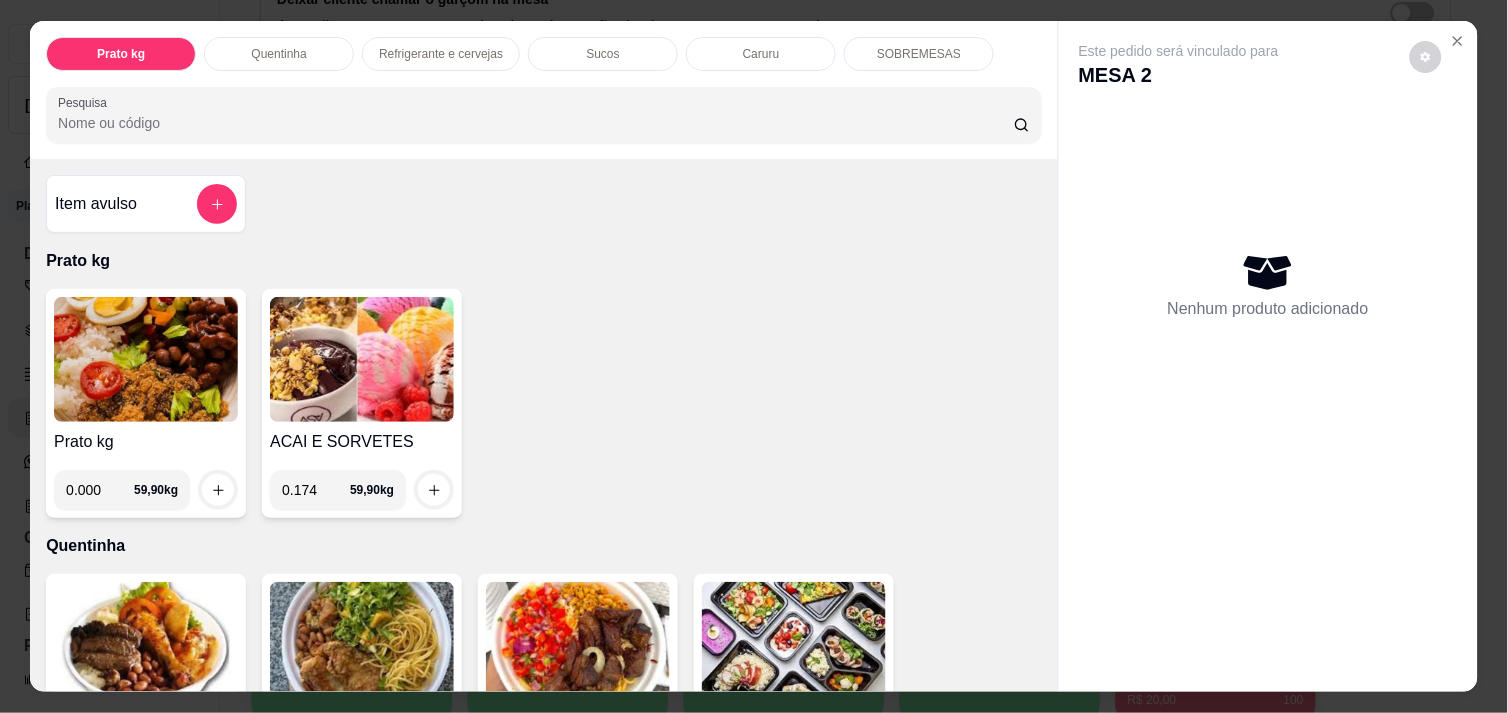type on "0.174" 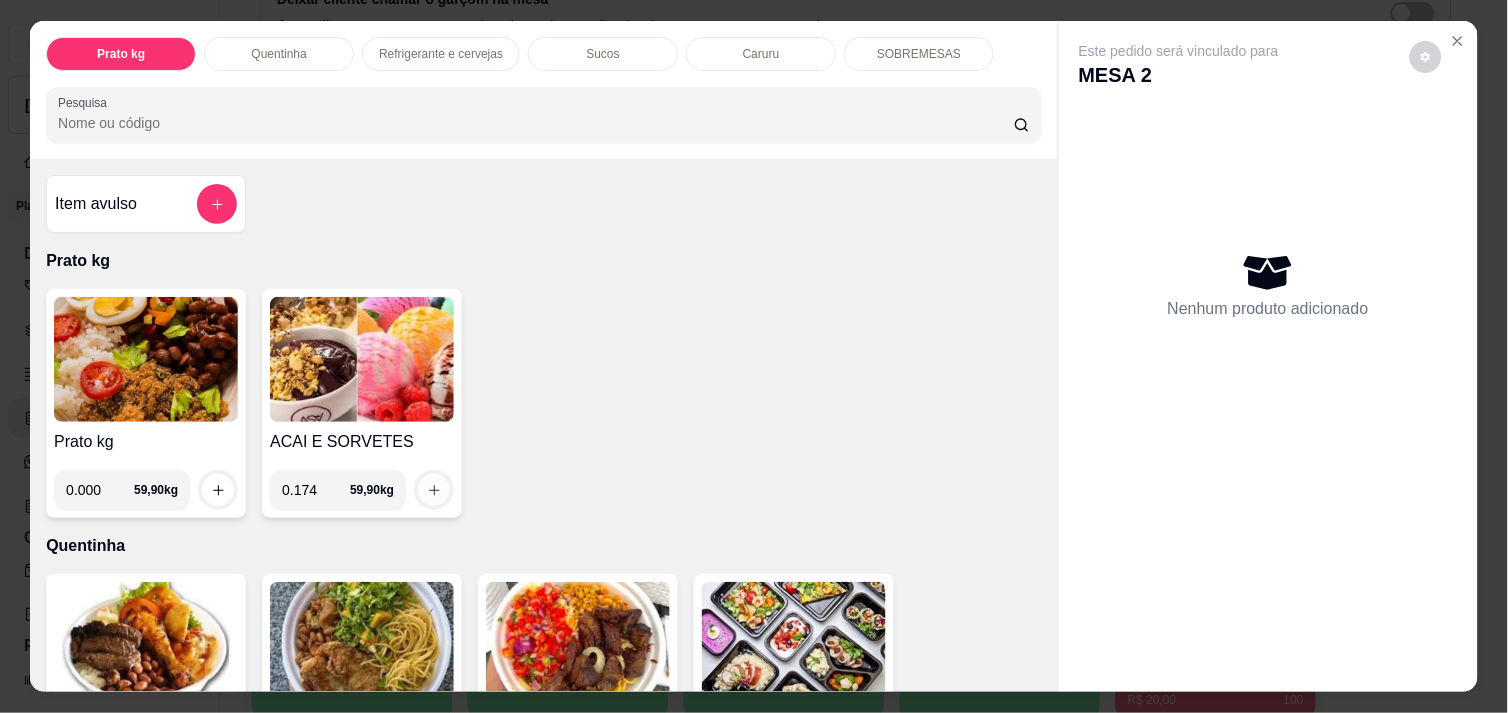 click 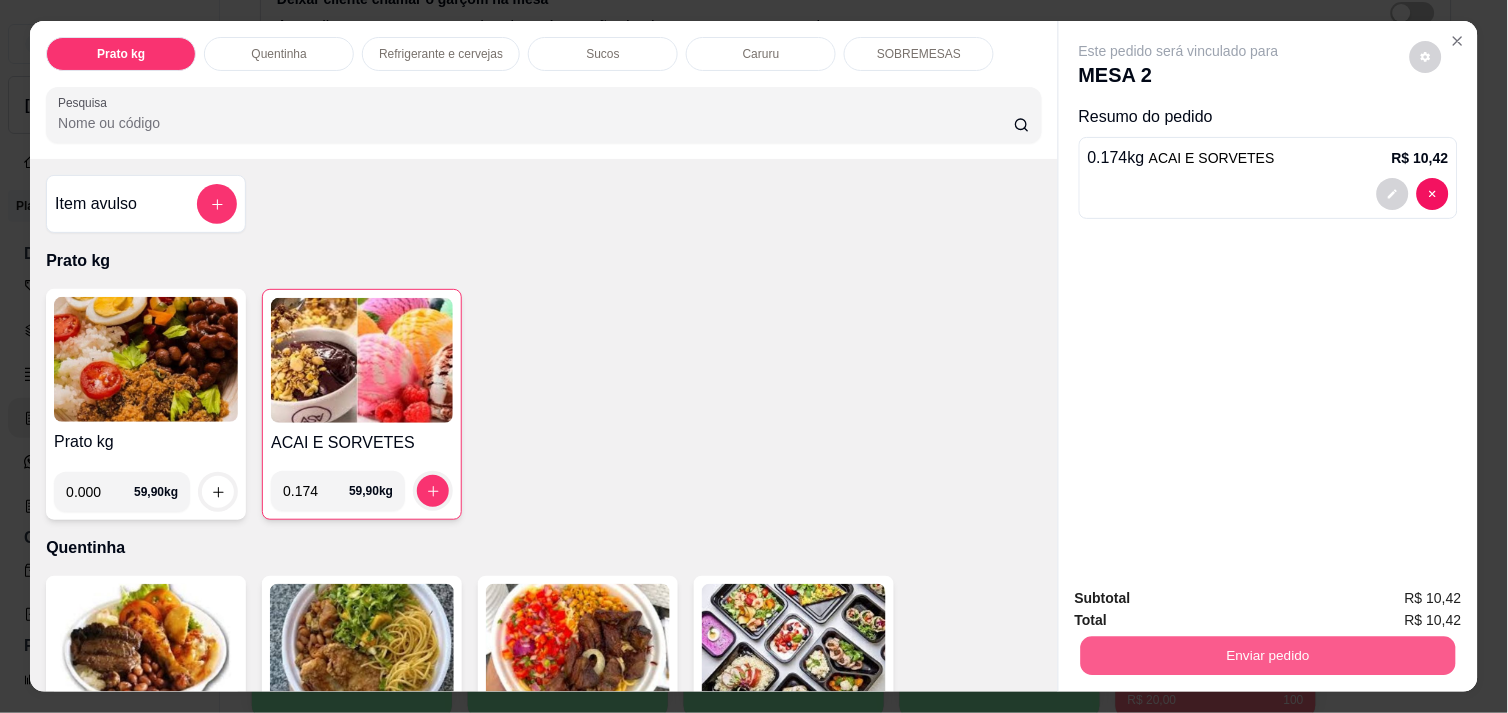 click on "Enviar pedido" at bounding box center (1268, 655) 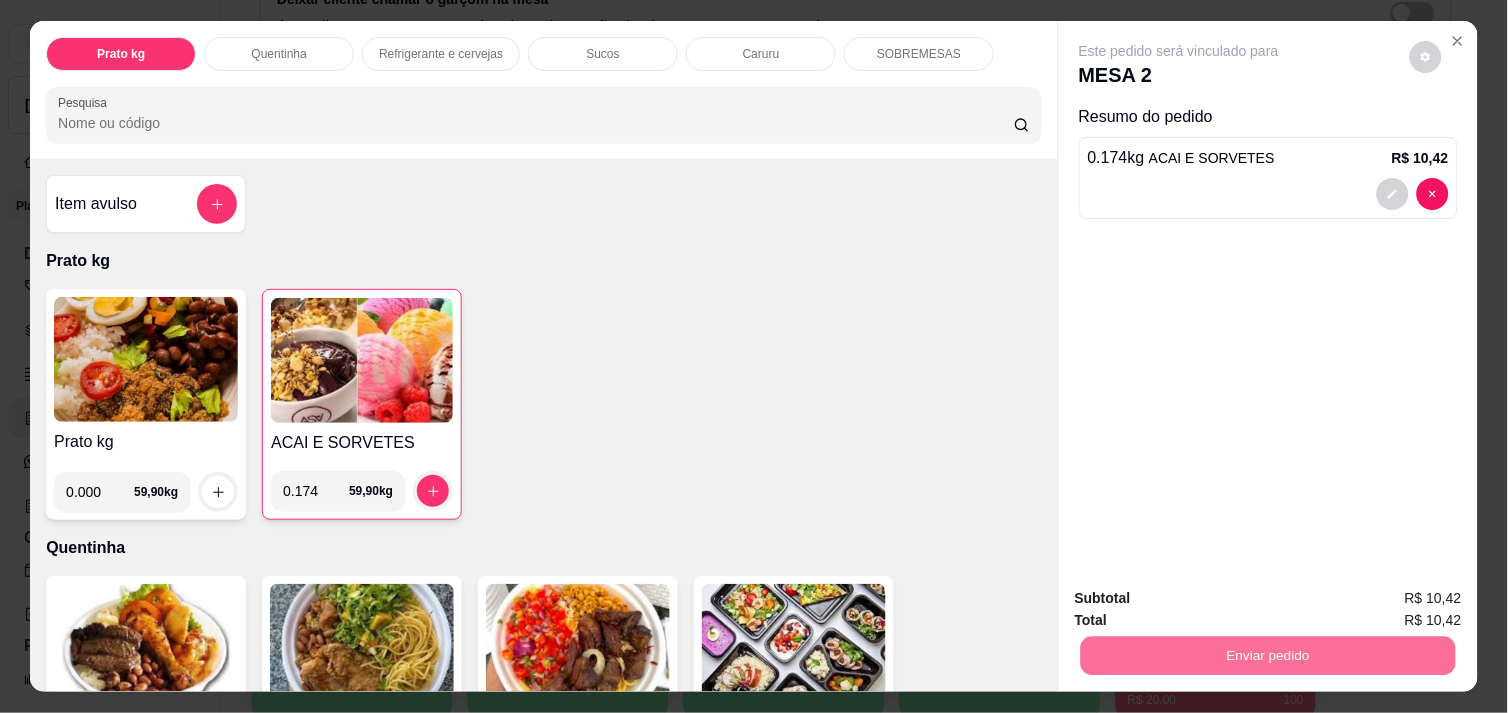 click on "Não registrar e enviar pedido" at bounding box center (1202, 598) 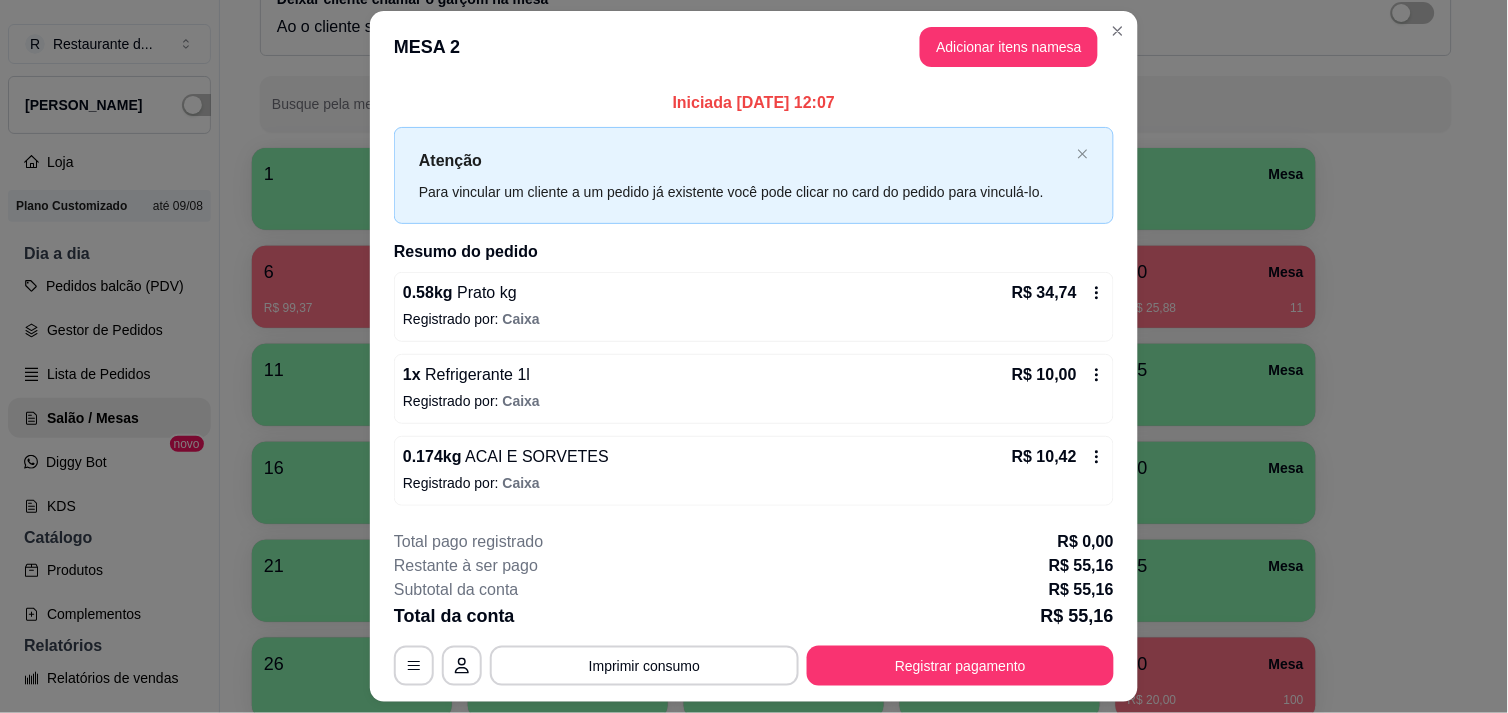 click on "Para vincular um cliente a um pedido já existente você pode clicar no card do pedido para vinculá-lo." at bounding box center [744, 192] 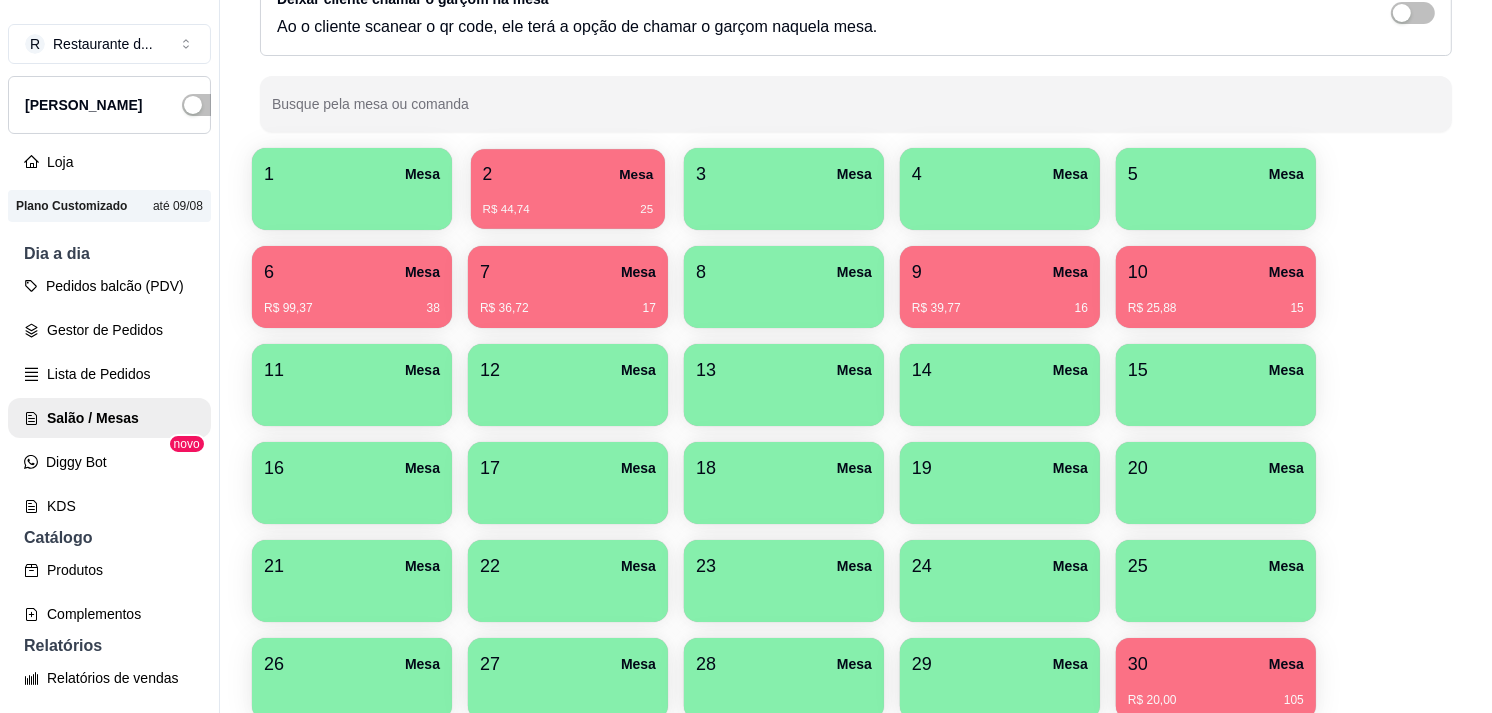 click on "R$ 44,74 25" at bounding box center (568, 202) 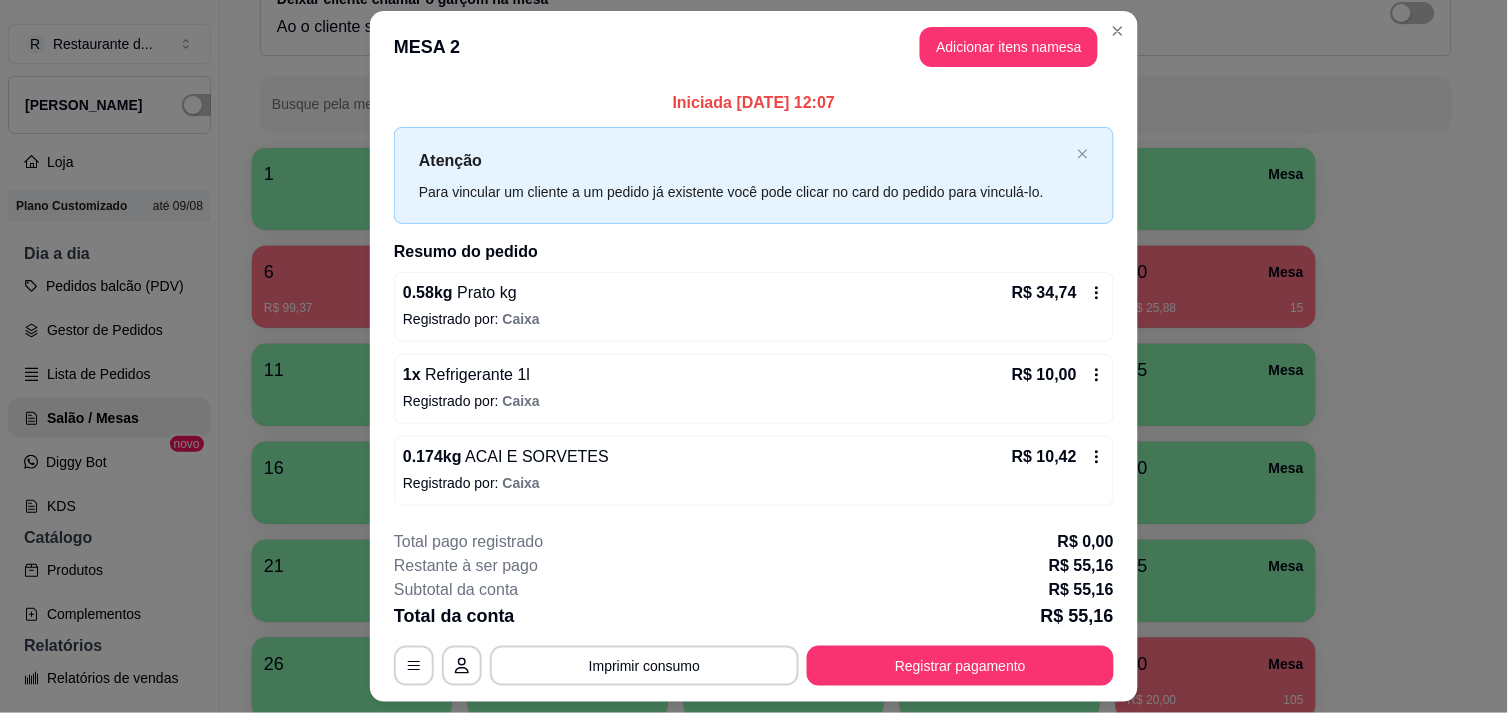 click on "1 x   Refrigerante 1l R$ 10,00" at bounding box center [754, 375] 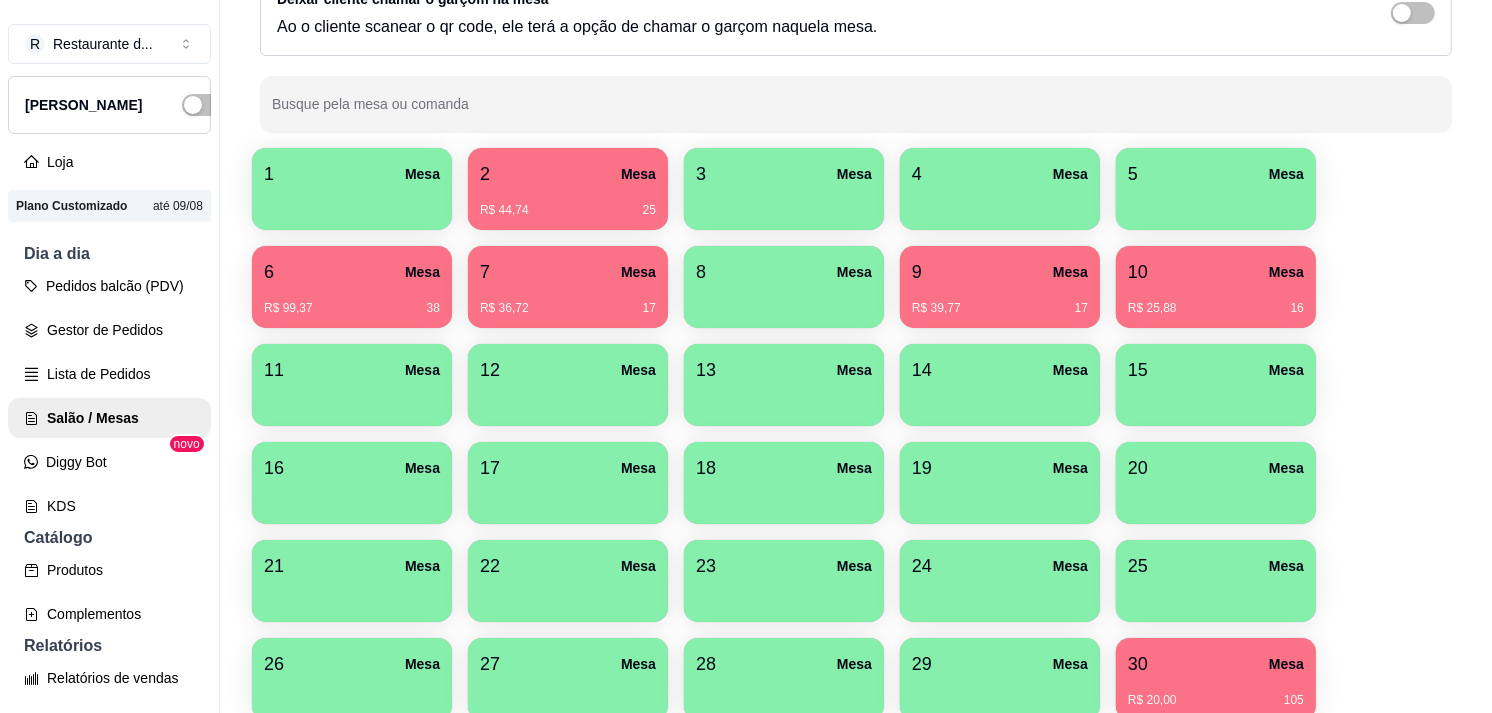 click on "R$ 36,72" at bounding box center [504, 308] 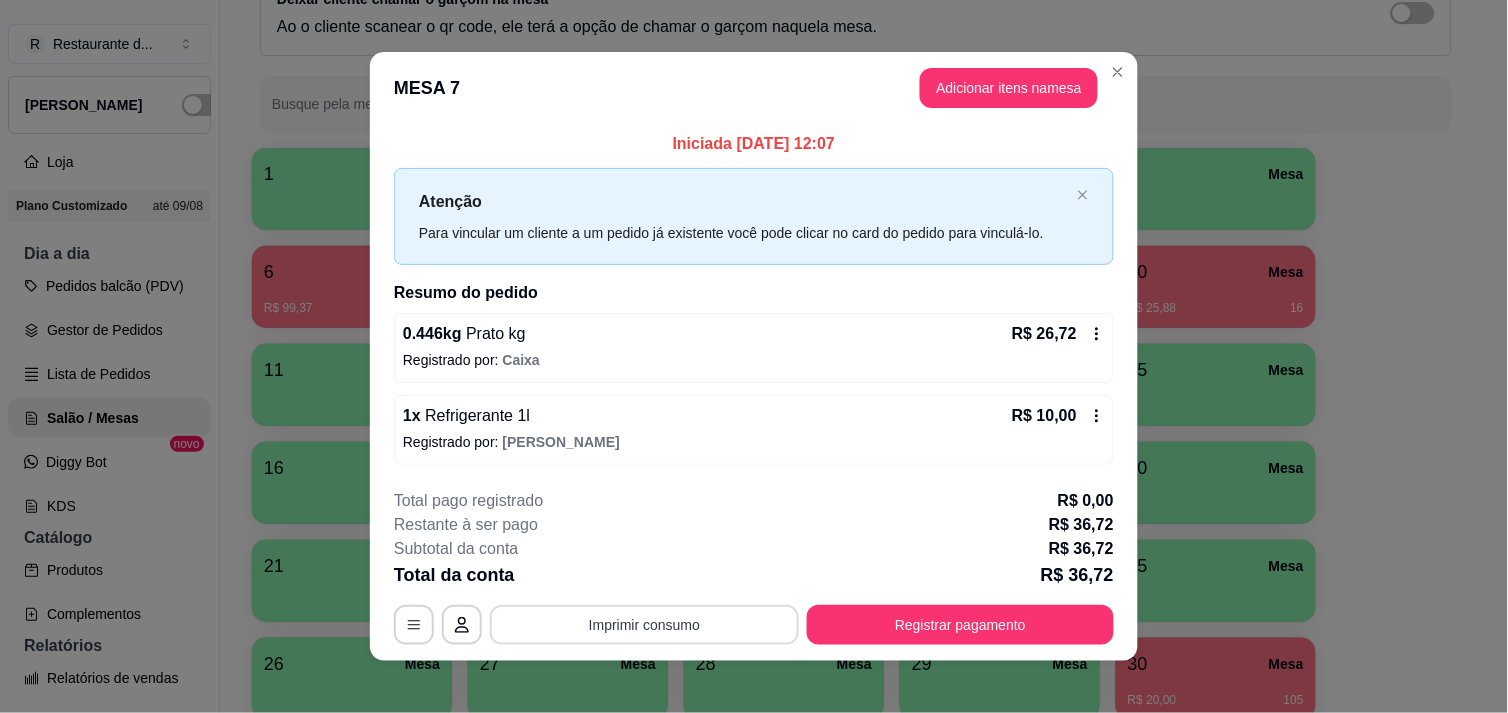 click on "Imprimir consumo" at bounding box center (644, 625) 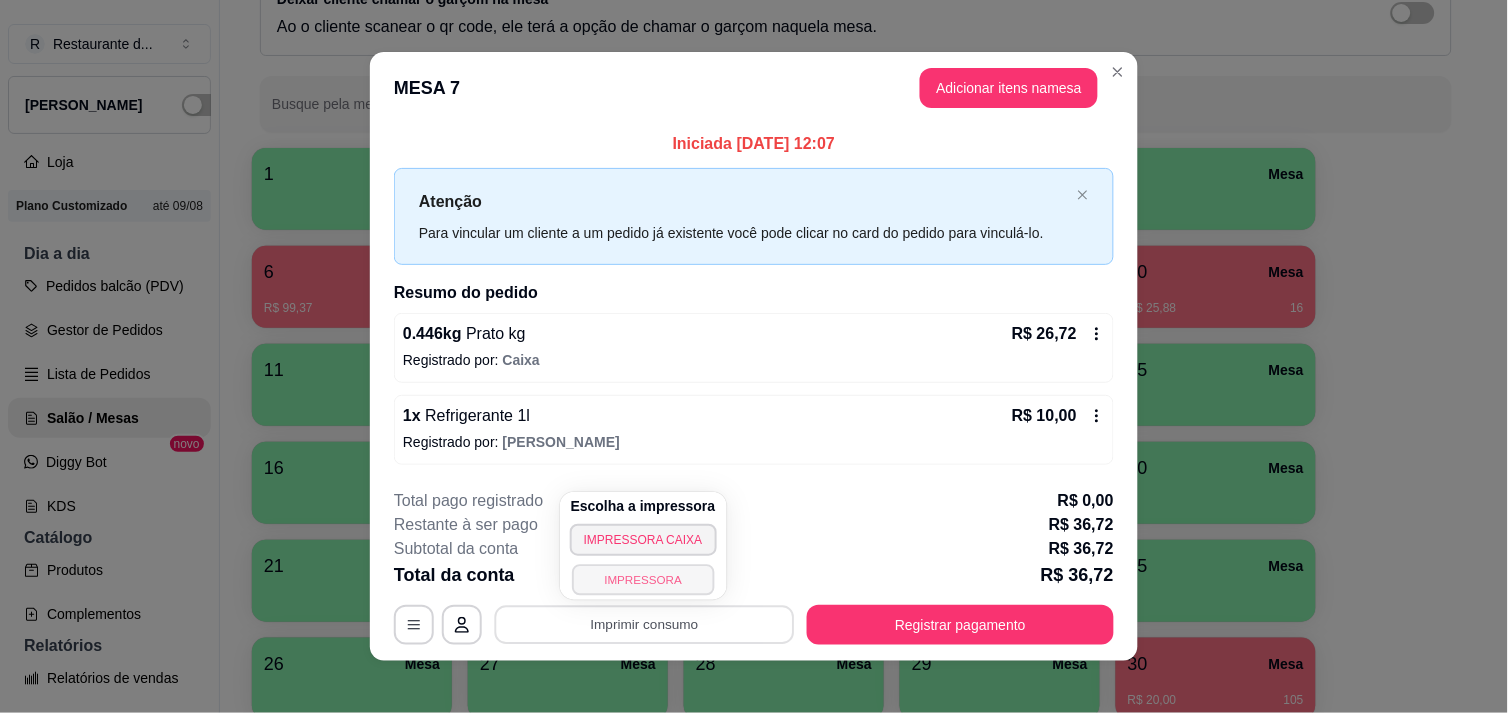 click on "IMPRESSORA" at bounding box center [643, 579] 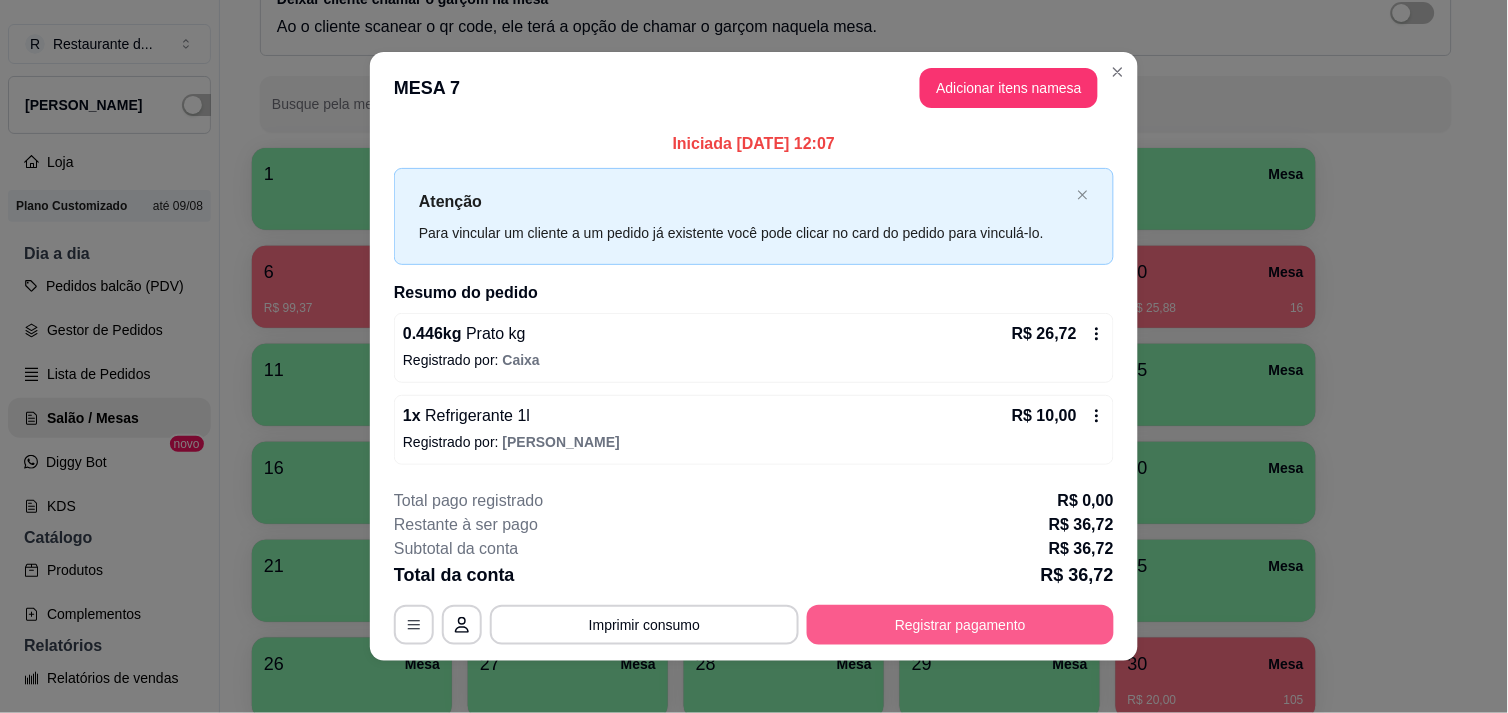 click on "Registrar pagamento" at bounding box center (960, 625) 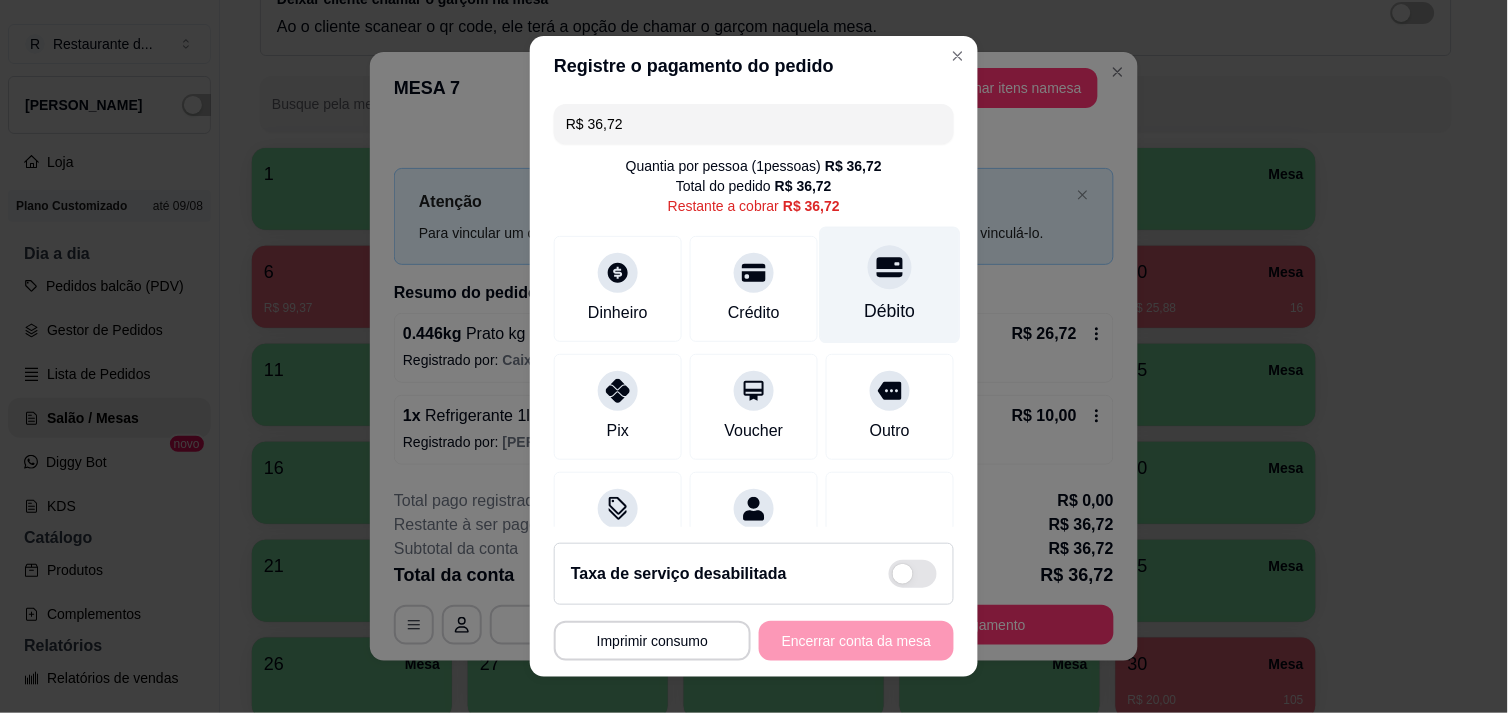 click at bounding box center (890, 267) 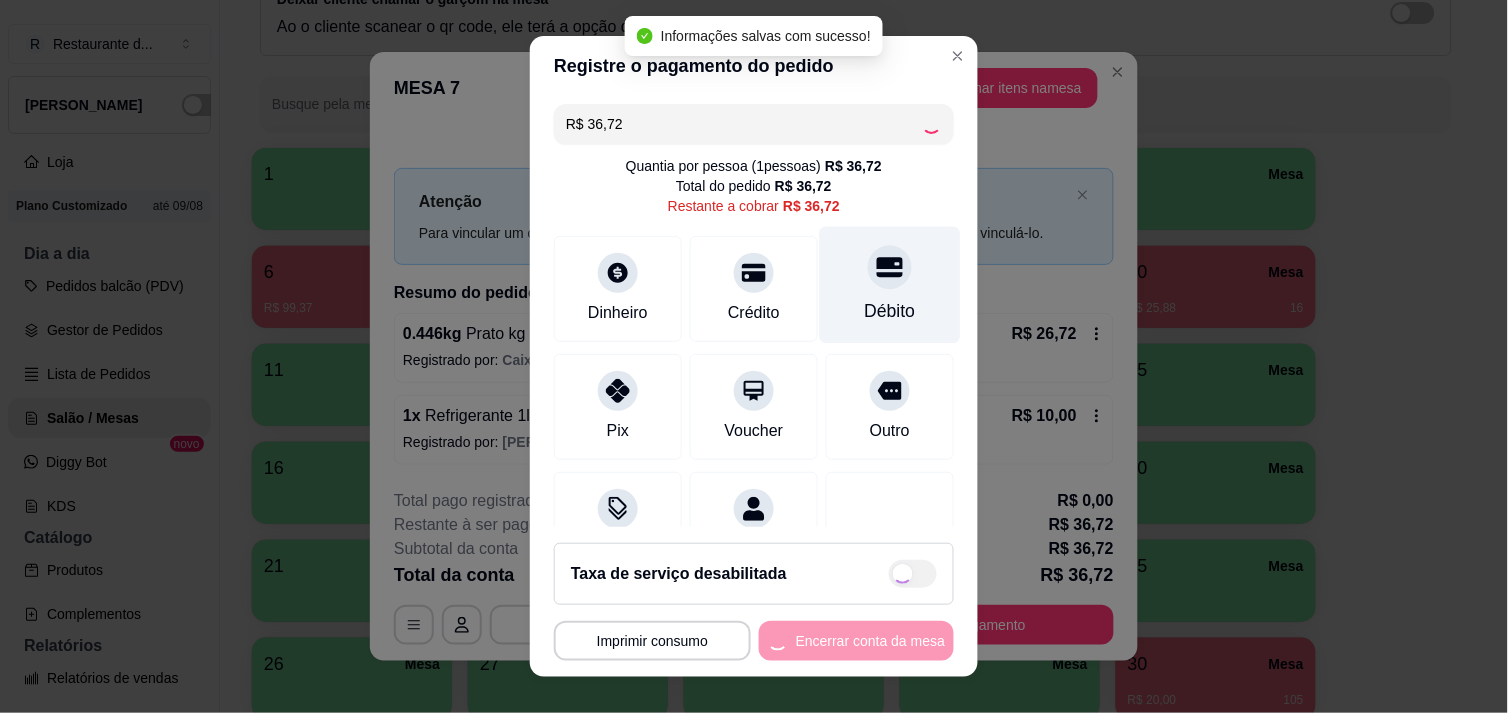 type on "R$ 0,00" 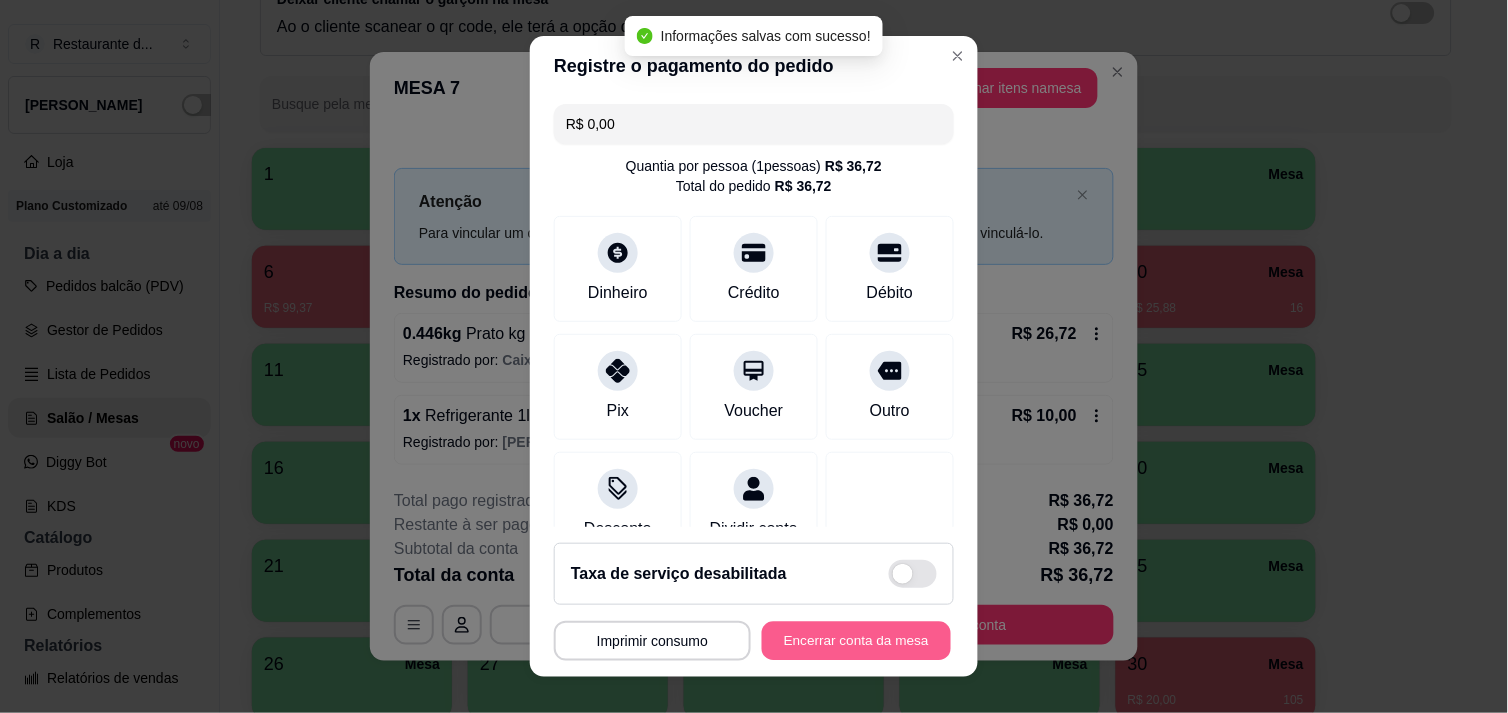 click on "Encerrar conta da mesa" at bounding box center [856, 641] 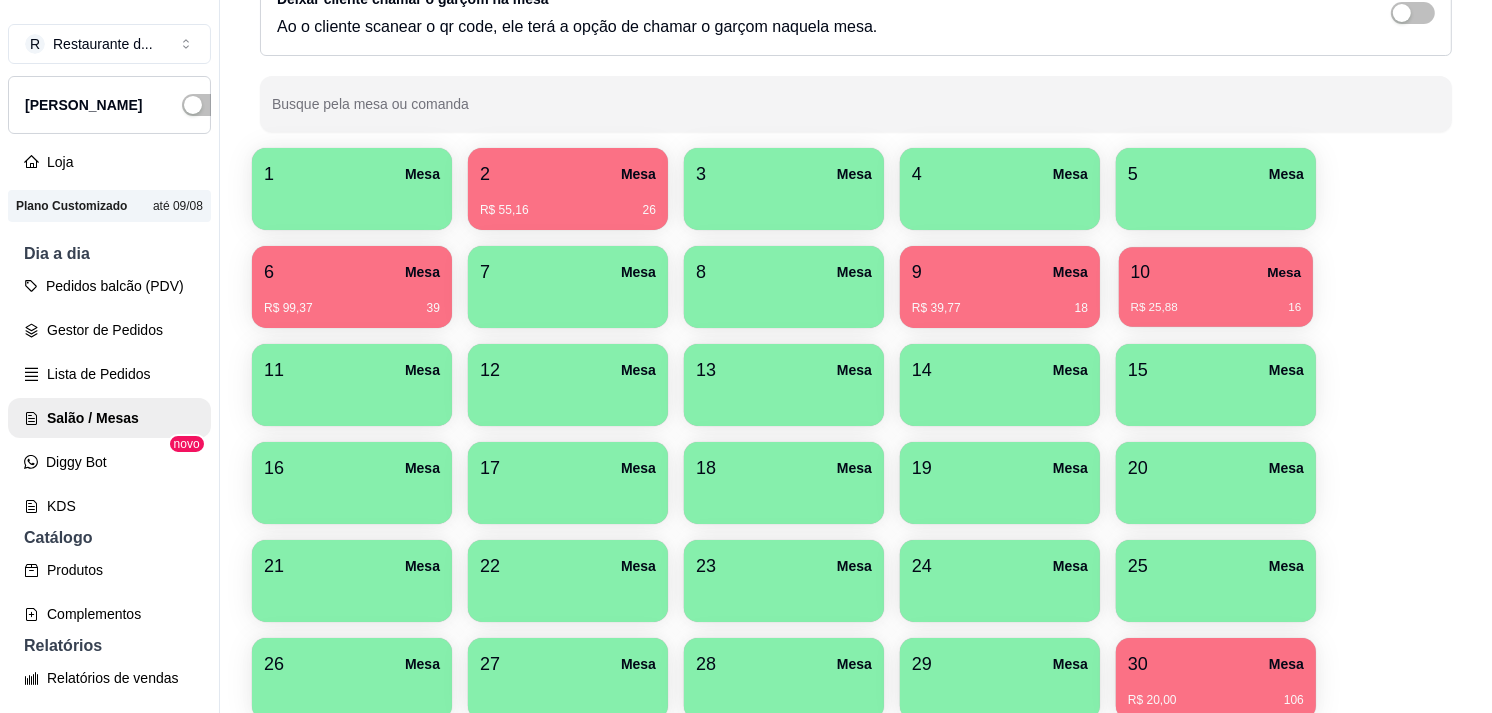 click on "R$ 25,88 16" at bounding box center (1216, 308) 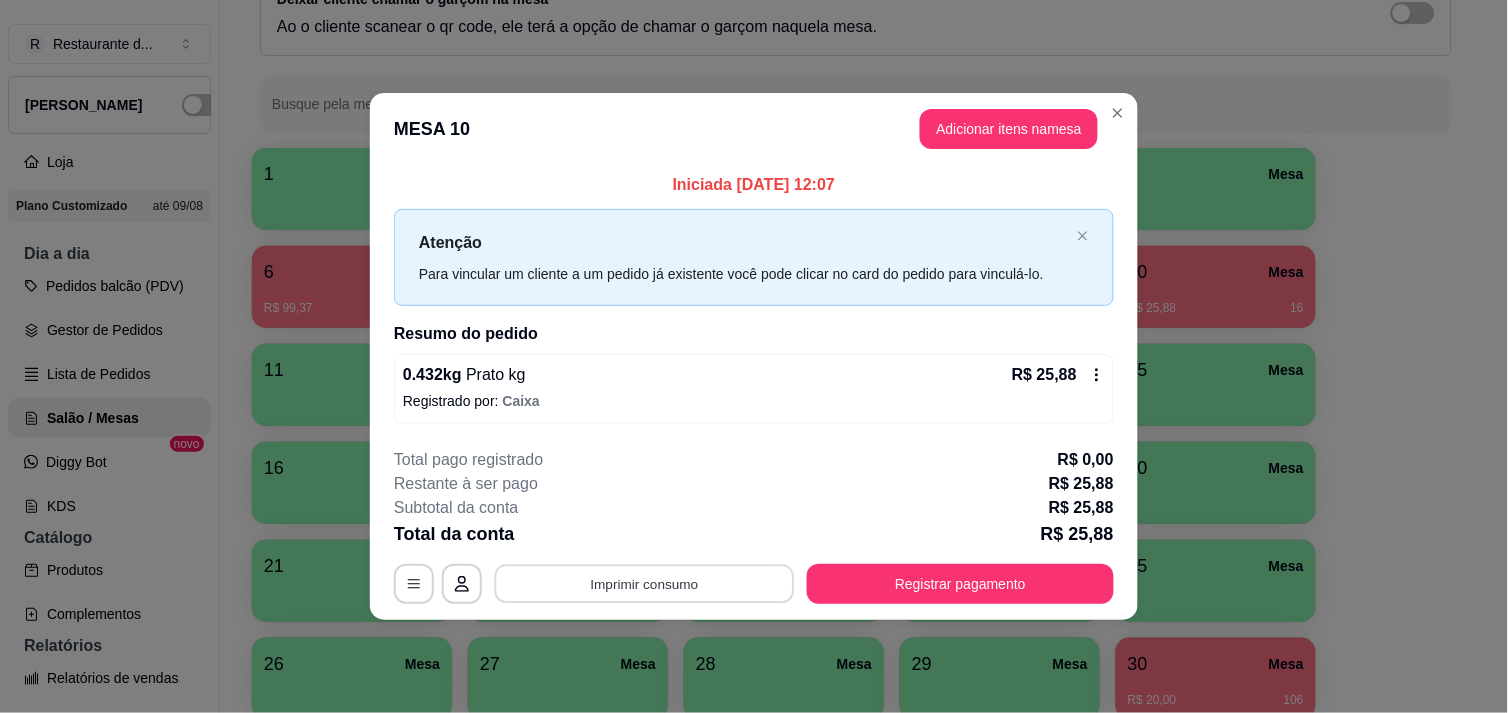 click on "Imprimir consumo" at bounding box center (645, 584) 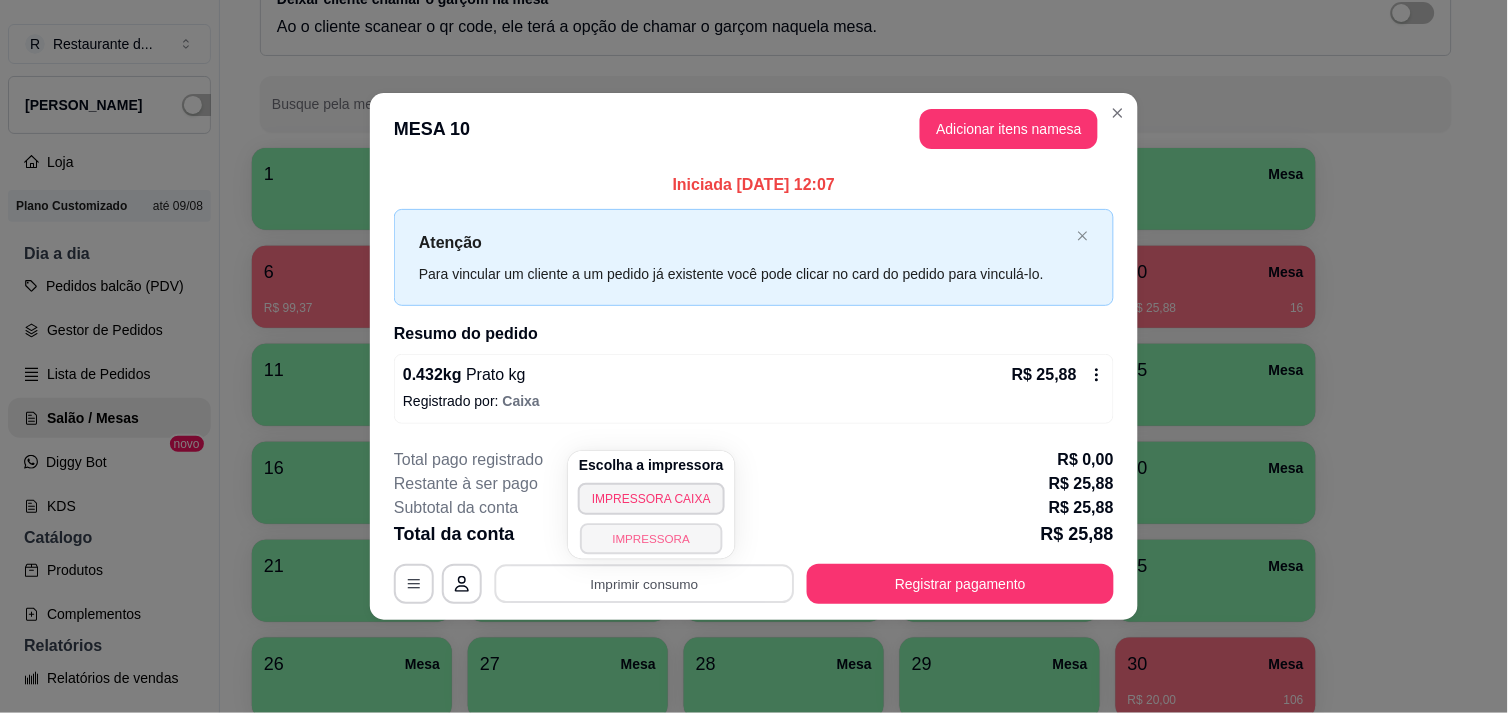 click on "IMPRESSORA" at bounding box center (651, 538) 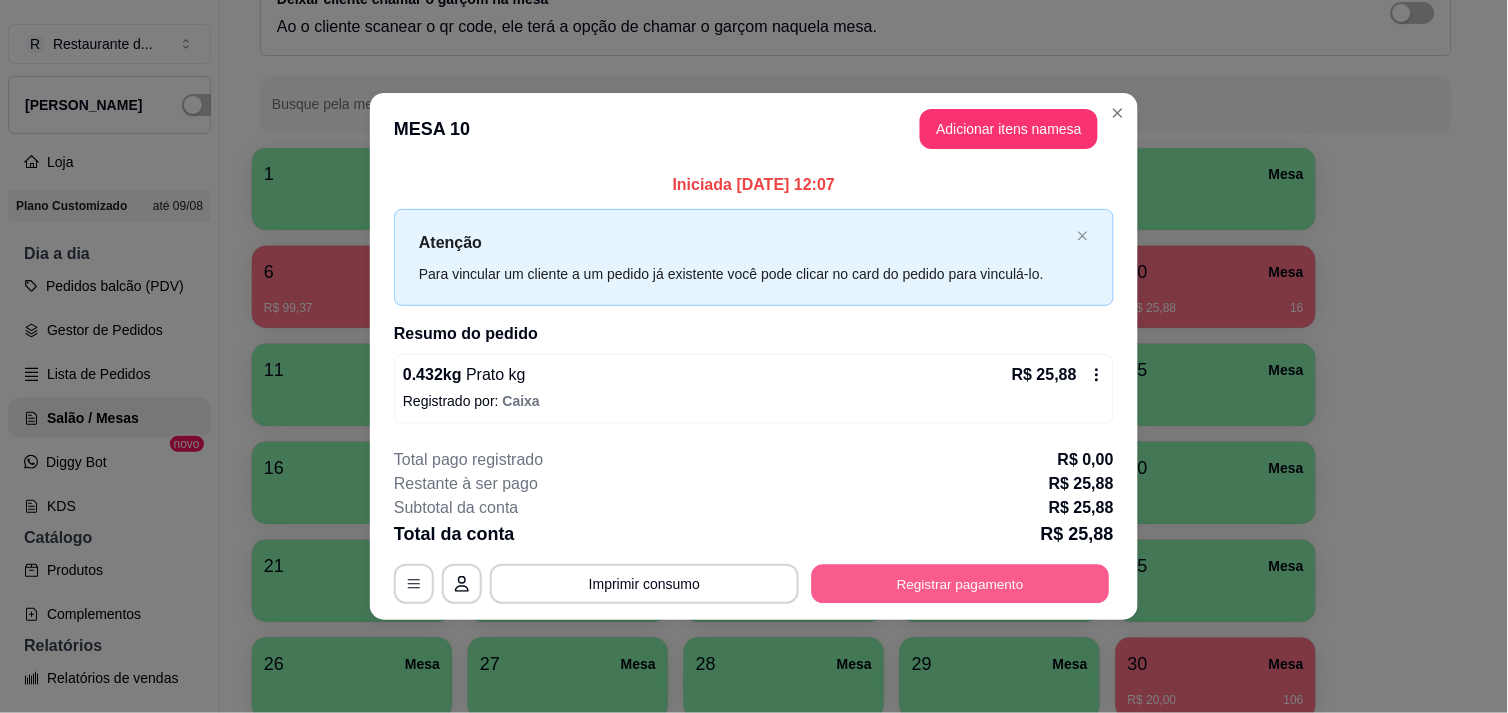 click on "Registrar pagamento" at bounding box center [961, 584] 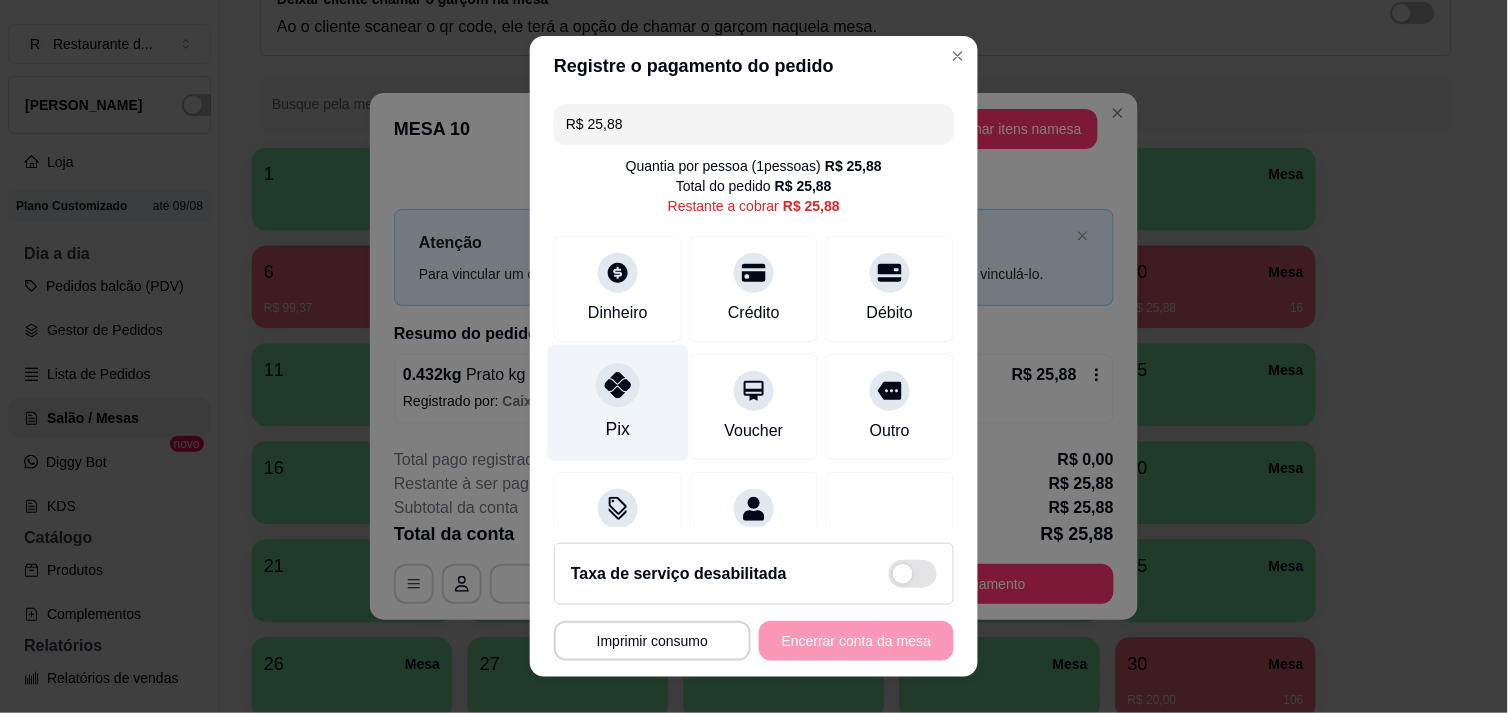 click at bounding box center [618, 385] 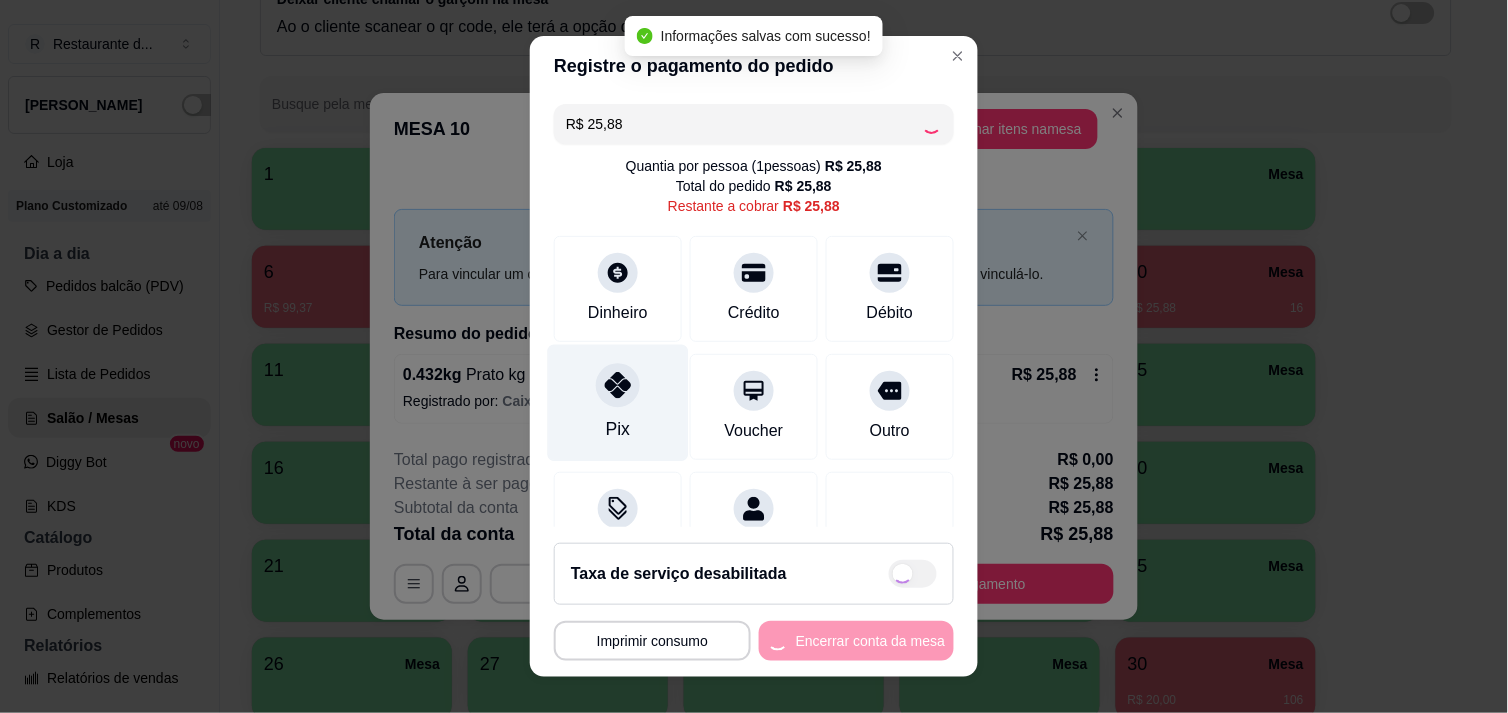type on "R$ 0,00" 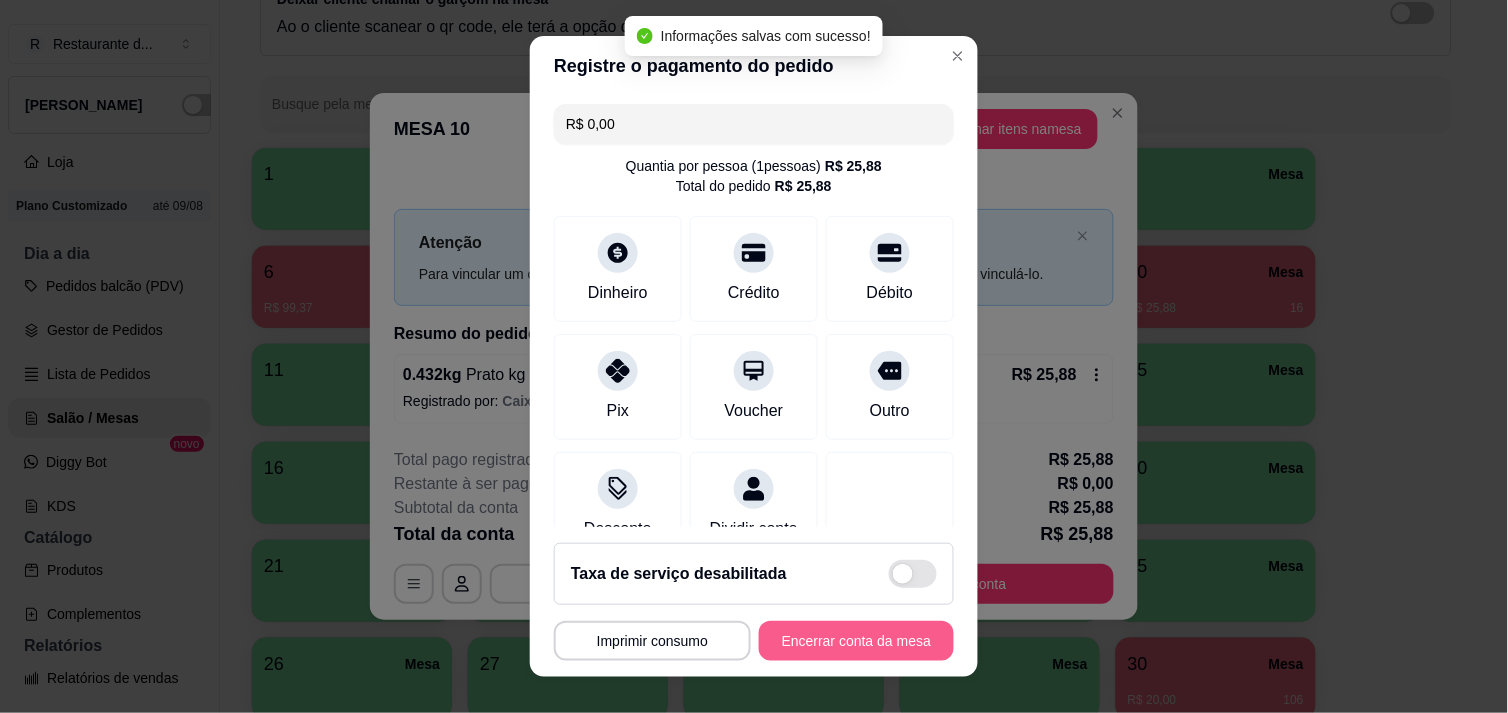 click on "Encerrar conta da mesa" at bounding box center (856, 641) 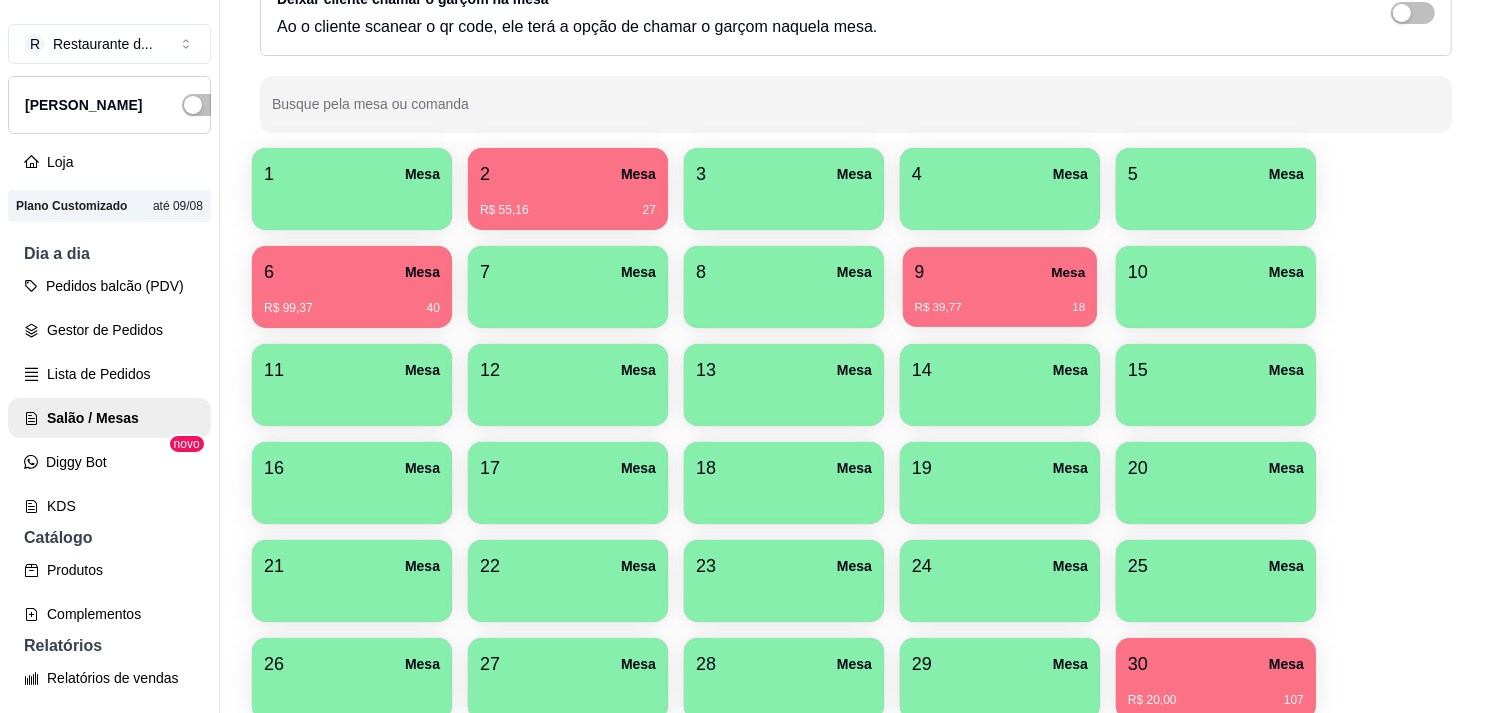 click on "R$ 39,77 18" at bounding box center [1000, 308] 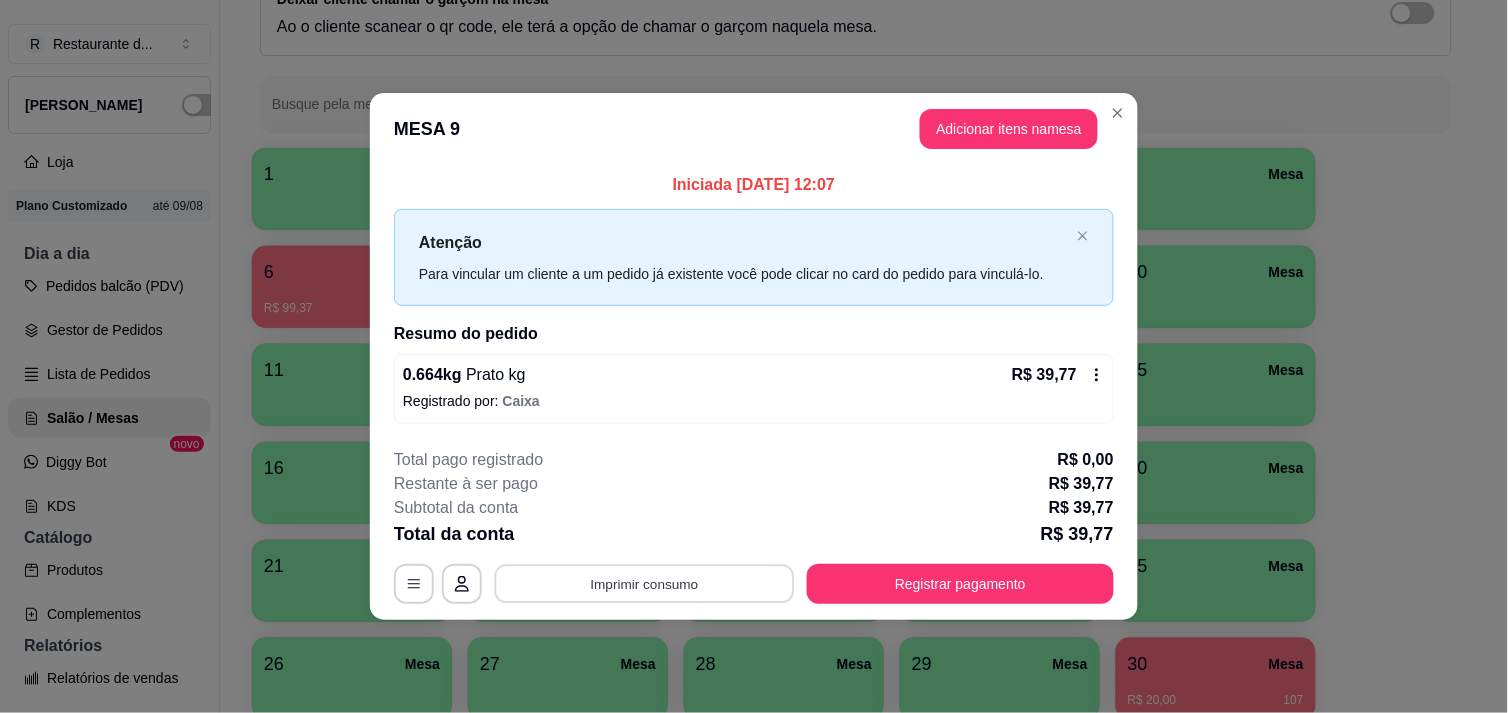 click on "Imprimir consumo" at bounding box center [645, 584] 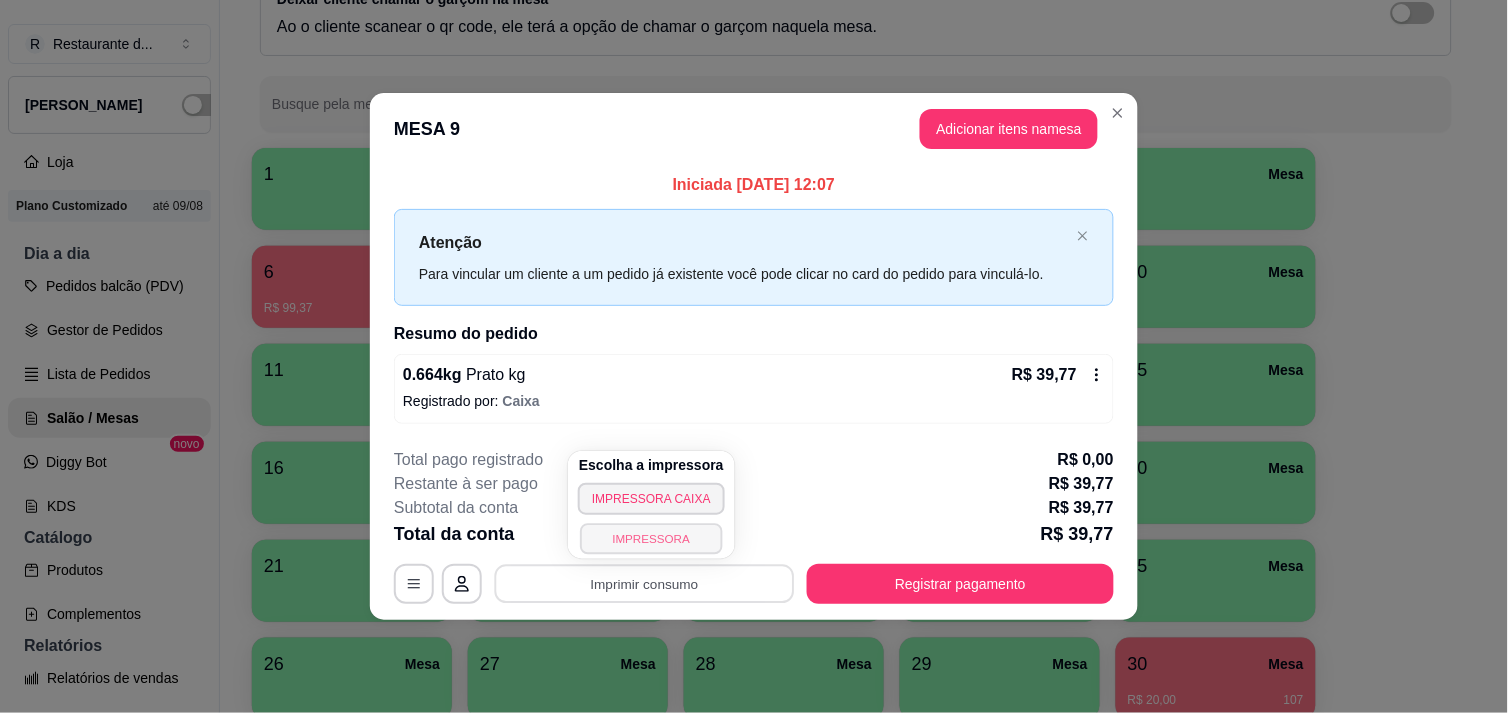 click on "IMPRESSORA" at bounding box center [651, 538] 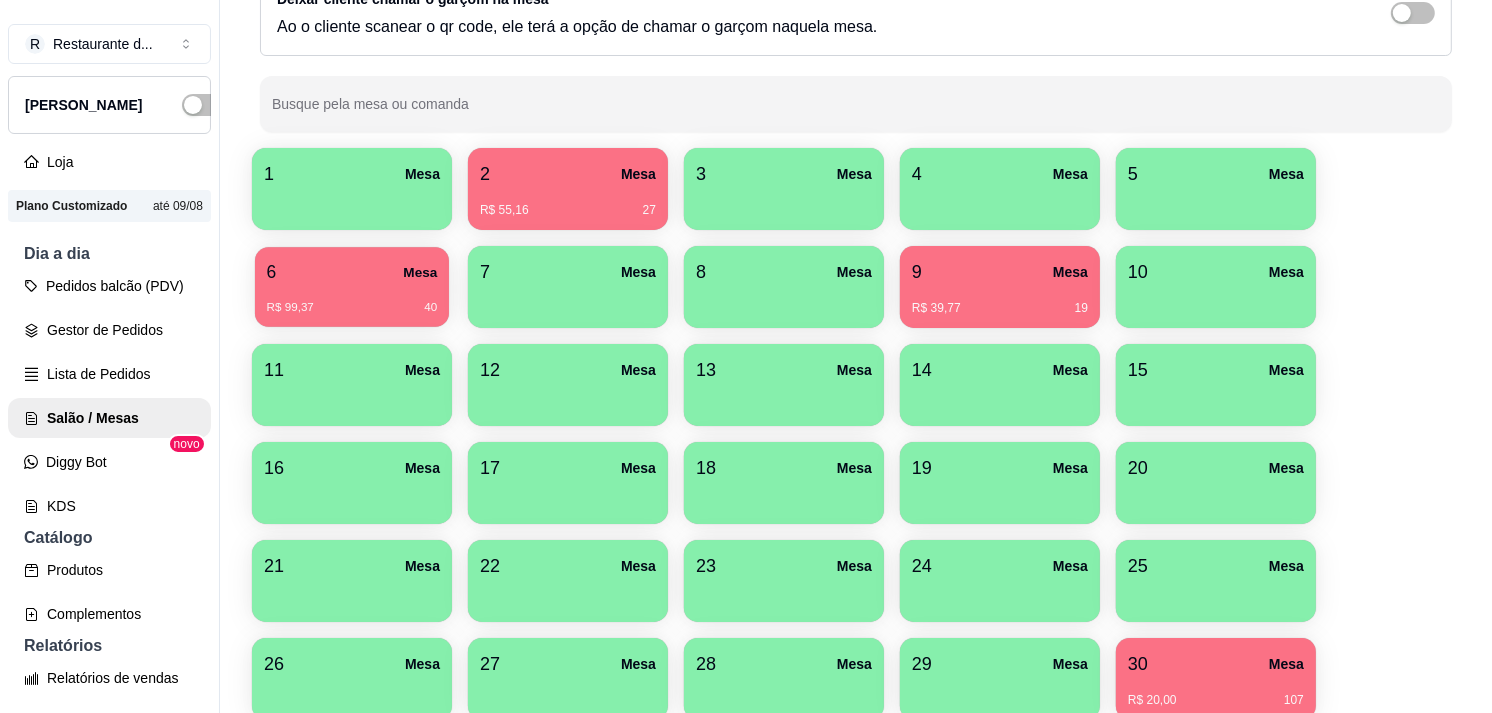 click on "R$ 99,37 40" at bounding box center [352, 308] 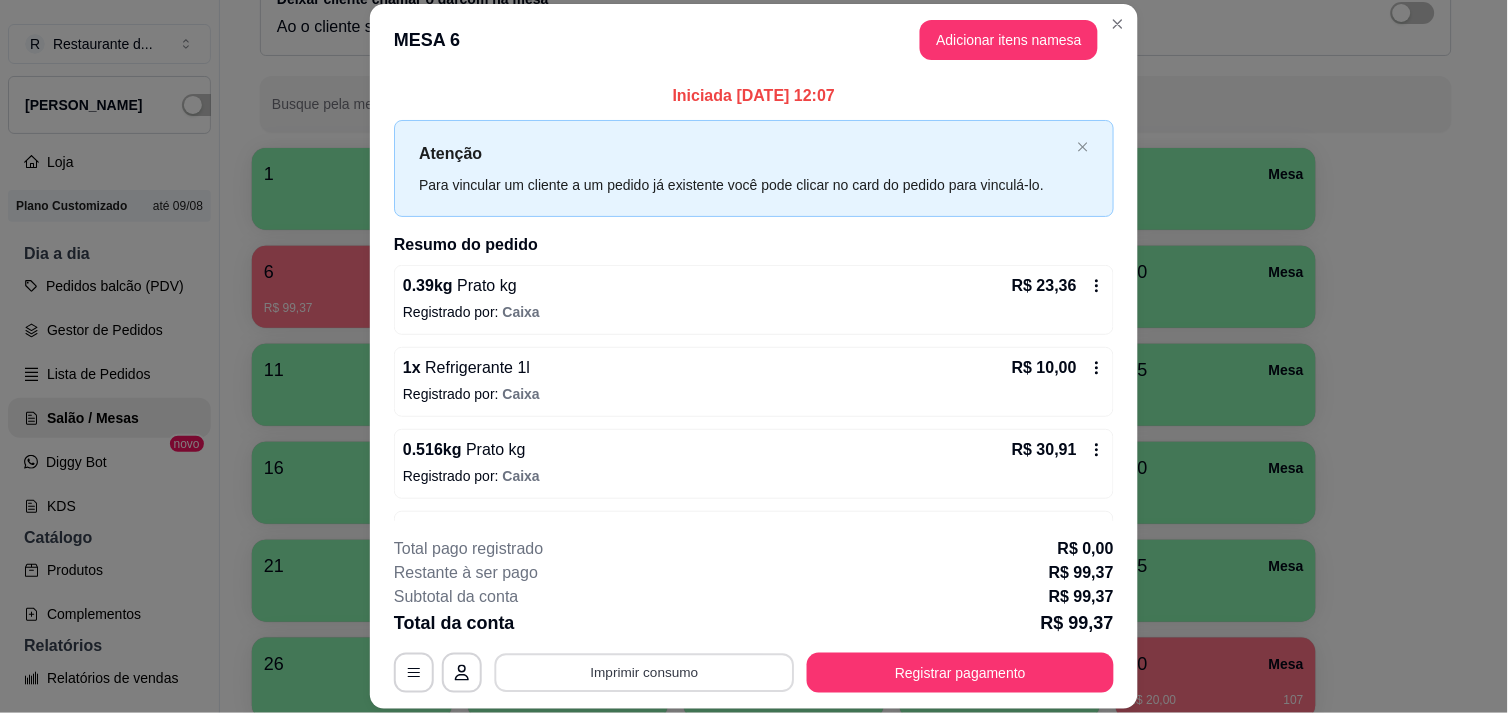 click on "Imprimir consumo" at bounding box center [645, 673] 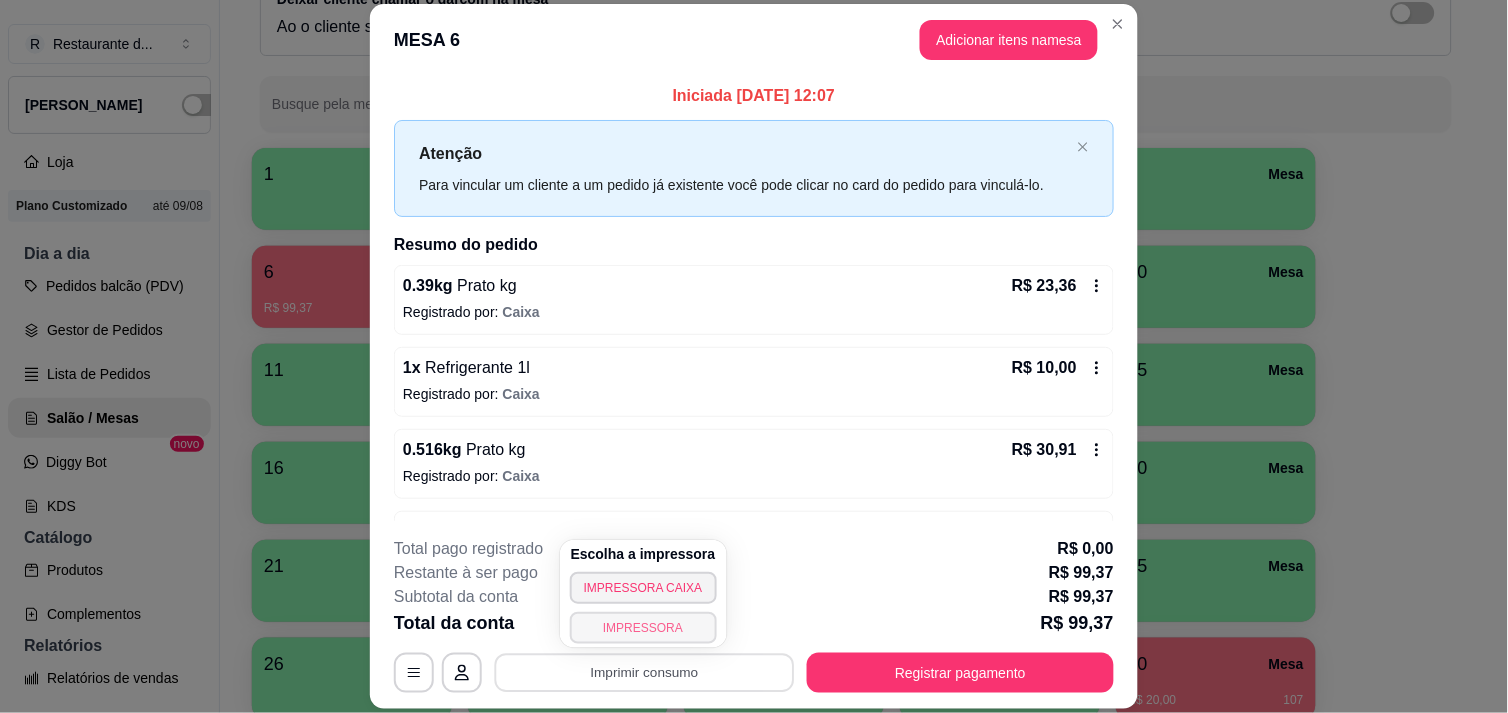 click on "IMPRESSORA" at bounding box center (643, 628) 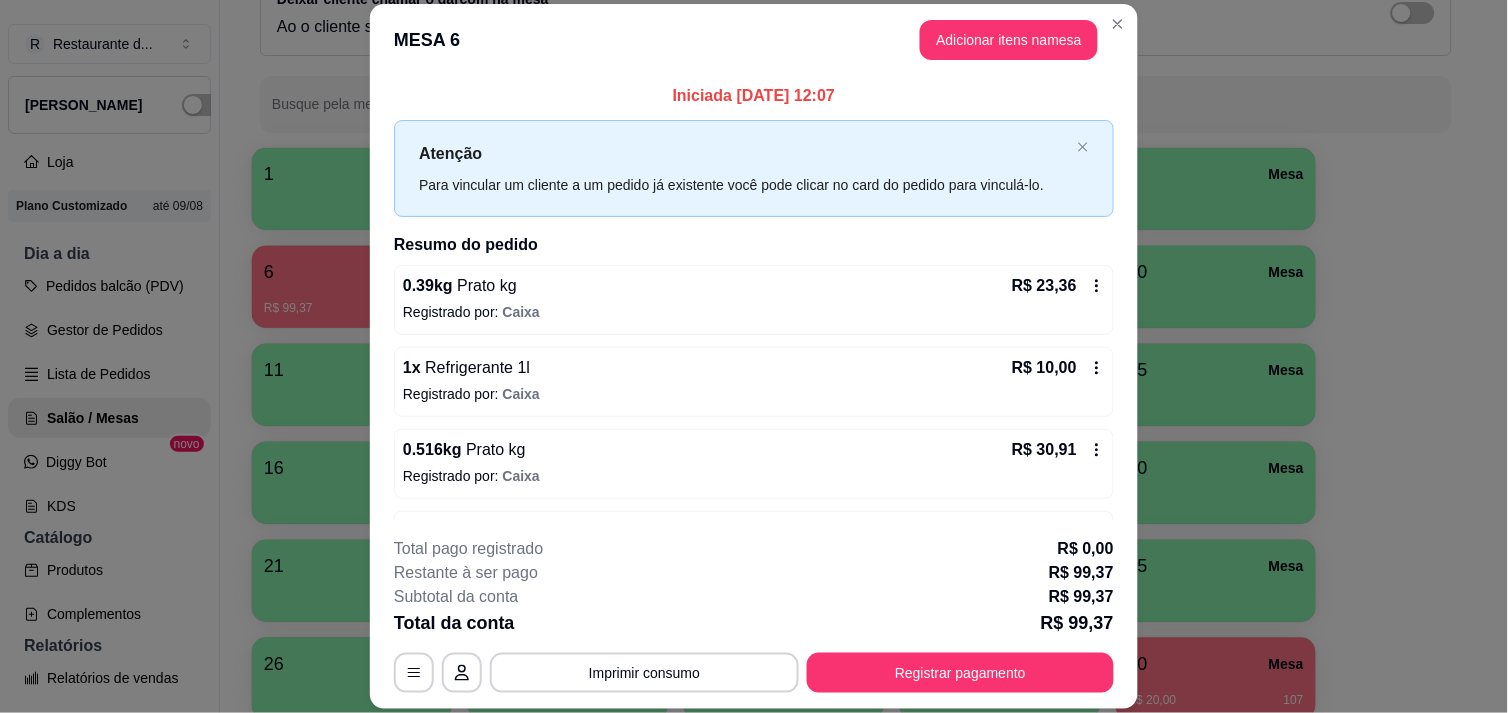 scroll, scrollTop: 67, scrollLeft: 0, axis: vertical 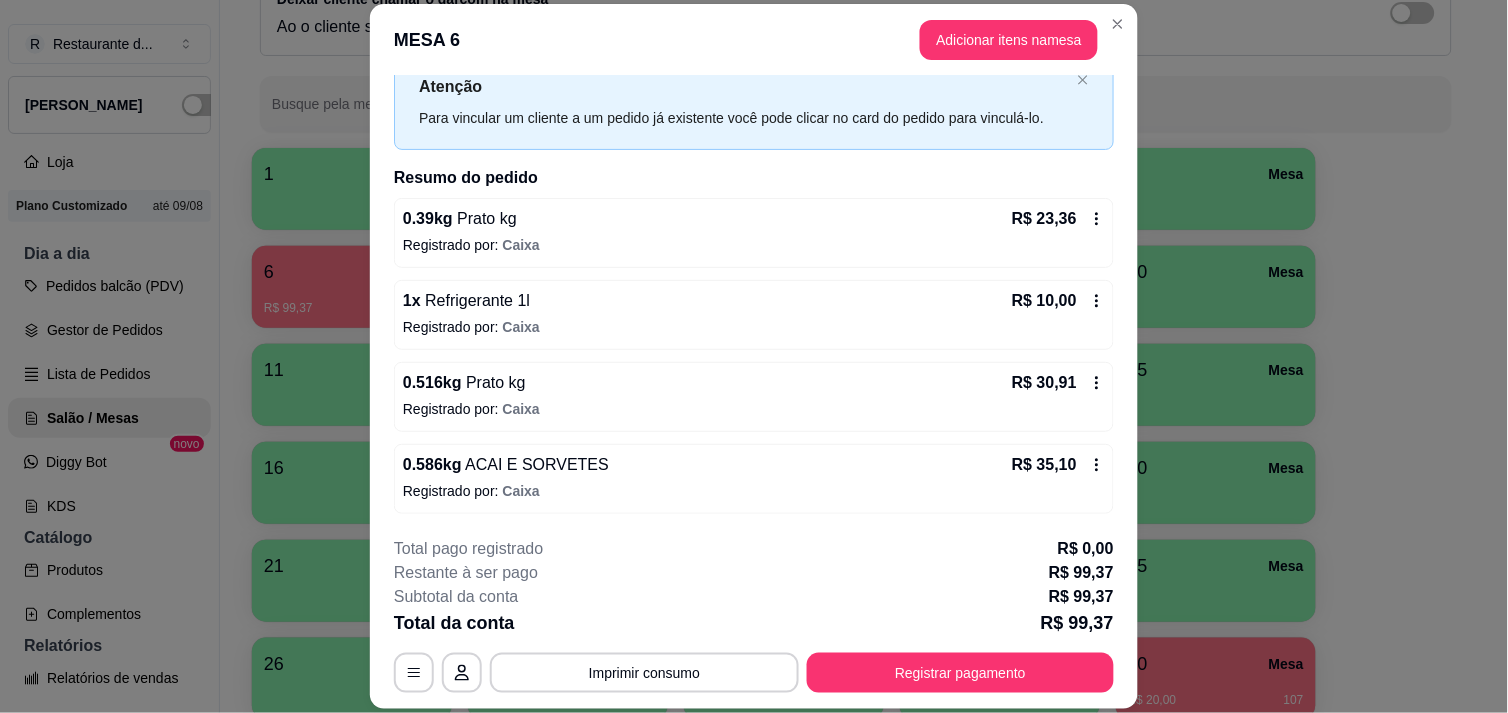click on "Registrado por:   Caixa" at bounding box center (754, 491) 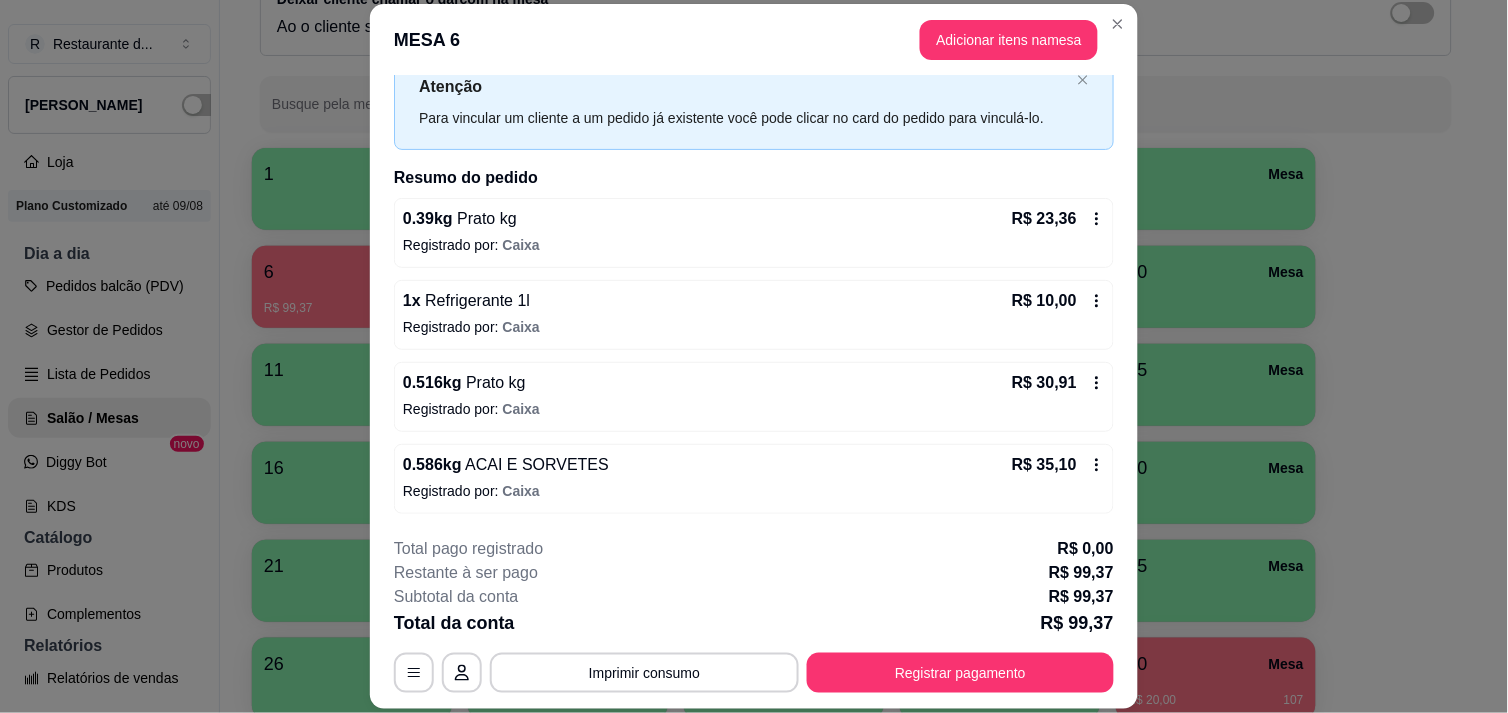click on "0.586 kg   ACAI E SORVETES  R$ 35,10 Registrado por:   Caixa" at bounding box center (754, 479) 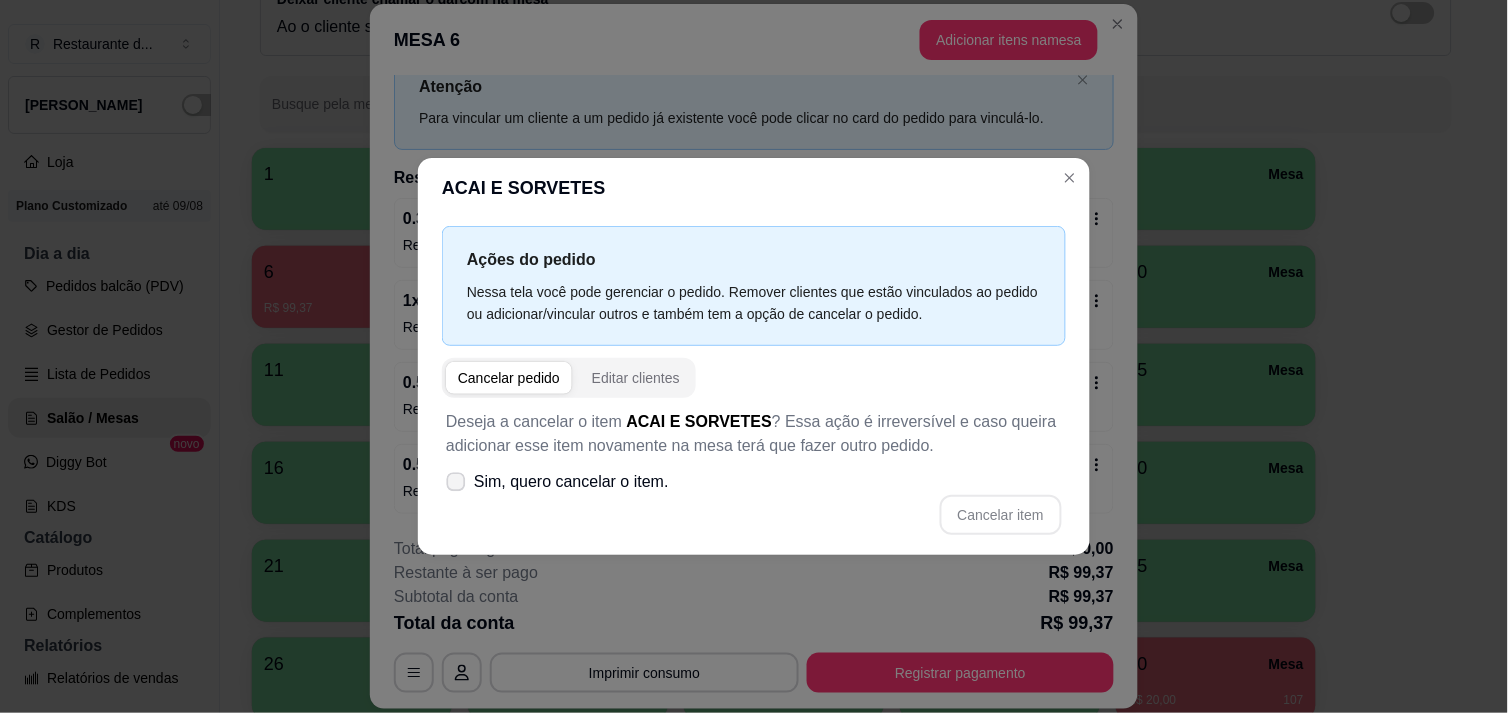 click 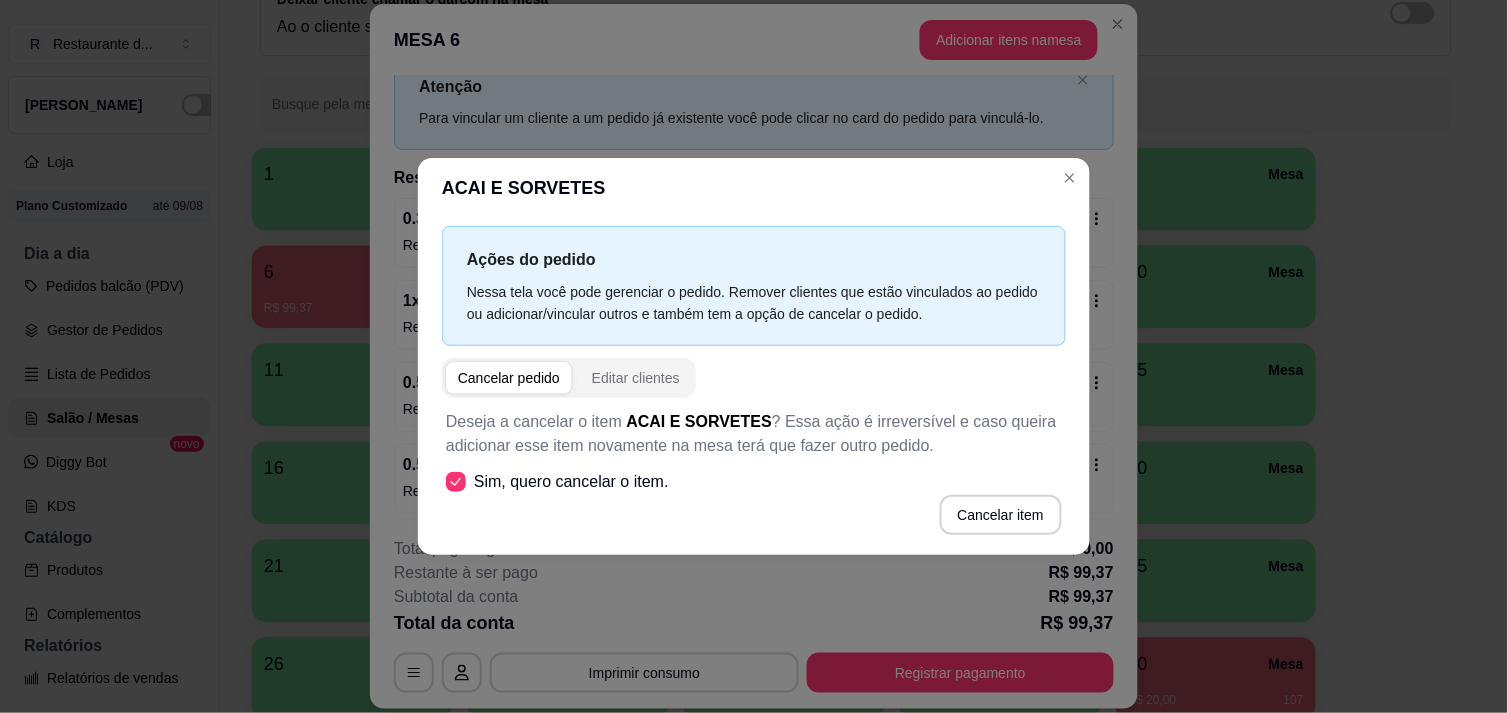 click on "Cancelar pedido" at bounding box center (509, 378) 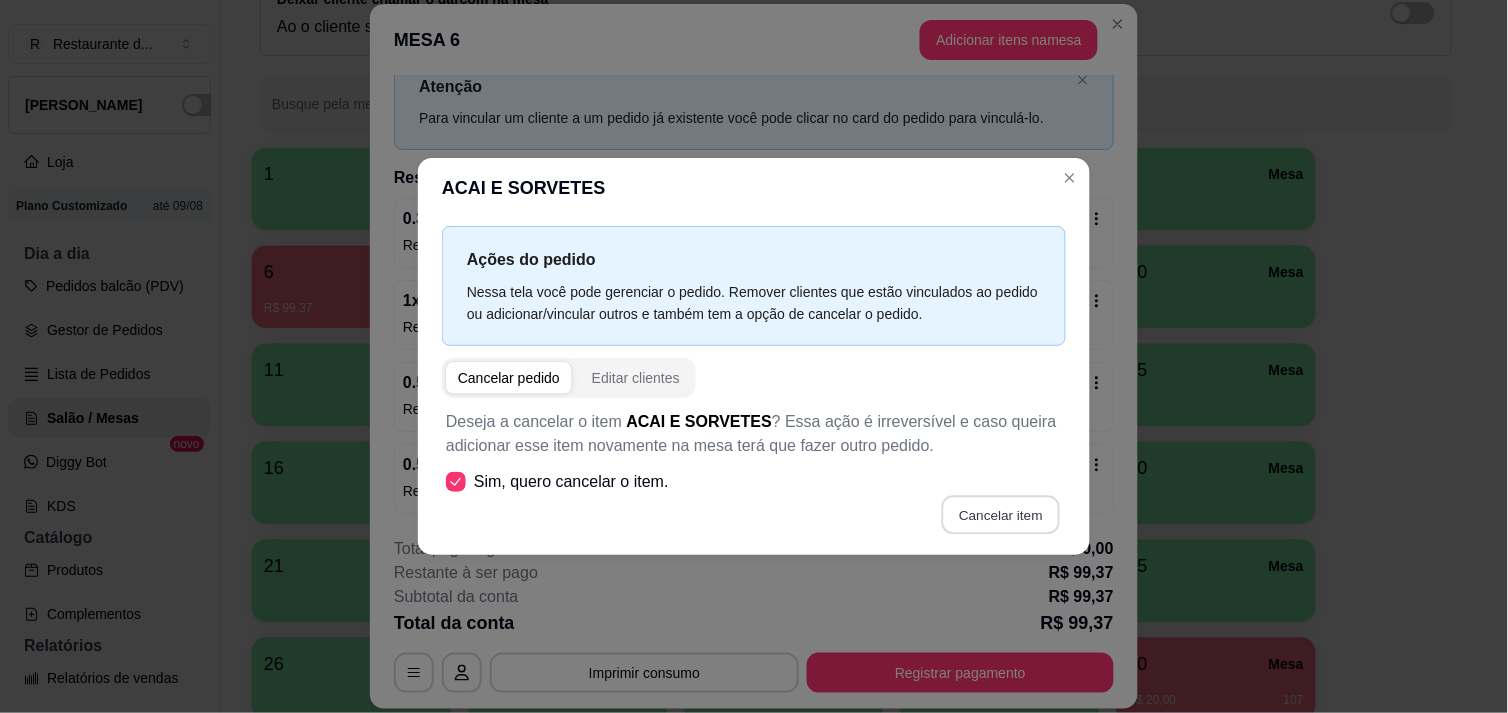 click on "Cancelar item" at bounding box center (1000, 514) 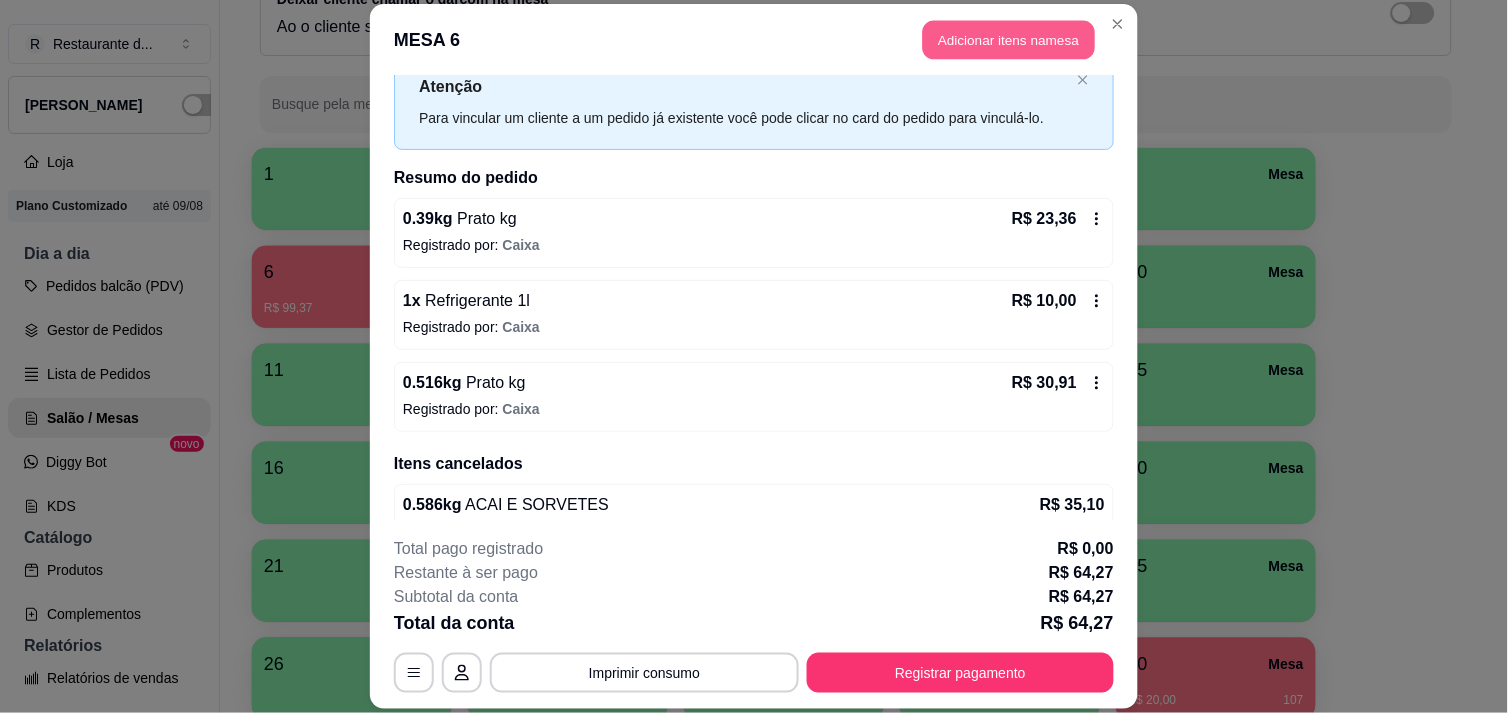 click on "Adicionar itens na  mesa" at bounding box center (1009, 39) 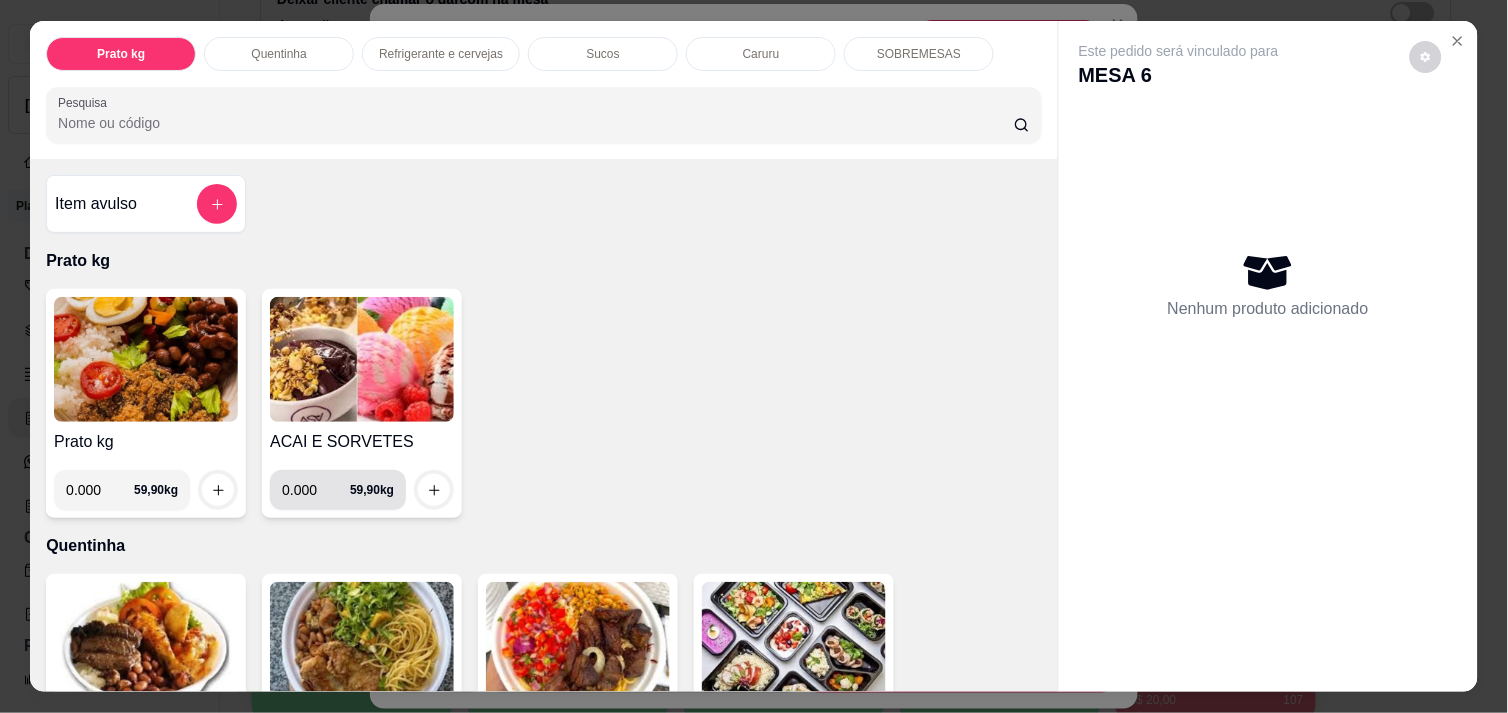 click on "0.000" at bounding box center (316, 490) 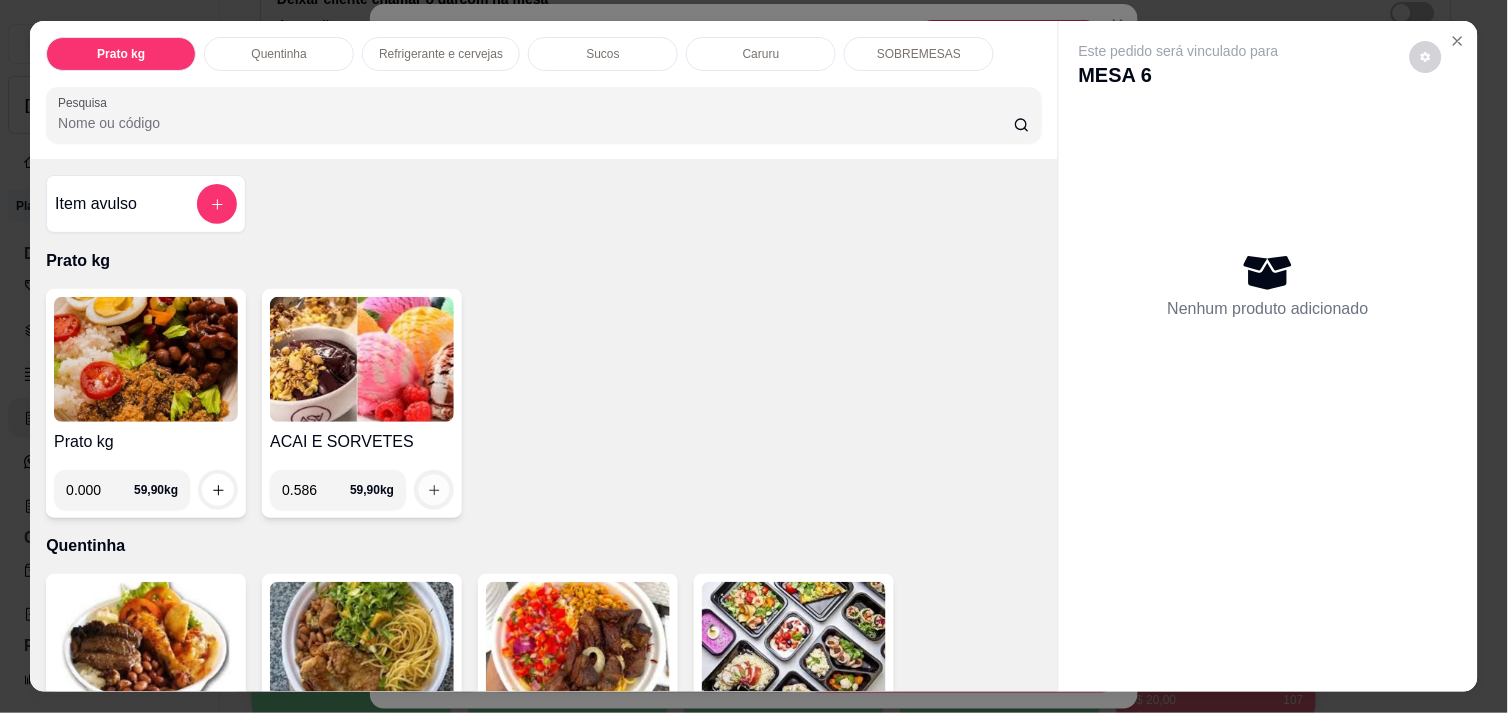 click 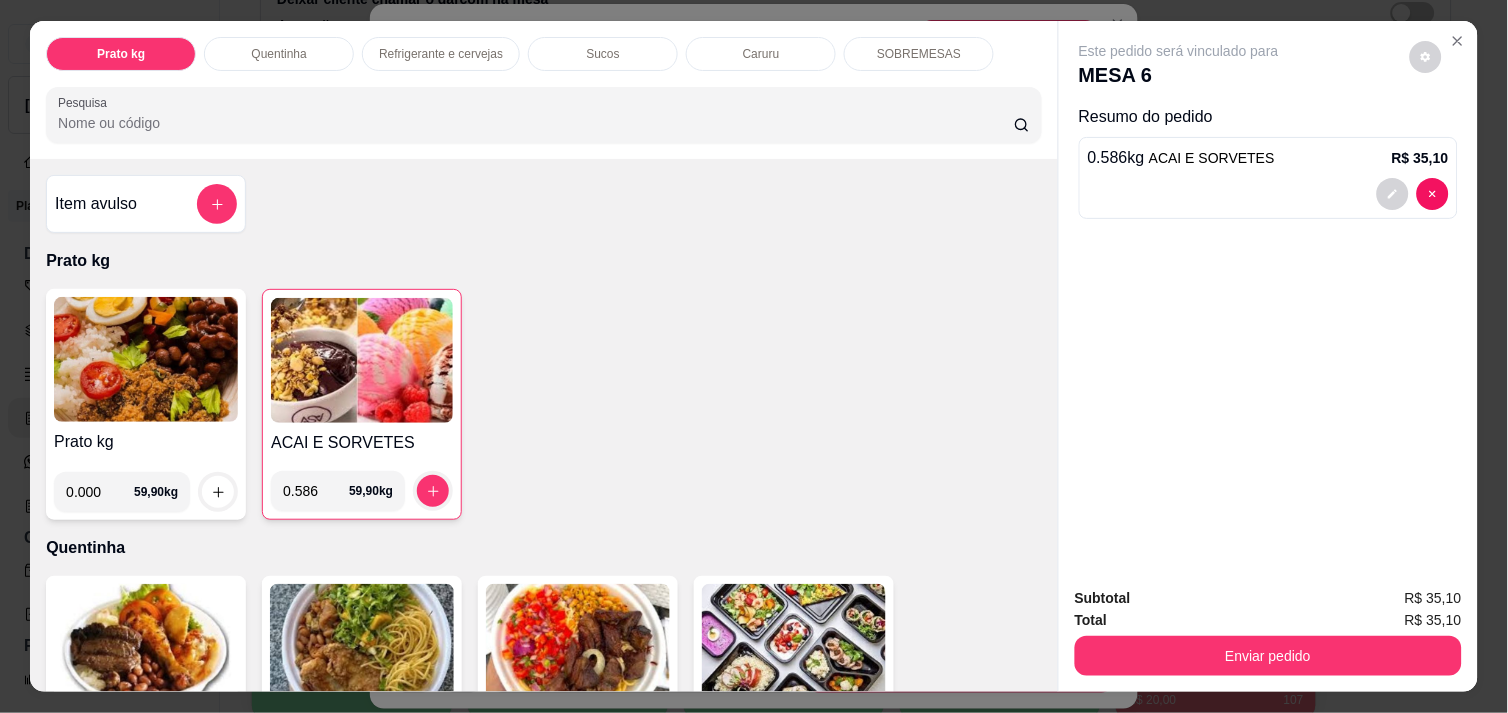 click on "0.586" at bounding box center [316, 491] 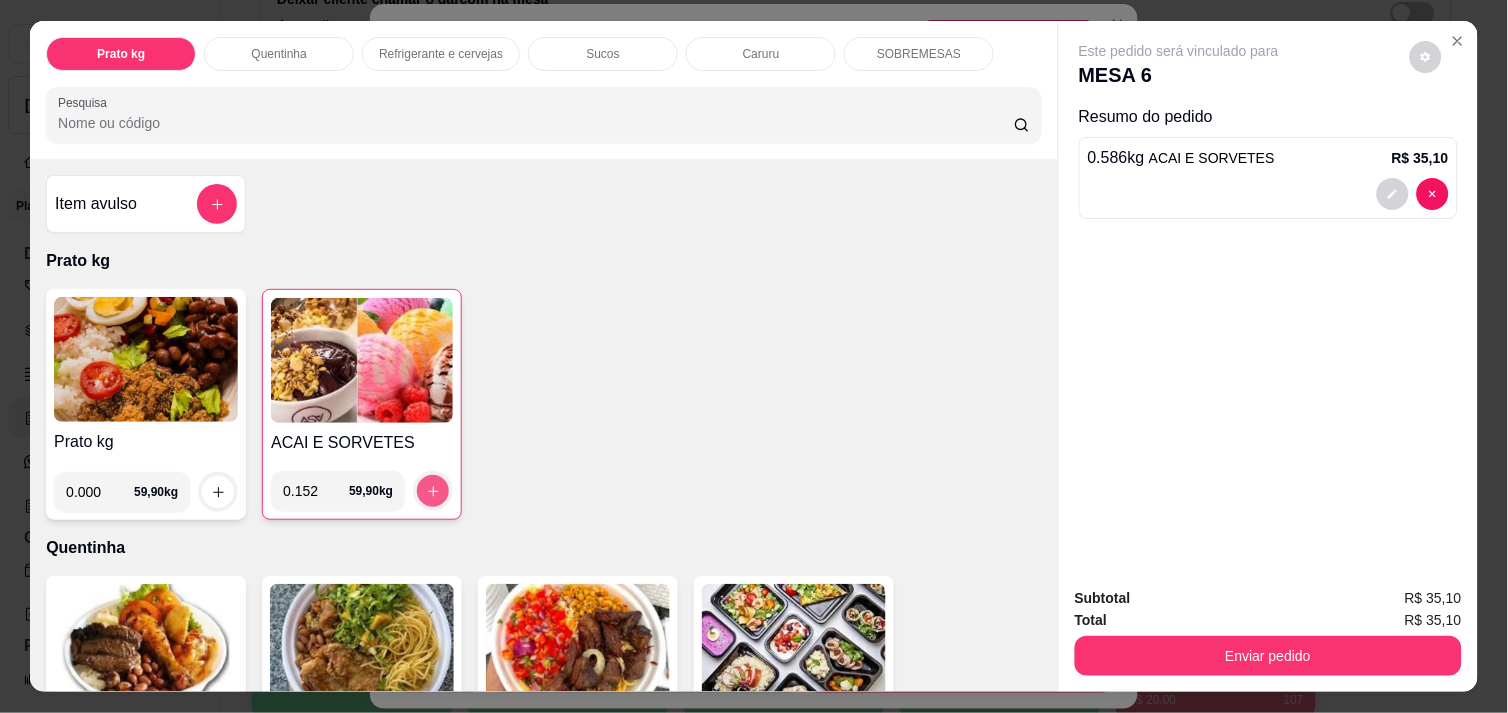 type on "0.152" 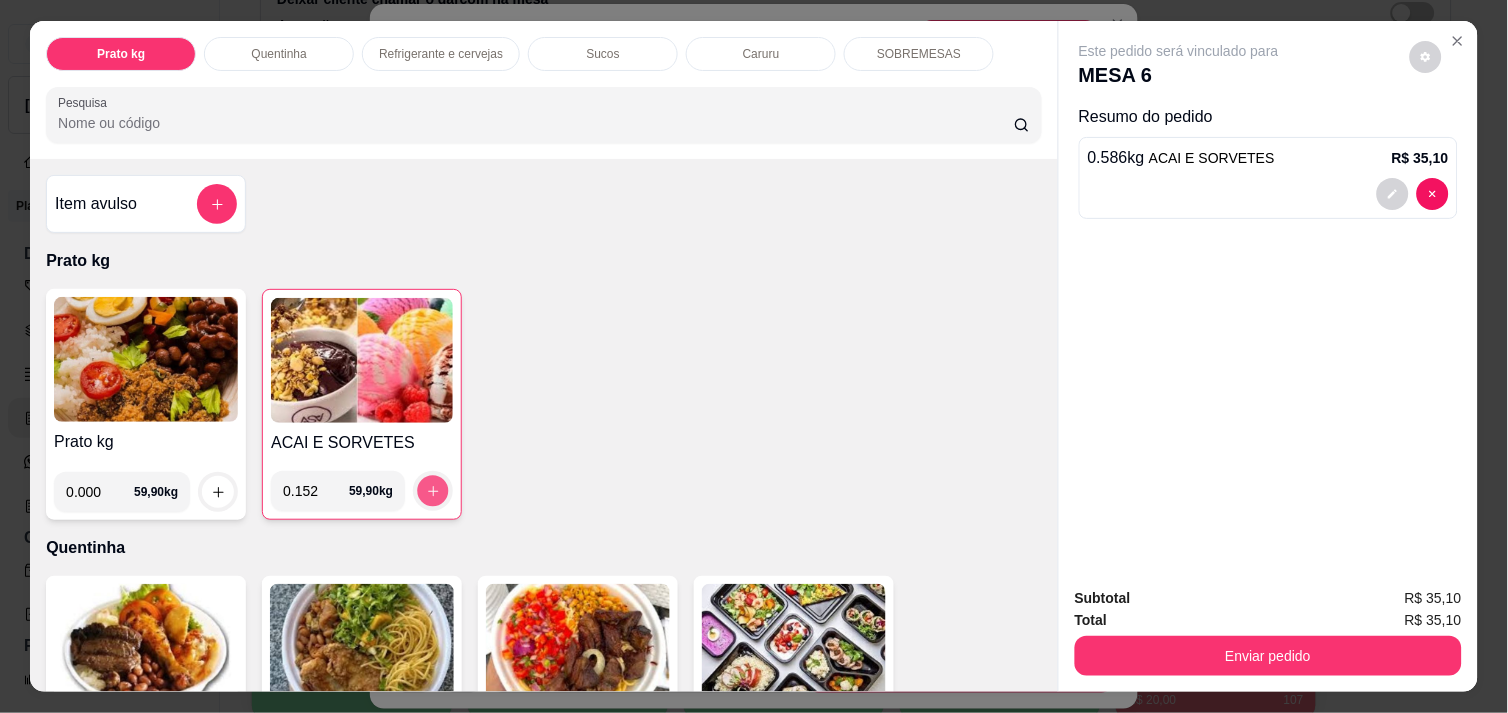 click at bounding box center (433, 491) 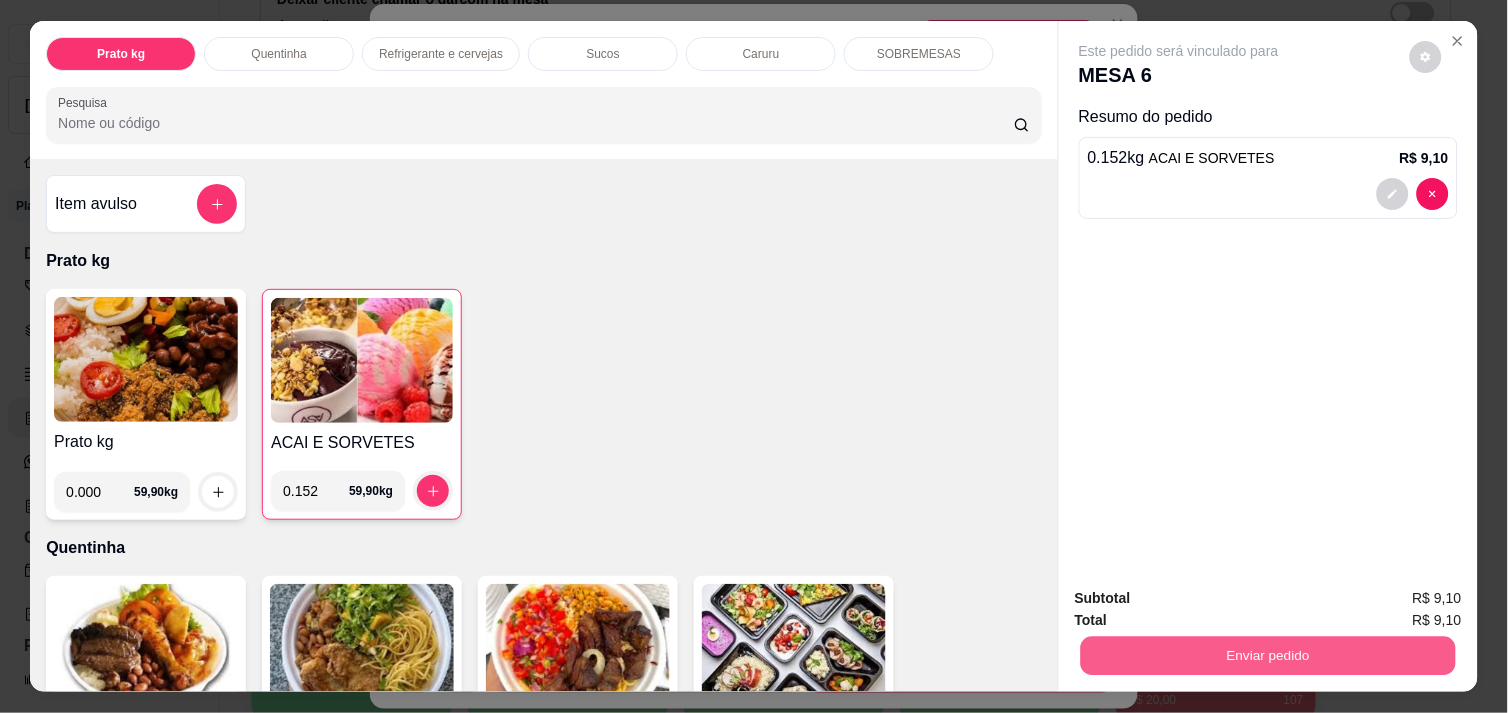 click on "Enviar pedido" at bounding box center [1268, 655] 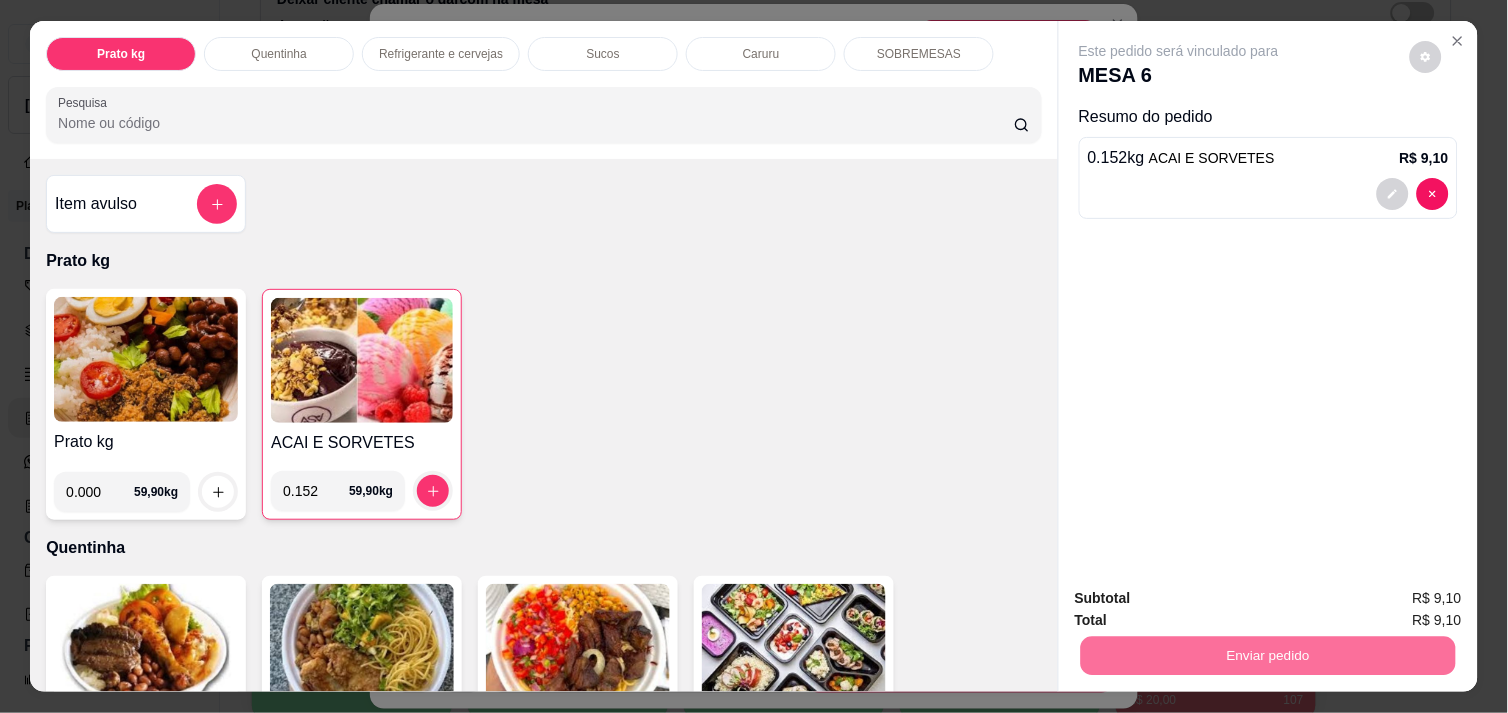 click on "Não registrar e enviar pedido" at bounding box center (1202, 598) 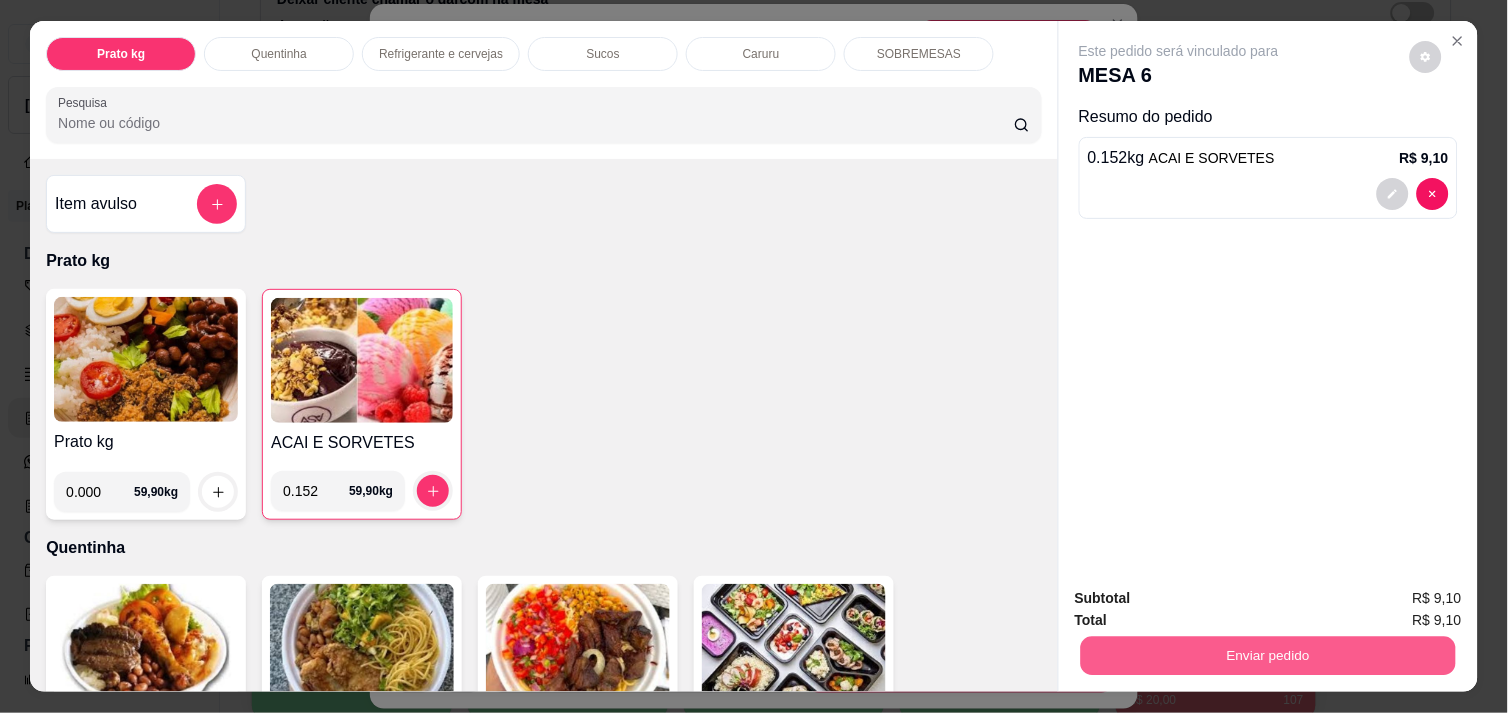 click on "Enviar pedido" at bounding box center [1268, 655] 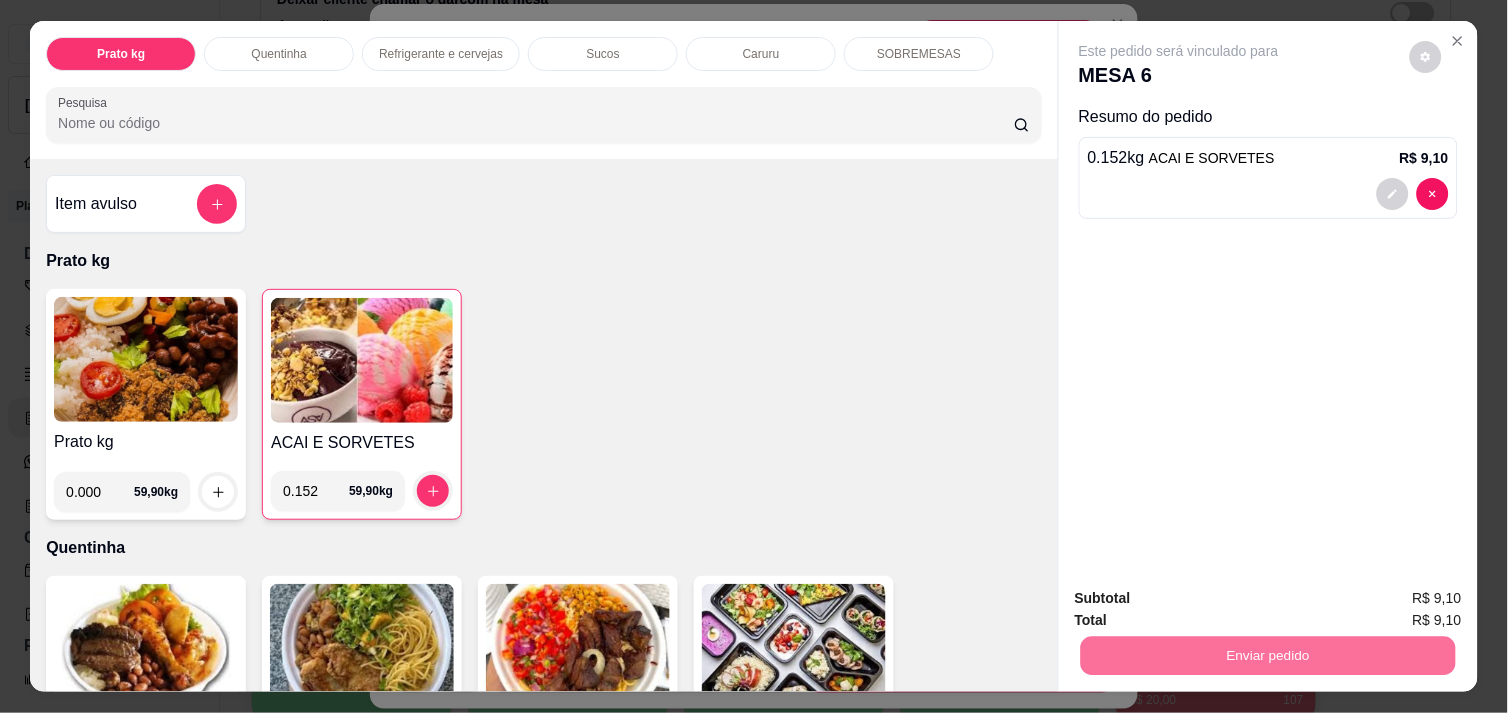 click on "Não registrar e enviar pedido" at bounding box center [1202, 598] 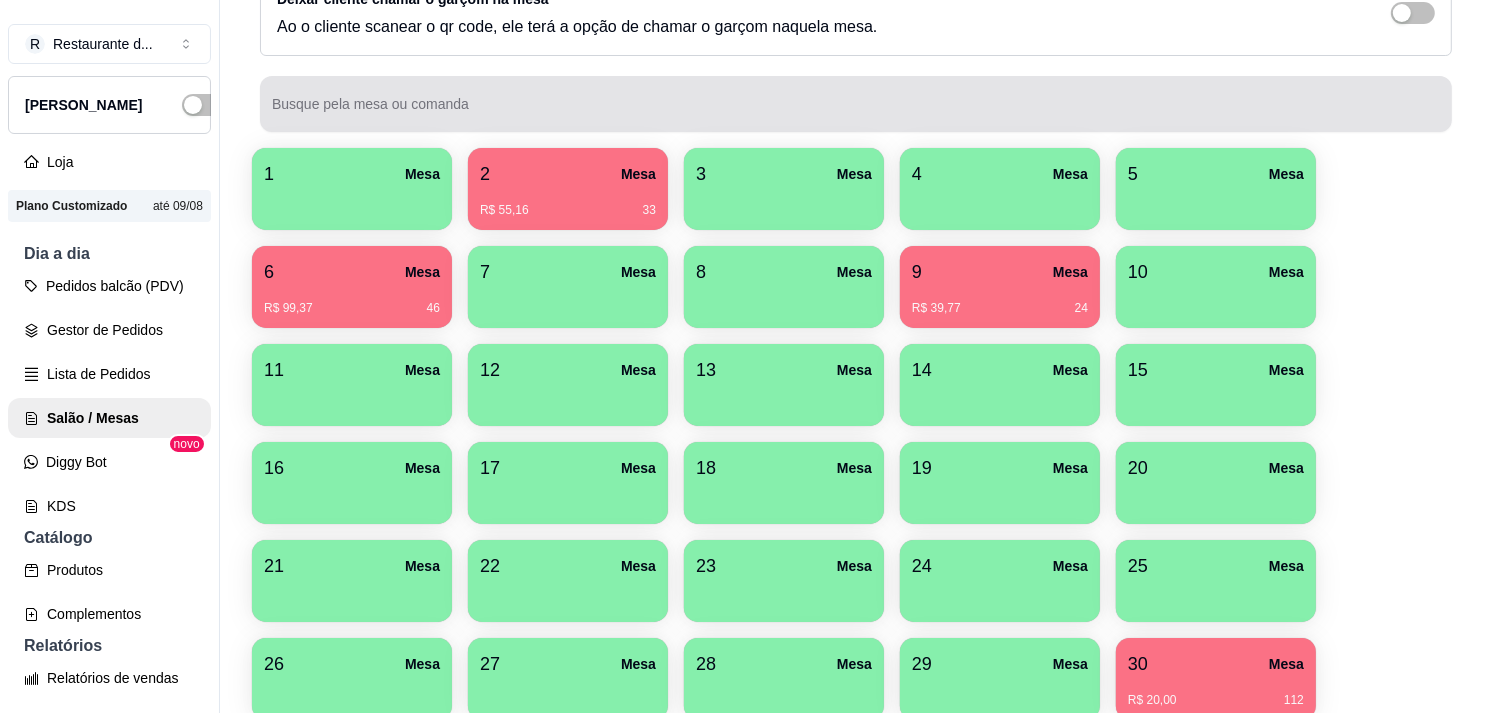 click at bounding box center (856, 104) 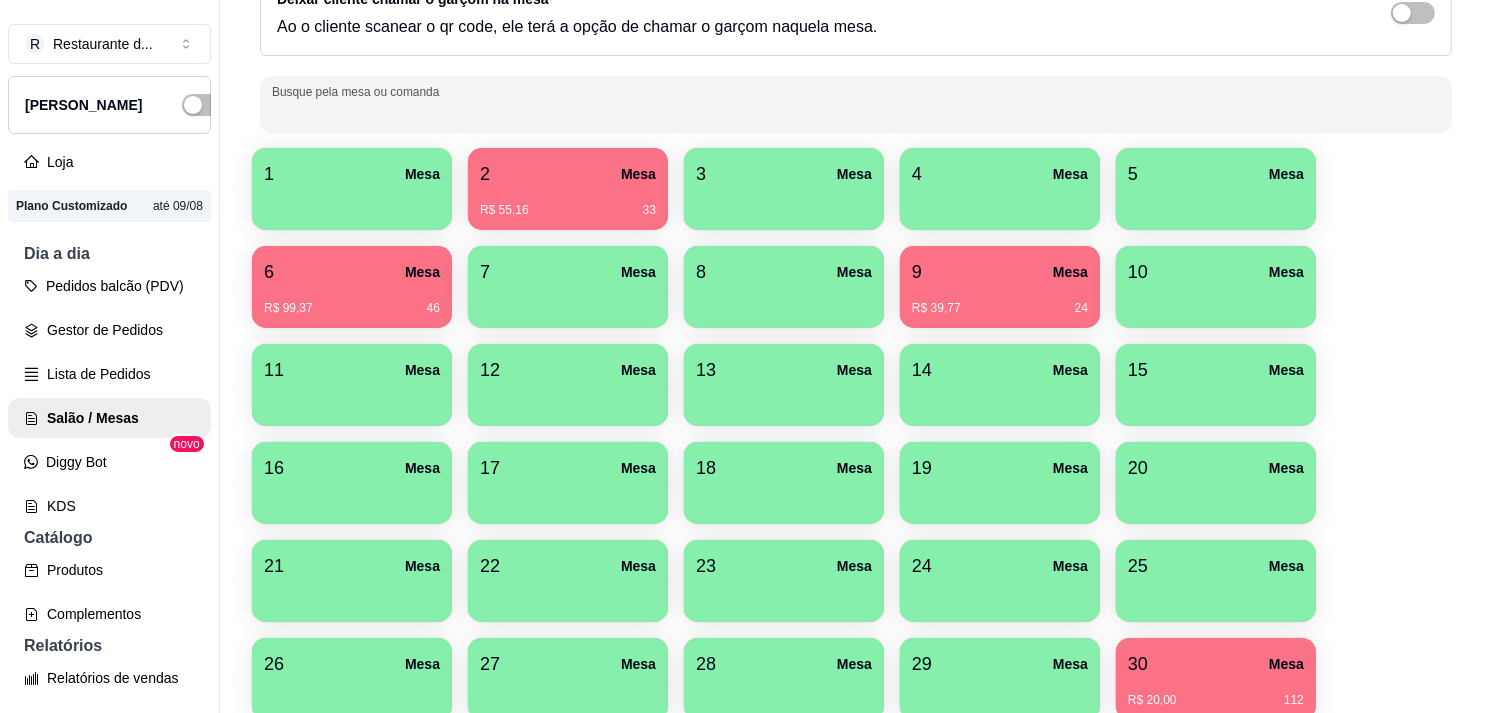click on "Mesa" at bounding box center [422, 272] 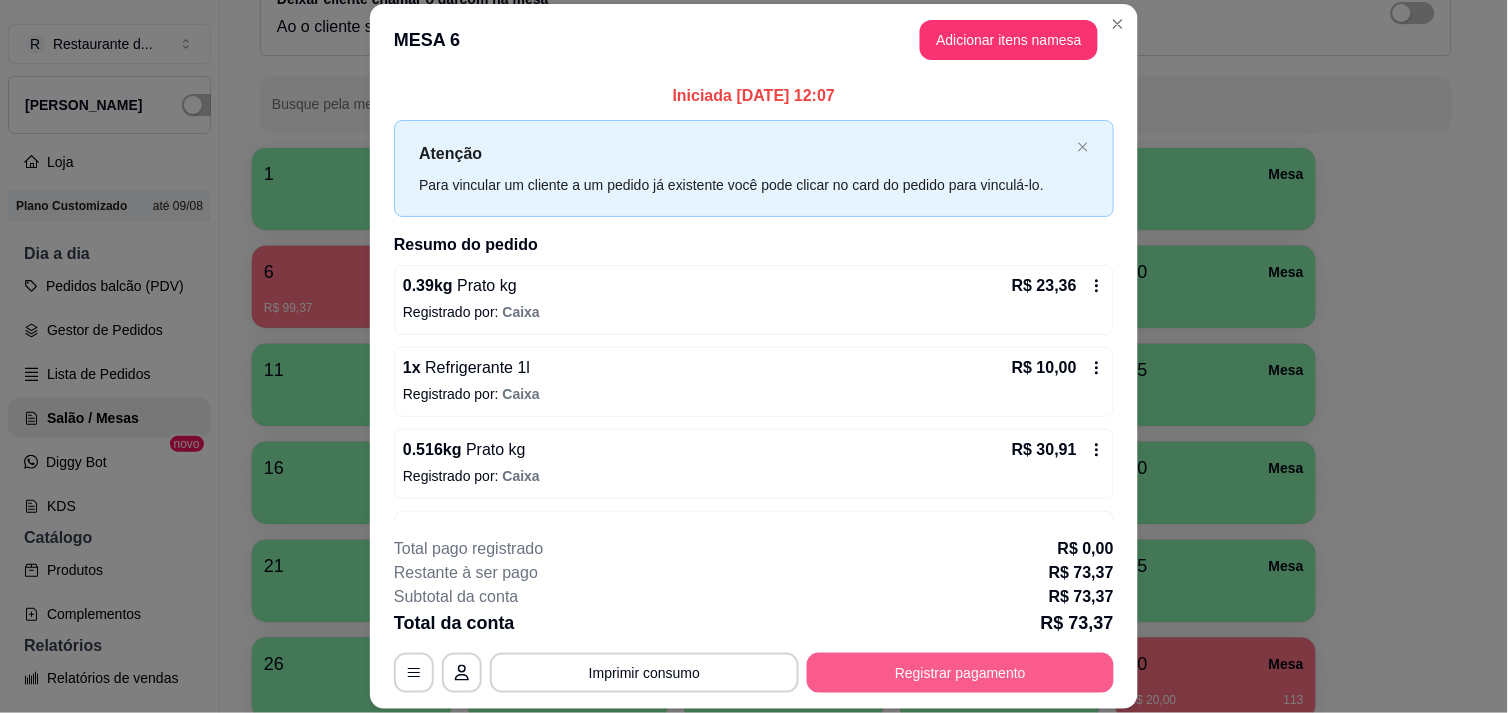 scroll, scrollTop: 60, scrollLeft: 0, axis: vertical 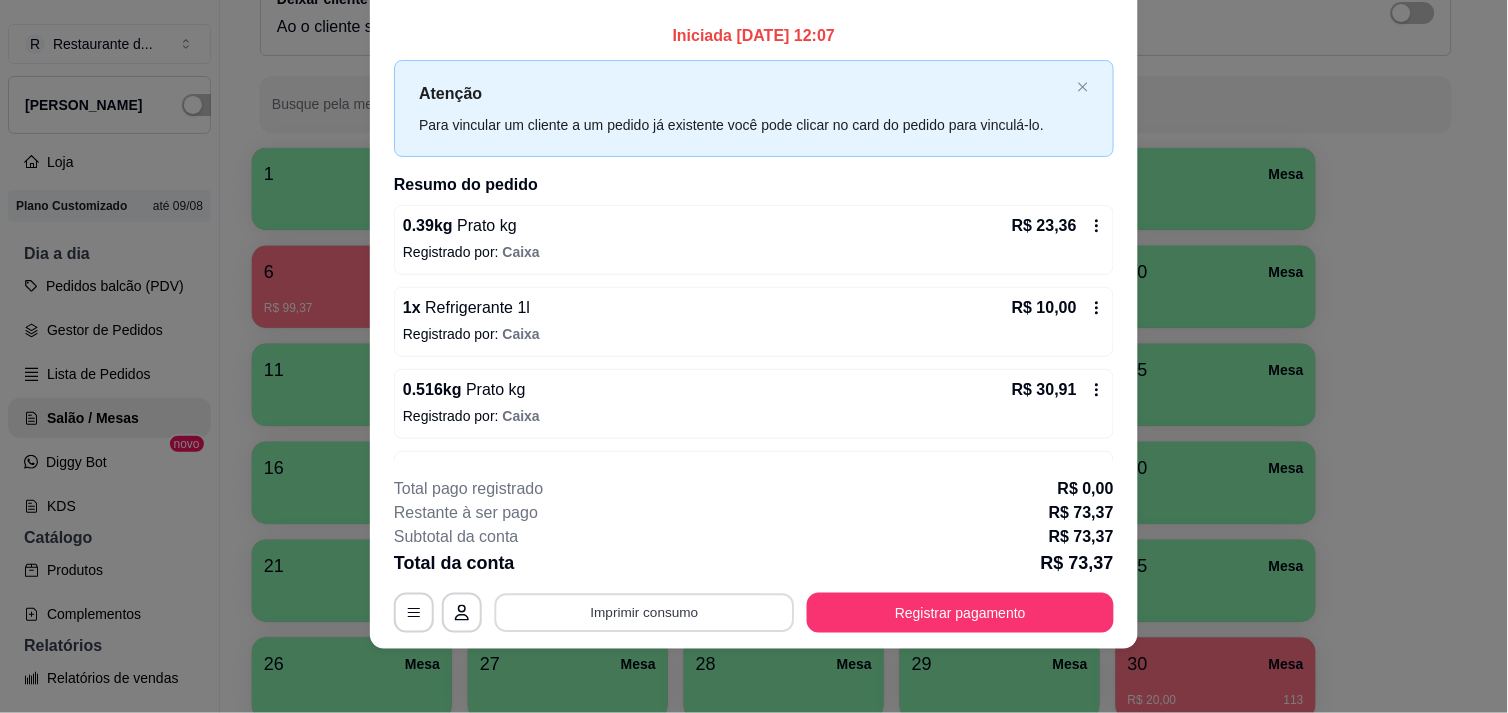 click on "Imprimir consumo" at bounding box center [645, 613] 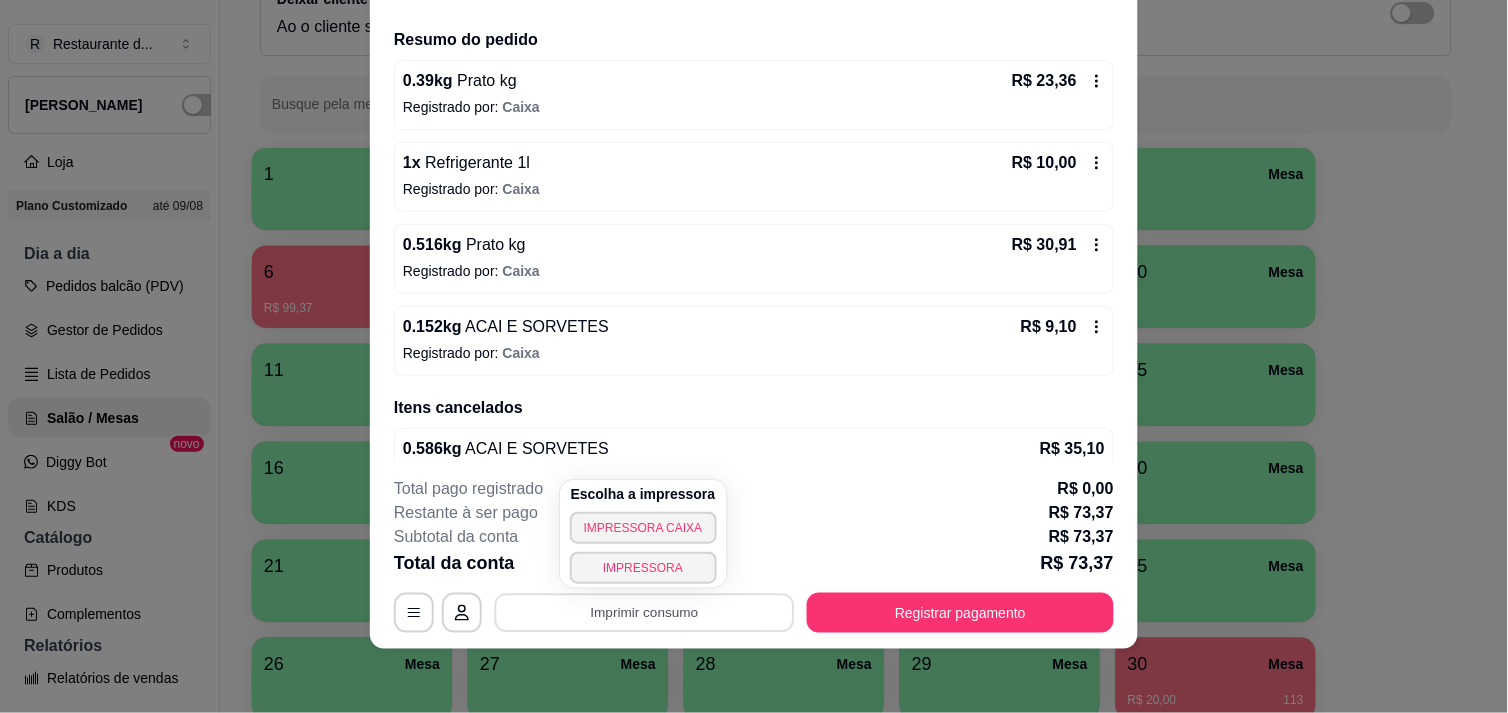 scroll, scrollTop: 150, scrollLeft: 0, axis: vertical 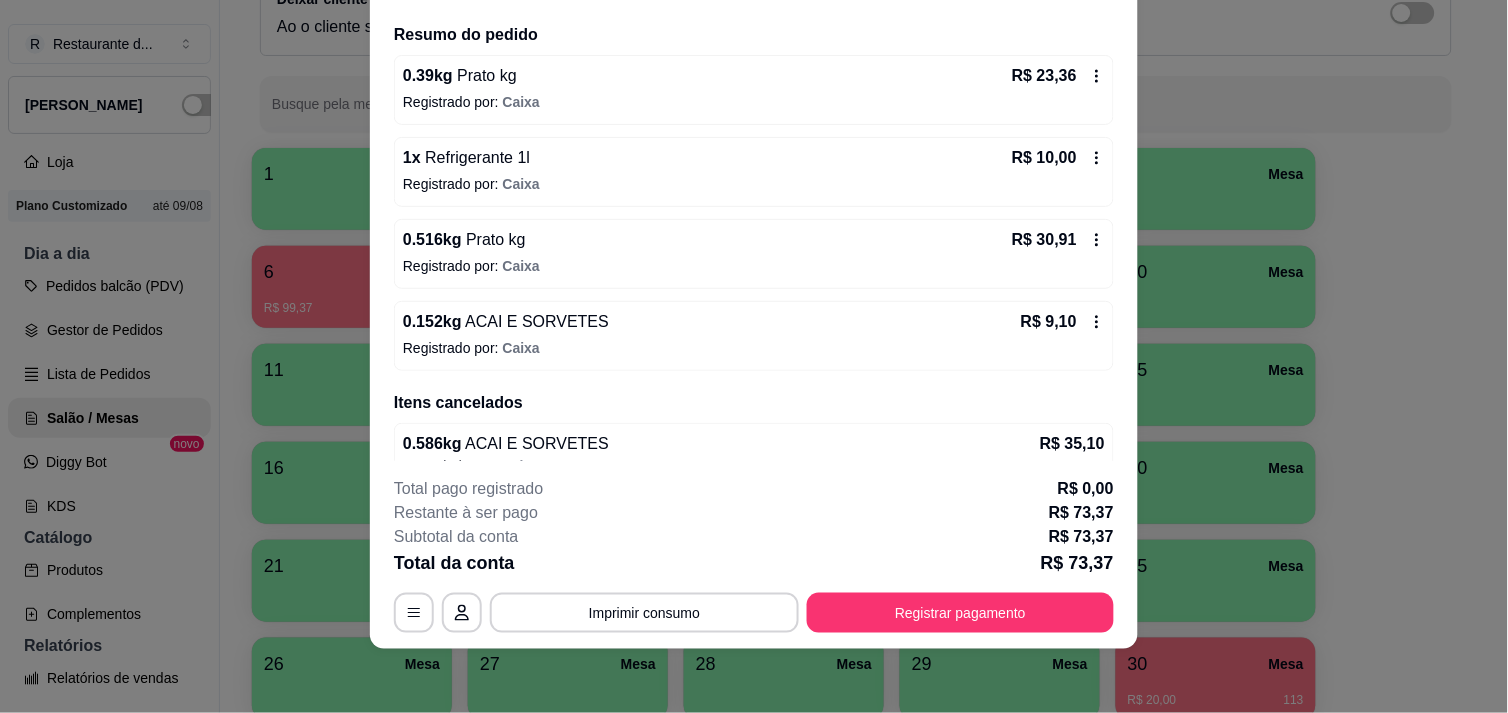 click 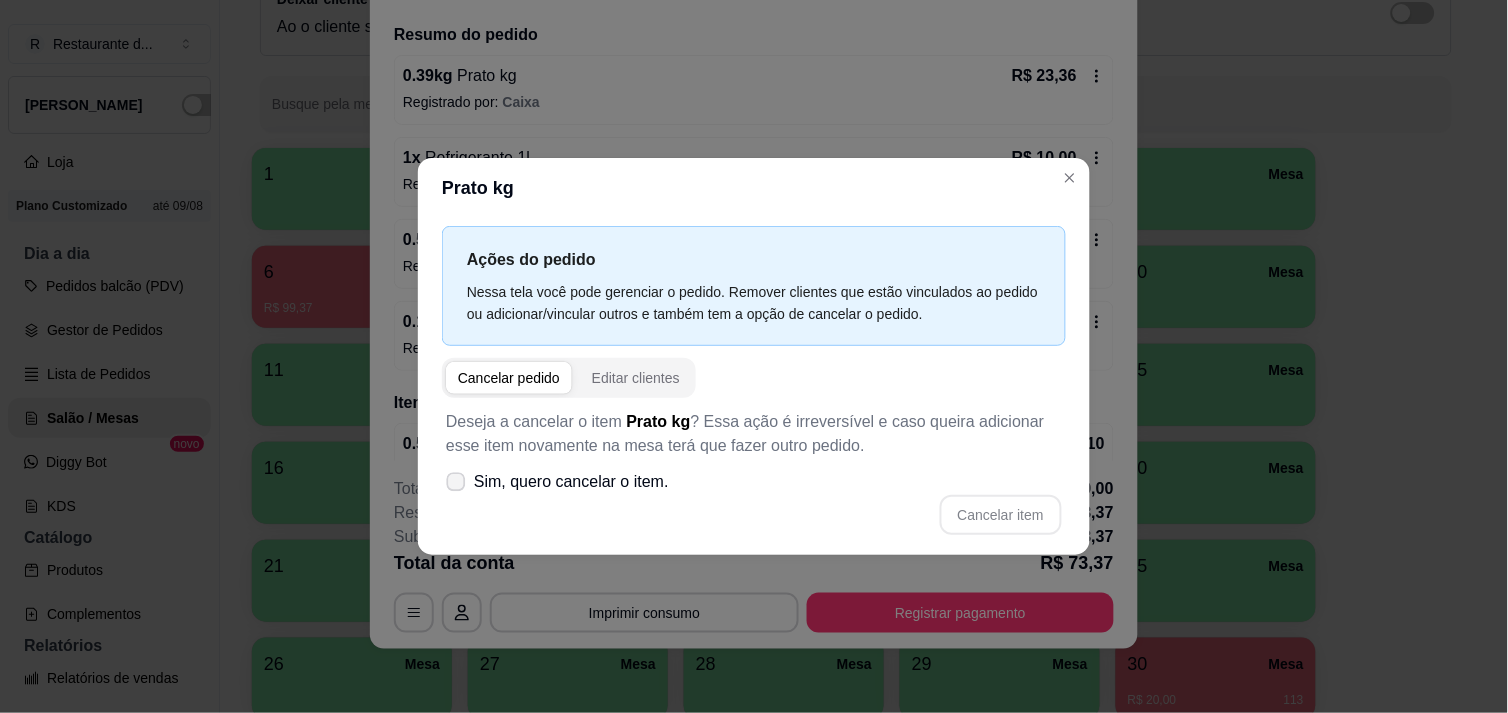 click 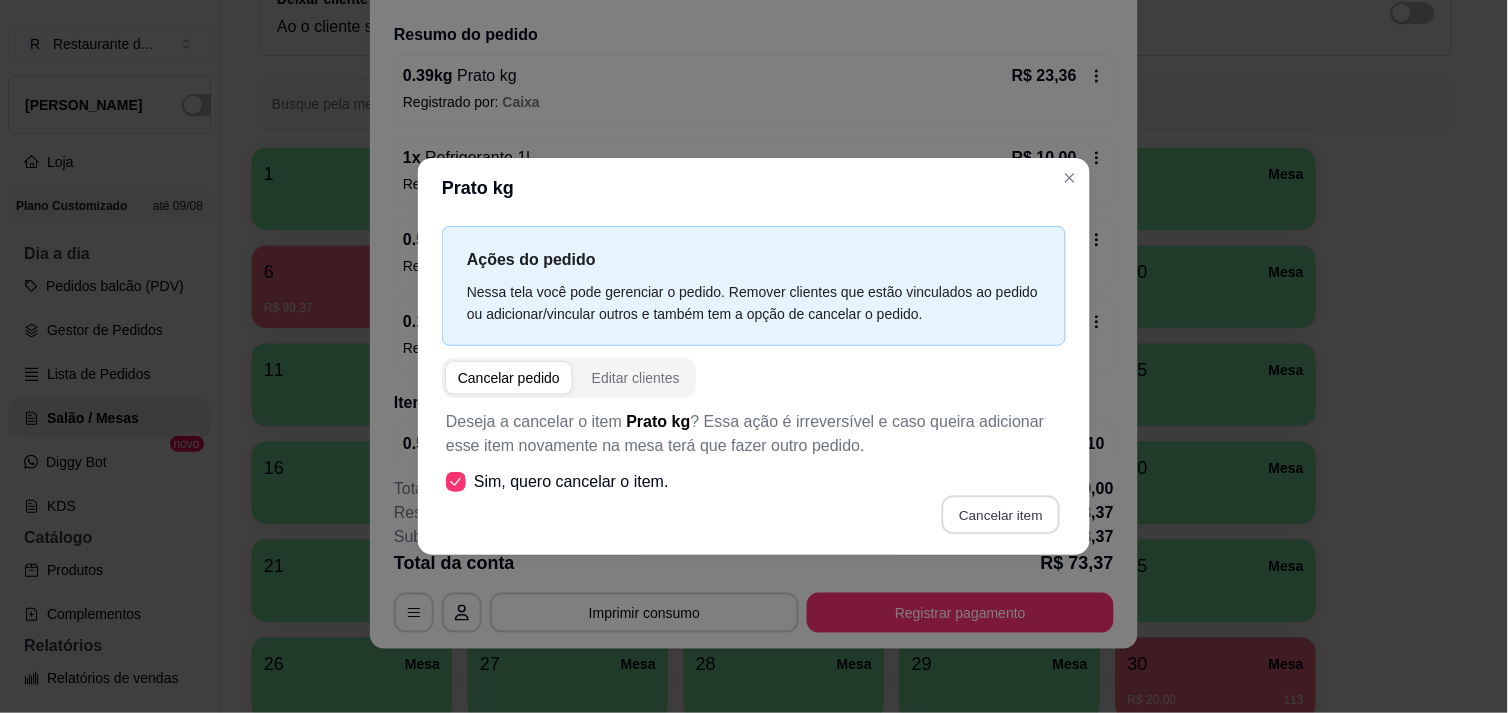 click on "Cancelar item" at bounding box center (1000, 514) 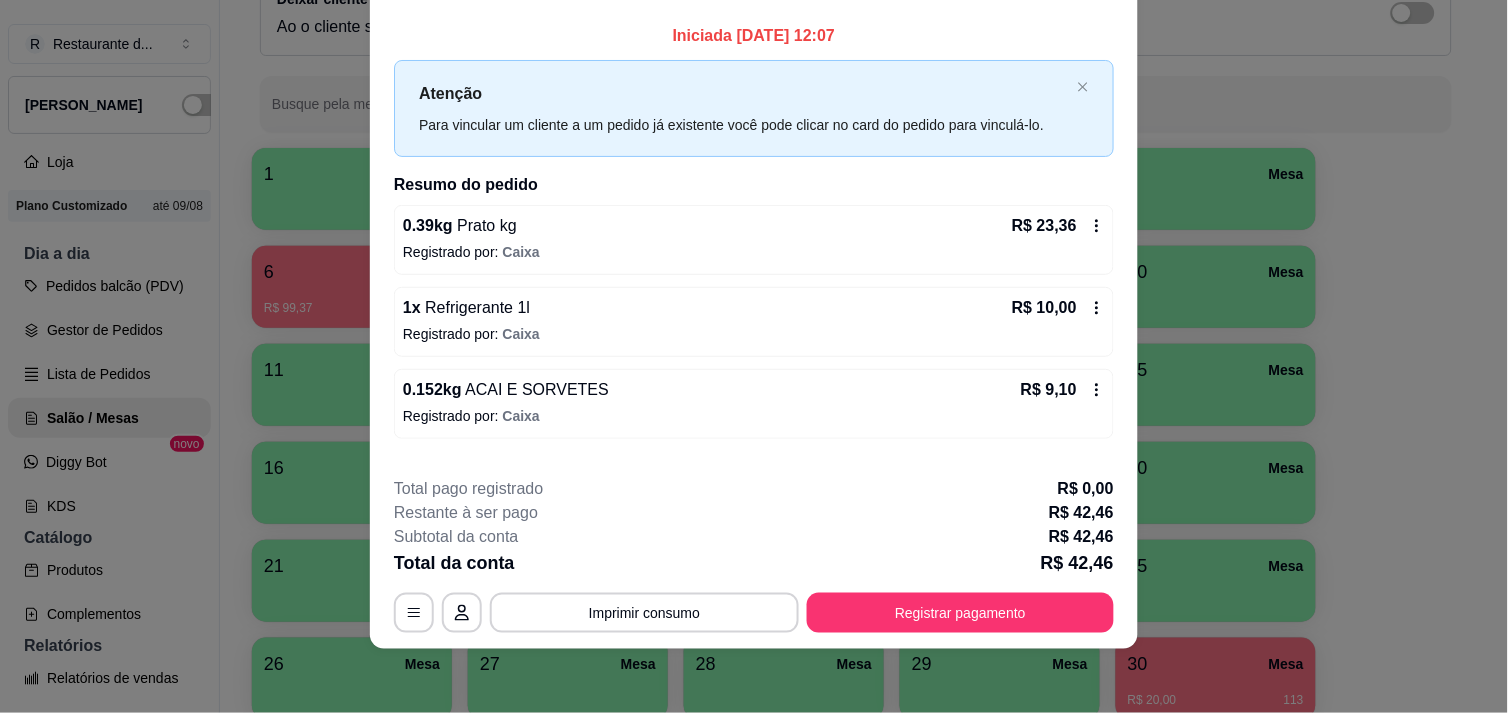 scroll, scrollTop: 173, scrollLeft: 0, axis: vertical 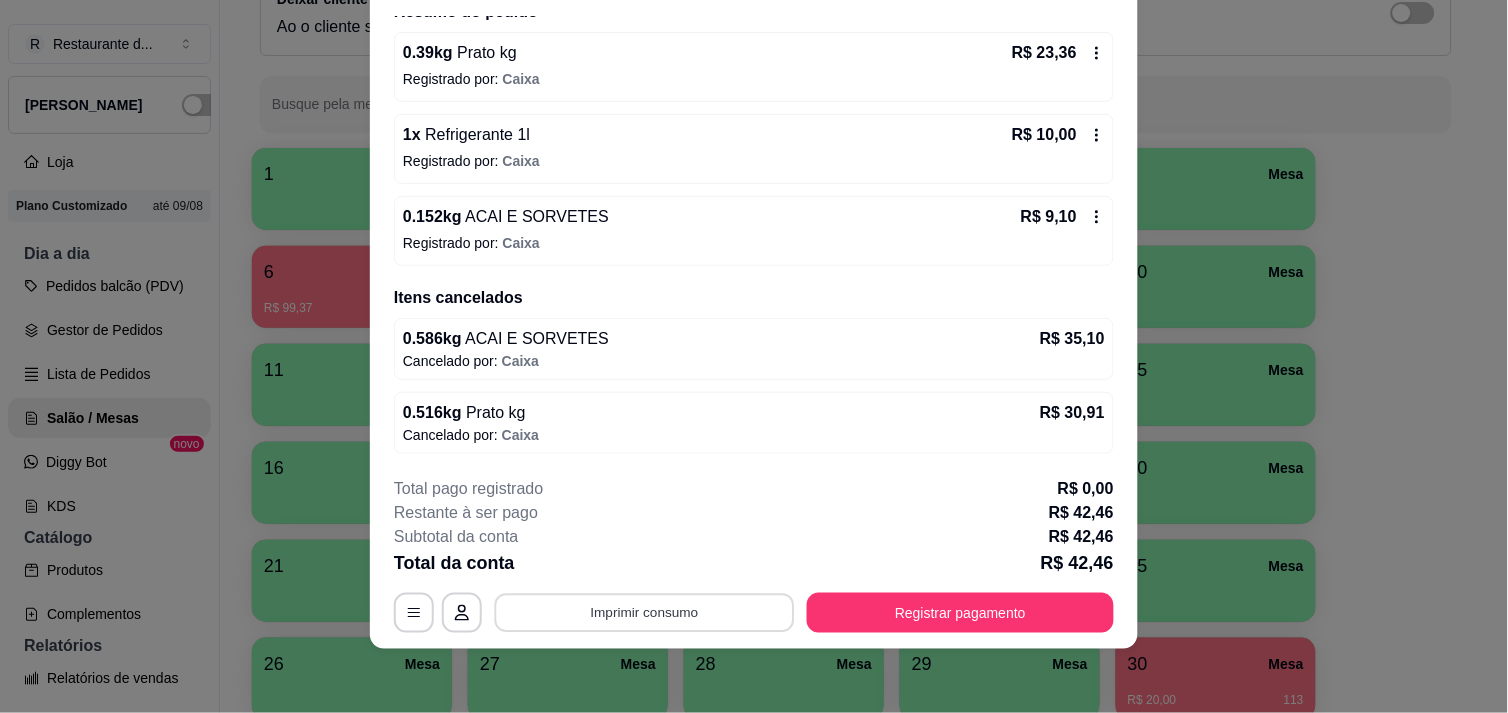 click on "Imprimir consumo" at bounding box center (645, 613) 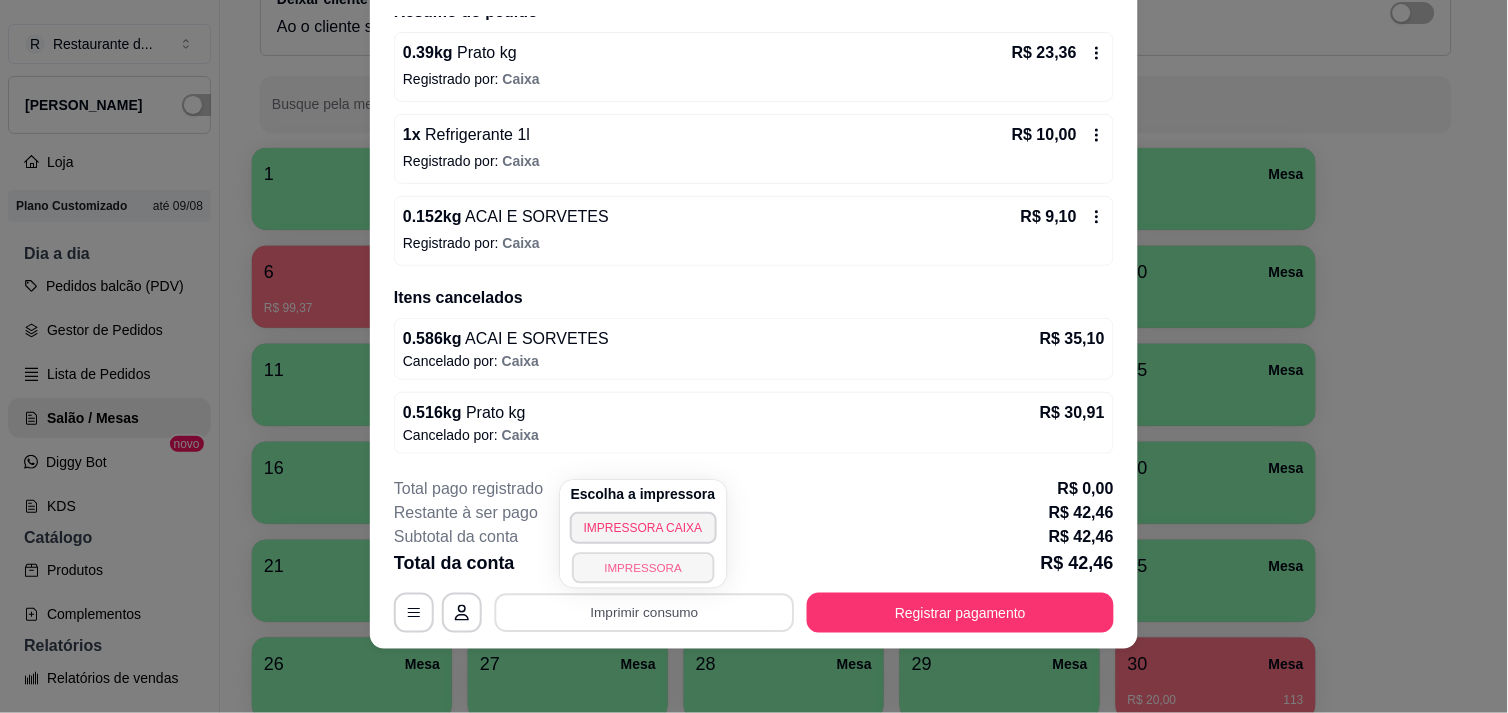 click on "IMPRESSORA" at bounding box center [643, 567] 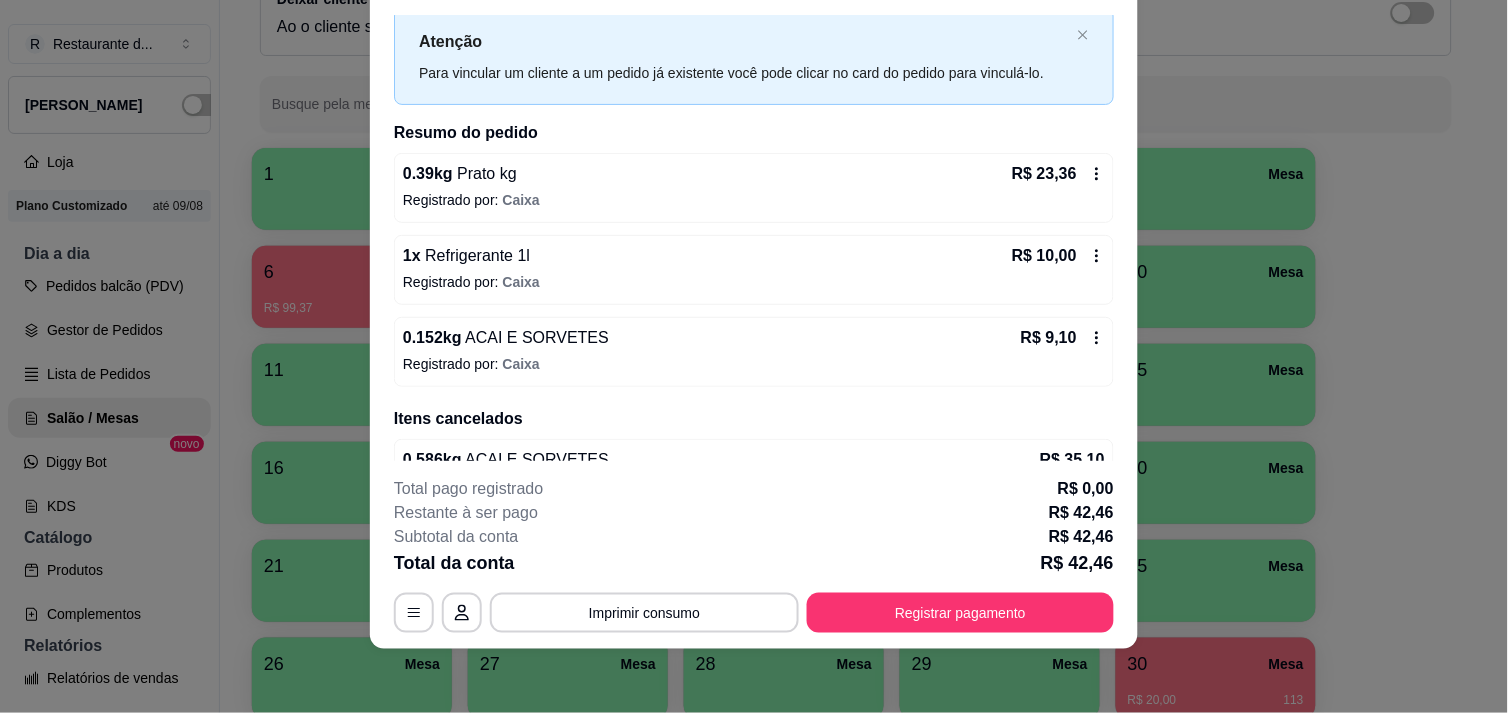 scroll, scrollTop: 173, scrollLeft: 0, axis: vertical 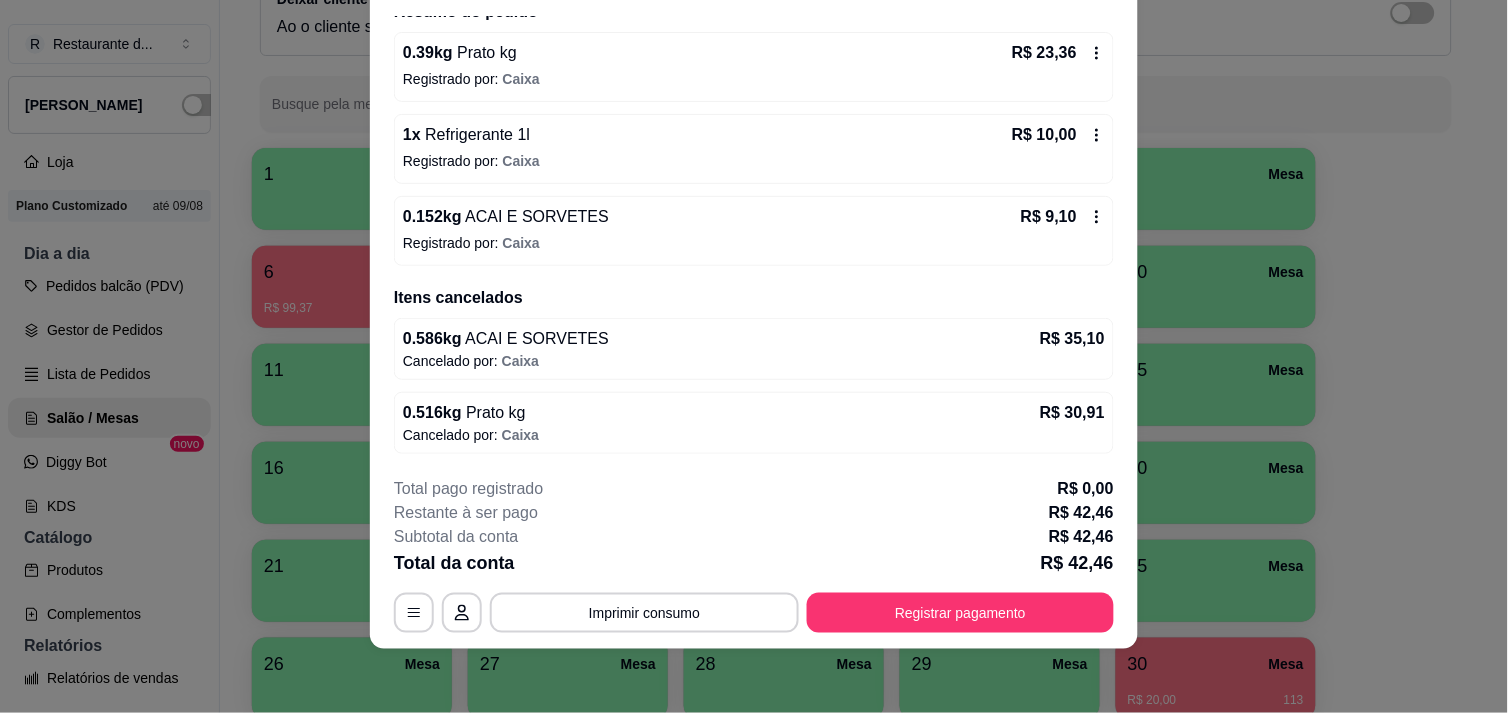 click on "0.586 kg   ACAI E SORVETES  R$ 35,10" at bounding box center (754, 339) 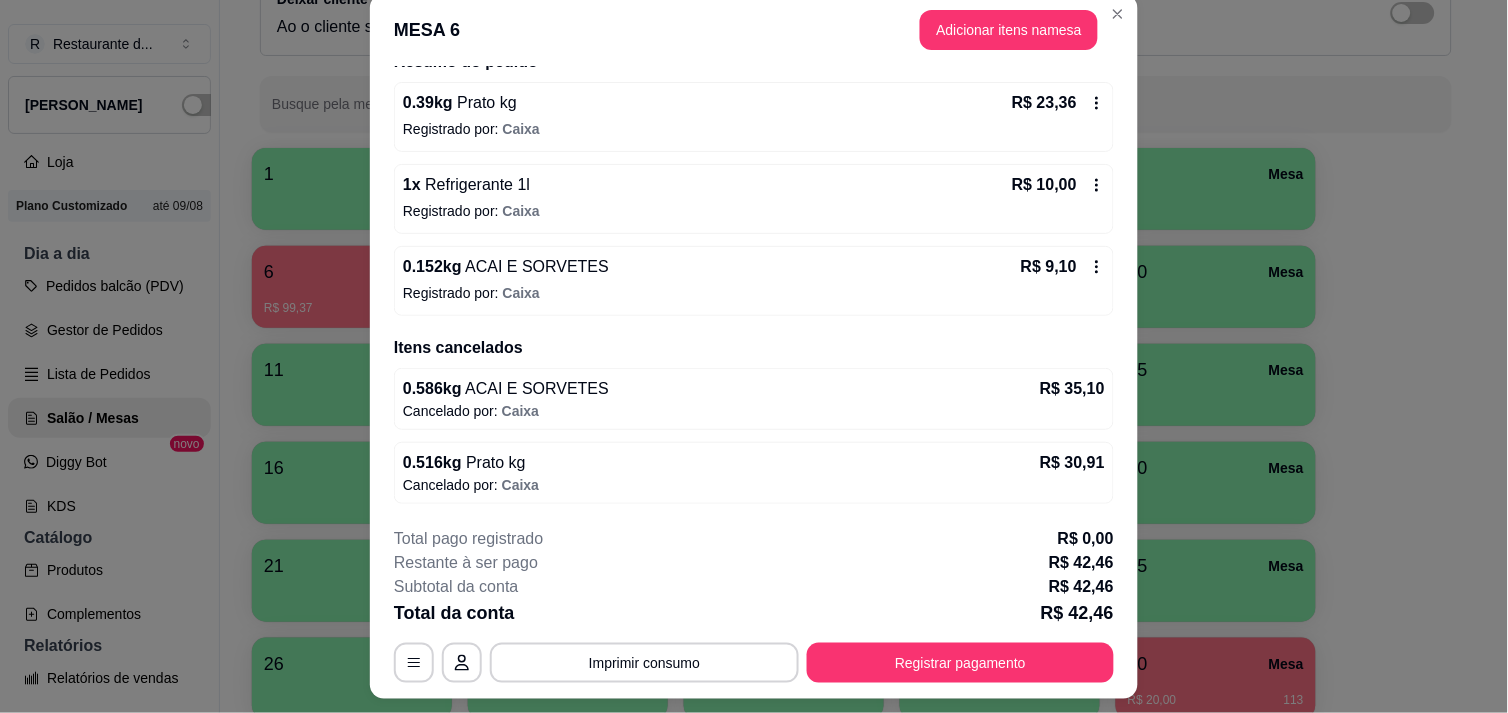 scroll, scrollTop: 0, scrollLeft: 0, axis: both 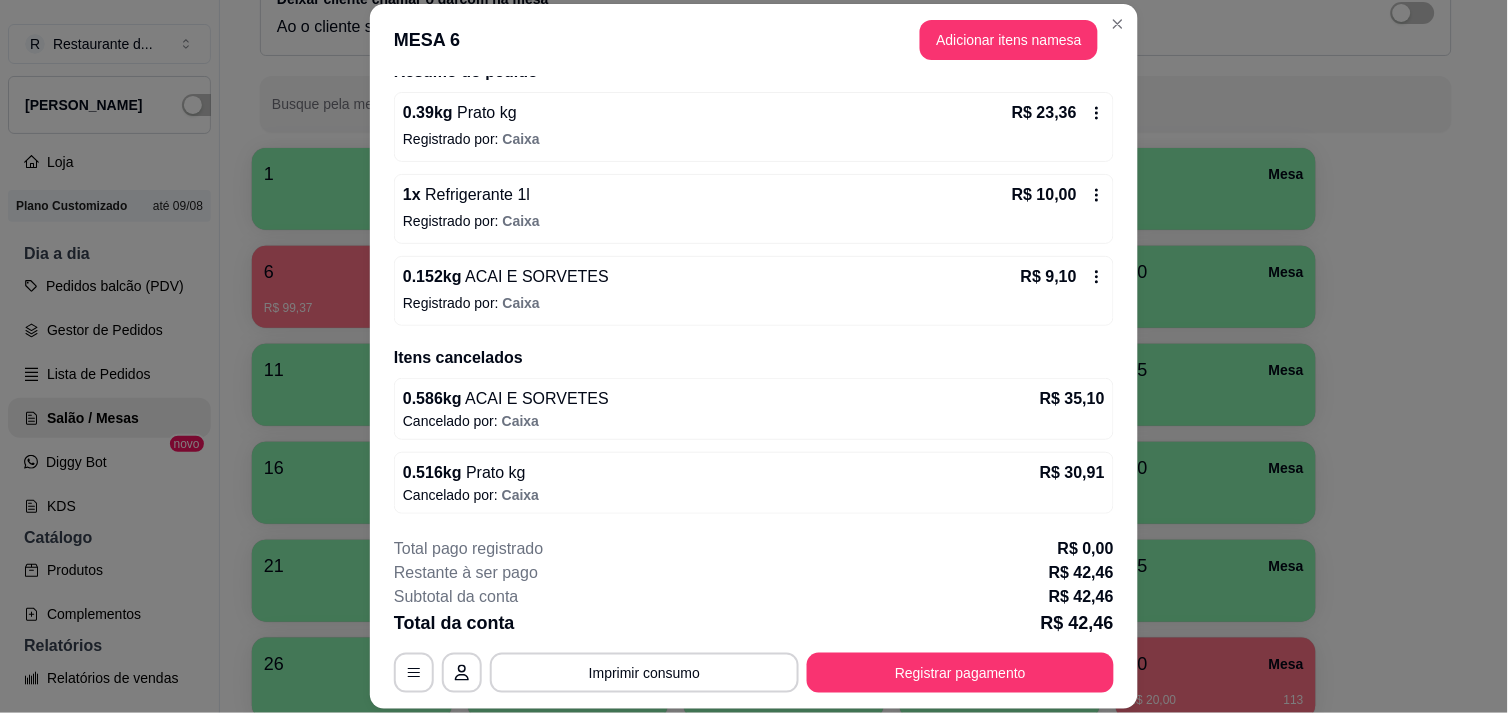 click on "ACAI E SORVETES" at bounding box center [535, 398] 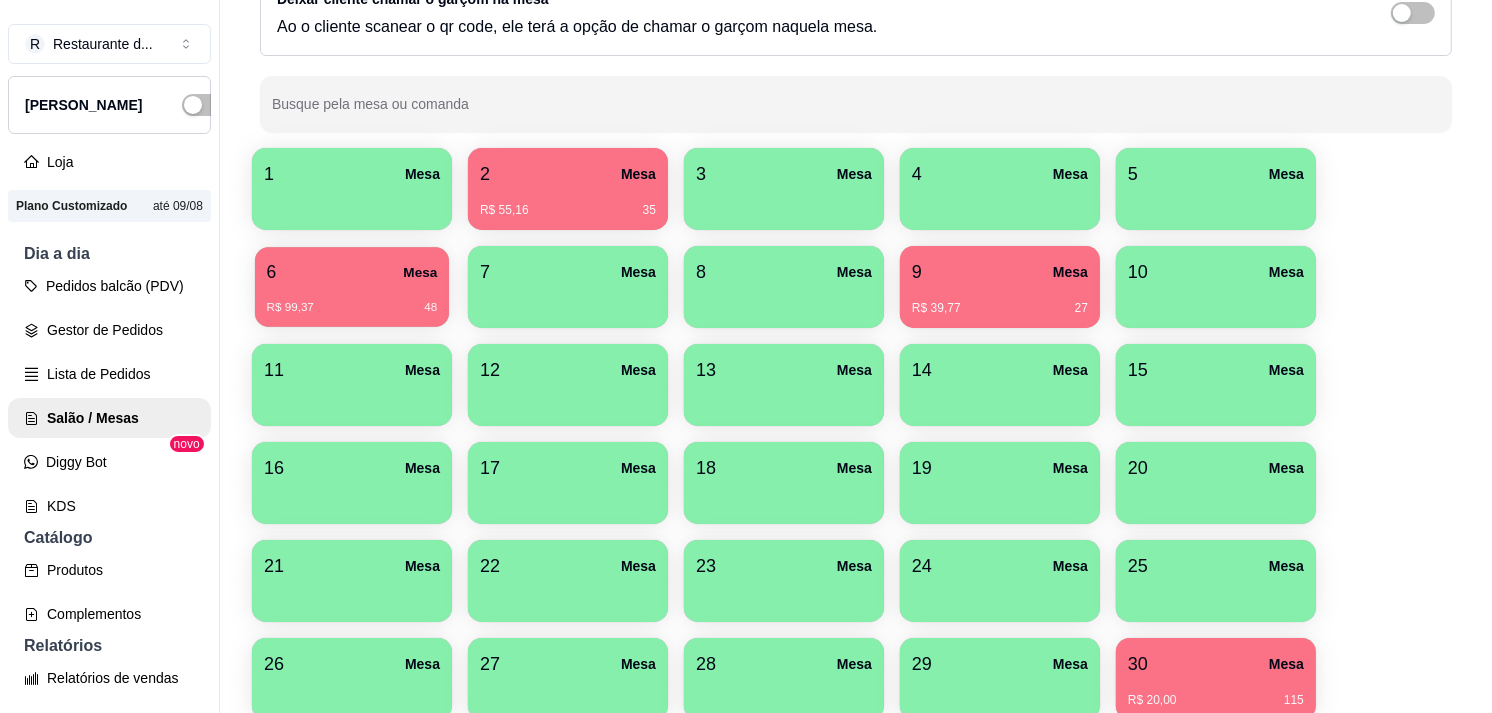 click on "6 Mesa" at bounding box center (352, 272) 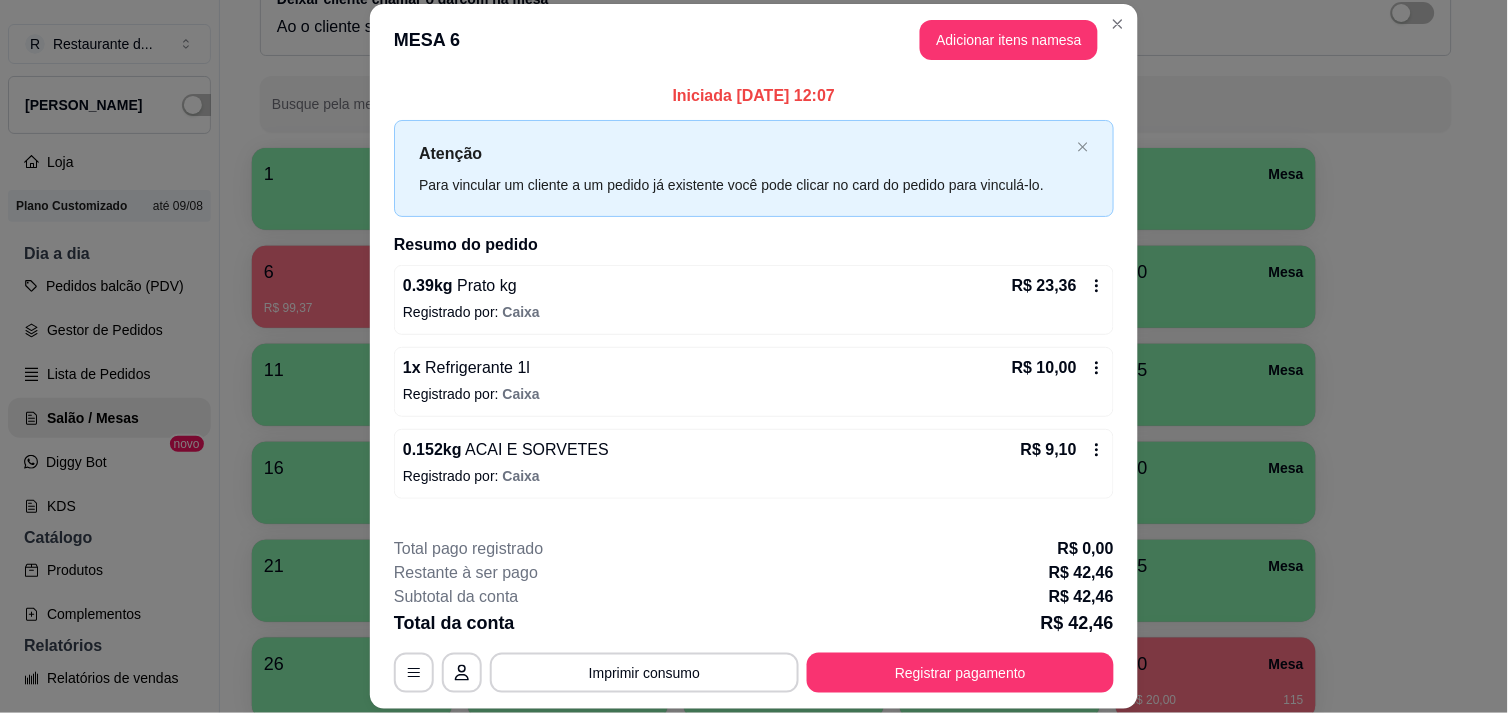 scroll, scrollTop: 173, scrollLeft: 0, axis: vertical 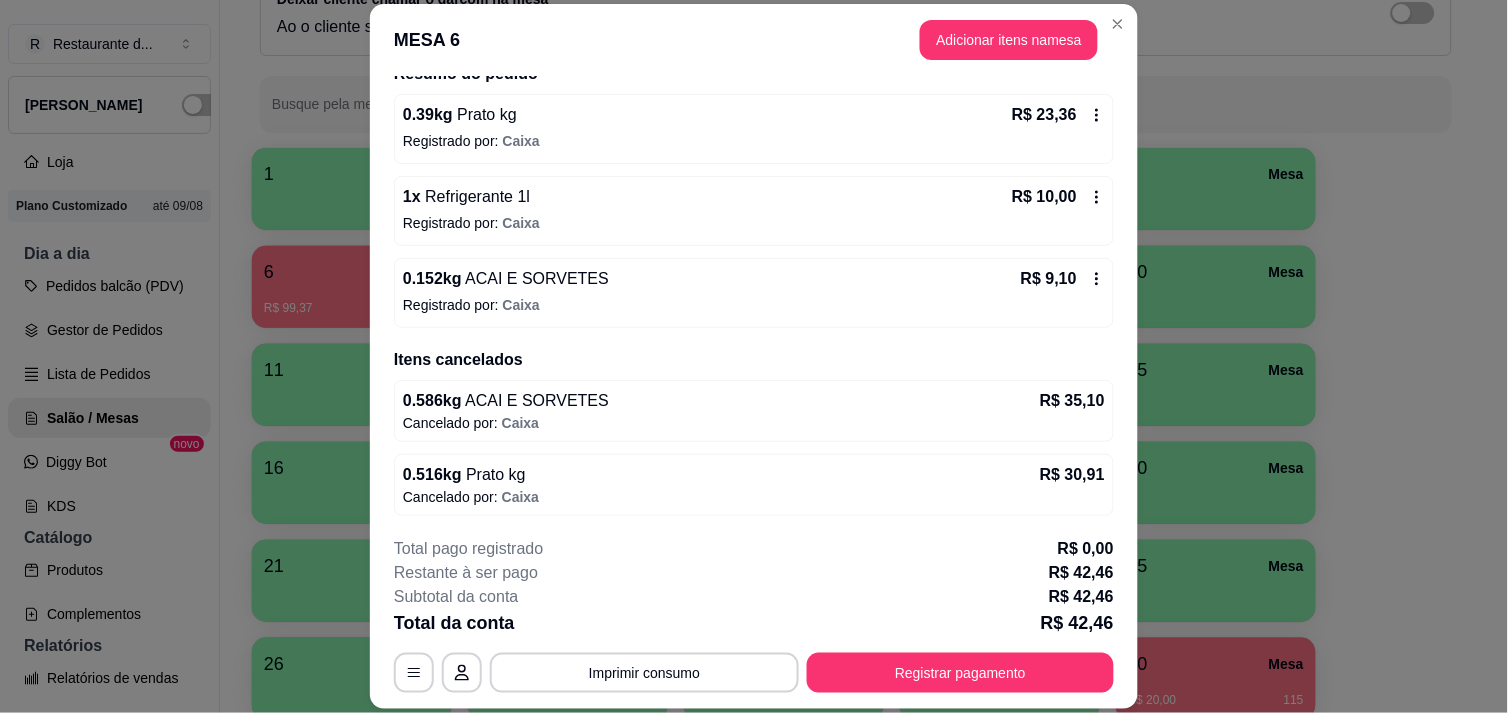 click on "MESA 6 Adicionar itens na  mesa" at bounding box center (754, 40) 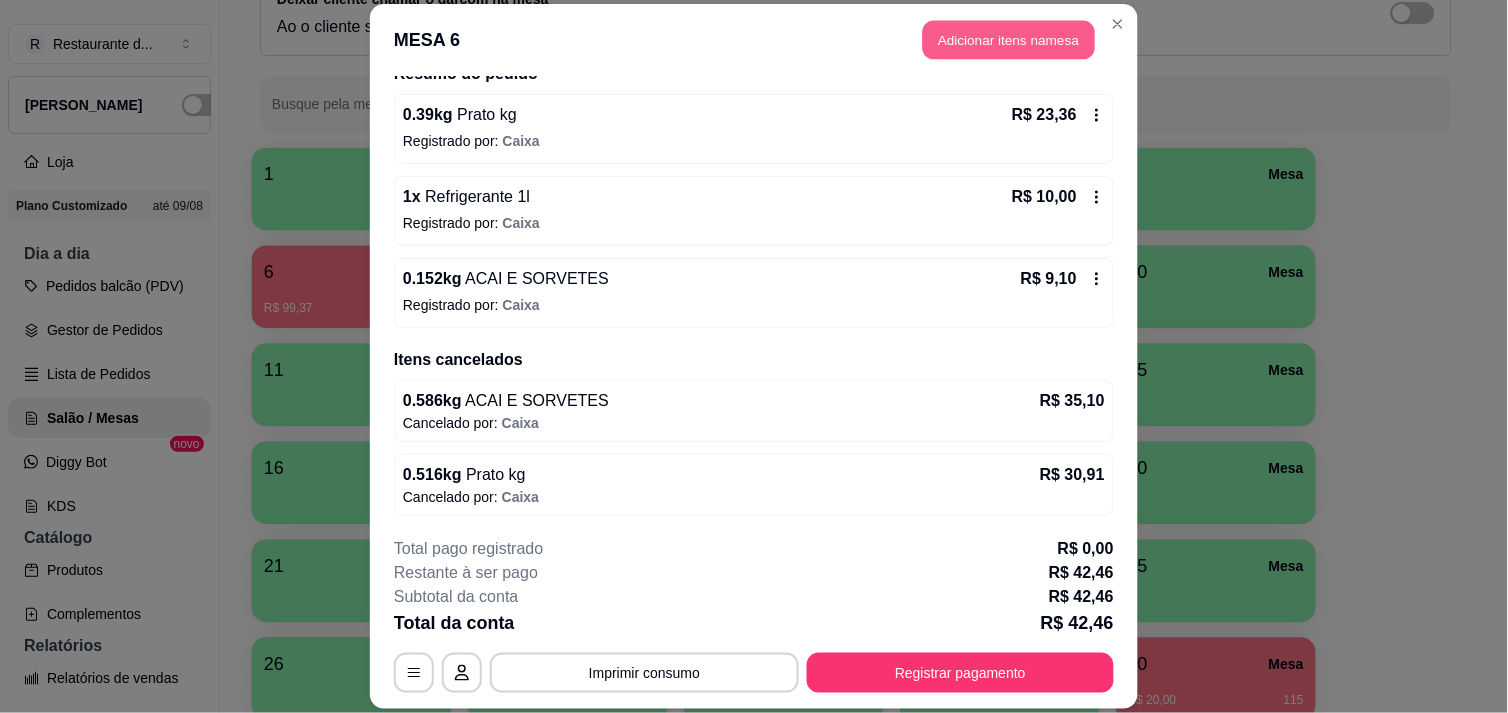 click on "Adicionar itens na  mesa" at bounding box center [1009, 39] 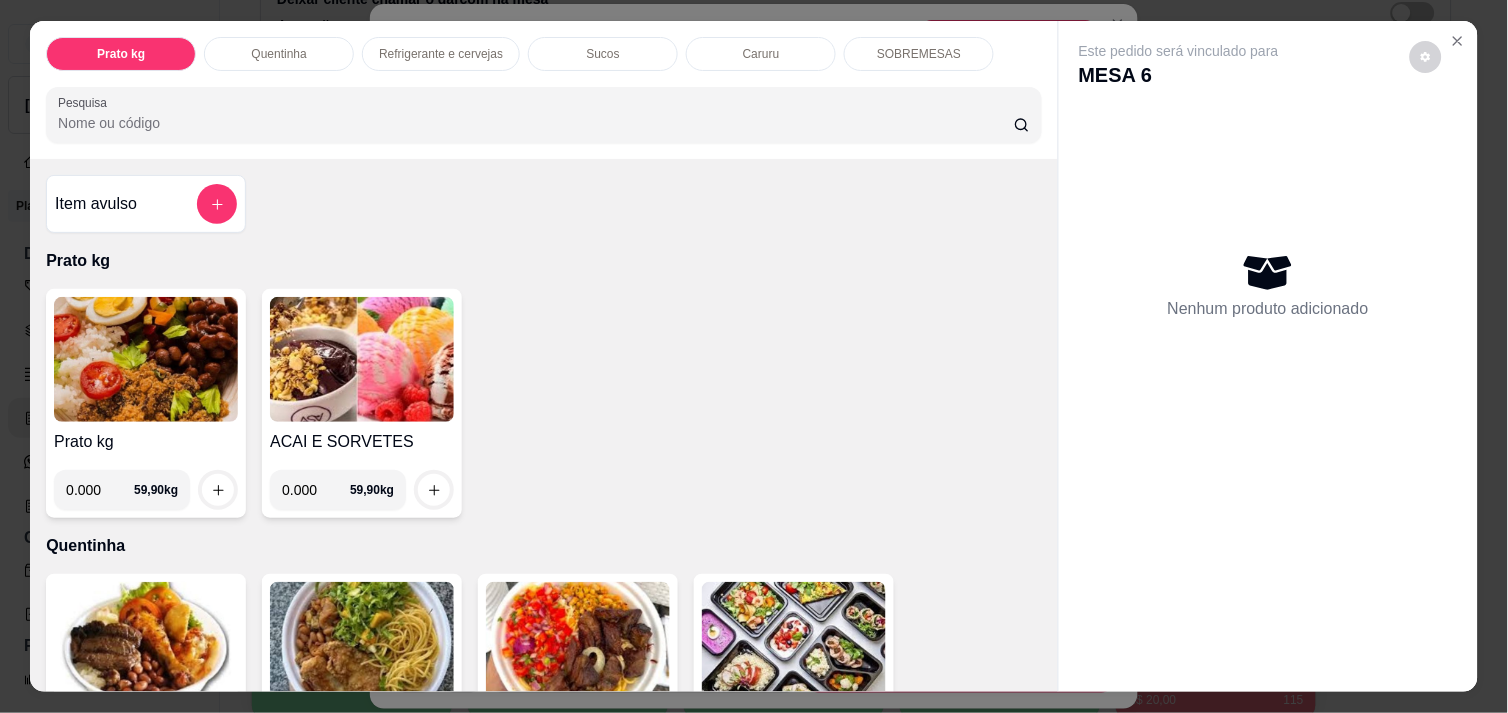click on "0.000" at bounding box center [100, 490] 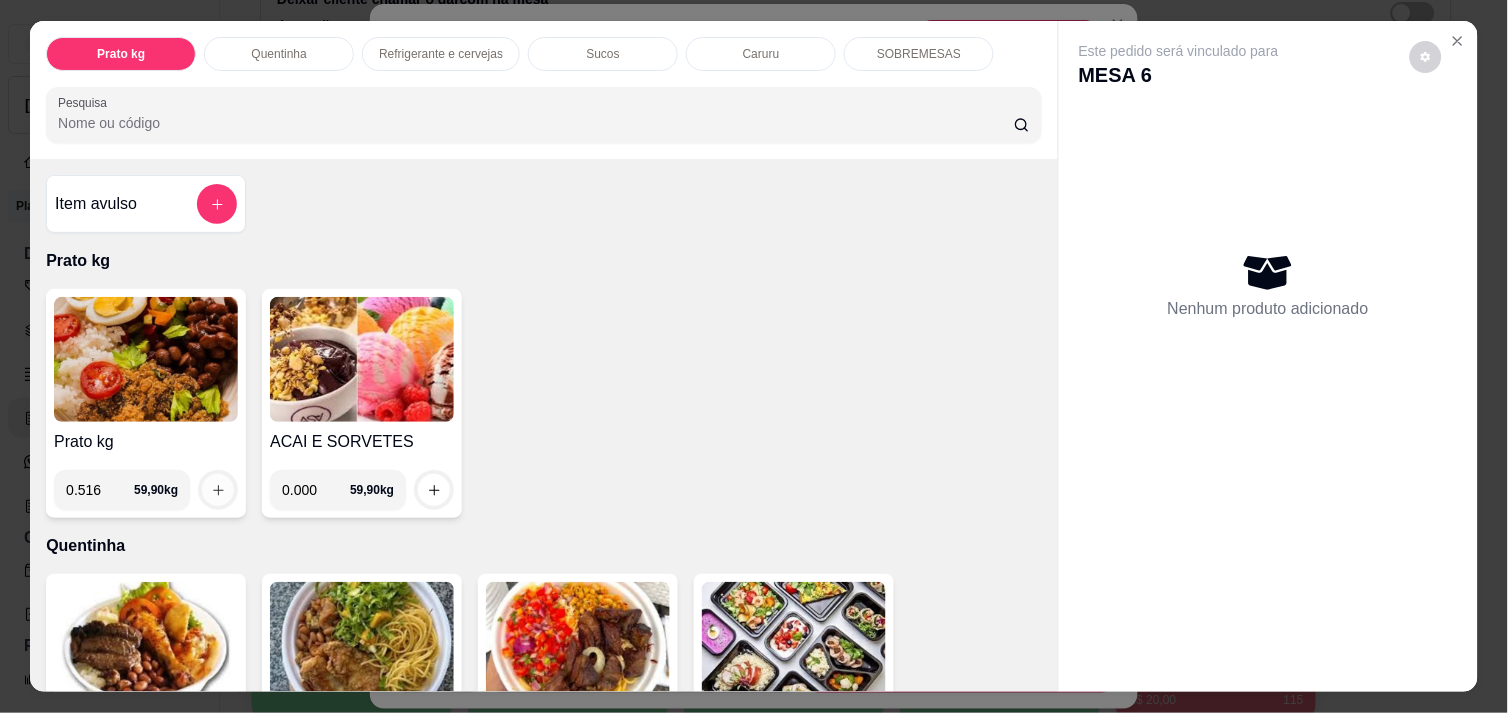 type on "0.516" 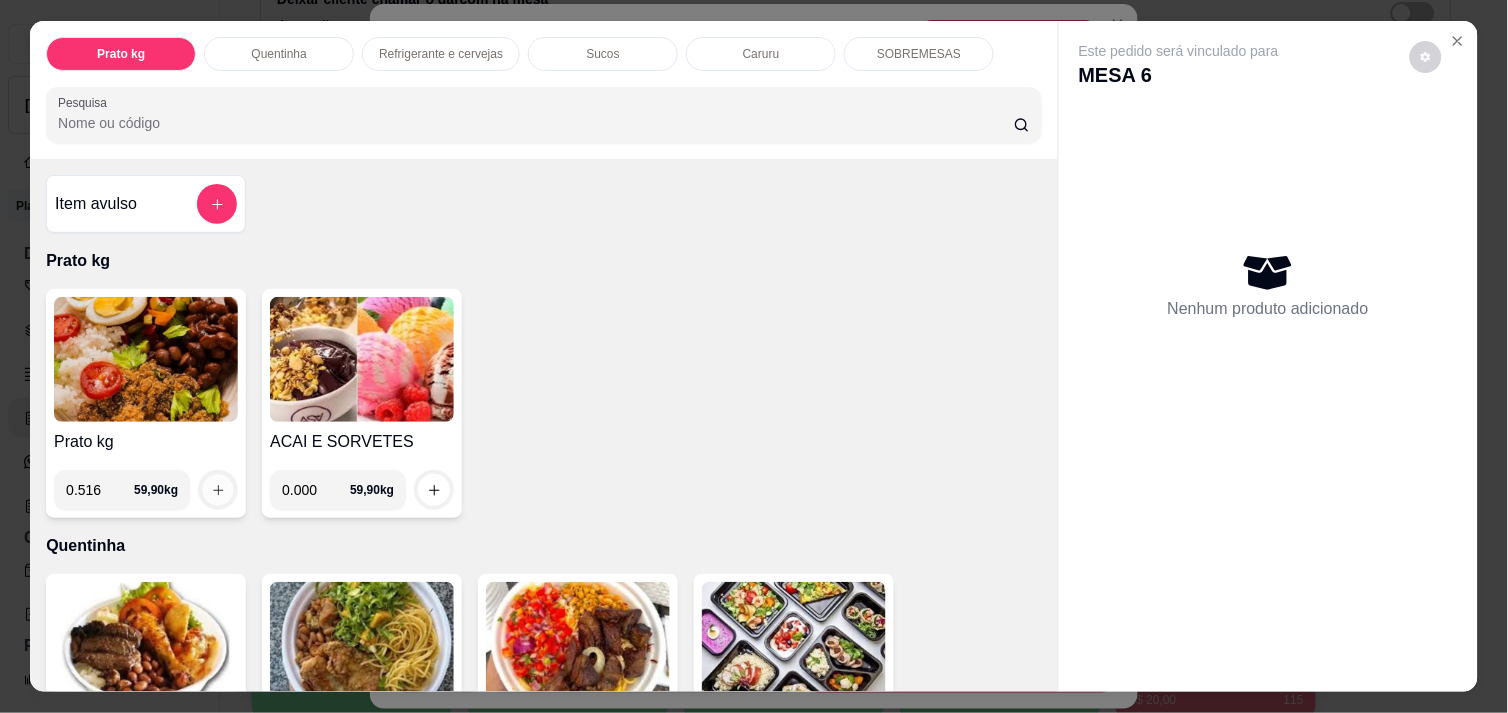 click at bounding box center [218, 490] 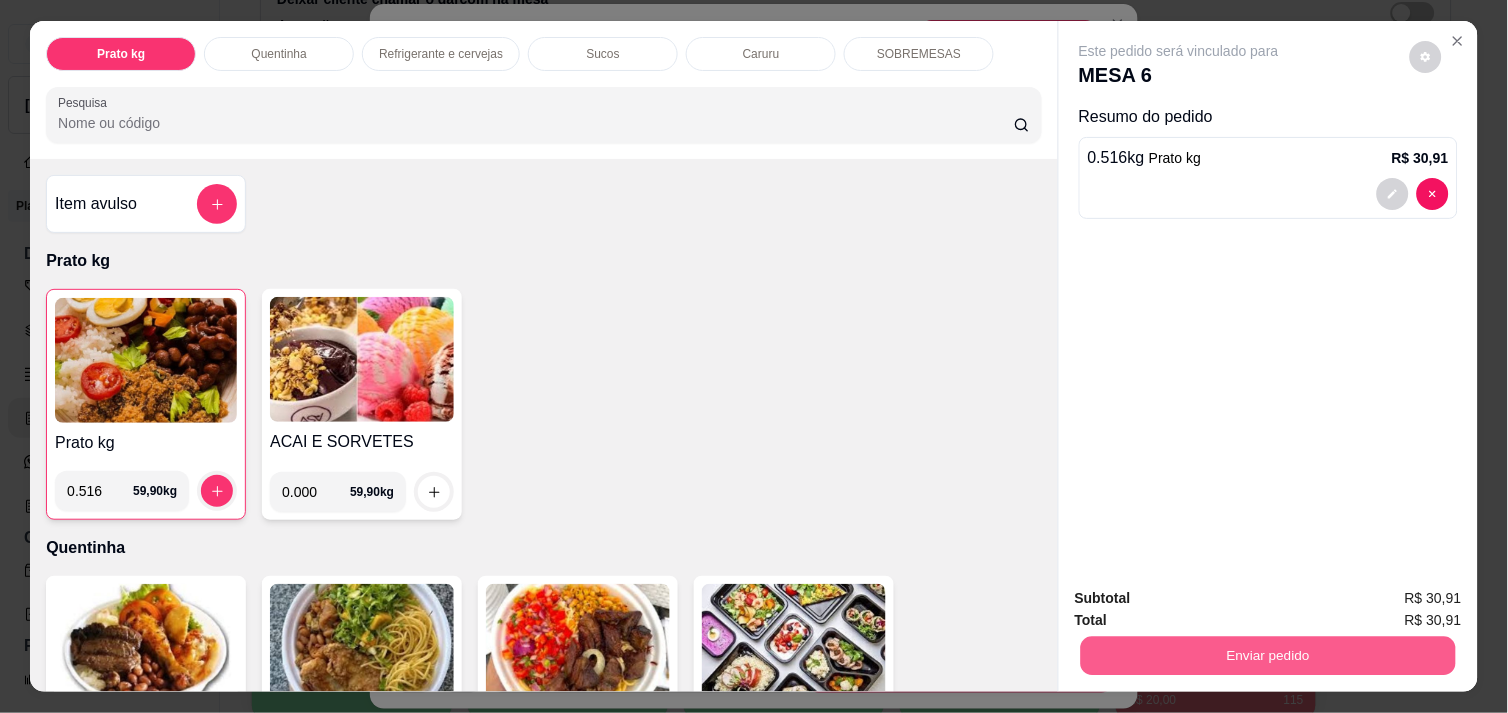 click on "Enviar pedido" at bounding box center [1268, 655] 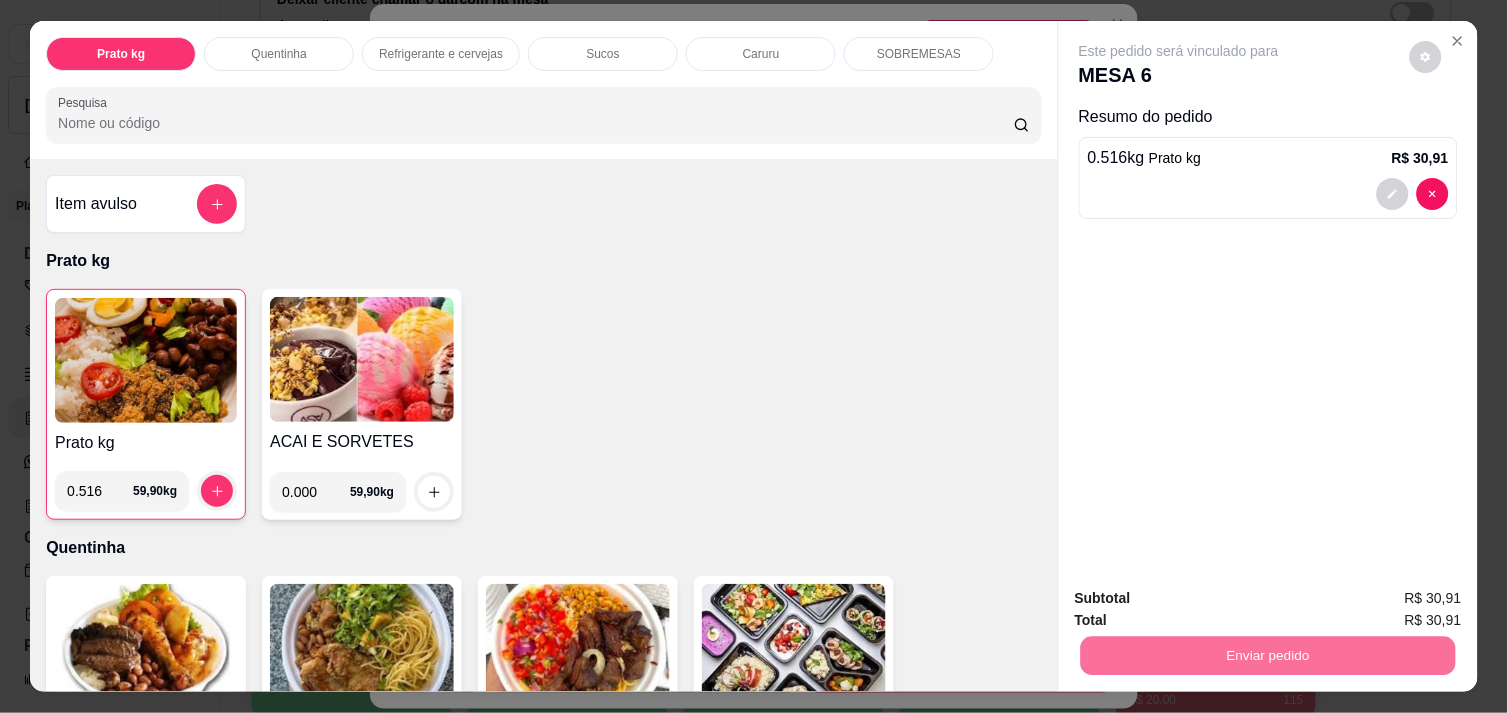 click on "Não registrar e enviar pedido" at bounding box center (1202, 598) 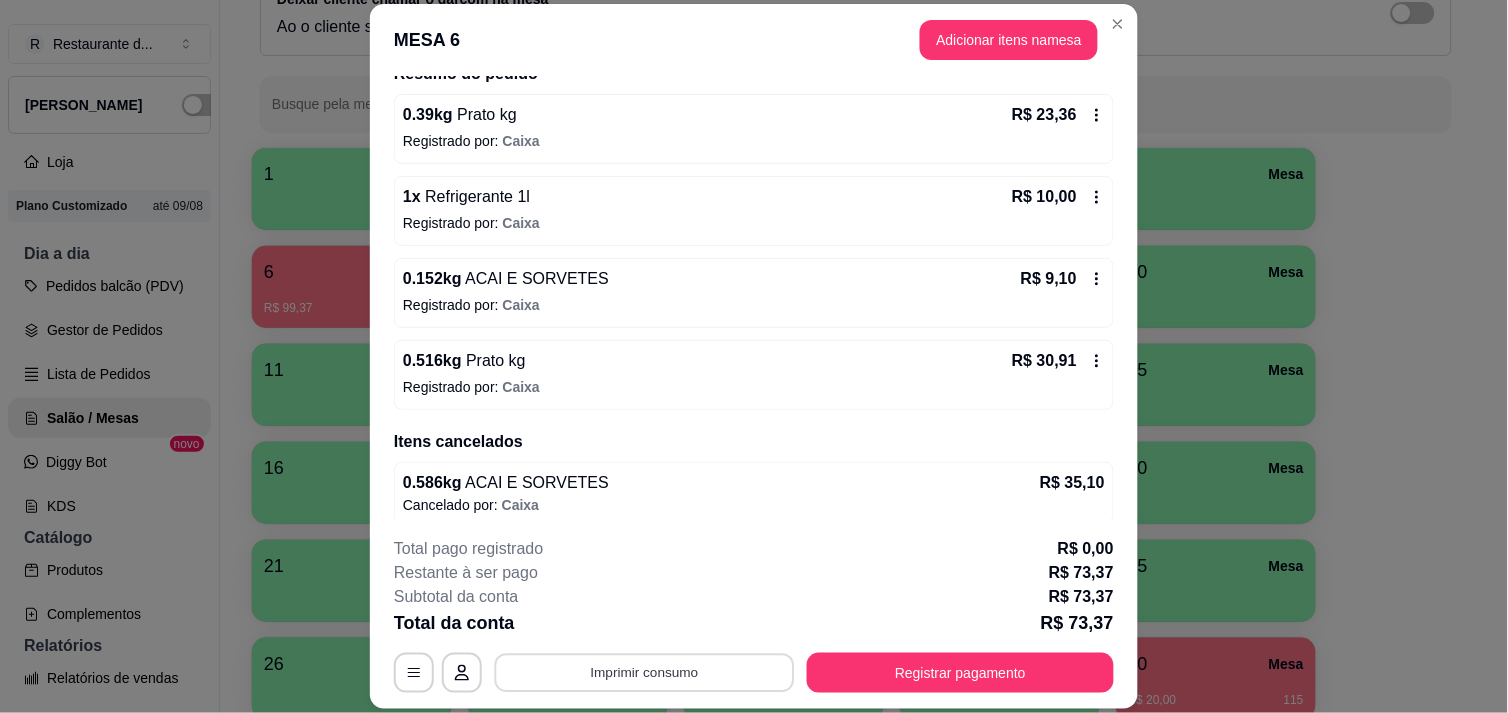 click on "Imprimir consumo" at bounding box center [645, 673] 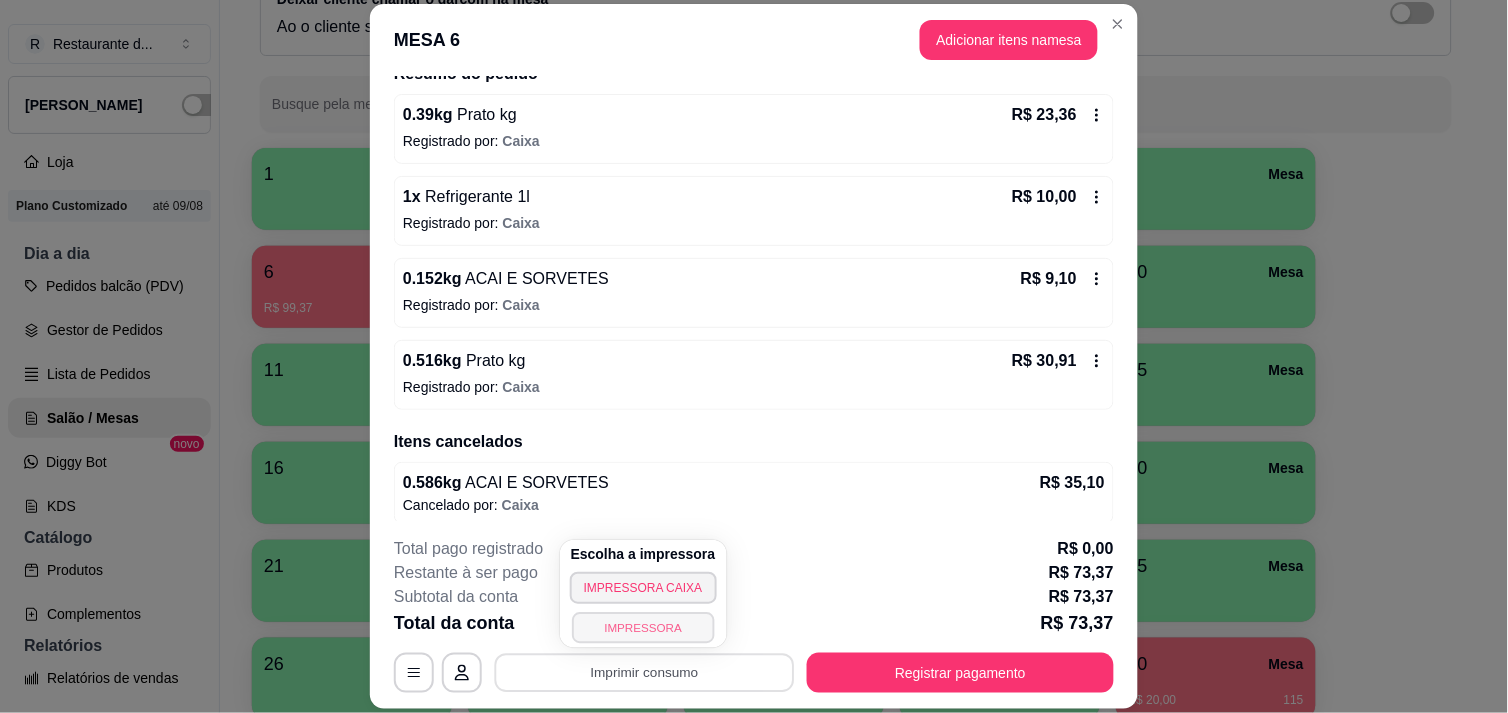 click on "IMPRESSORA" at bounding box center (643, 627) 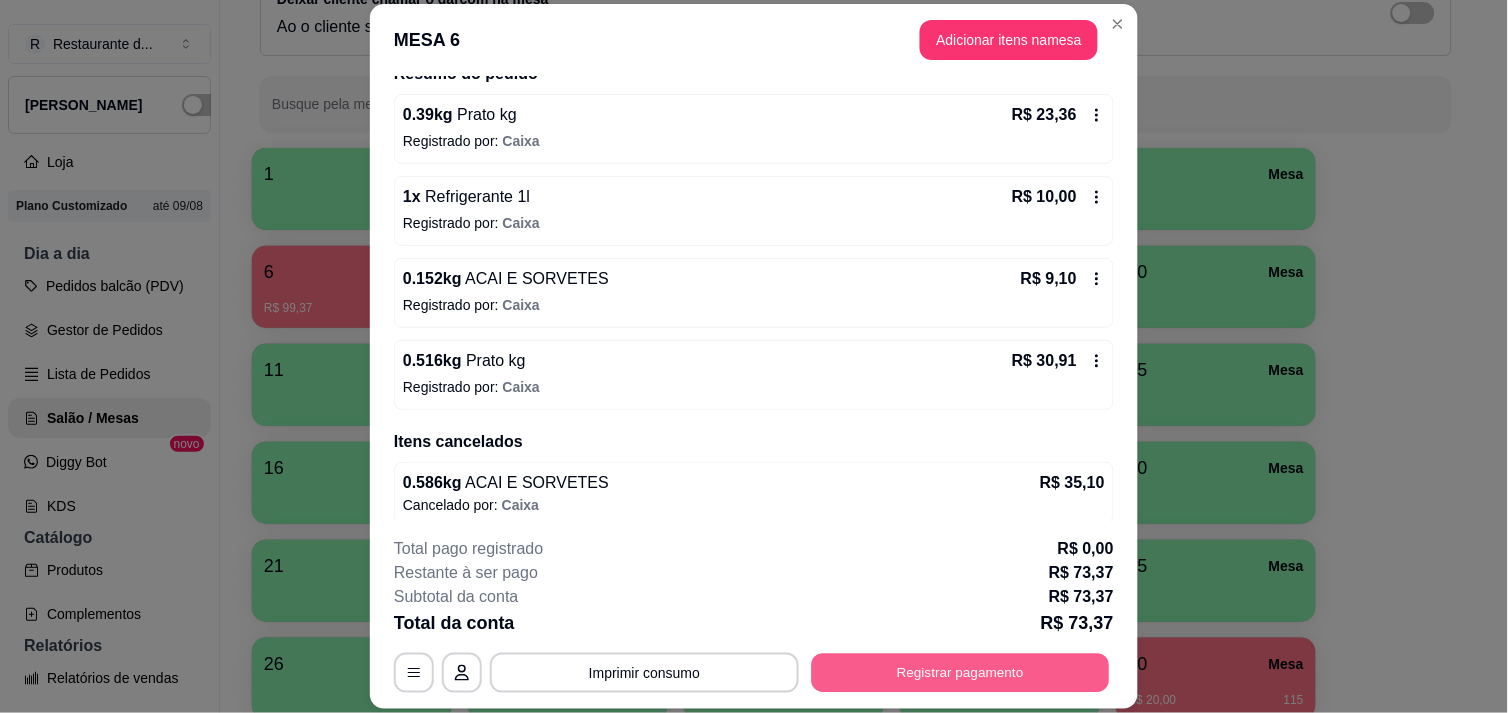 click on "Registrar pagamento" at bounding box center [961, 673] 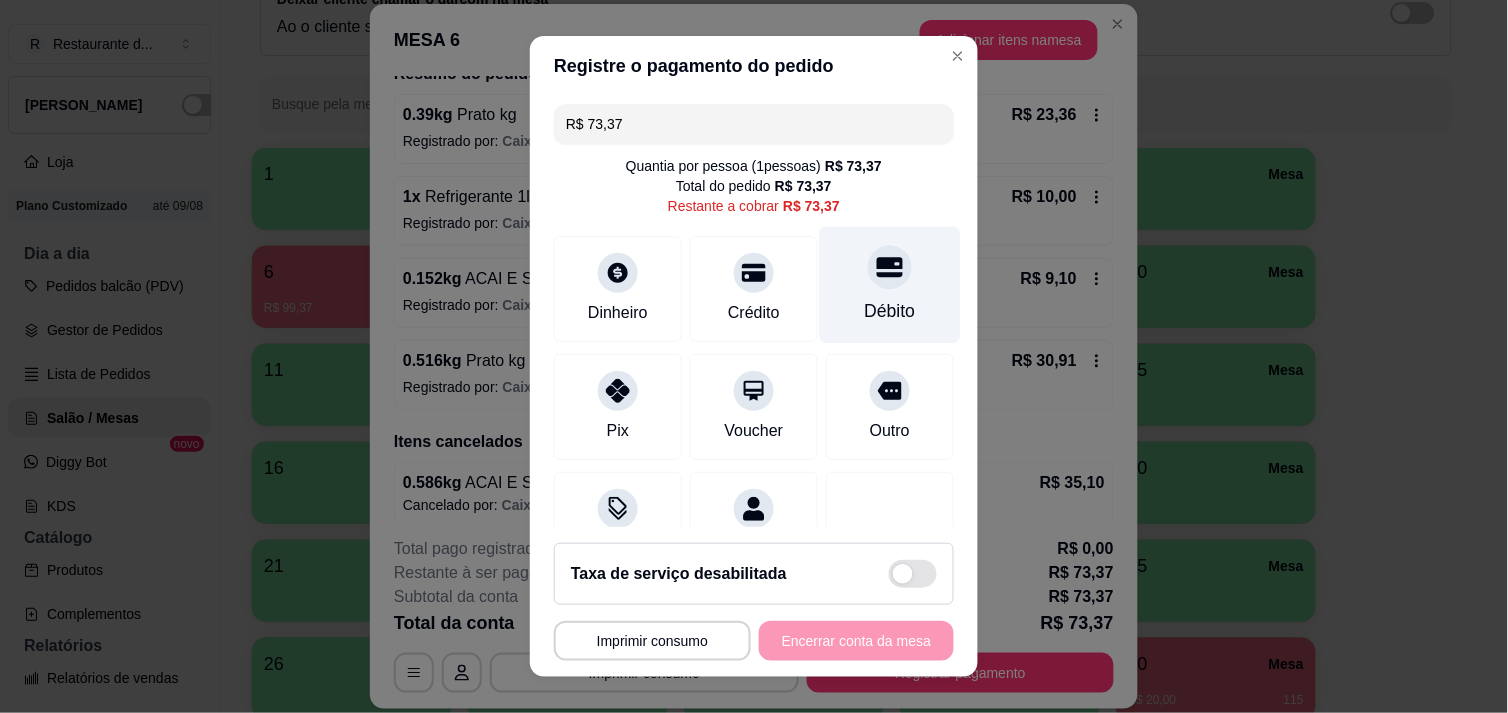 click 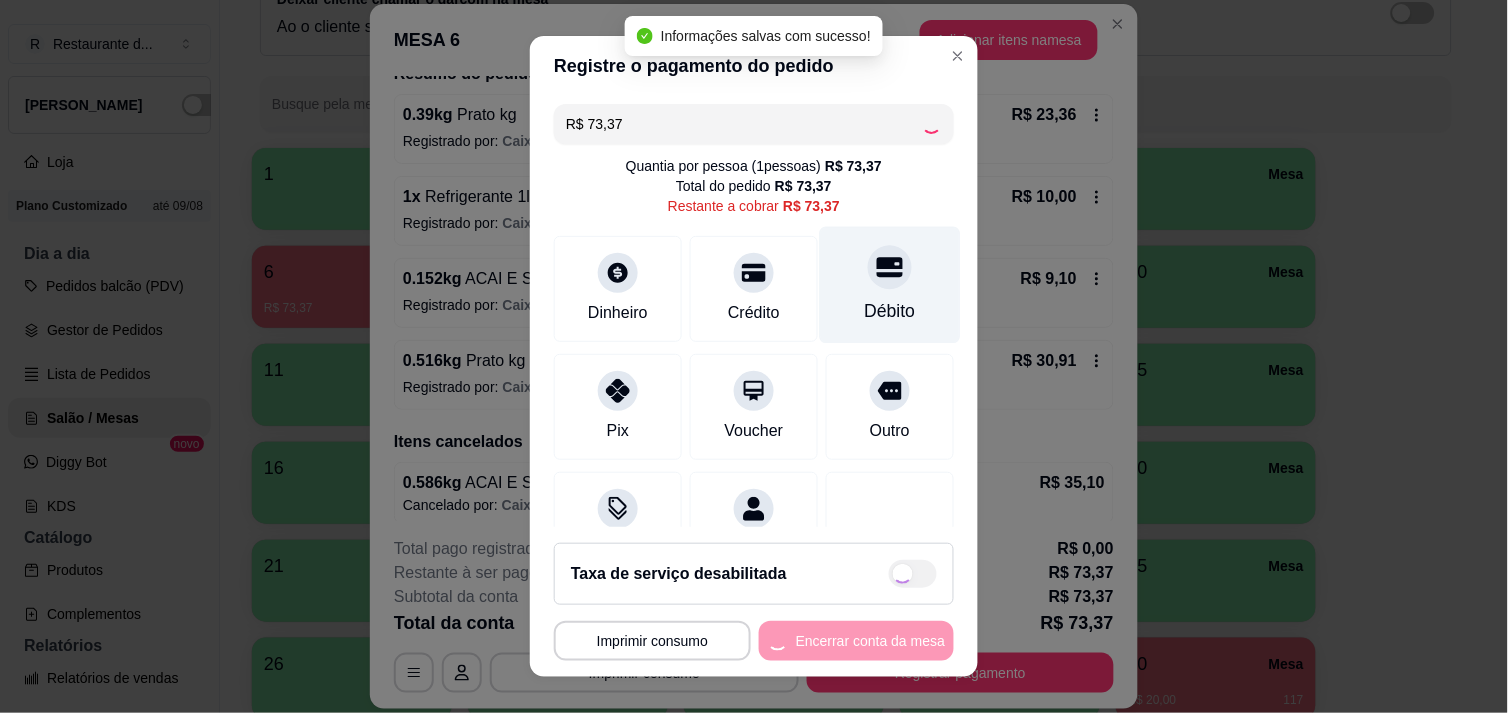type on "R$ 0,00" 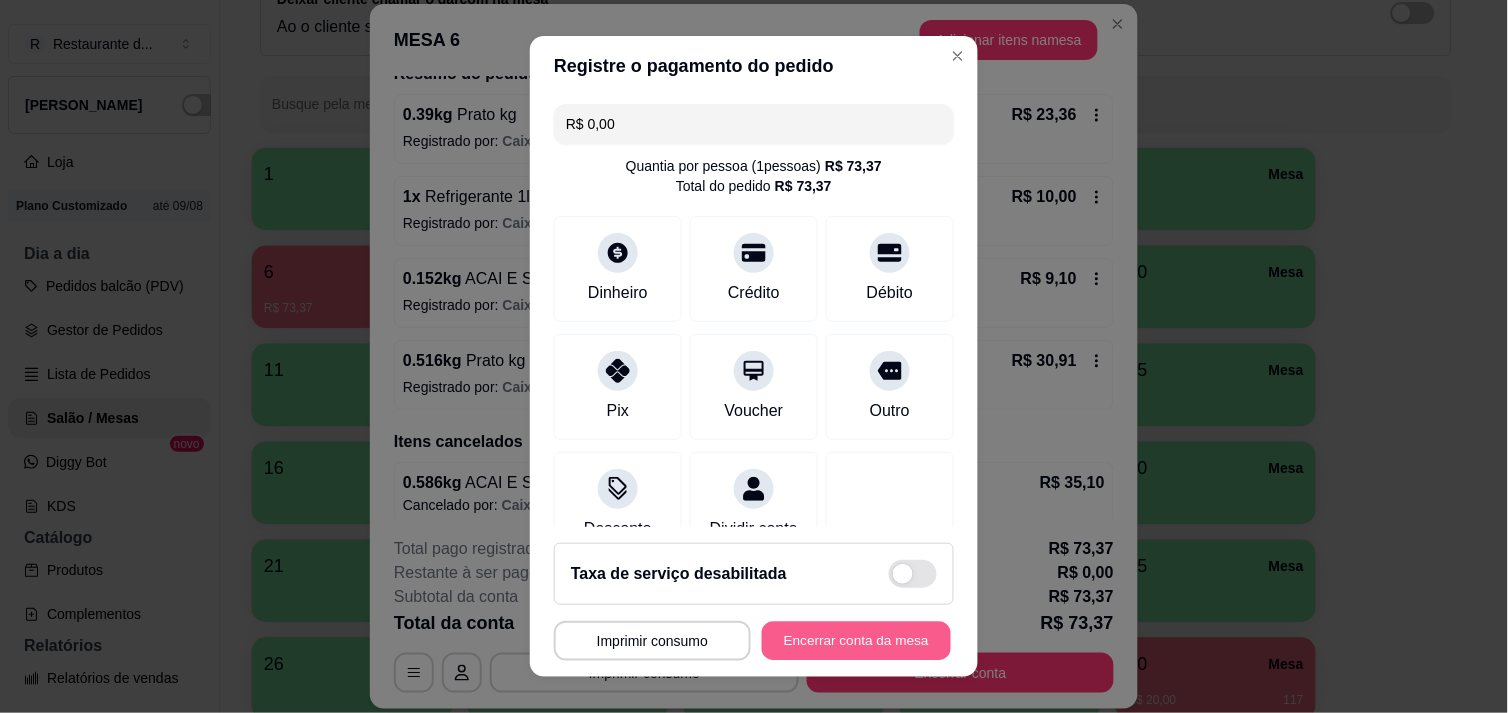 click on "Encerrar conta da mesa" at bounding box center [856, 641] 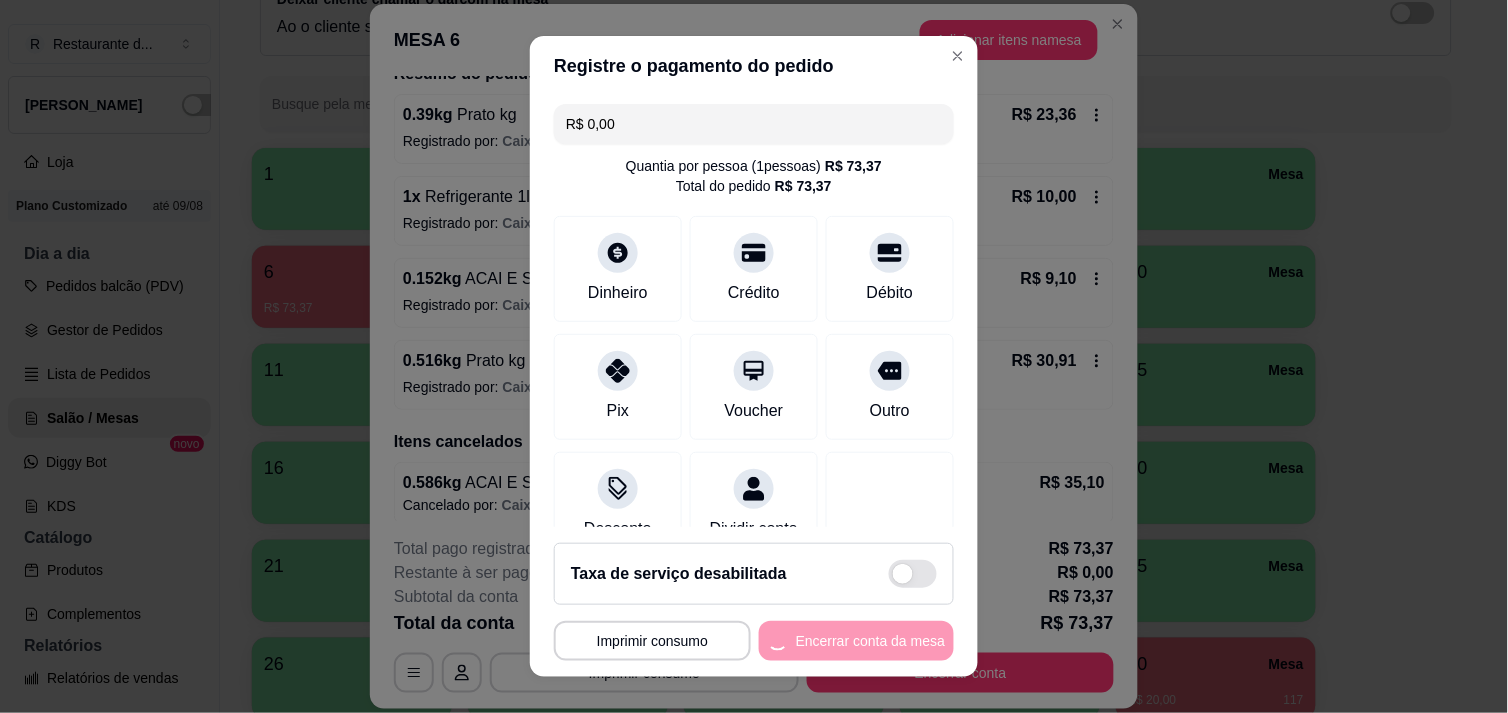 scroll, scrollTop: 0, scrollLeft: 0, axis: both 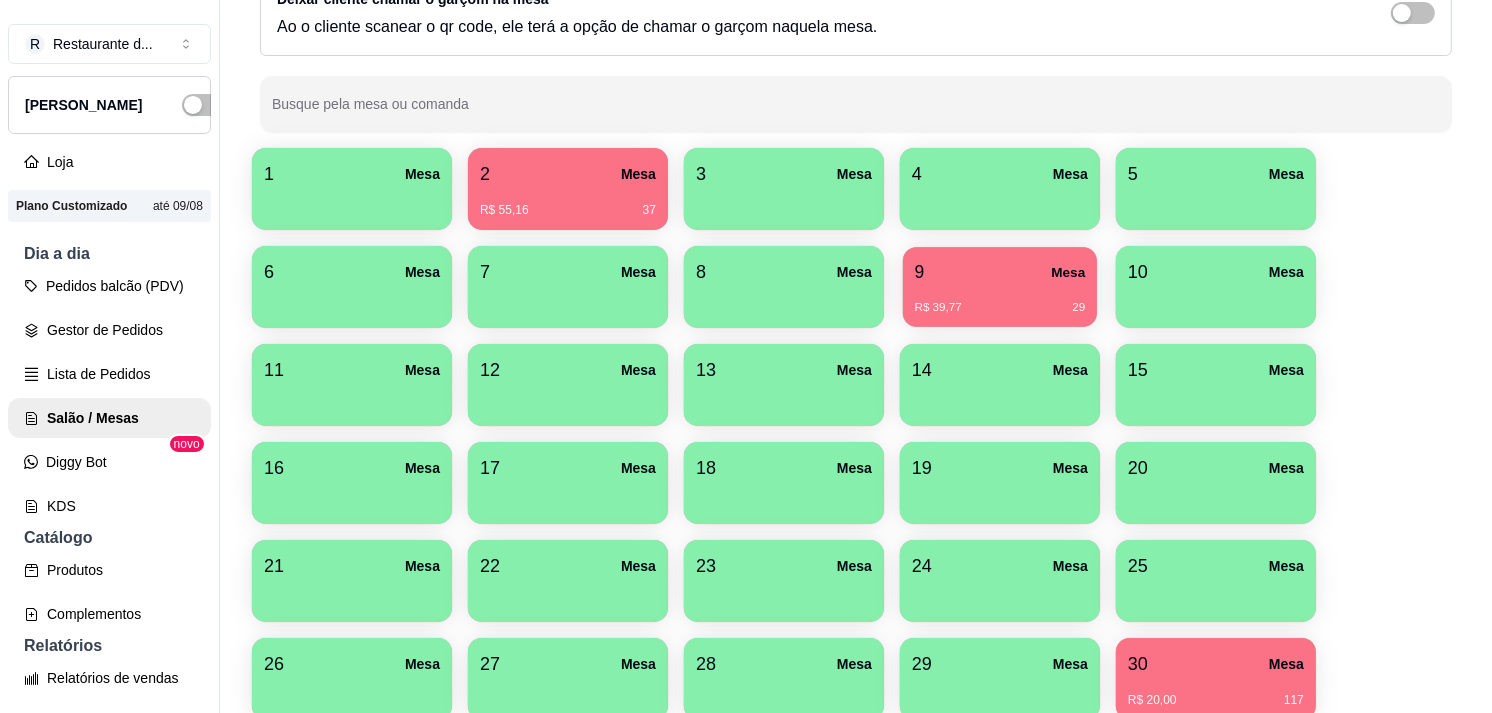 click on "R$ 39,77 29" at bounding box center (1000, 308) 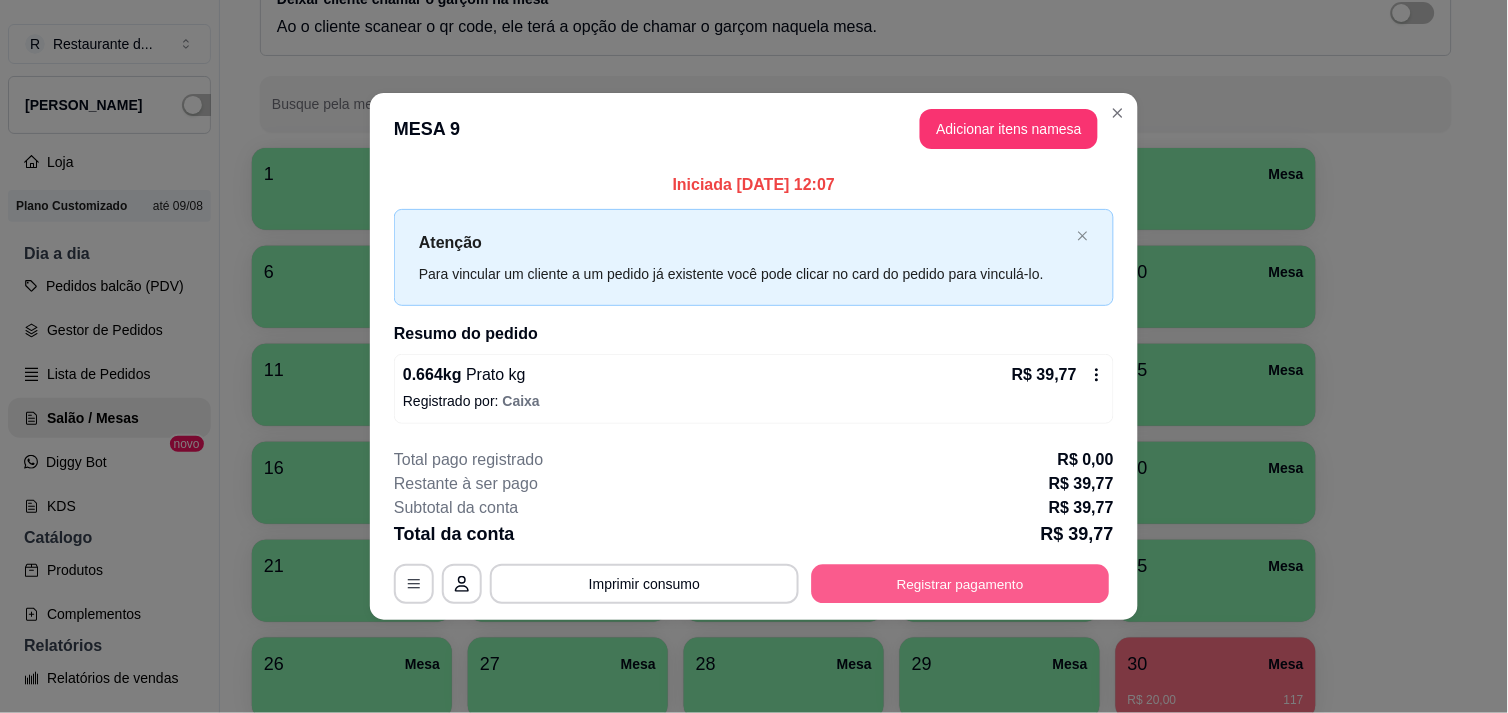 click on "Registrar pagamento" at bounding box center [961, 584] 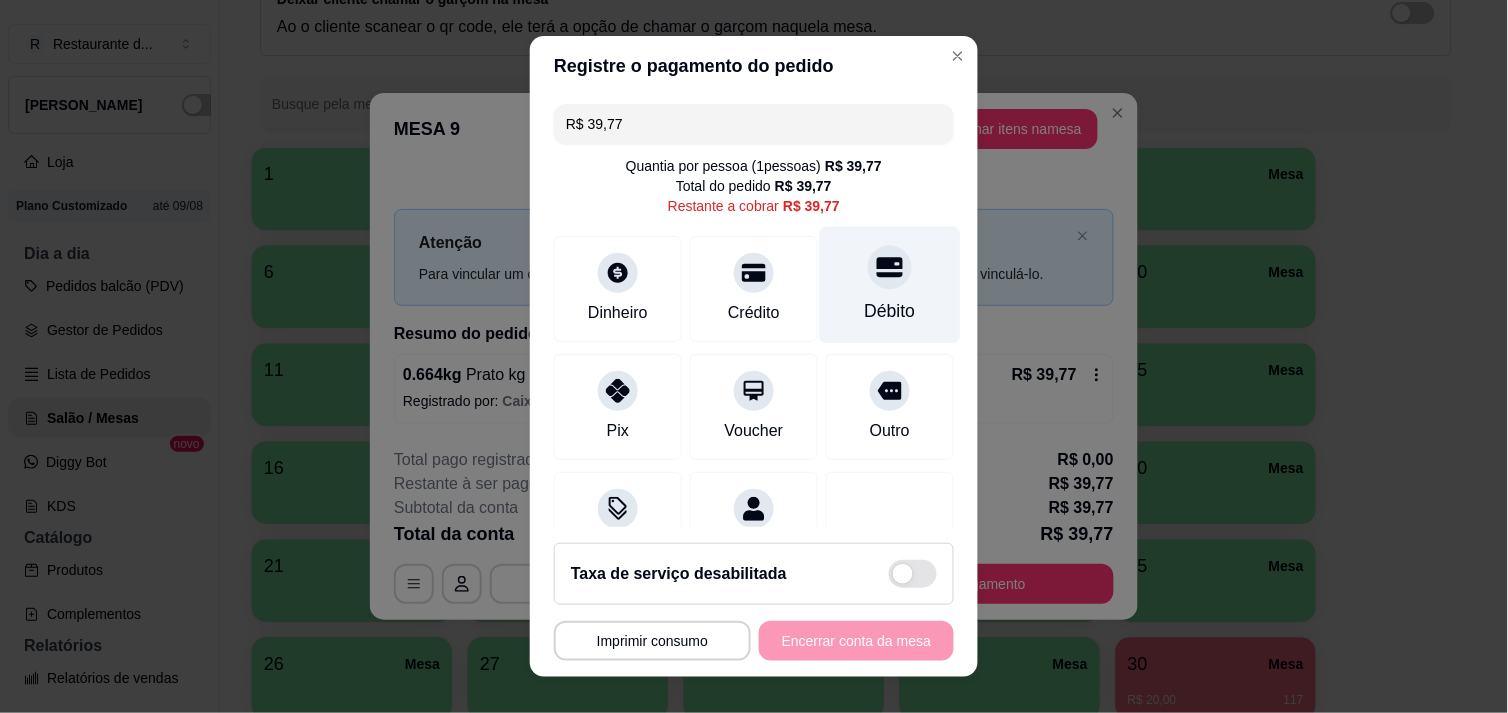 click on "Débito" at bounding box center [890, 284] 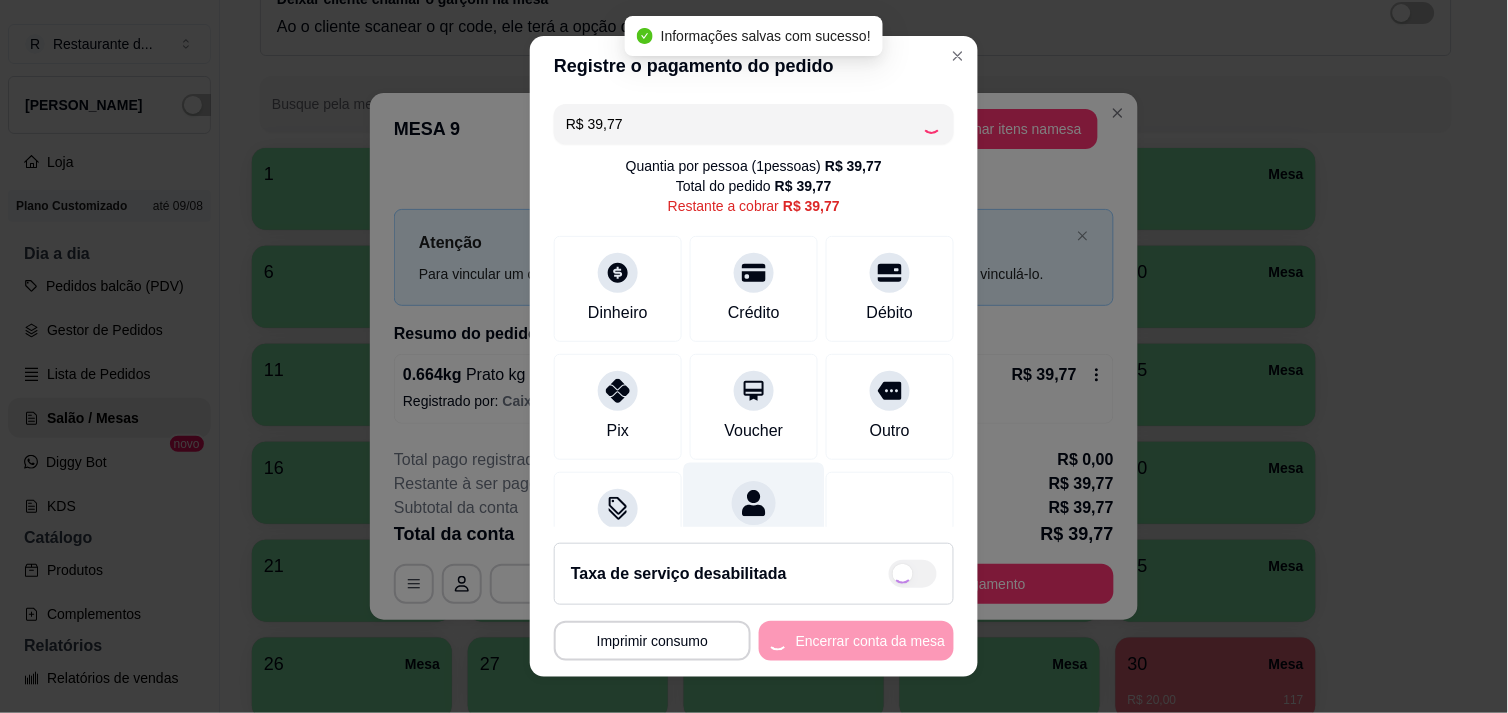 type on "R$ 0,00" 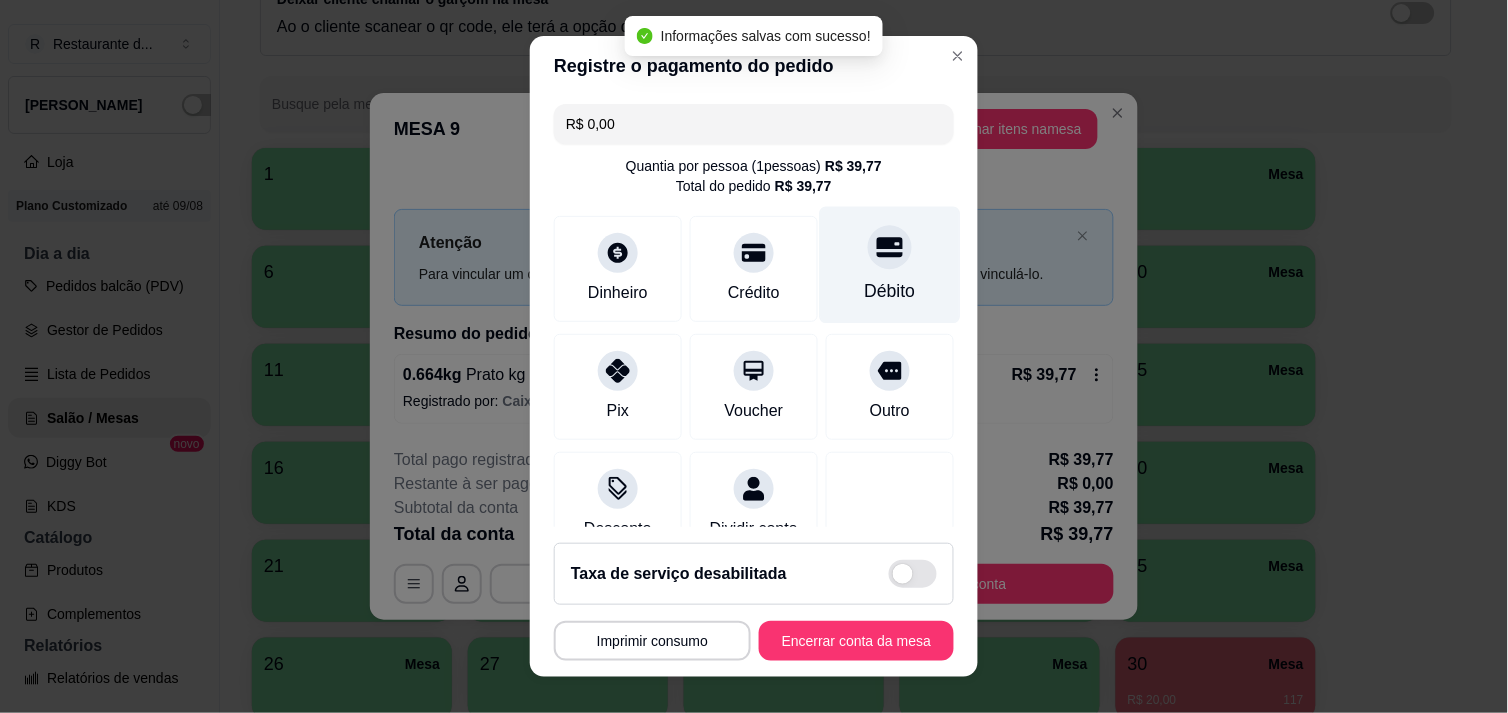 click on "Débito" at bounding box center [890, 264] 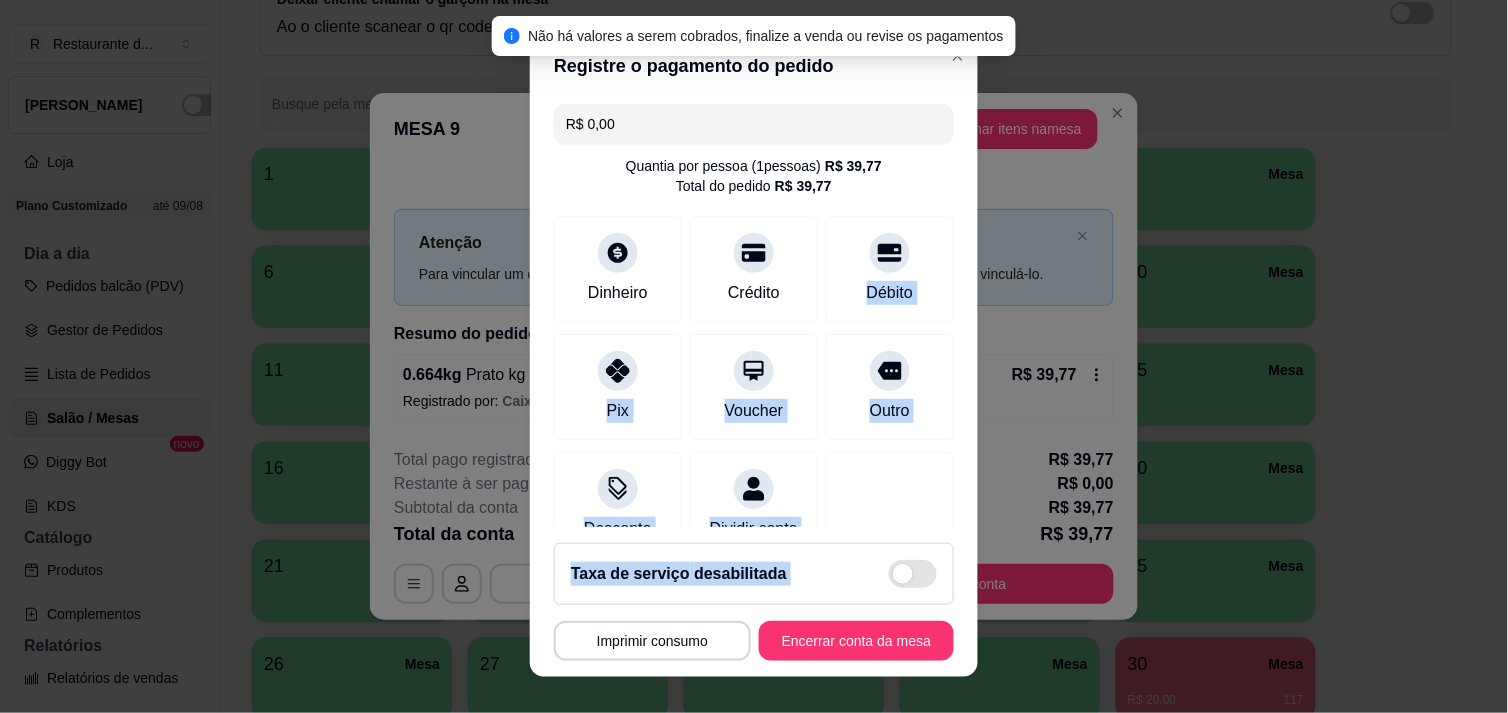 scroll, scrollTop: 166, scrollLeft: 0, axis: vertical 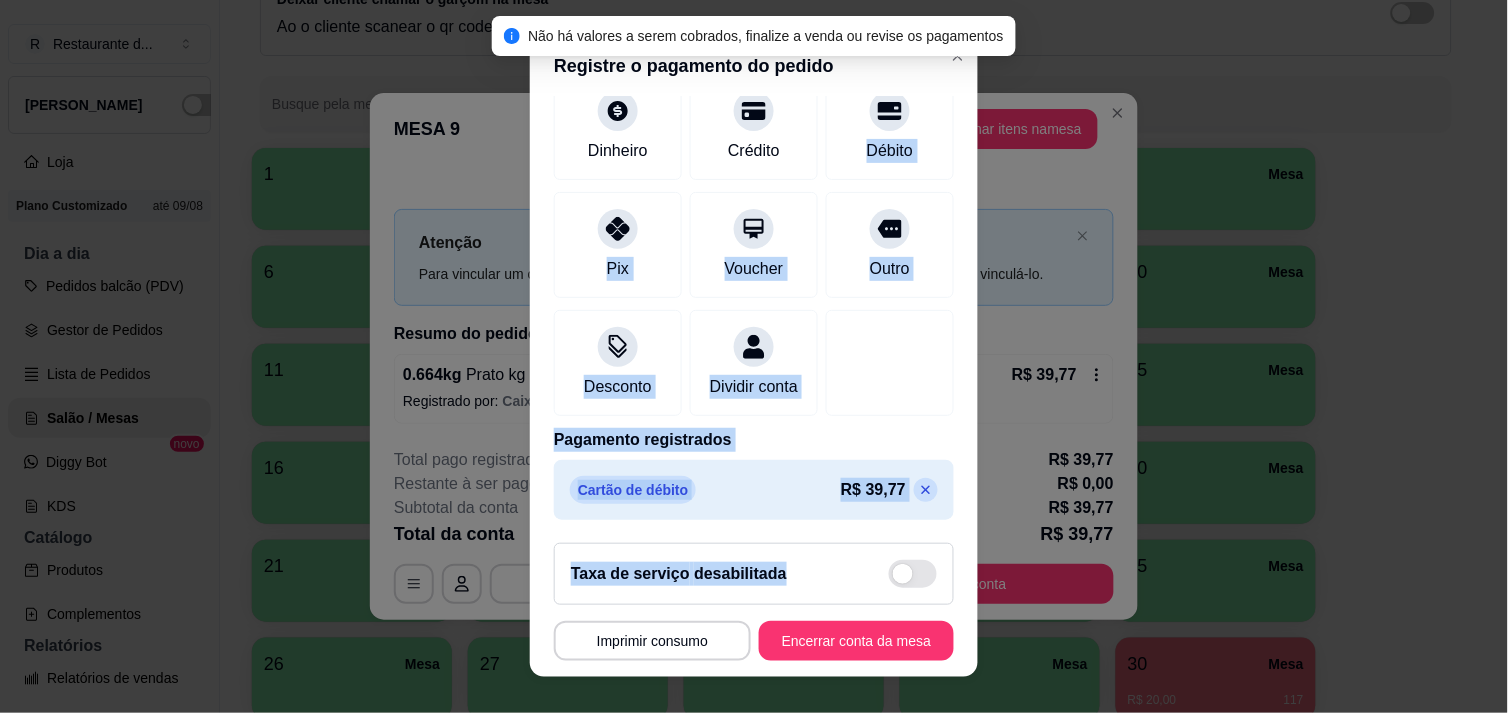 drag, startPoint x: 883, startPoint y: 258, endPoint x: 813, endPoint y: 541, distance: 291.52872 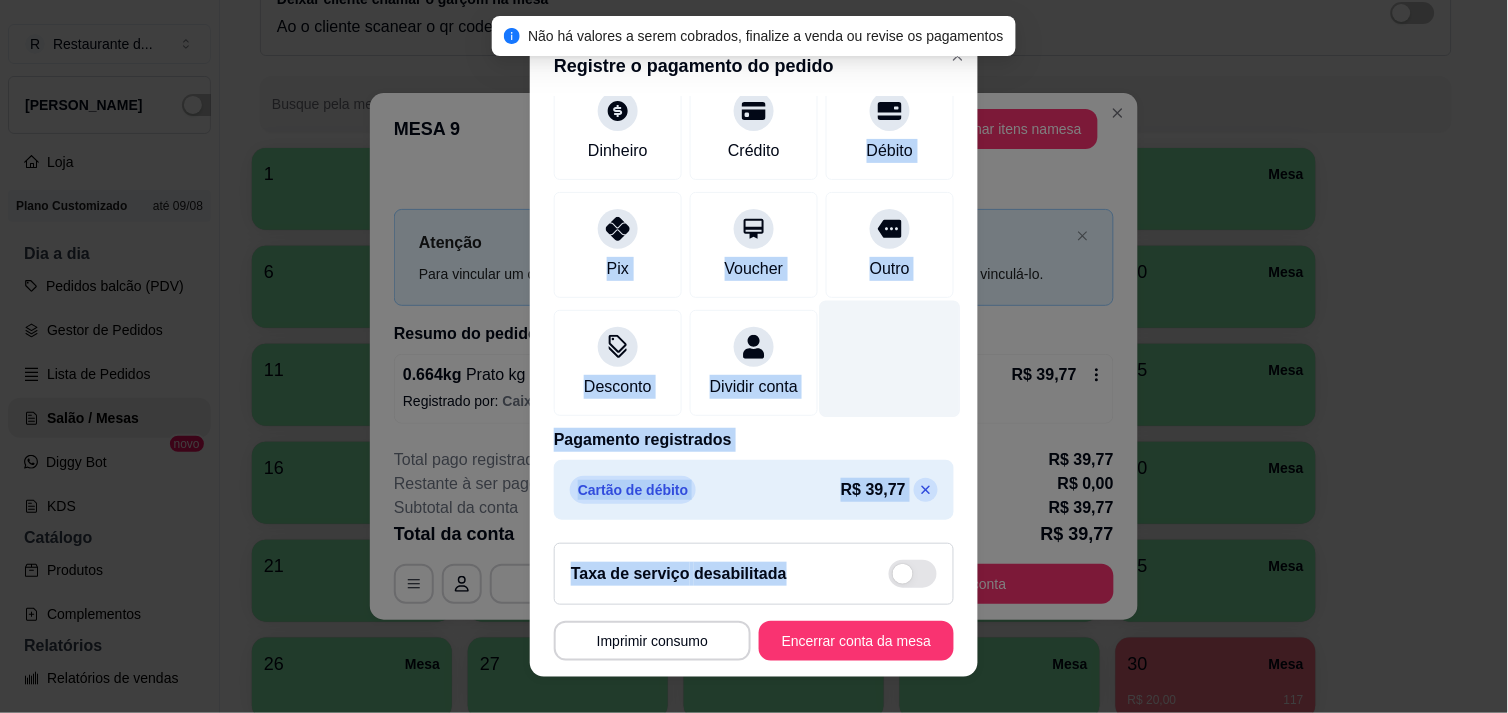 drag, startPoint x: 813, startPoint y: 541, endPoint x: 804, endPoint y: 297, distance: 244.16592 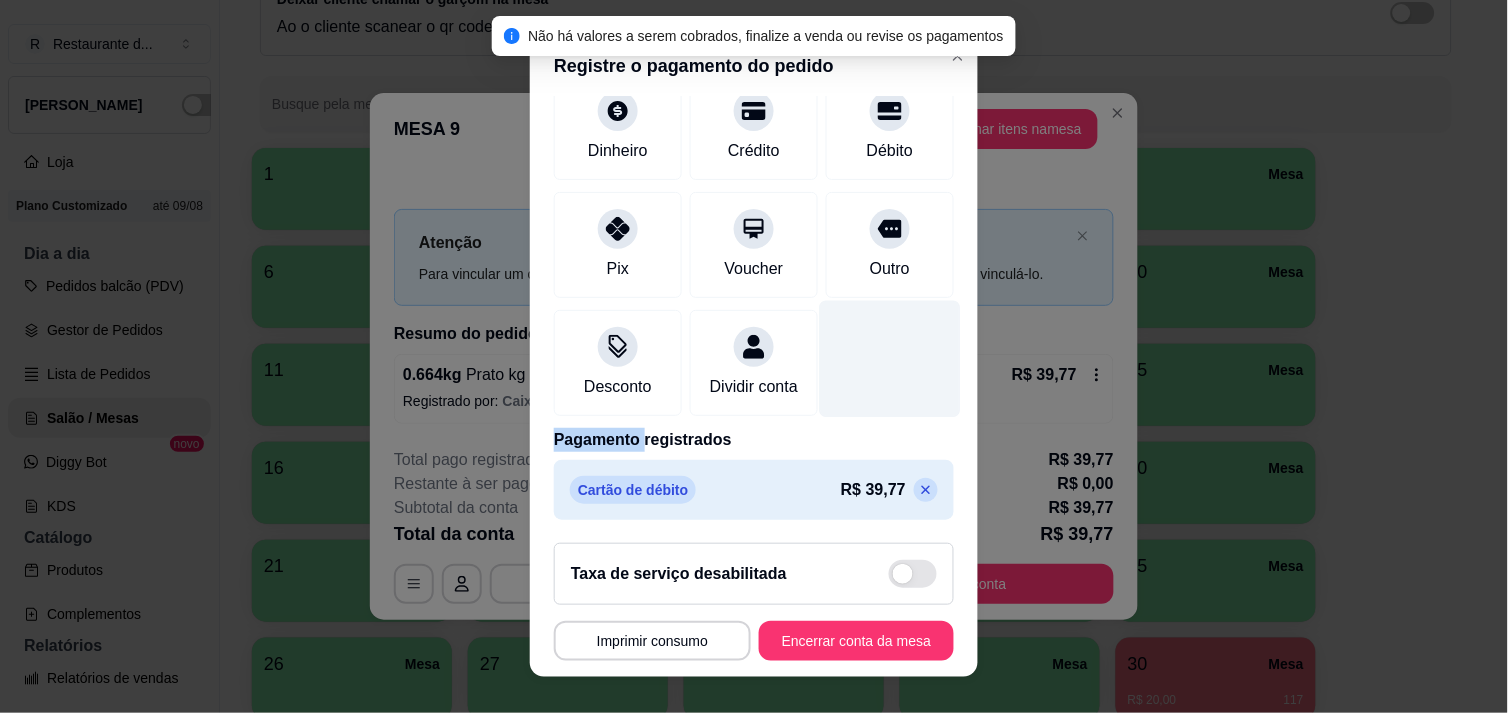click at bounding box center (890, 358) 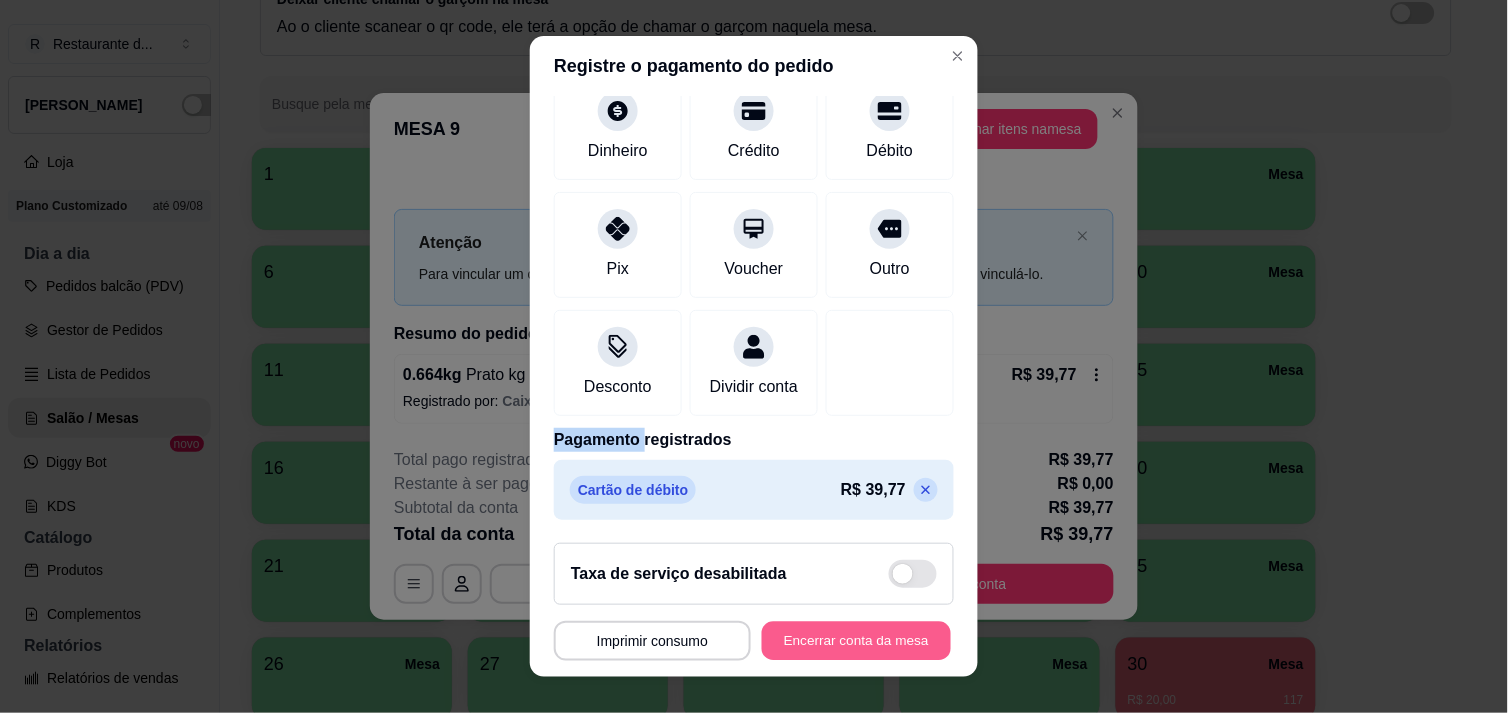 click on "Encerrar conta da mesa" at bounding box center (856, 641) 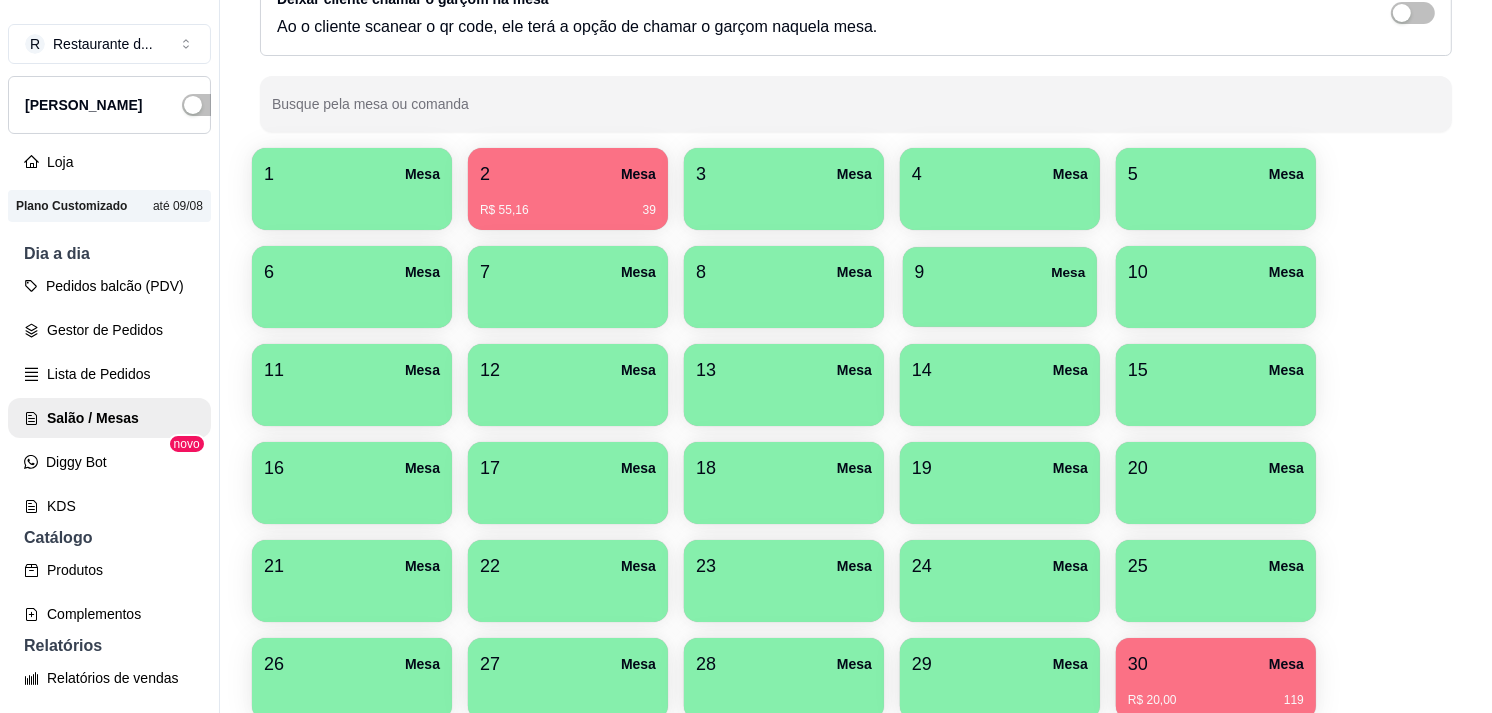 click on "9 Mesa" at bounding box center [1000, 272] 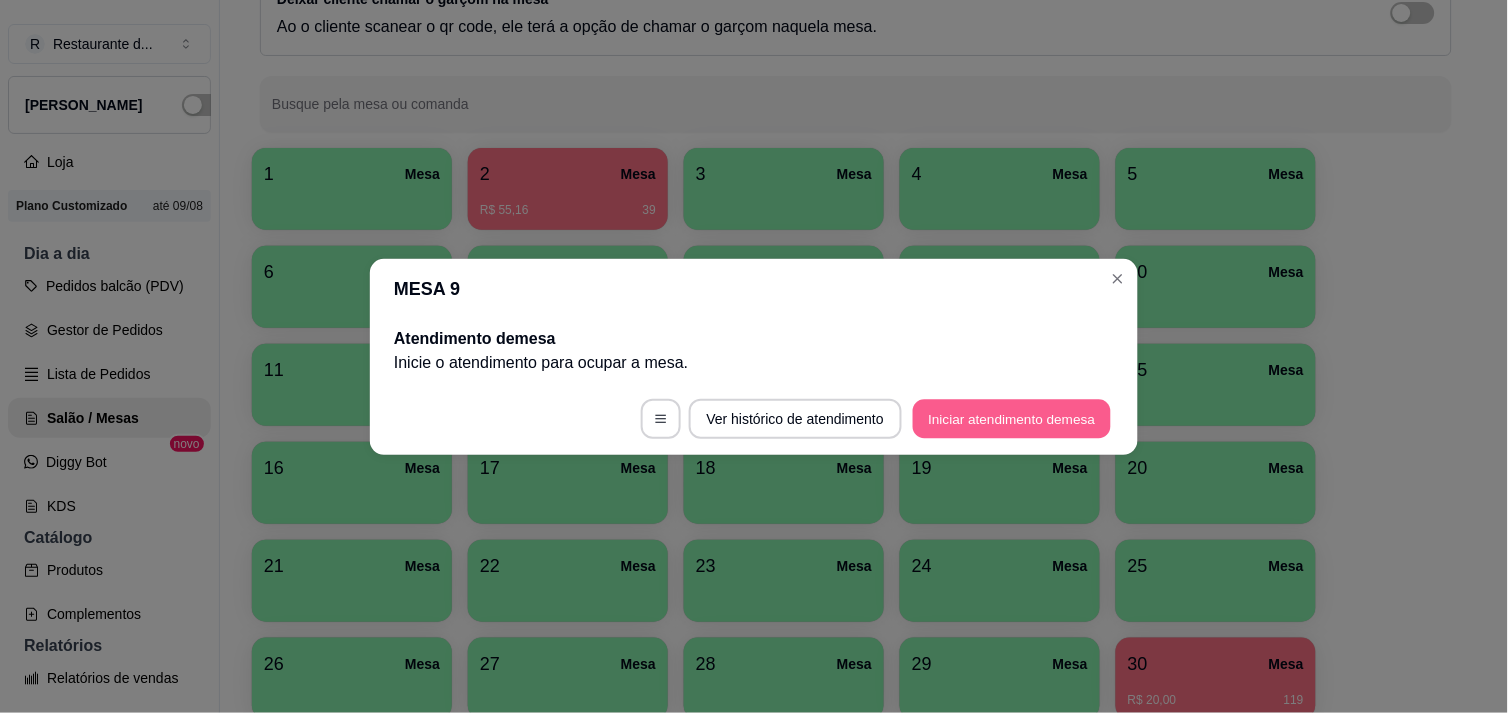 click on "Iniciar atendimento de  mesa" at bounding box center [1012, 418] 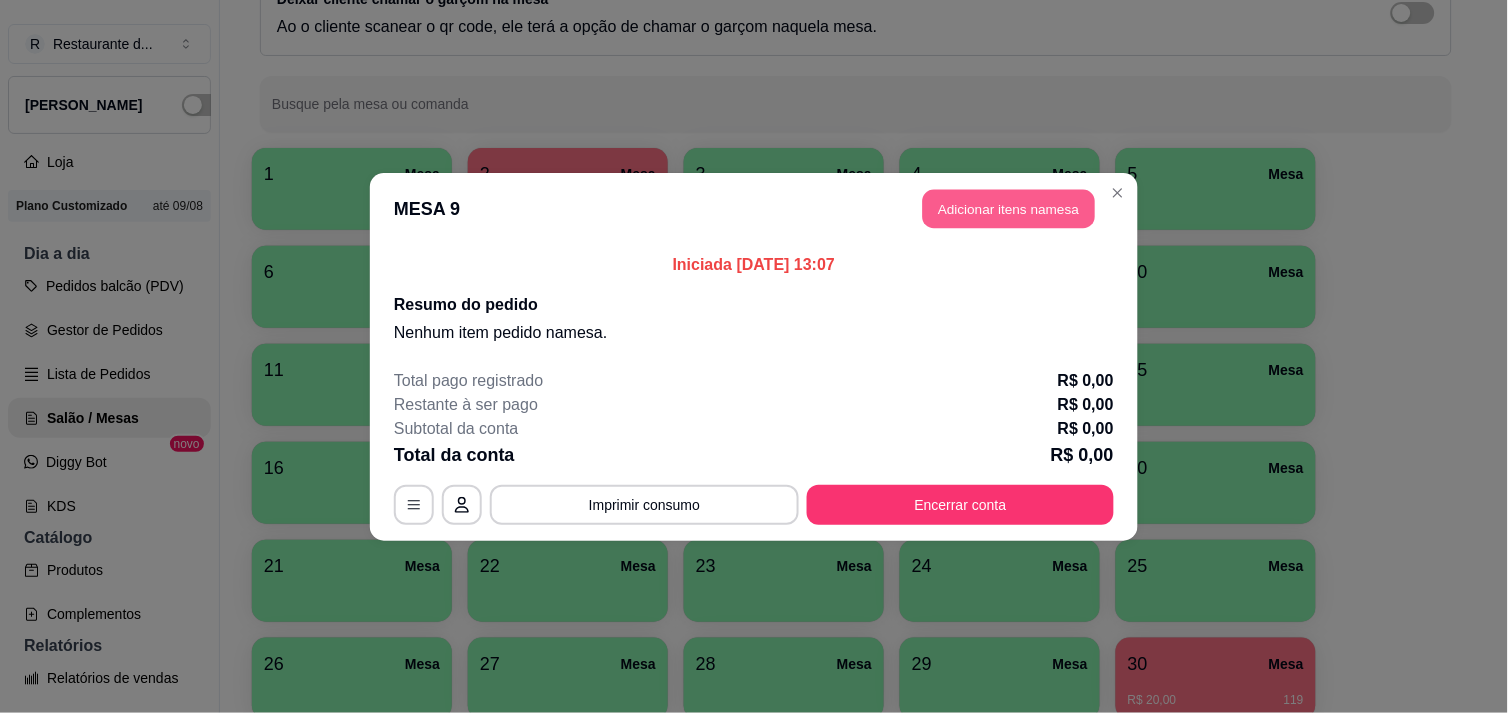 click on "Adicionar itens na  mesa" at bounding box center (1009, 208) 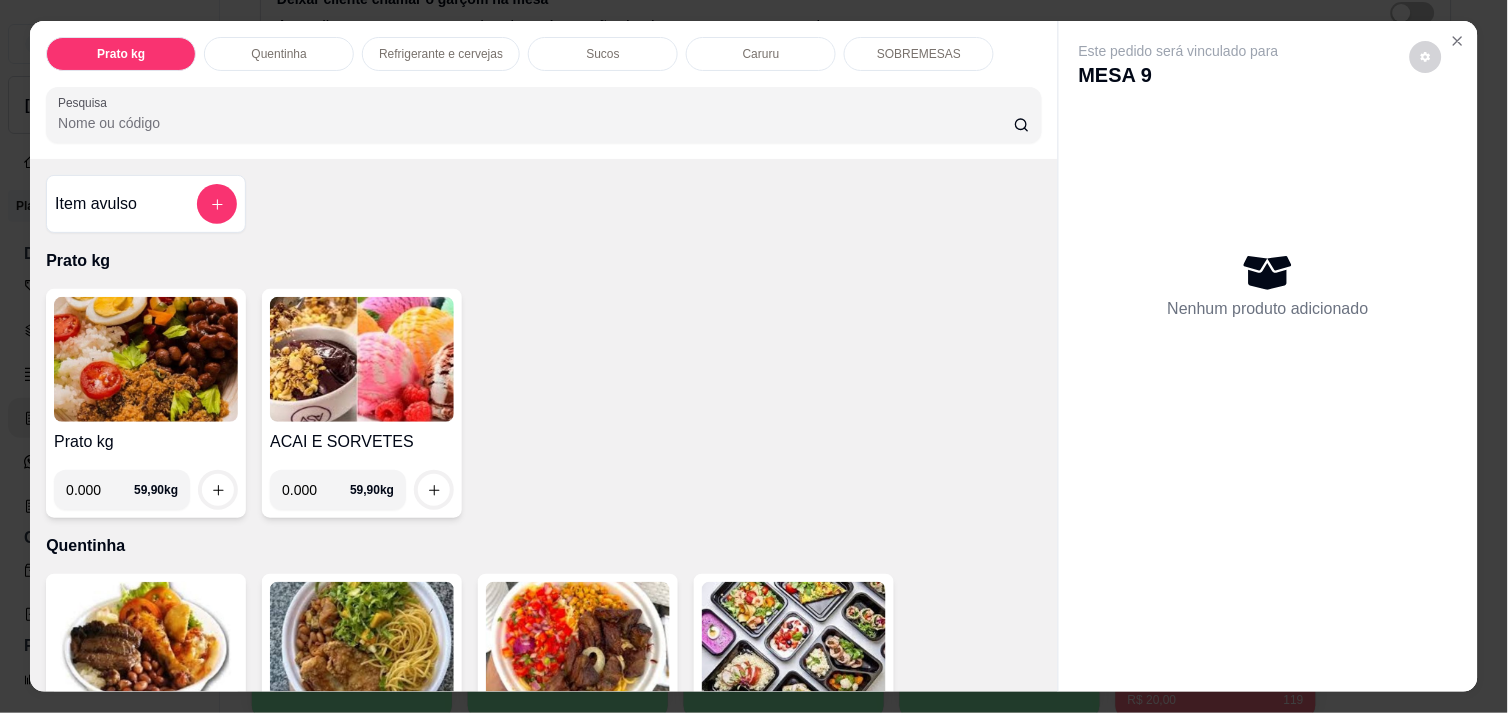 click on "0.000" at bounding box center (100, 490) 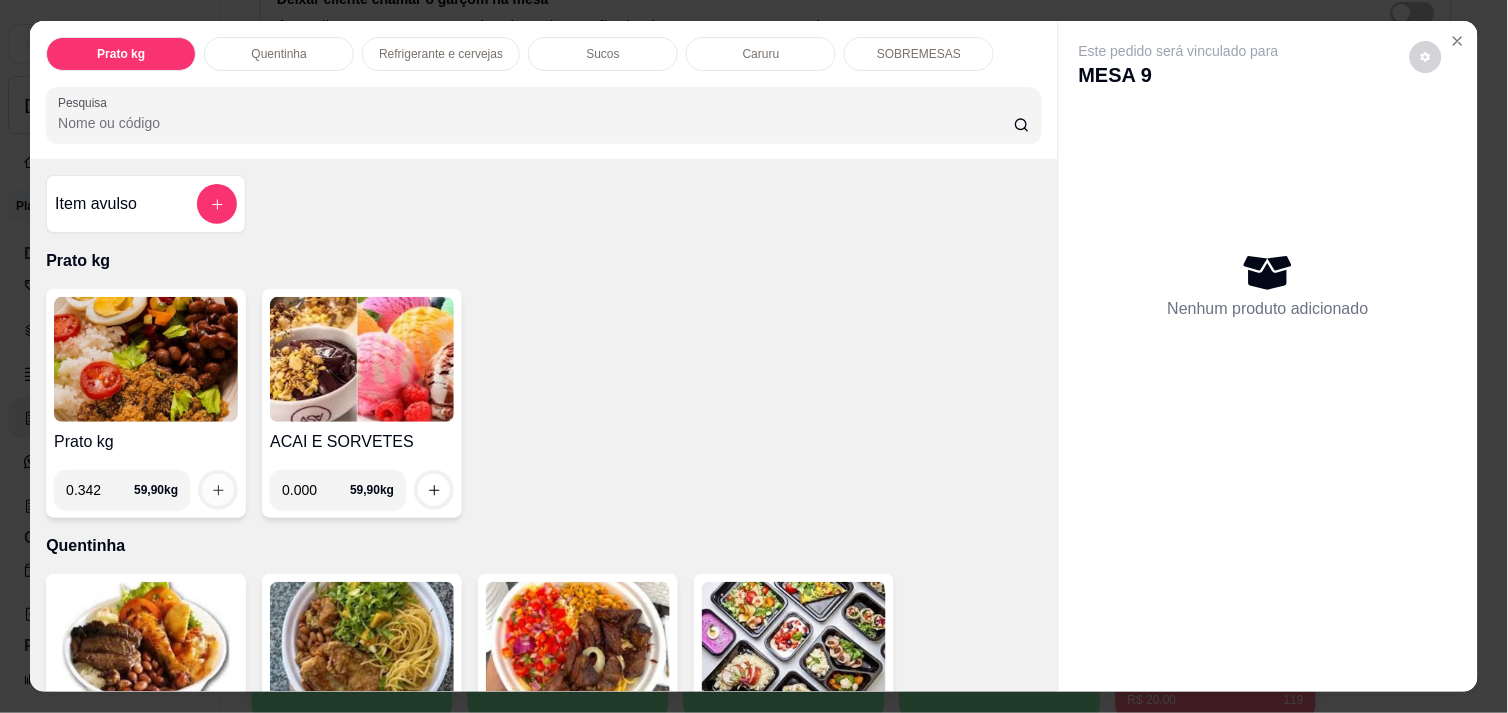 type on "0.342" 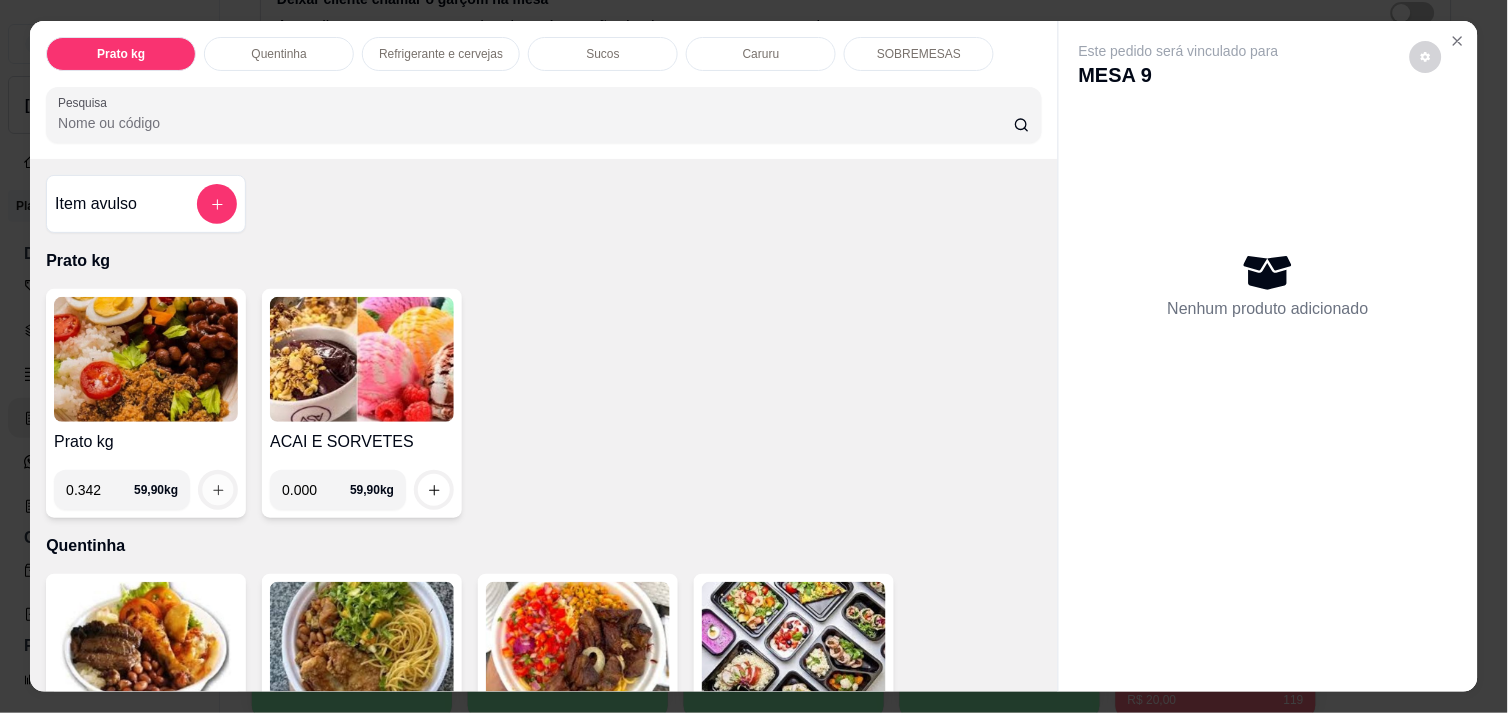 click 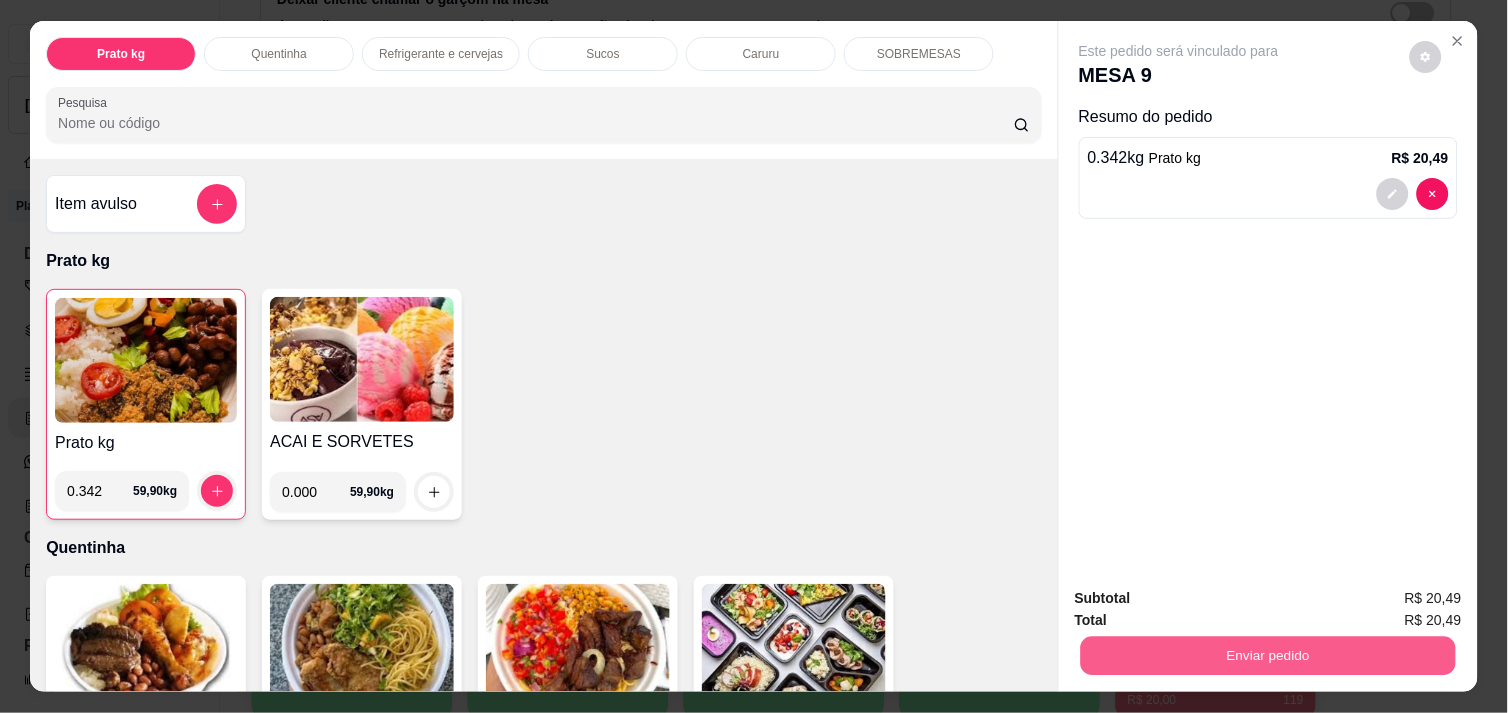 click on "Enviar pedido" at bounding box center [1268, 655] 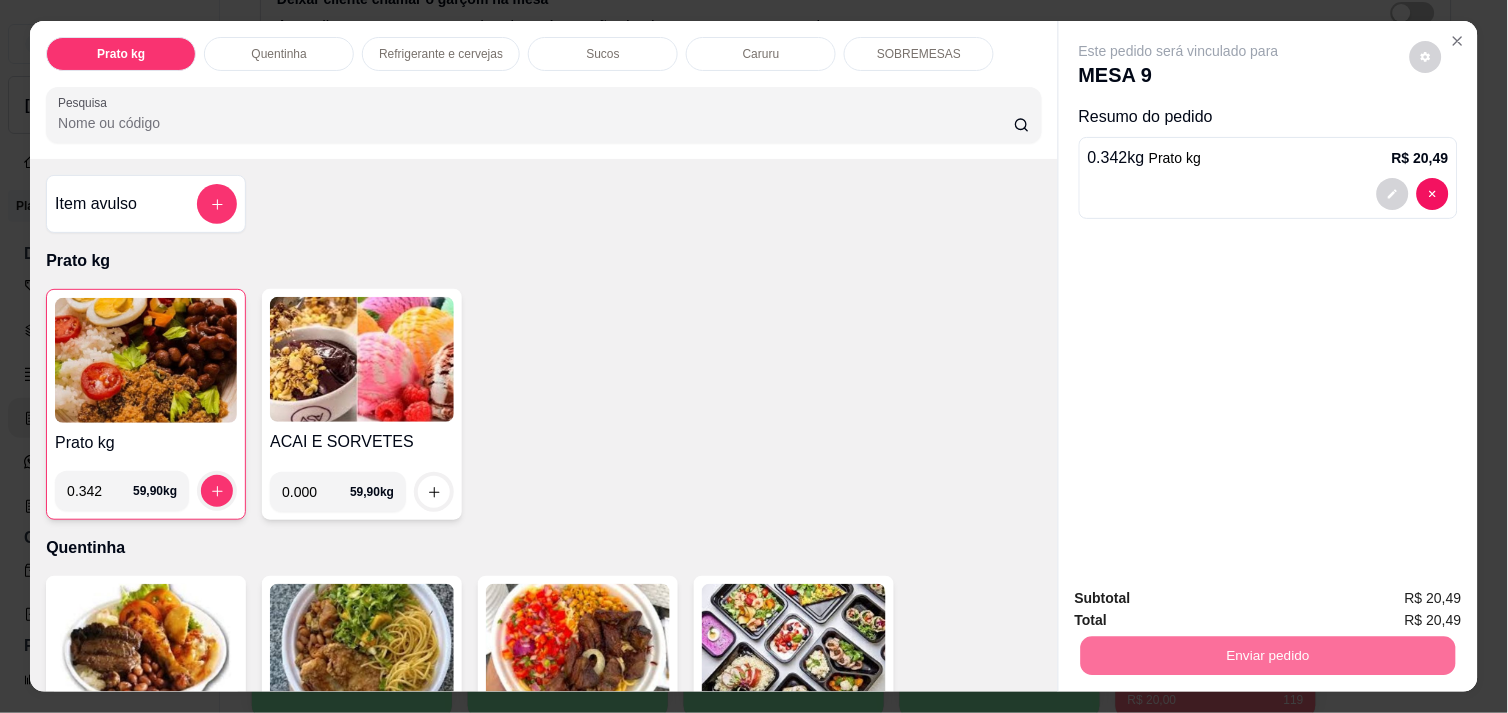 click on "Não registrar e enviar pedido" at bounding box center (1202, 598) 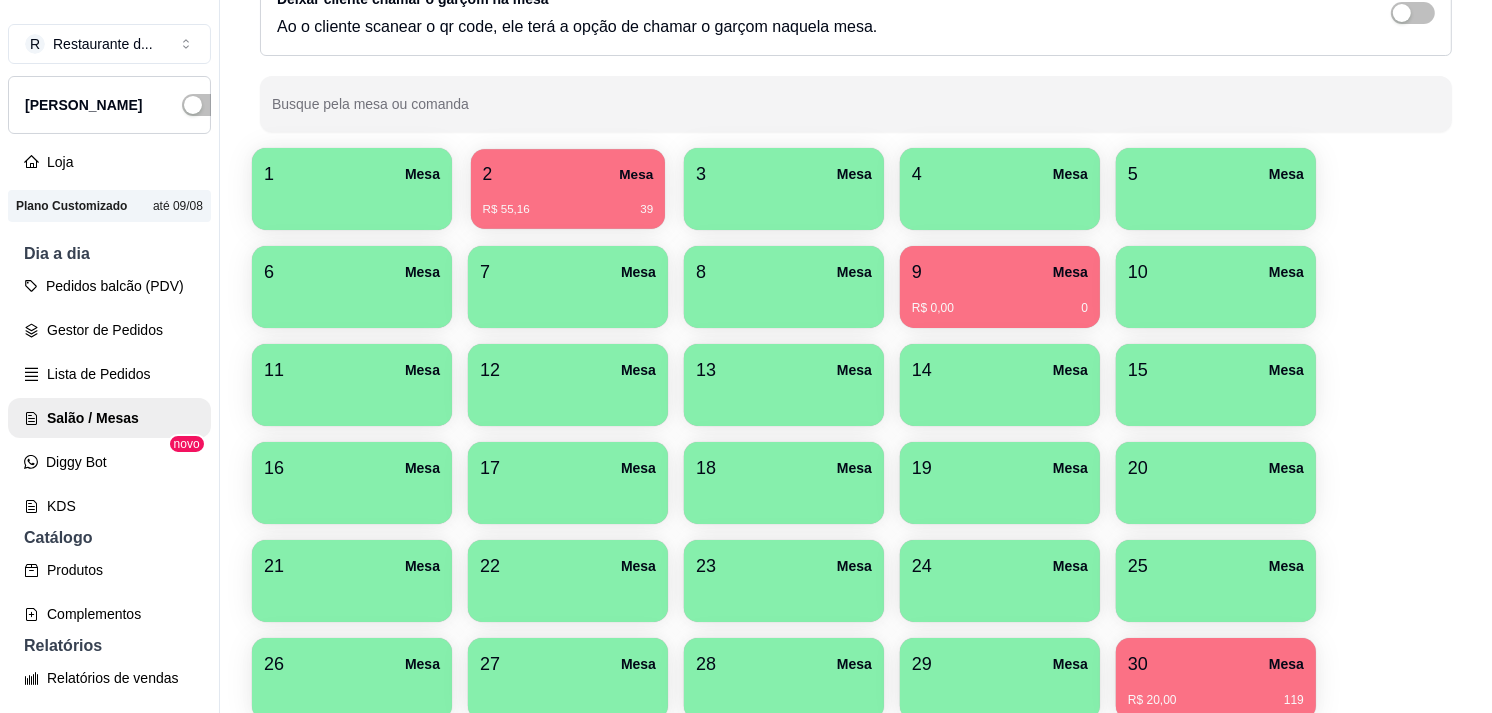 click on "2 Mesa" at bounding box center [568, 174] 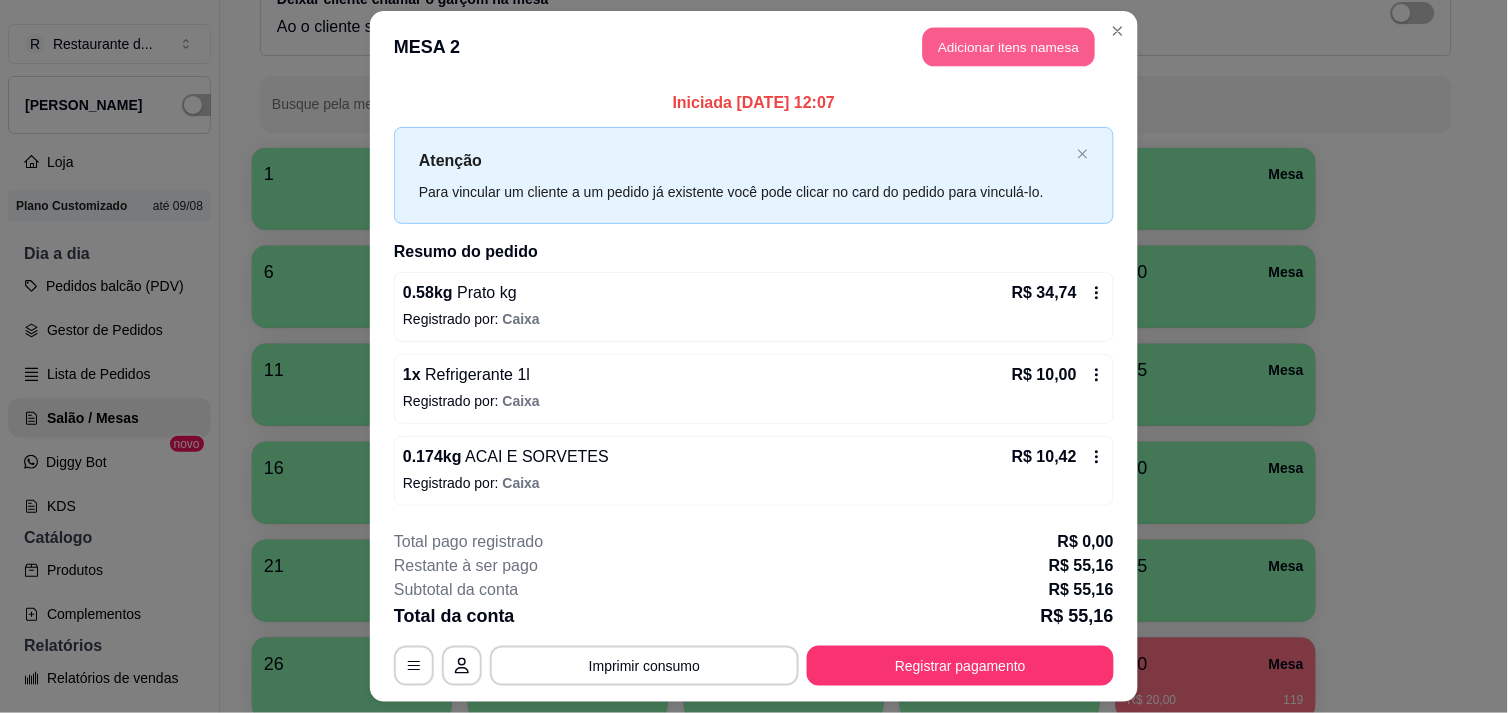 click on "Adicionar itens na  mesa" at bounding box center [1009, 47] 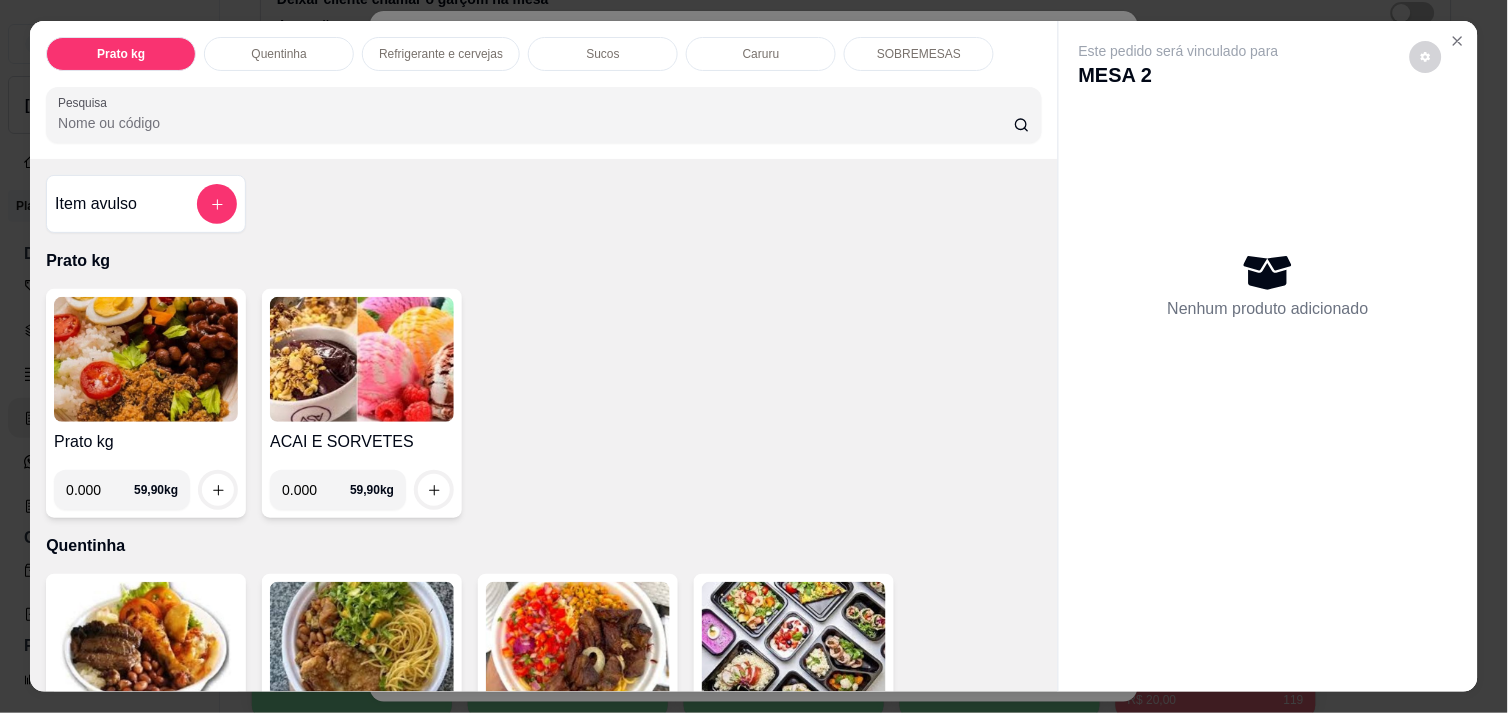 click on "0.000" at bounding box center [316, 490] 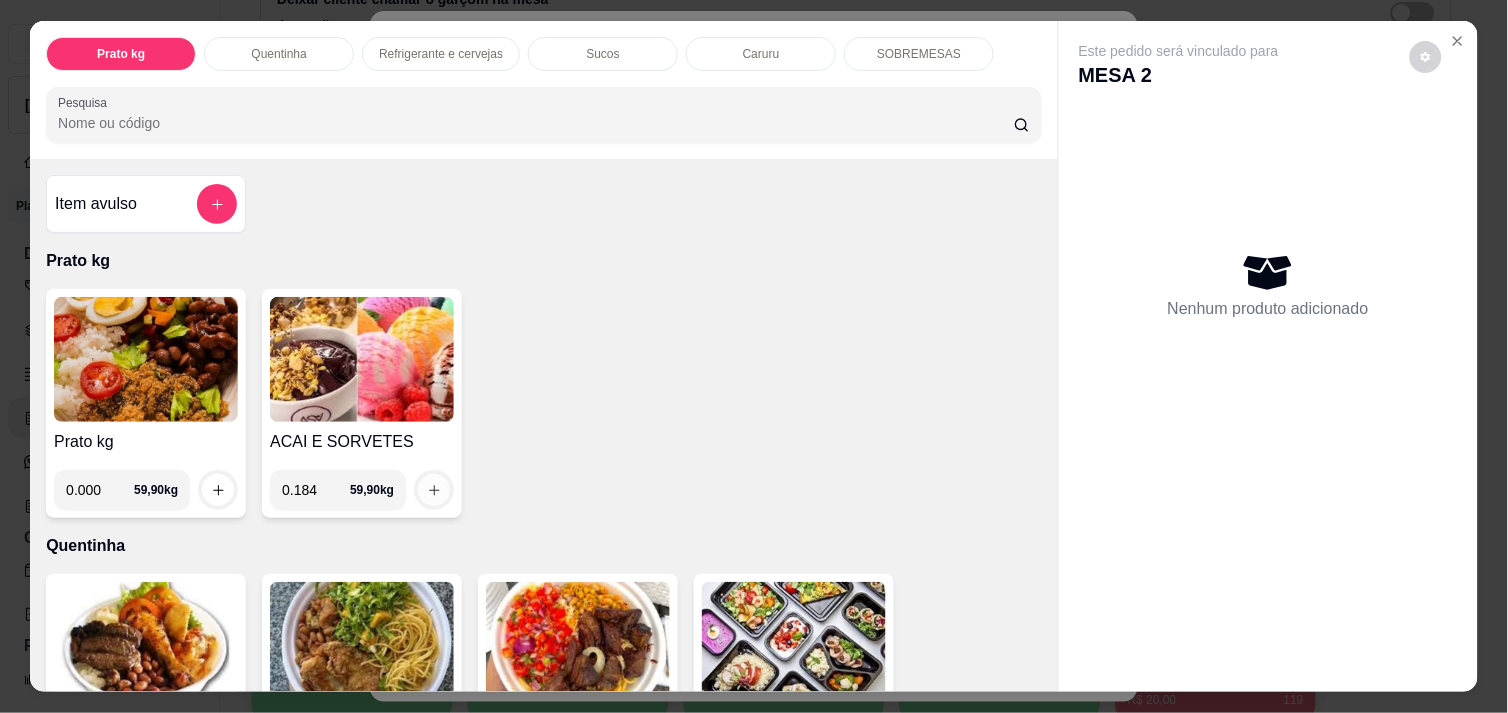 type on "0.184" 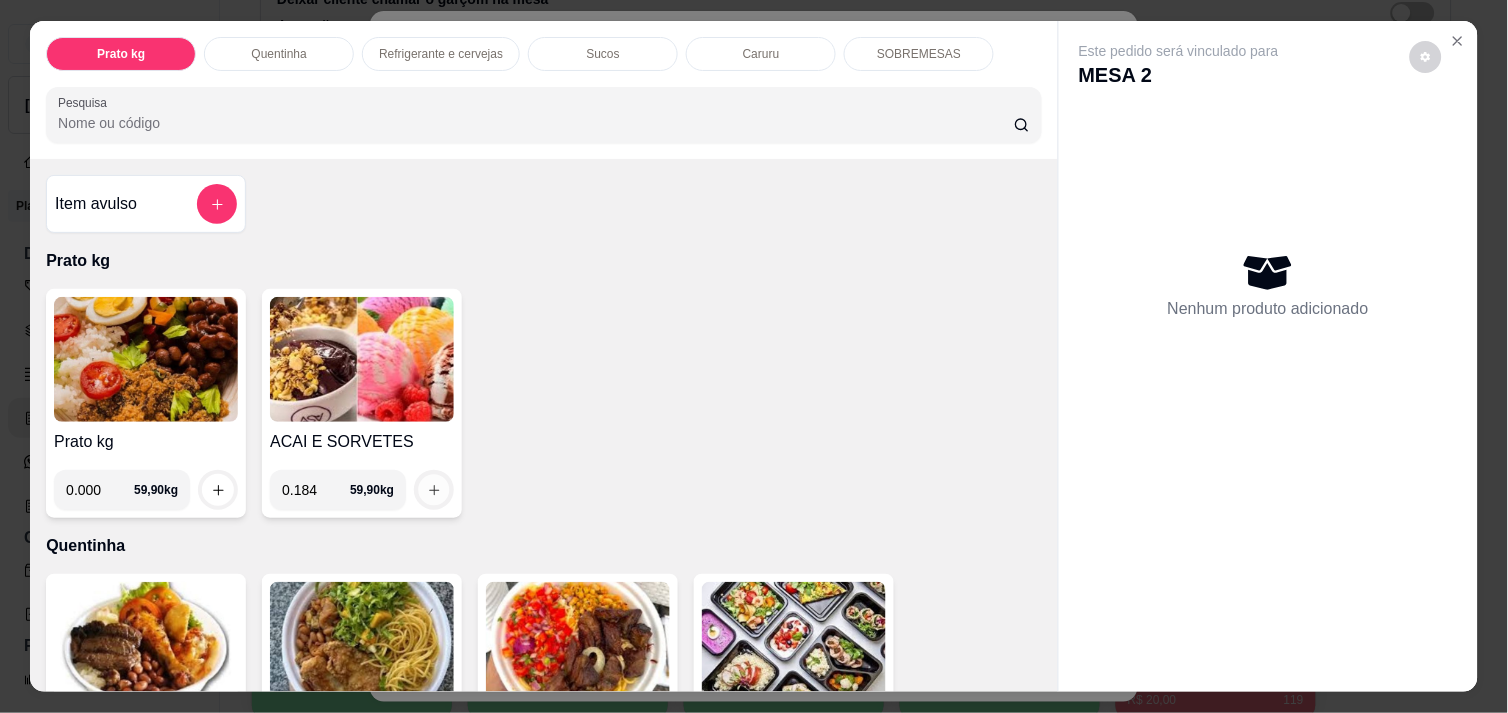 click 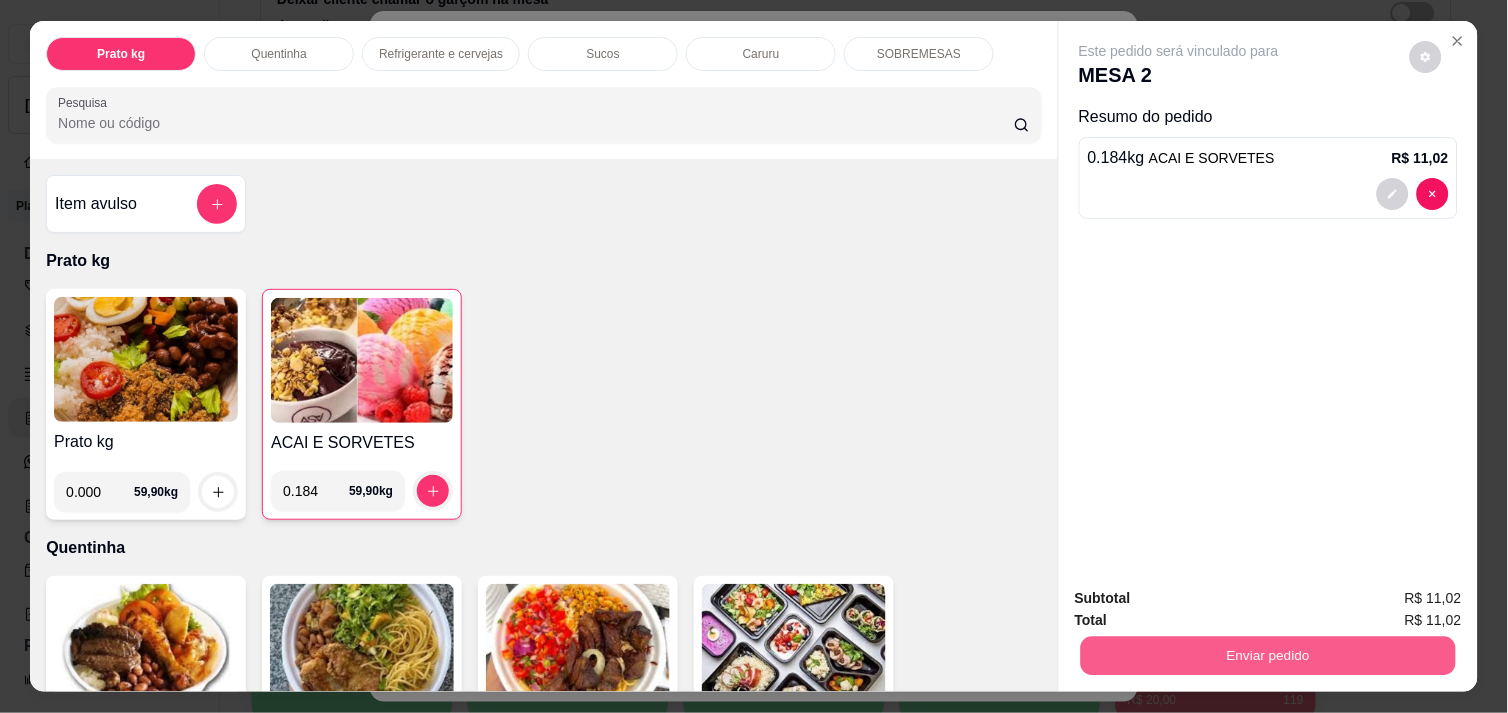 click on "Enviar pedido" at bounding box center [1268, 655] 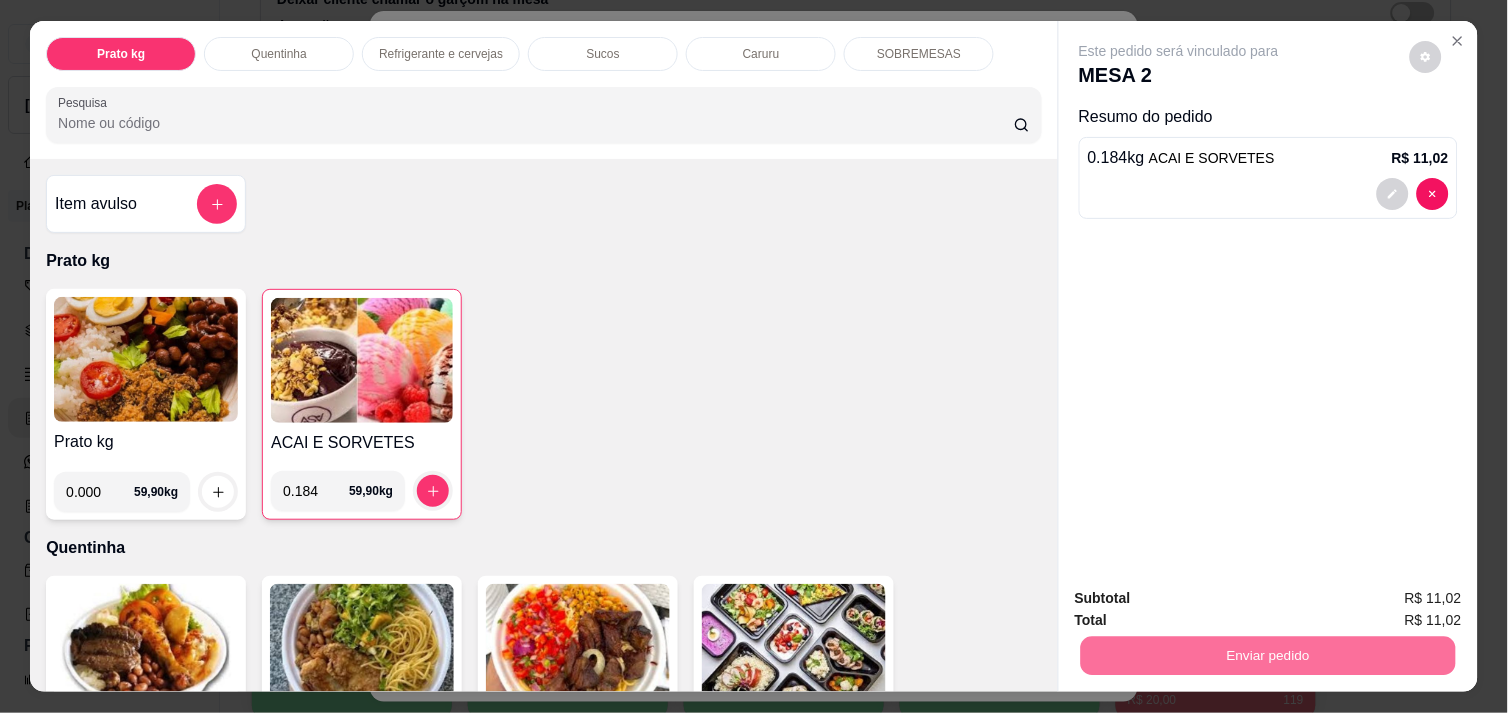 click on "Não registrar e enviar pedido" at bounding box center (1202, 598) 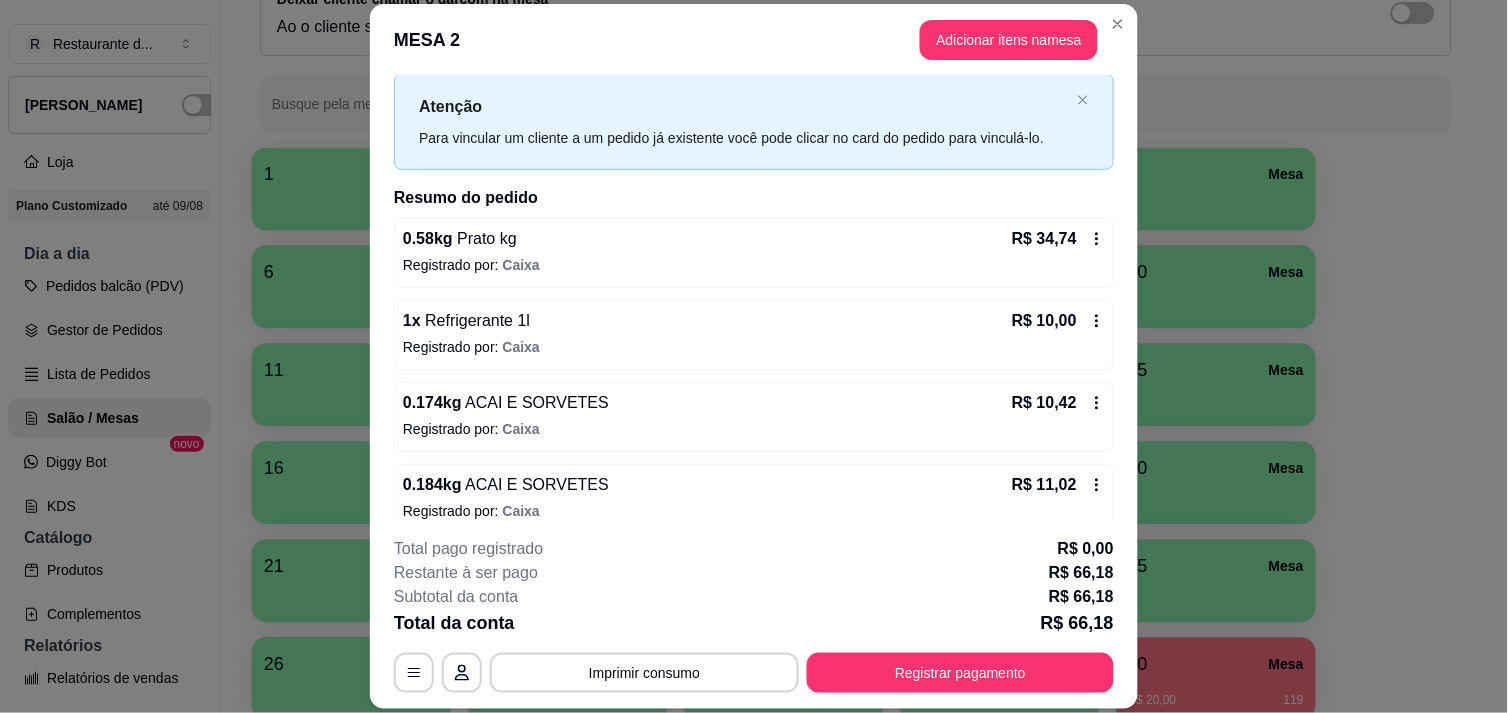 scroll, scrollTop: 67, scrollLeft: 0, axis: vertical 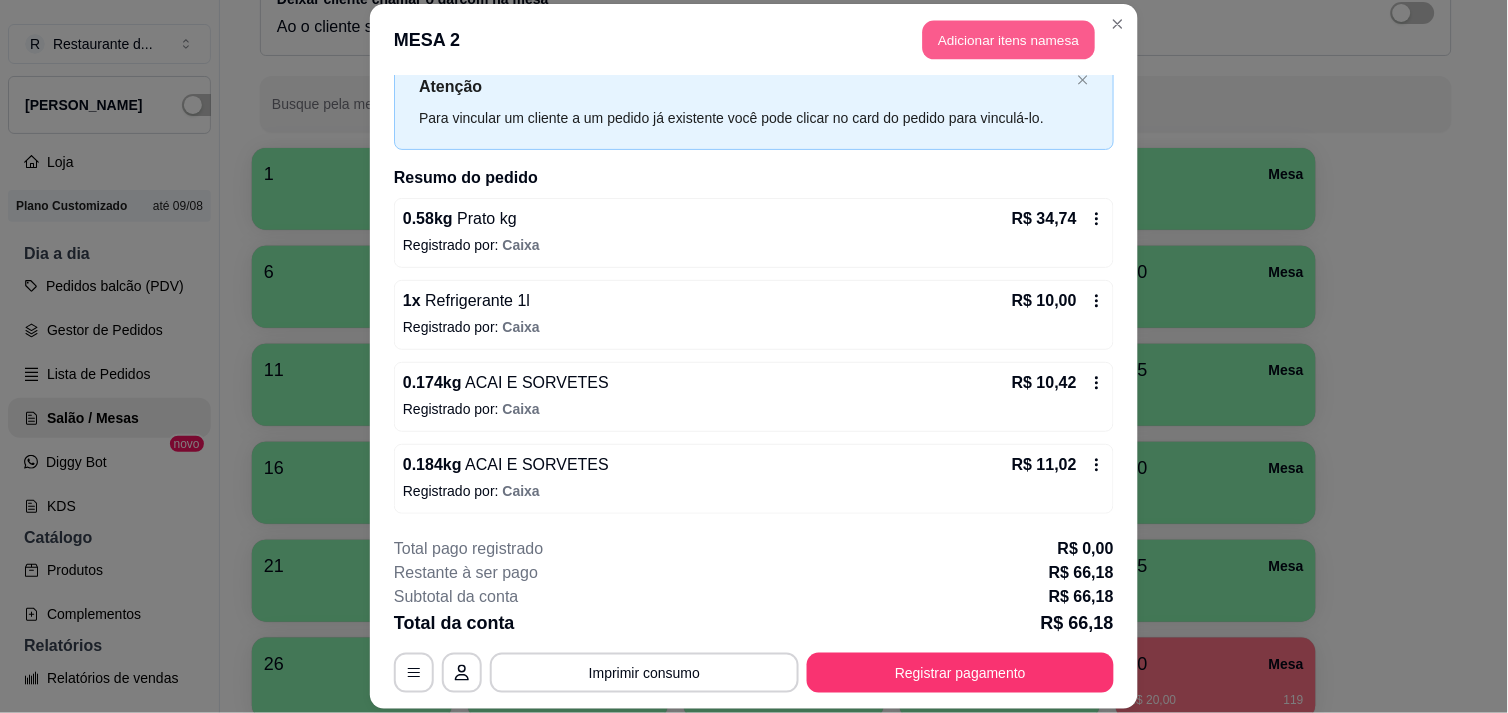 click on "Adicionar itens na  mesa" at bounding box center (1009, 39) 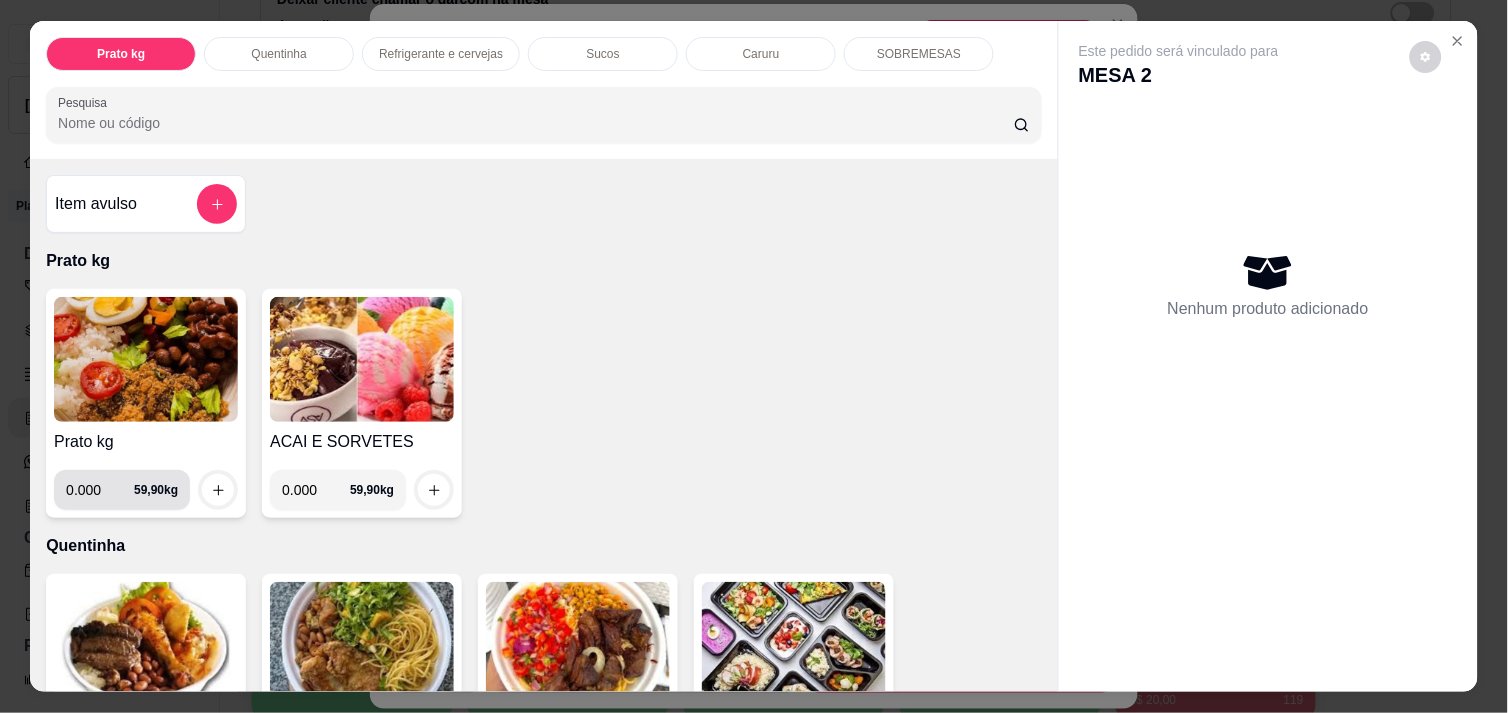 click on "0.000" at bounding box center (100, 490) 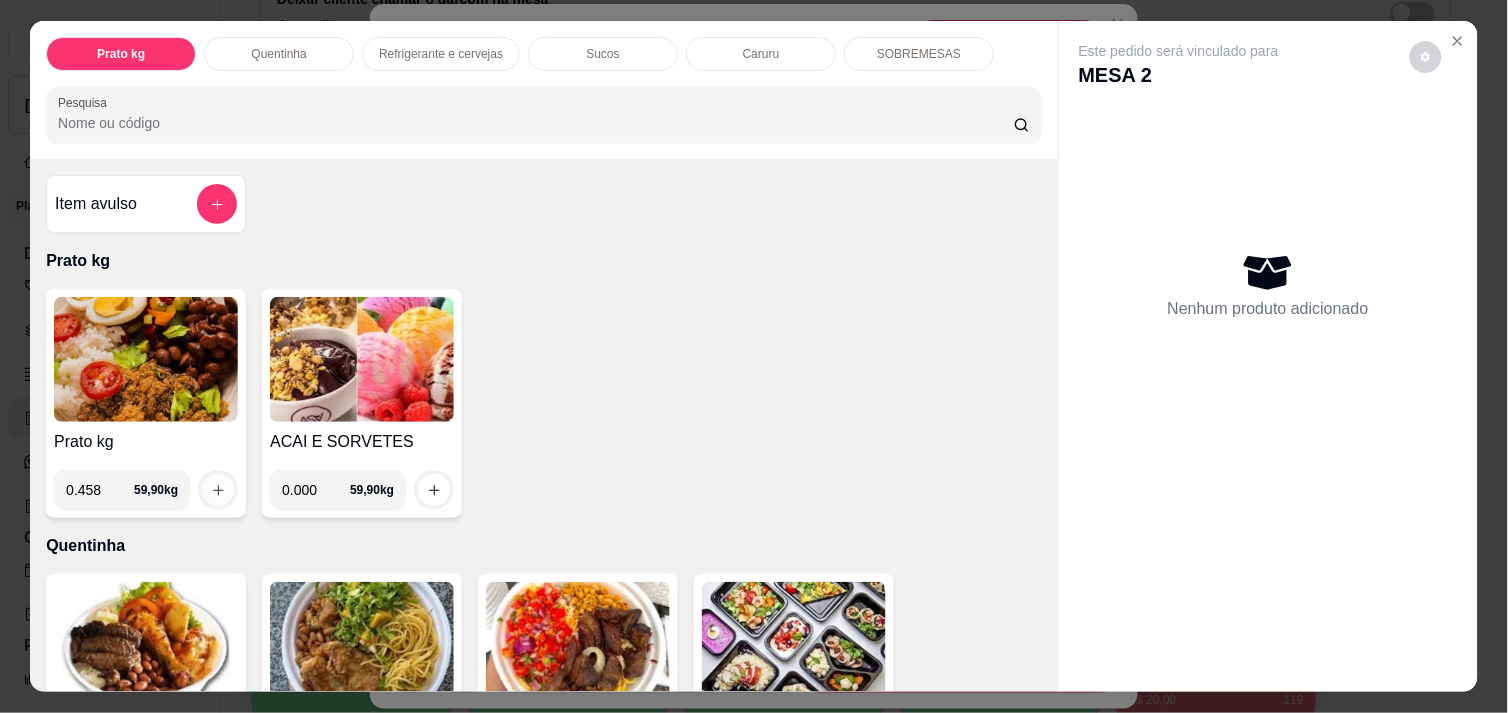 type on "0.458" 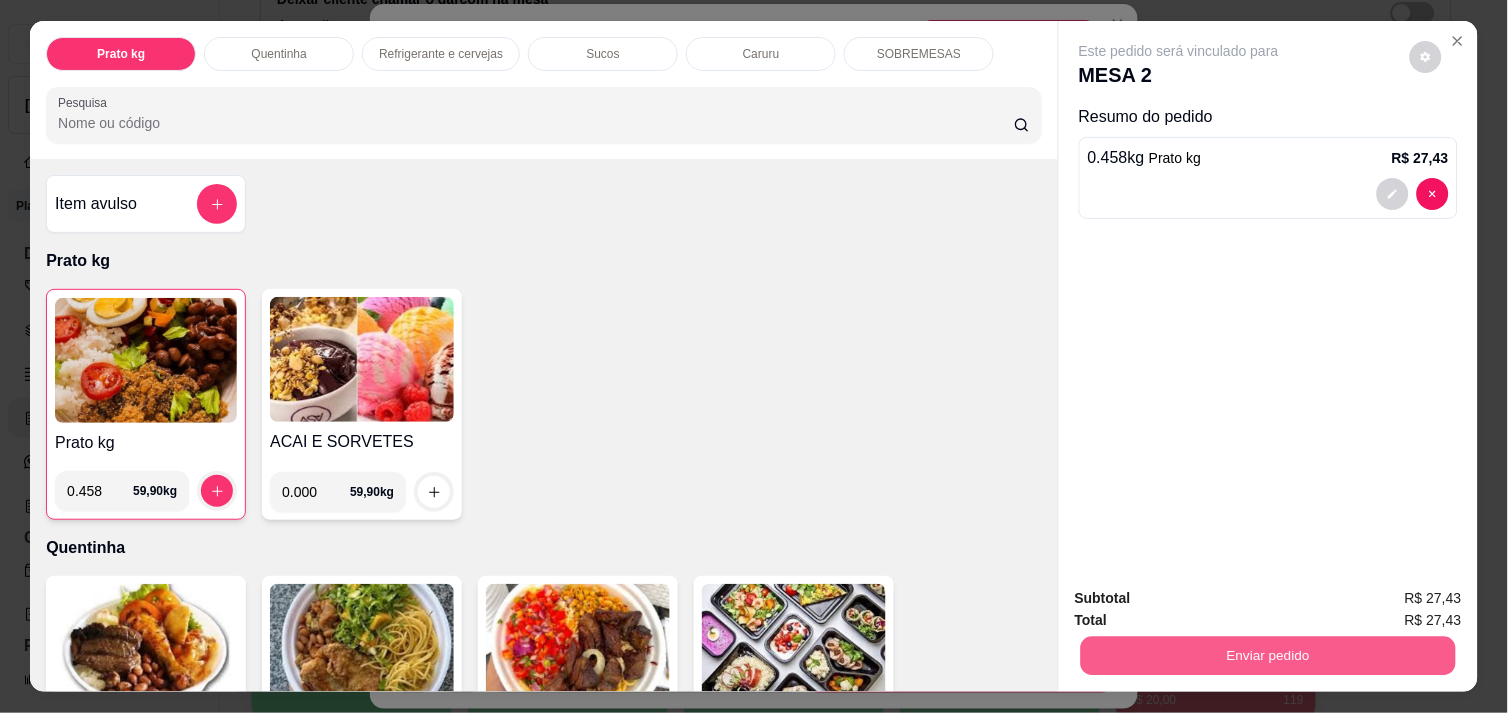 click on "Enviar pedido" at bounding box center (1268, 655) 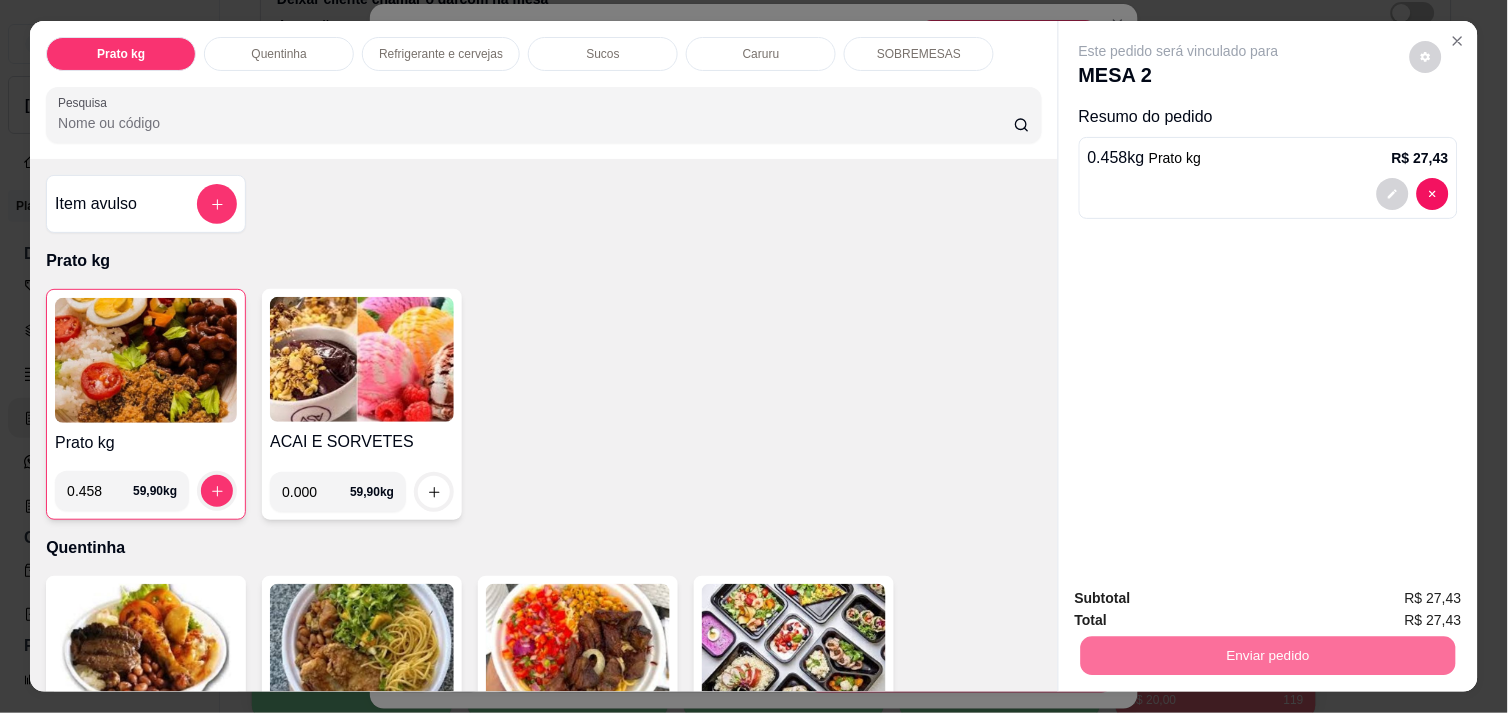 click on "Não registrar e enviar pedido" at bounding box center [1202, 599] 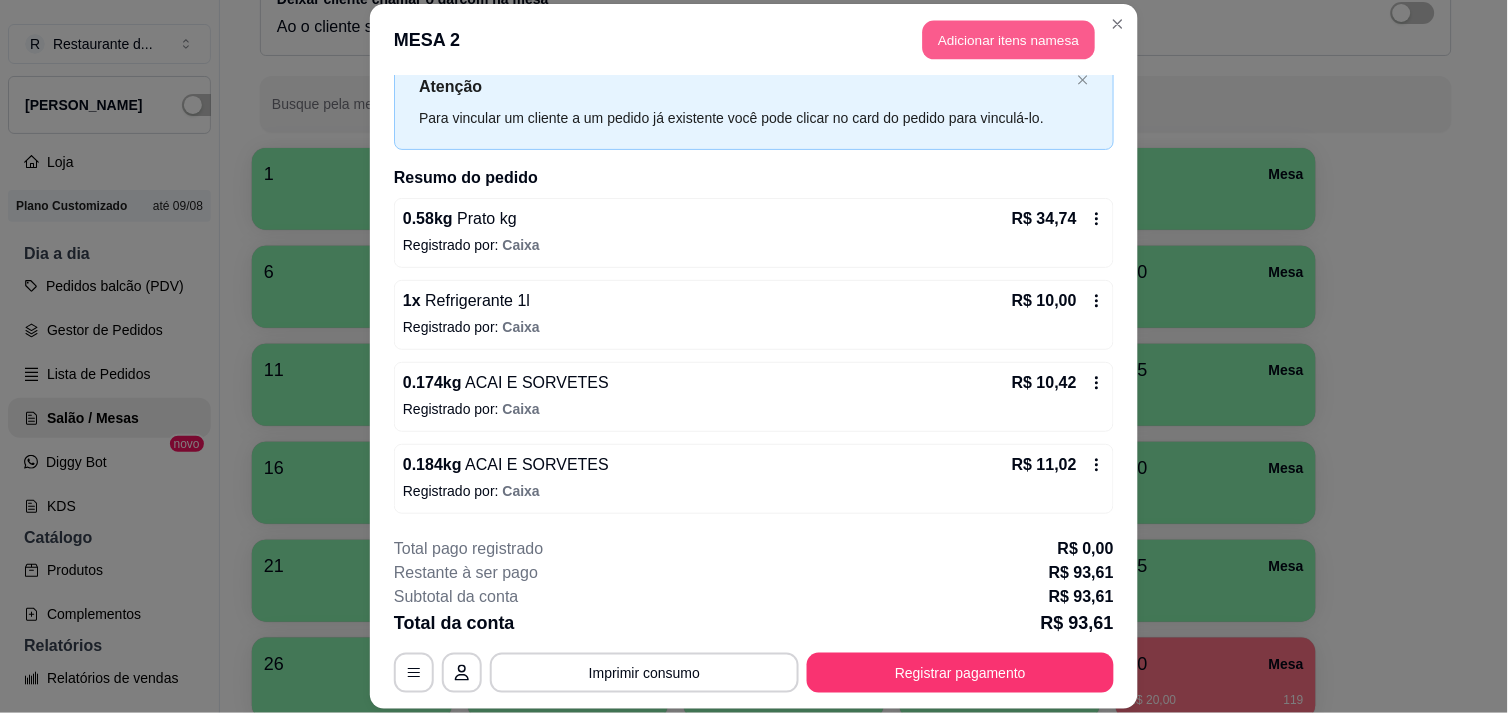 click on "Adicionar itens na  mesa" at bounding box center (1009, 39) 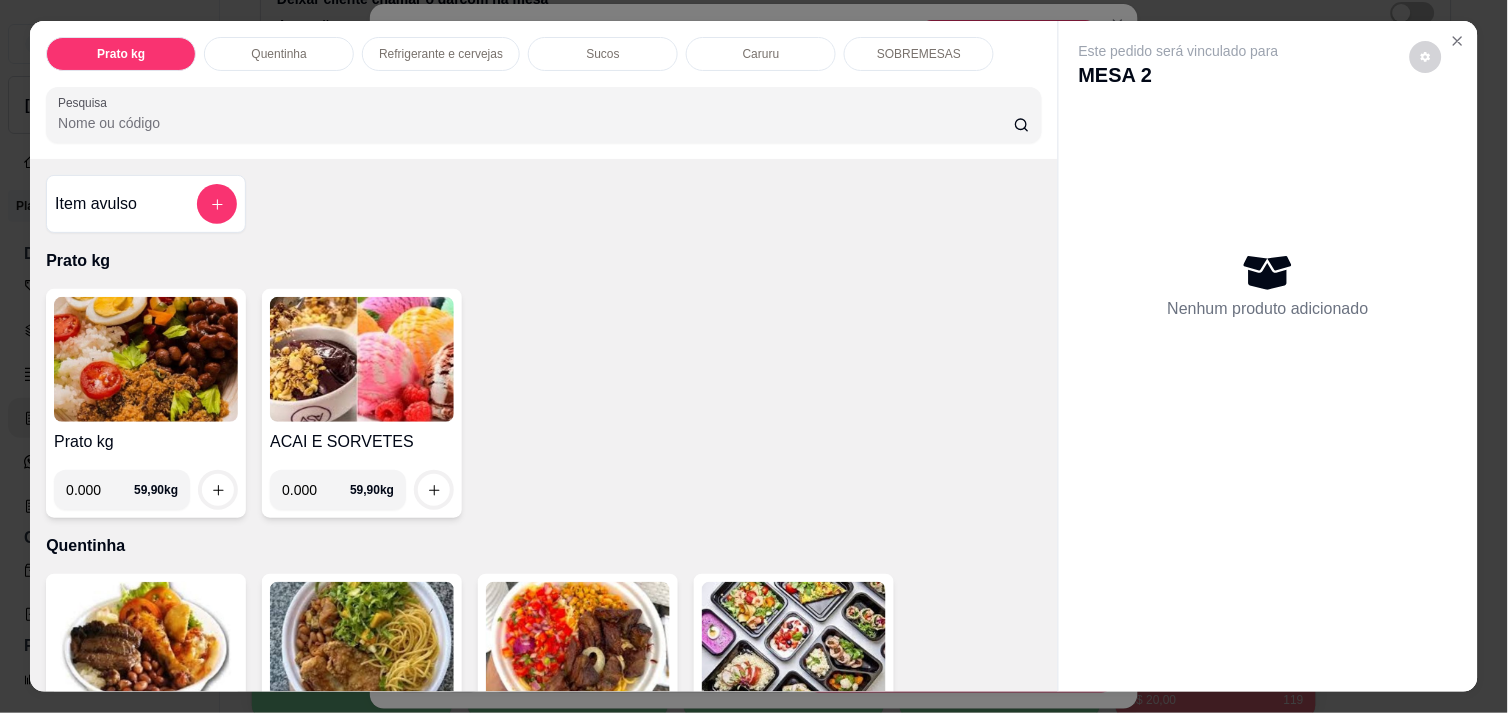 click on "0.000" at bounding box center [316, 490] 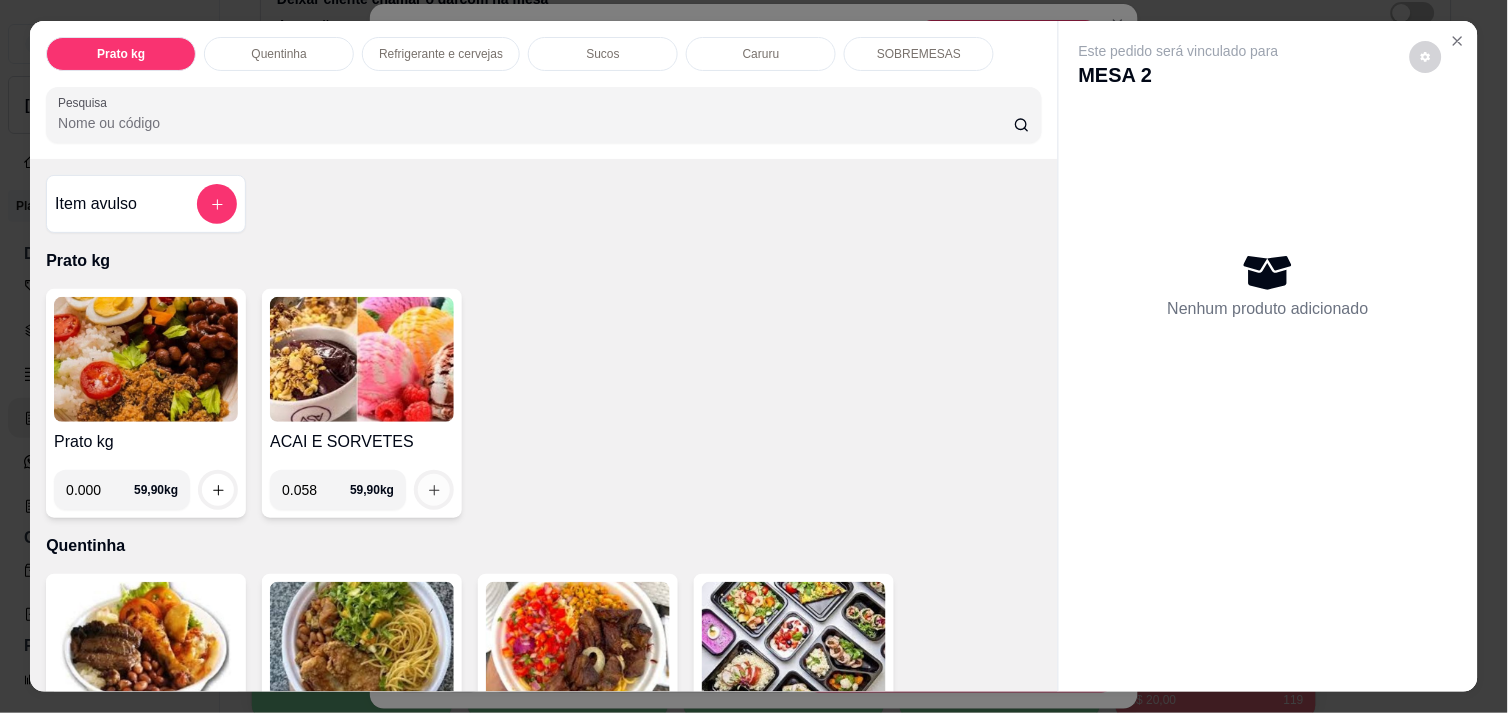 type on "0.058" 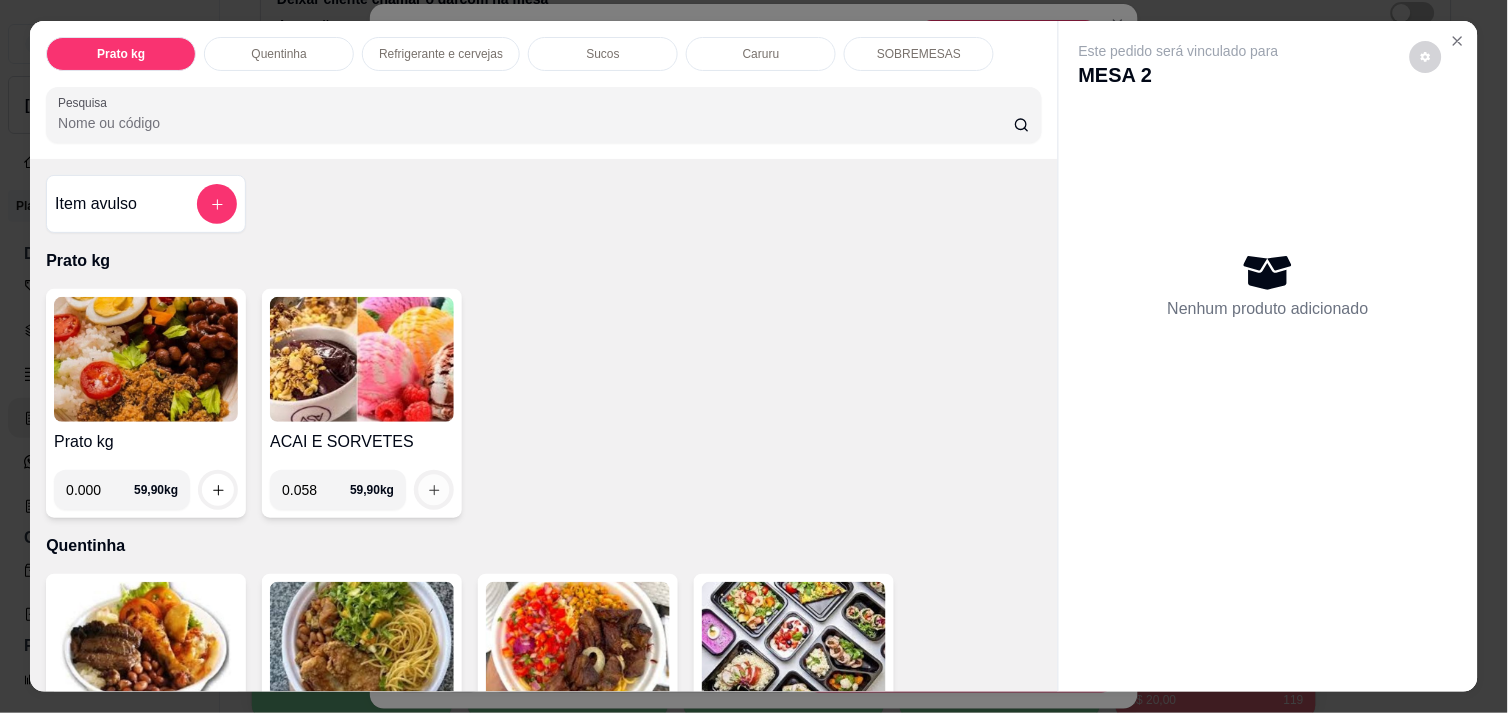 click 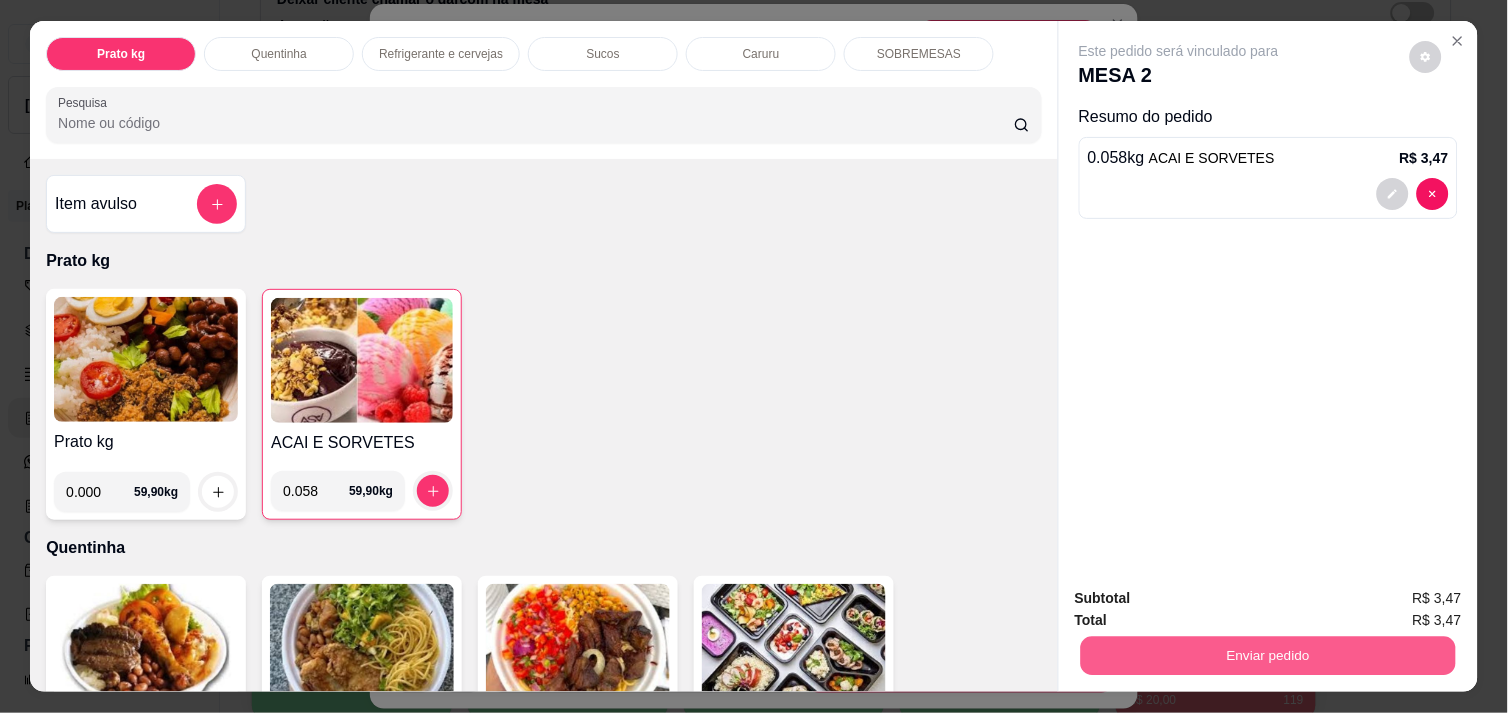 click on "Enviar pedido" at bounding box center [1268, 655] 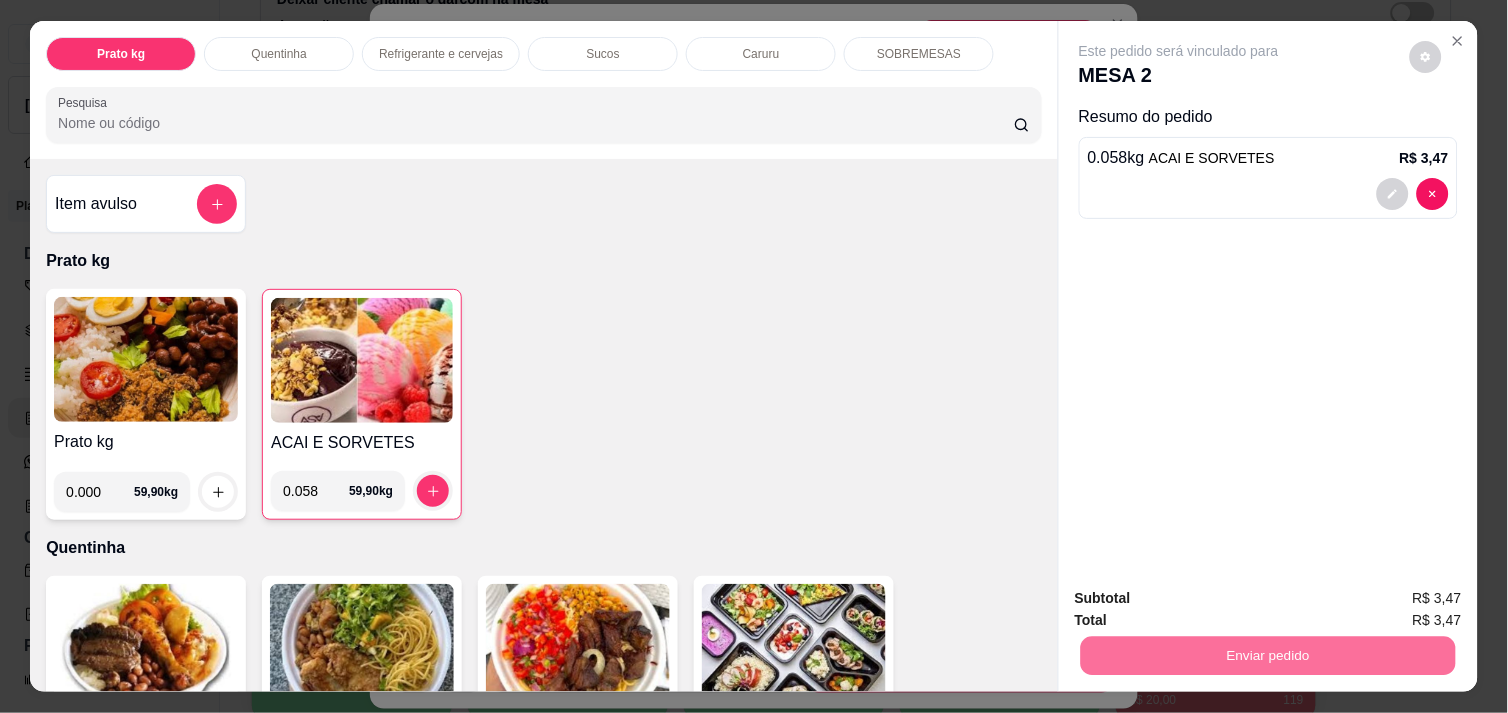 click on "Não registrar e enviar pedido" at bounding box center (1202, 598) 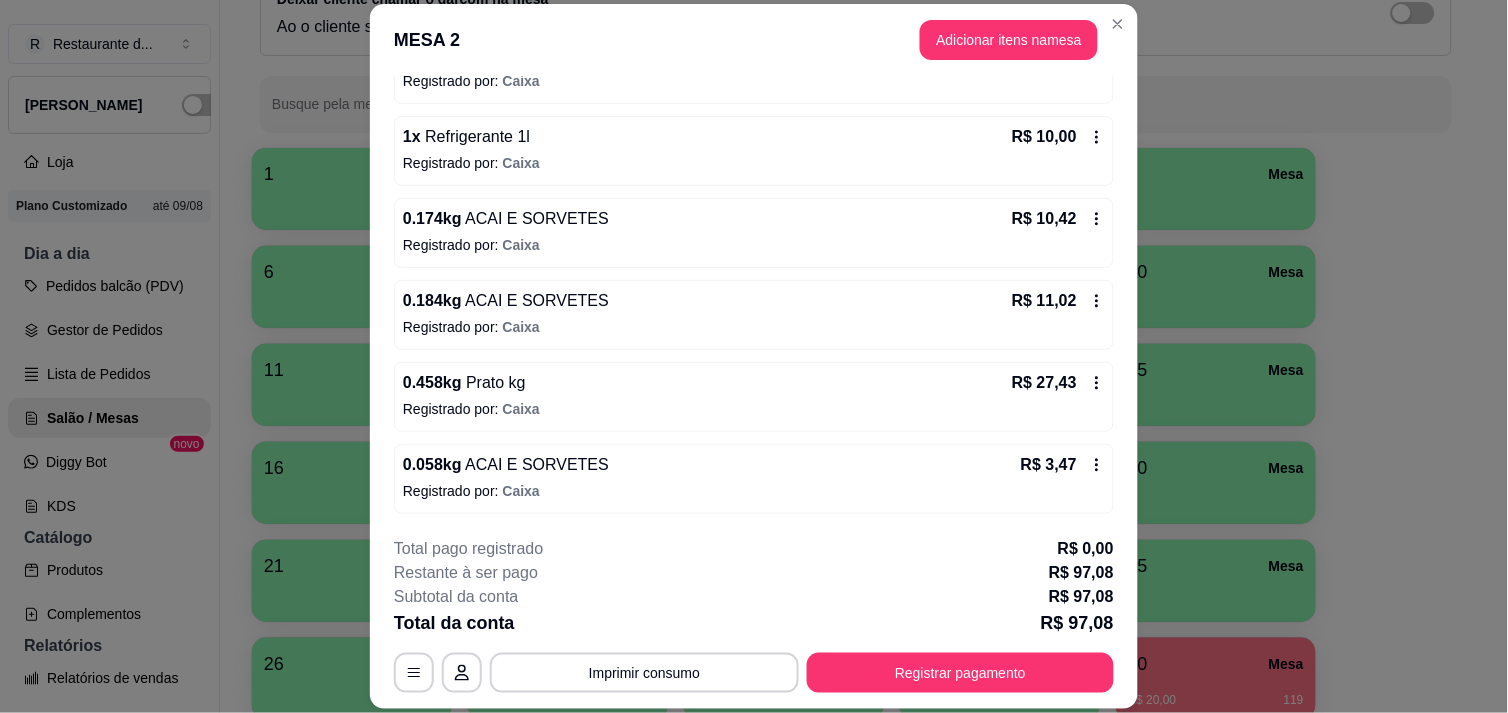 scroll, scrollTop: 0, scrollLeft: 0, axis: both 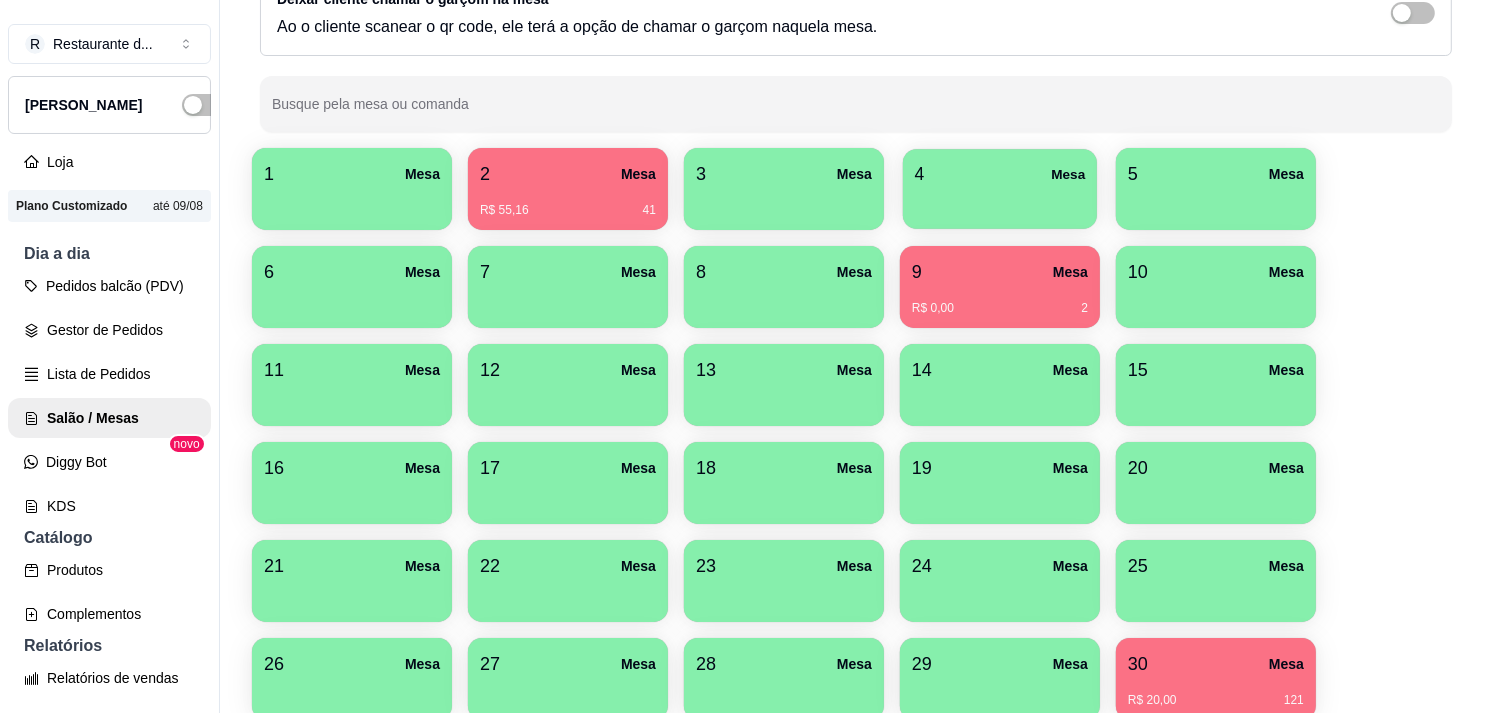 click at bounding box center [1000, 202] 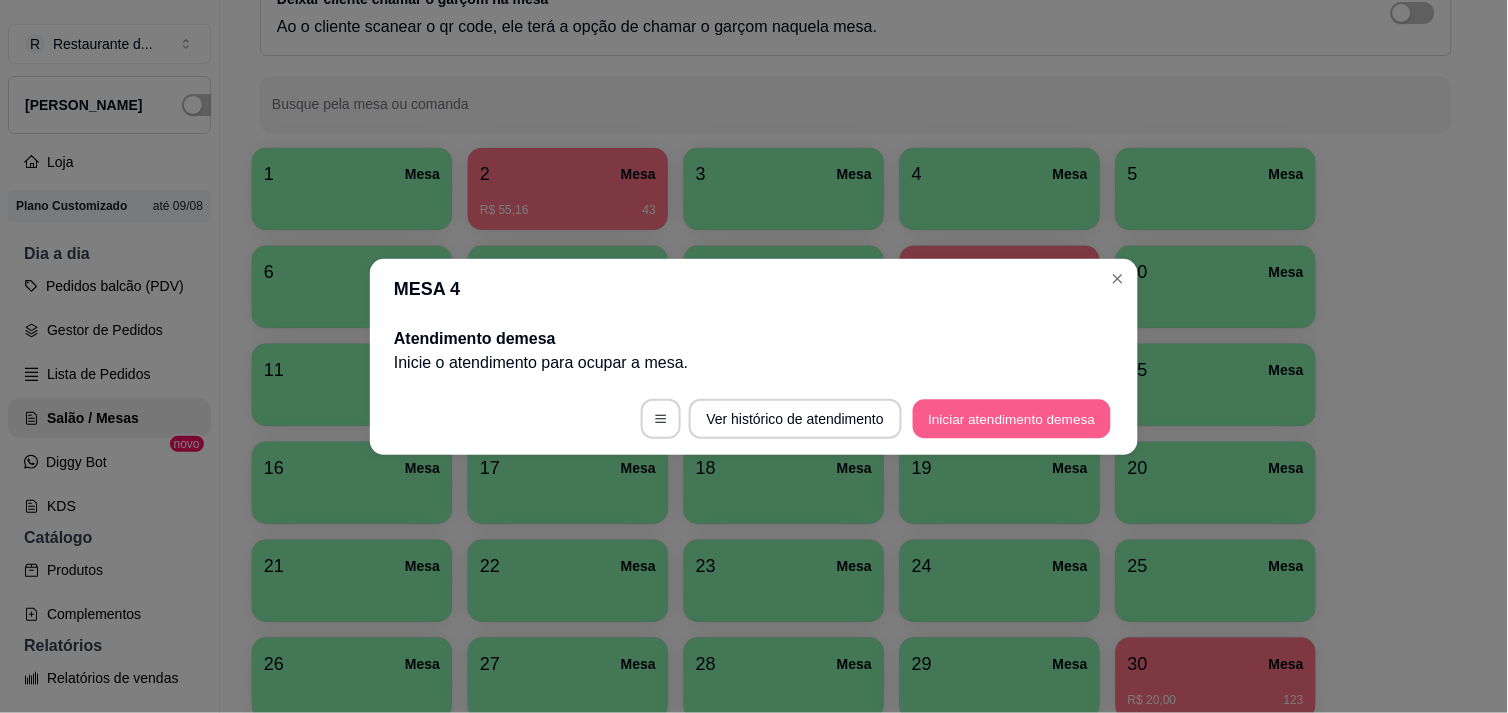 click on "Iniciar atendimento de  mesa" at bounding box center (1012, 418) 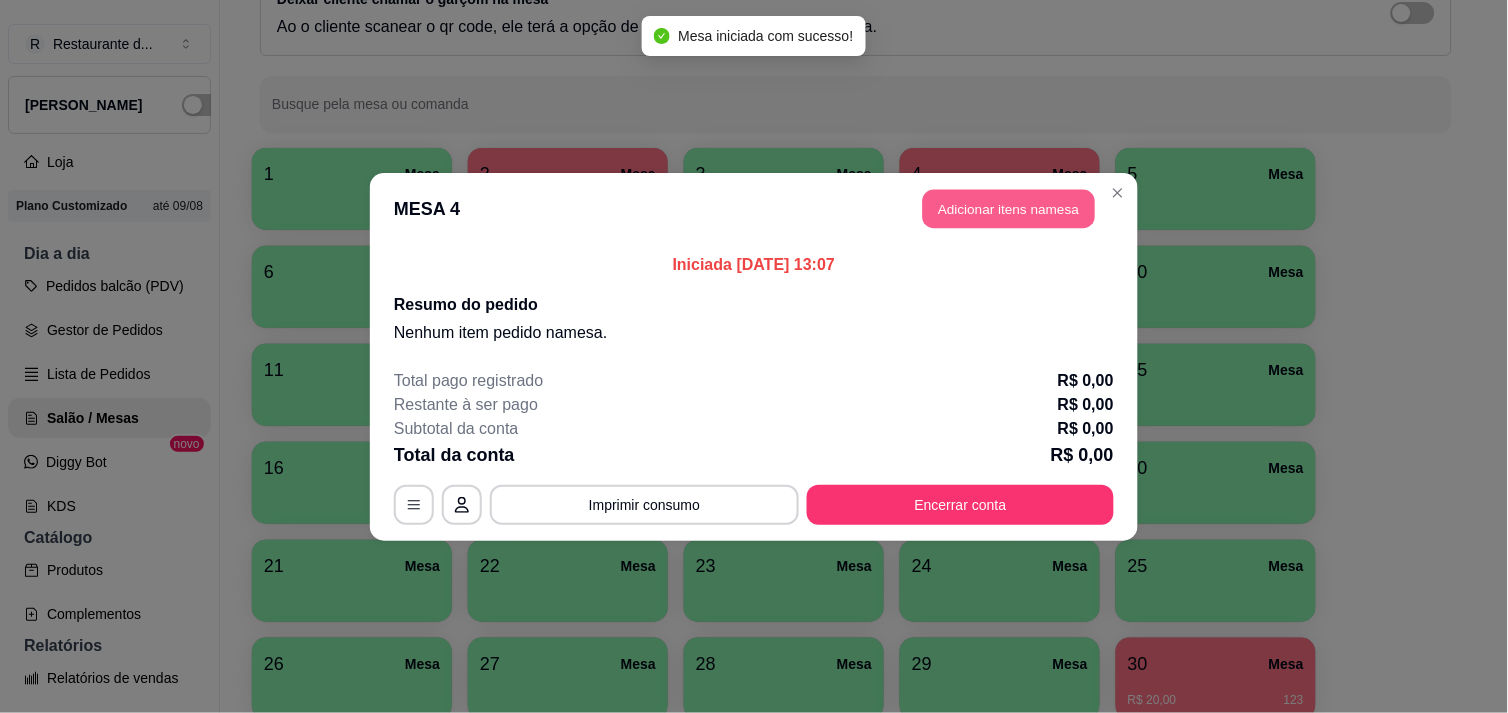 click on "Adicionar itens na  mesa" at bounding box center (1009, 208) 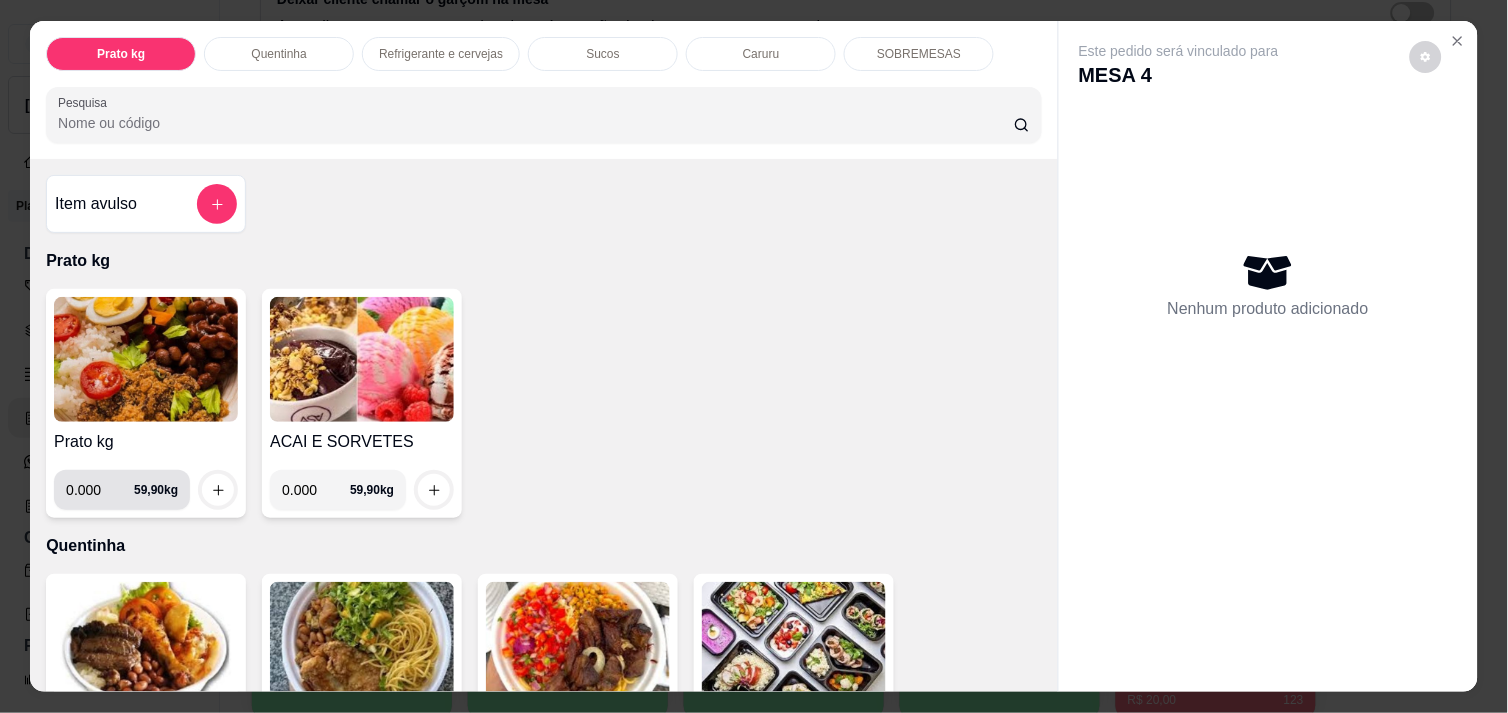 click on "0.000" at bounding box center [100, 490] 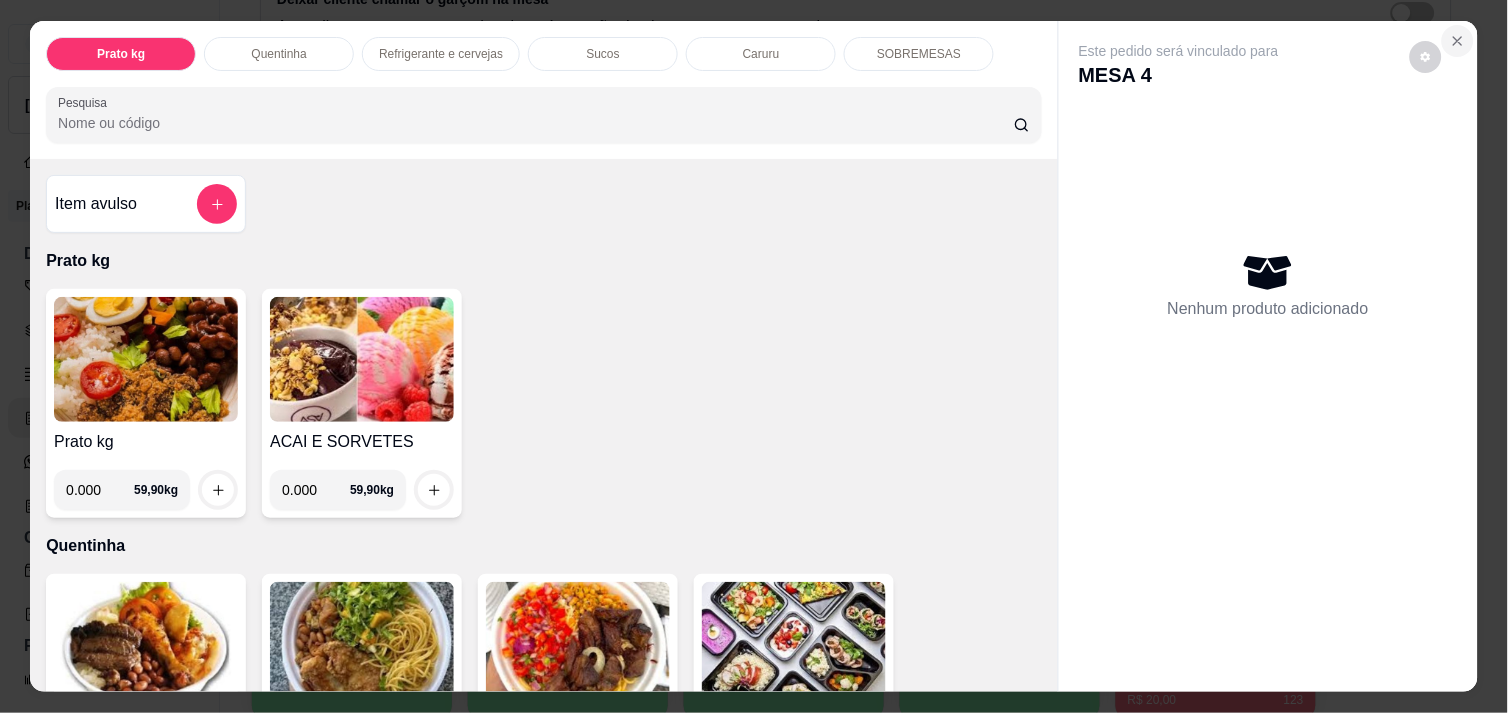 click at bounding box center (1458, 41) 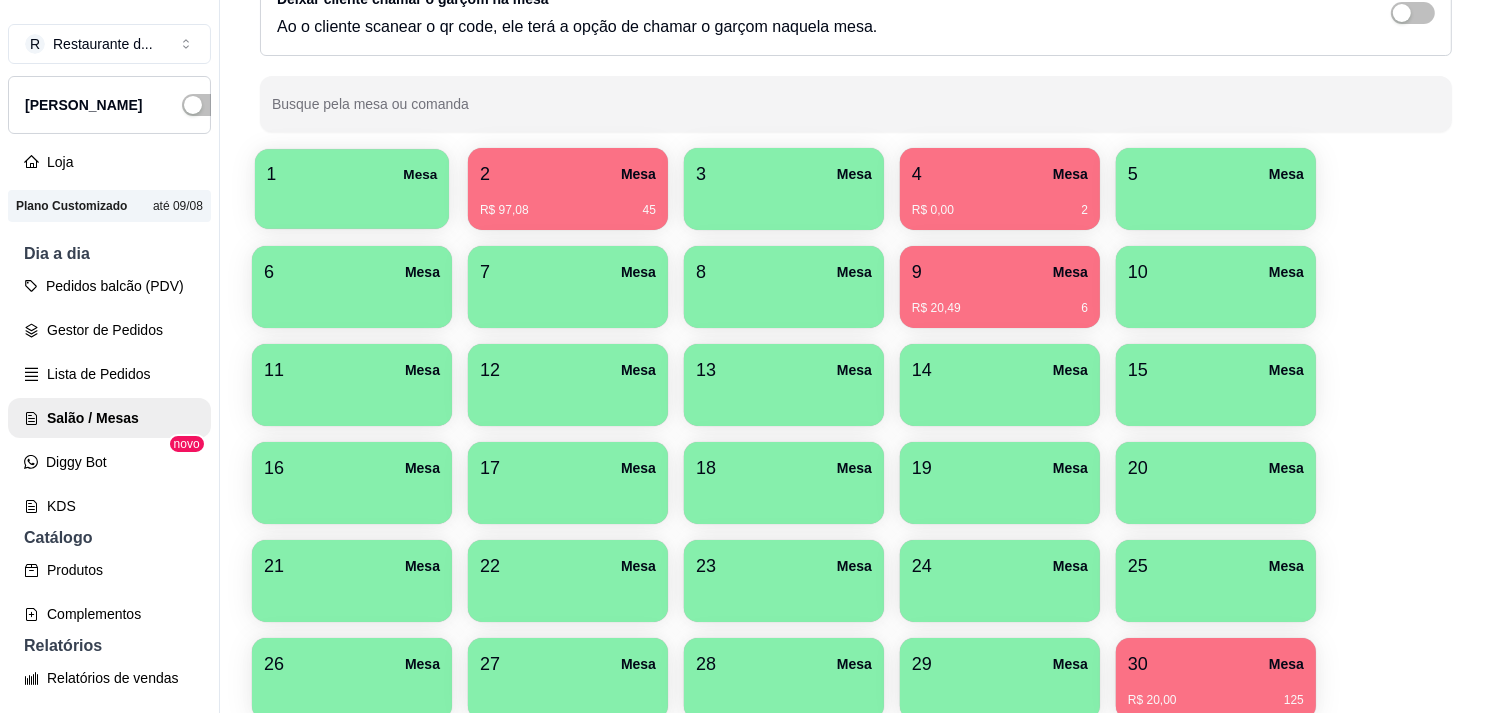 click on "1 Mesa" at bounding box center [352, 174] 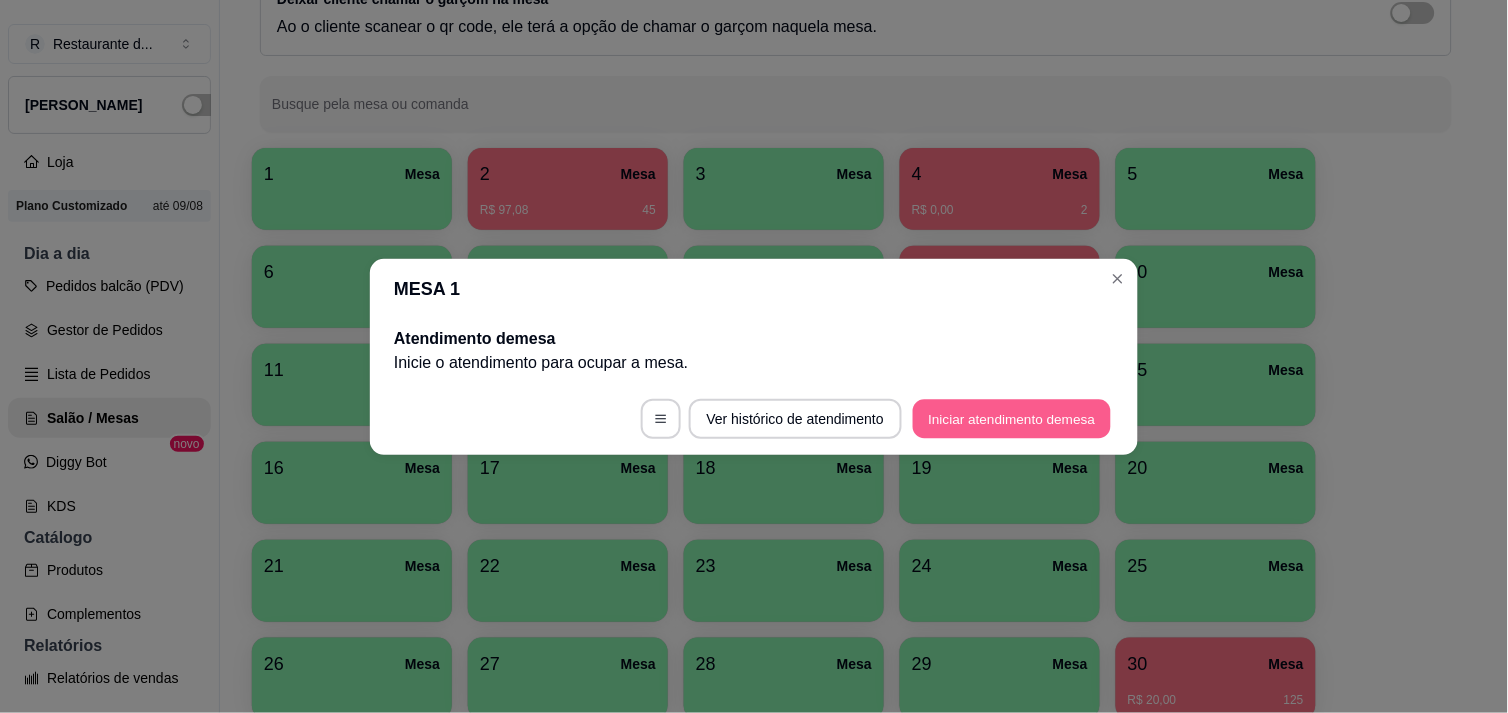 click on "Iniciar atendimento de  mesa" at bounding box center (1012, 418) 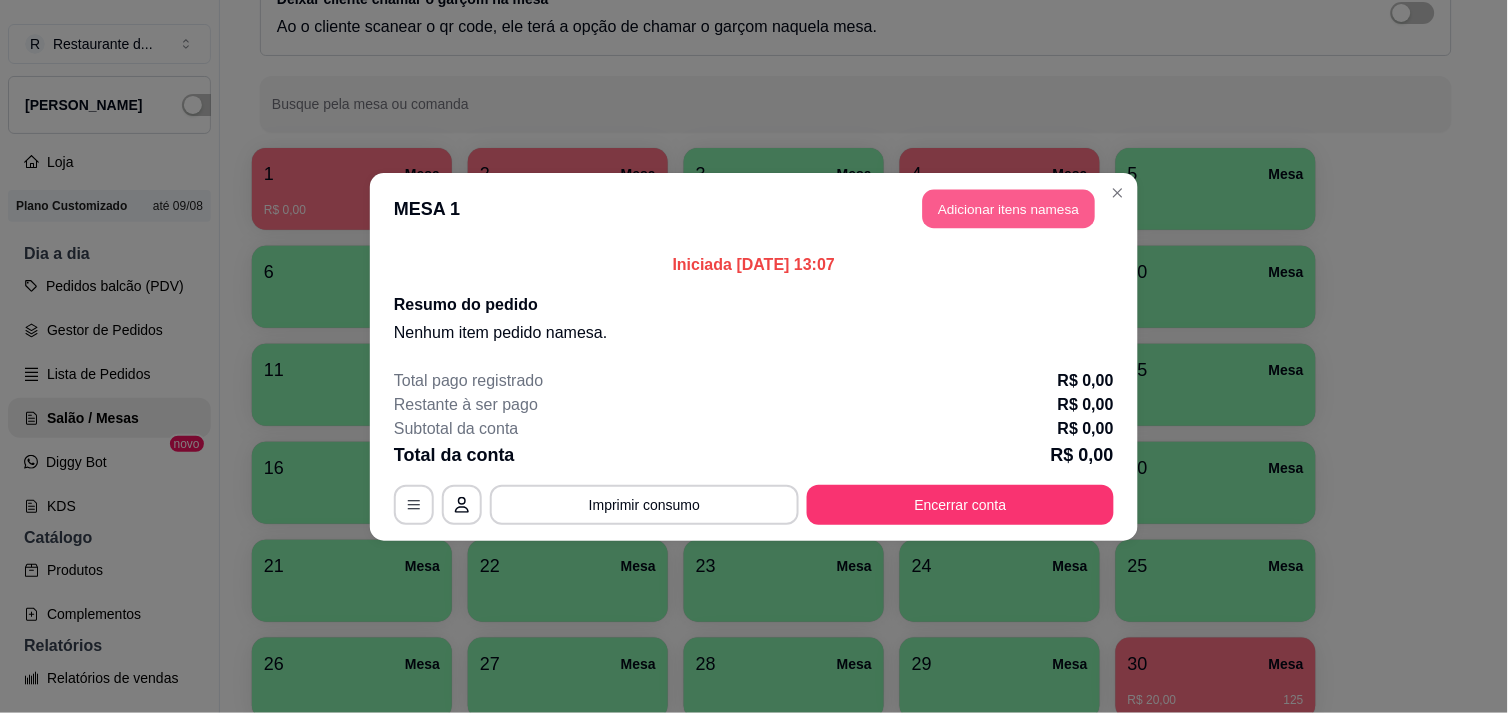 click on "Adicionar itens na  mesa" at bounding box center [1009, 208] 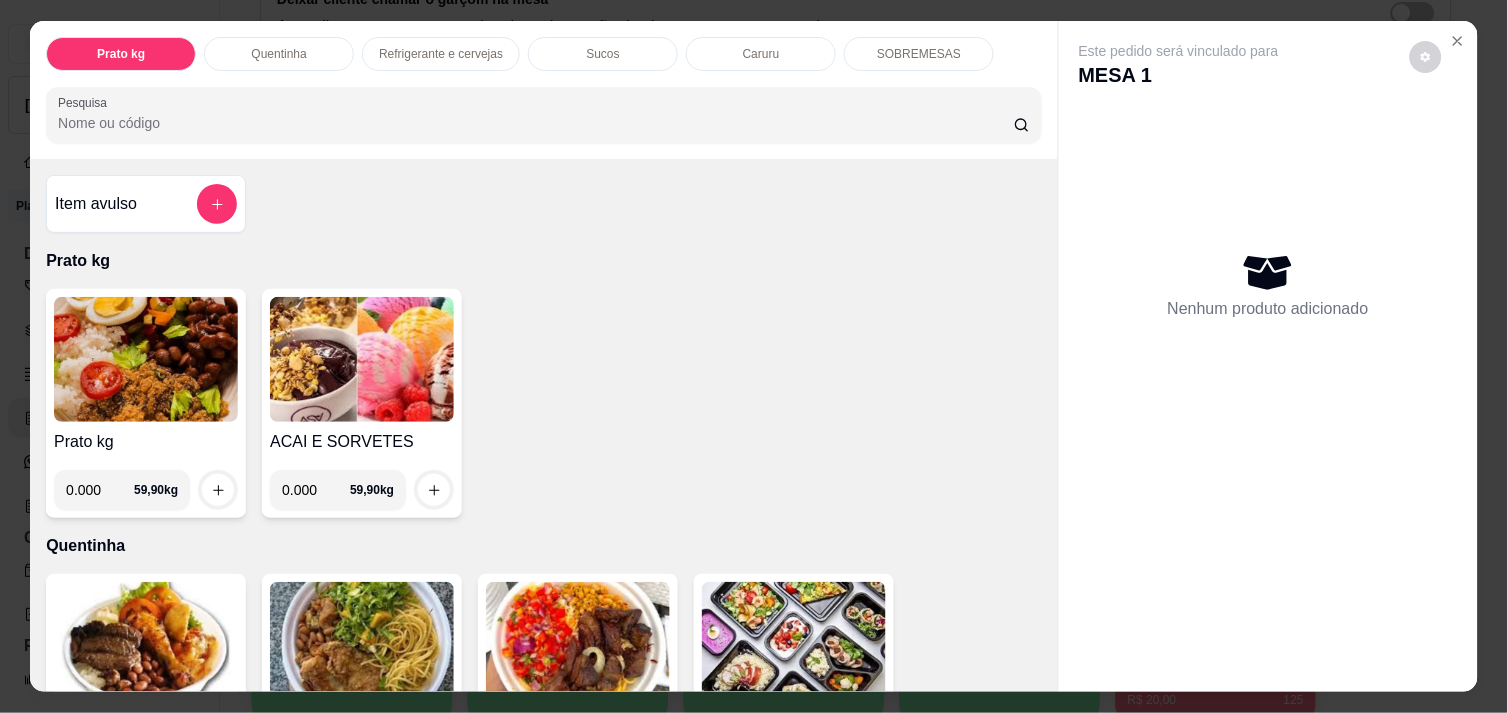 click on "0.000" at bounding box center (100, 490) 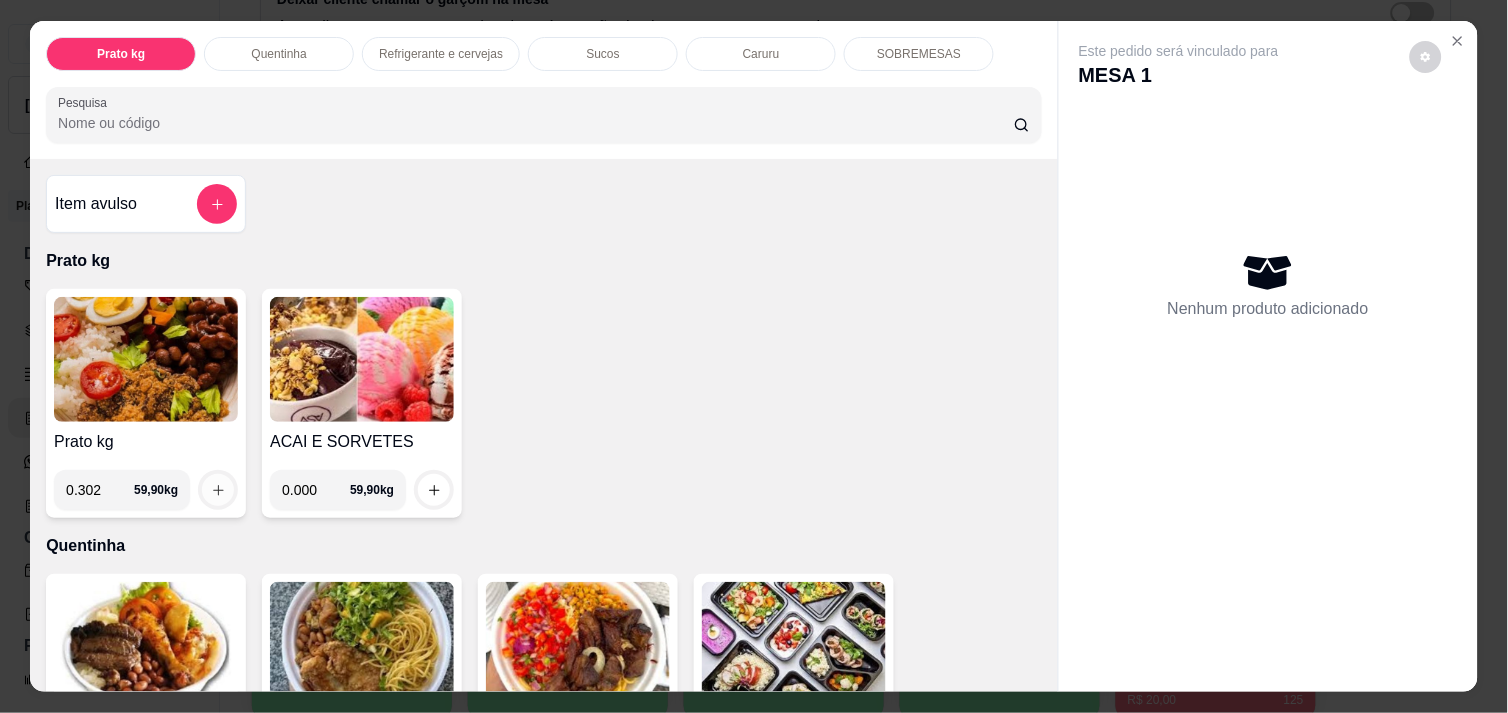 type on "0.302" 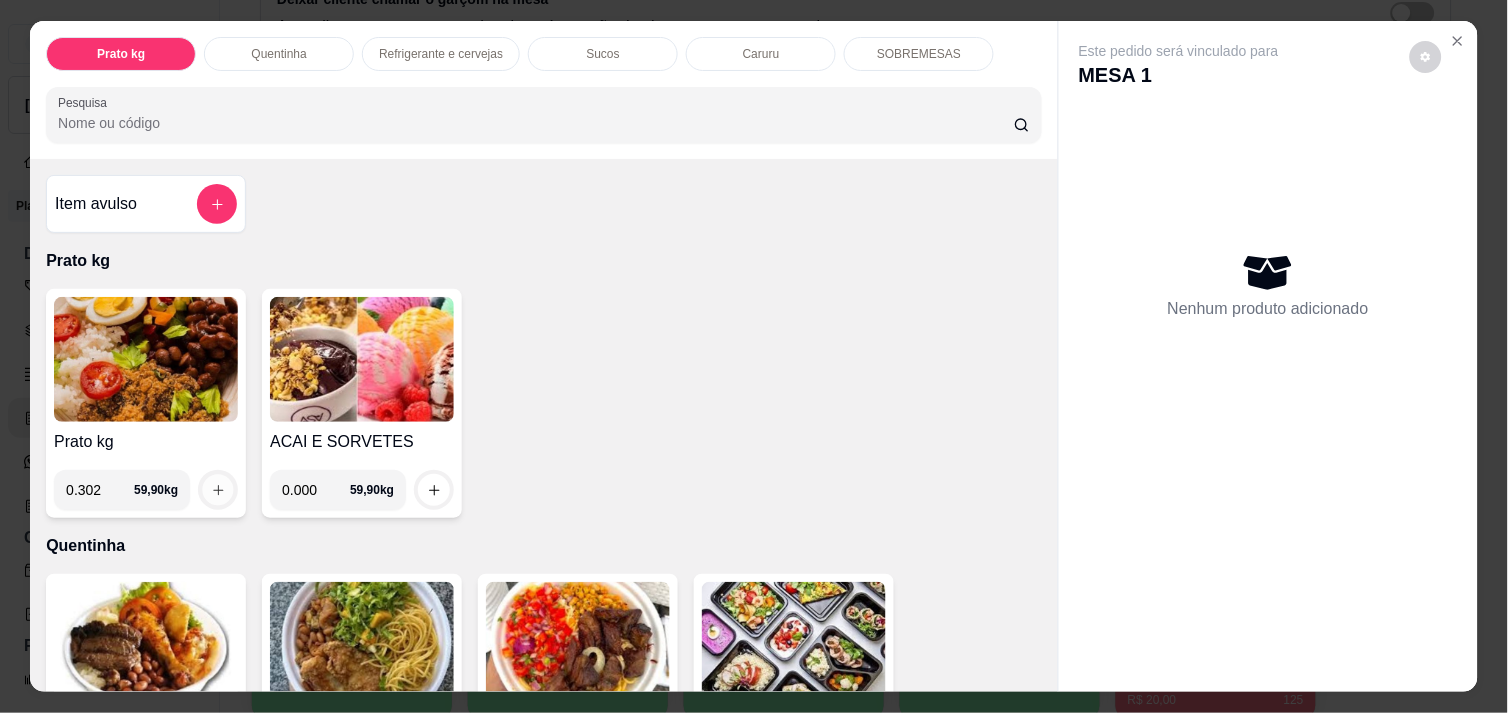 click 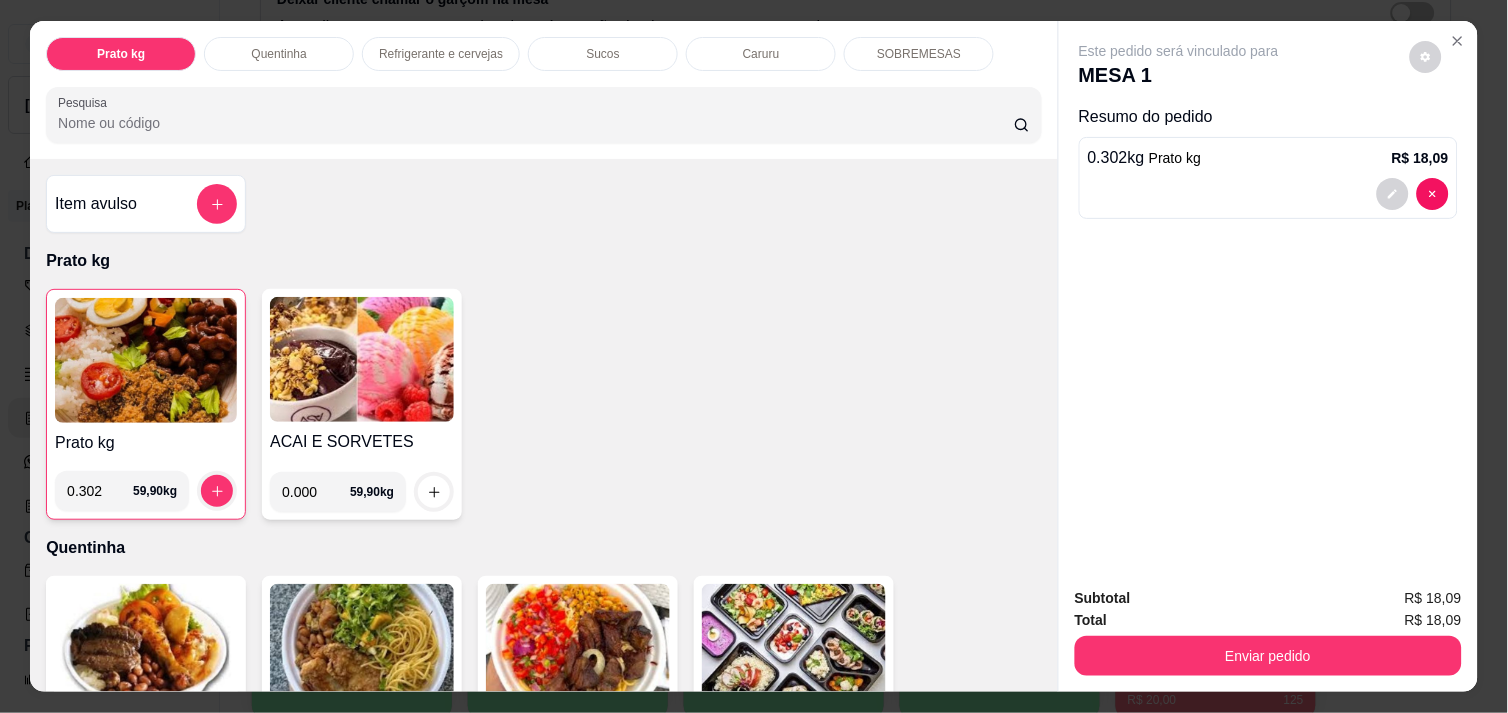 click on "Enviar pedido" at bounding box center [1268, 653] 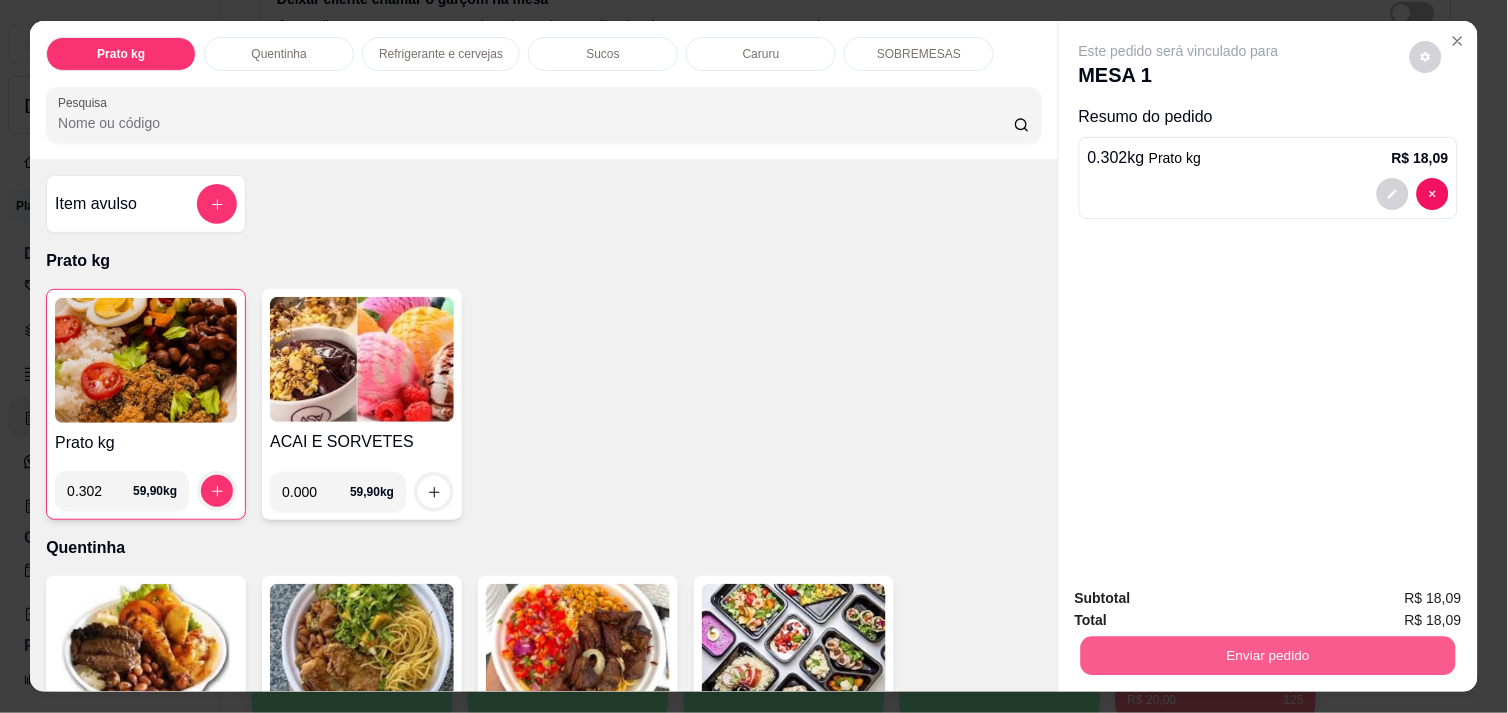 click on "Enviar pedido" at bounding box center (1268, 653) 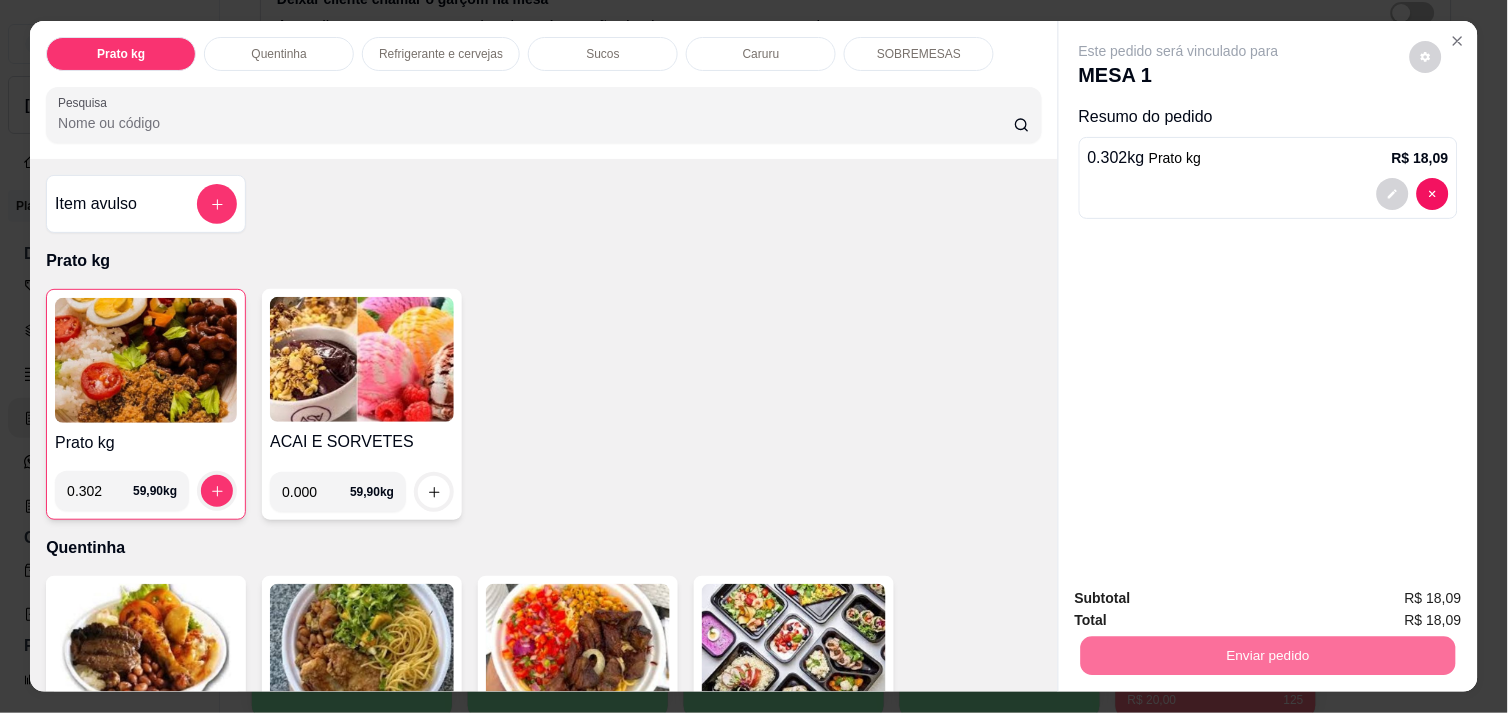 click on "Não registrar e enviar pedido" at bounding box center [1202, 598] 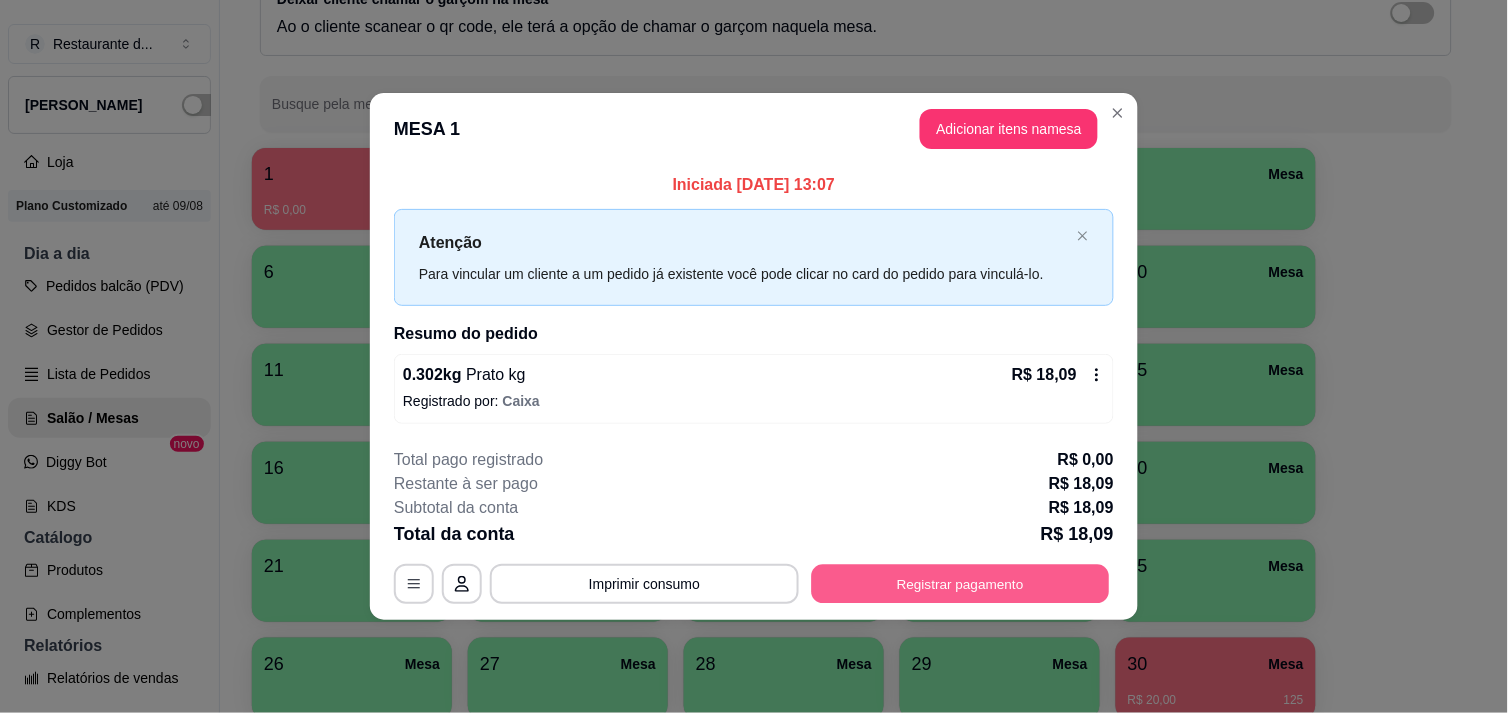 click on "Registrar pagamento" at bounding box center [961, 584] 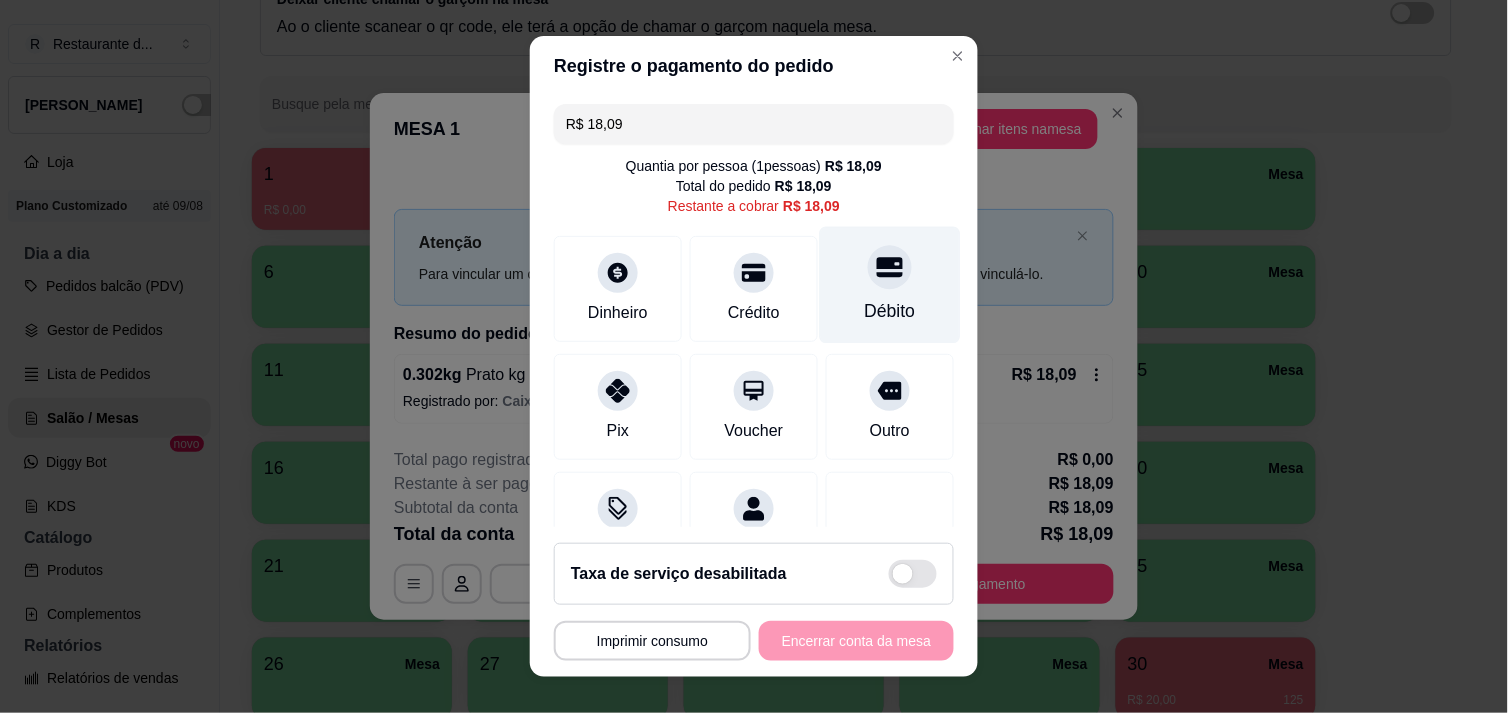 click at bounding box center [890, 267] 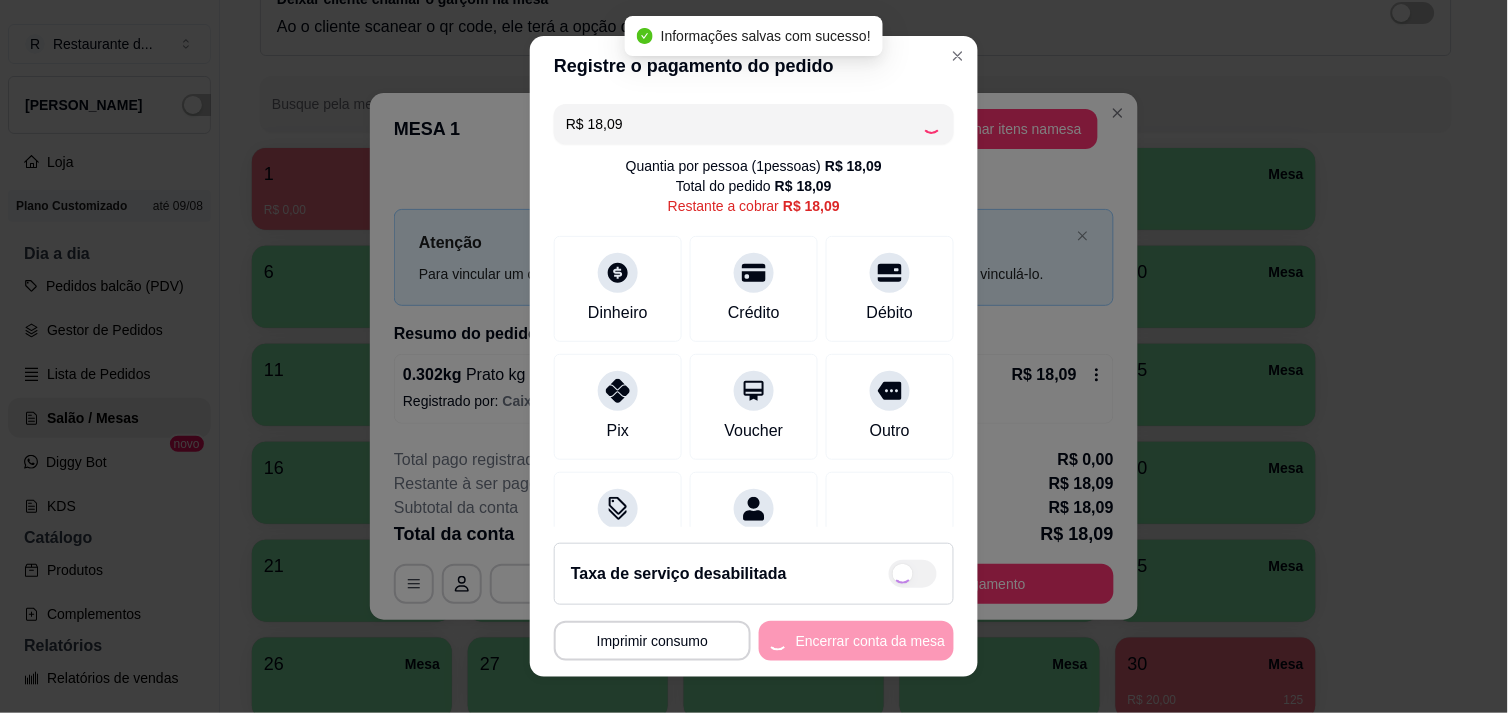 type on "R$ 0,00" 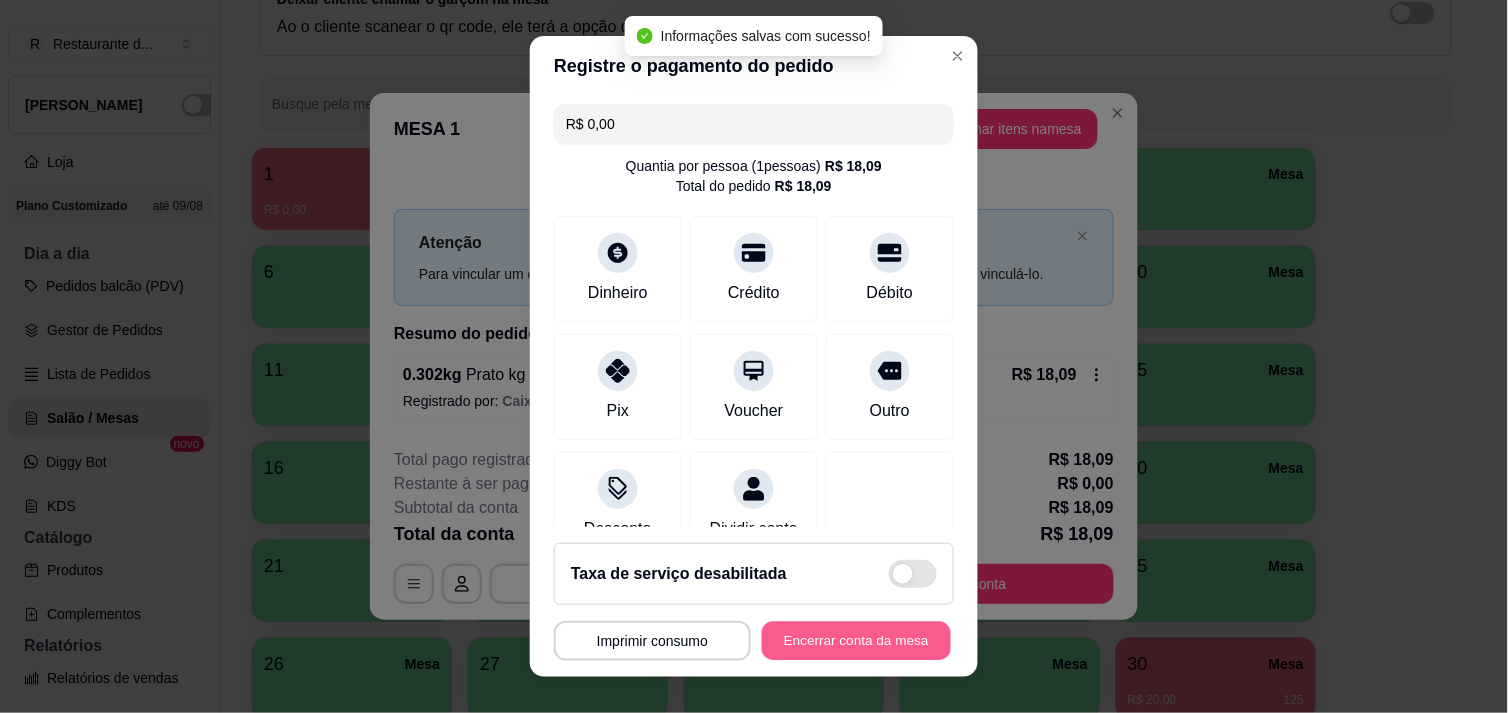click on "Encerrar conta da mesa" at bounding box center (856, 641) 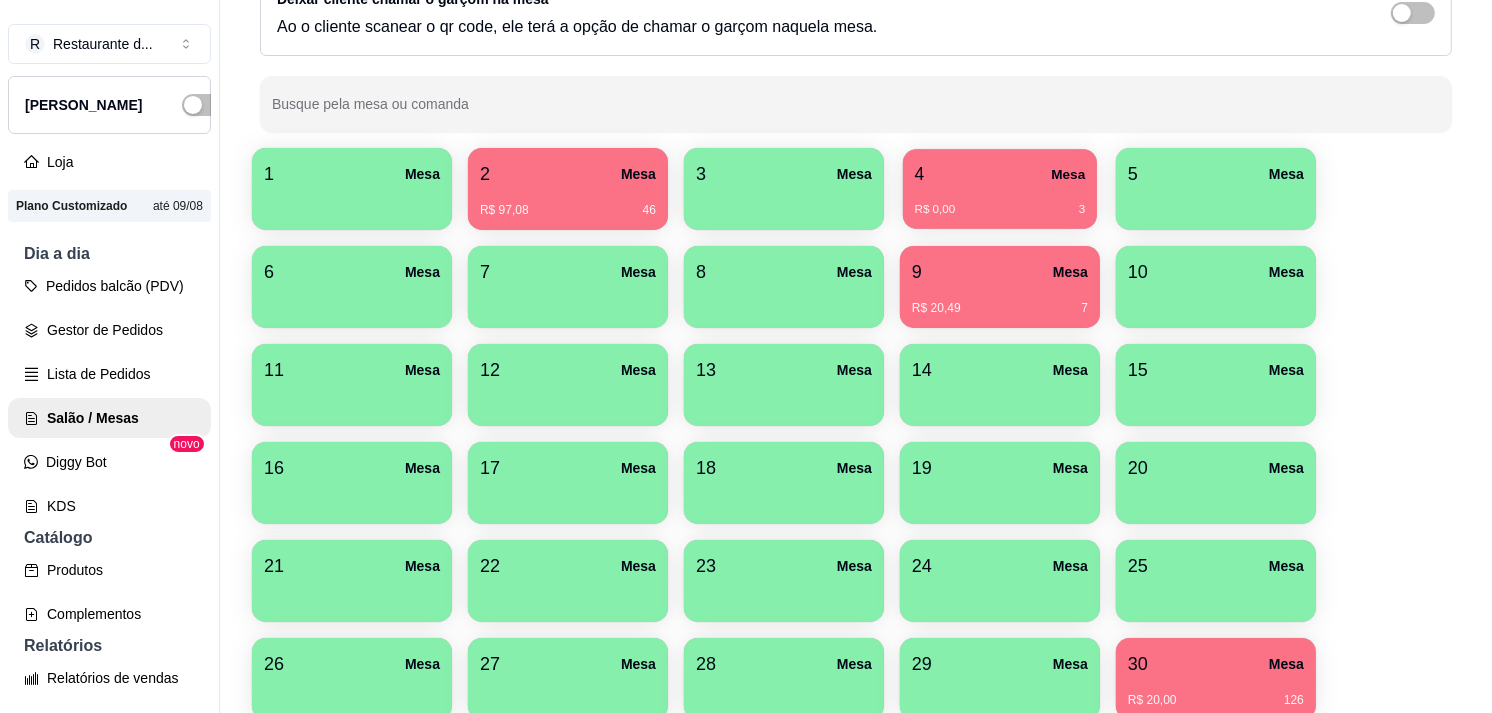 click on "R$ 0,00 3" at bounding box center [1000, 210] 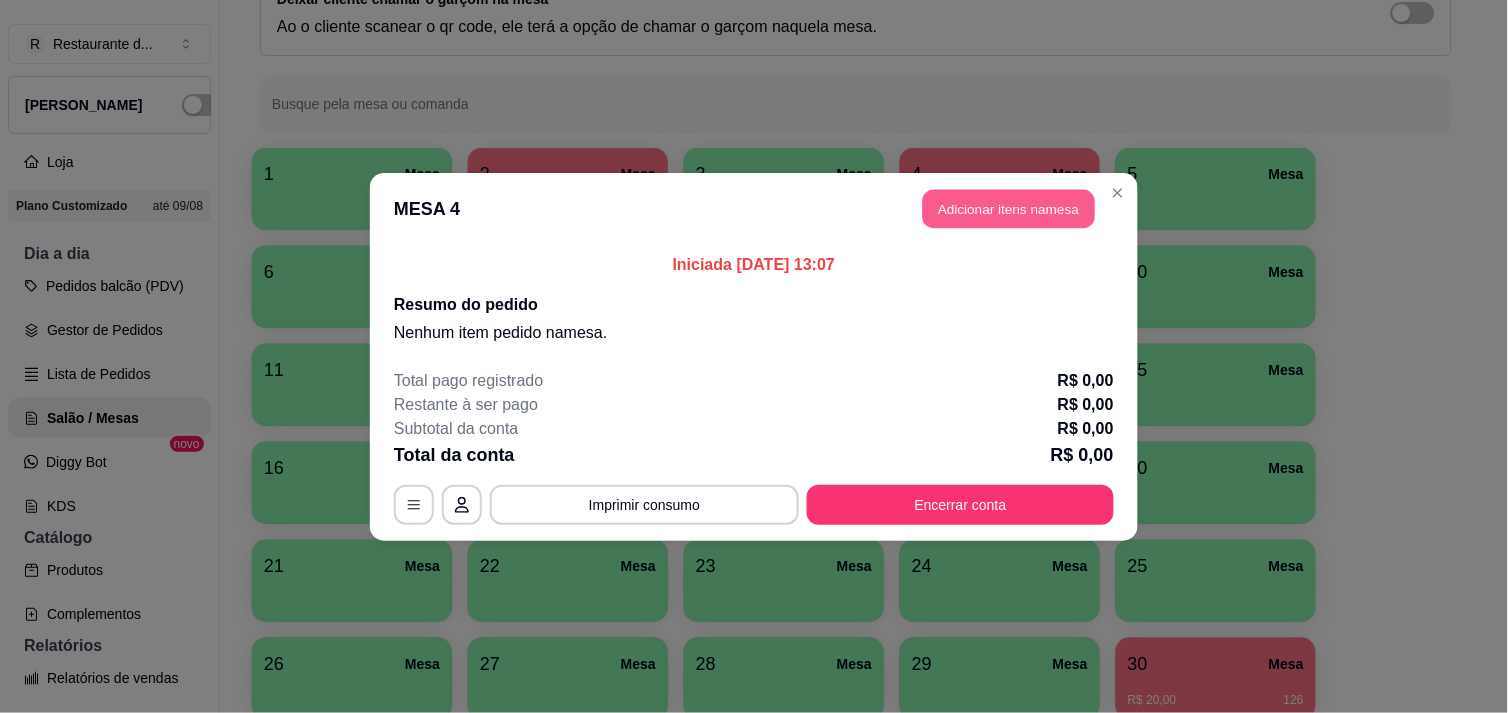 click on "Adicionar itens na  mesa" at bounding box center (1009, 208) 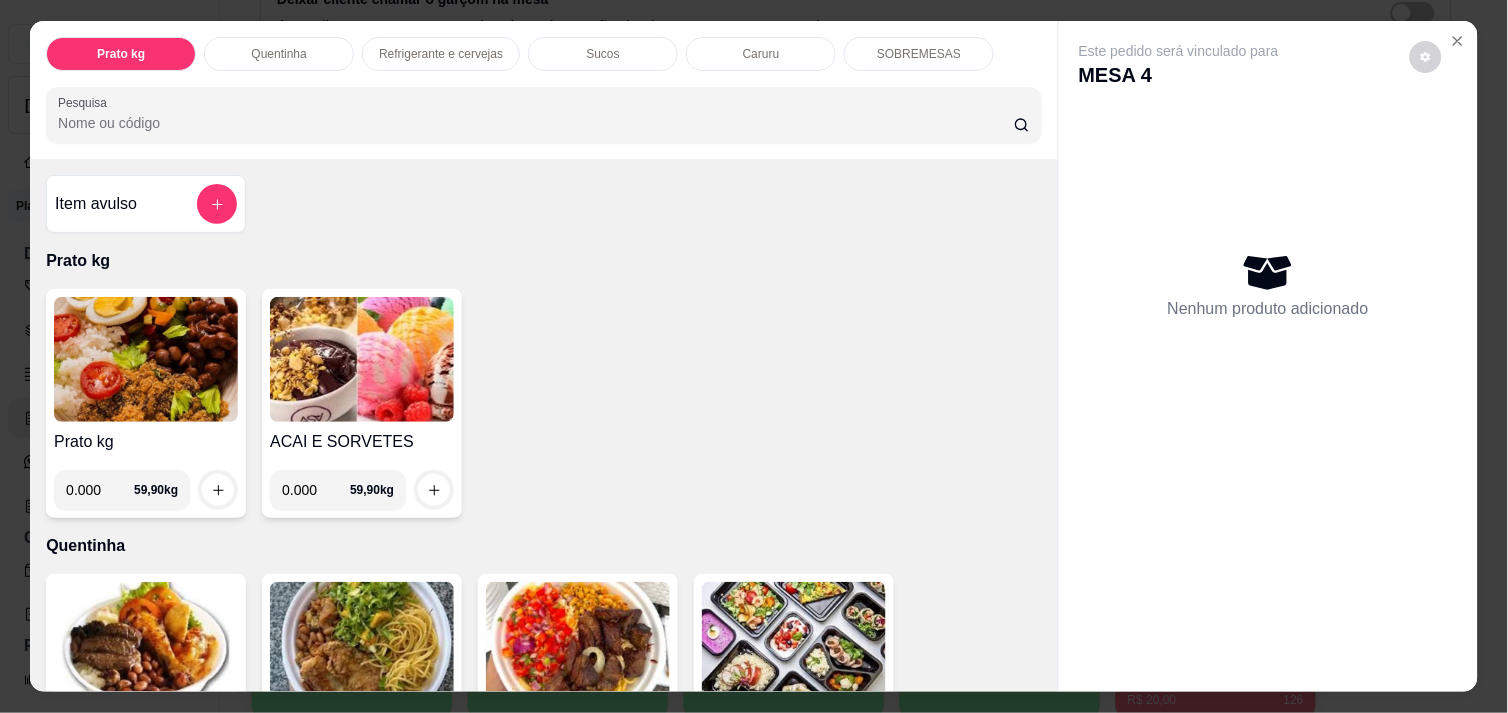 click on "SOBREMESAS" at bounding box center (919, 54) 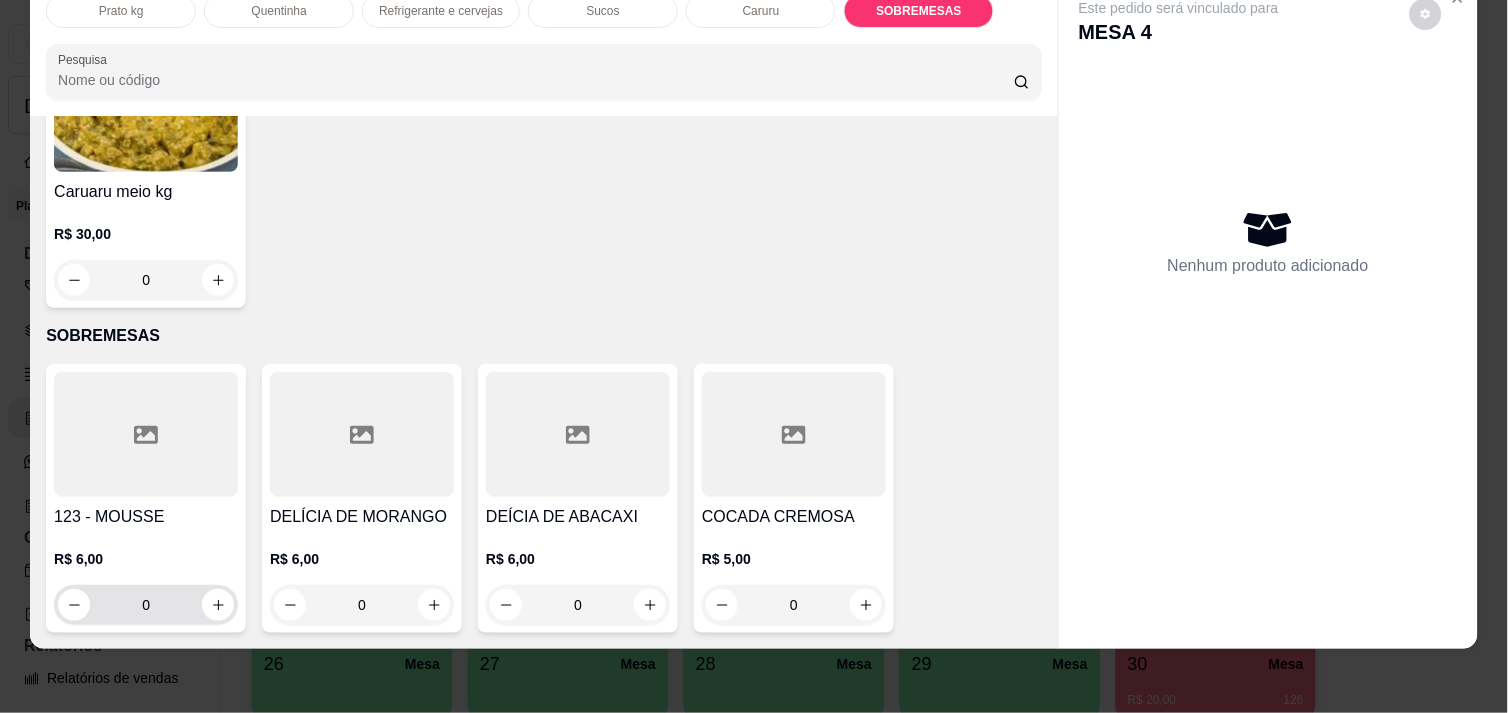 click on "0" at bounding box center (146, 605) 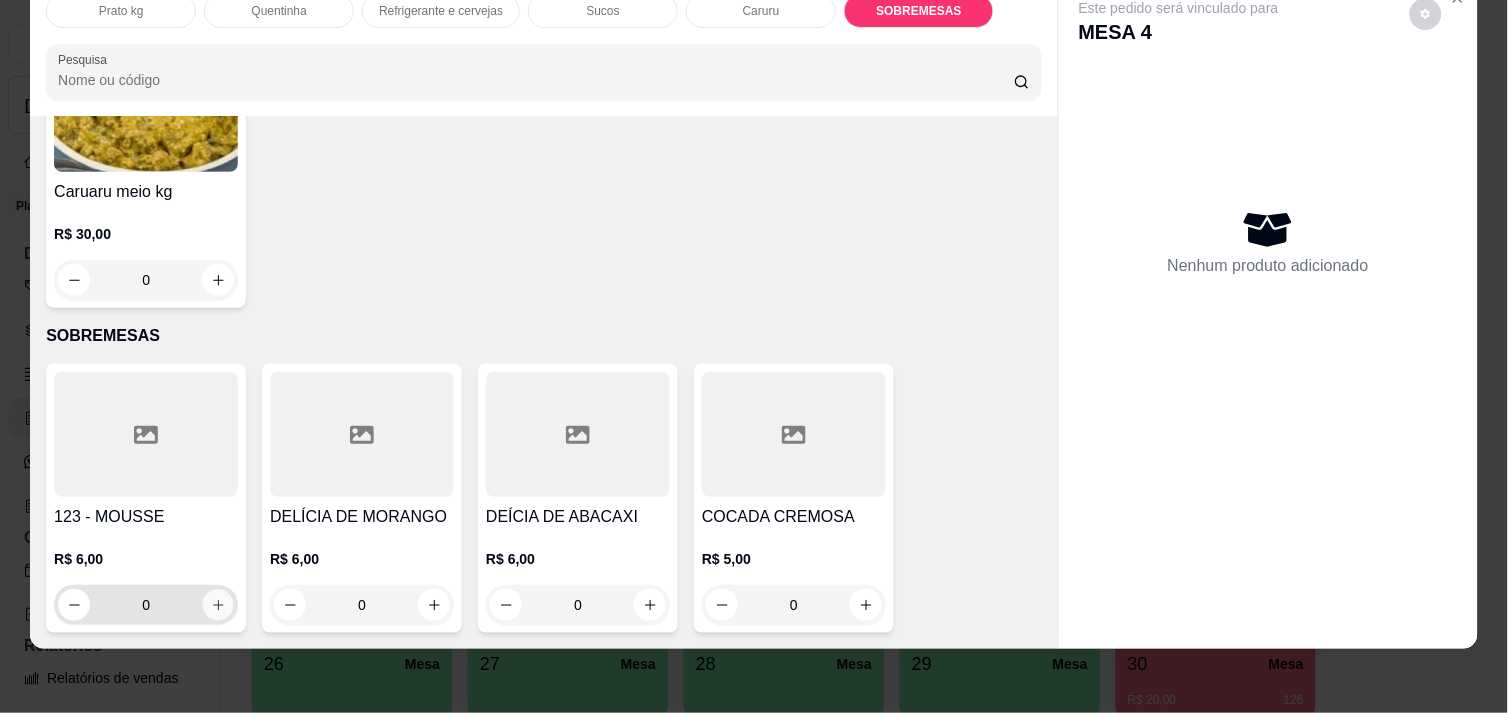 click 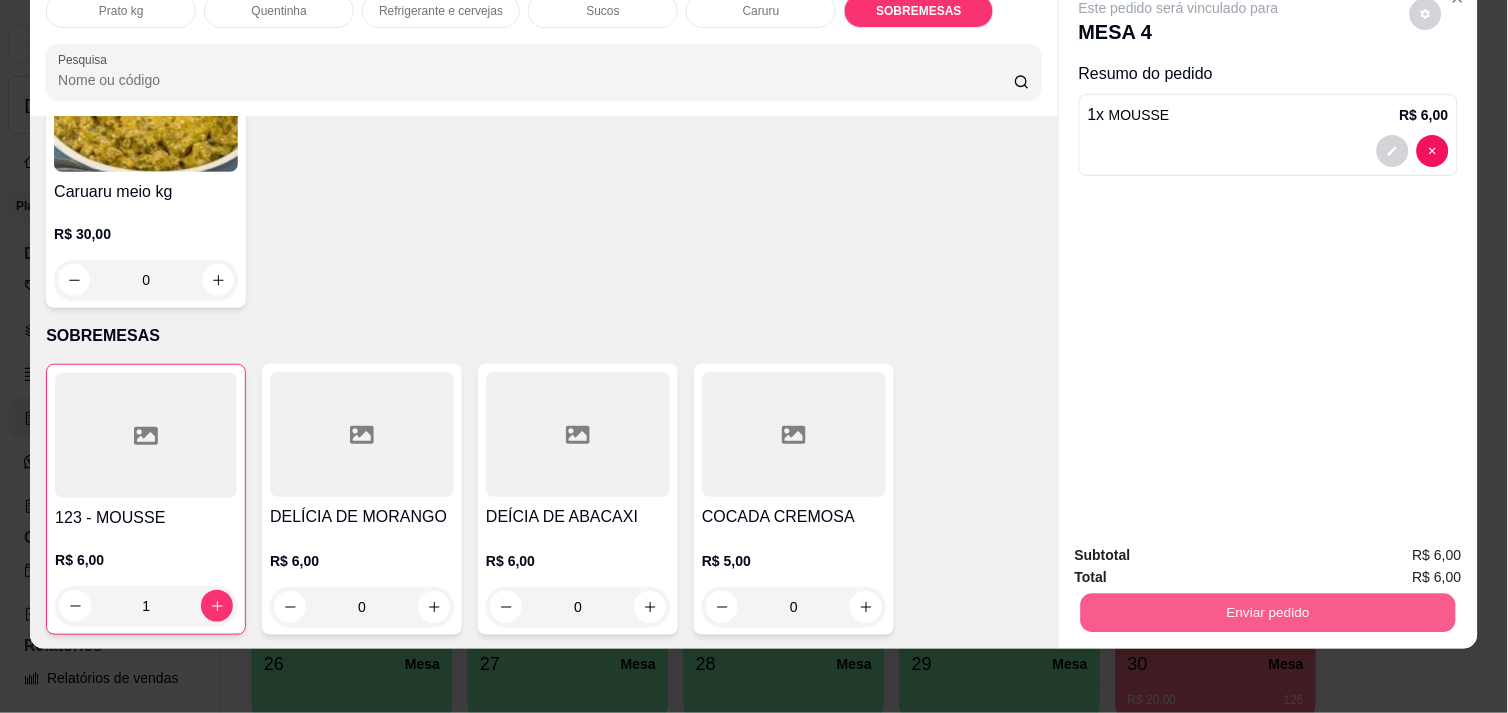 click on "Enviar pedido" at bounding box center [1268, 612] 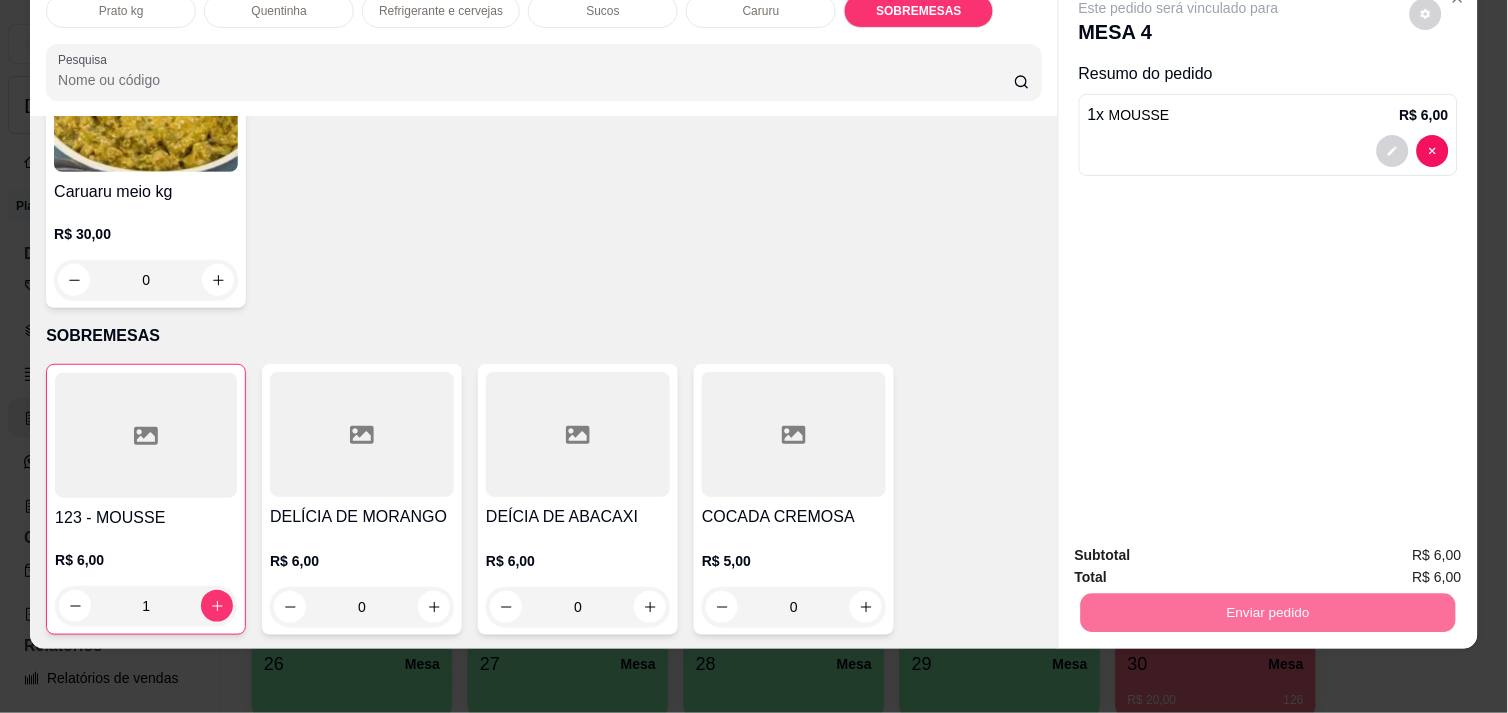 click on "Não registrar e enviar pedido" at bounding box center [1202, 547] 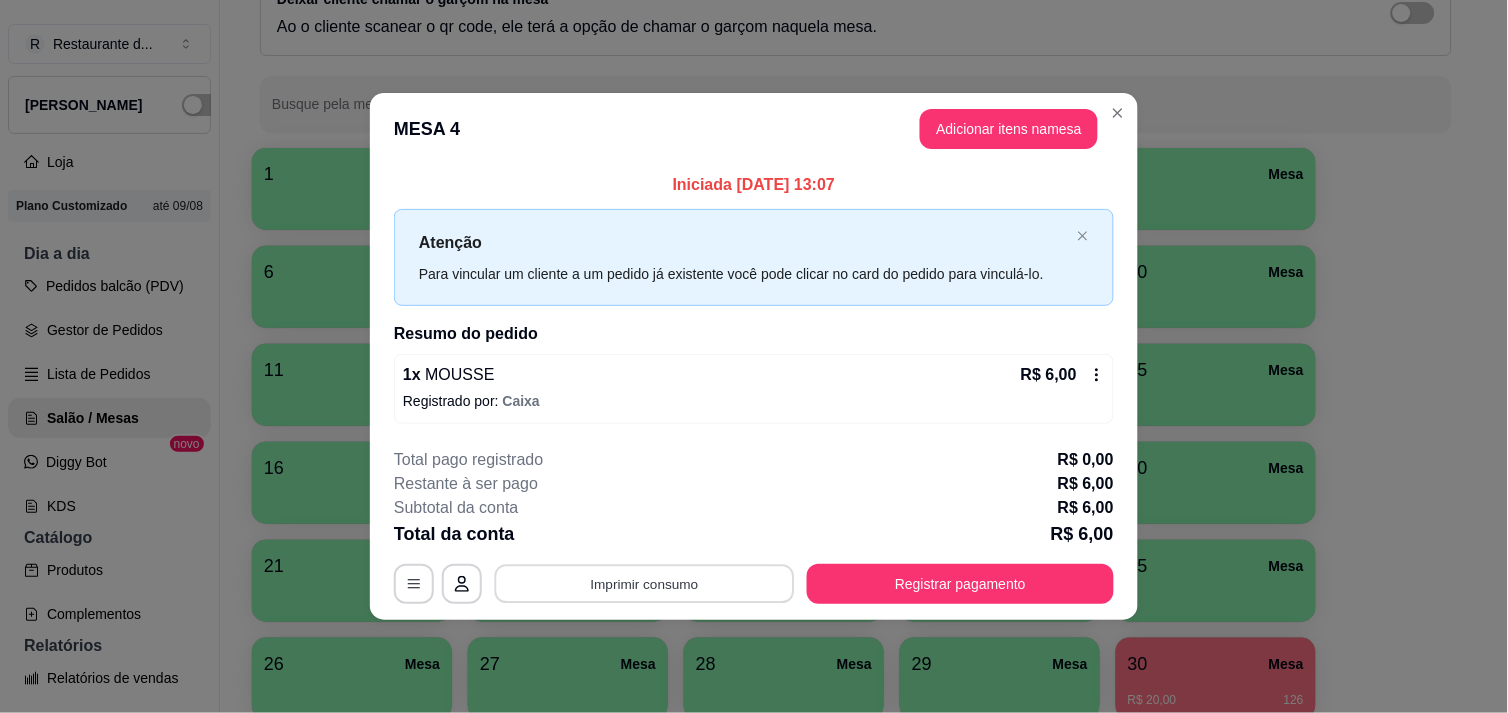 click on "Imprimir consumo" at bounding box center [645, 584] 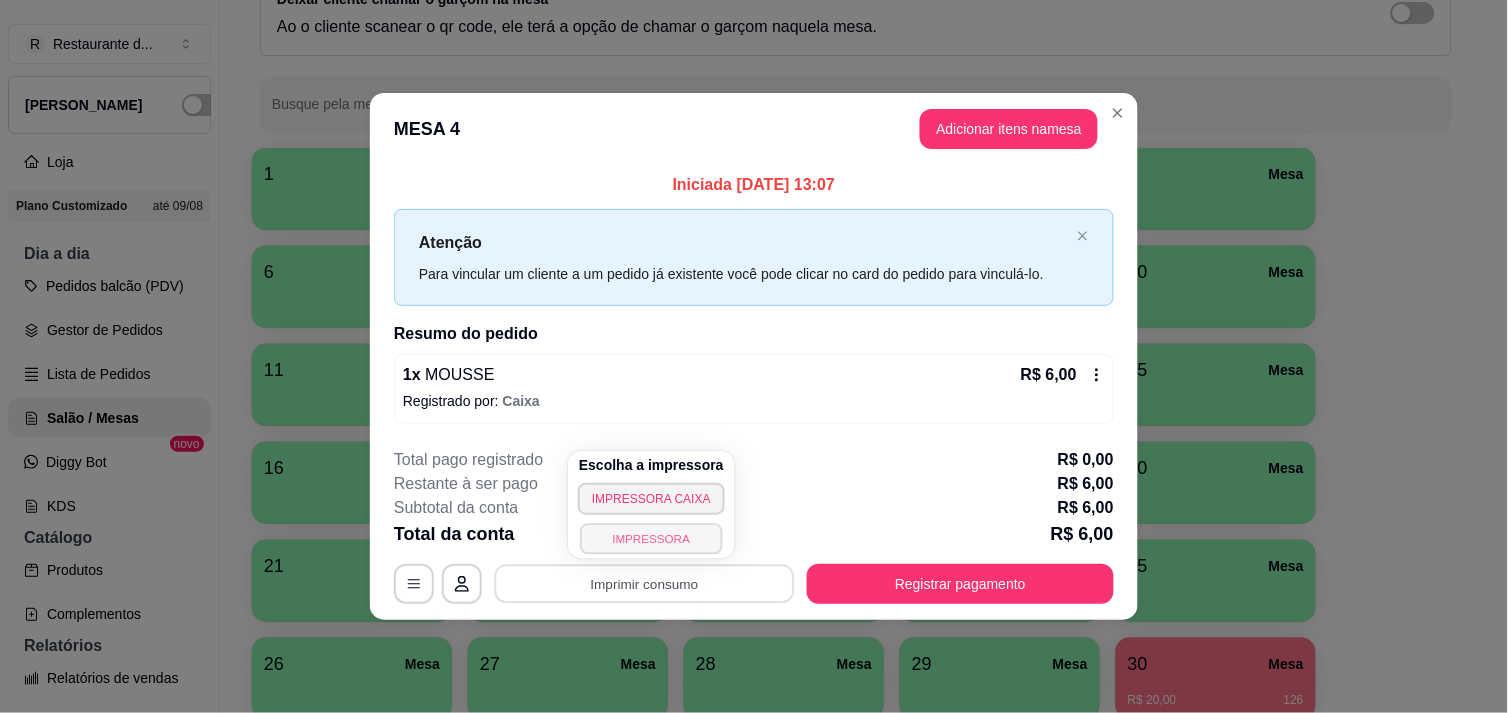 click on "IMPRESSORA" at bounding box center (651, 538) 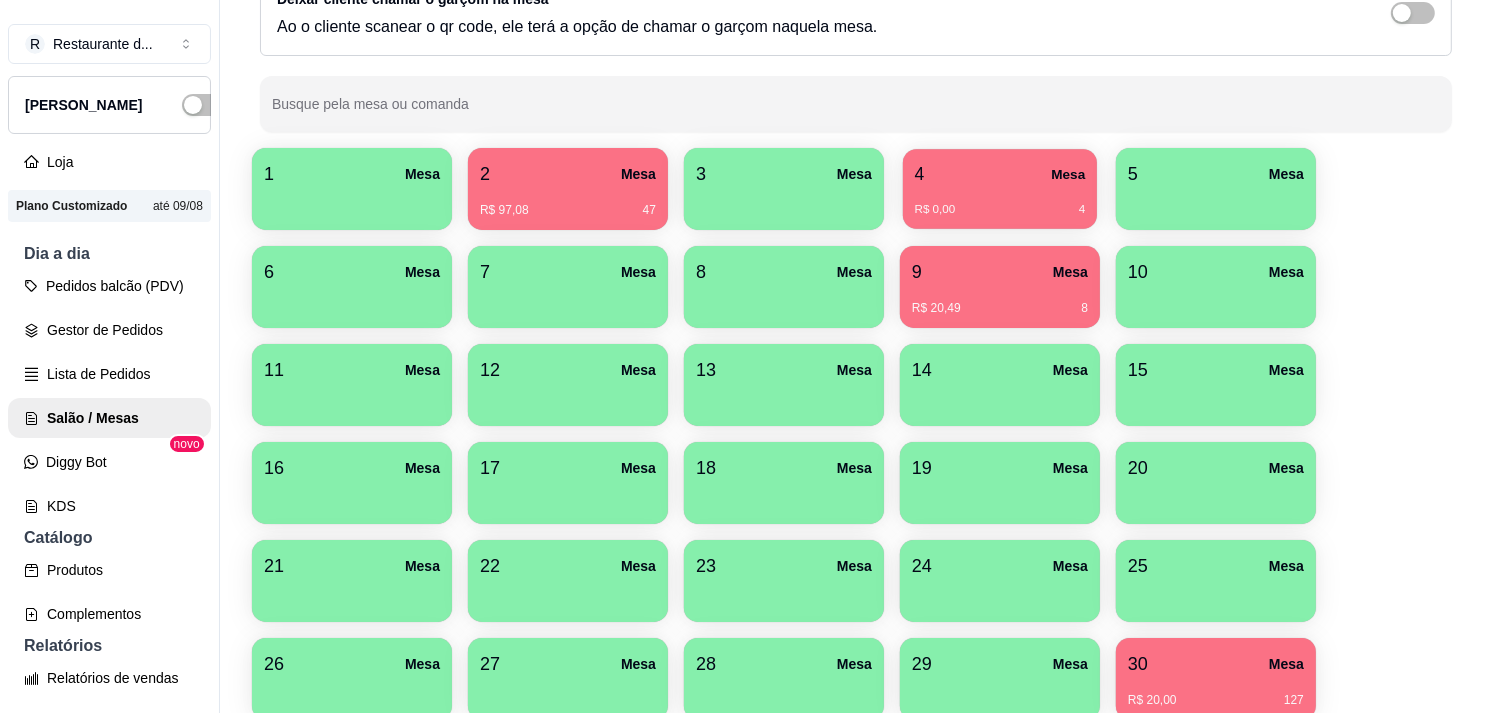 click on "4 Mesa" at bounding box center (1000, 174) 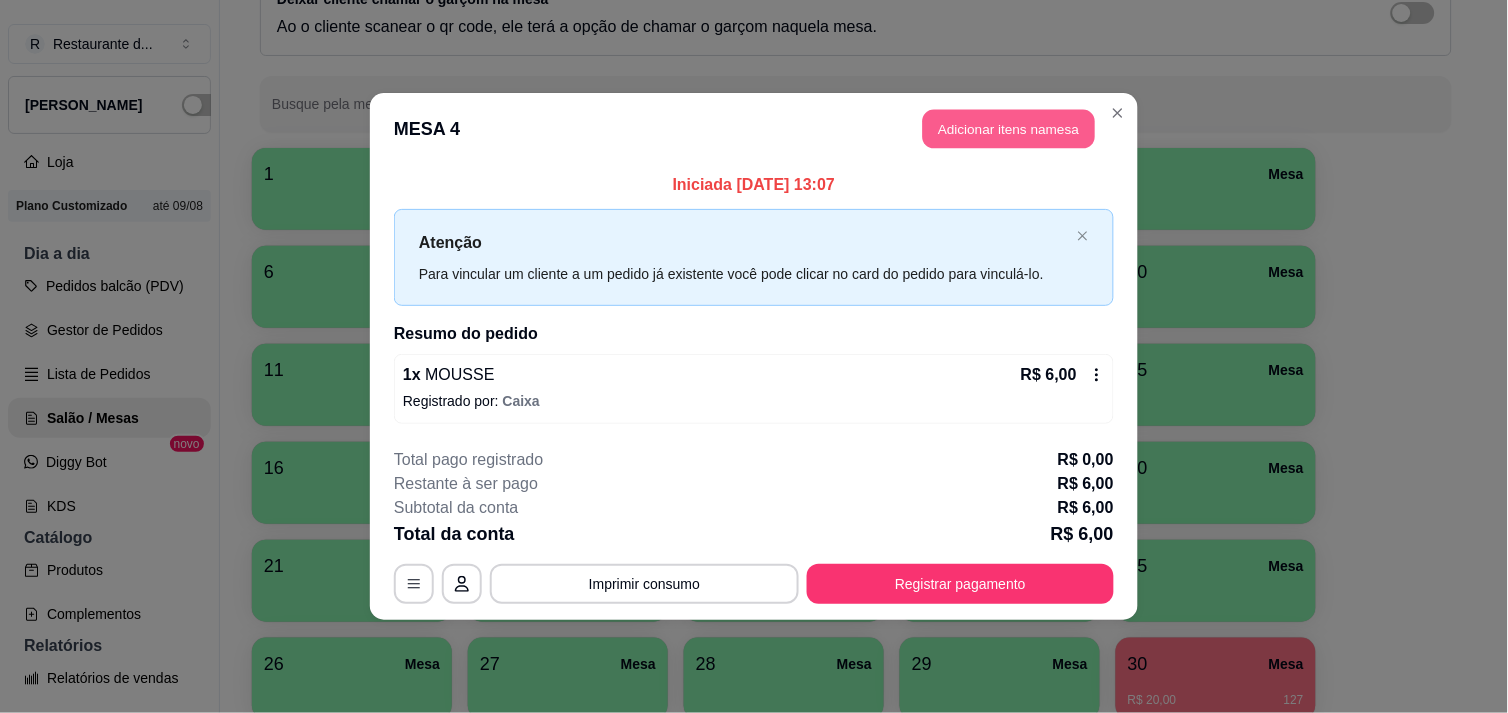 click on "Adicionar itens na  mesa" at bounding box center [1009, 129] 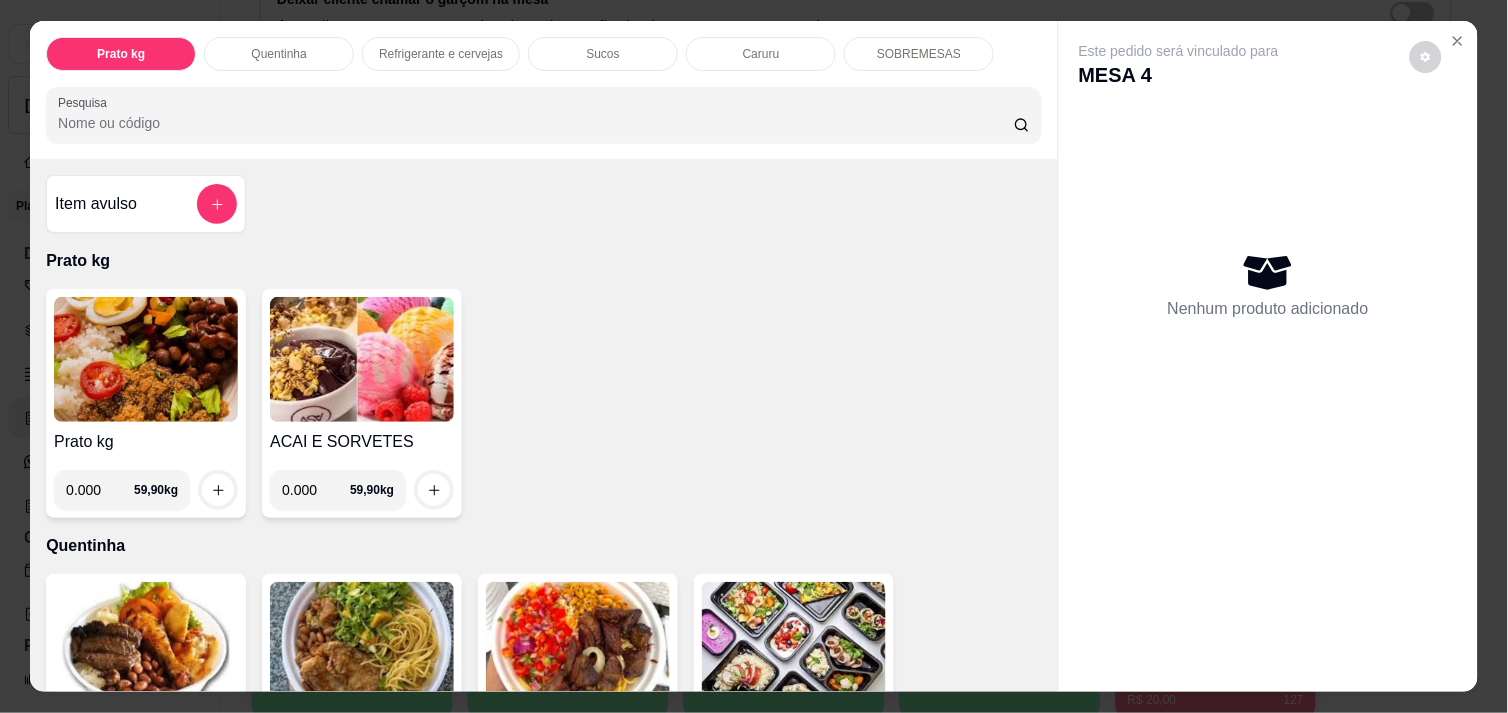 click on "0.000" at bounding box center (100, 490) 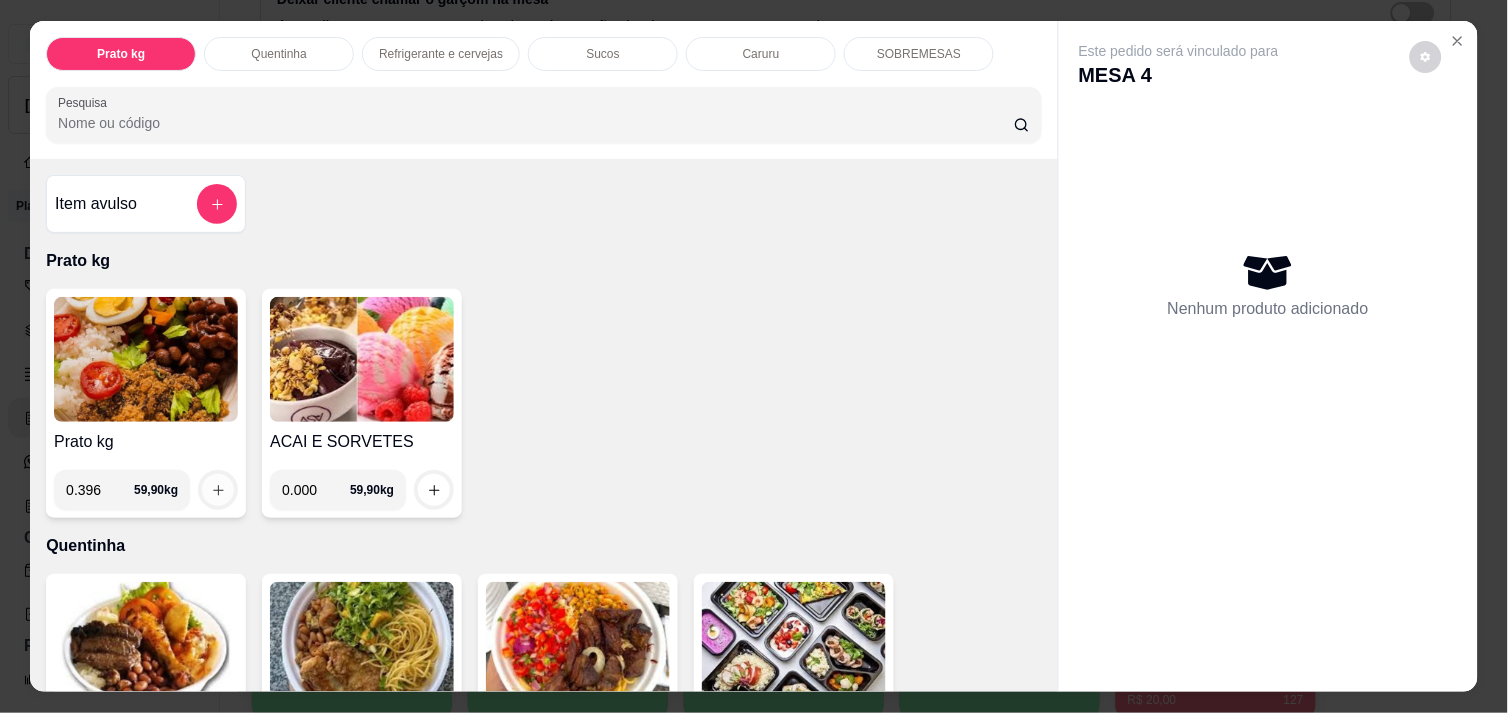 type on "0.396" 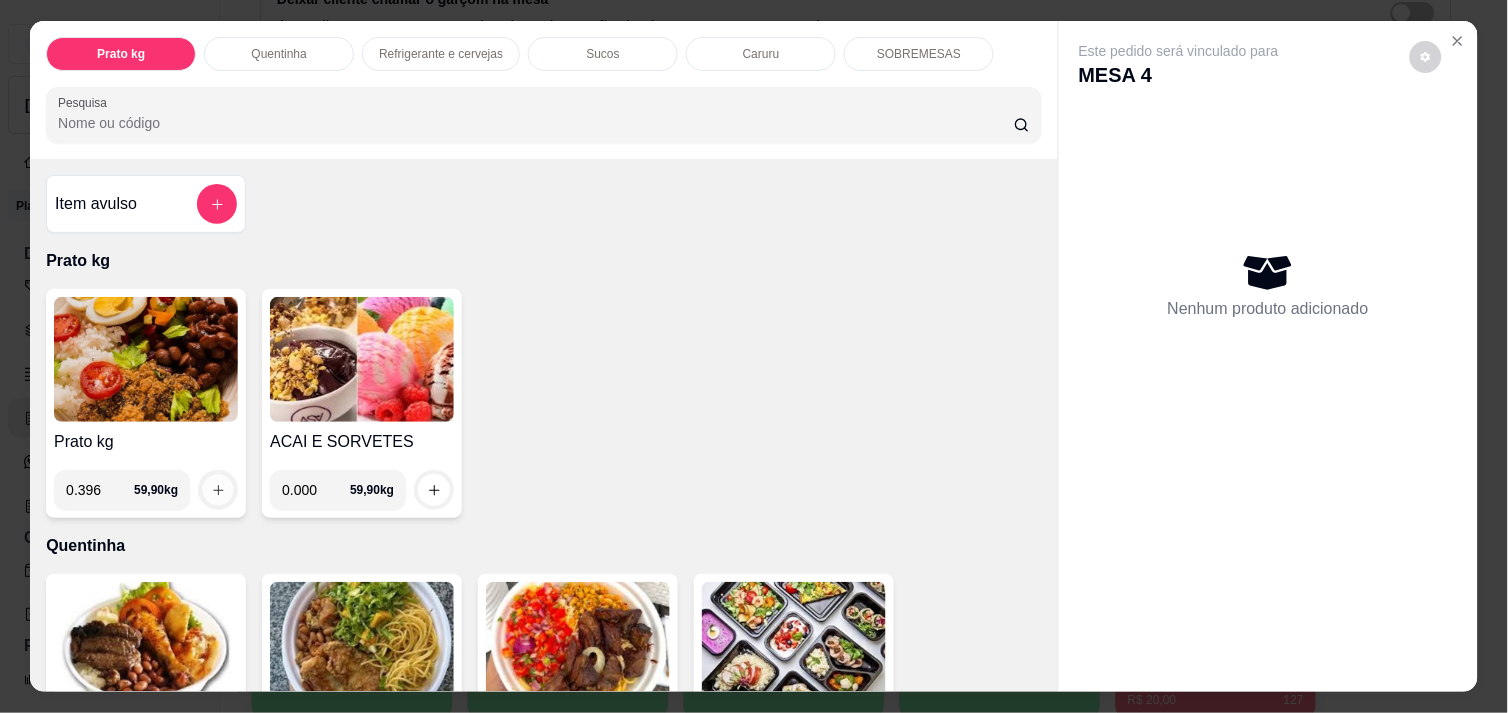 click 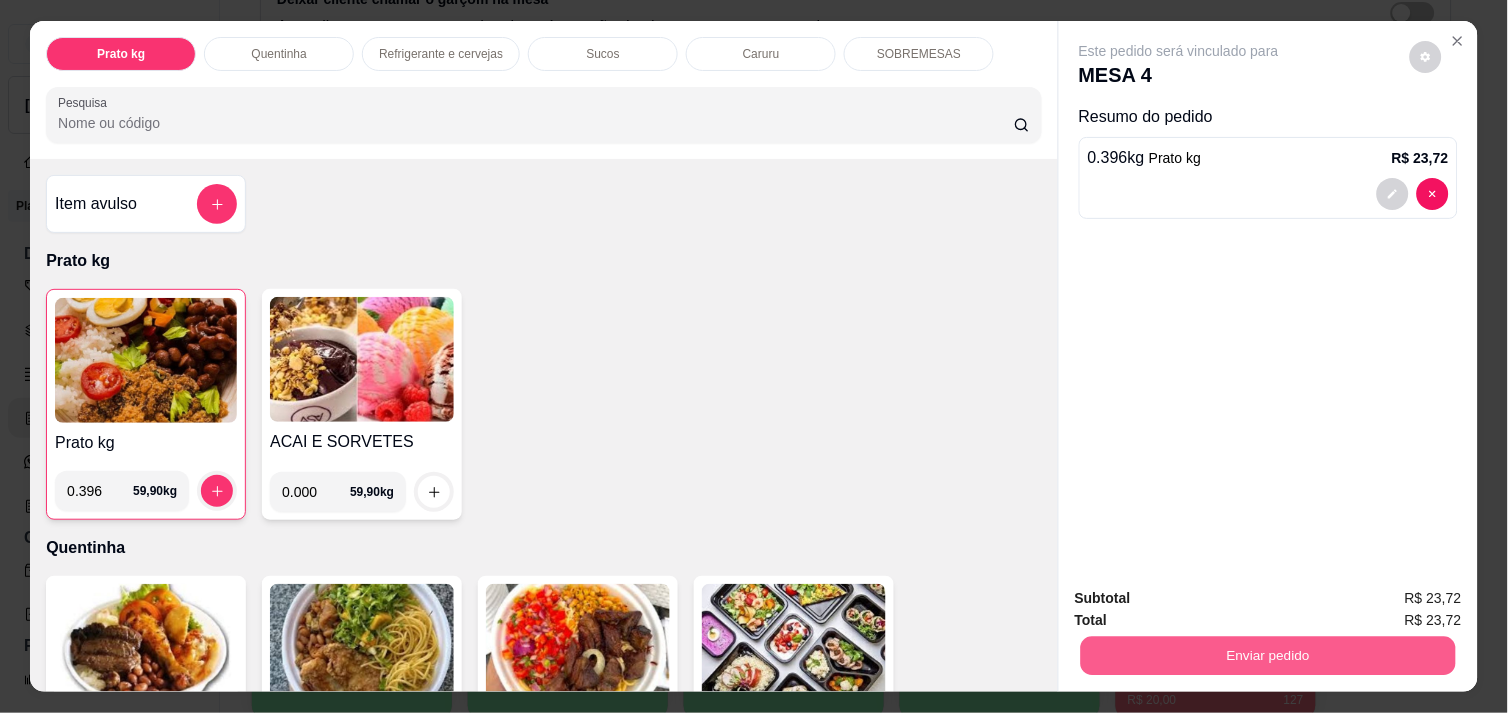 click on "Enviar pedido" at bounding box center [1268, 655] 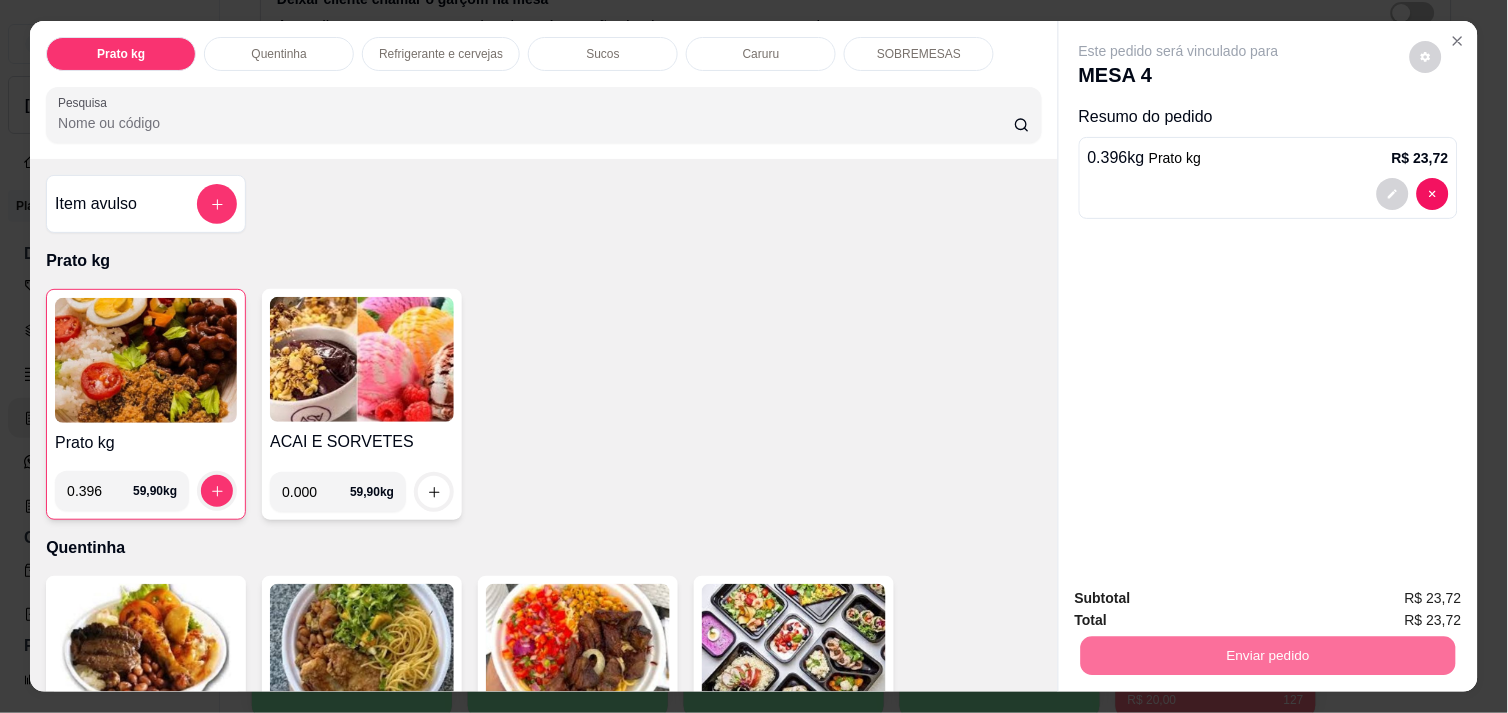 click on "Não registrar e enviar pedido" at bounding box center (1202, 598) 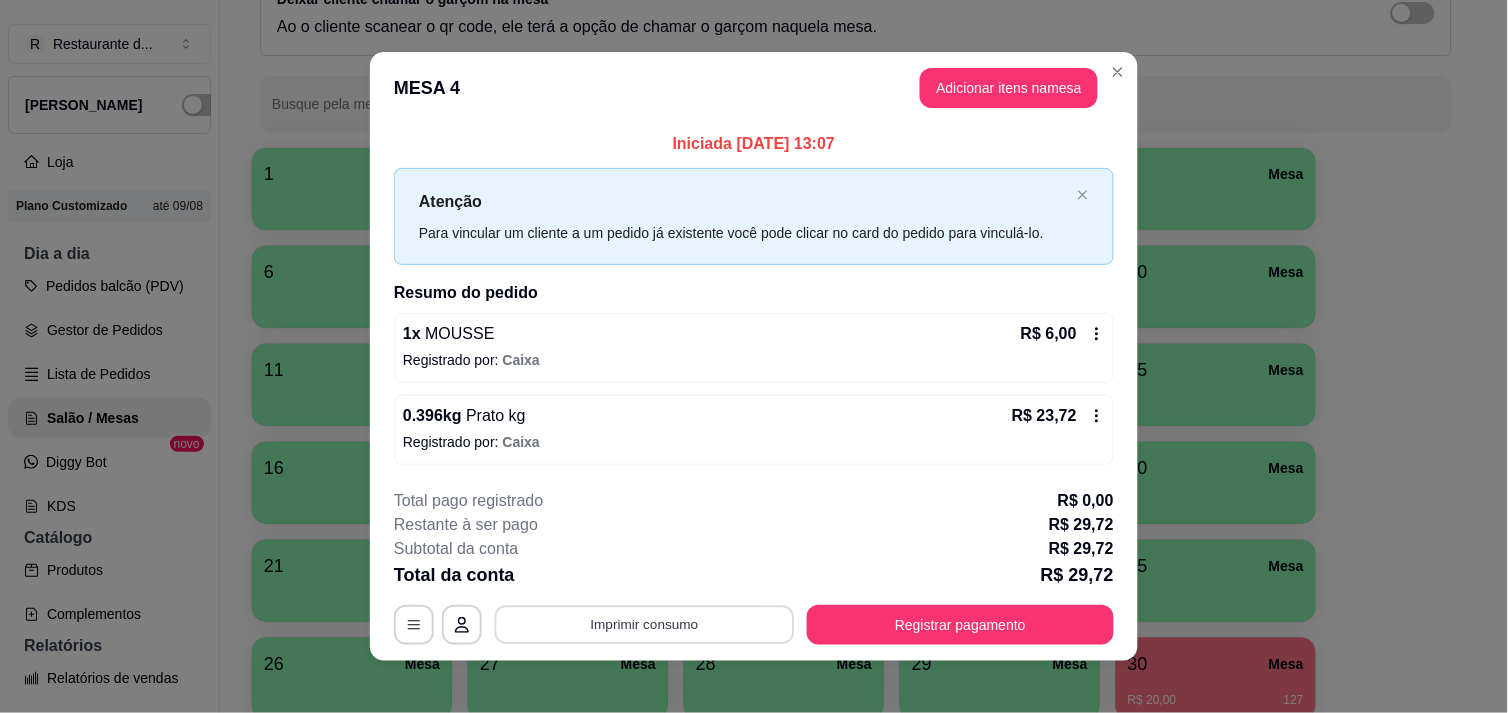 click on "Imprimir consumo" at bounding box center (645, 625) 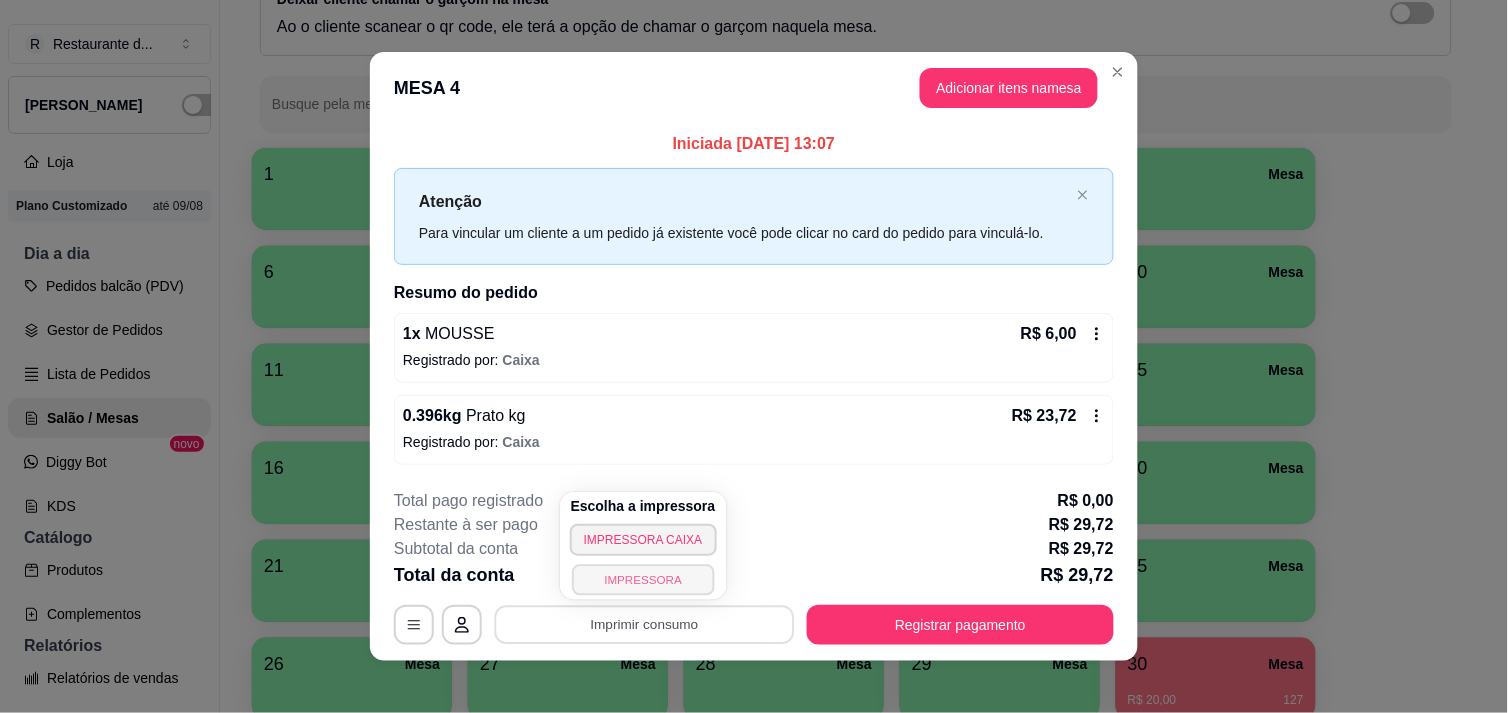 click on "IMPRESSORA" at bounding box center [643, 579] 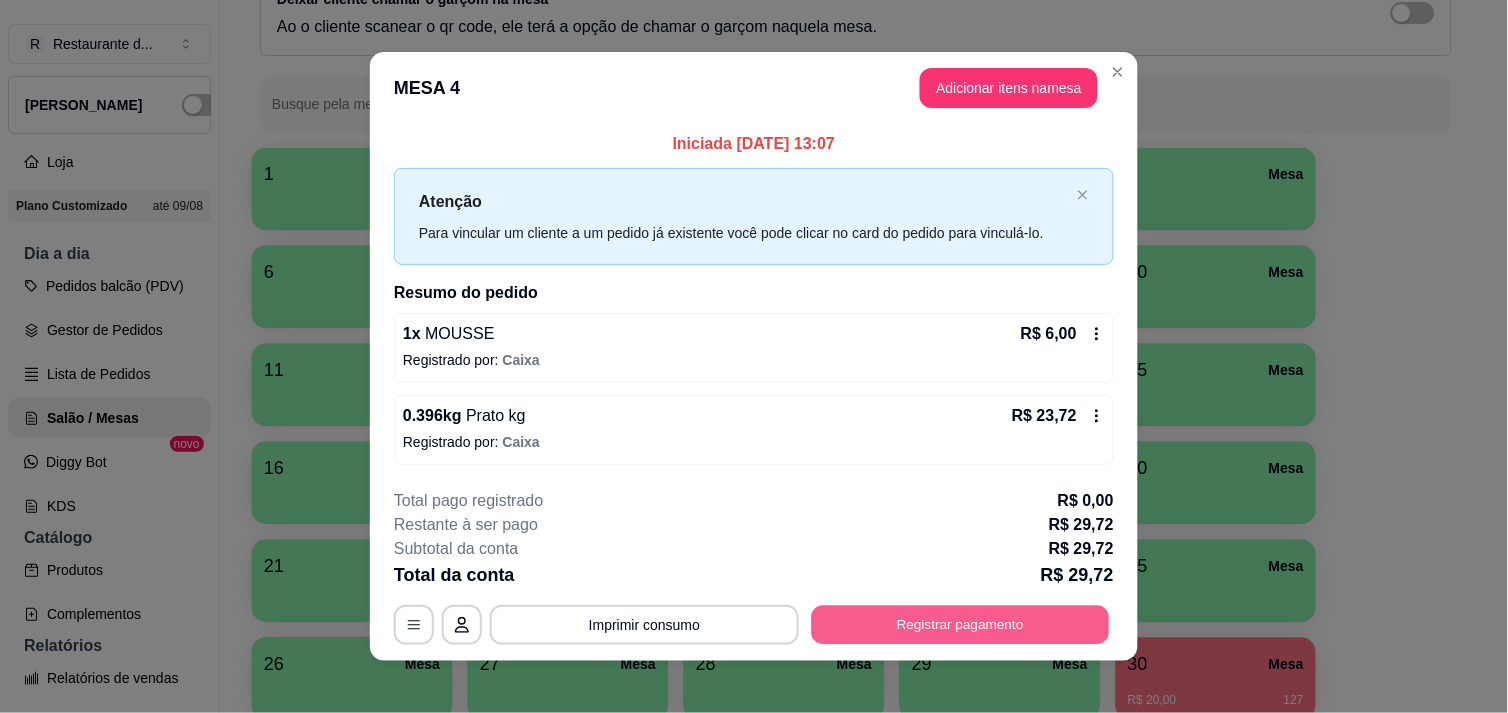 click on "Registrar pagamento" at bounding box center (961, 625) 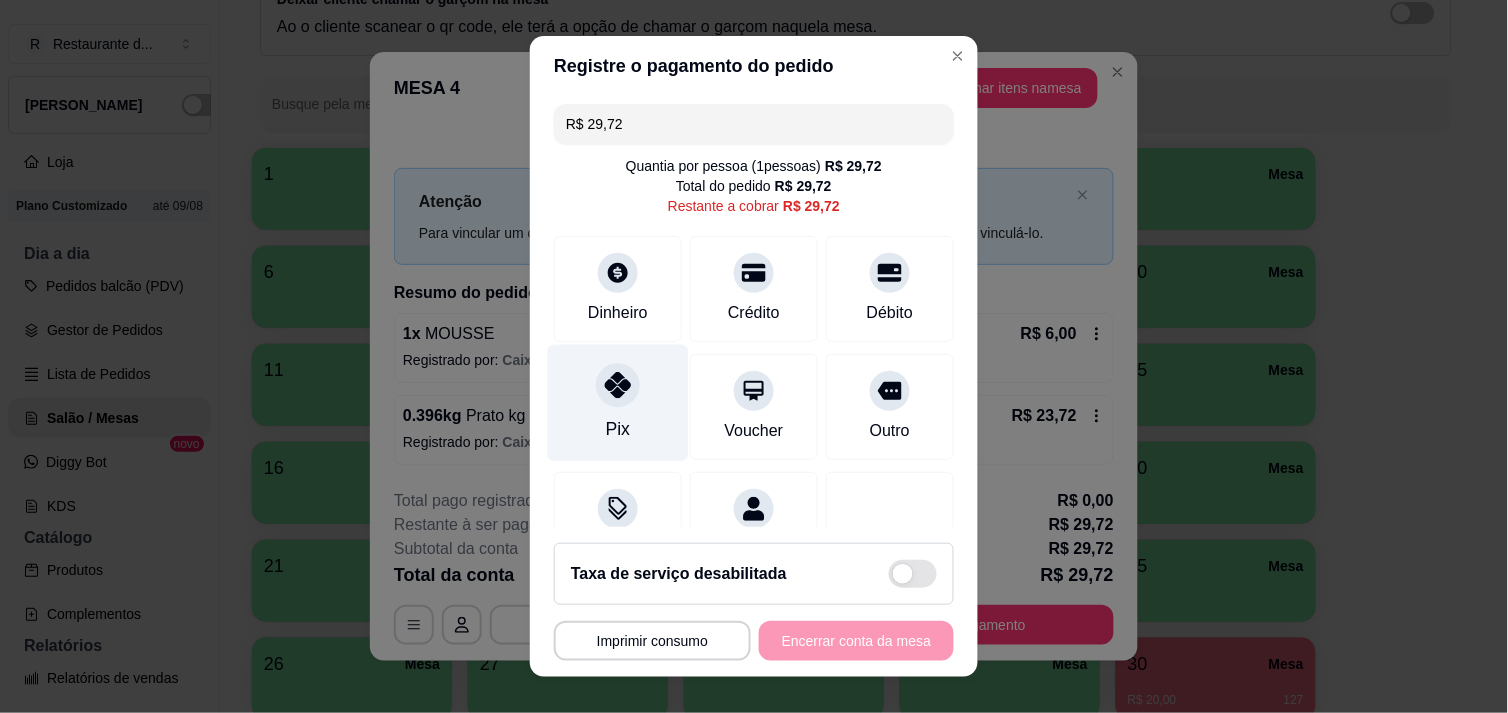 click 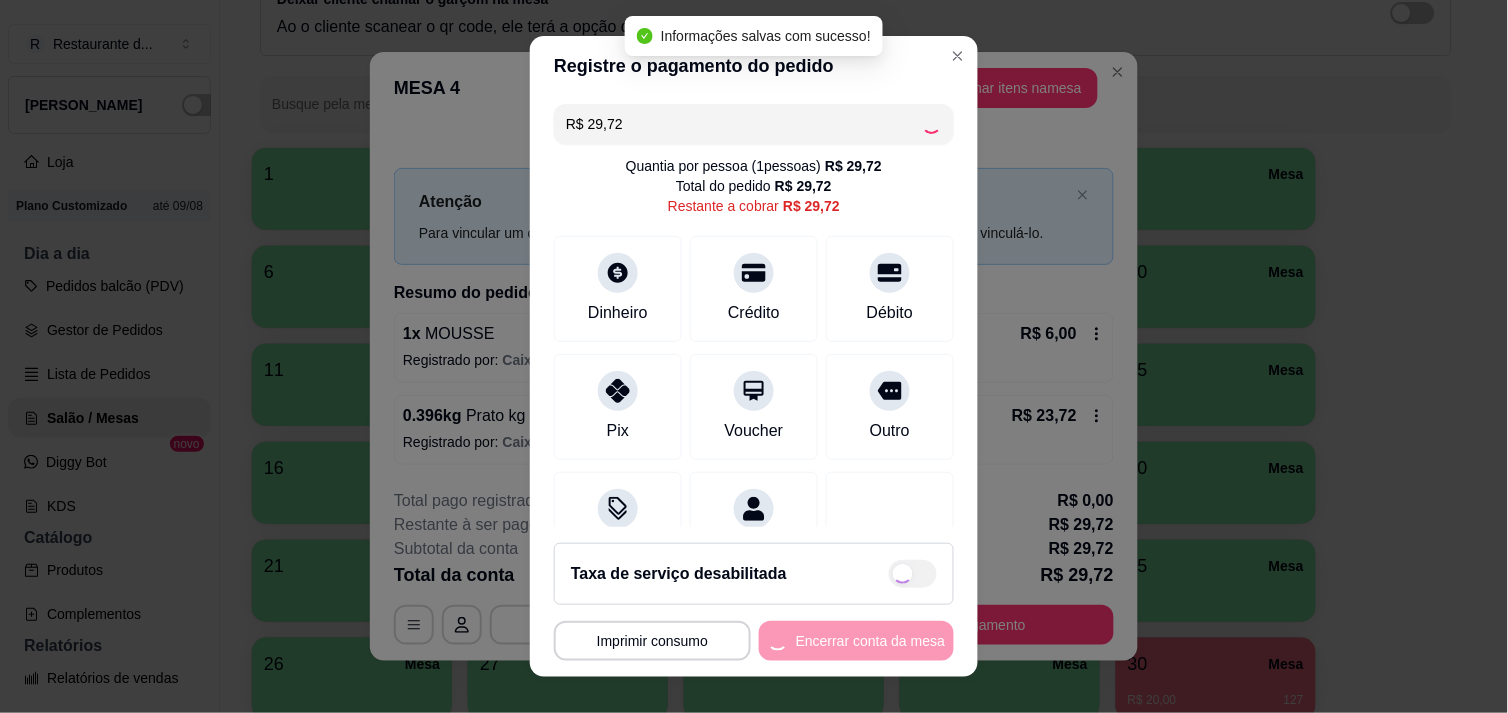 type on "R$ 0,00" 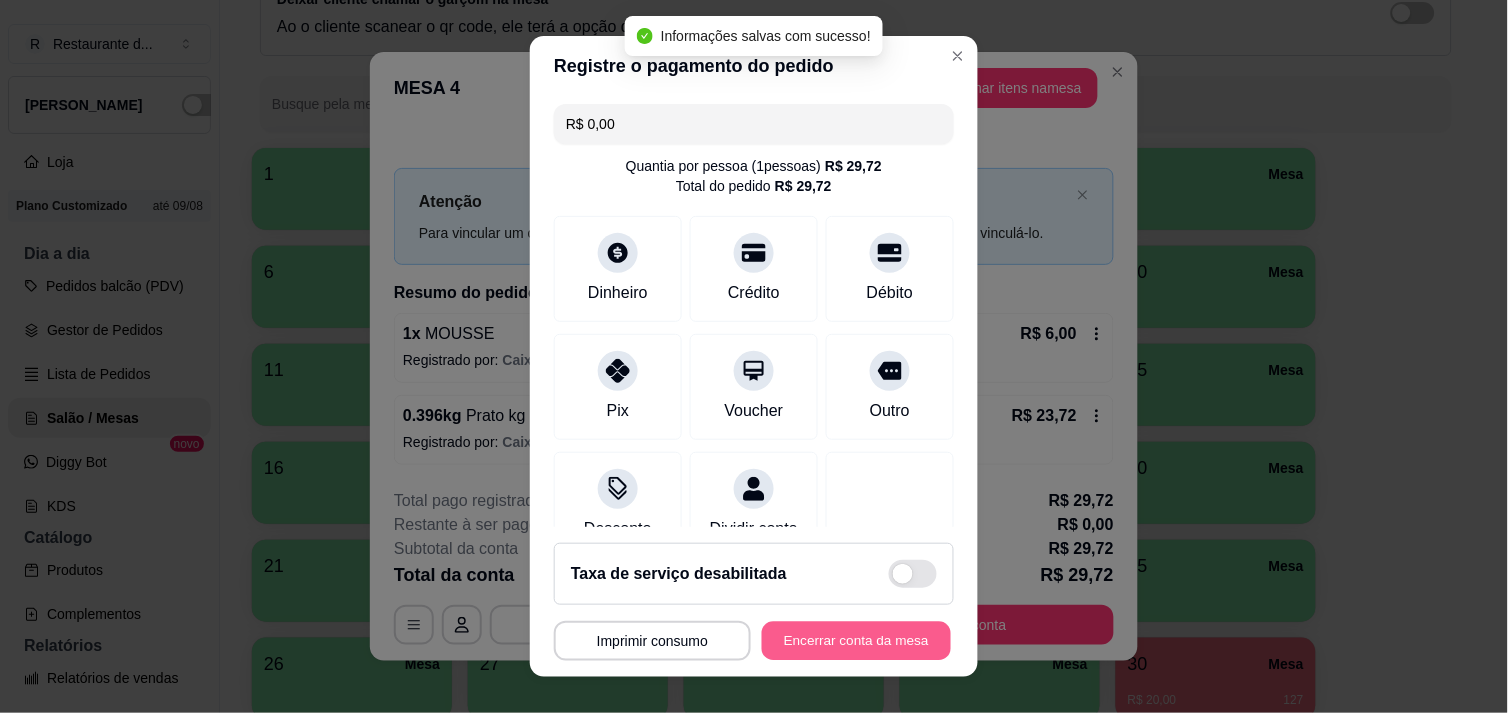 click on "Encerrar conta da mesa" at bounding box center (856, 641) 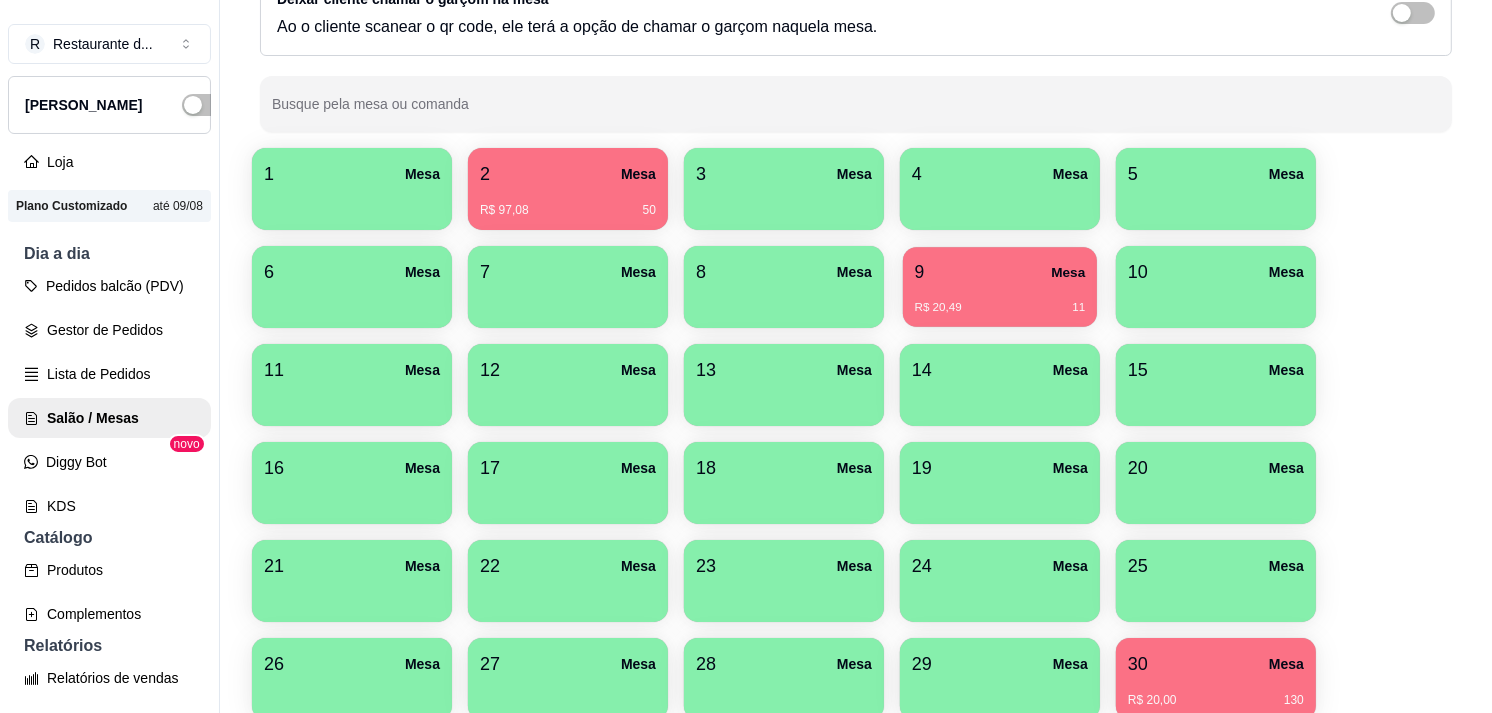 click on "9 Mesa" at bounding box center (1000, 272) 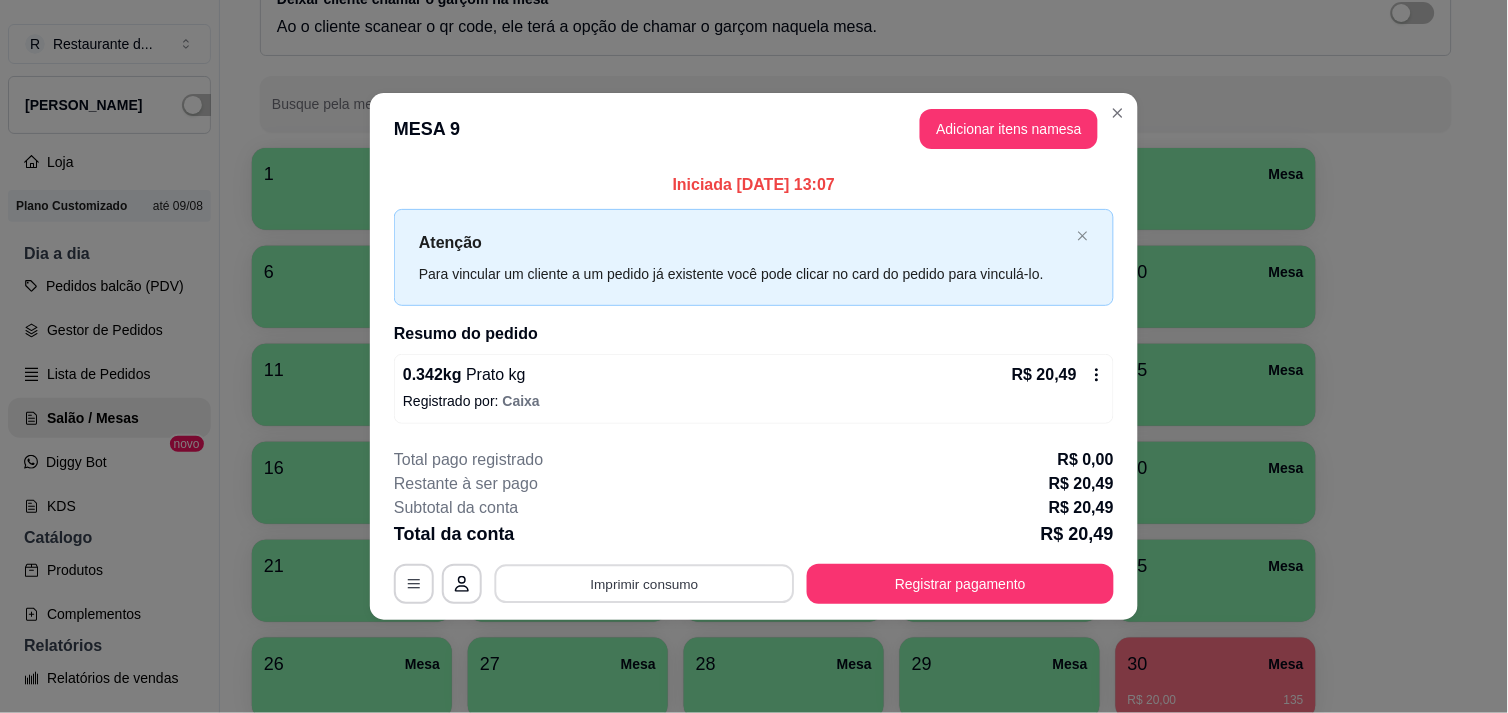 click on "Imprimir consumo" at bounding box center (645, 584) 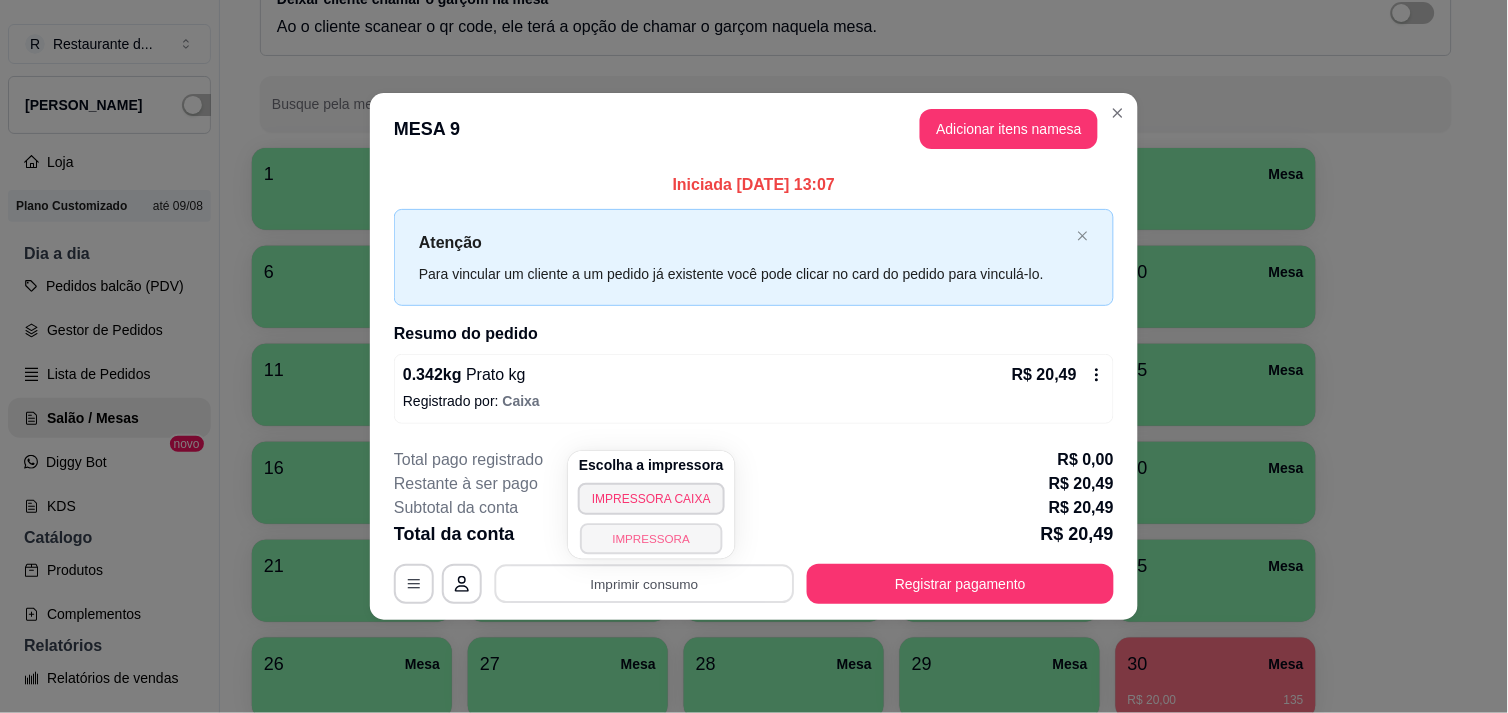click on "IMPRESSORA" at bounding box center (651, 538) 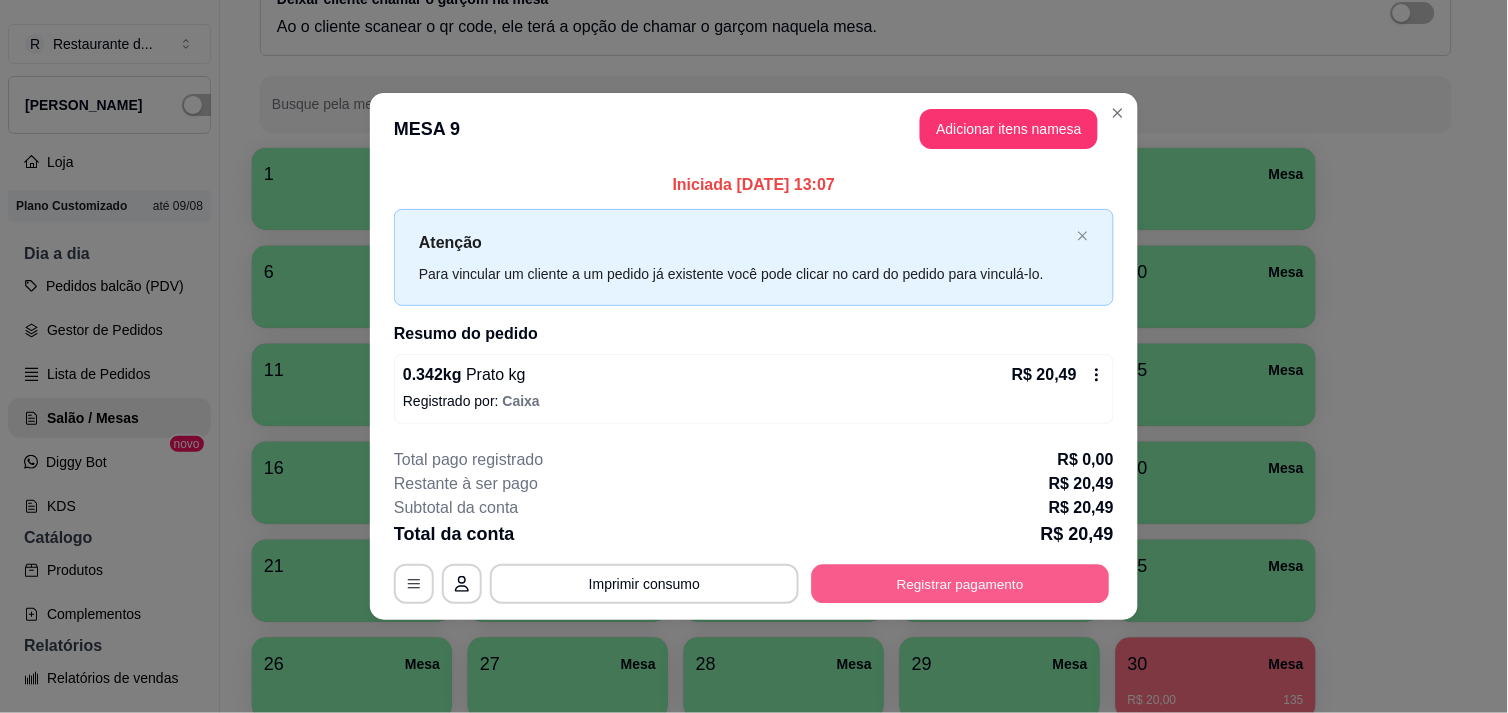 click on "Registrar pagamento" at bounding box center [961, 584] 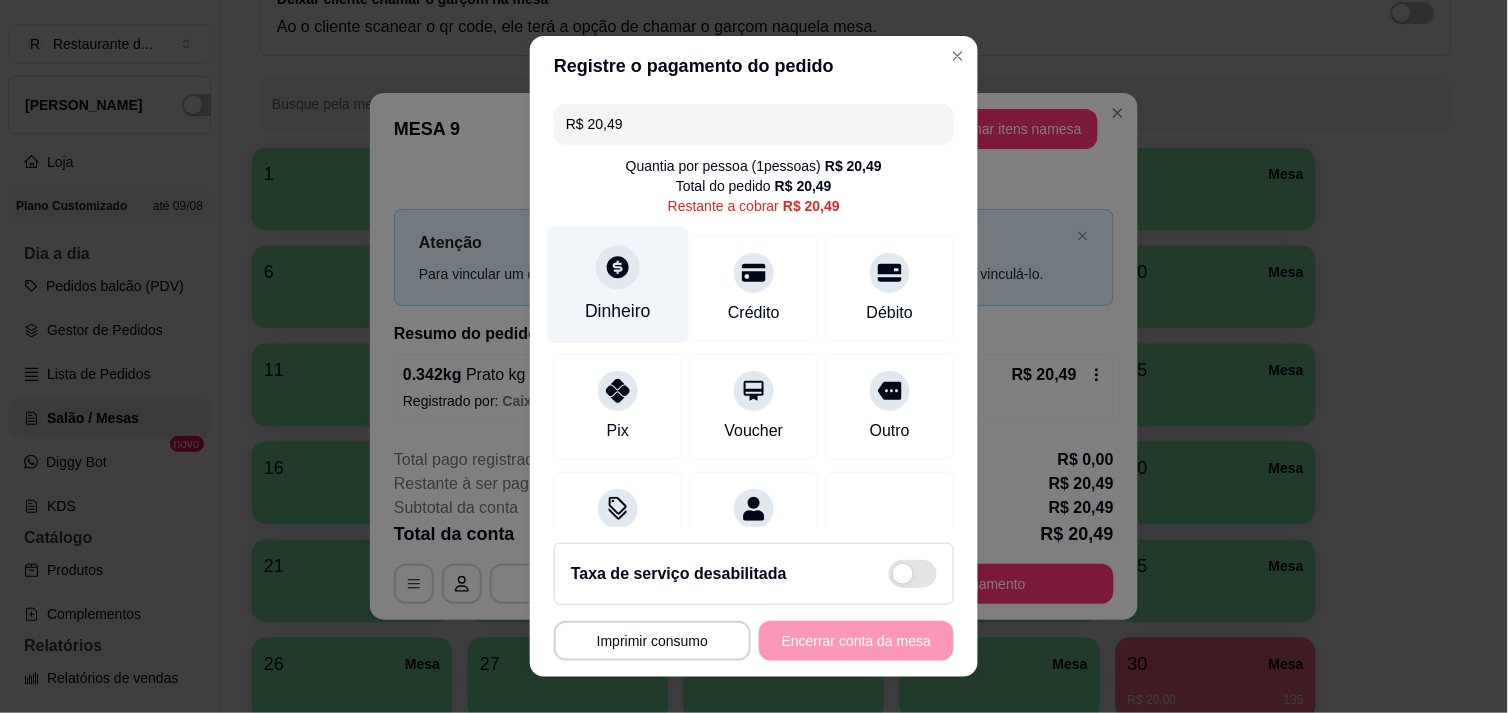 click at bounding box center (618, 267) 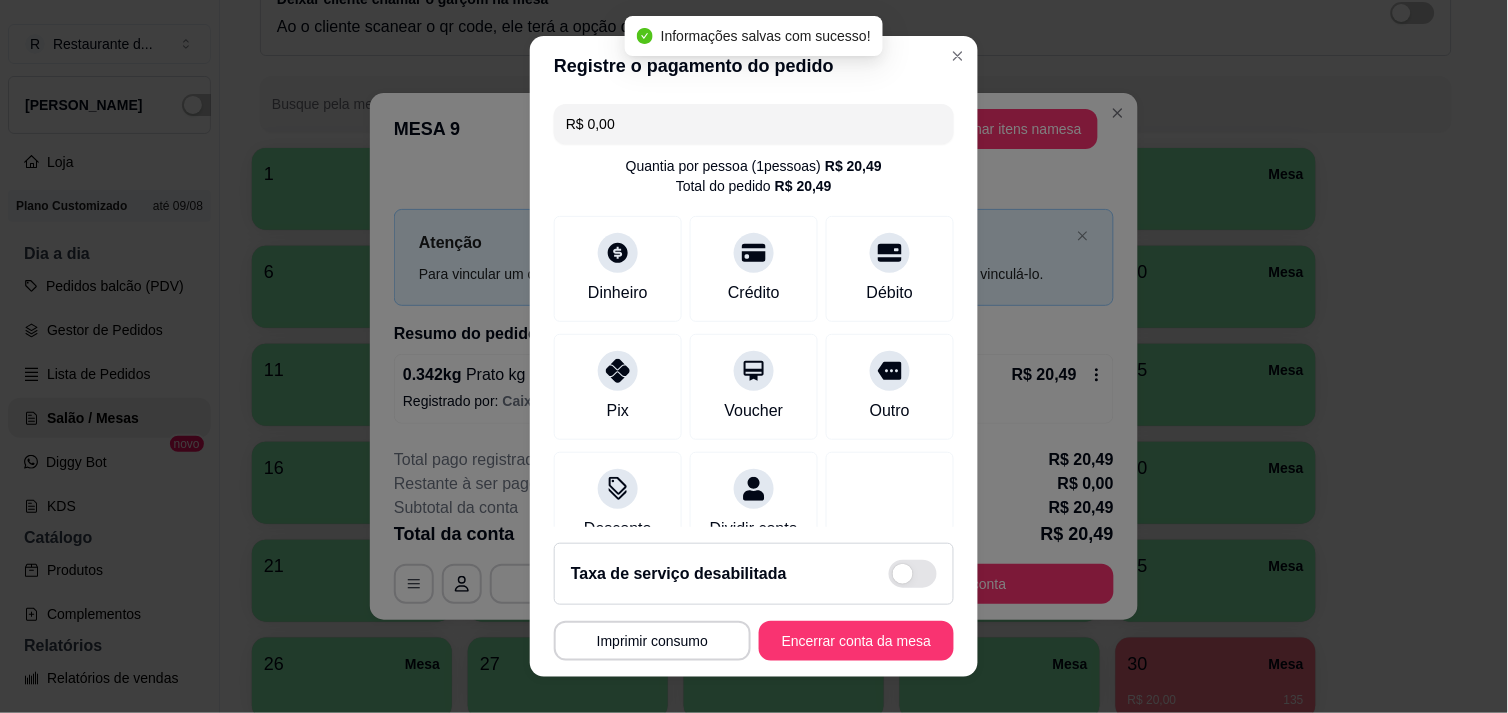 type on "R$ 0,00" 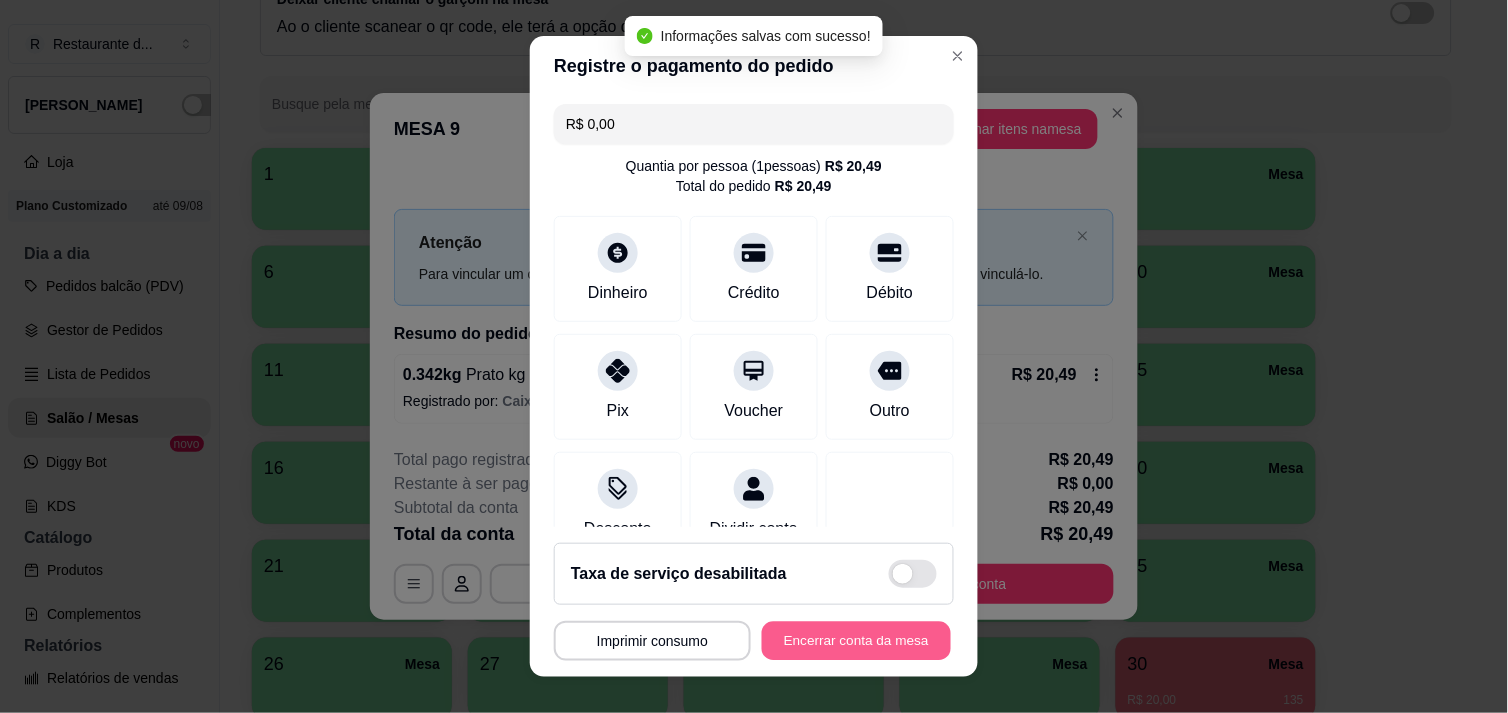 click on "Encerrar conta da mesa" at bounding box center (856, 641) 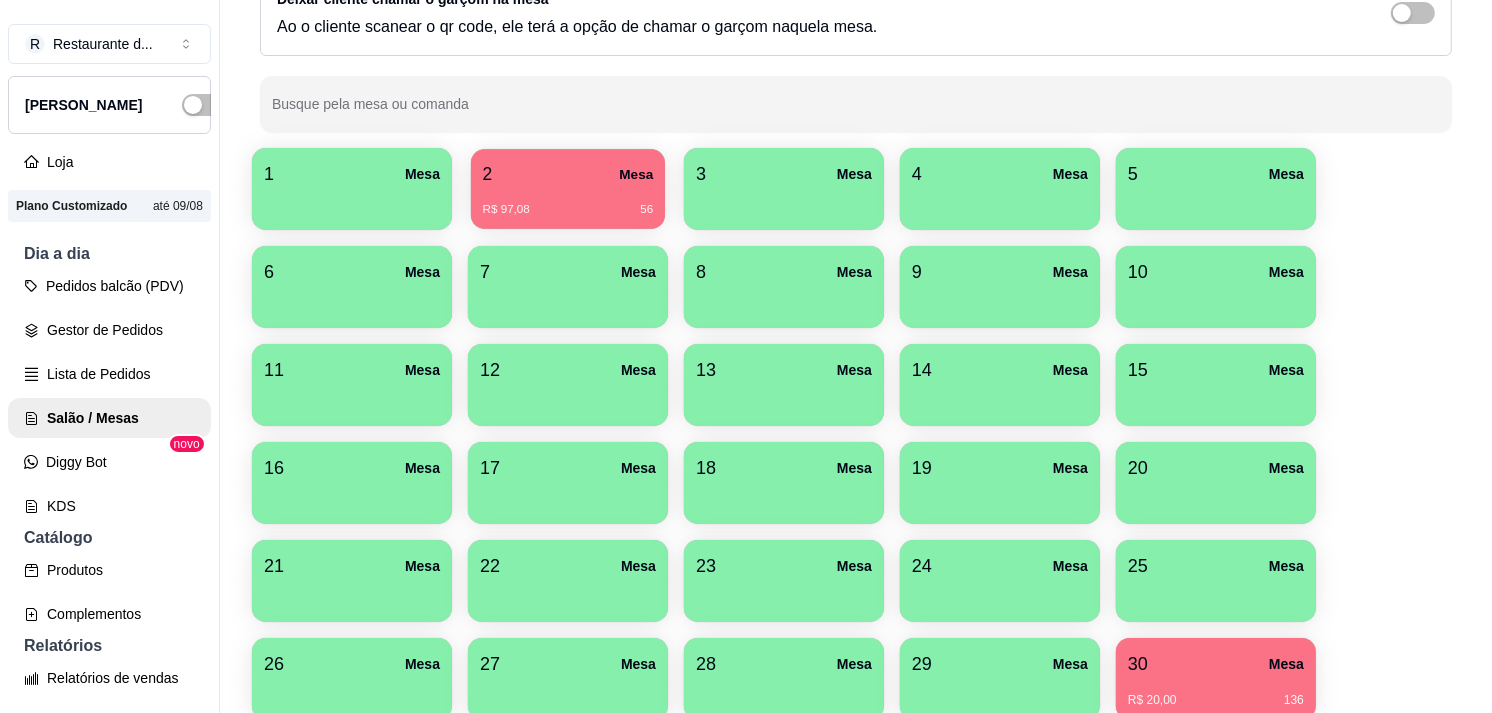 click on "R$ 97,08 56" at bounding box center (568, 210) 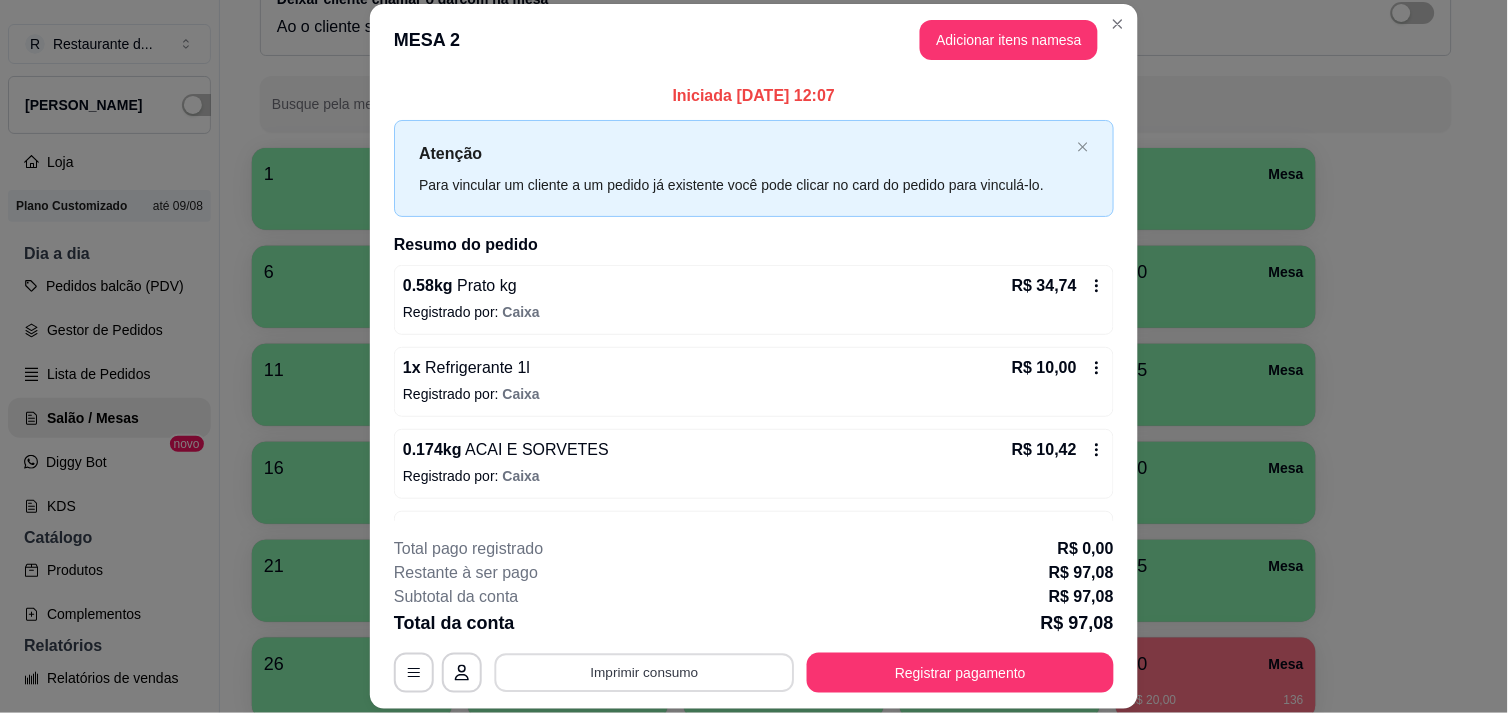 click on "Imprimir consumo" at bounding box center (645, 673) 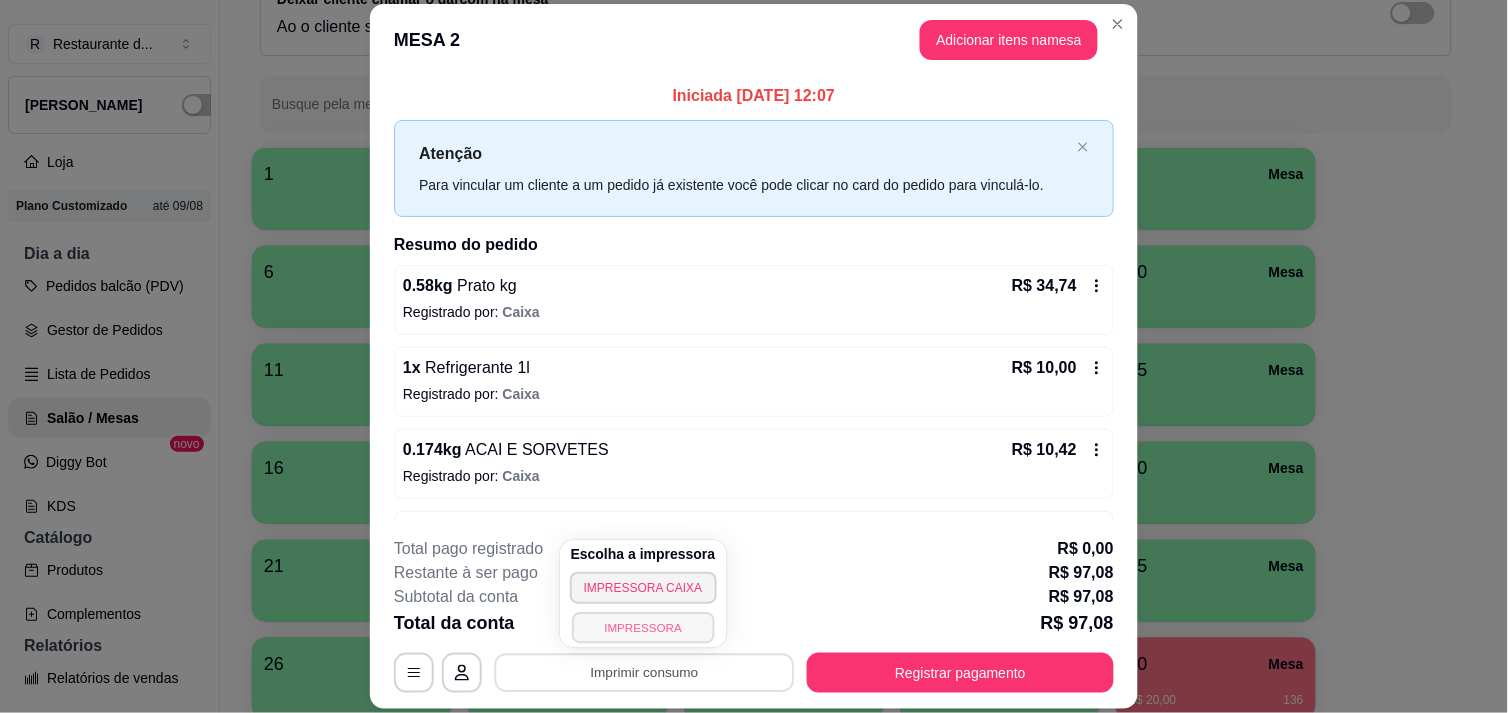 click on "IMPRESSORA" at bounding box center (643, 627) 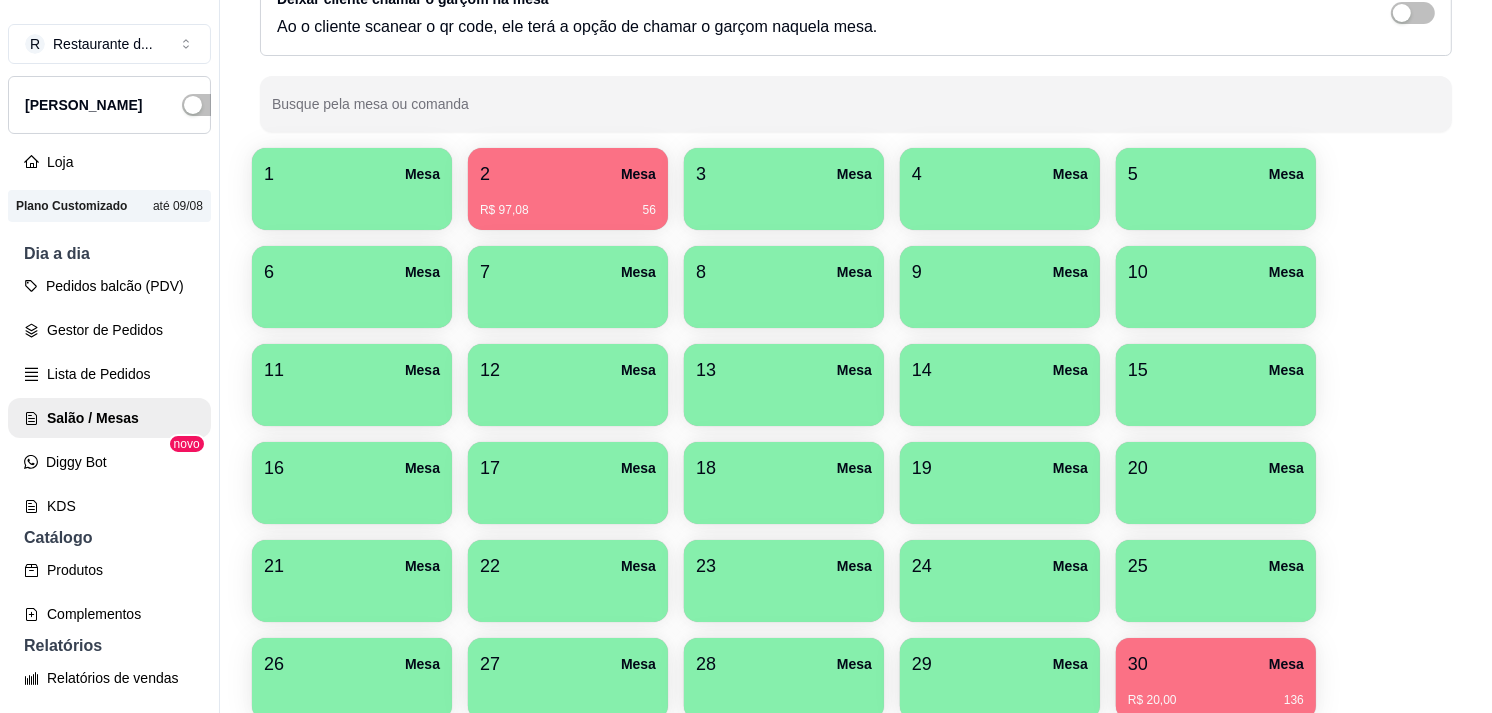 click on "R$ 97,08 56" at bounding box center [568, 203] 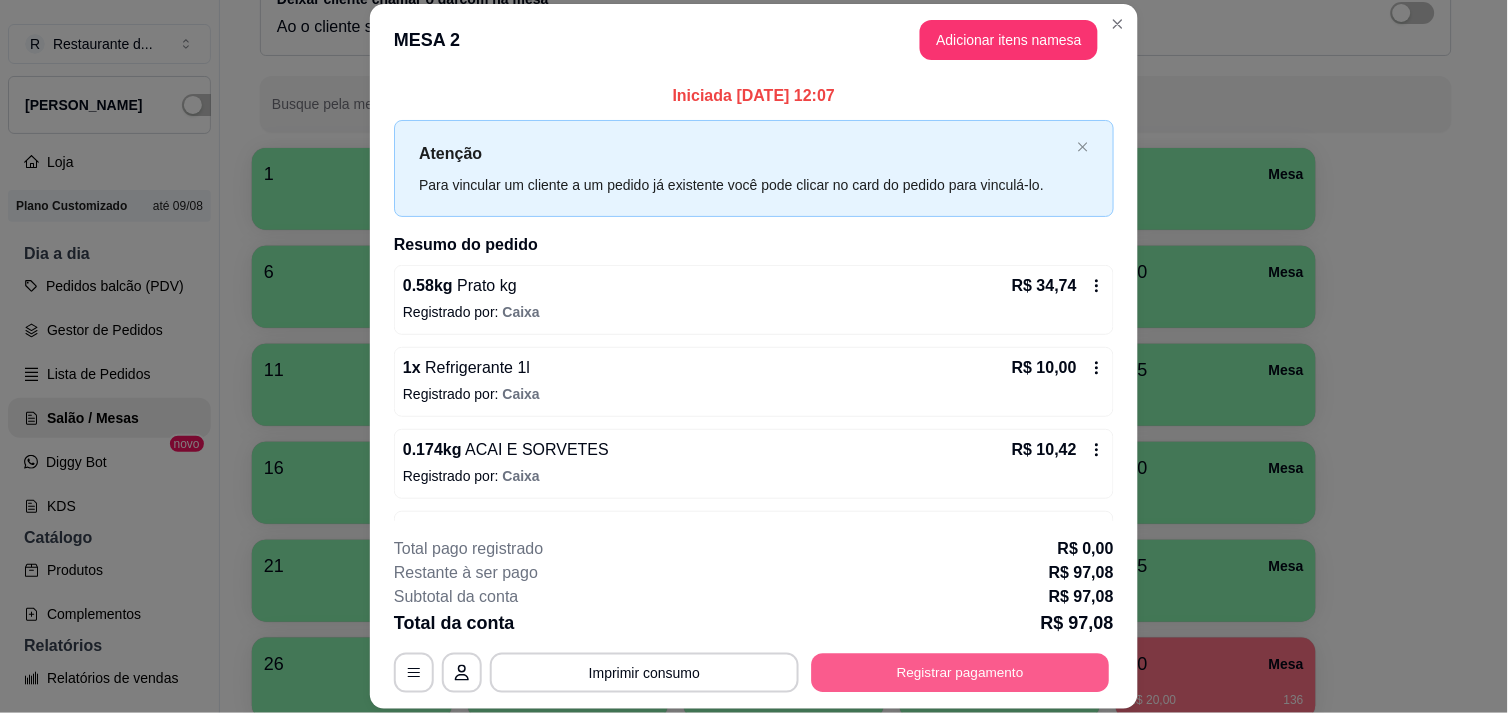 click on "Registrar pagamento" at bounding box center [961, 673] 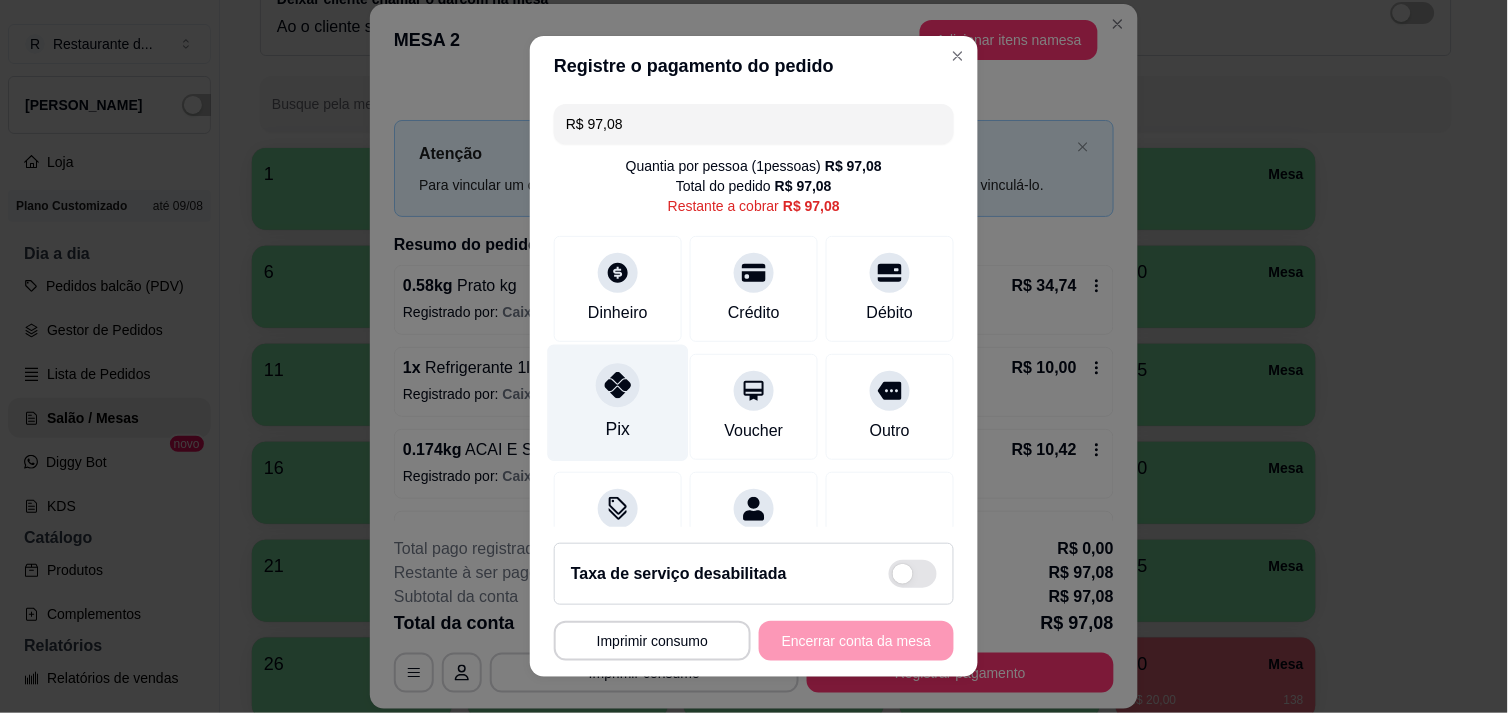 click on "Pix" at bounding box center [618, 429] 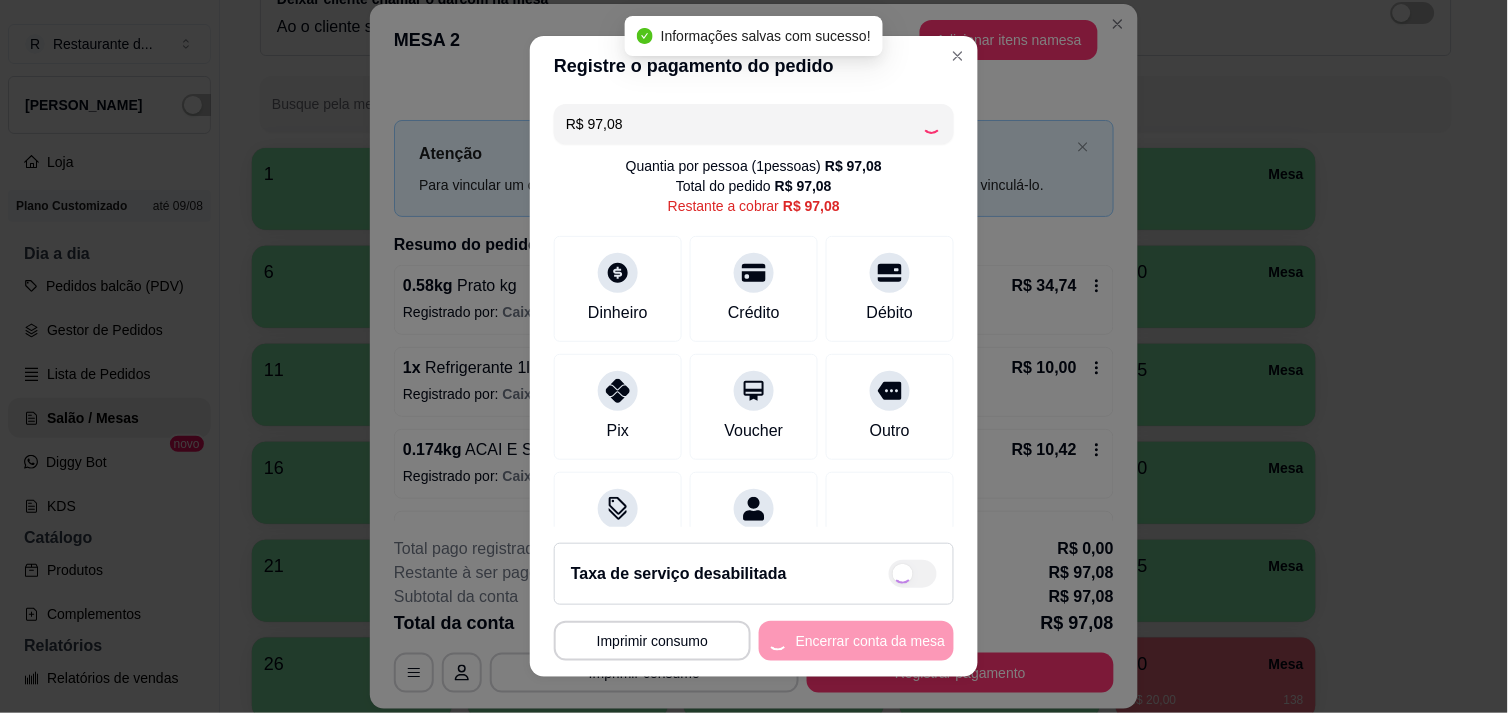 type on "R$ 0,00" 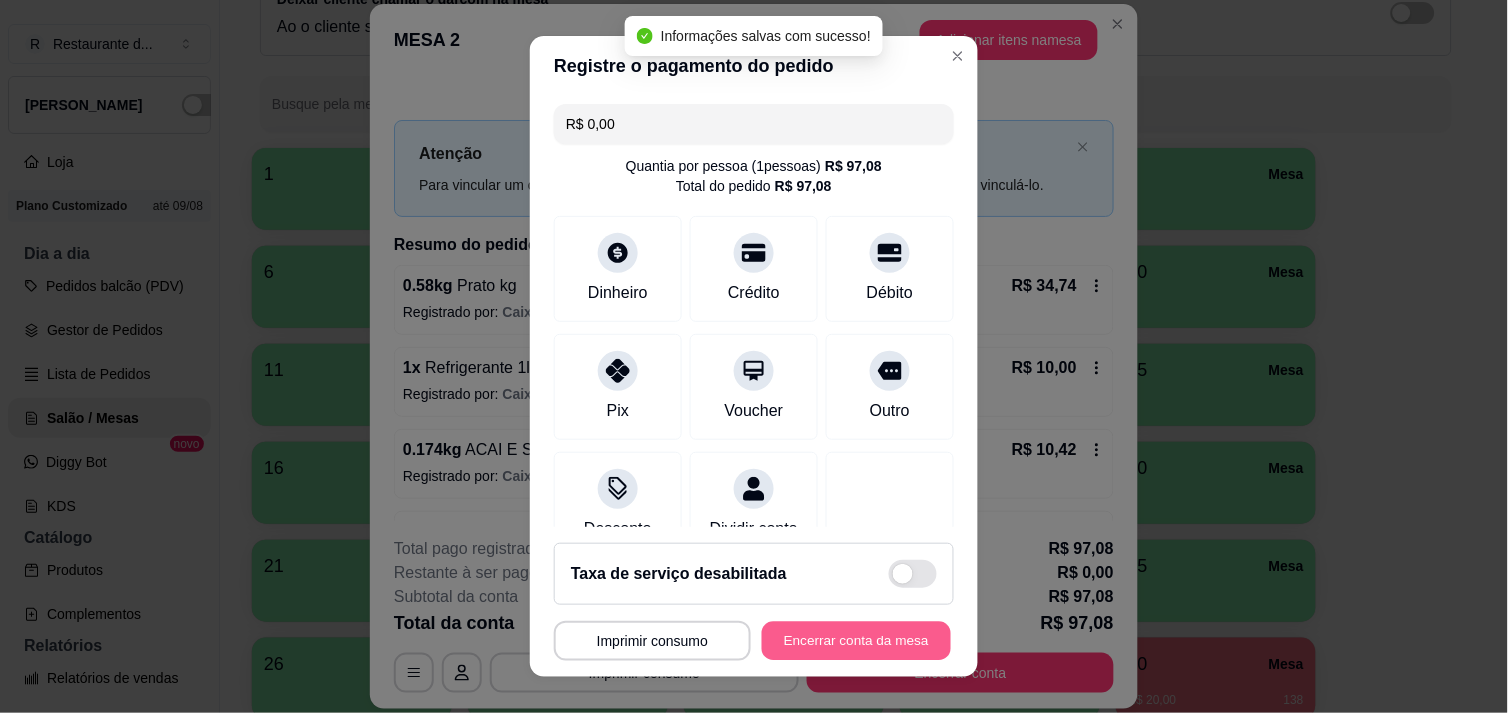 click on "Encerrar conta da mesa" at bounding box center [856, 641] 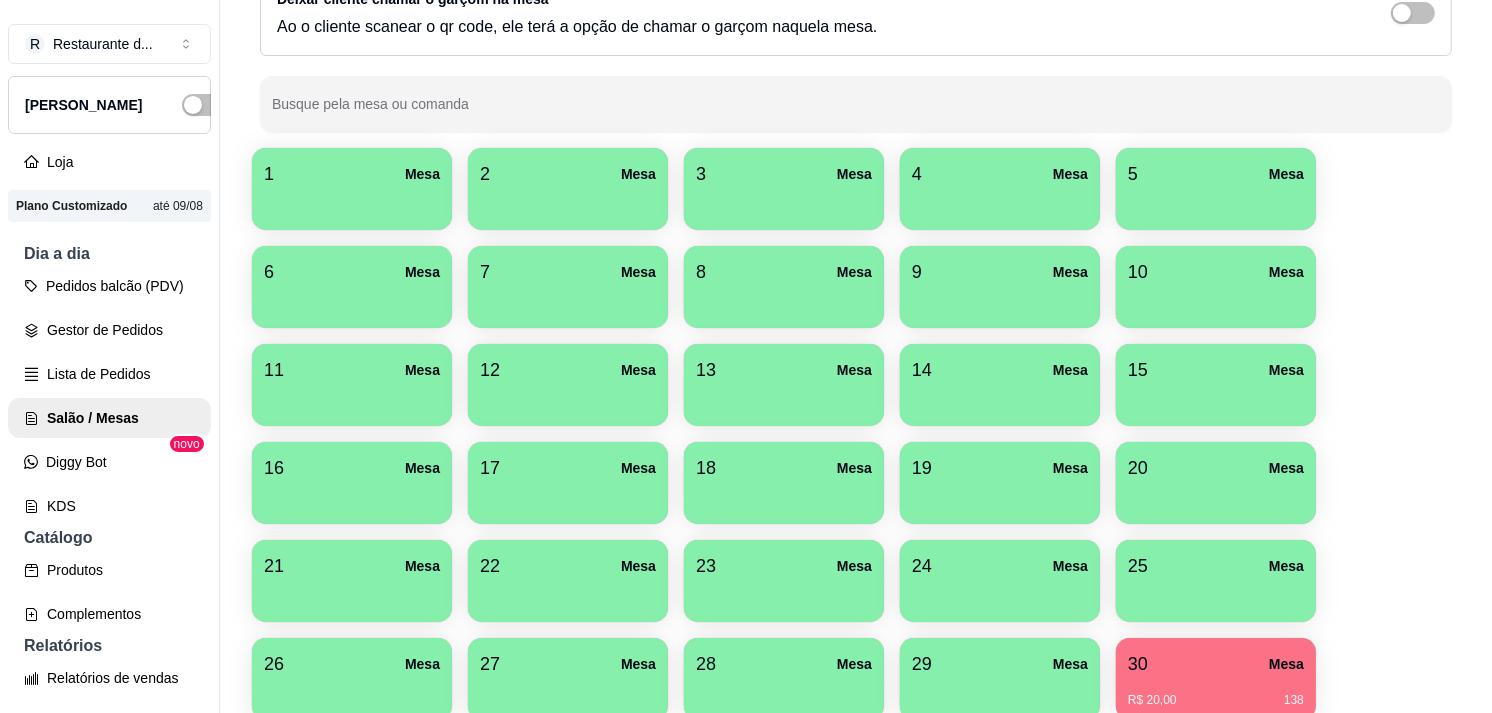 click on "1 Mesa 2 Mesa 3 Mesa 4 Mesa 5 Mesa 6 Mesa 7 Mesa 8 Mesa 9 Mesa 10 [GEOGRAPHIC_DATA] 11 [GEOGRAPHIC_DATA] 12 [GEOGRAPHIC_DATA] 13 Mesa 14 Mesa 15 [GEOGRAPHIC_DATA] 17 [GEOGRAPHIC_DATA] 19 [GEOGRAPHIC_DATA] 20 Mesa 21 [GEOGRAPHIC_DATA] 22 [GEOGRAPHIC_DATA] 24 [GEOGRAPHIC_DATA] [GEOGRAPHIC_DATA] 26 [GEOGRAPHIC_DATA] 27 [GEOGRAPHIC_DATA] [GEOGRAPHIC_DATA] 29 [GEOGRAPHIC_DATA]$ 20,00 138 31 [GEOGRAPHIC_DATA] 33 [GEOGRAPHIC_DATA] [GEOGRAPHIC_DATA] 36 [GEOGRAPHIC_DATA] 37 [GEOGRAPHIC_DATA] 39 [GEOGRAPHIC_DATA]" at bounding box center [856, 532] 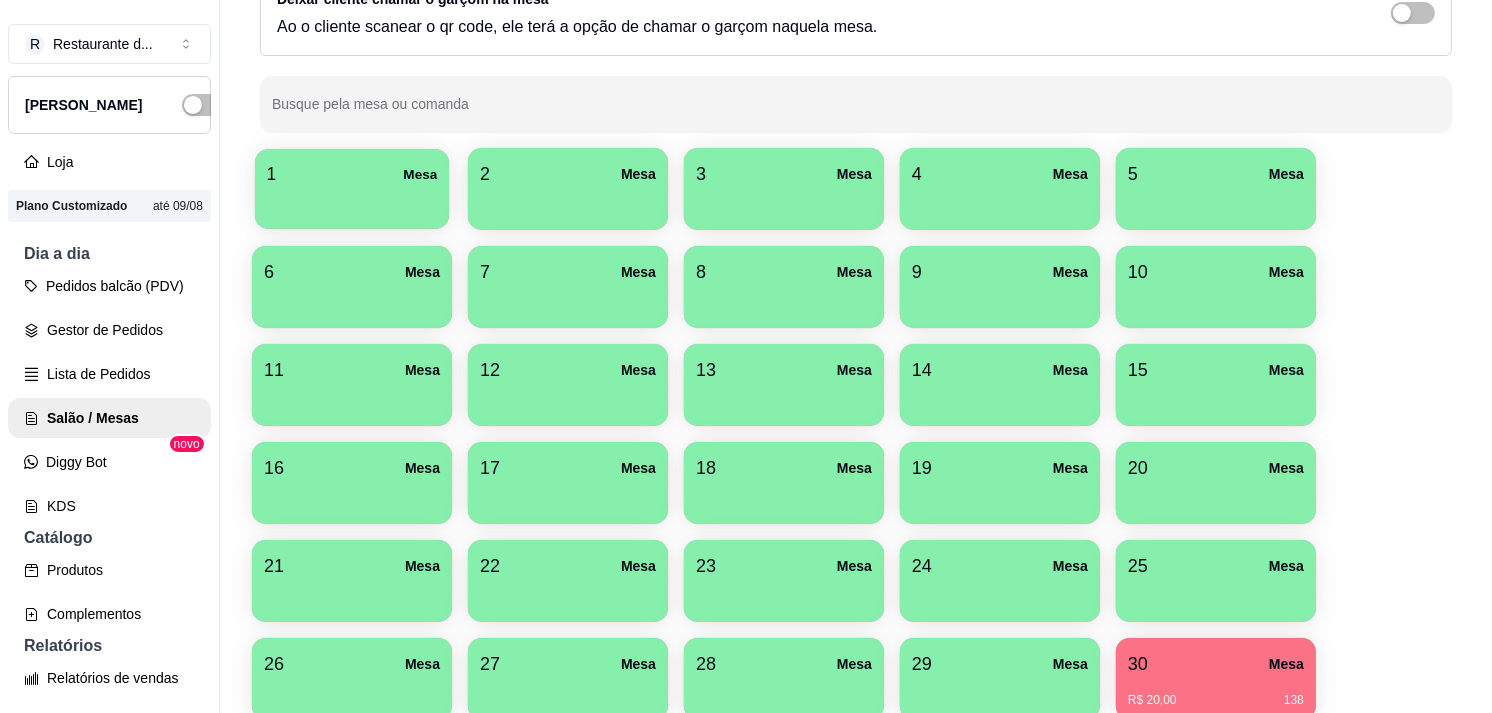 click on "1 Mesa" at bounding box center (352, 189) 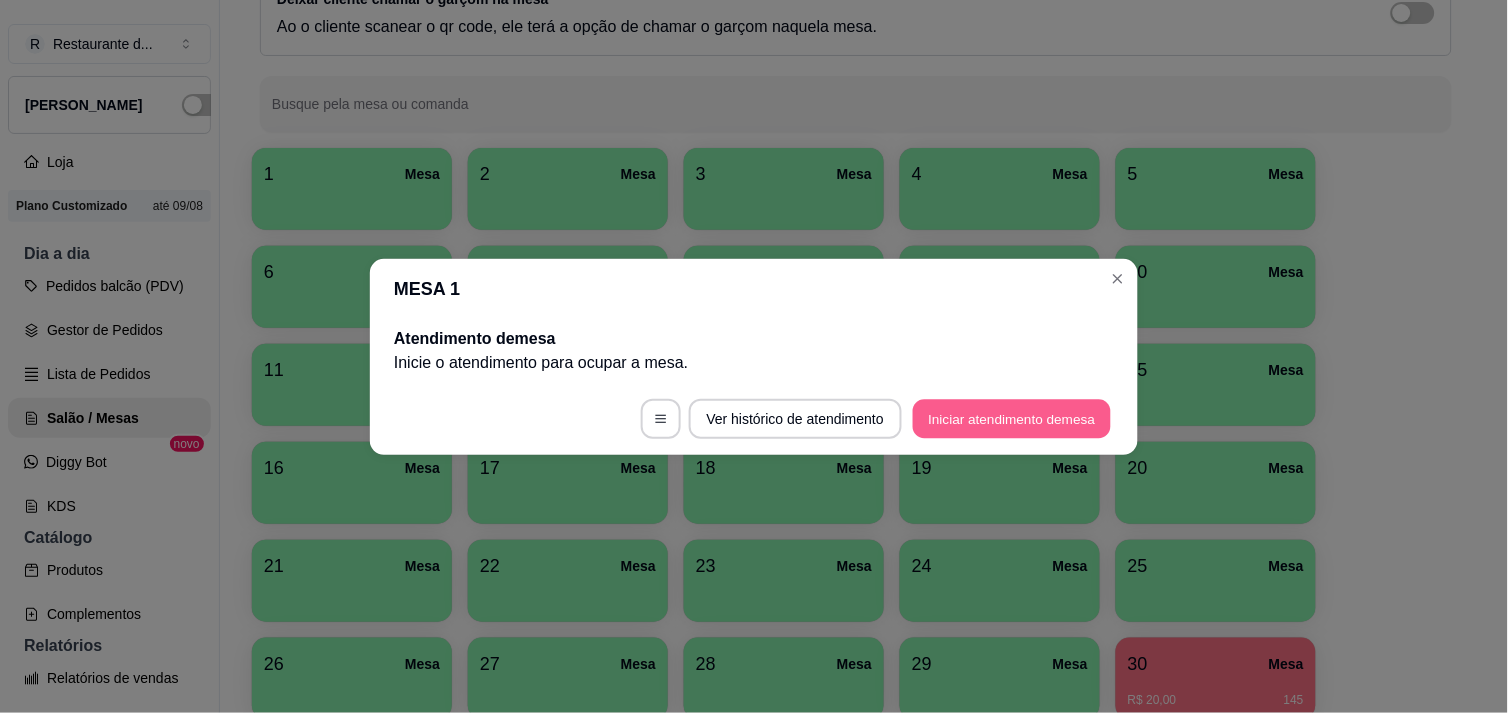 click on "Iniciar atendimento de  mesa" at bounding box center [1012, 418] 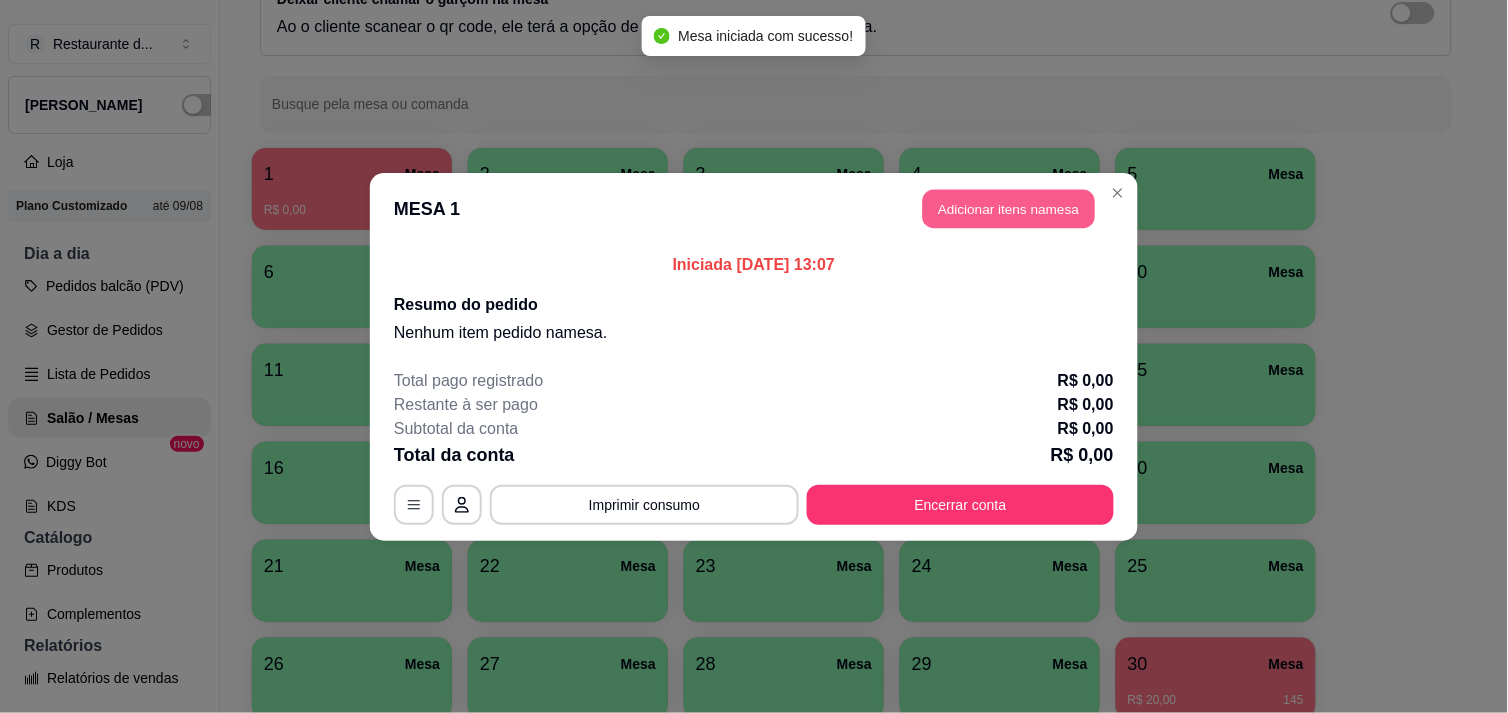 click on "Adicionar itens na  mesa" at bounding box center (1009, 208) 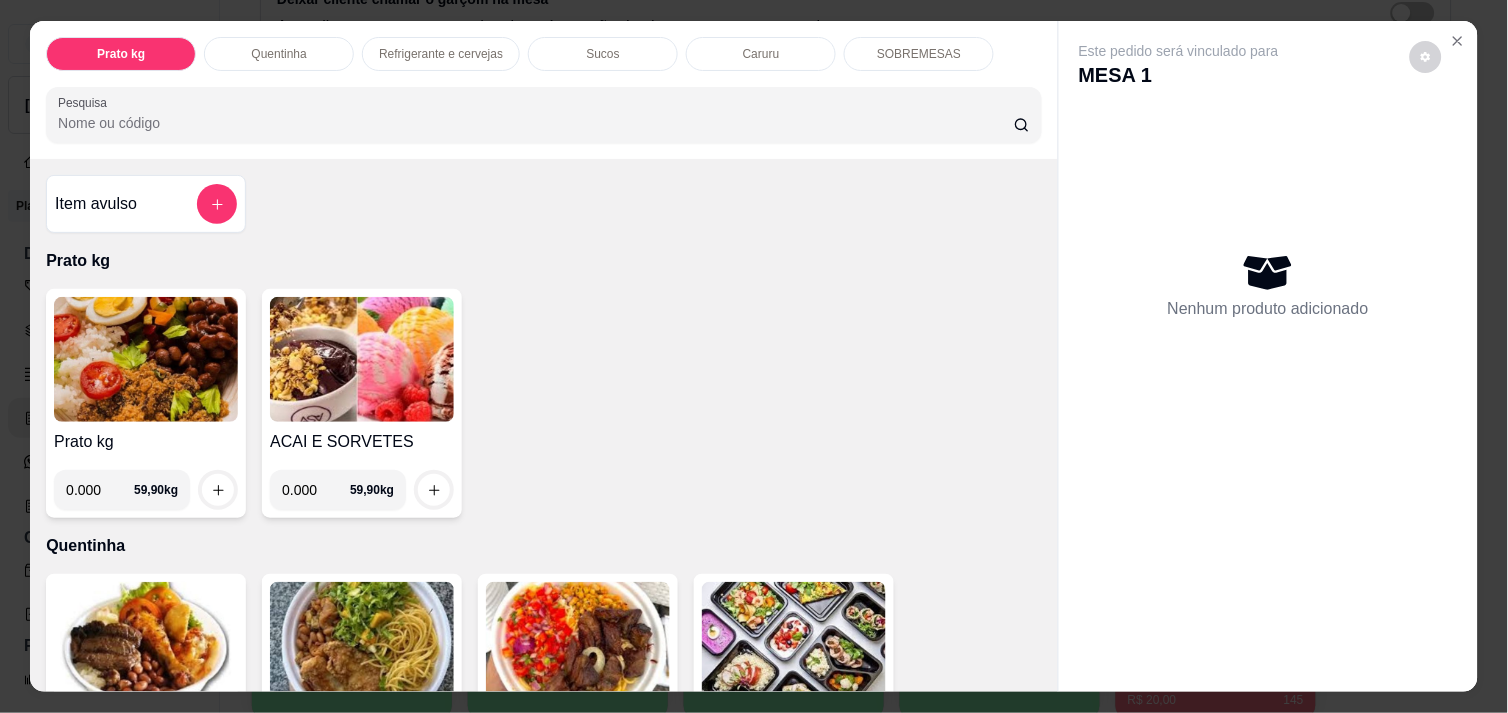 click on "0.000" at bounding box center (316, 490) 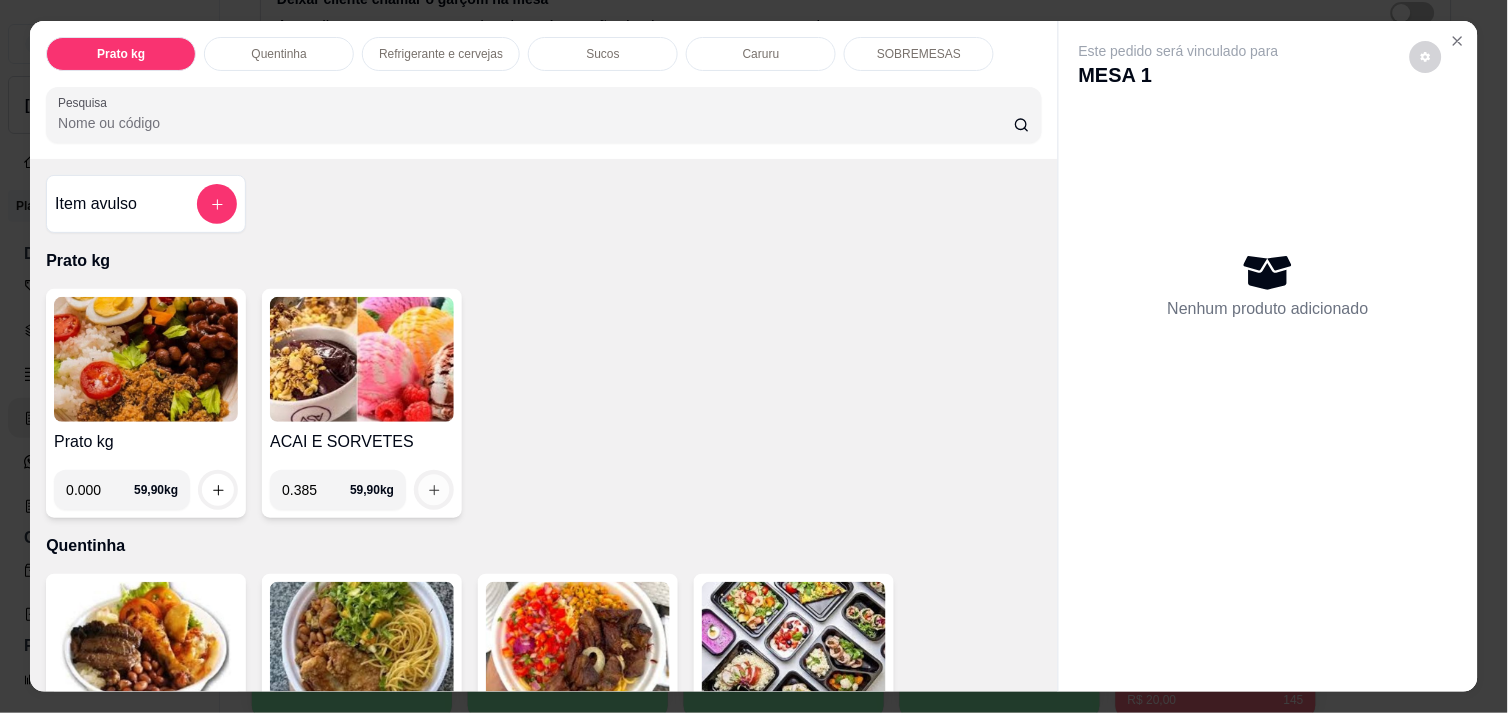 click at bounding box center [434, 490] 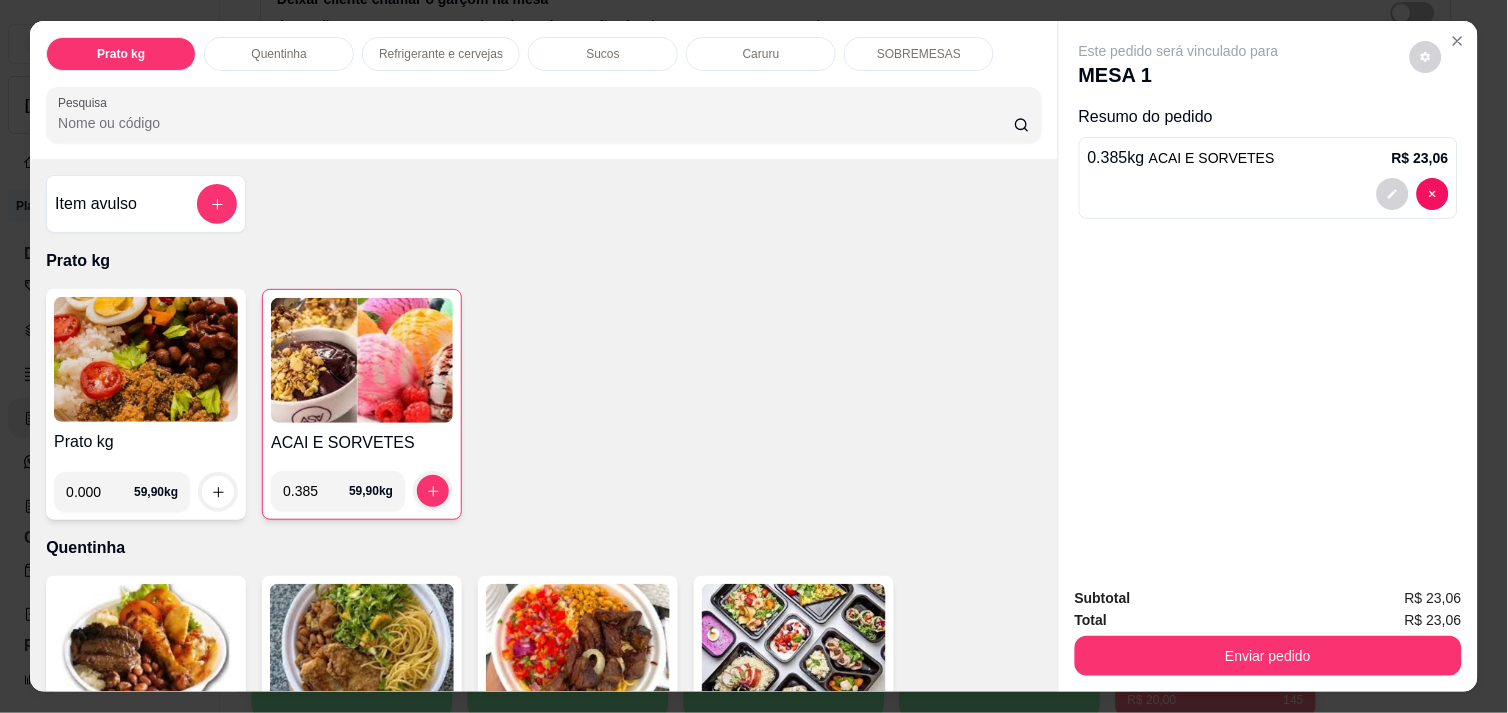click on "0.385" at bounding box center (316, 491) 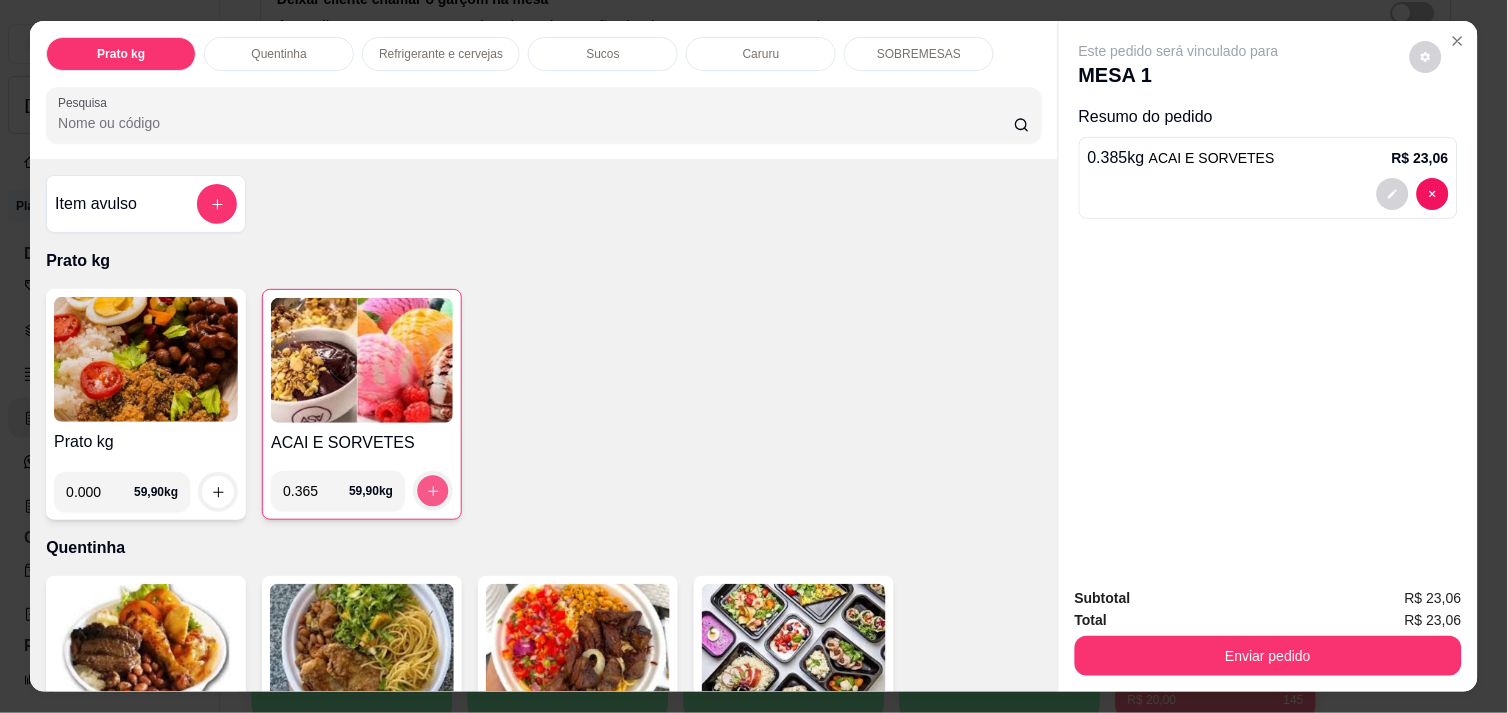 click 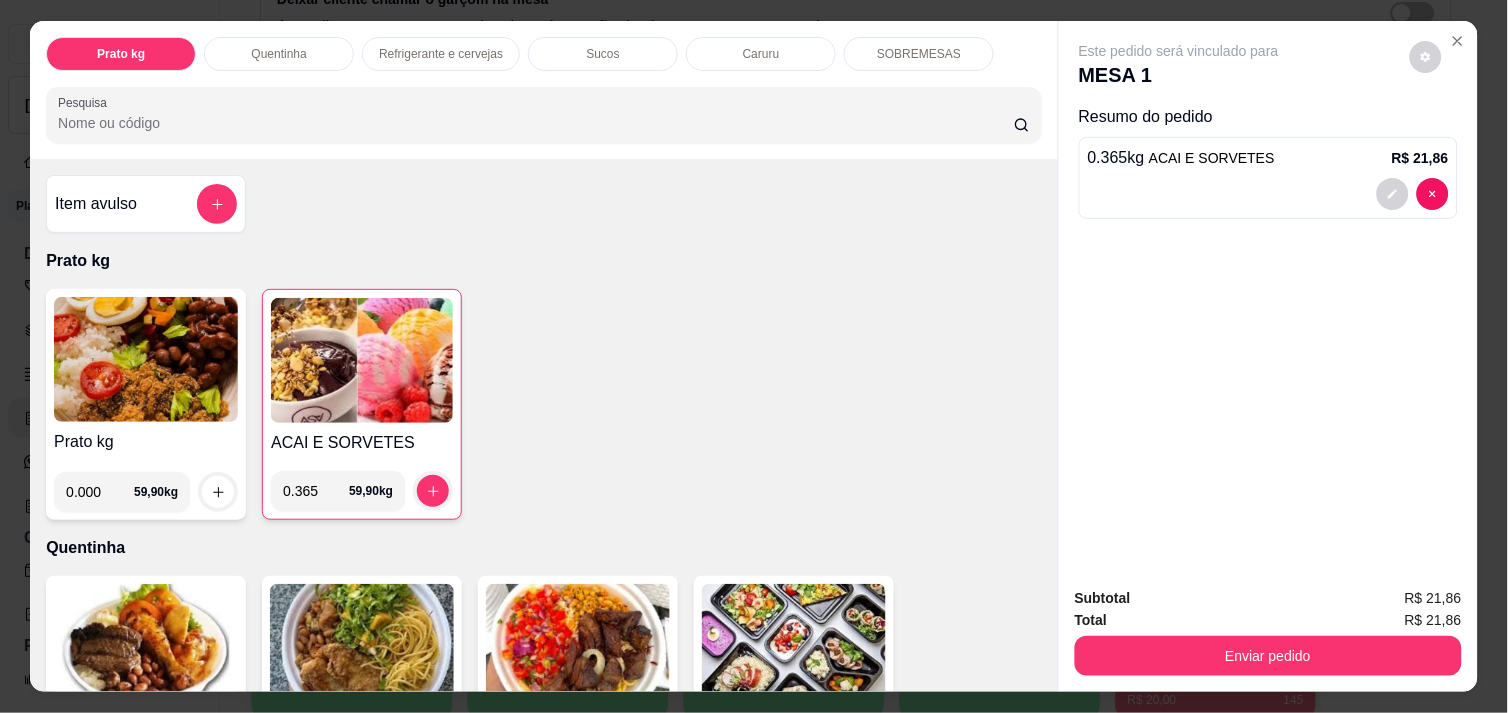 click on "0.365" at bounding box center (316, 491) 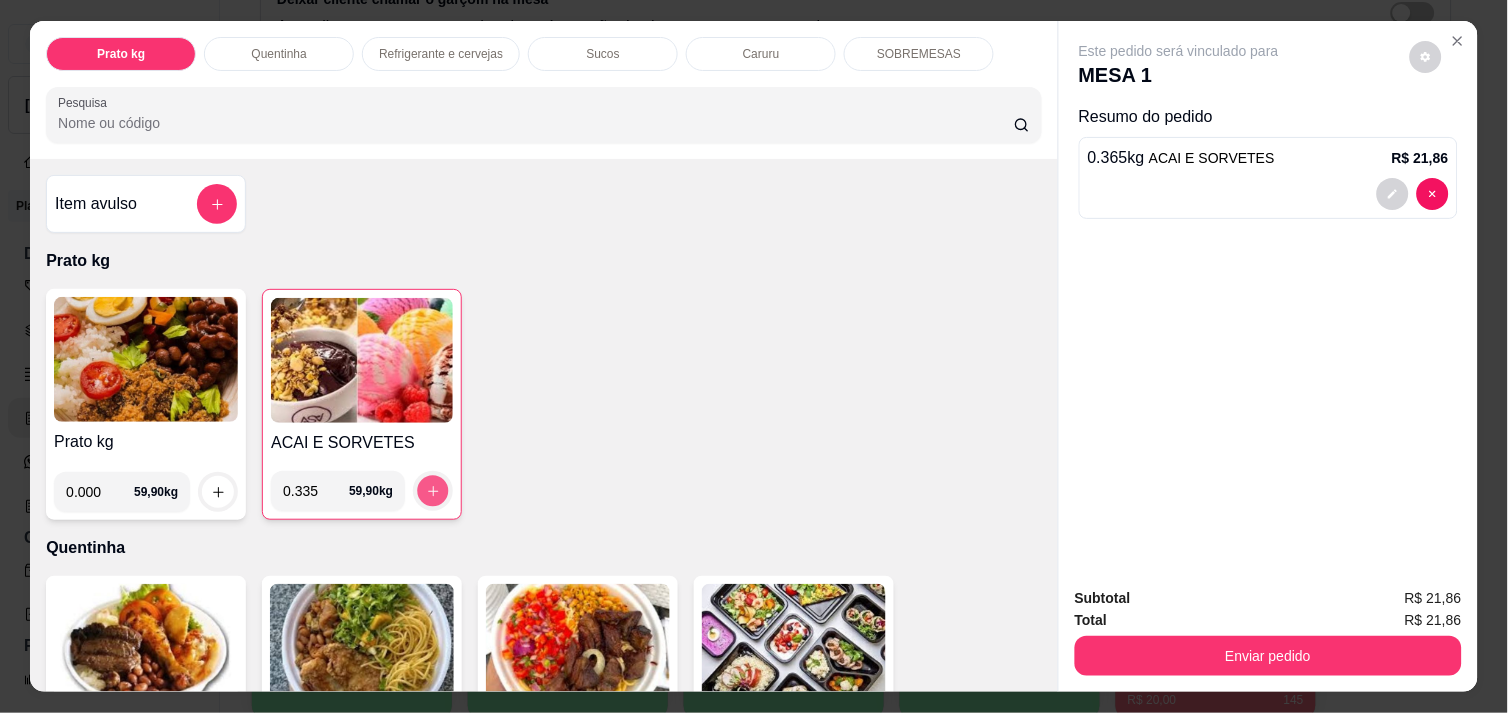click 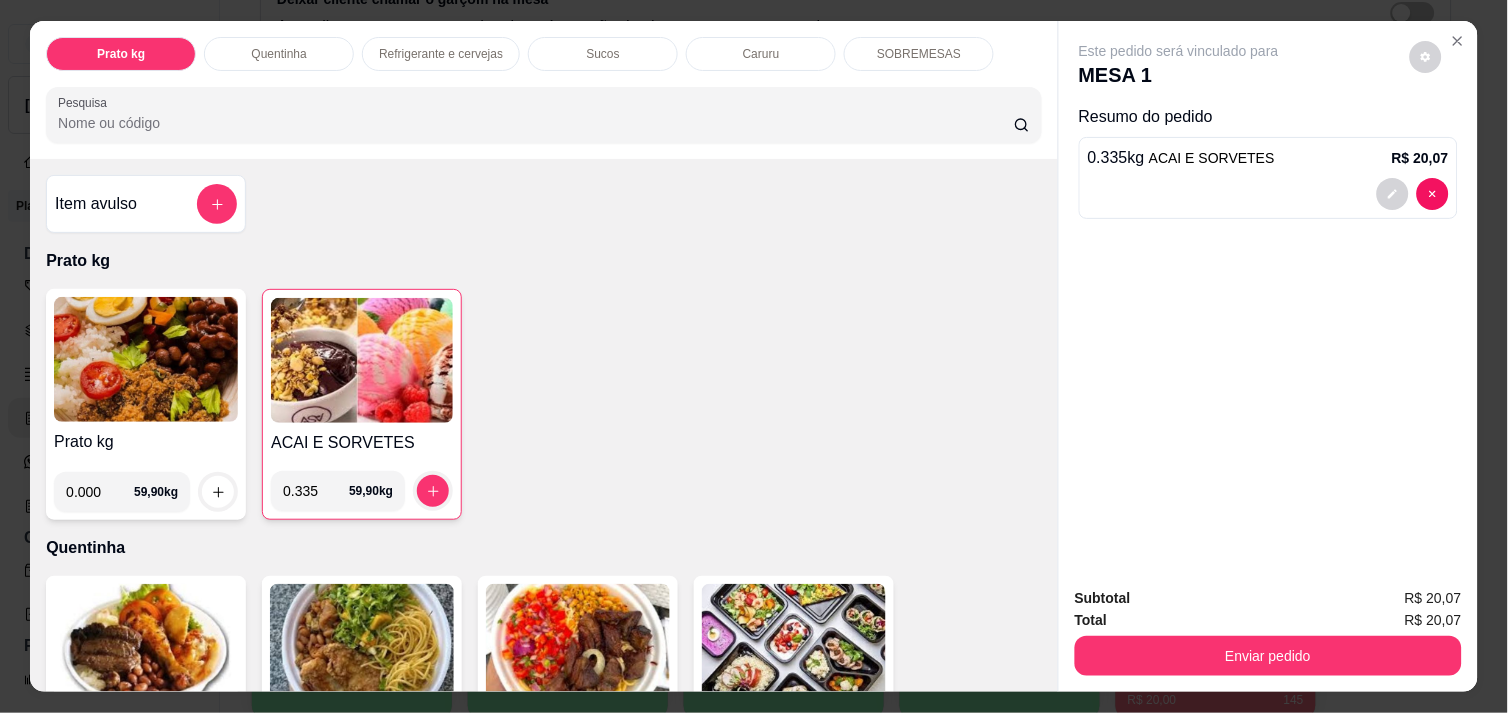 click on "0.335" at bounding box center (316, 491) 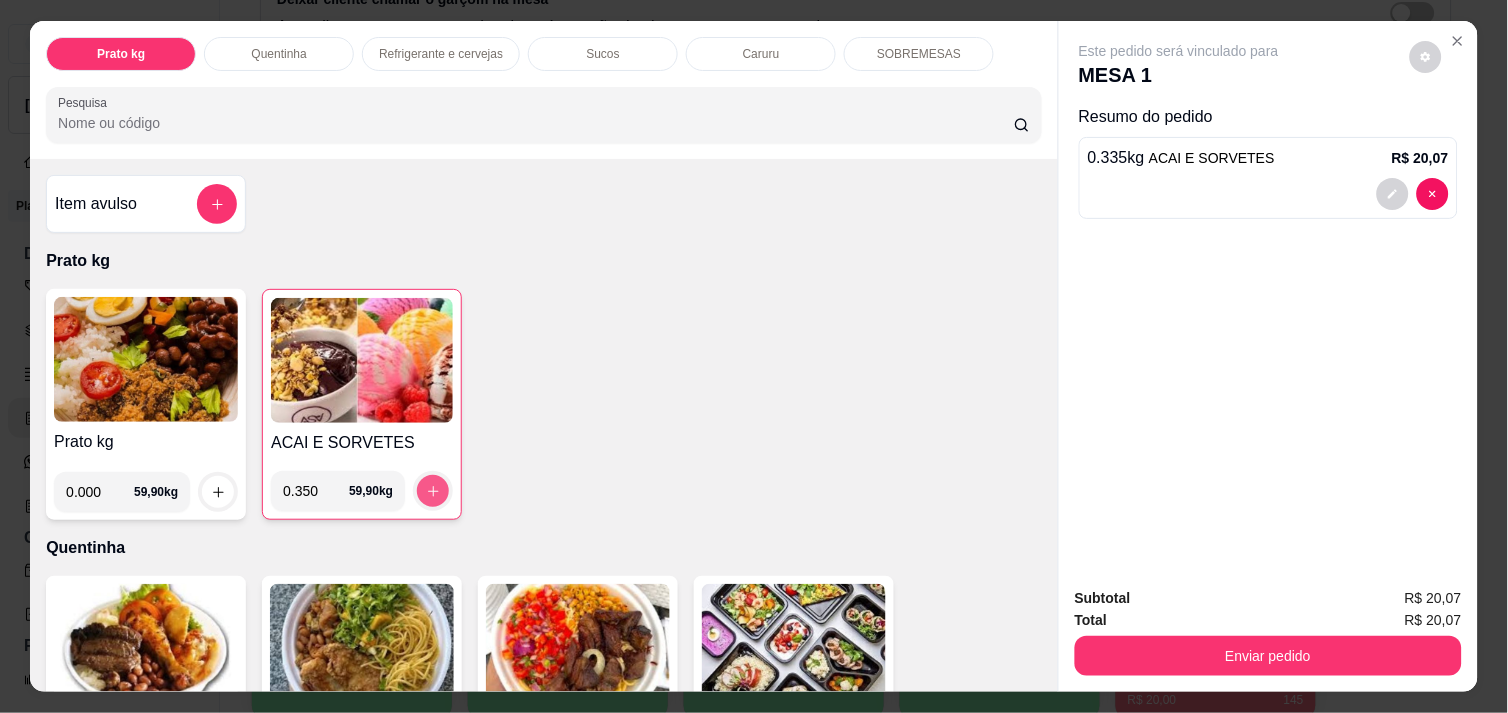 type on "0.350" 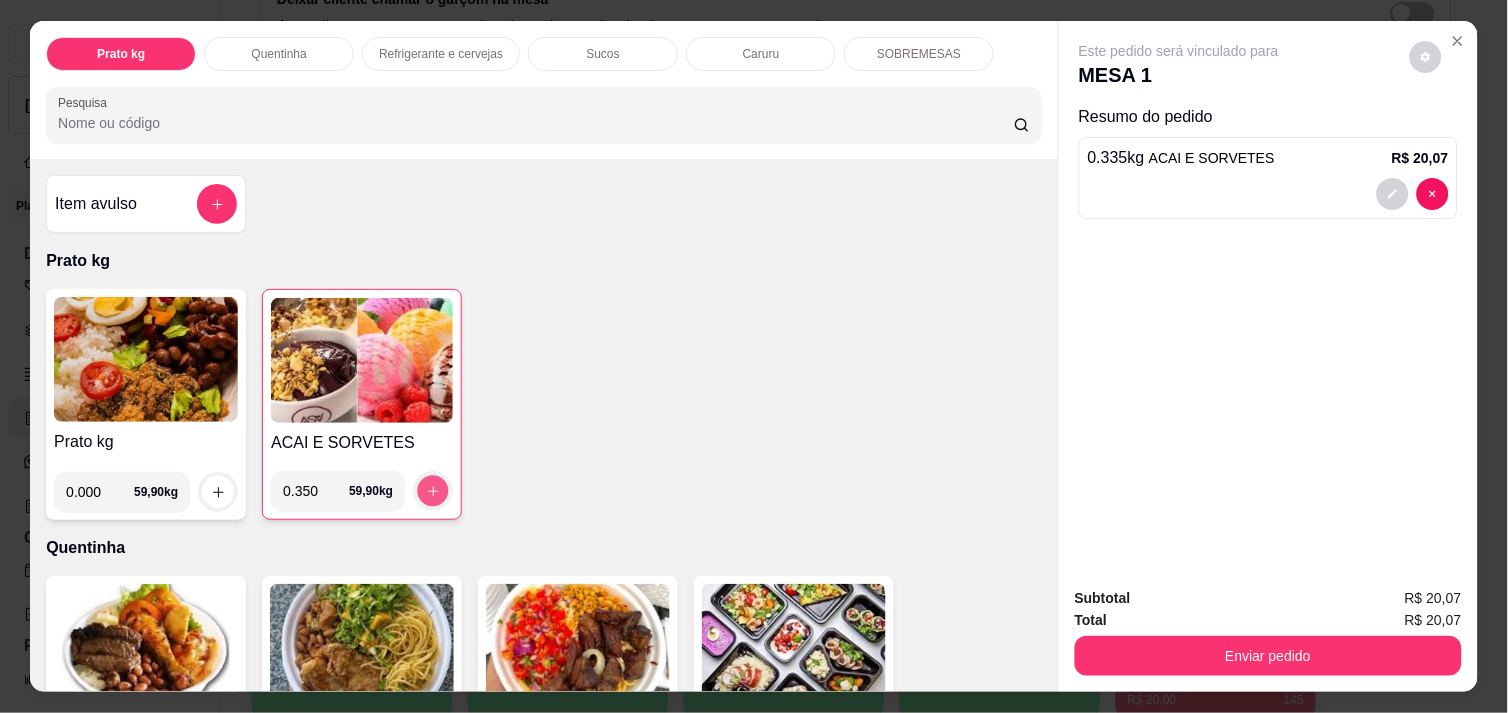 click at bounding box center [433, 491] 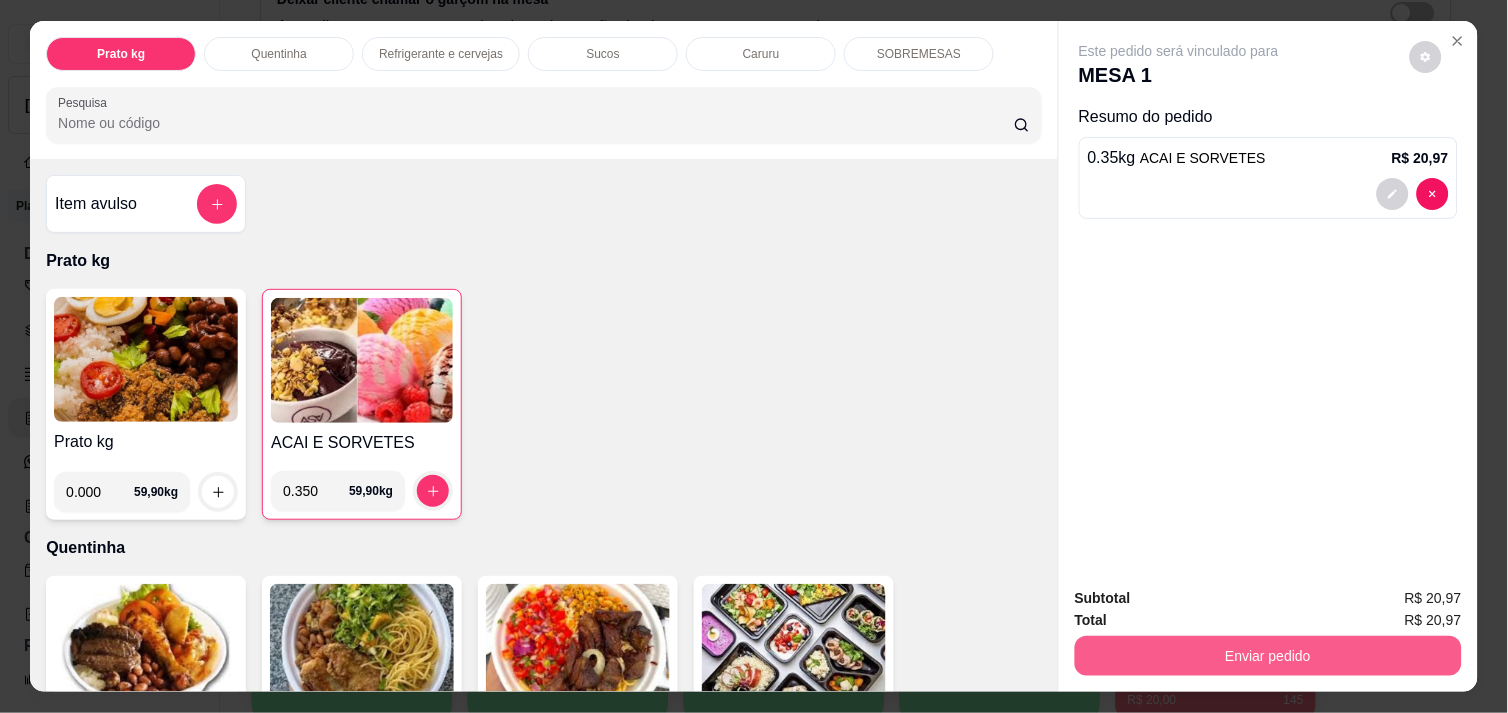 click on "Enviar pedido" at bounding box center [1268, 656] 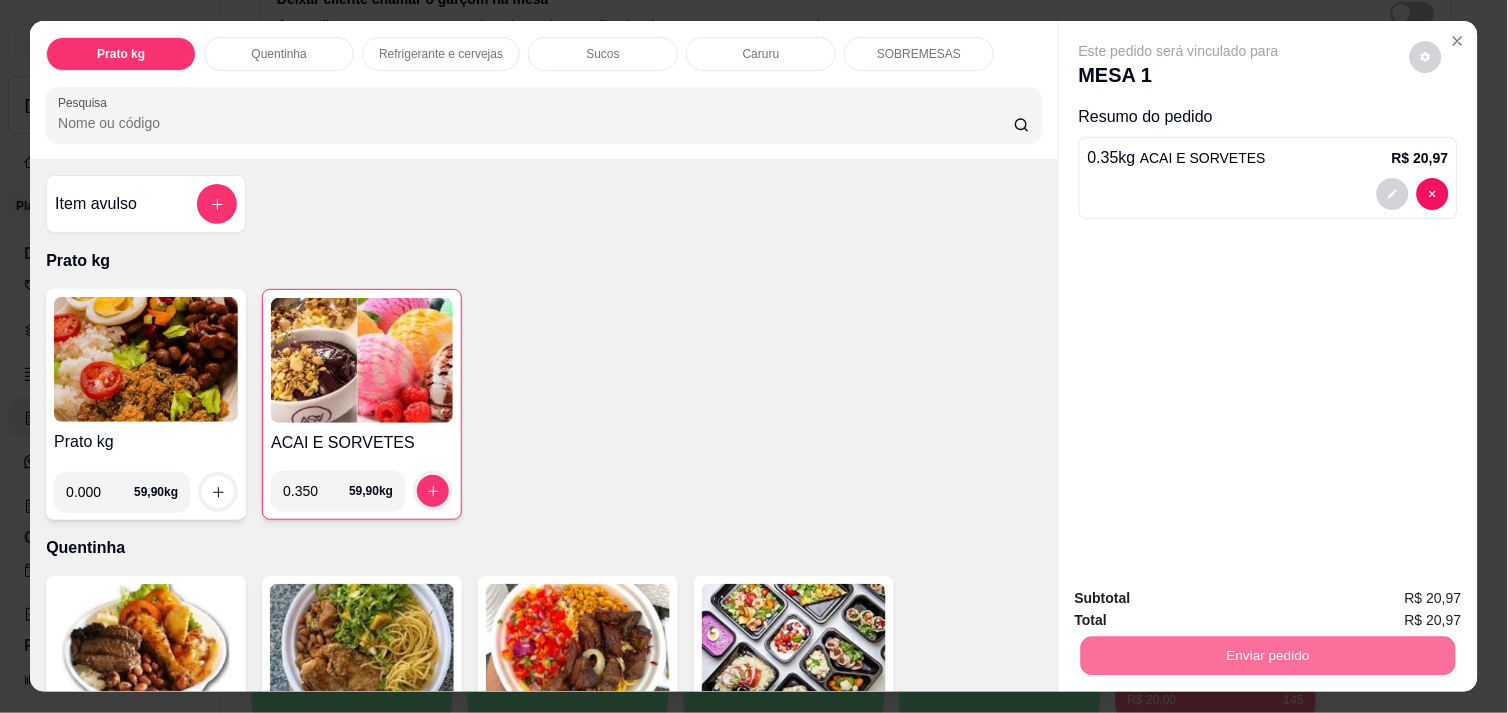 click on "Não registrar e enviar pedido" at bounding box center (1202, 598) 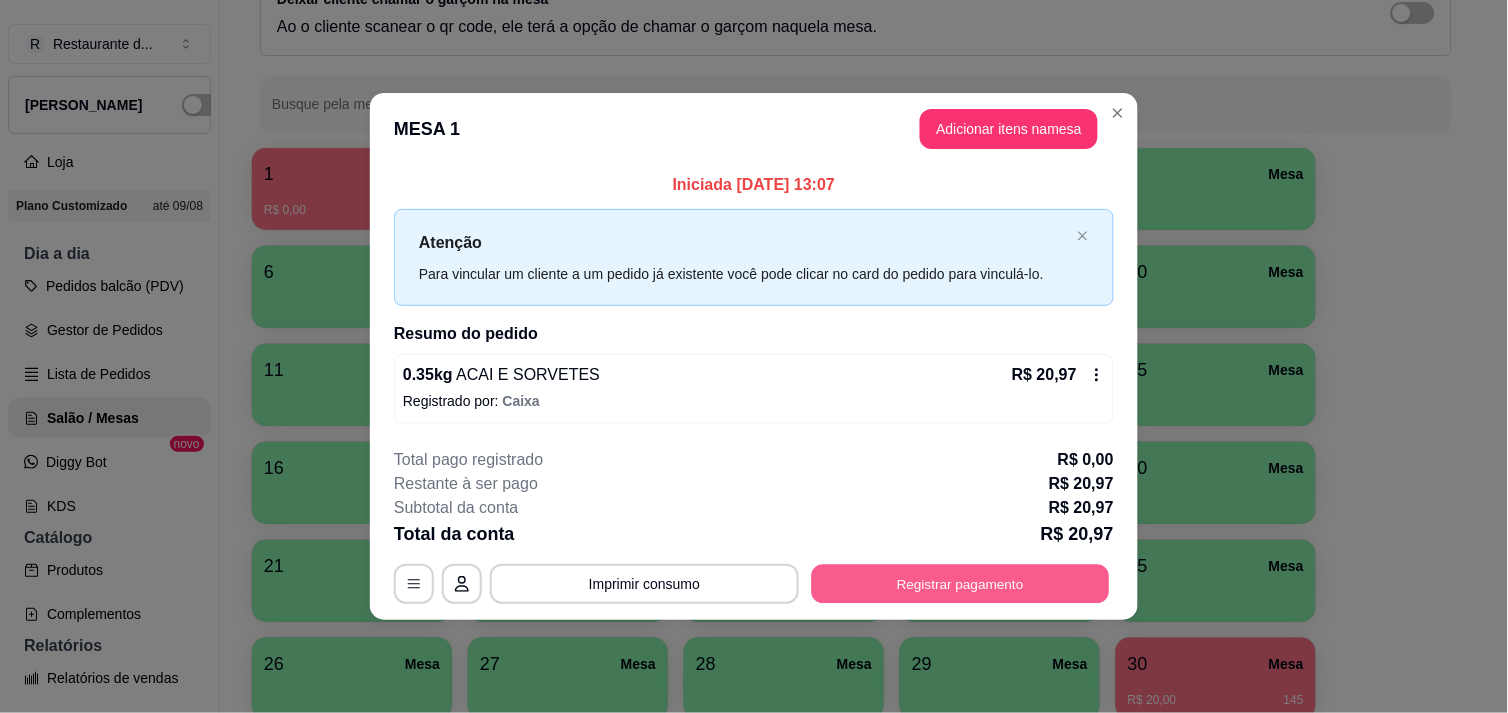 click on "Registrar pagamento" at bounding box center (961, 584) 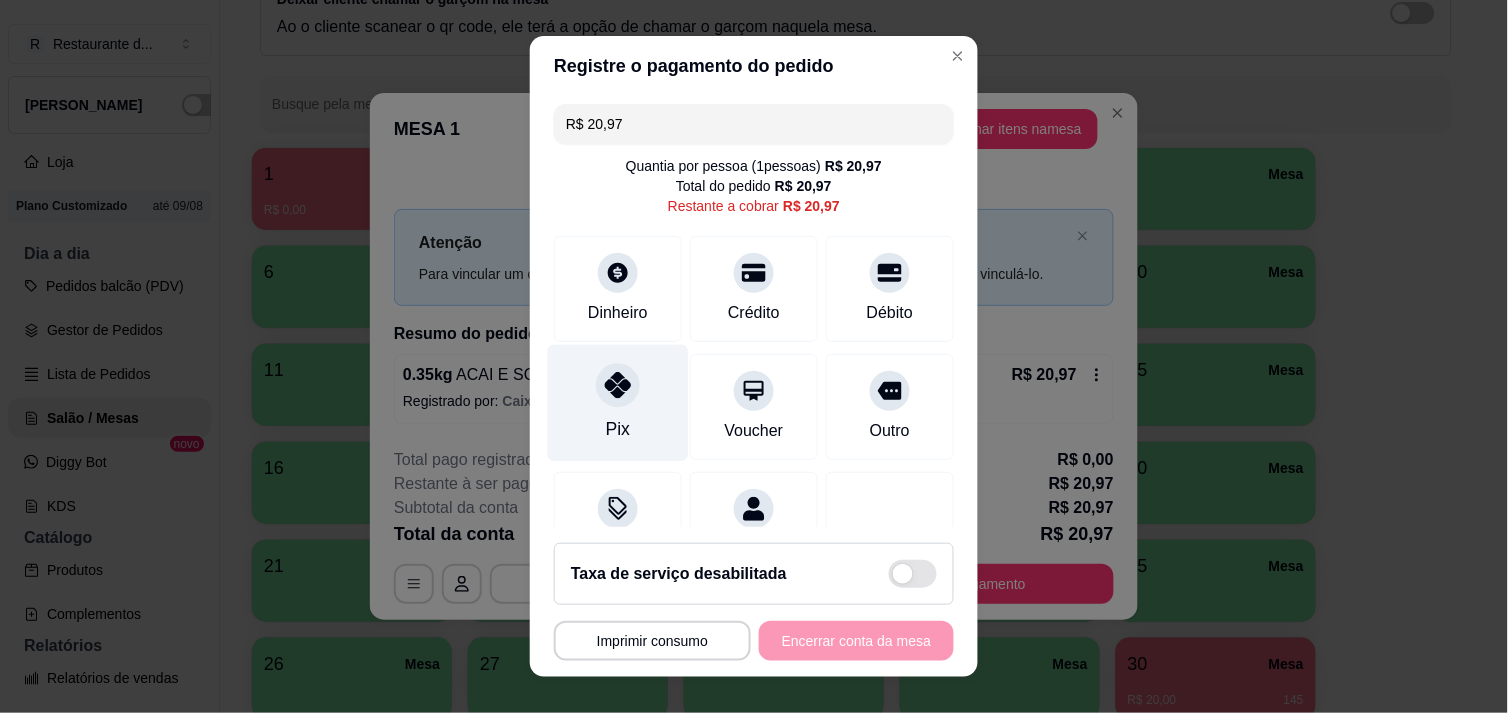 click on "Pix" at bounding box center (618, 402) 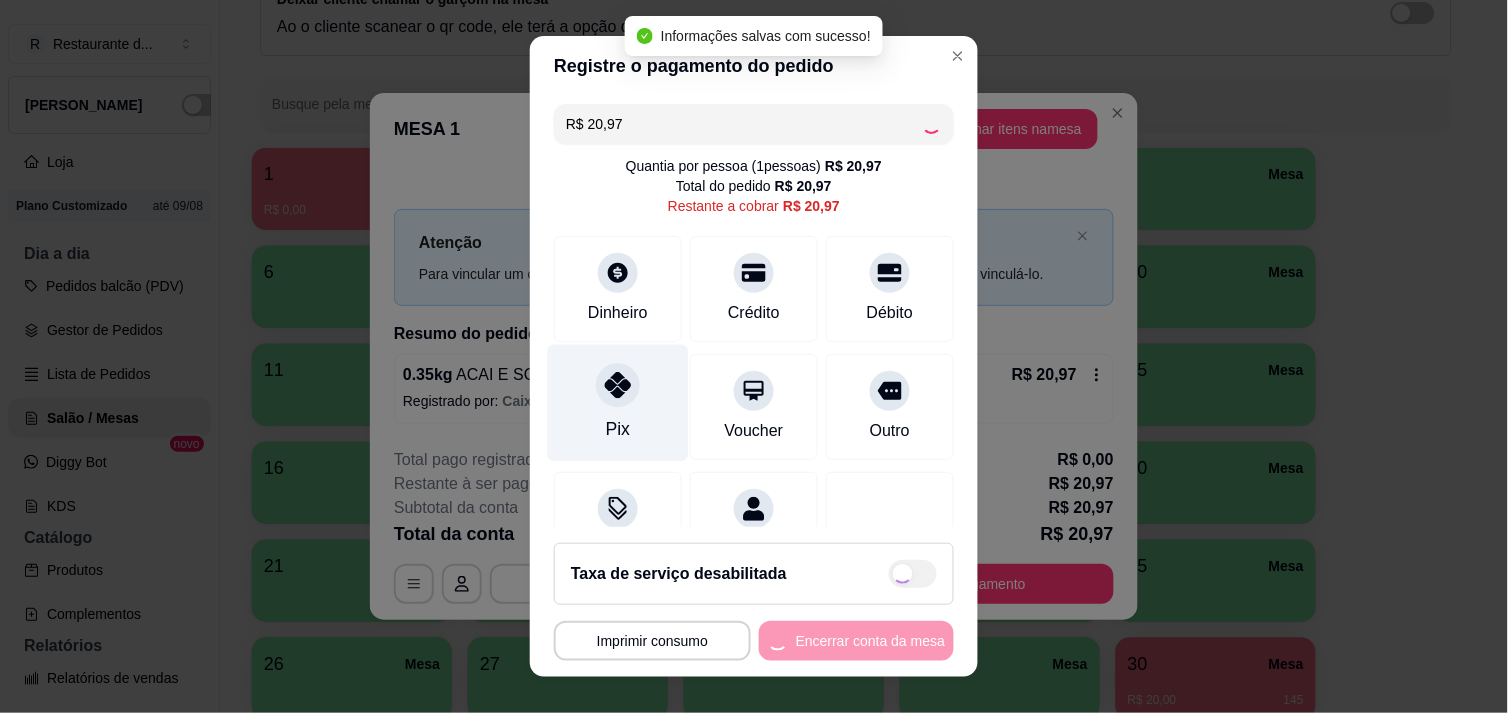type on "R$ 0,00" 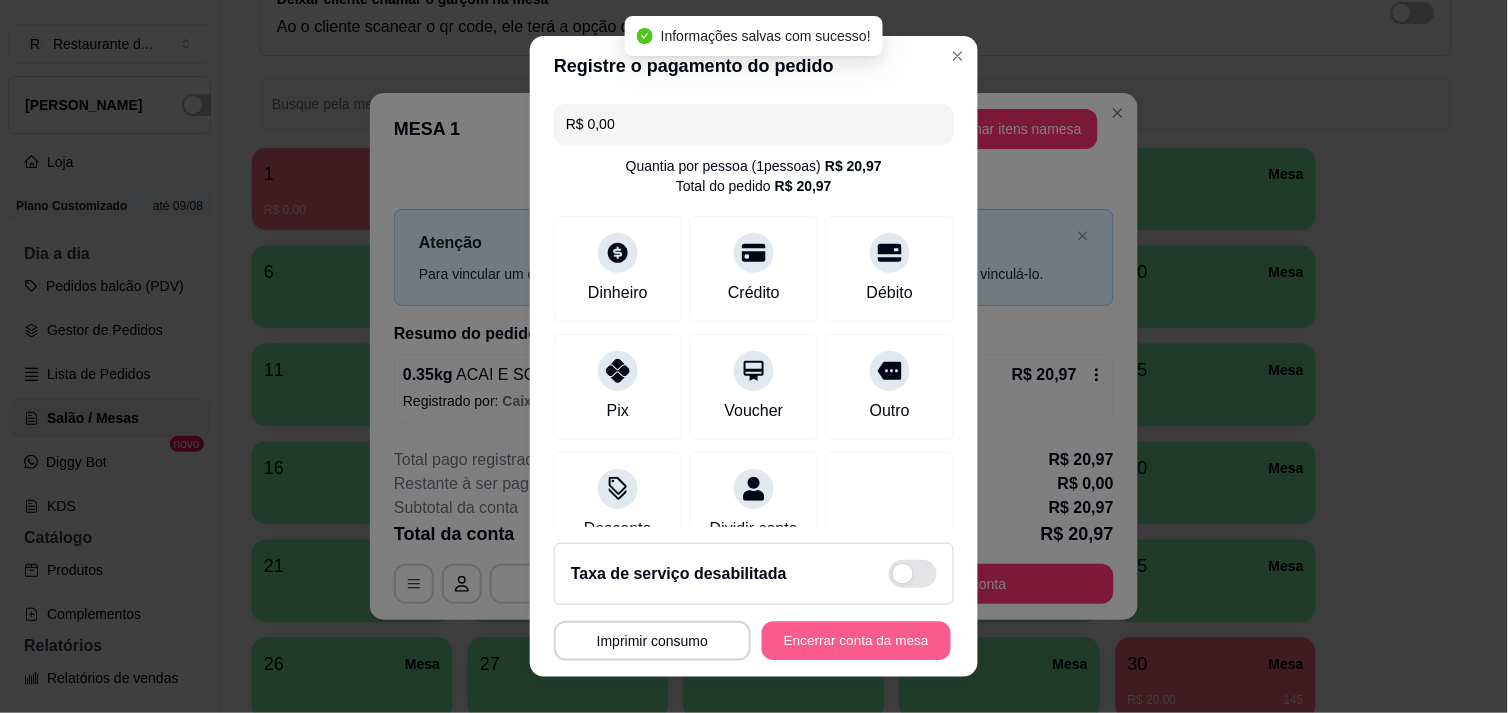 click on "Encerrar conta da mesa" at bounding box center (856, 641) 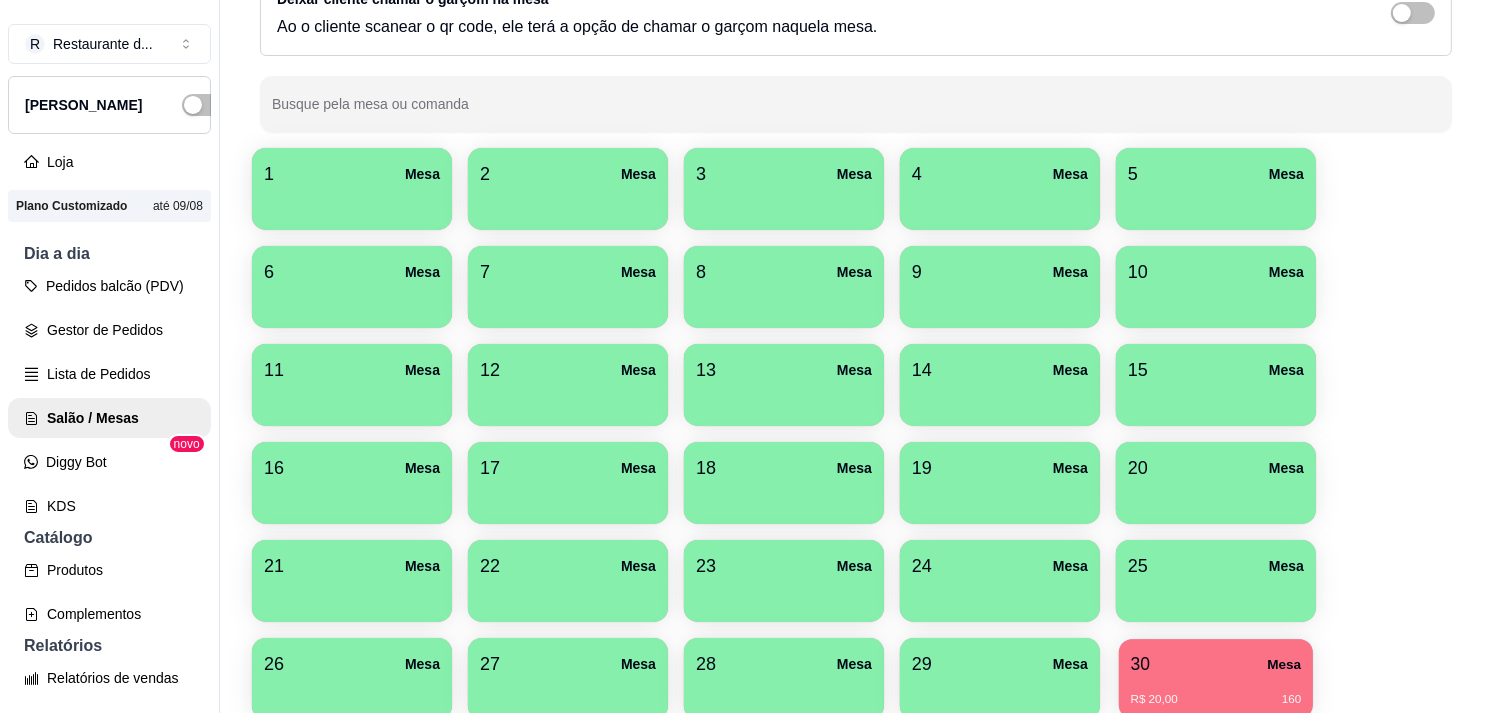 click on "30 Mesa" at bounding box center [1216, 664] 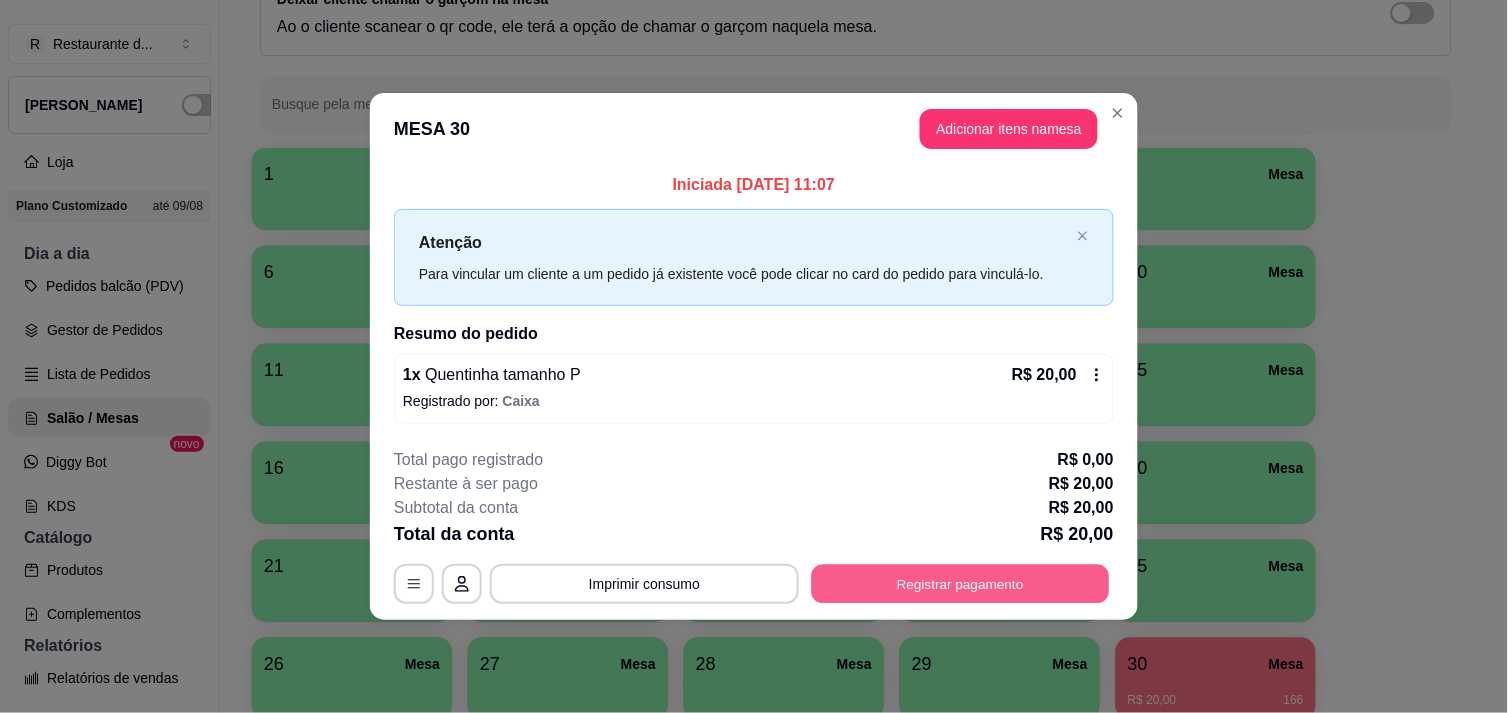 click on "Registrar pagamento" at bounding box center [961, 584] 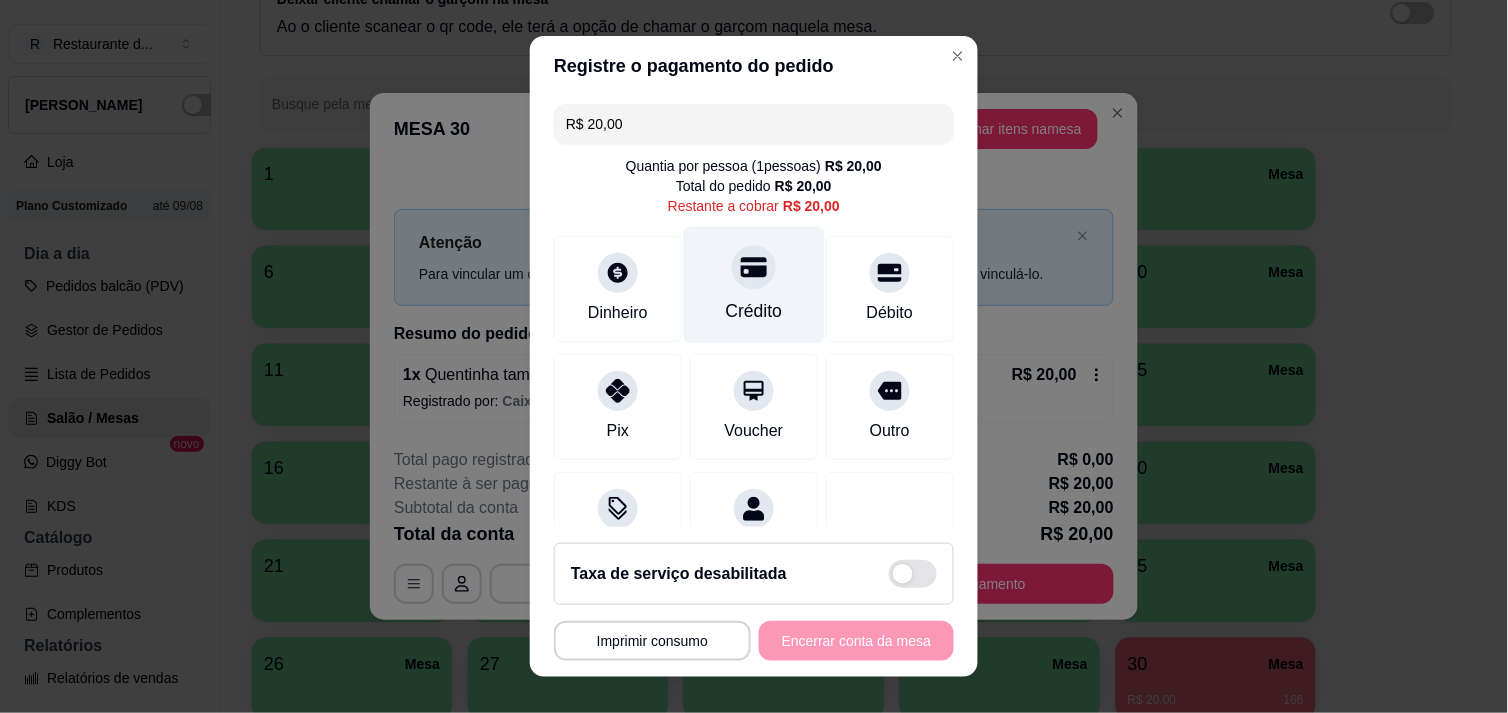 click on "Crédito" at bounding box center [754, 284] 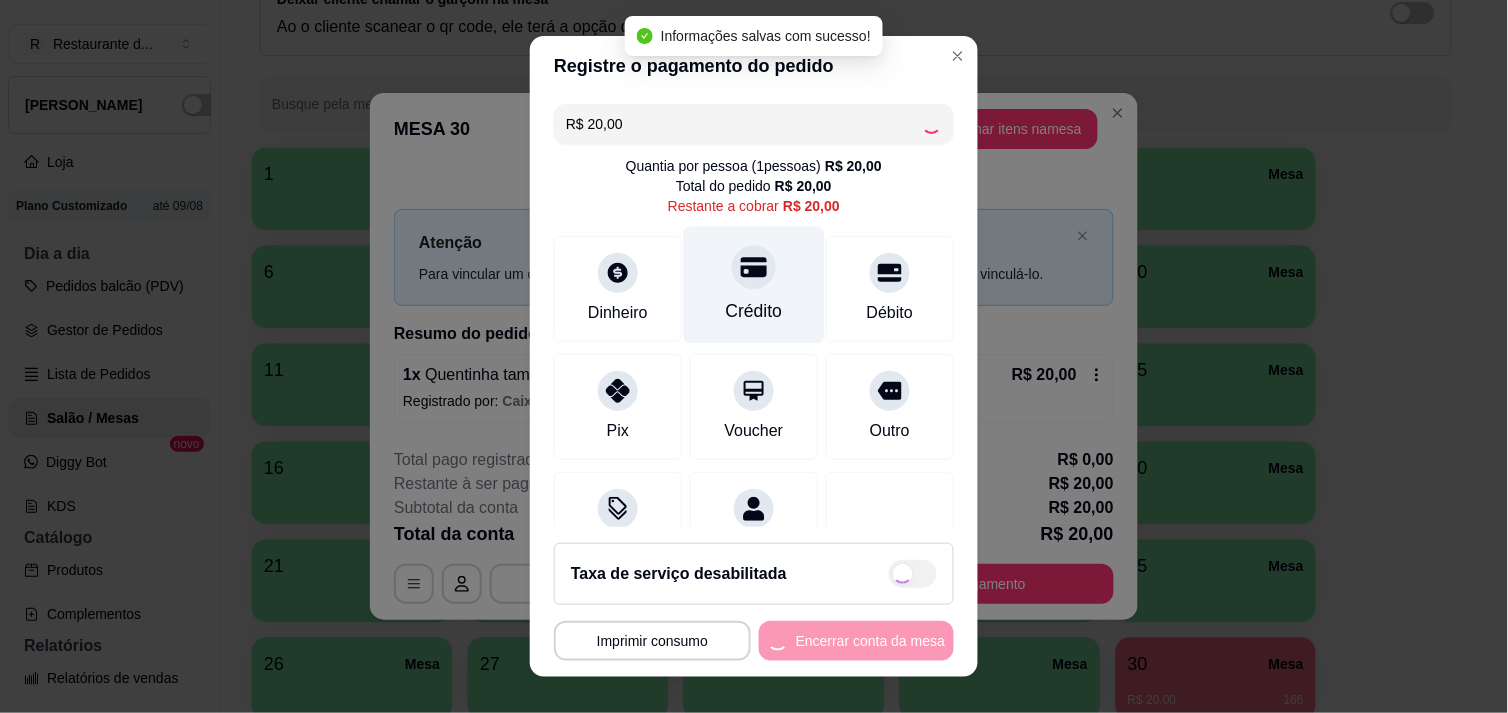 type on "R$ 0,00" 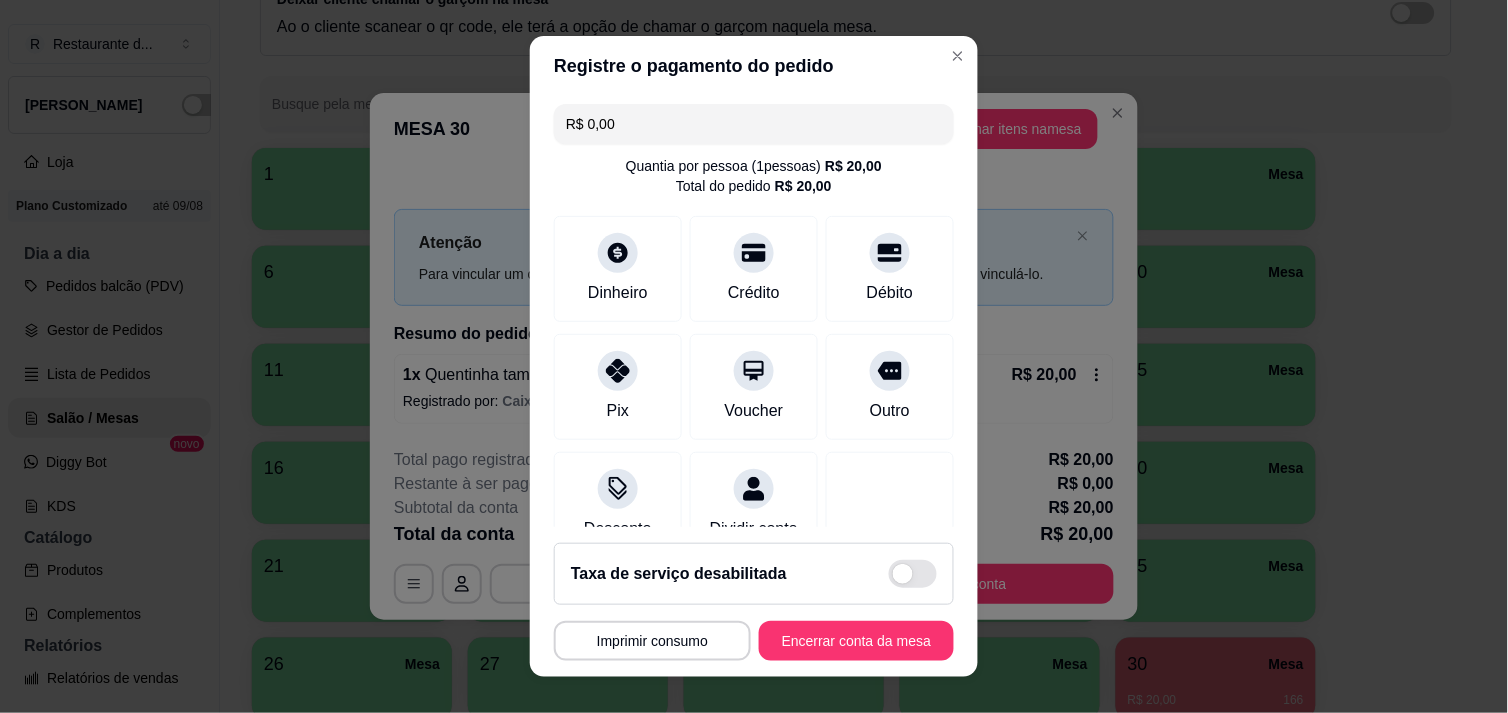 scroll, scrollTop: 166, scrollLeft: 0, axis: vertical 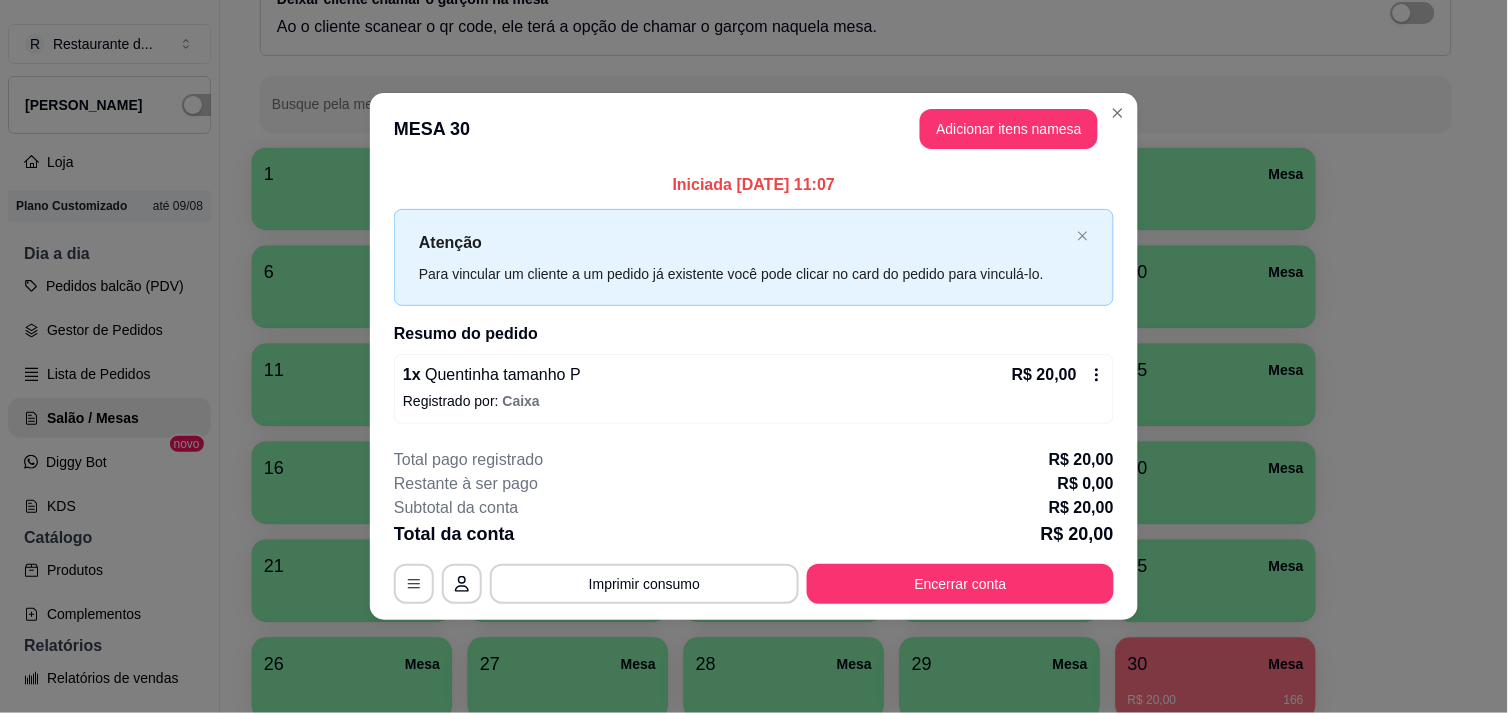 click on "R$ 20,00" at bounding box center [1058, 375] 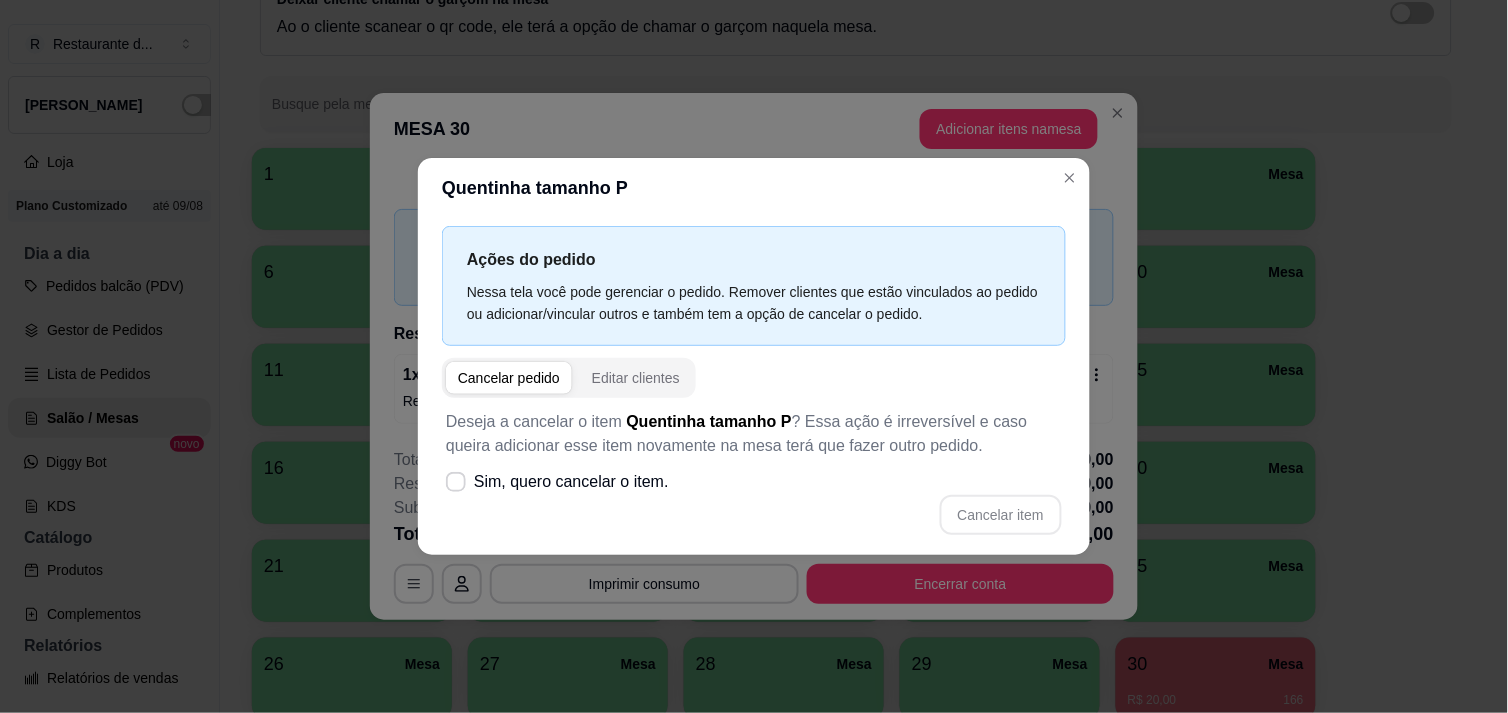 click on "Cancelar pedido" at bounding box center (509, 378) 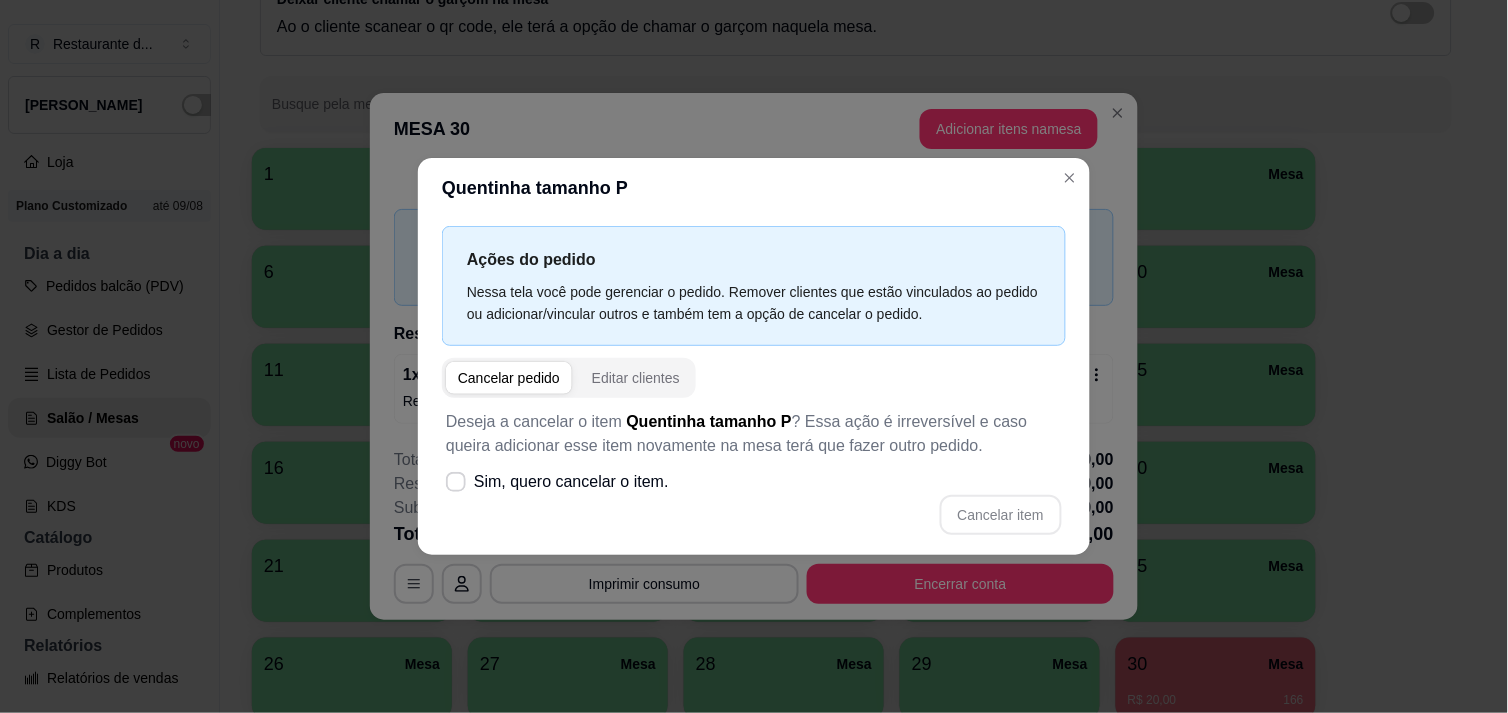 click on "Cancelar pedido" at bounding box center (509, 378) 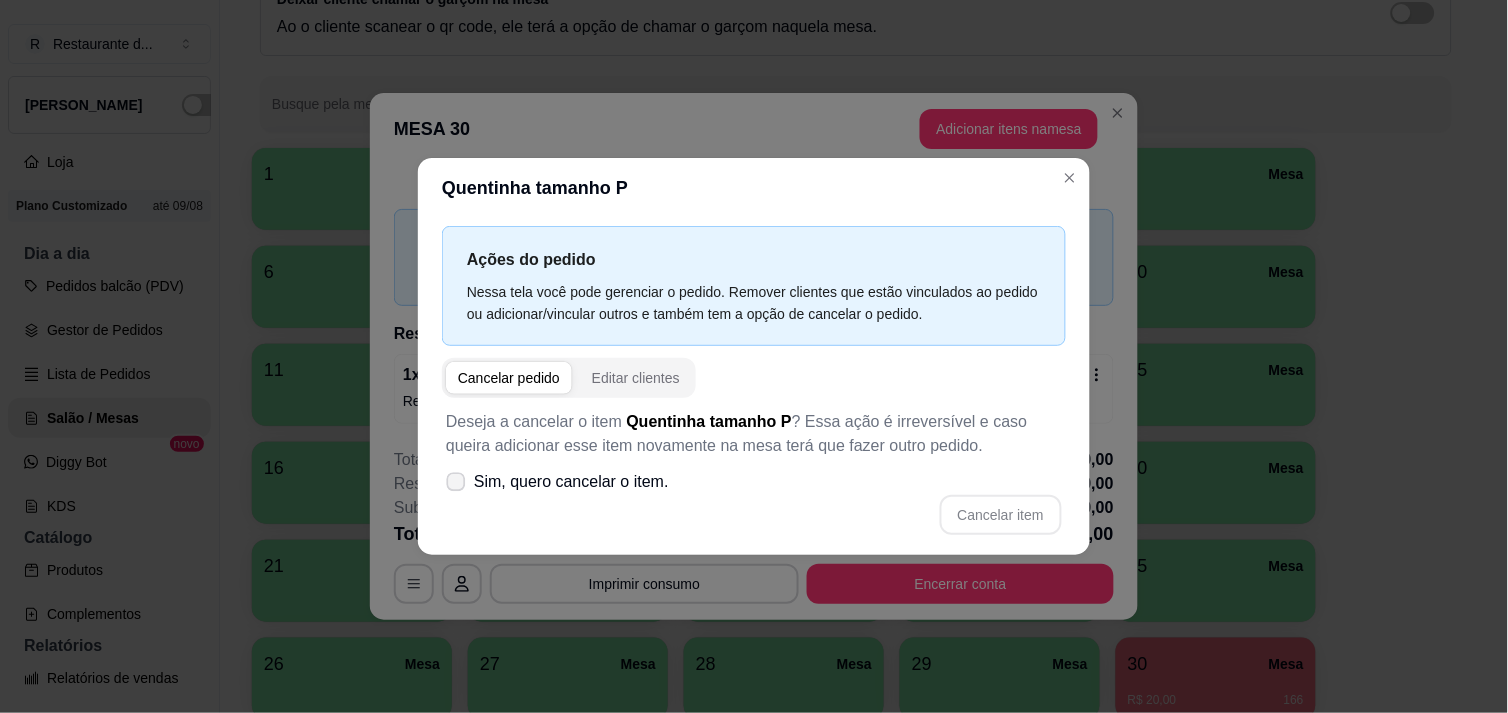 click on "Sim, quero cancelar o item." at bounding box center (557, 482) 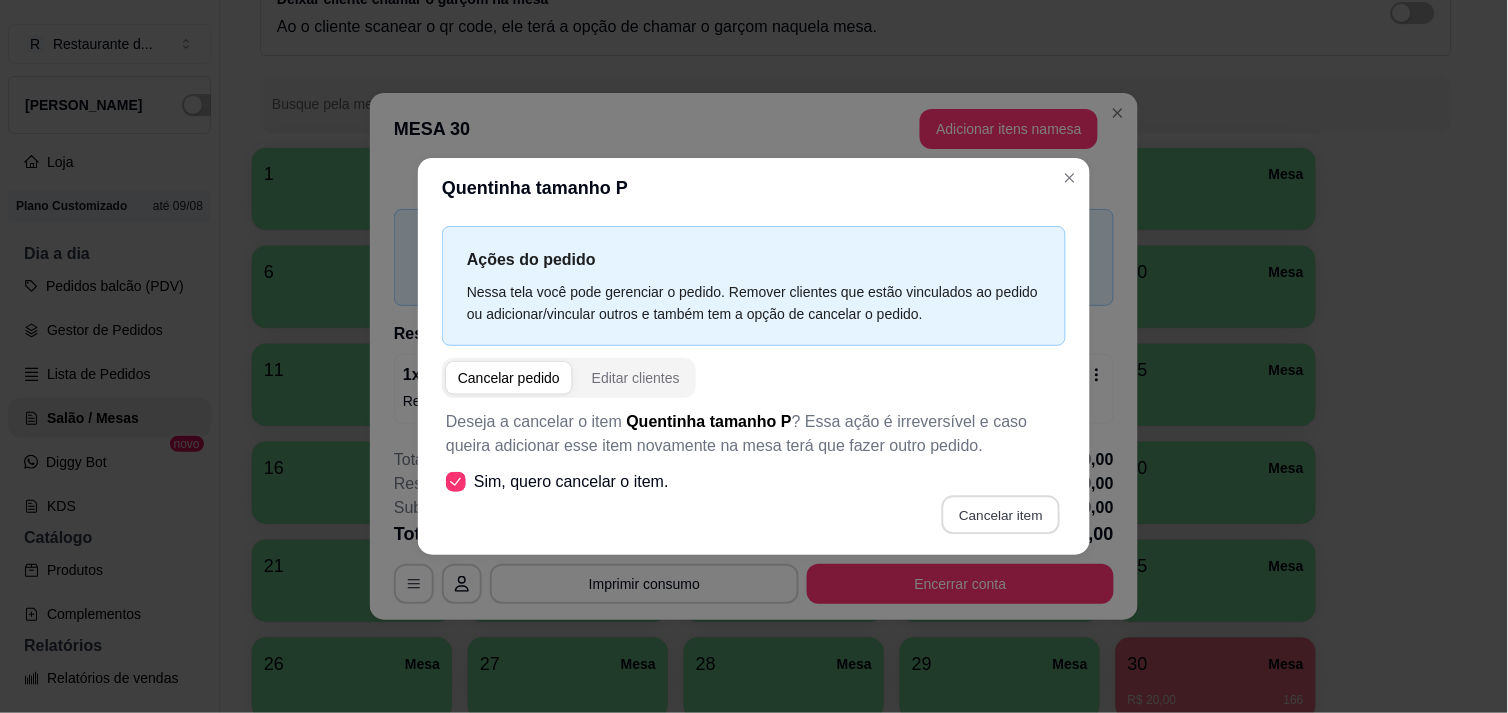 click on "Cancelar item" at bounding box center [1000, 514] 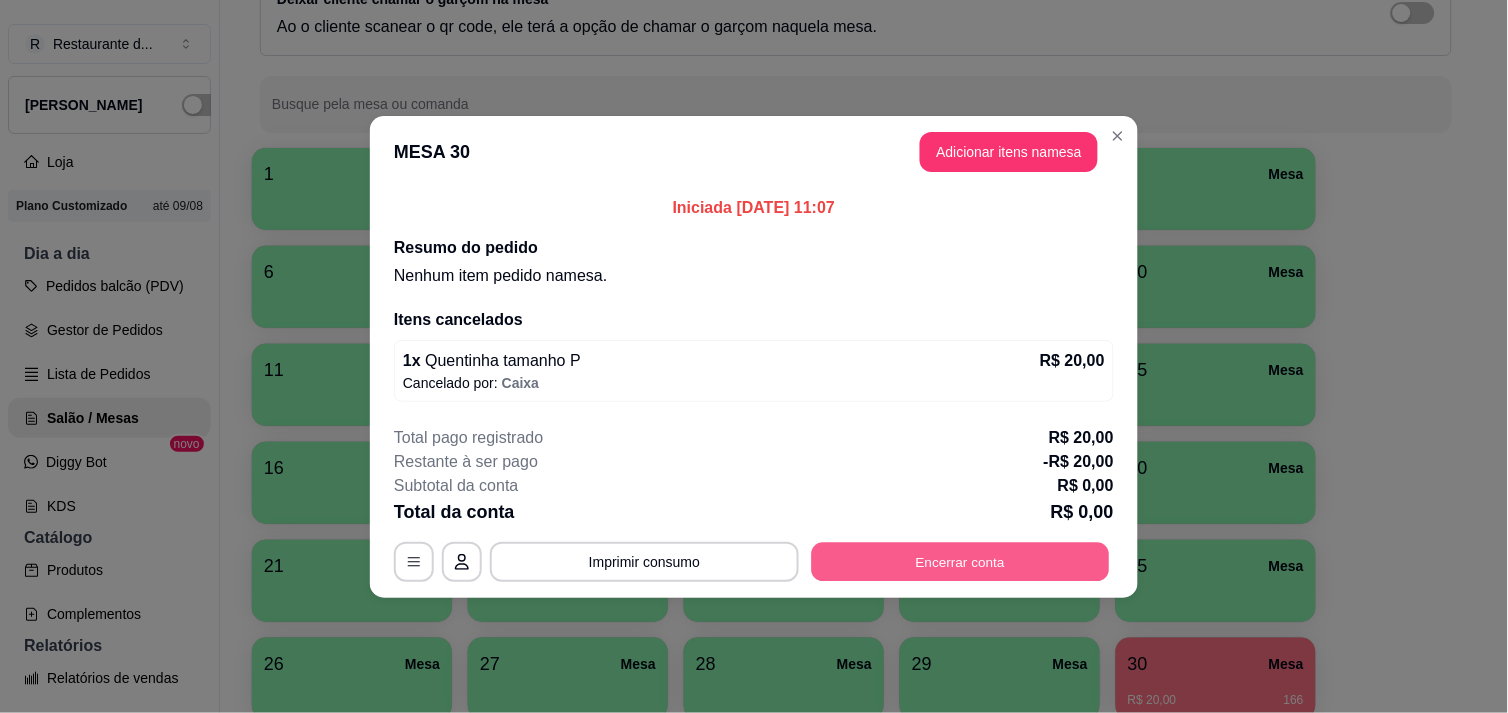 click on "Encerrar conta" at bounding box center [961, 561] 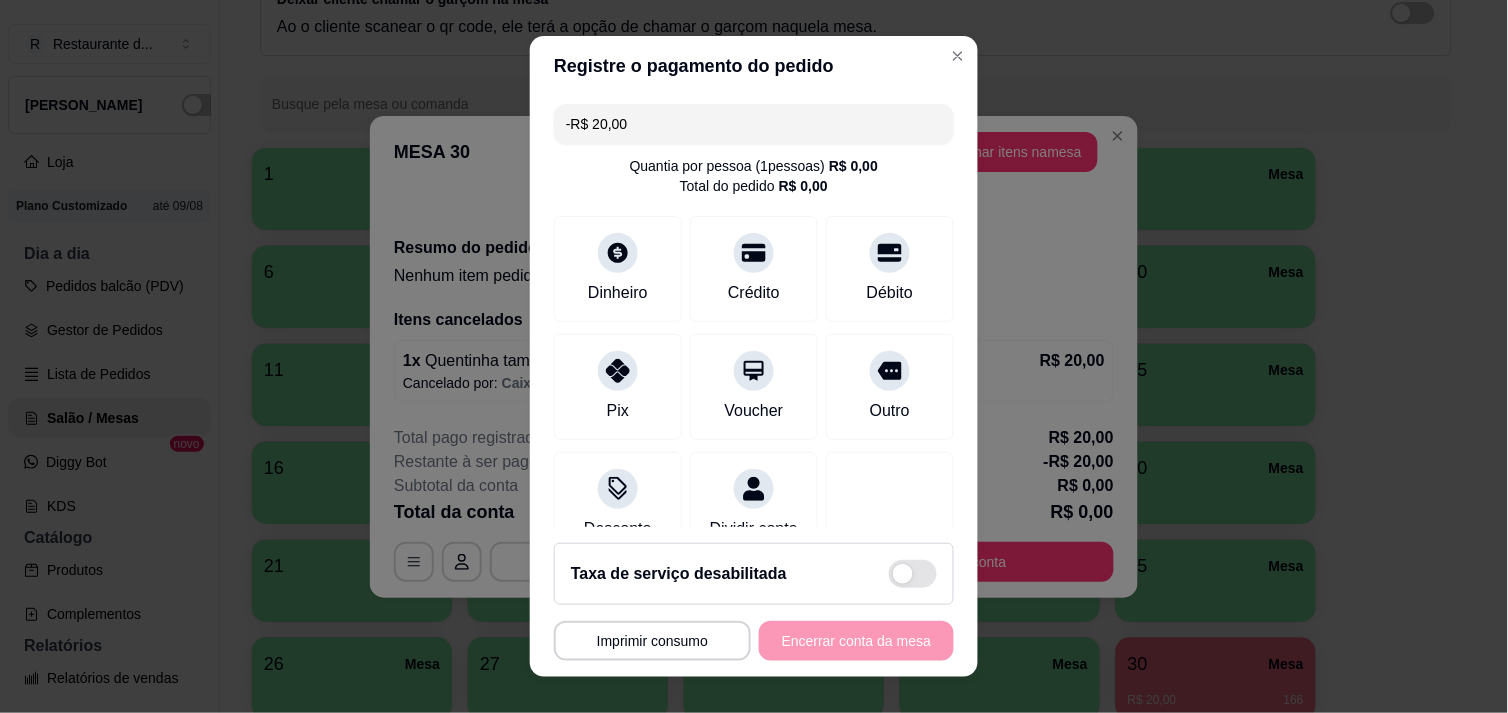 scroll, scrollTop: 166, scrollLeft: 0, axis: vertical 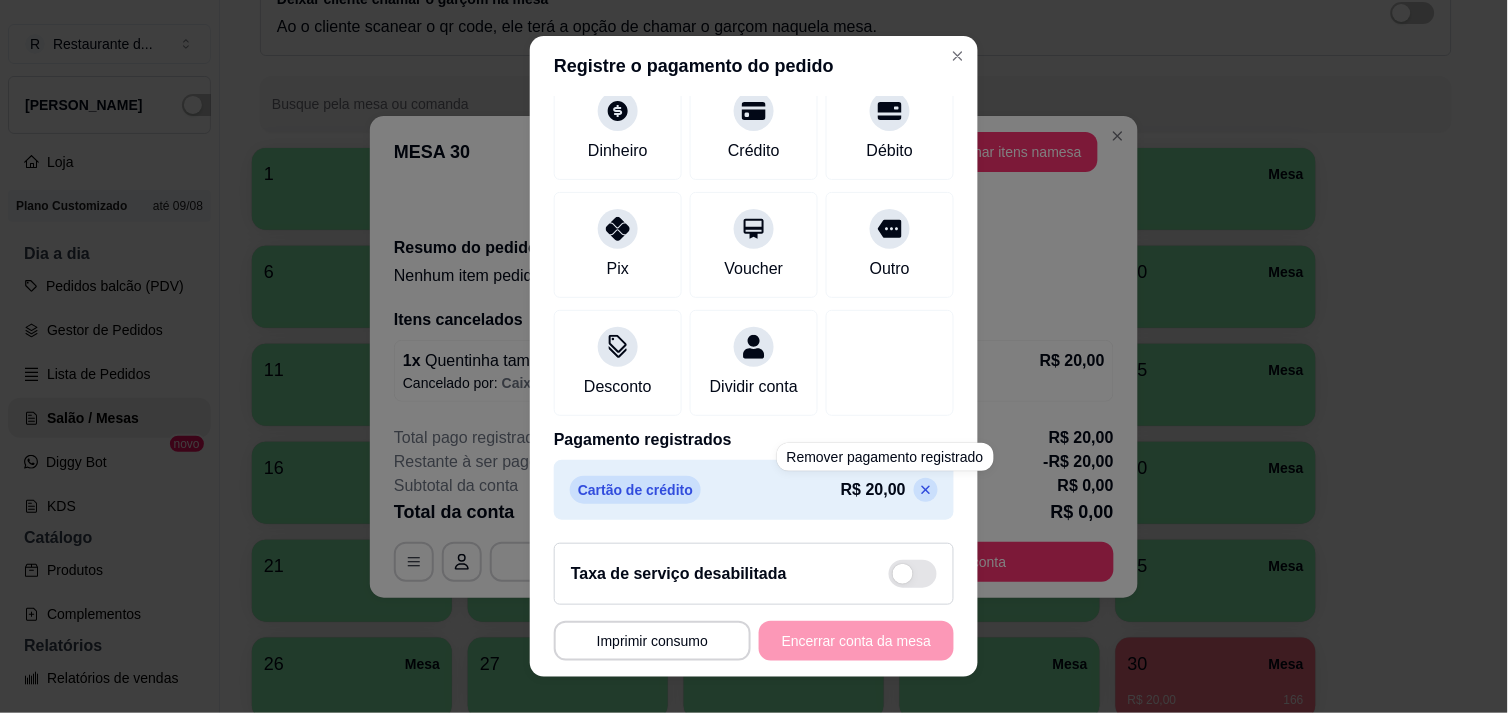 click 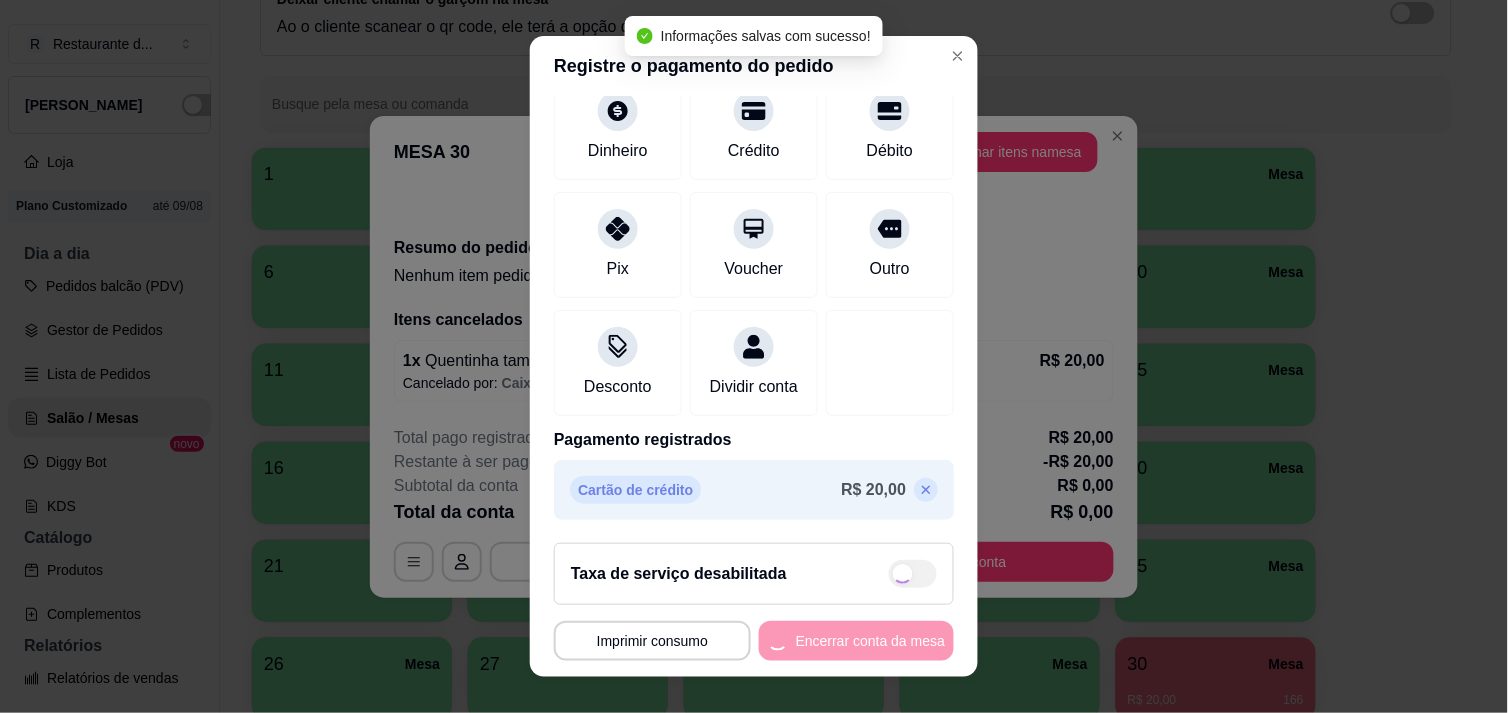 type on "R$ 0,00" 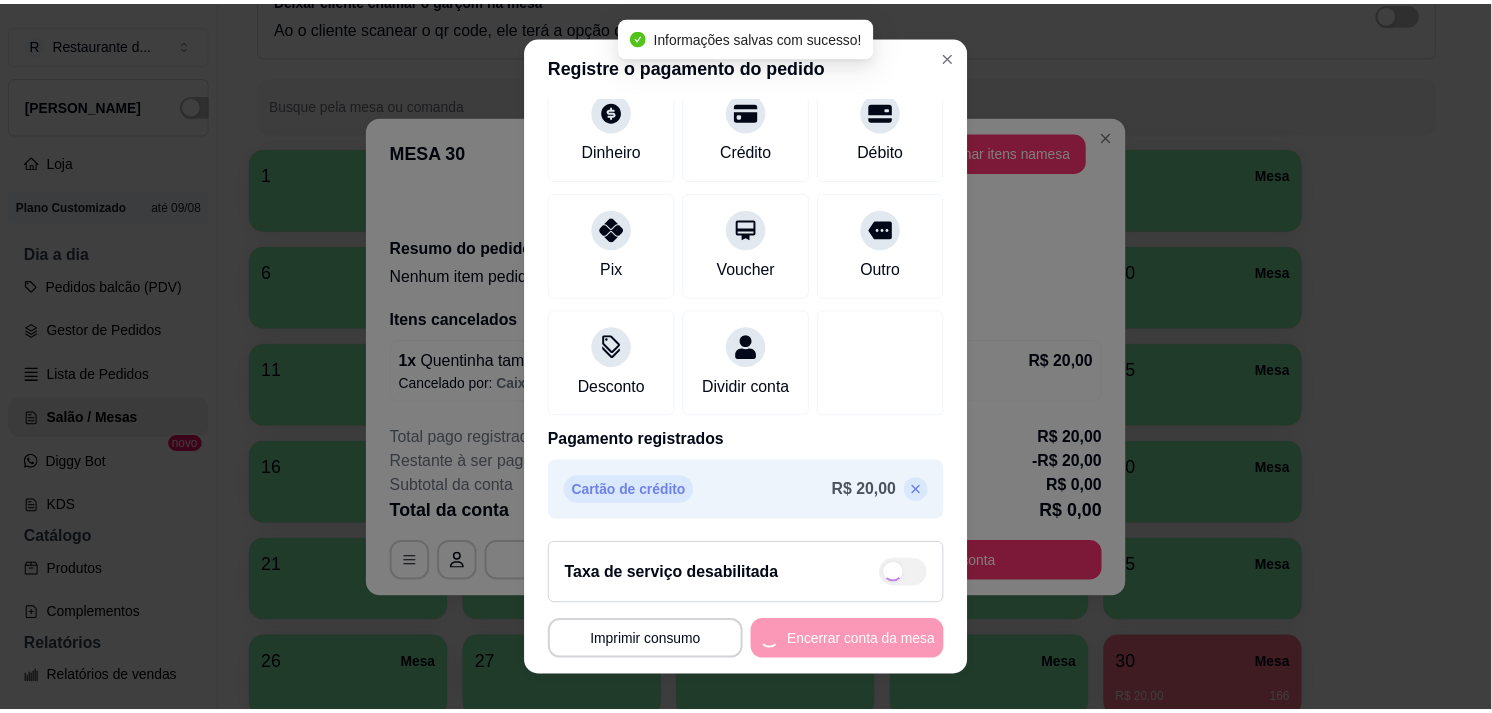 scroll, scrollTop: 62, scrollLeft: 0, axis: vertical 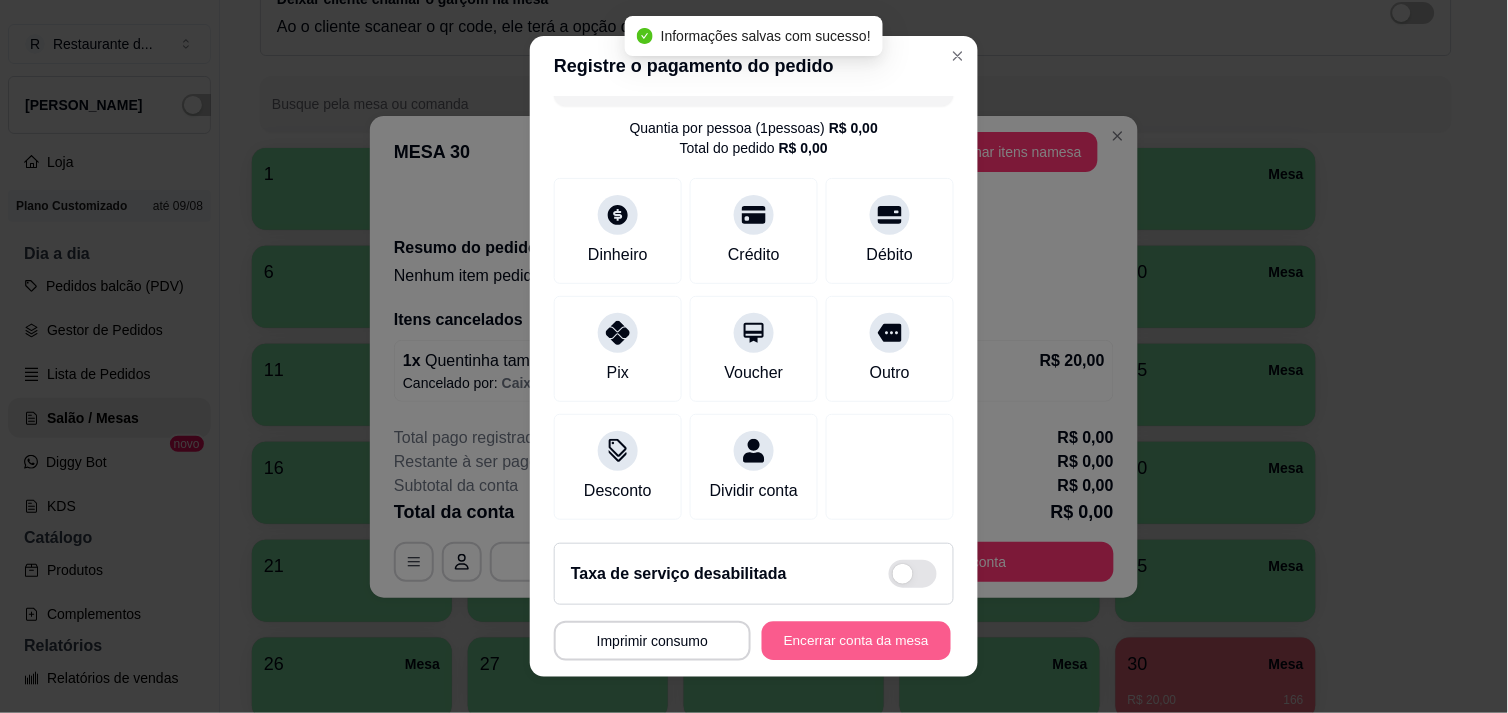 click on "Encerrar conta da mesa" at bounding box center [856, 641] 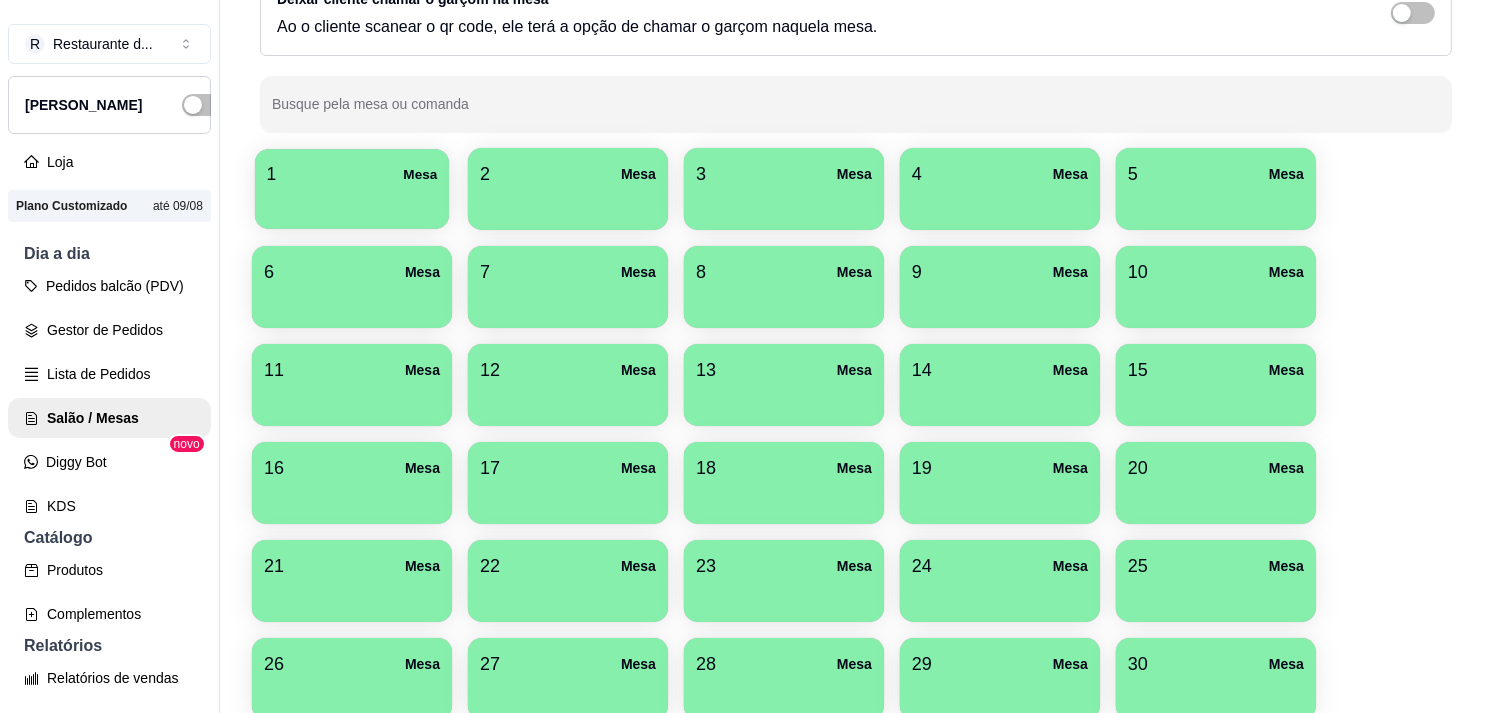 click at bounding box center (352, 202) 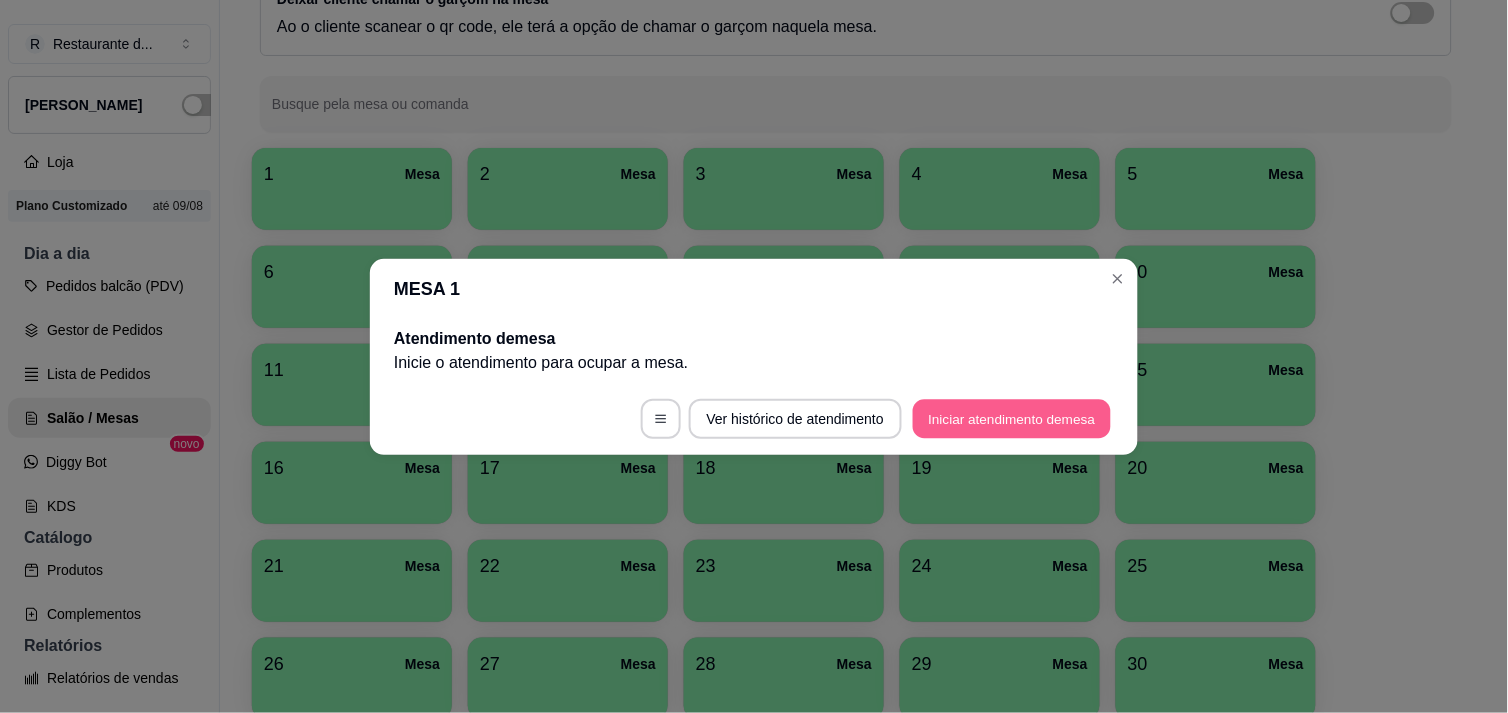 click on "Iniciar atendimento de  mesa" at bounding box center [1012, 418] 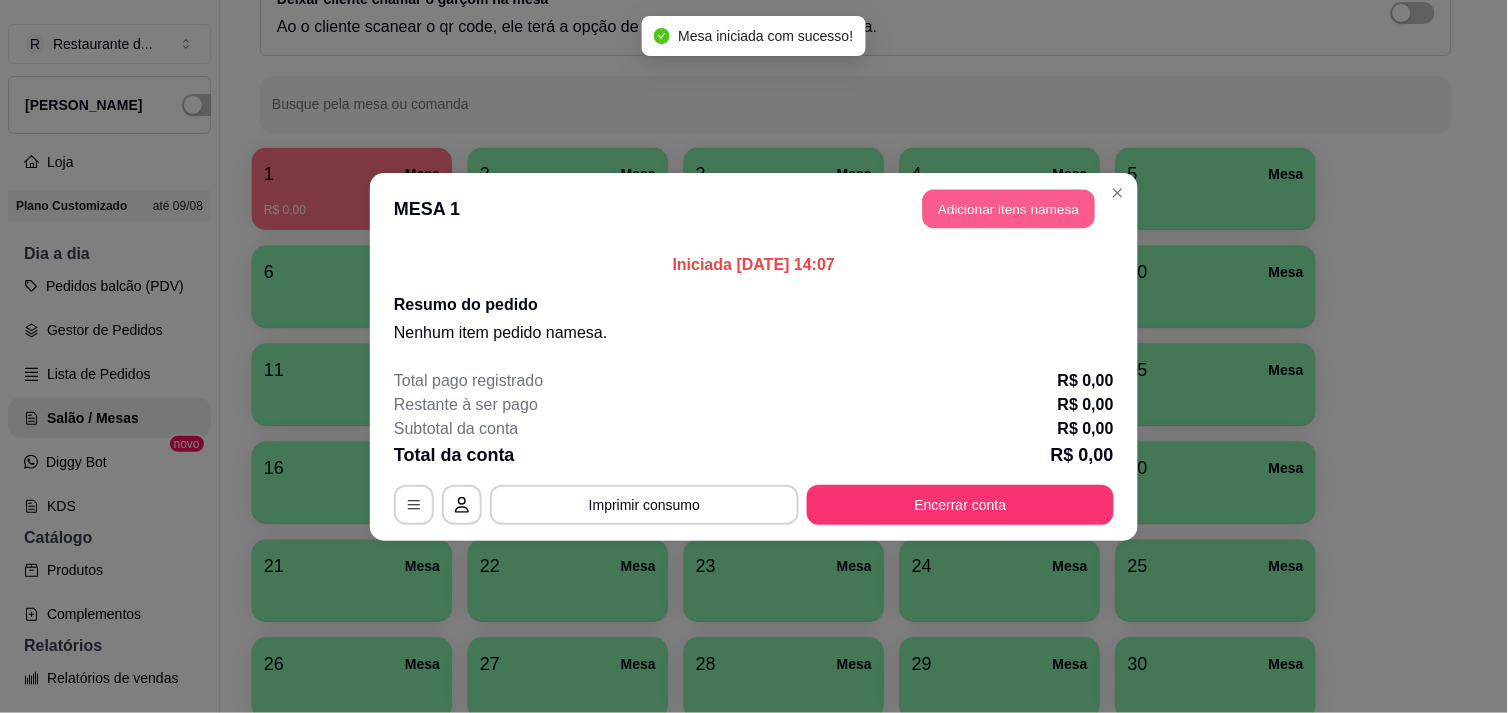 click on "Adicionar itens na  mesa" at bounding box center (1009, 208) 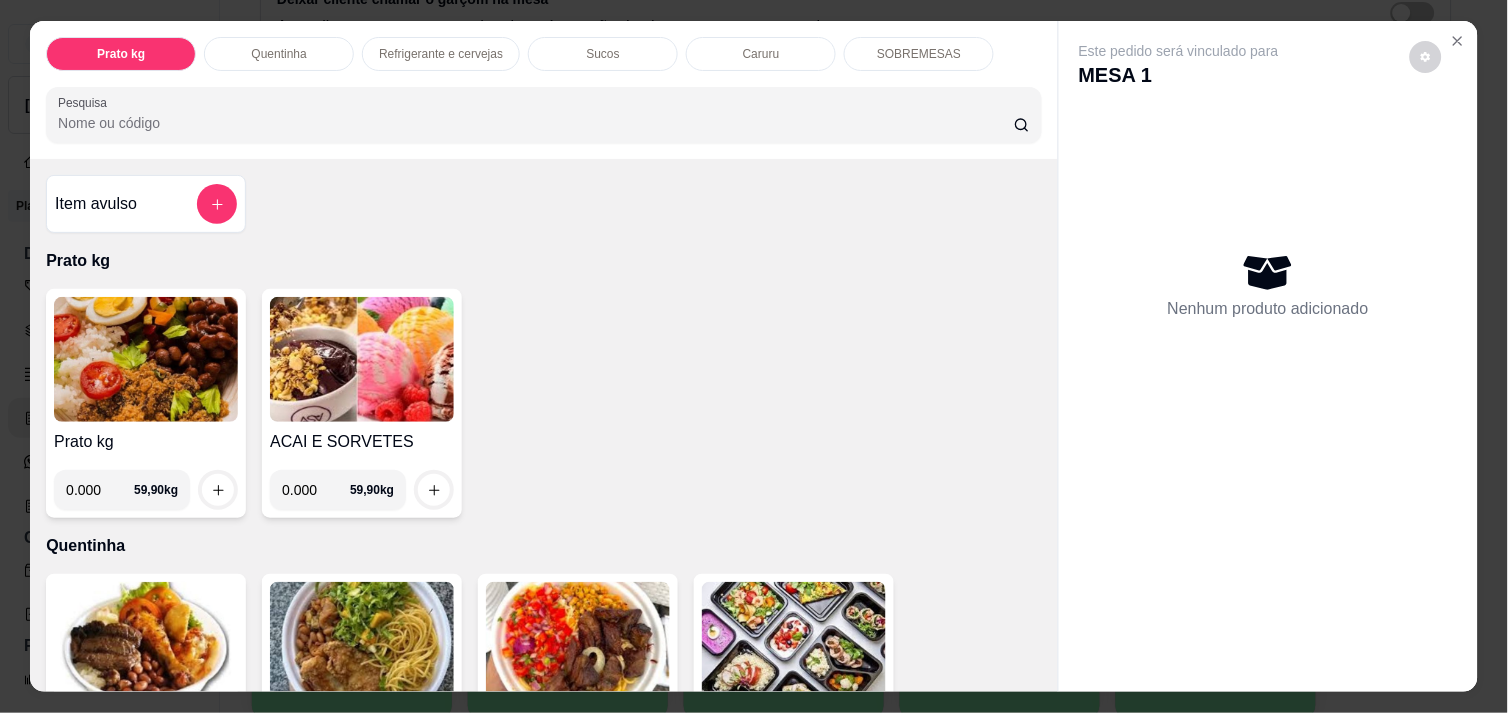 click on "0.000" at bounding box center [100, 490] 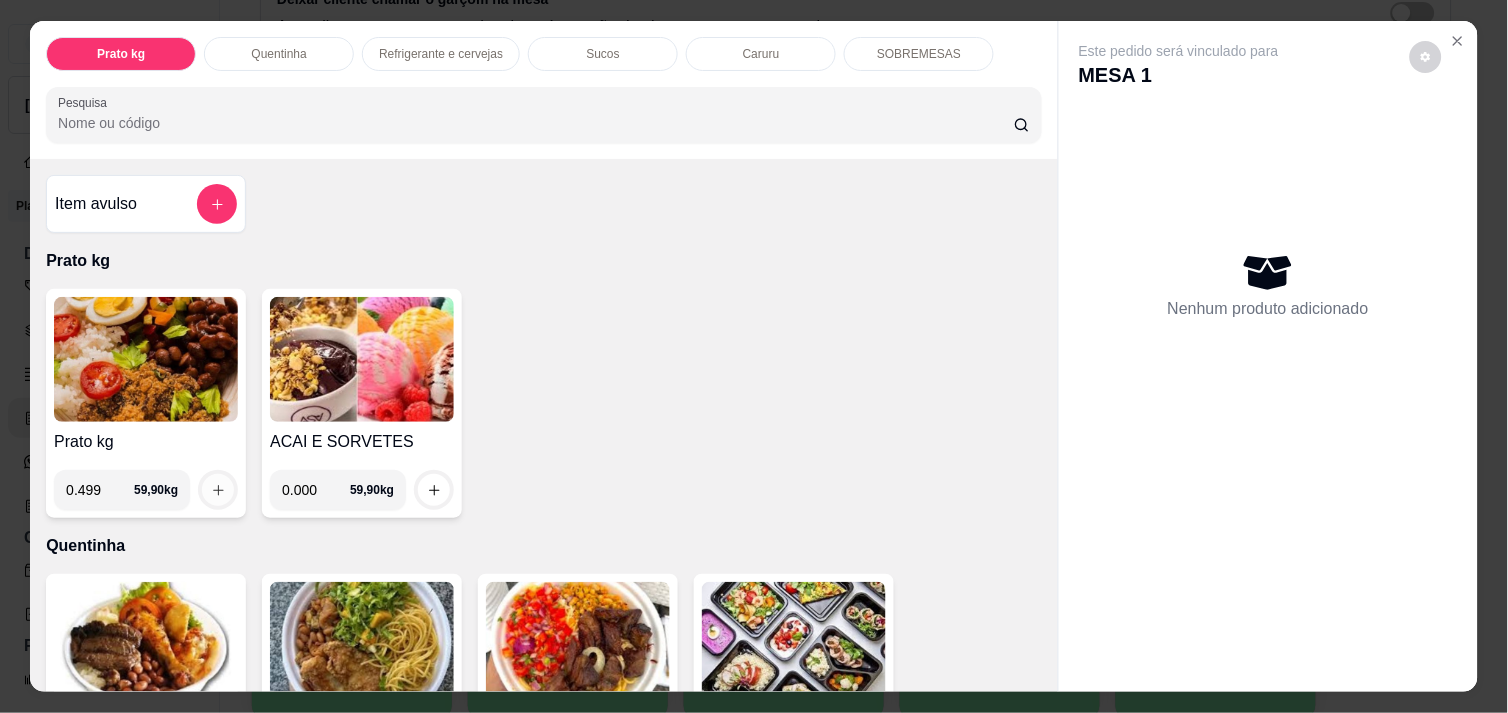 type on "0.499" 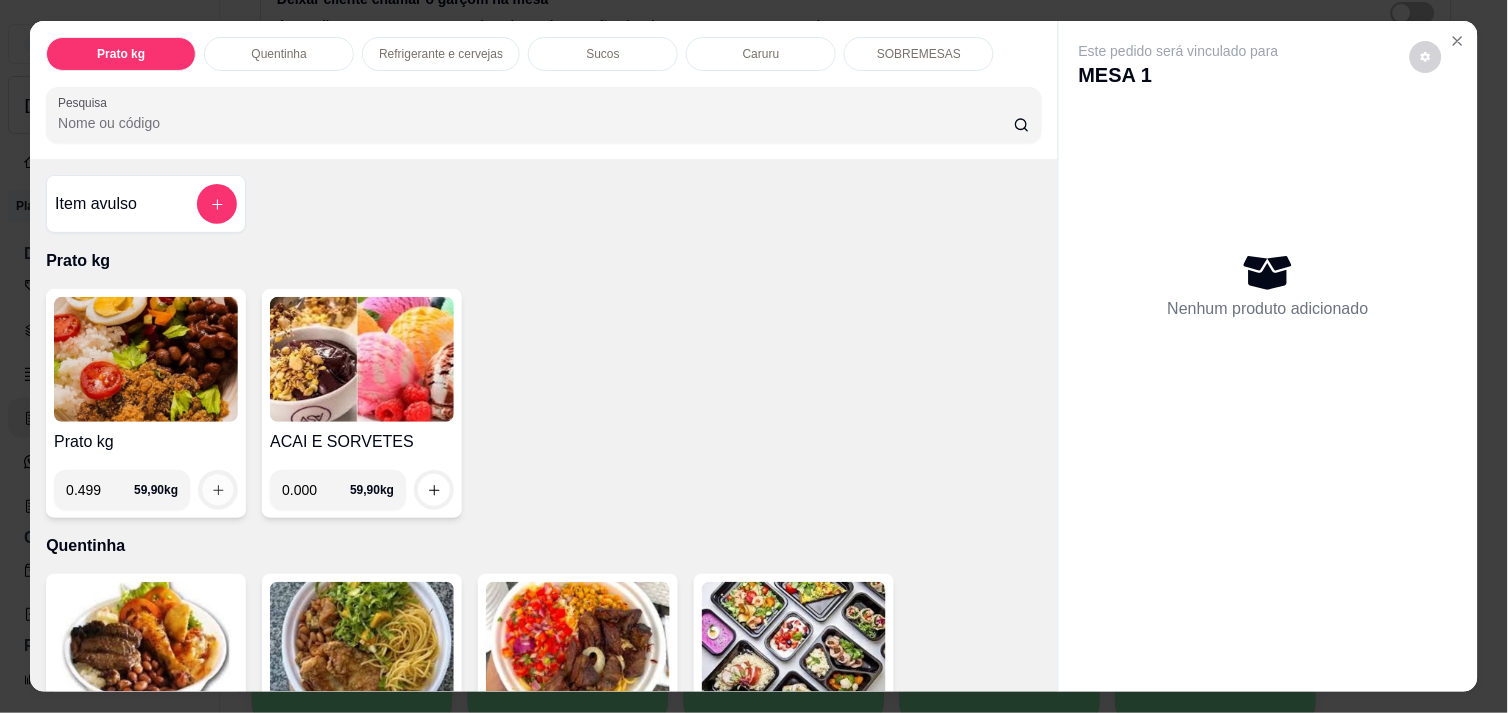 click 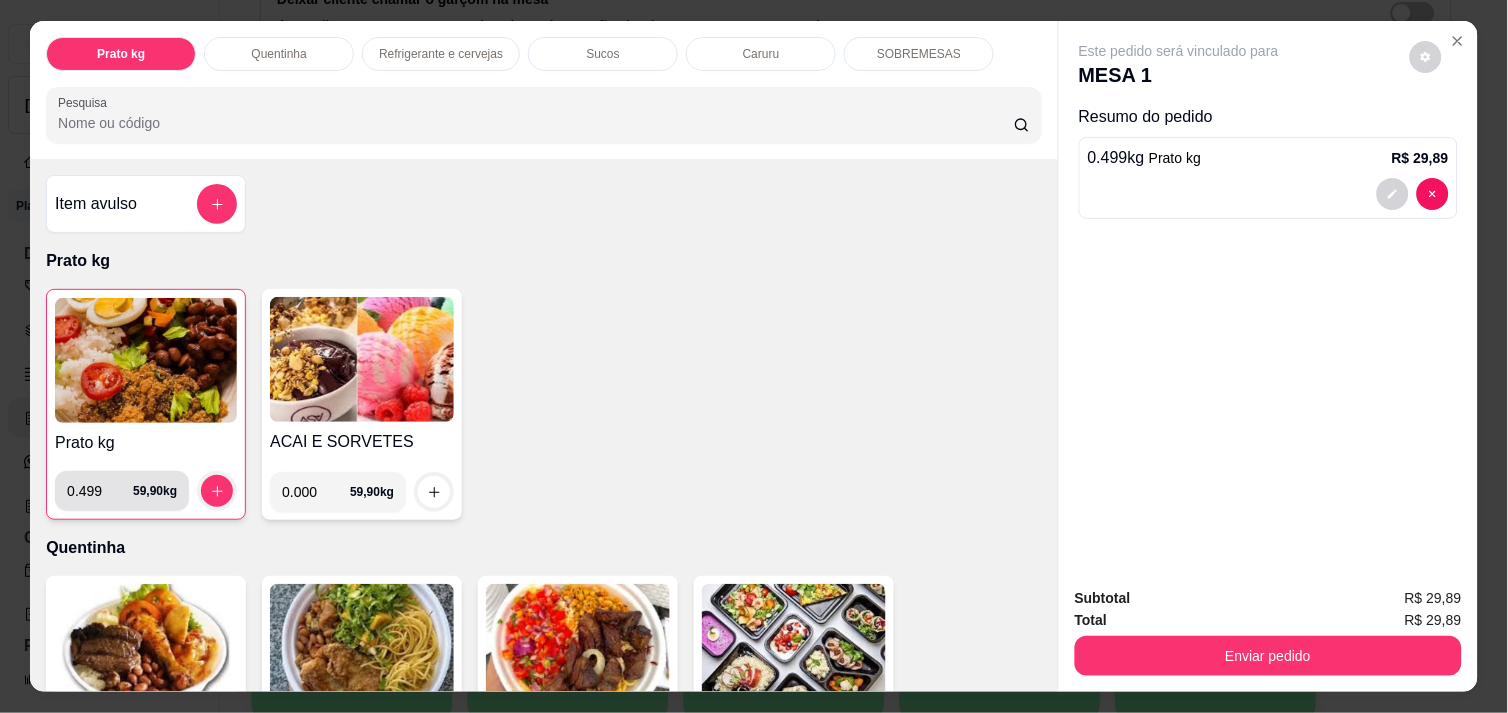 type 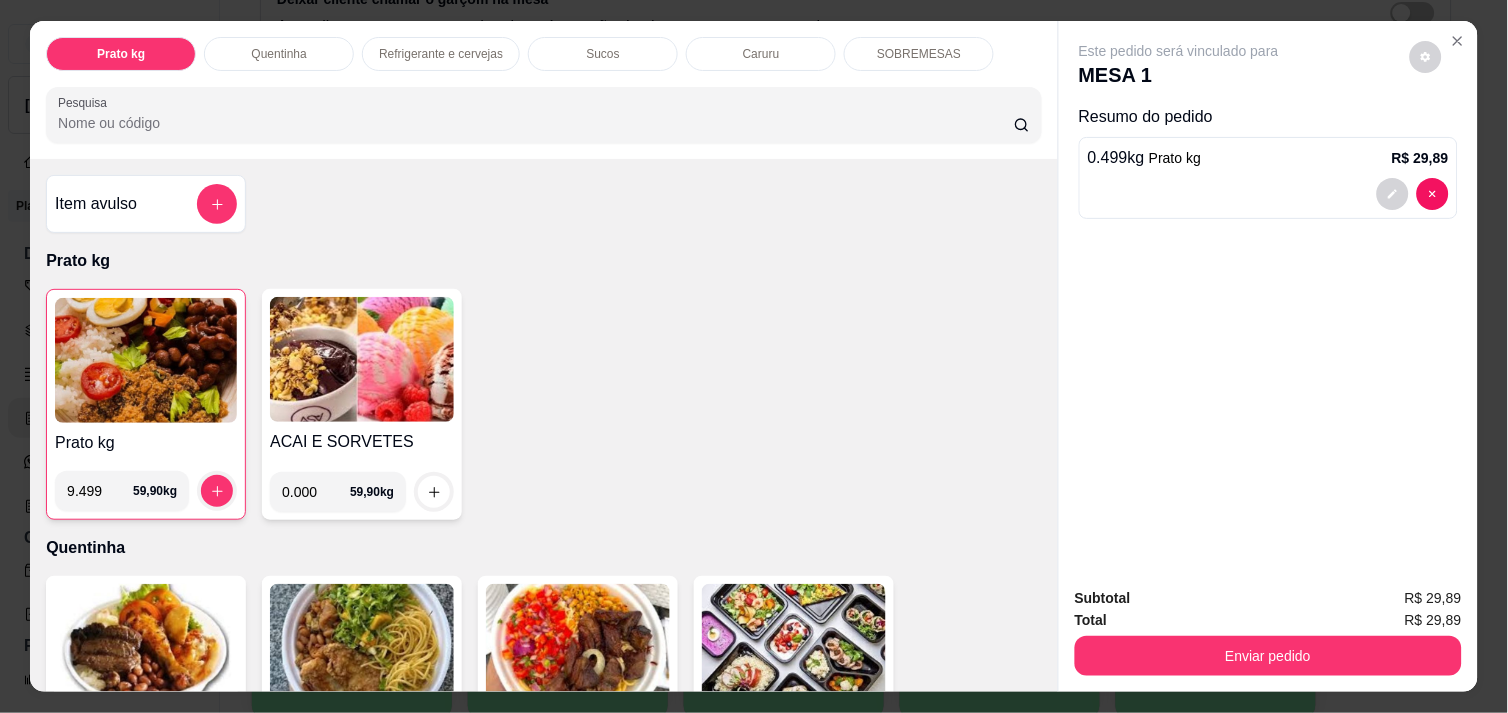 drag, startPoint x: 111, startPoint y: 484, endPoint x: 92, endPoint y: 483, distance: 19.026299 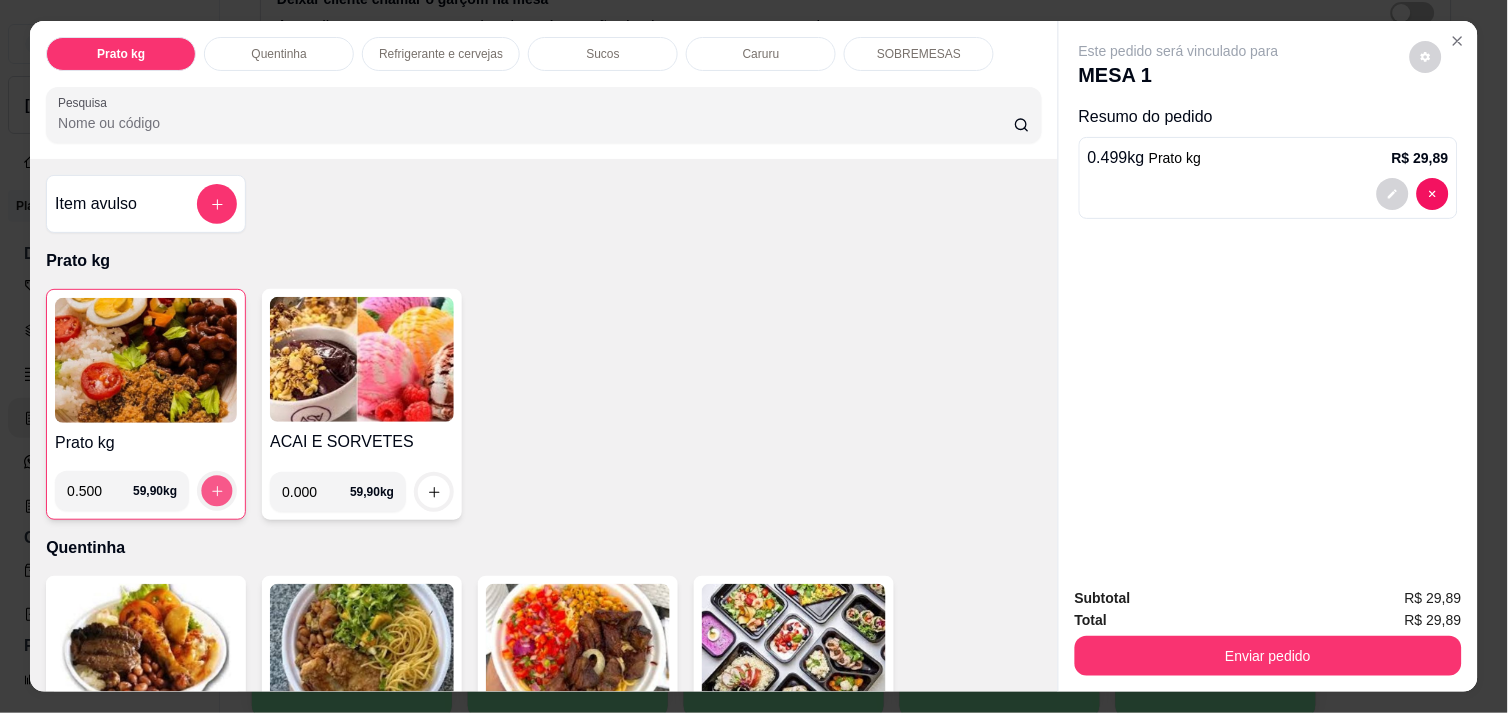 click at bounding box center [217, 491] 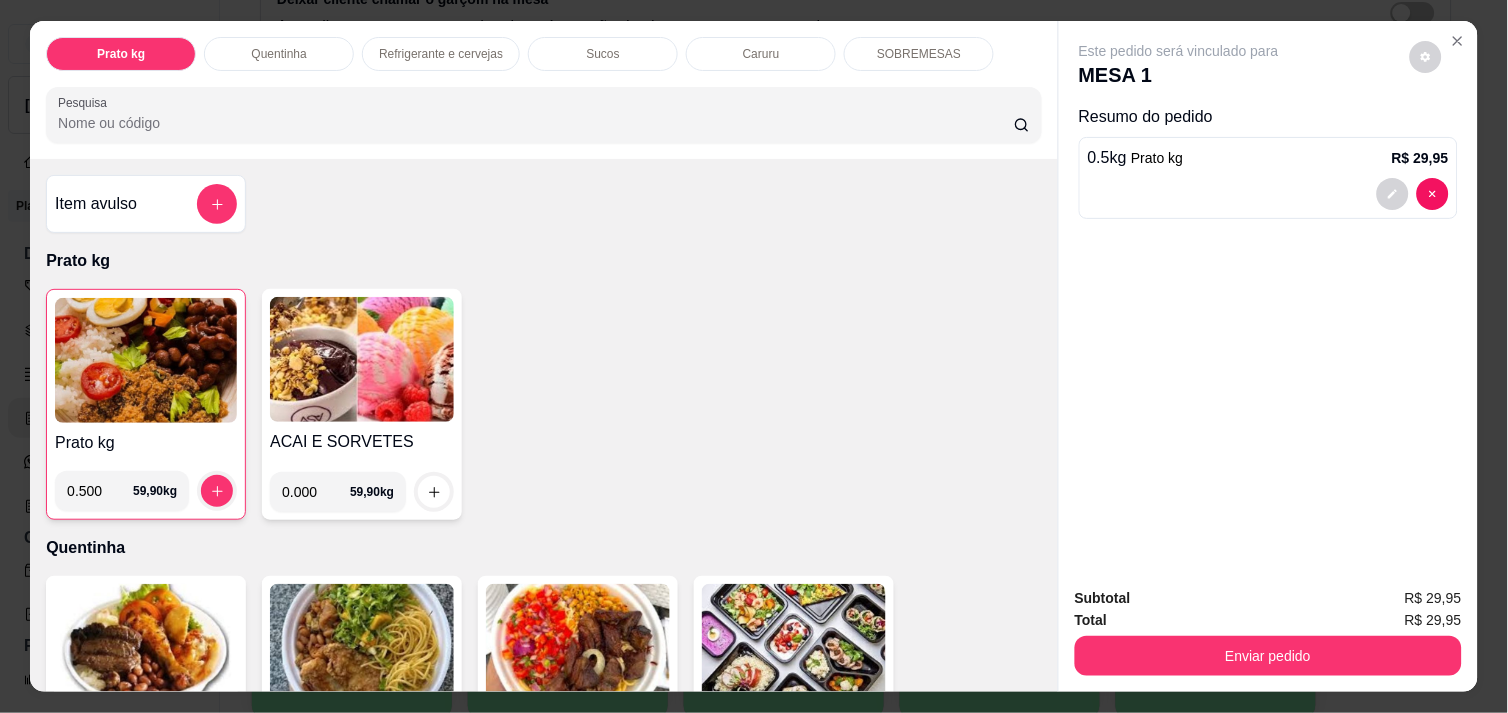 click on "0.500" at bounding box center (100, 491) 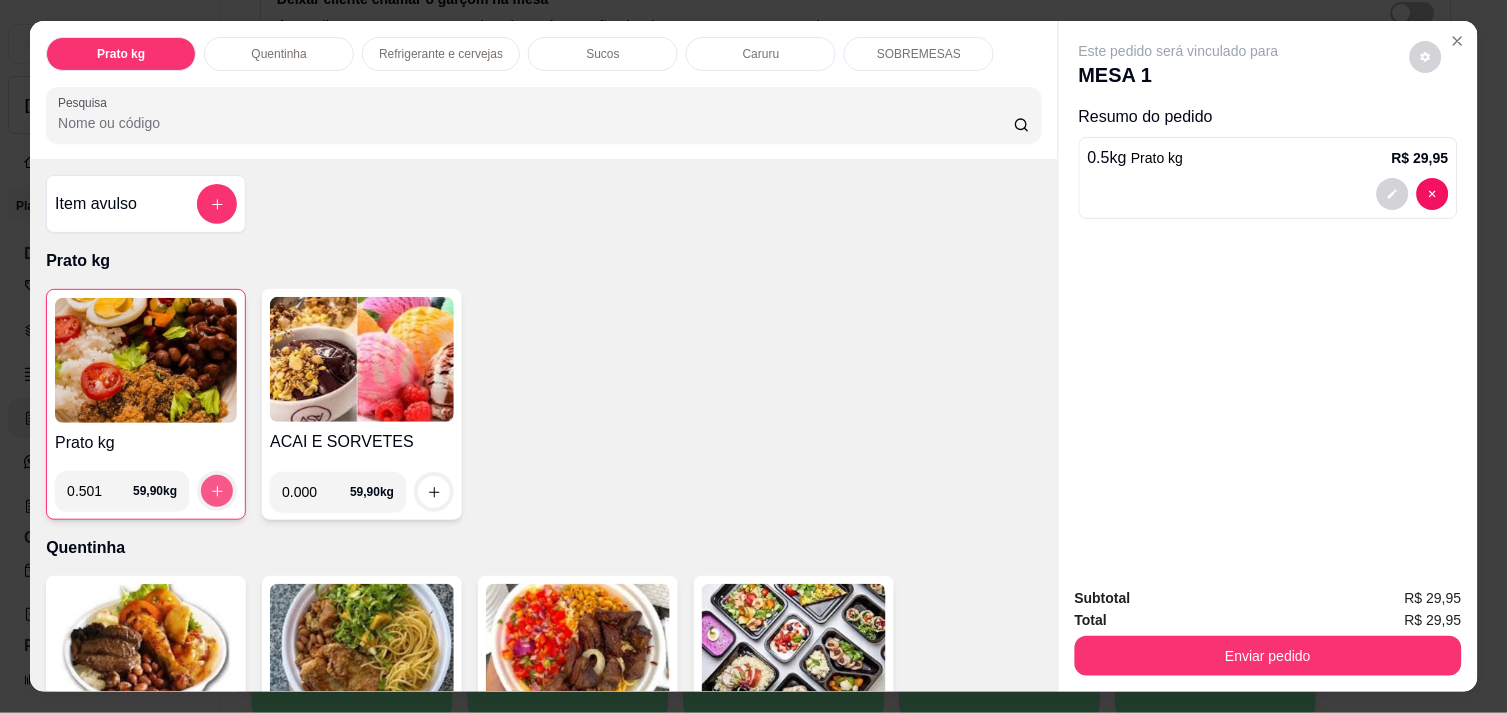 type on "0.501" 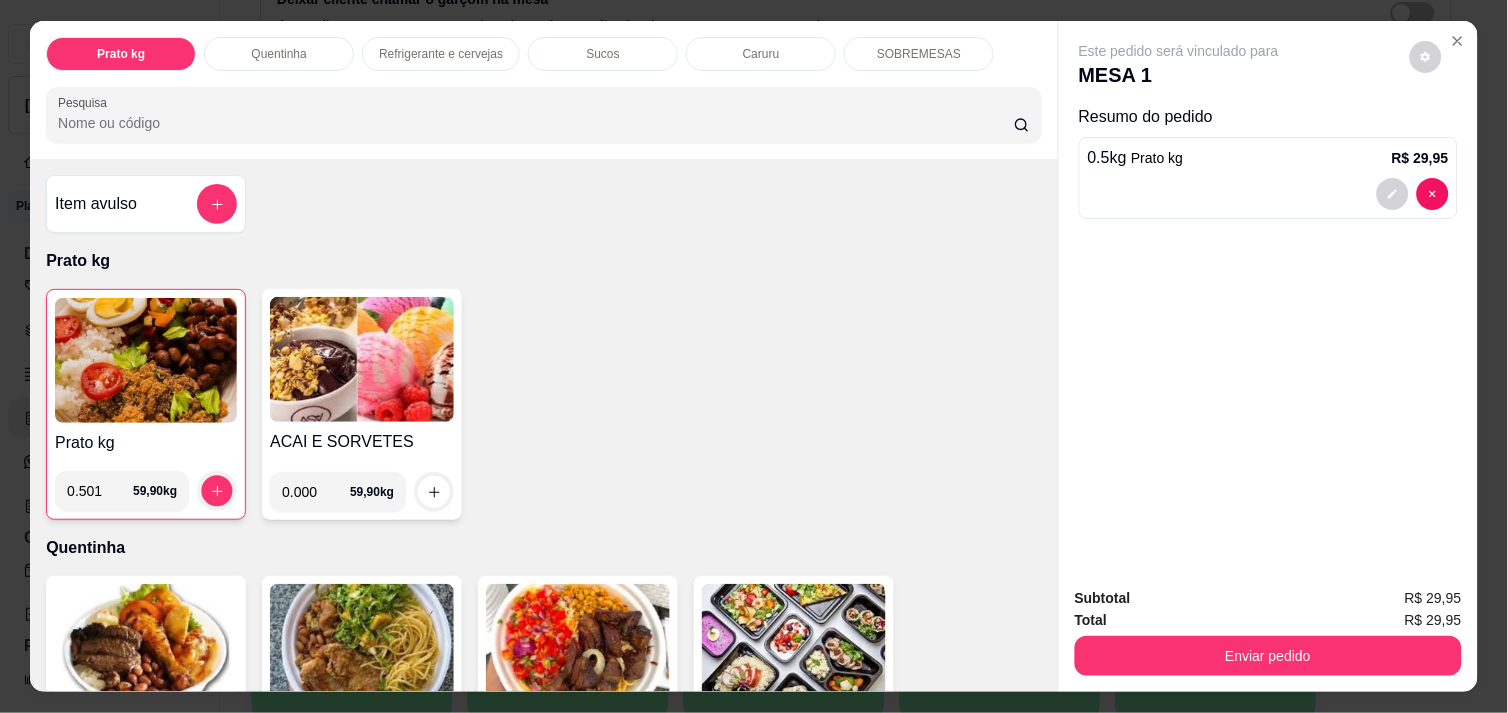 click at bounding box center (217, 491) 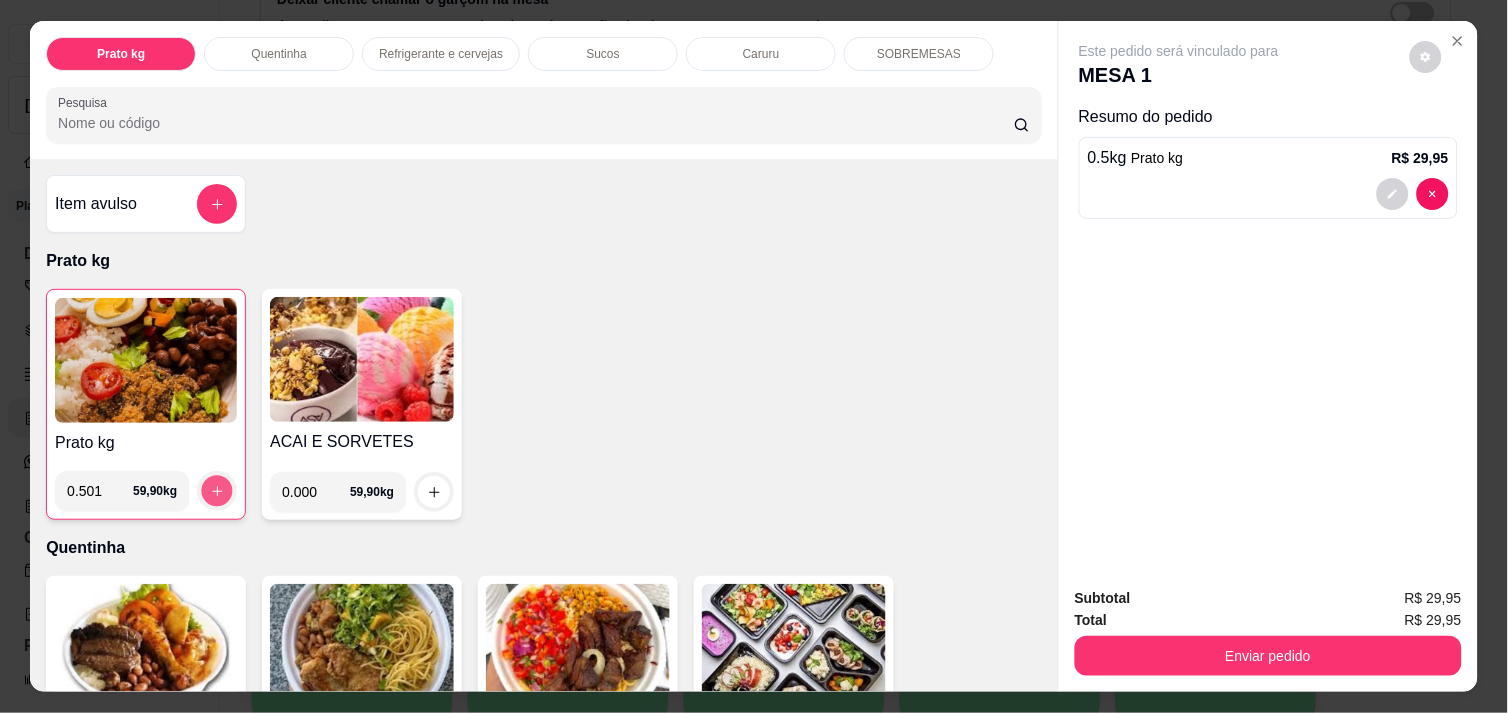 click 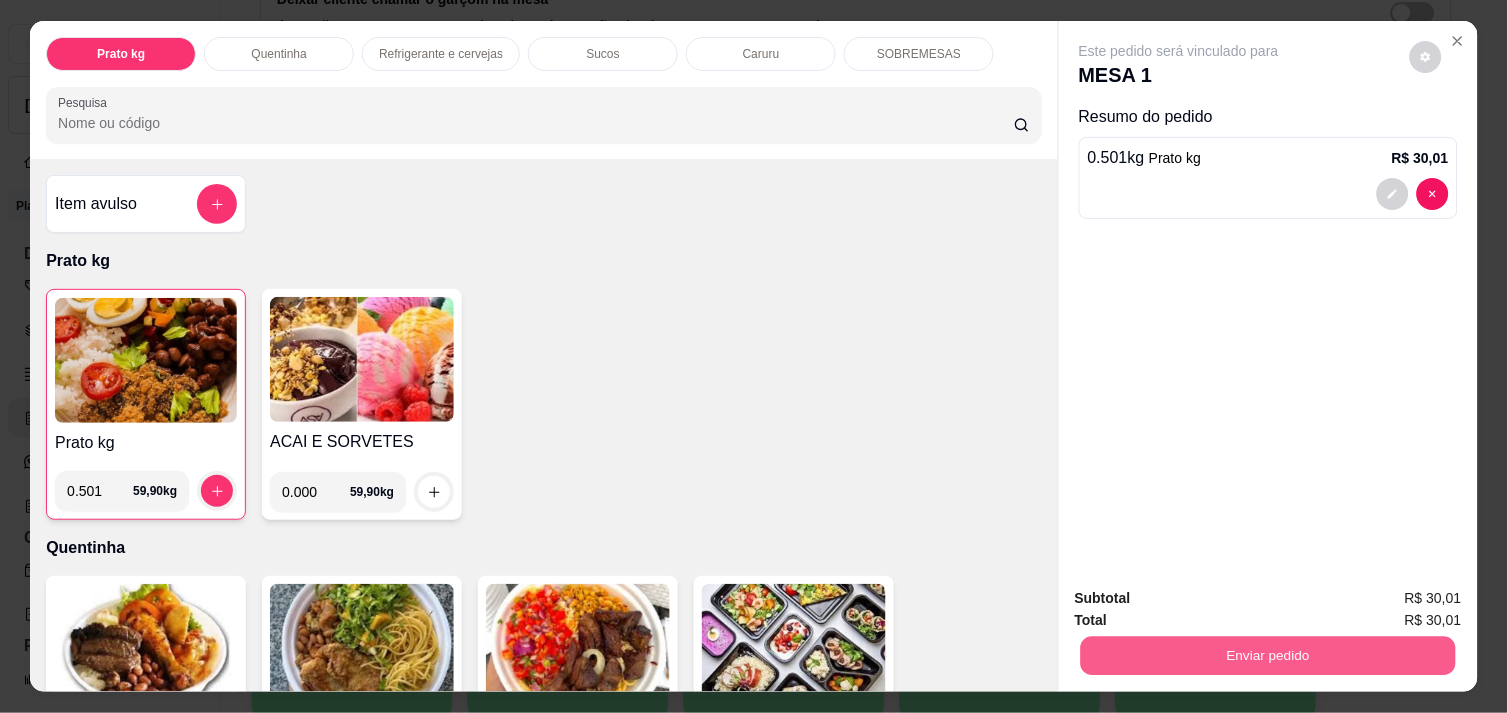 click on "Enviar pedido" at bounding box center [1268, 655] 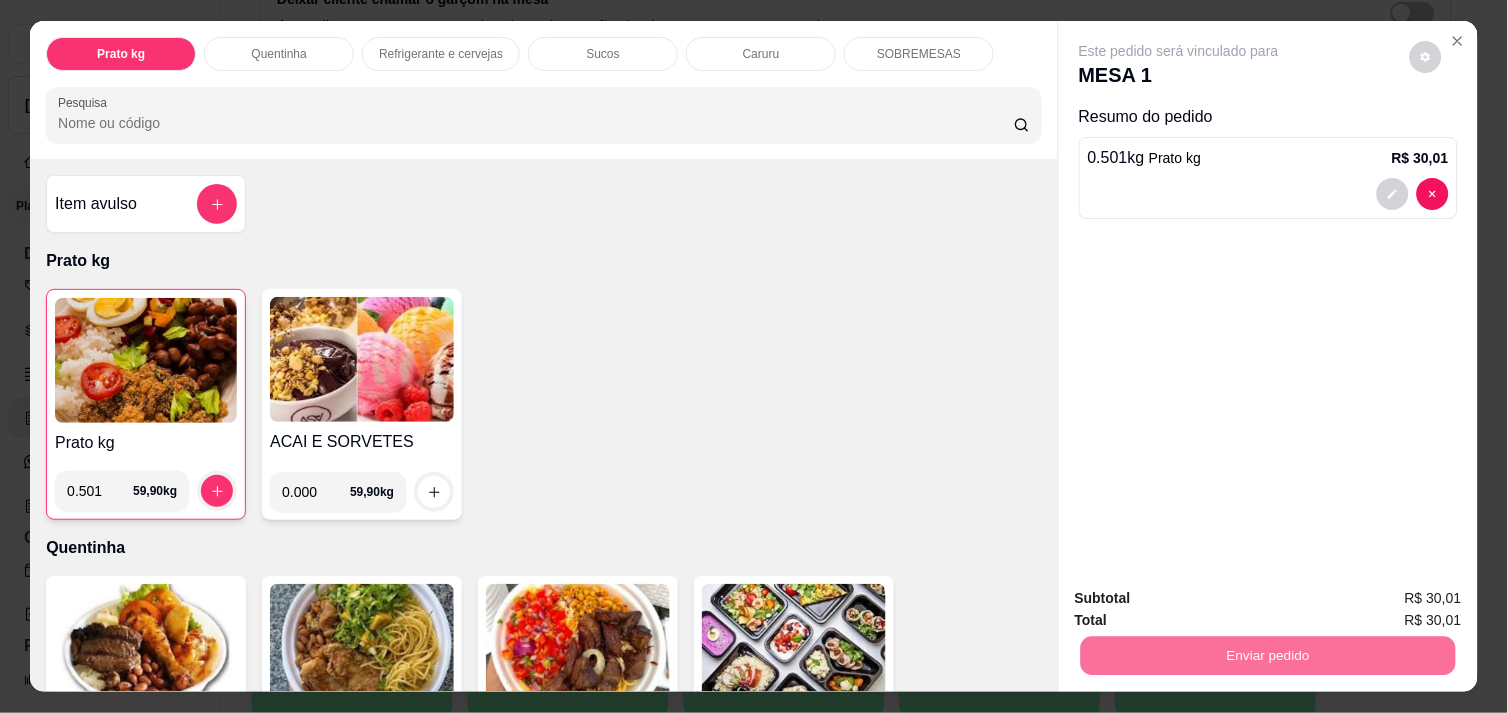 click on "Não registrar e enviar pedido" at bounding box center (1202, 598) 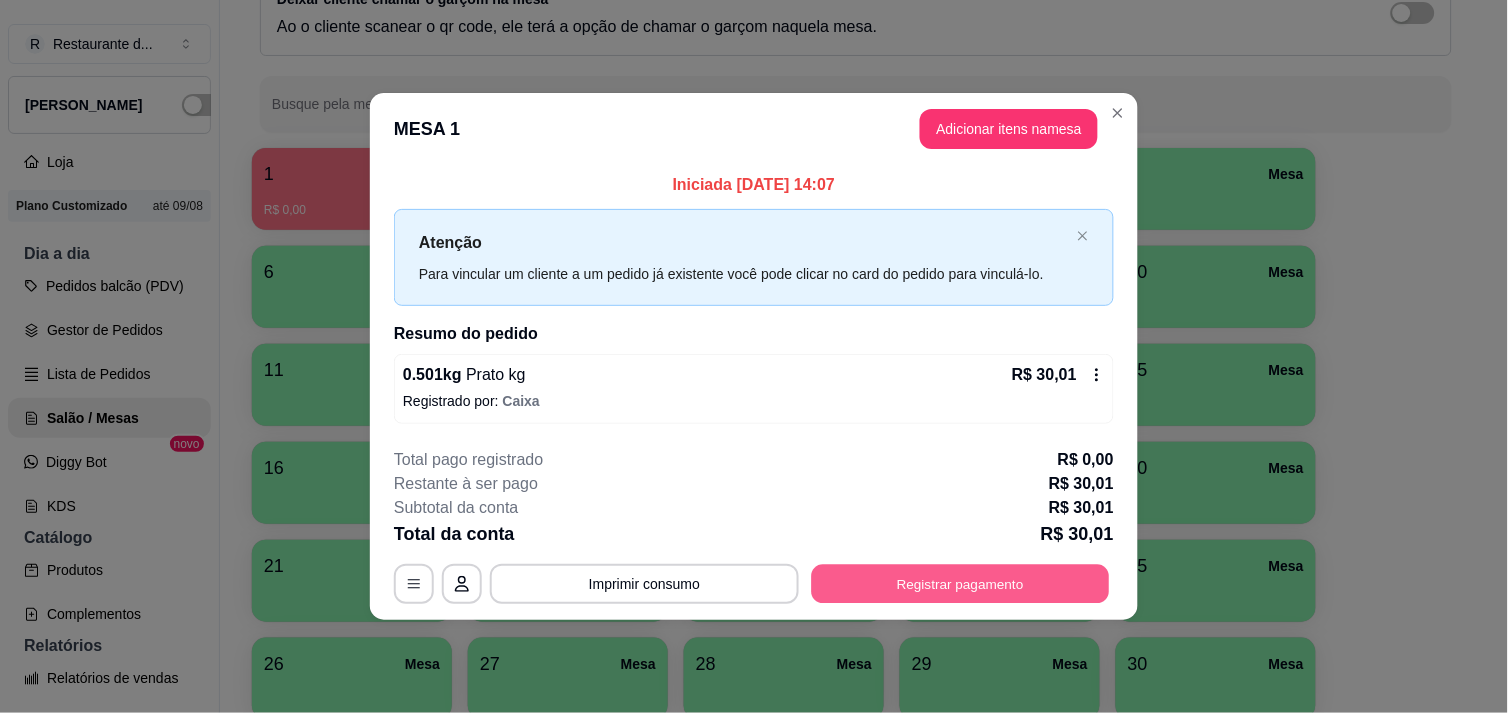 click on "Registrar pagamento" at bounding box center (961, 584) 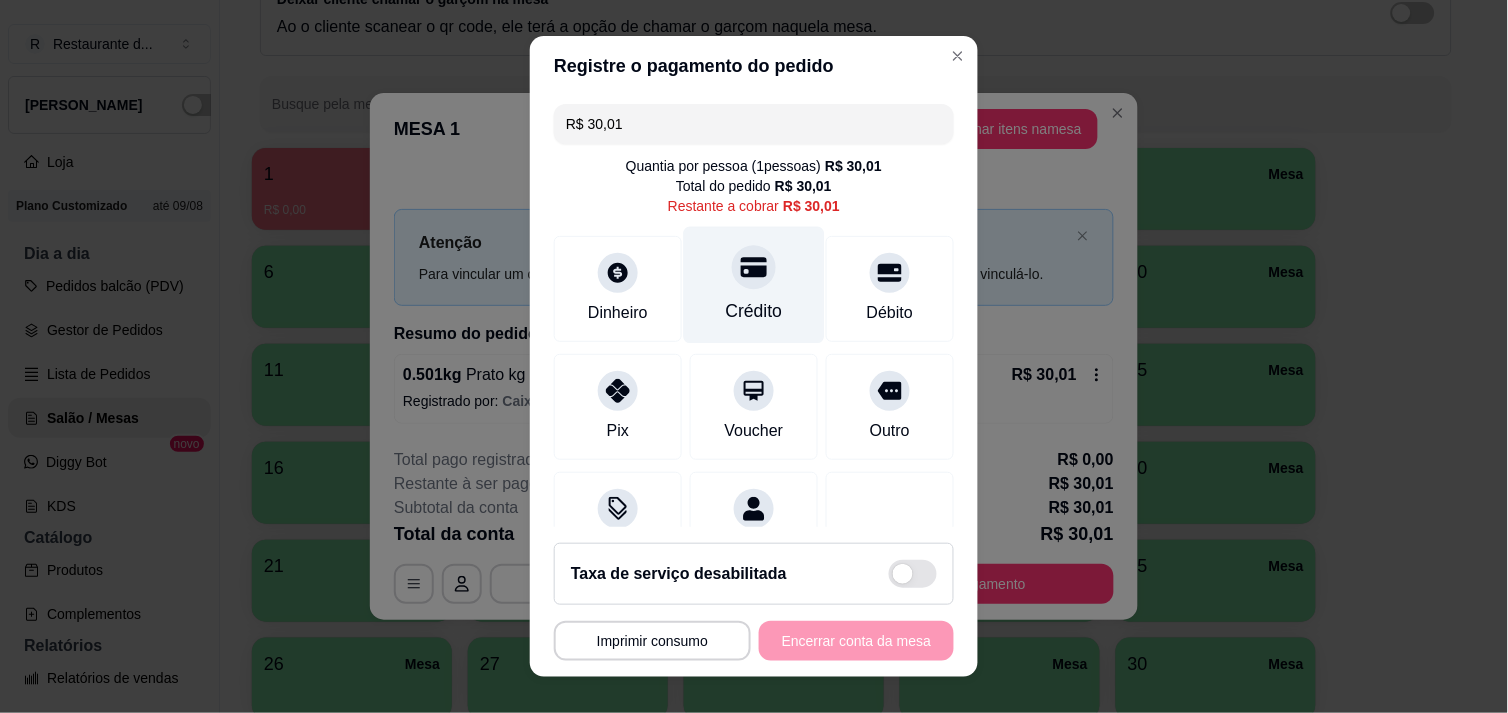click on "Crédito" at bounding box center [754, 284] 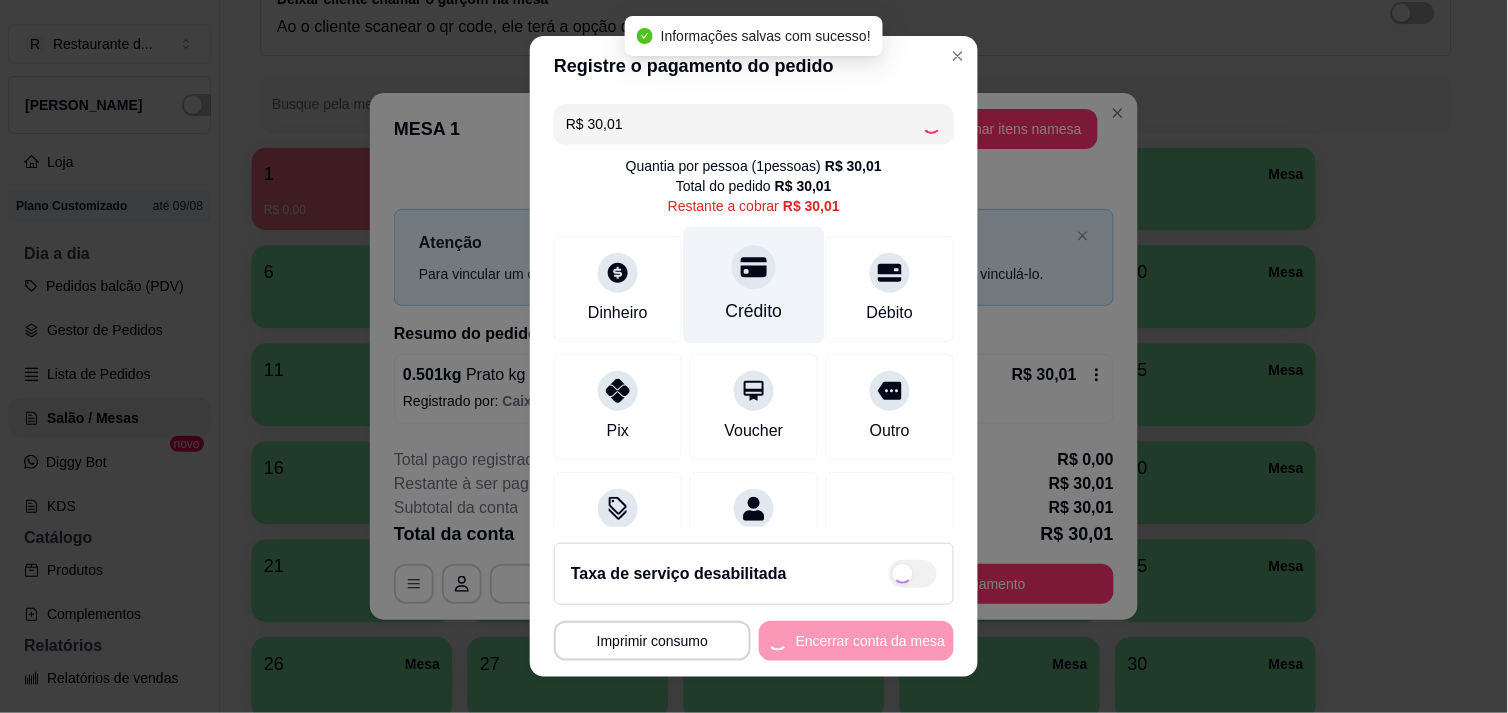 type on "R$ 0,00" 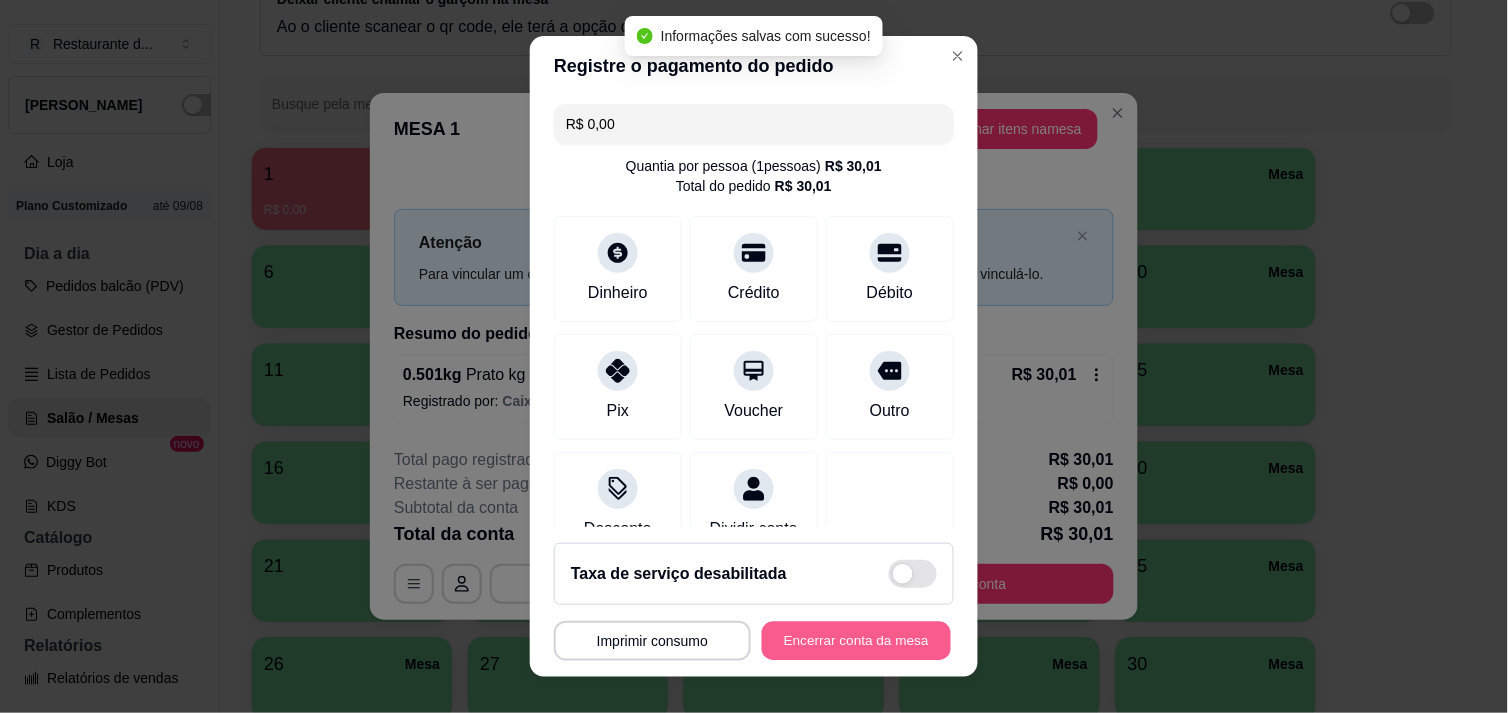 click on "Encerrar conta da mesa" at bounding box center [856, 641] 